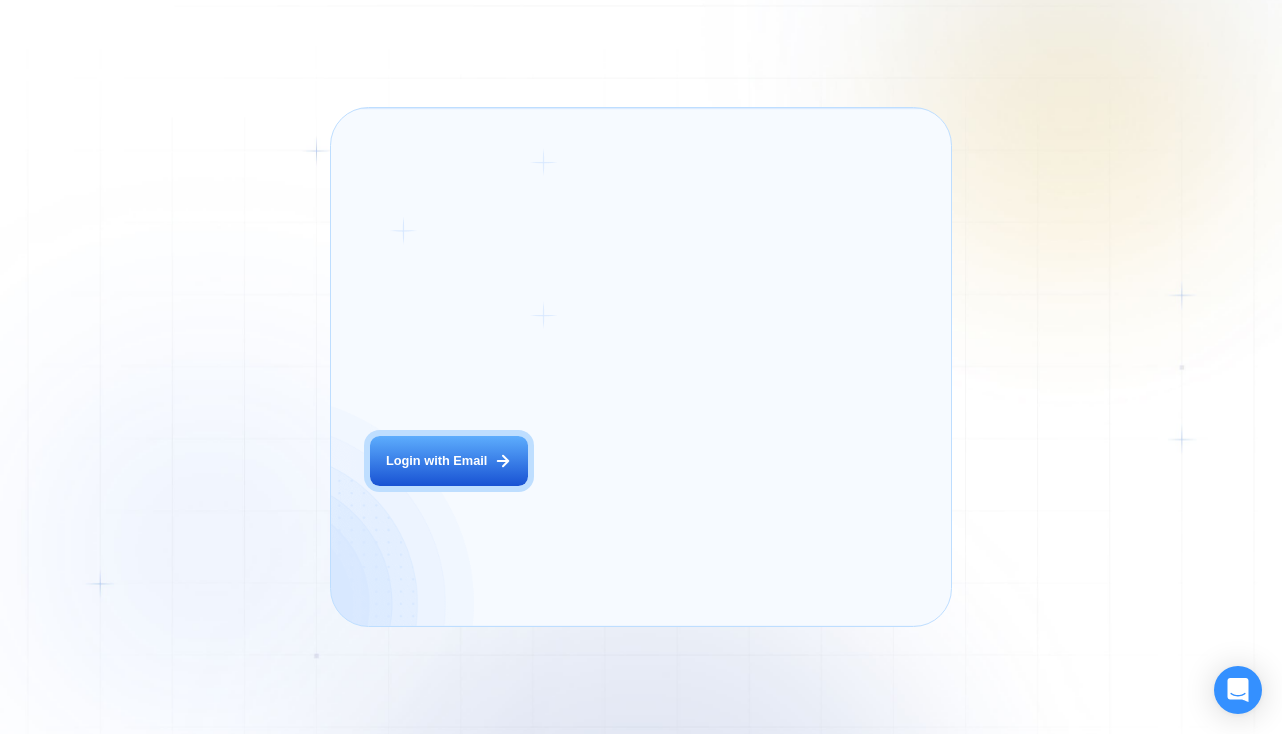 scroll, scrollTop: 0, scrollLeft: 0, axis: both 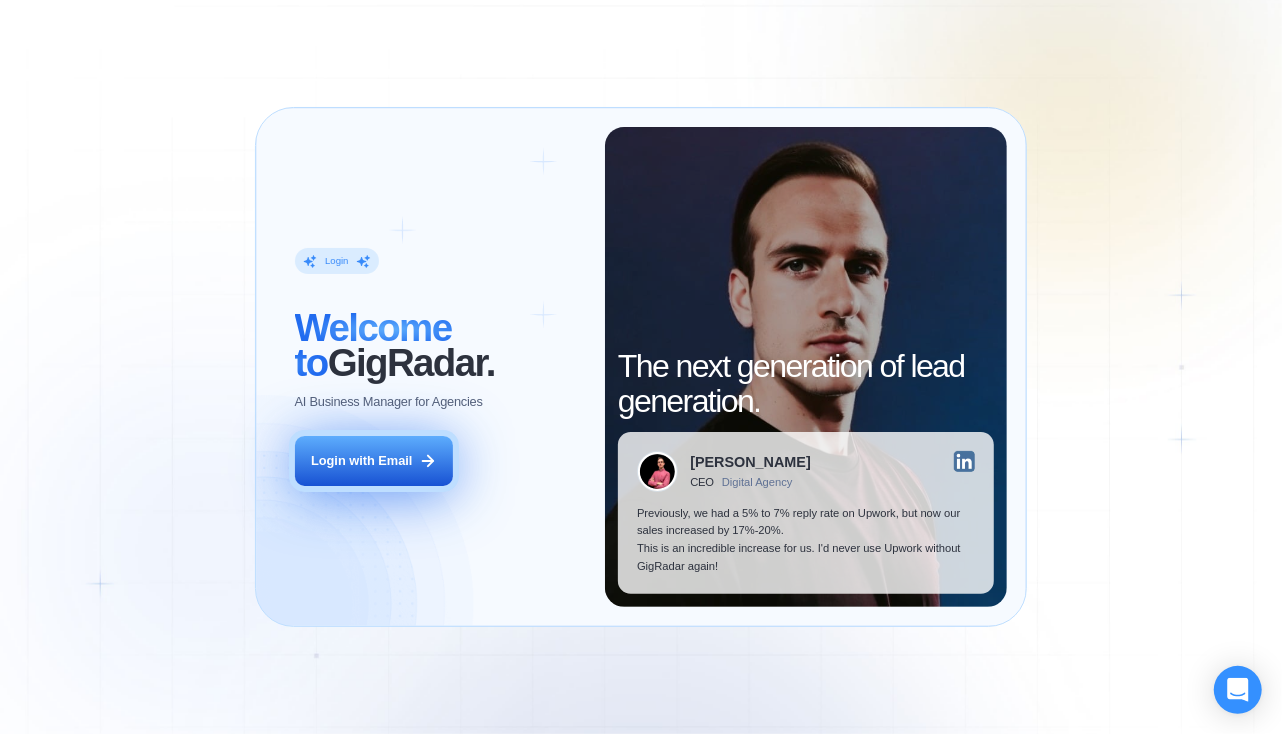 click on "Login with Email" at bounding box center (361, 461) 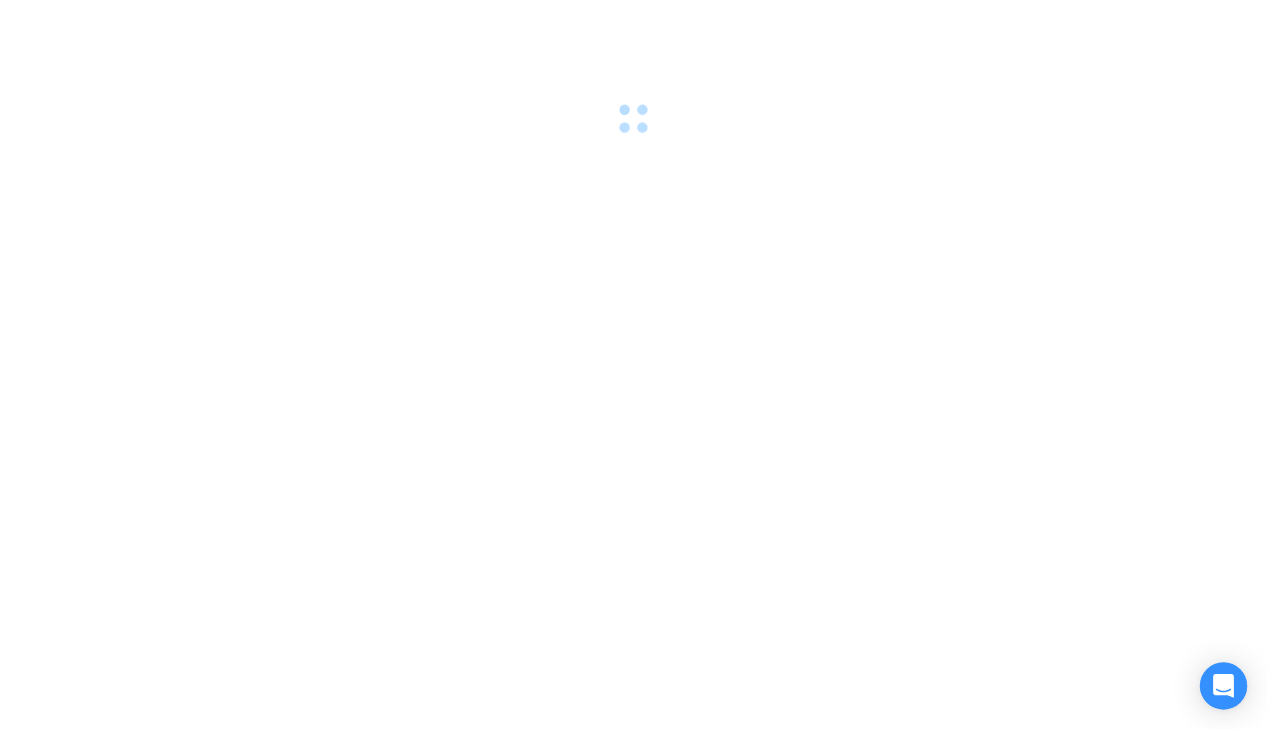 scroll, scrollTop: 0, scrollLeft: 0, axis: both 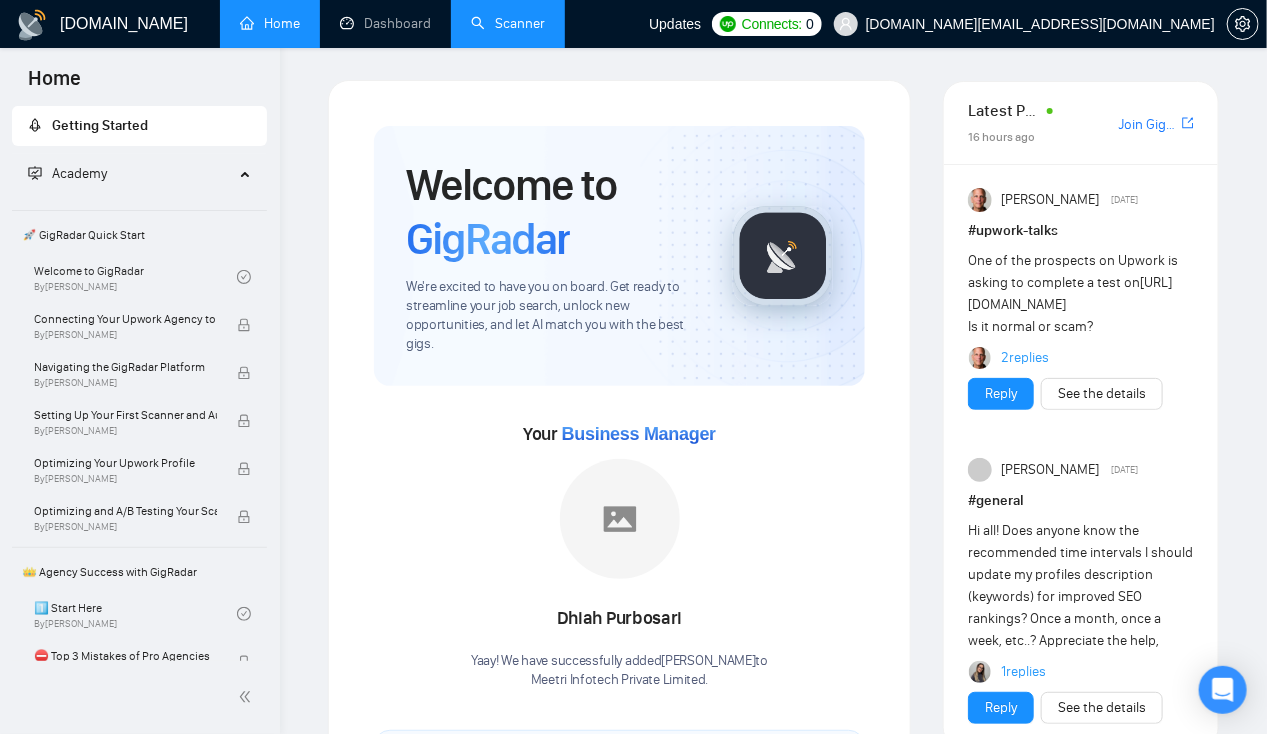 click on "Scanner" at bounding box center (508, 23) 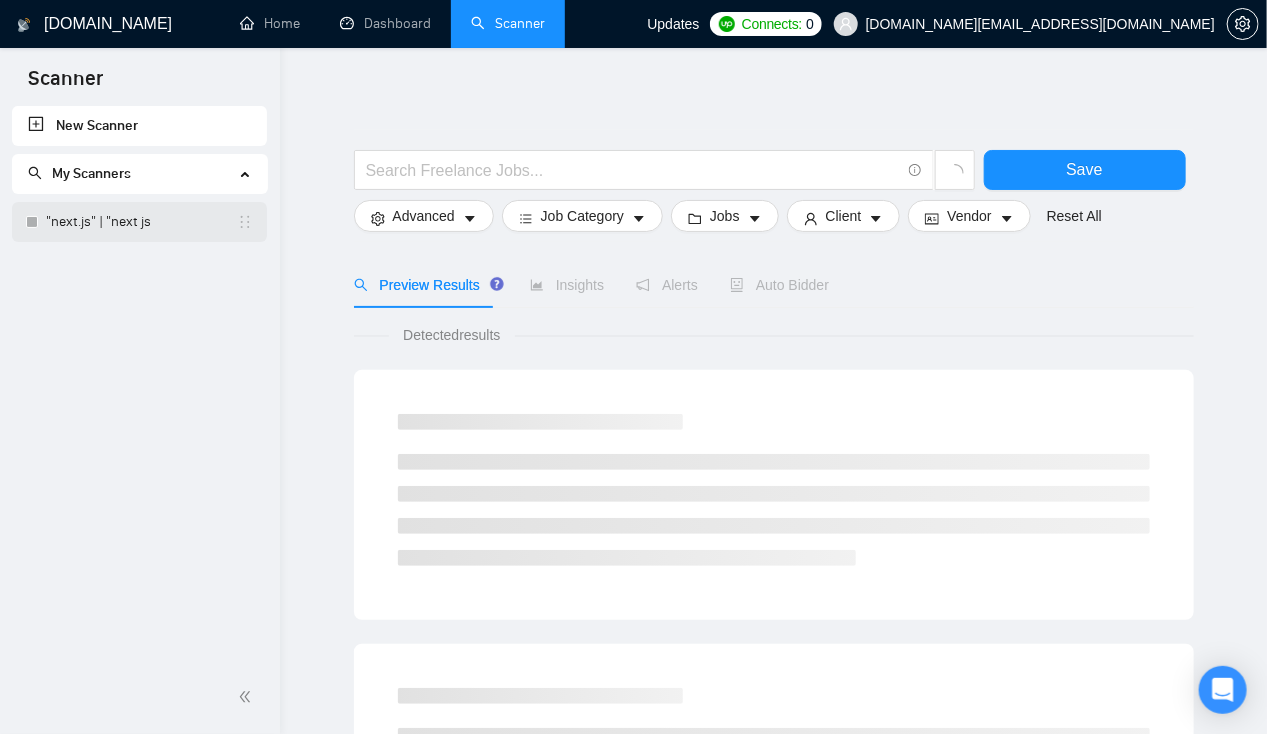 click on ""next.js" | "next js" at bounding box center [141, 222] 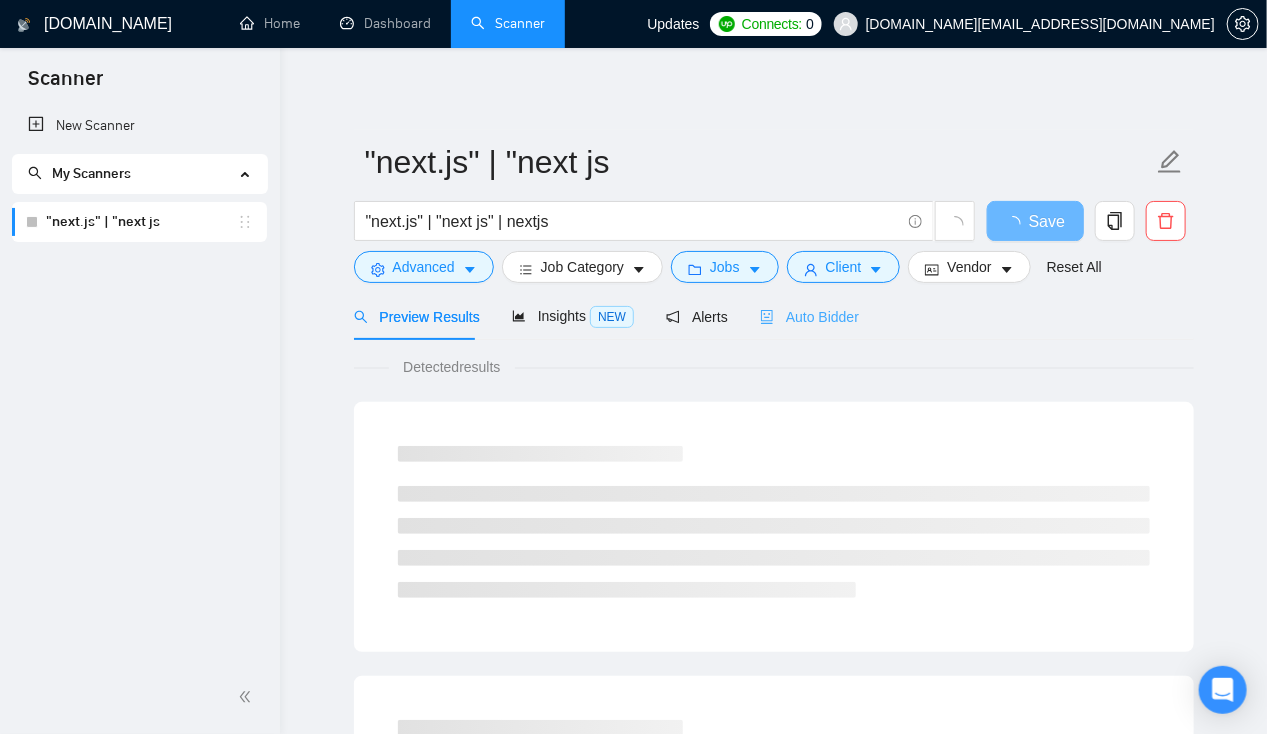 click on "Auto Bidder" at bounding box center [809, 316] 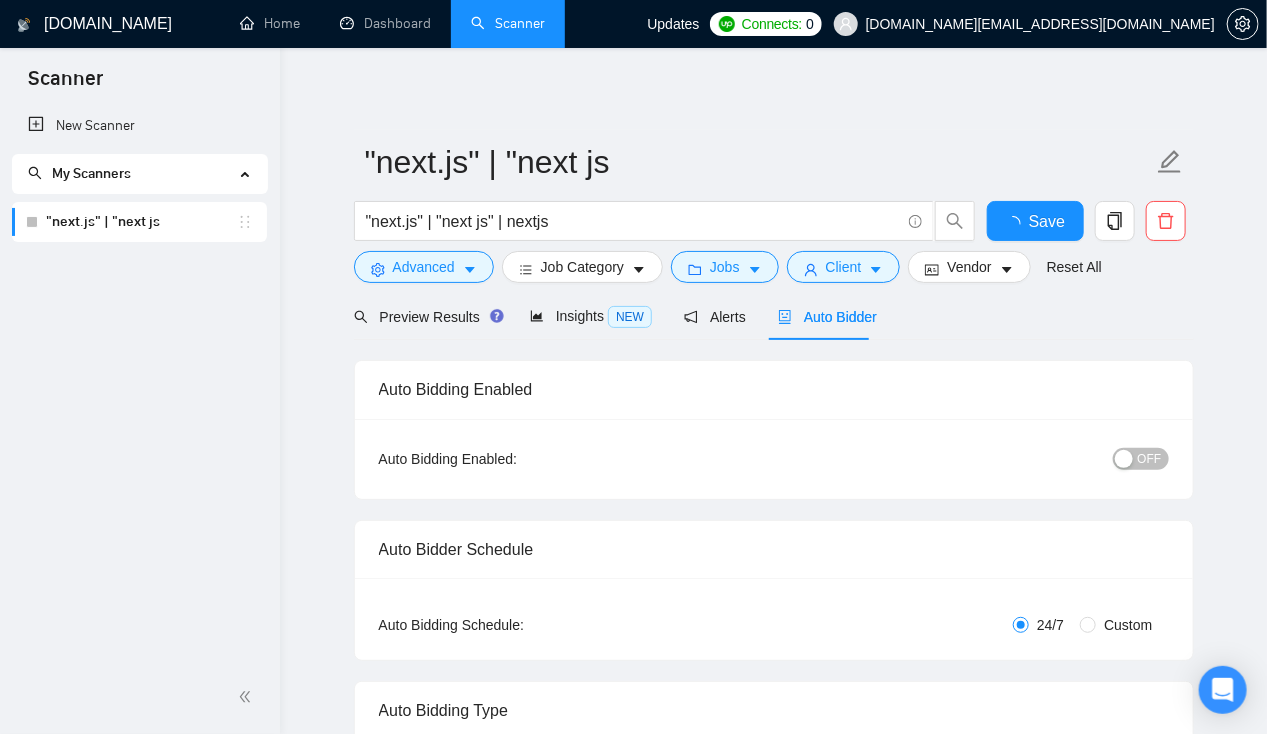 type 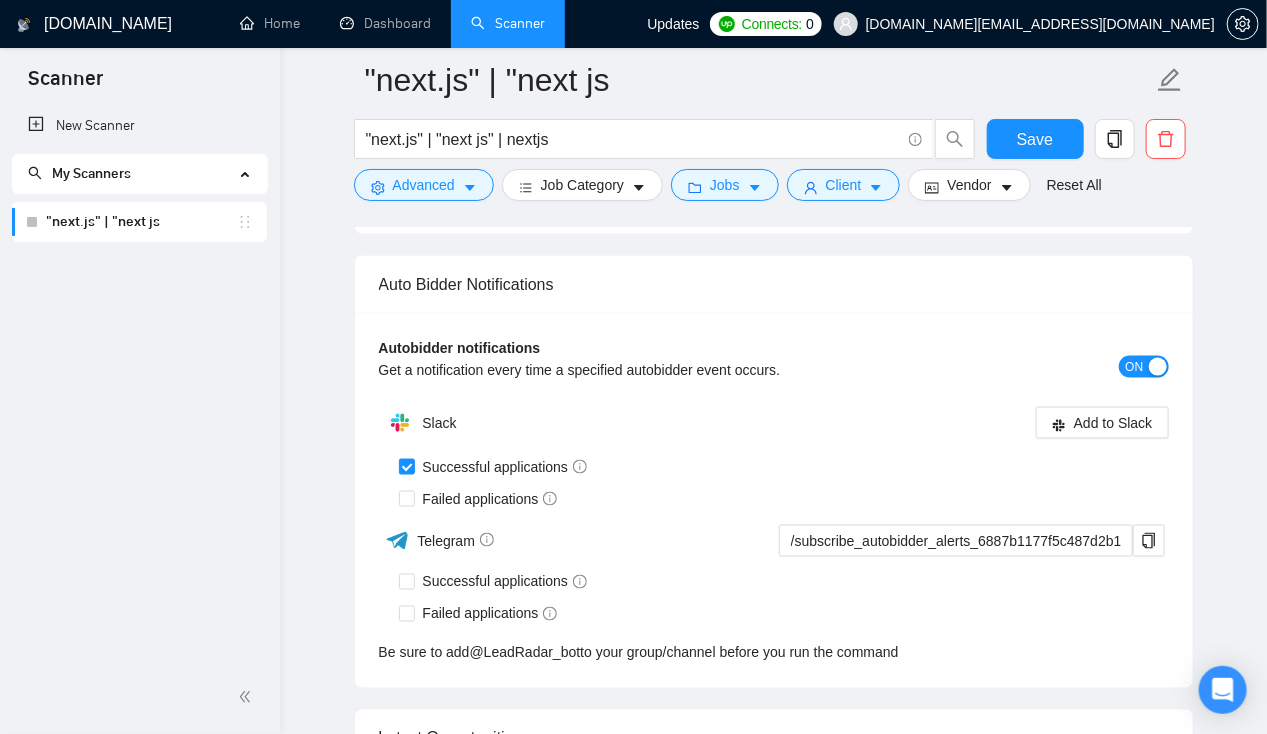 scroll, scrollTop: 3872, scrollLeft: 0, axis: vertical 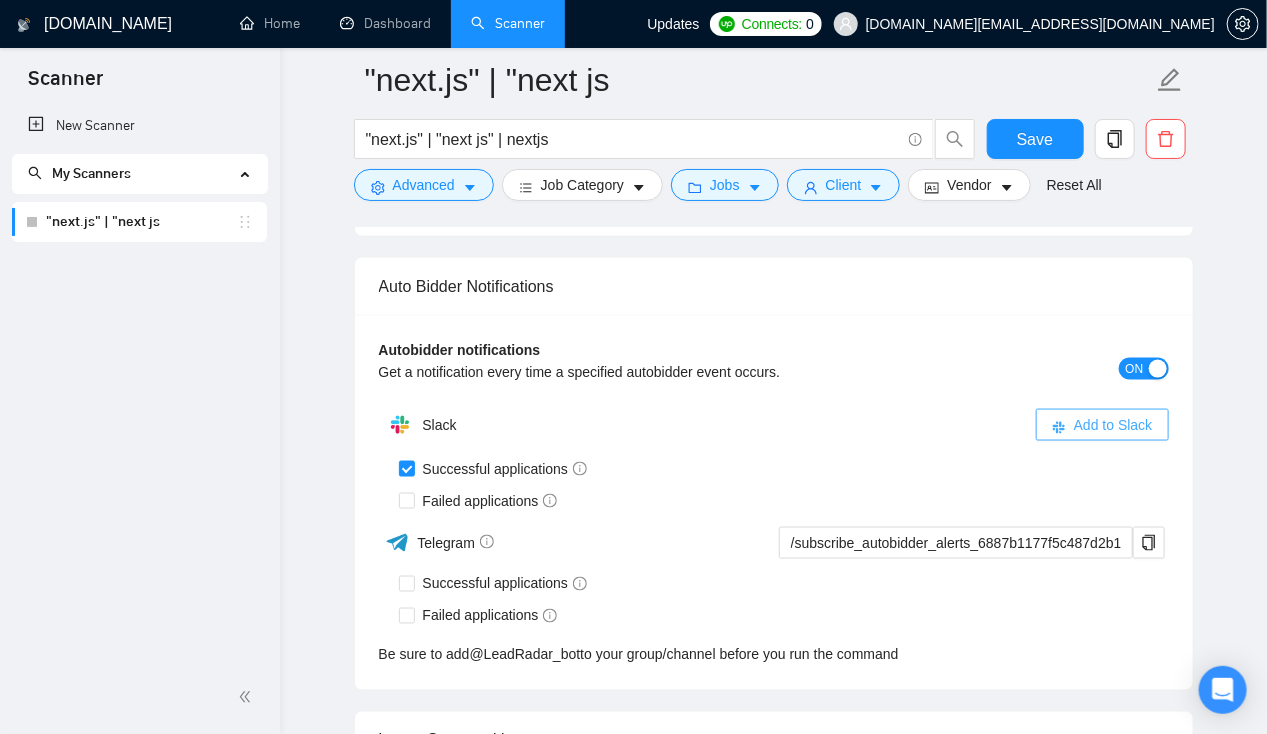 click on "Add to Slack" at bounding box center (1113, 425) 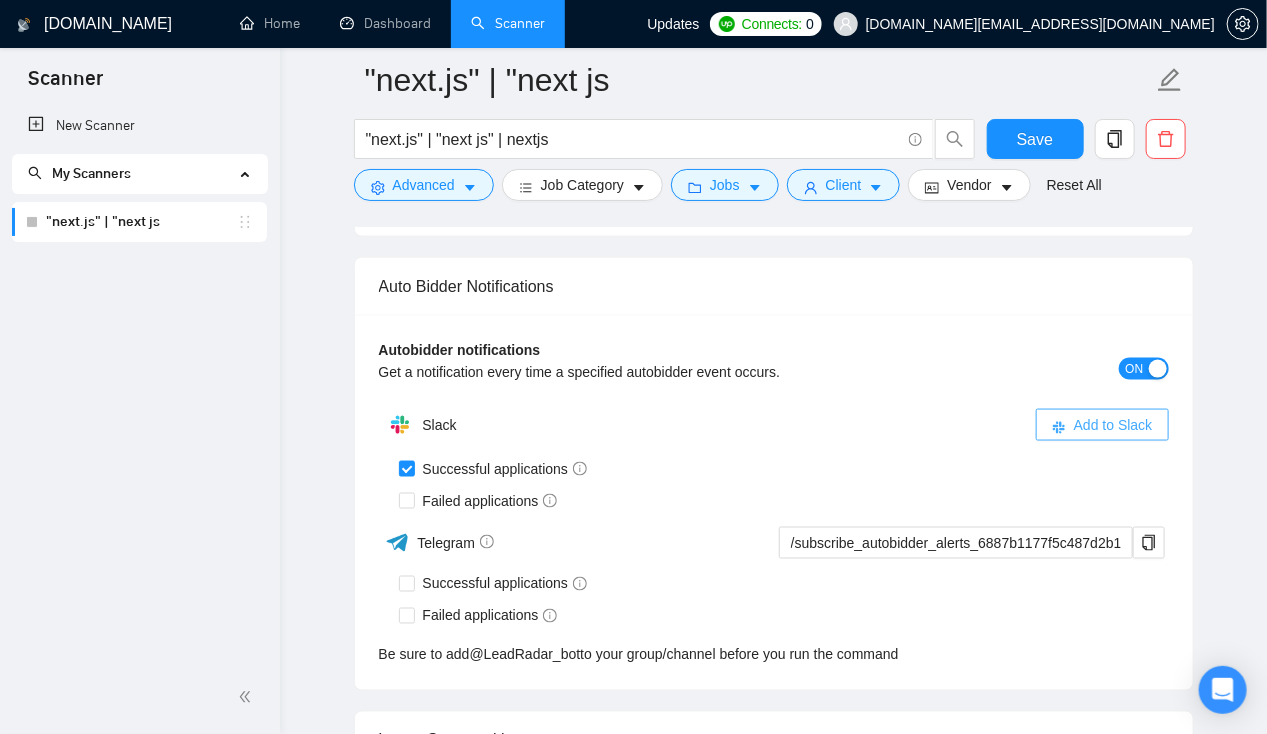 click on "Add to Slack" at bounding box center (1102, 425) 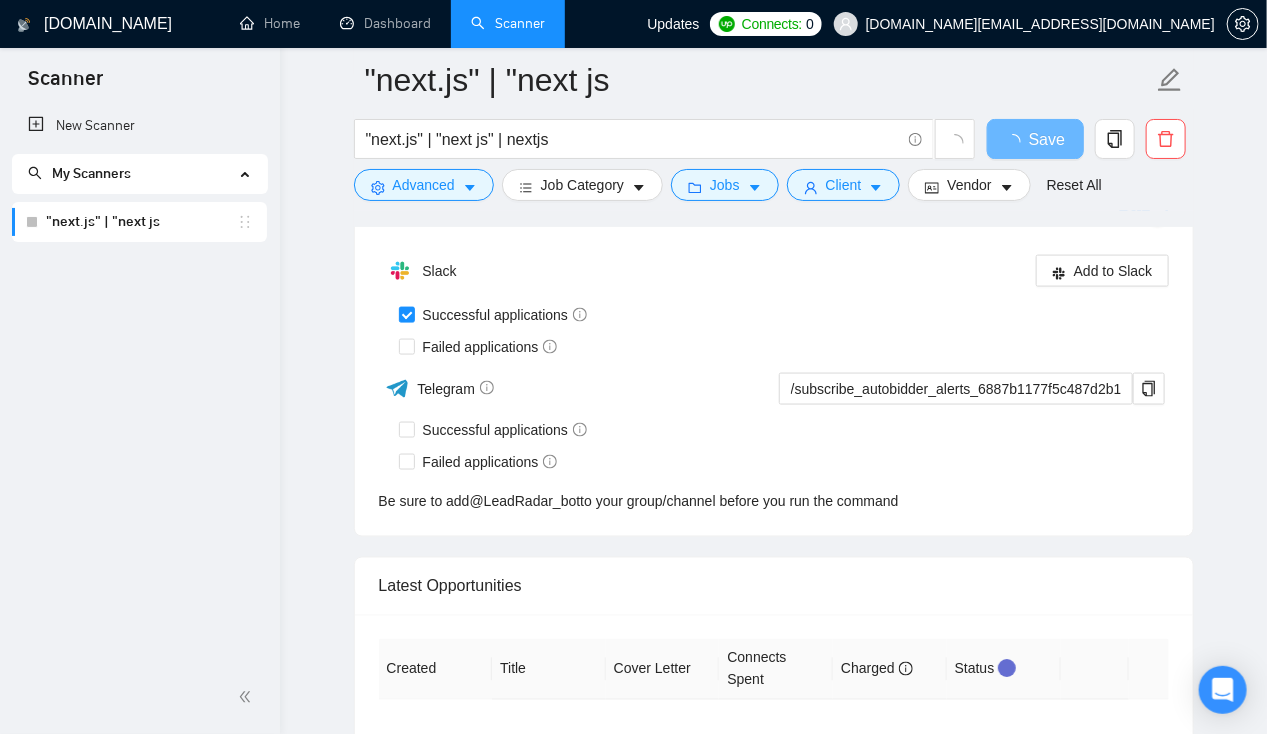 scroll, scrollTop: 3872, scrollLeft: 0, axis: vertical 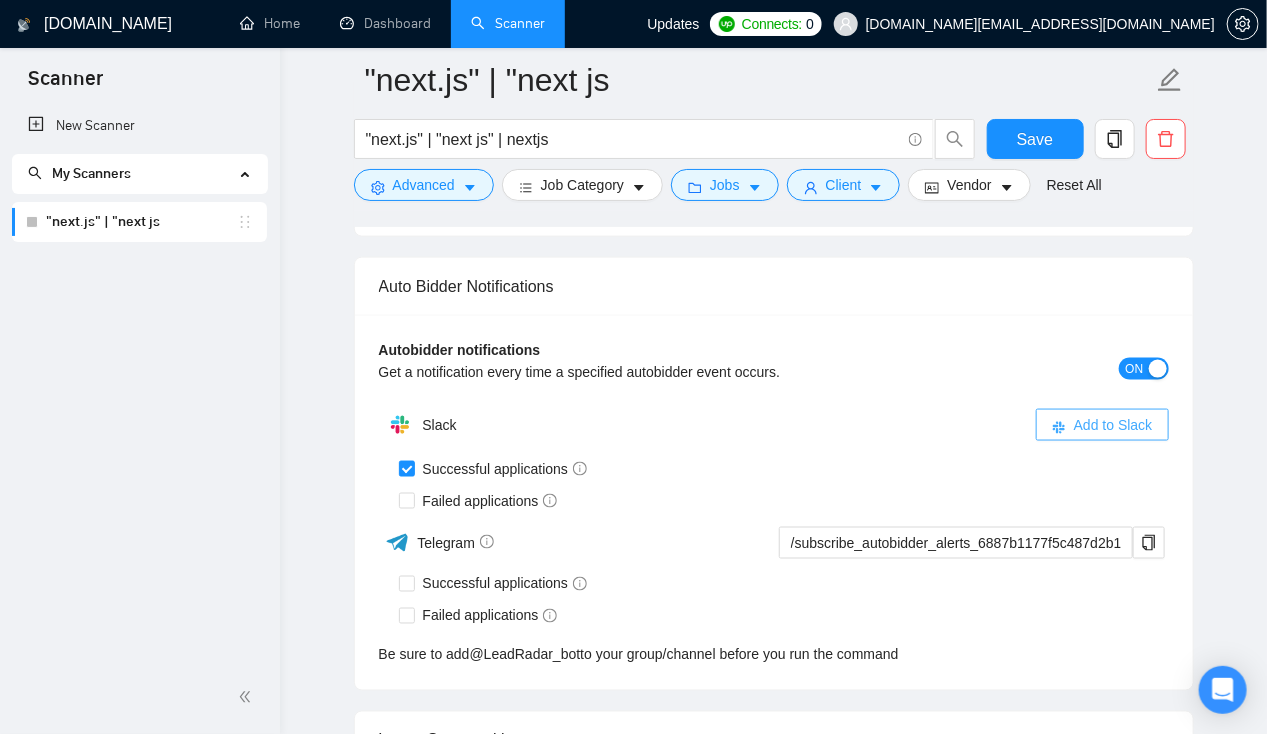 click on "Add to Slack" at bounding box center [1113, 425] 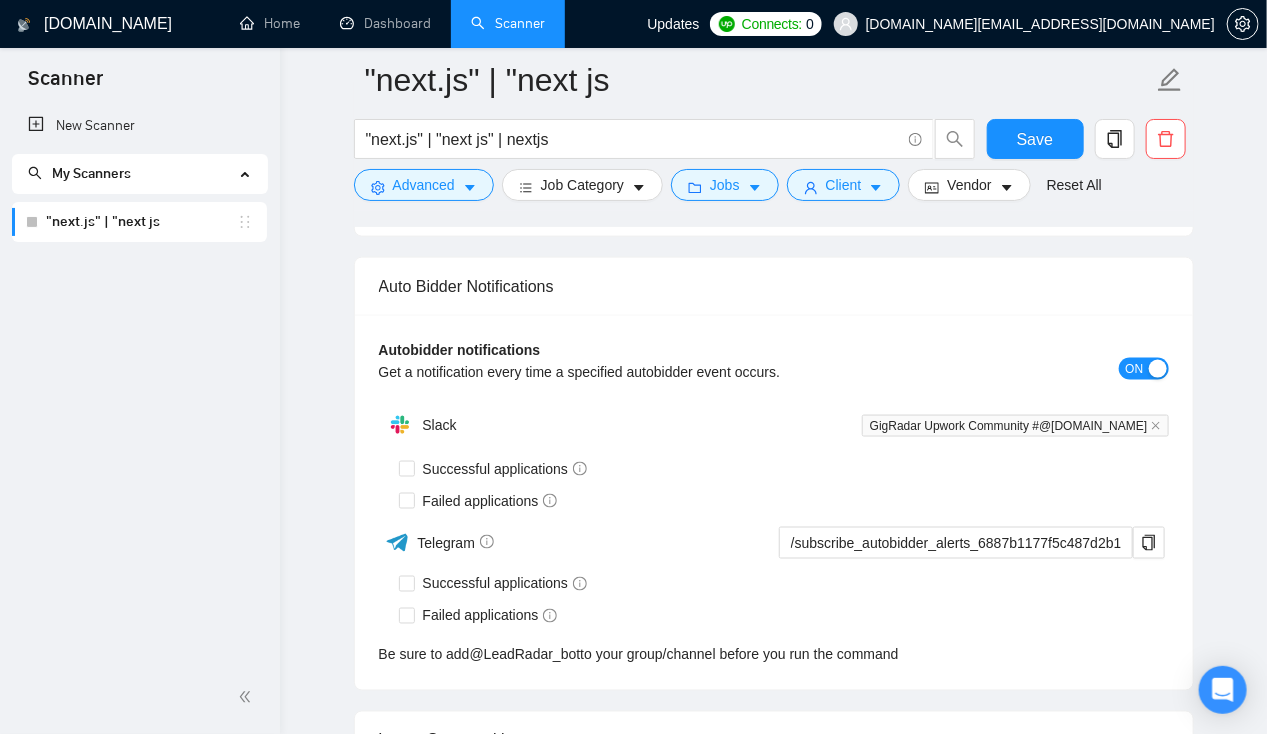 type 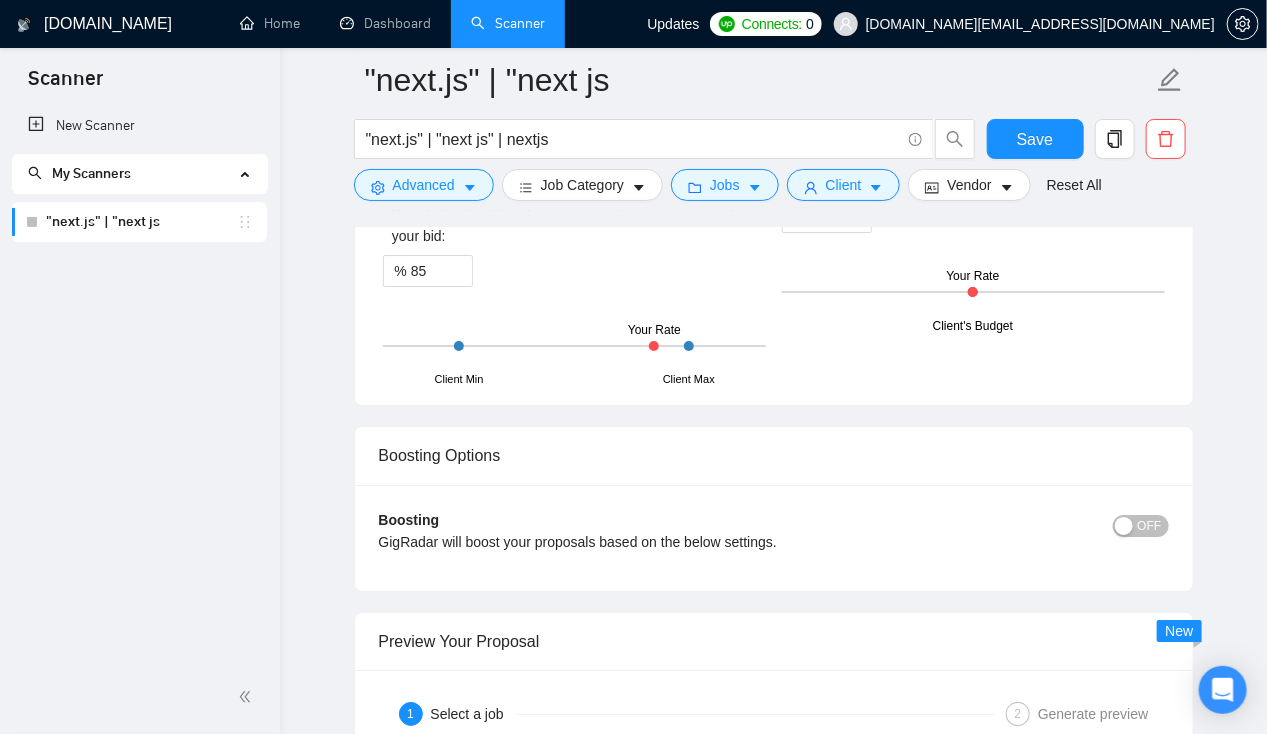 scroll, scrollTop: 2365, scrollLeft: 0, axis: vertical 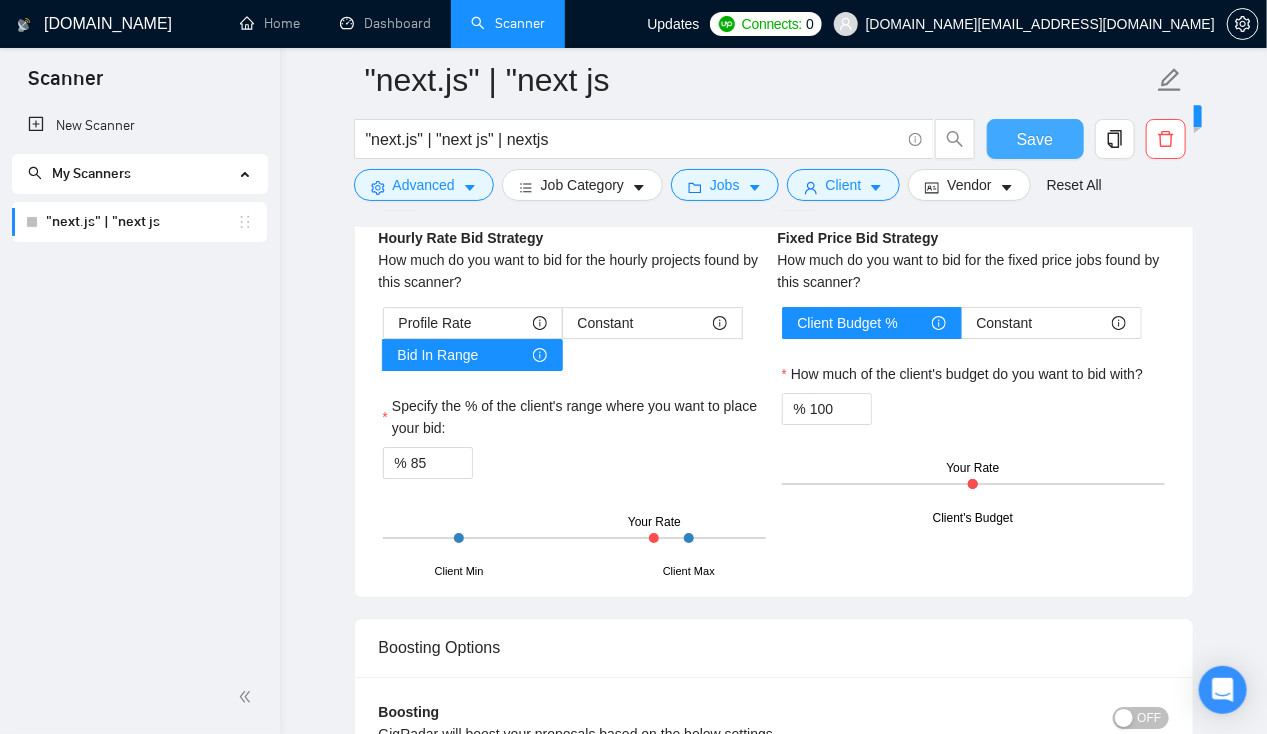 click on "Save" at bounding box center [1035, 139] 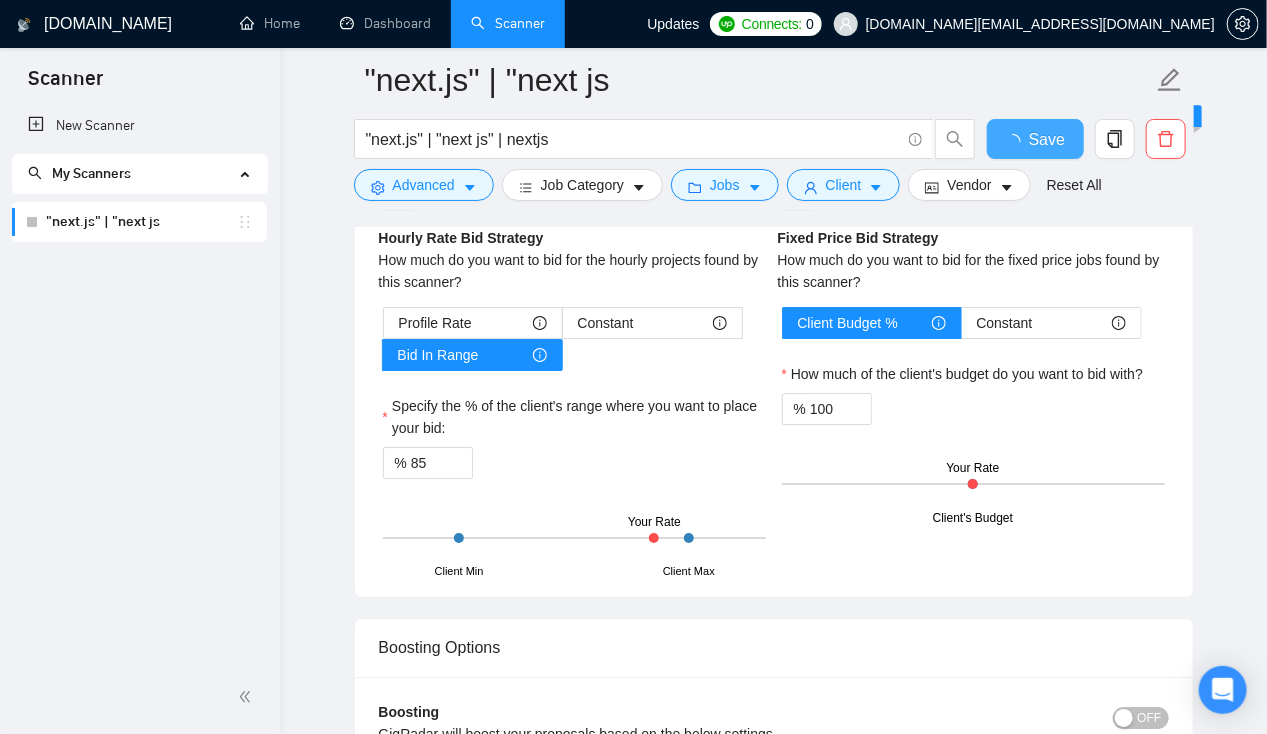 type 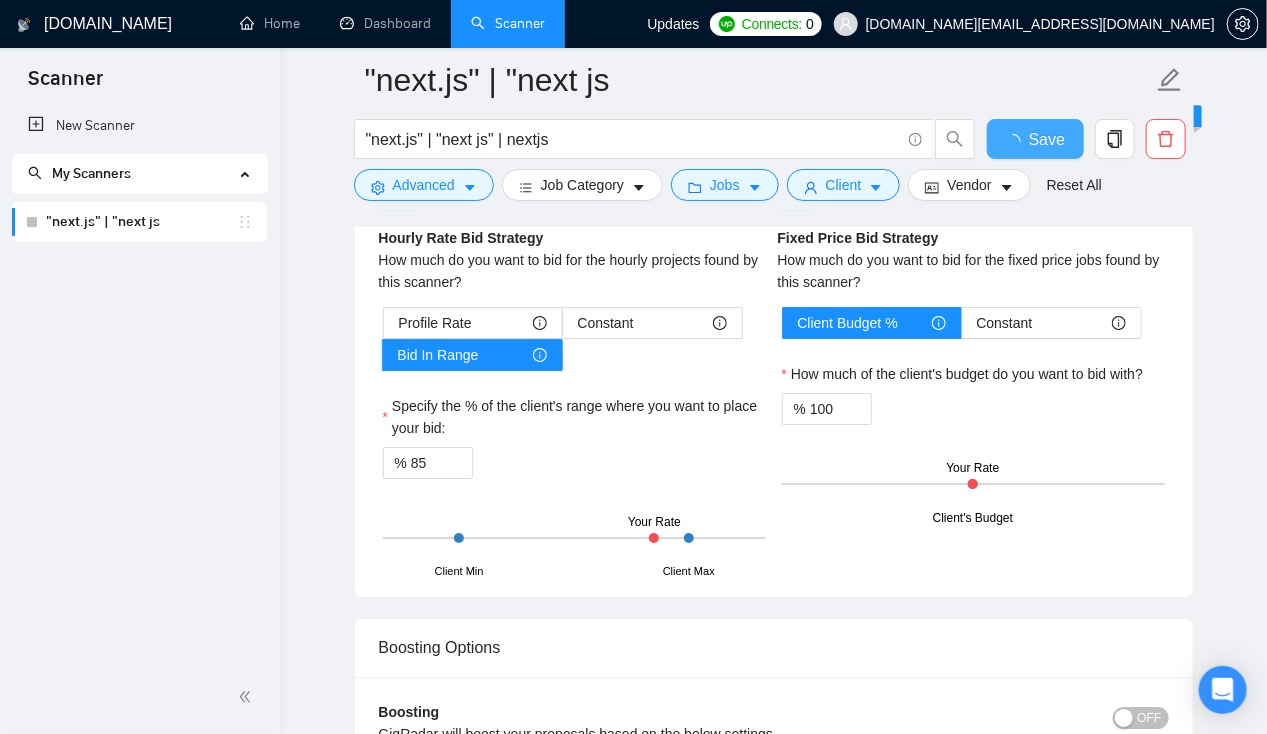 checkbox on "true" 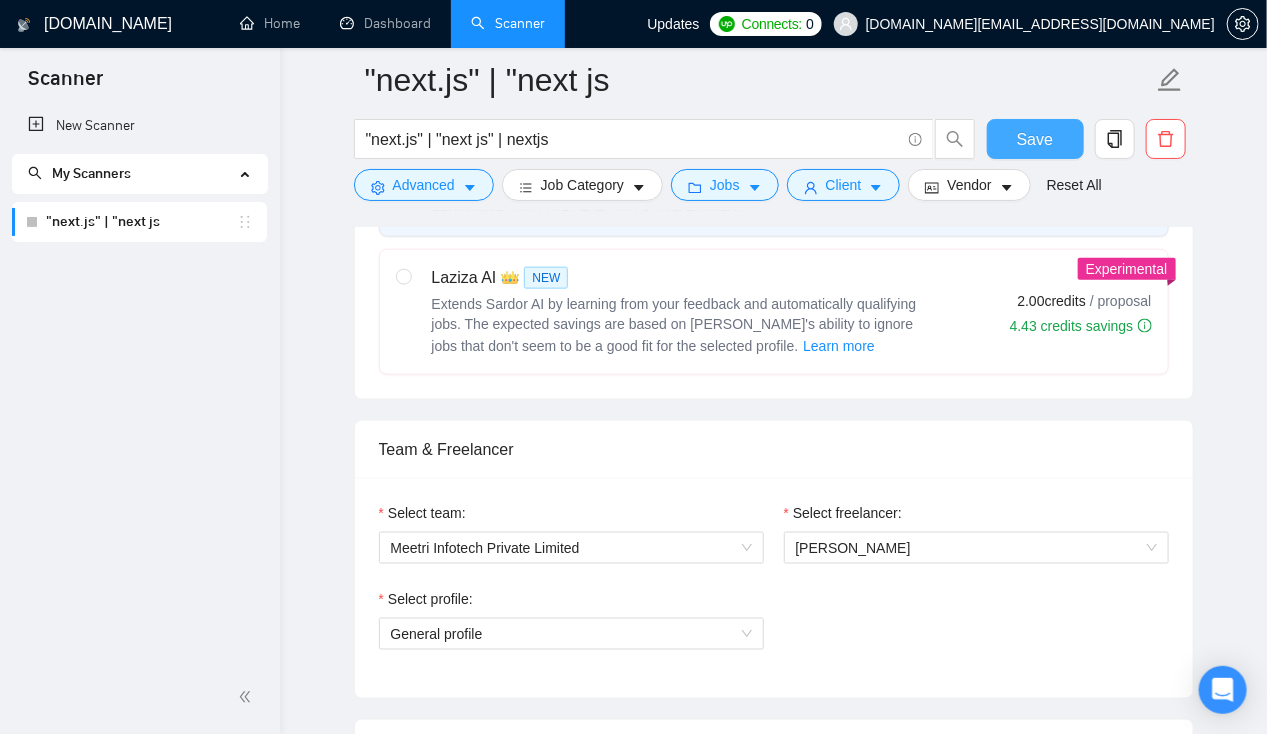 scroll, scrollTop: 817, scrollLeft: 0, axis: vertical 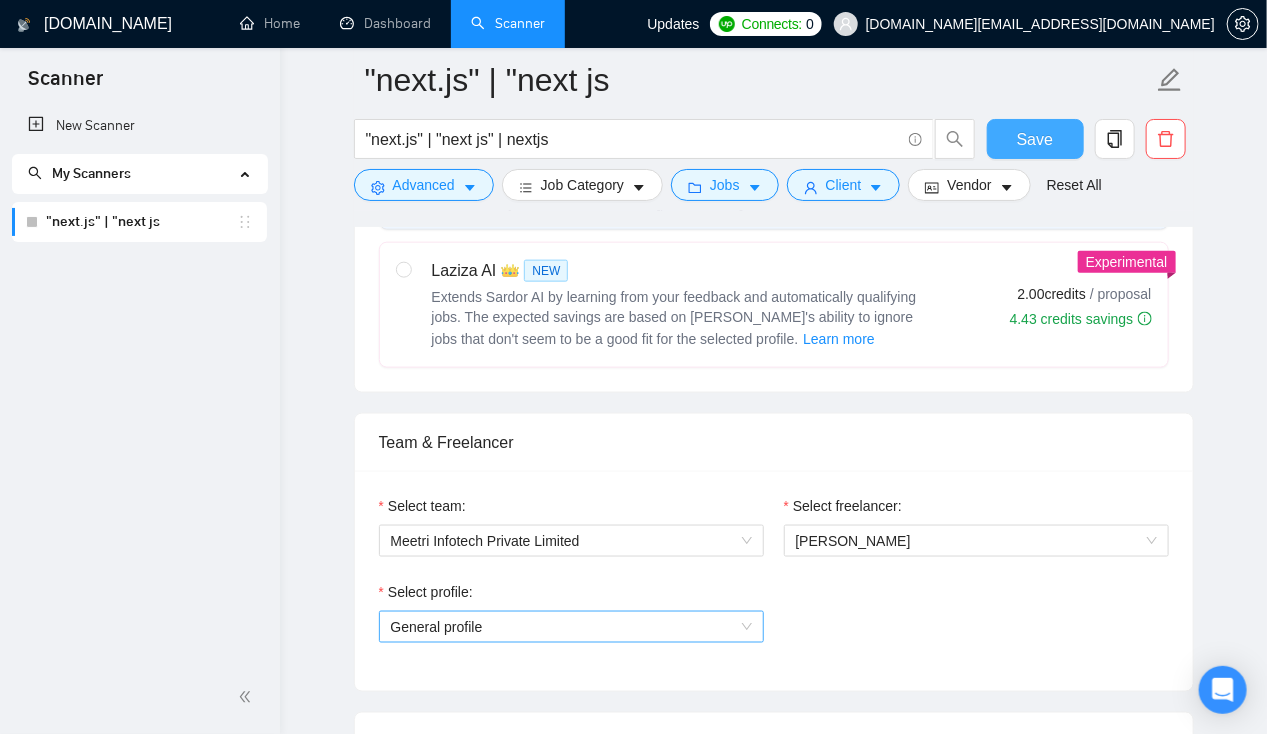 click on "General profile" at bounding box center [571, 627] 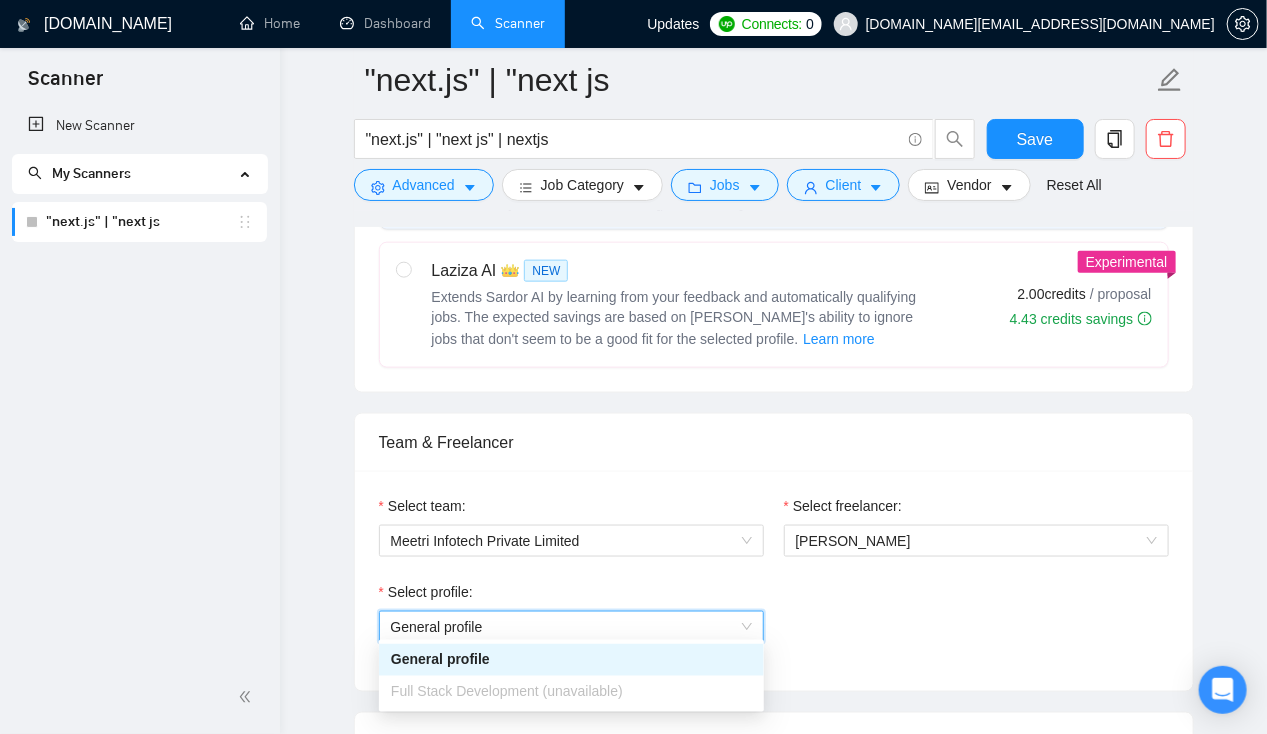 click on "General profile" at bounding box center [571, 627] 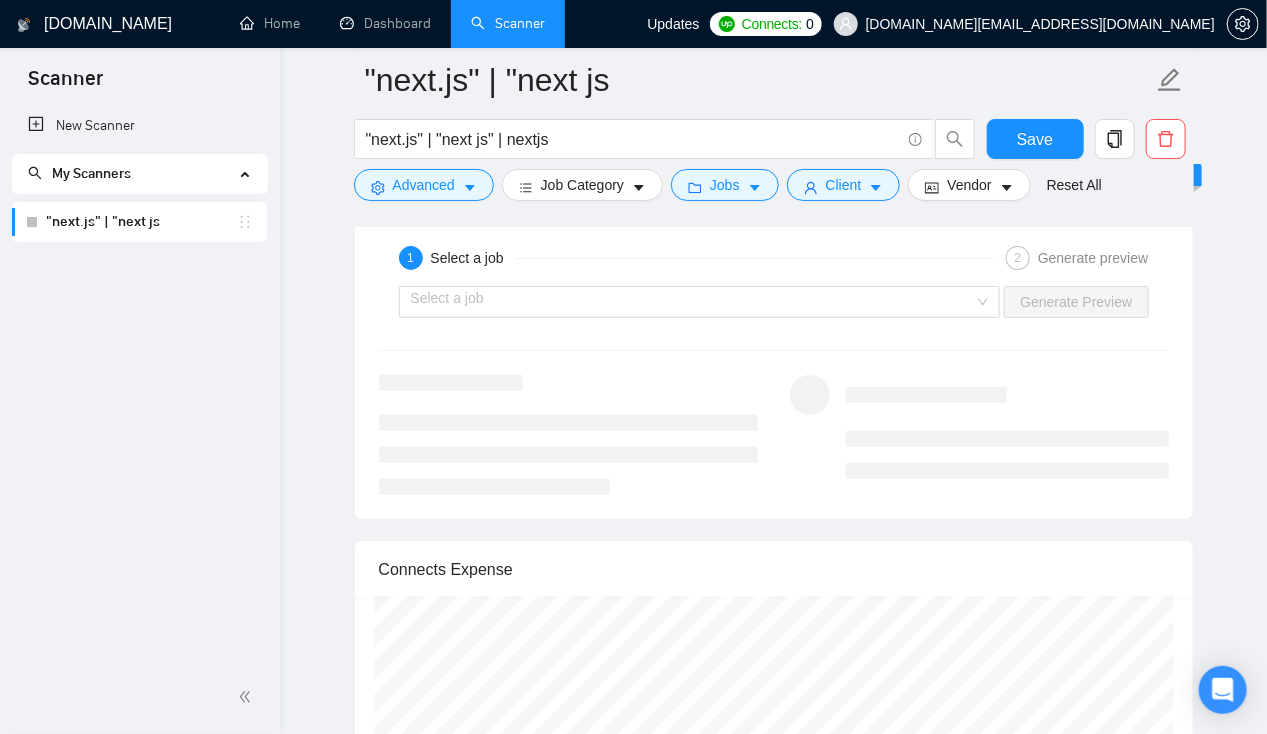 scroll, scrollTop: 2853, scrollLeft: 0, axis: vertical 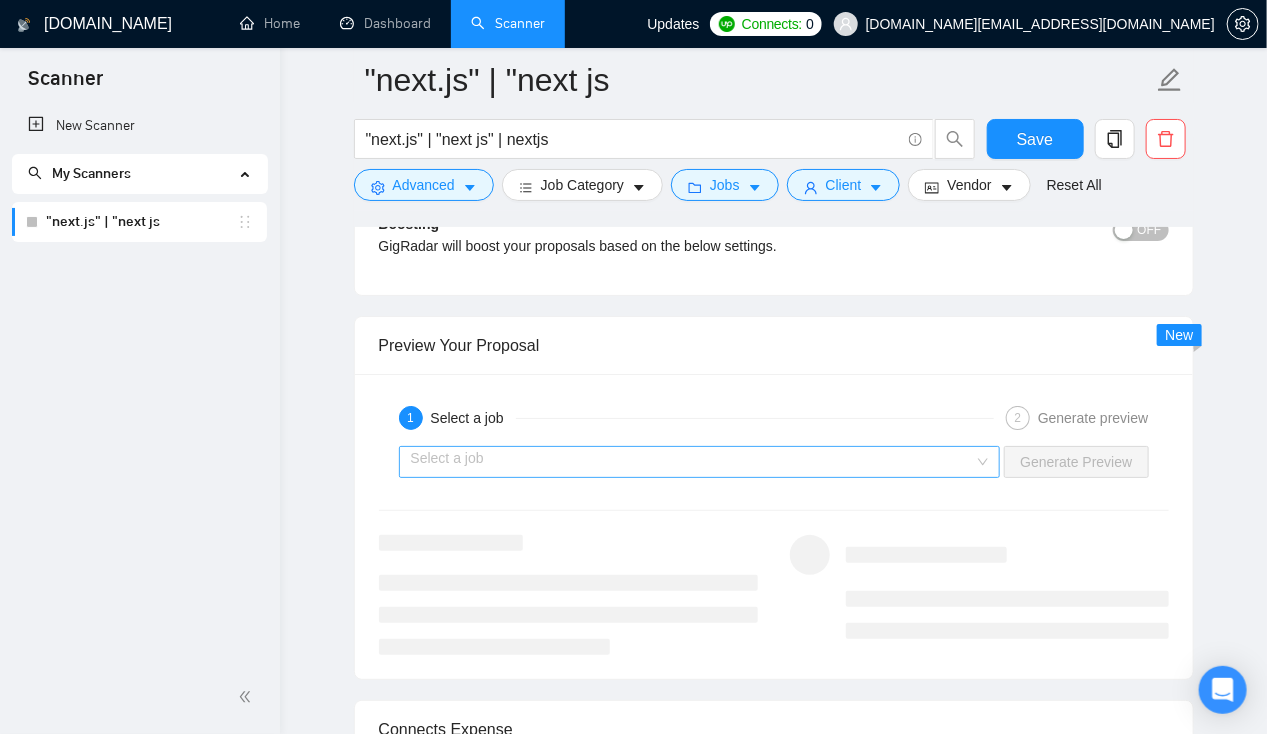 click at bounding box center (693, 462) 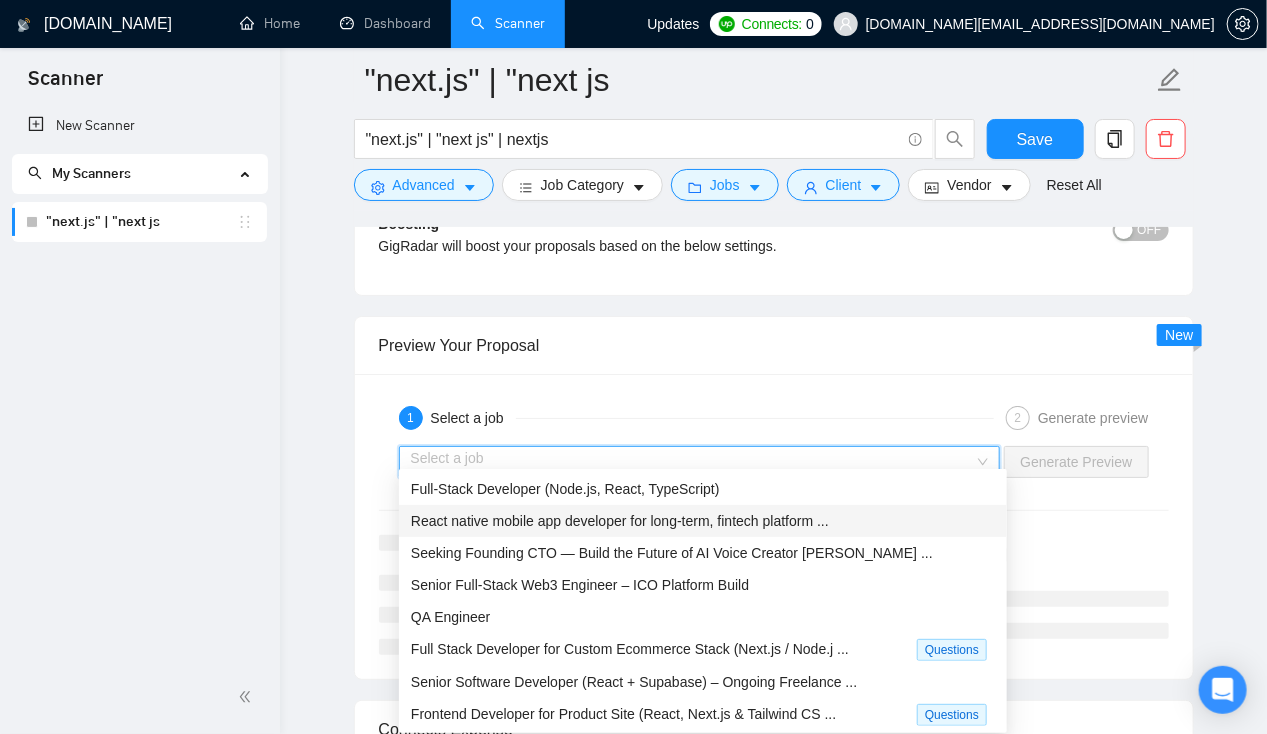 click on "React native mobile app developer for long-term, fintech platform ..." at bounding box center (620, 521) 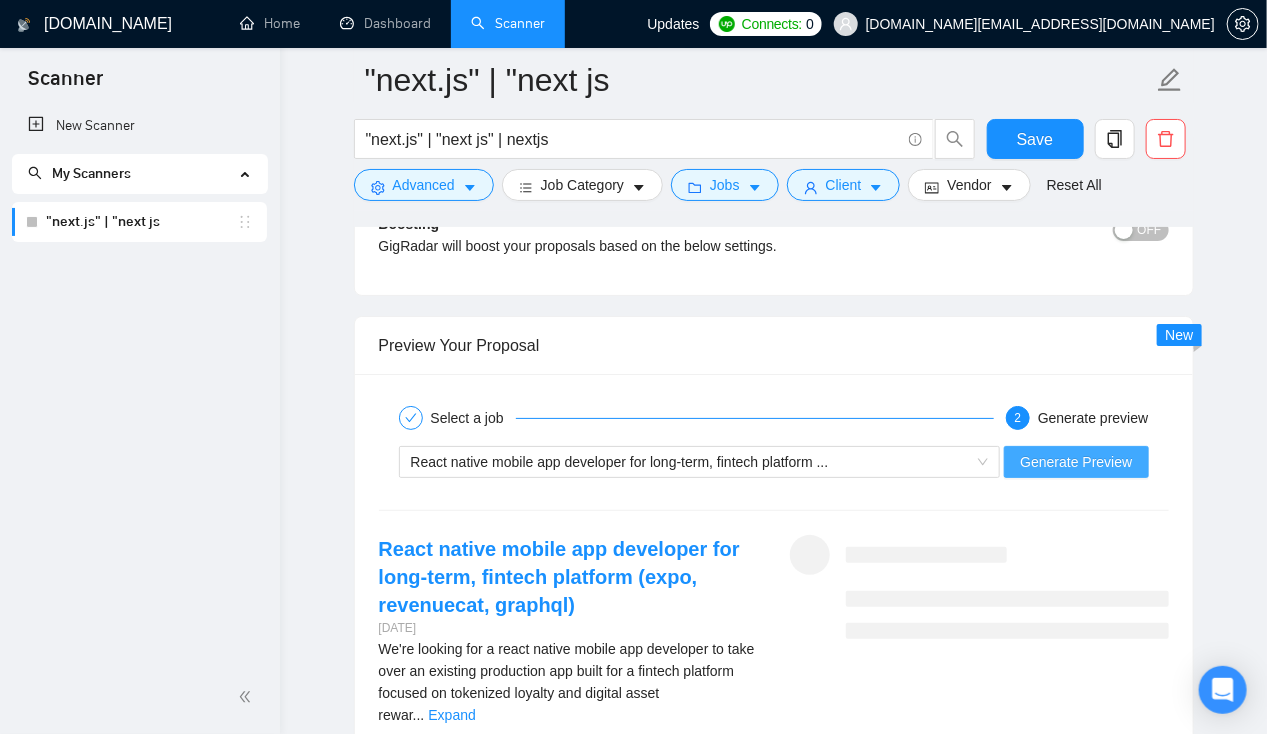 click on "Generate Preview" at bounding box center [1076, 462] 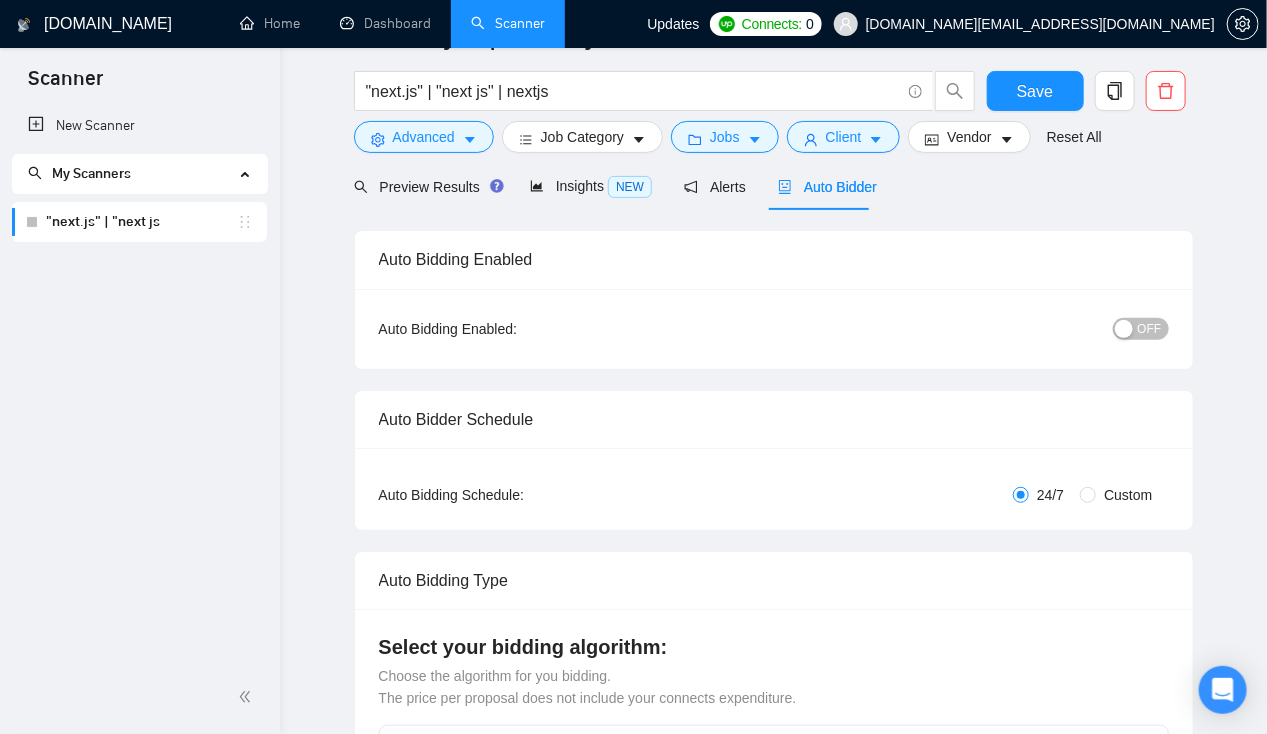 scroll, scrollTop: 0, scrollLeft: 0, axis: both 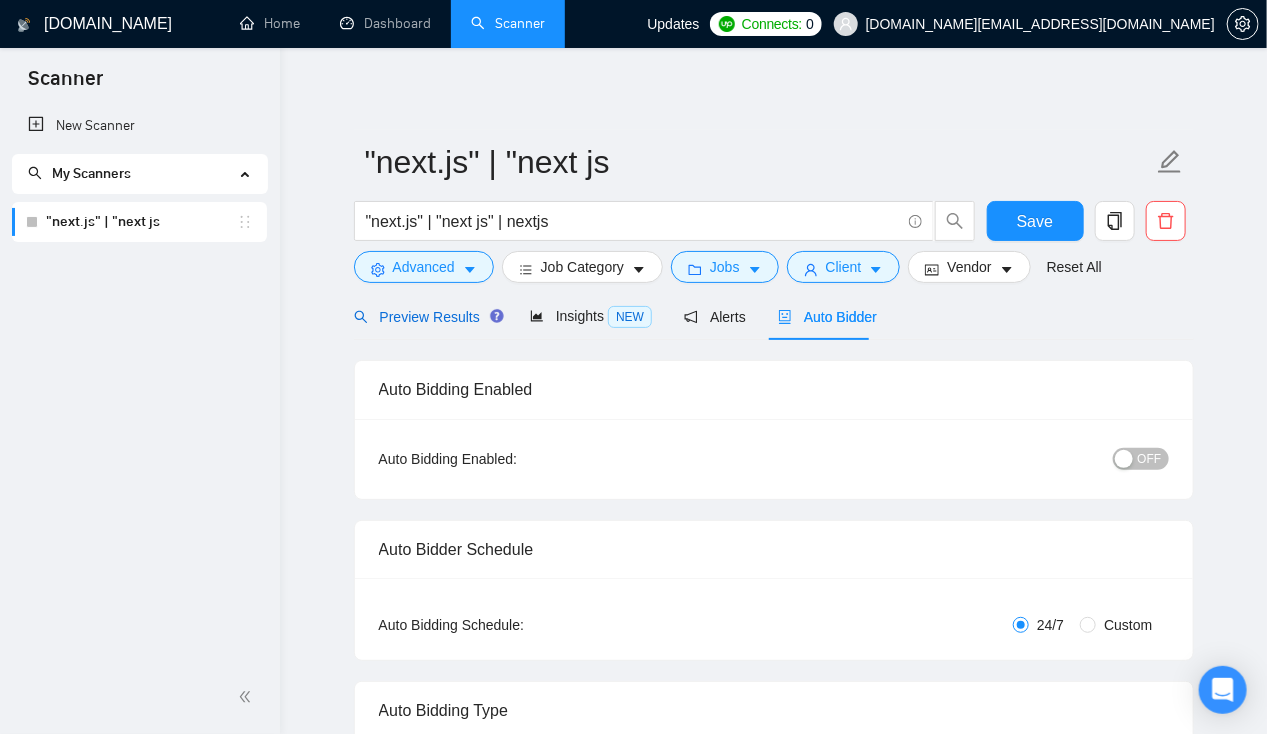 click on "Preview Results" at bounding box center (426, 317) 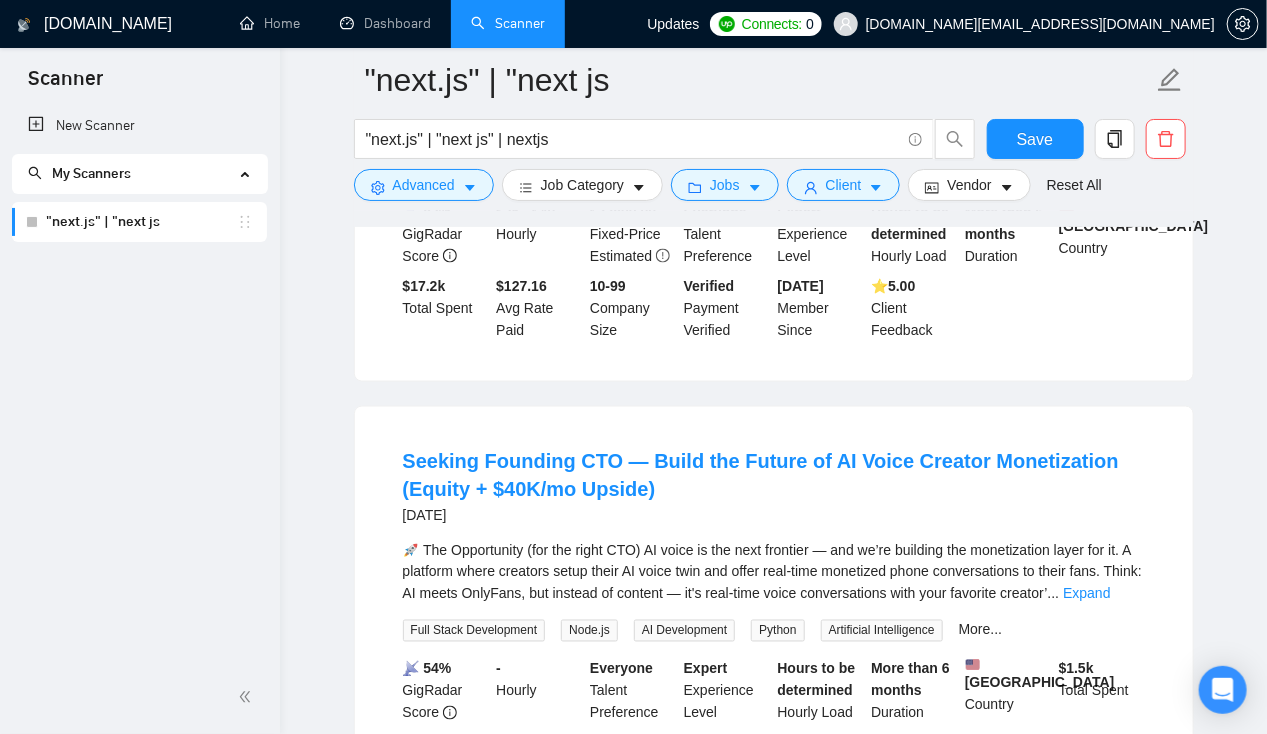 scroll, scrollTop: 929, scrollLeft: 0, axis: vertical 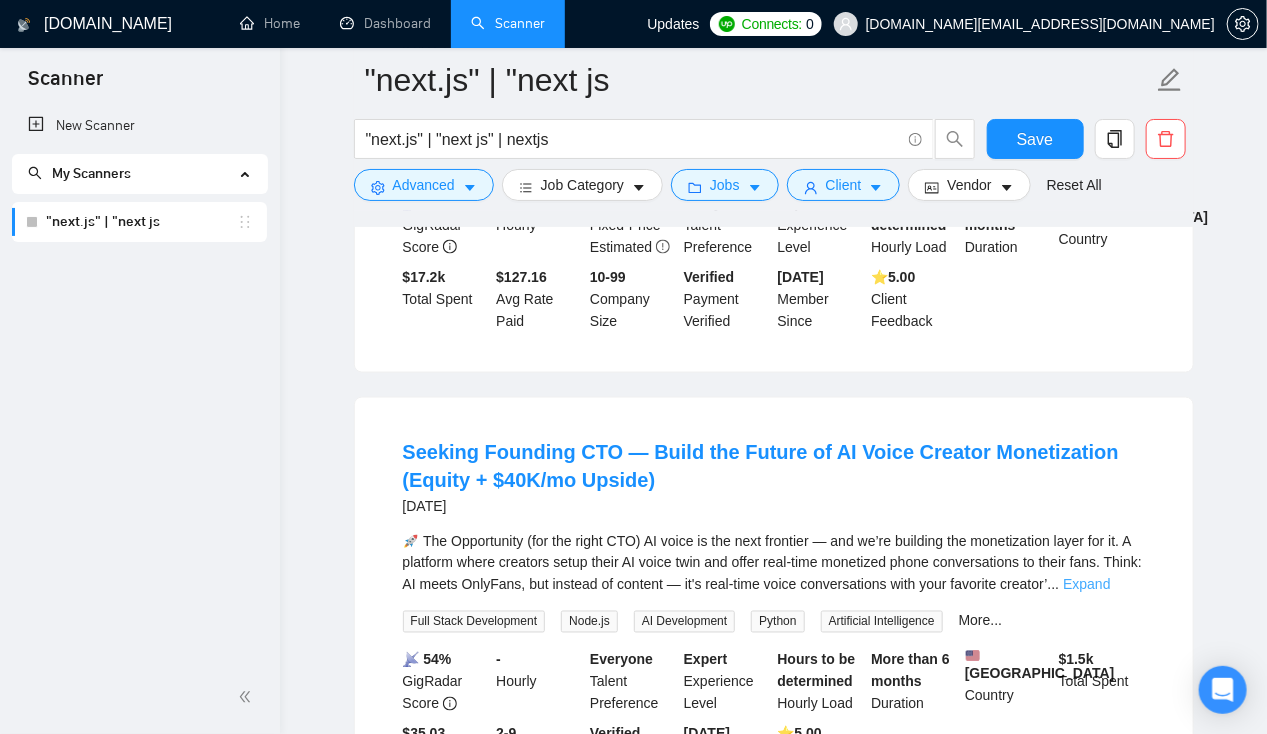 click on "Expand" at bounding box center [1086, 585] 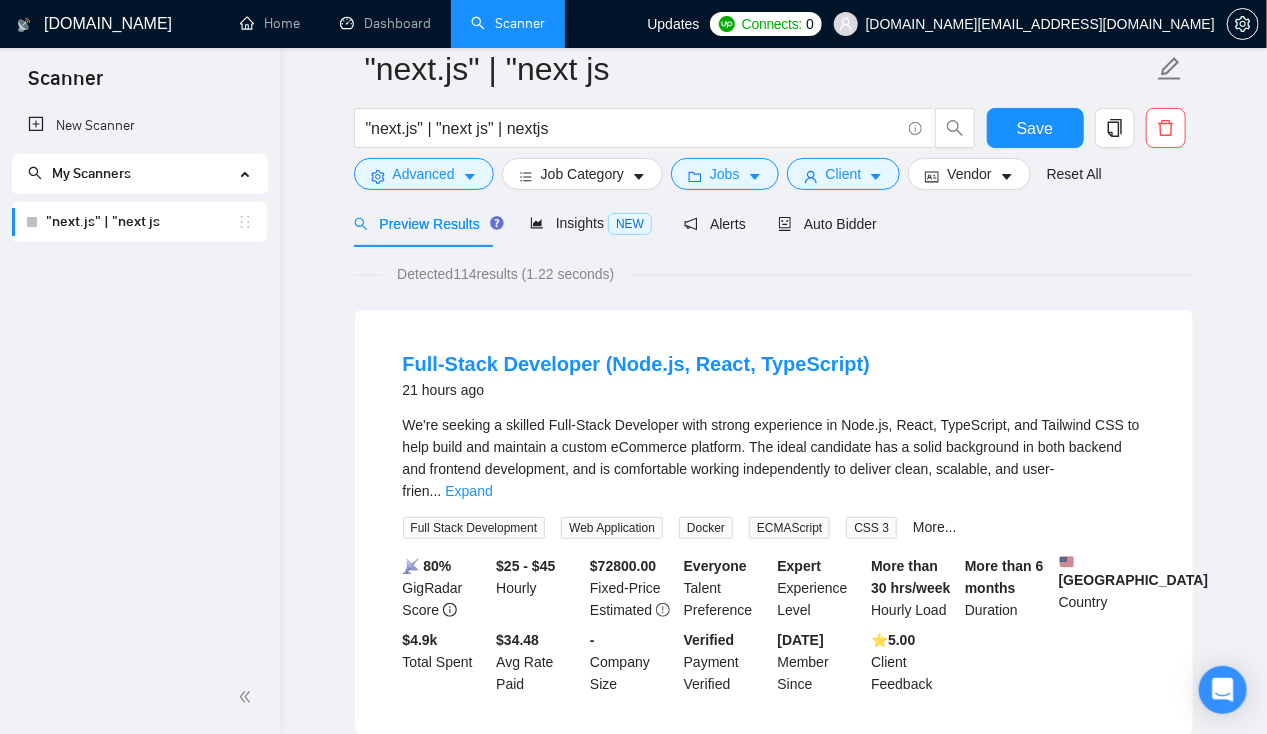 scroll, scrollTop: 7, scrollLeft: 0, axis: vertical 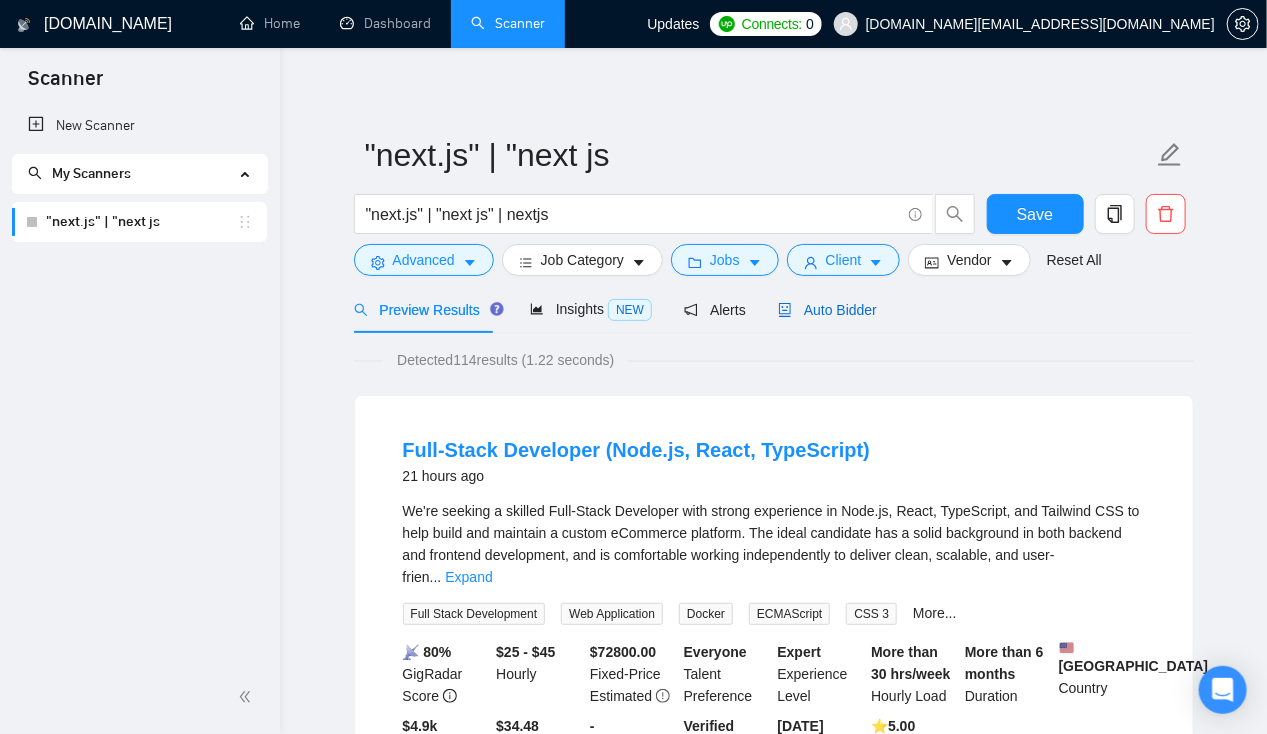 click on "Auto Bidder" at bounding box center [827, 310] 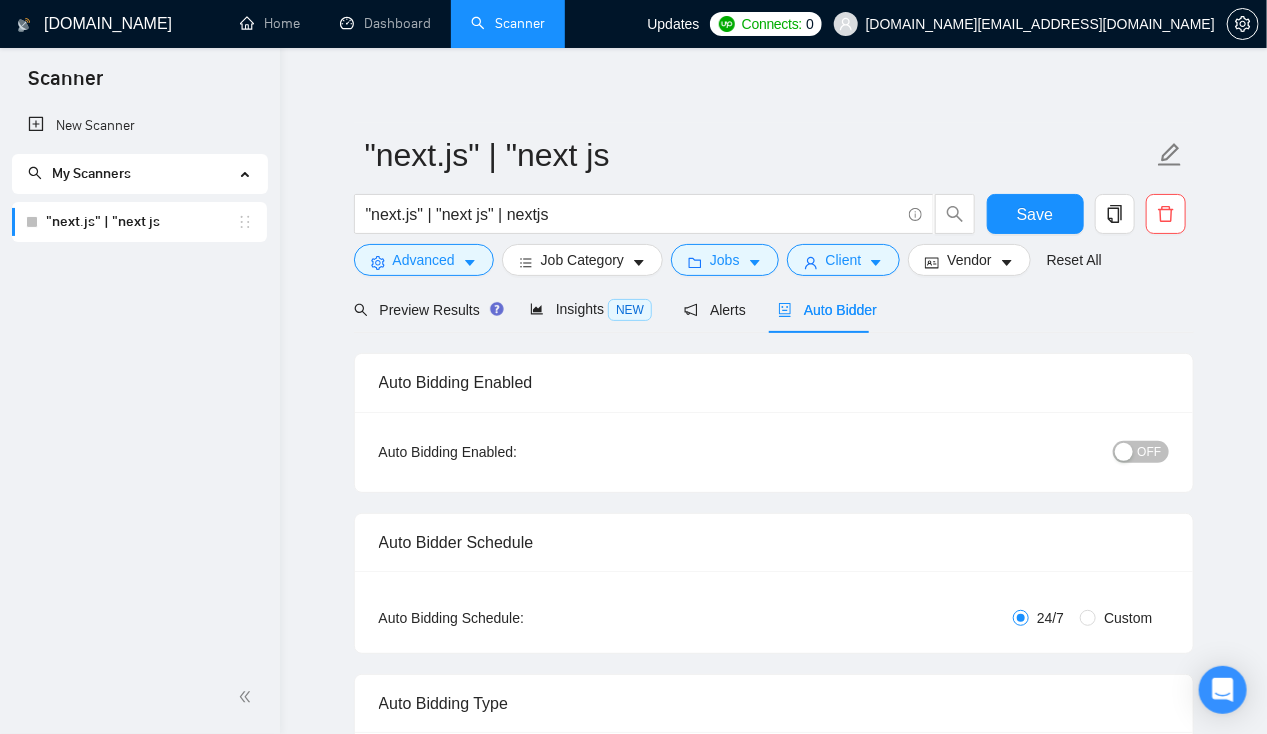 type 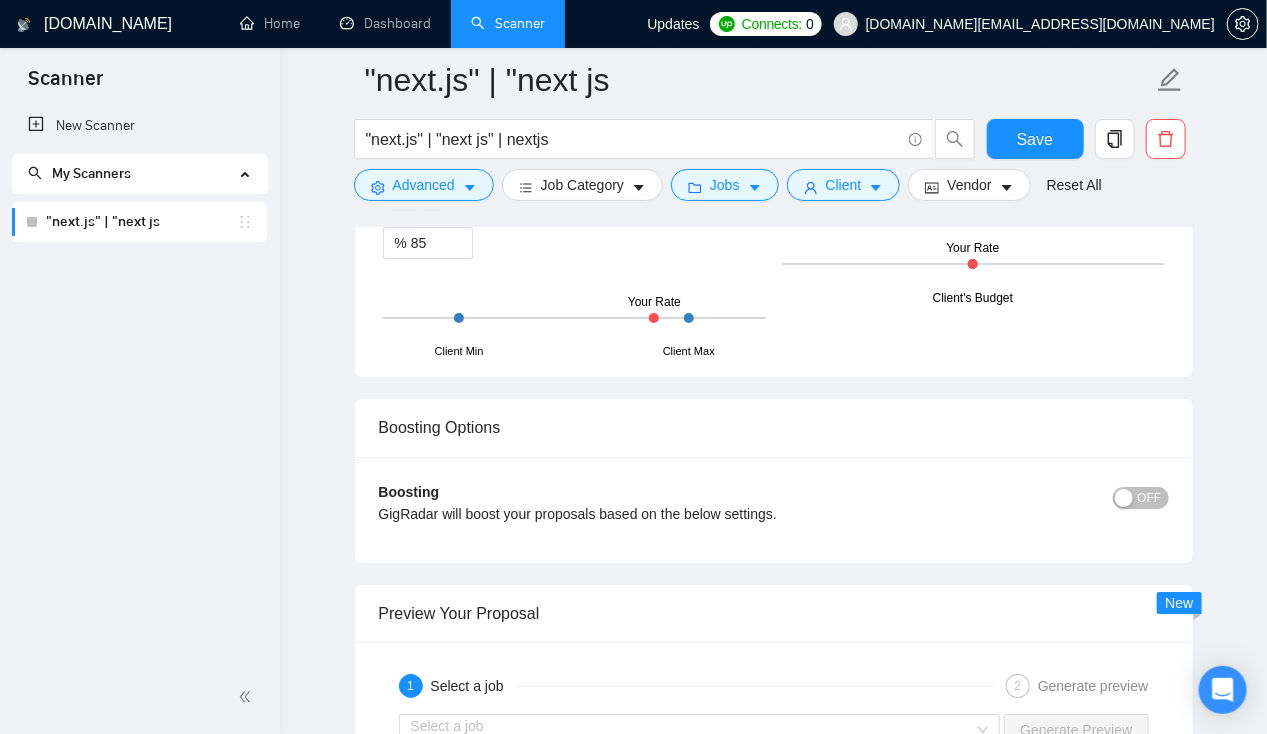scroll, scrollTop: 2582, scrollLeft: 0, axis: vertical 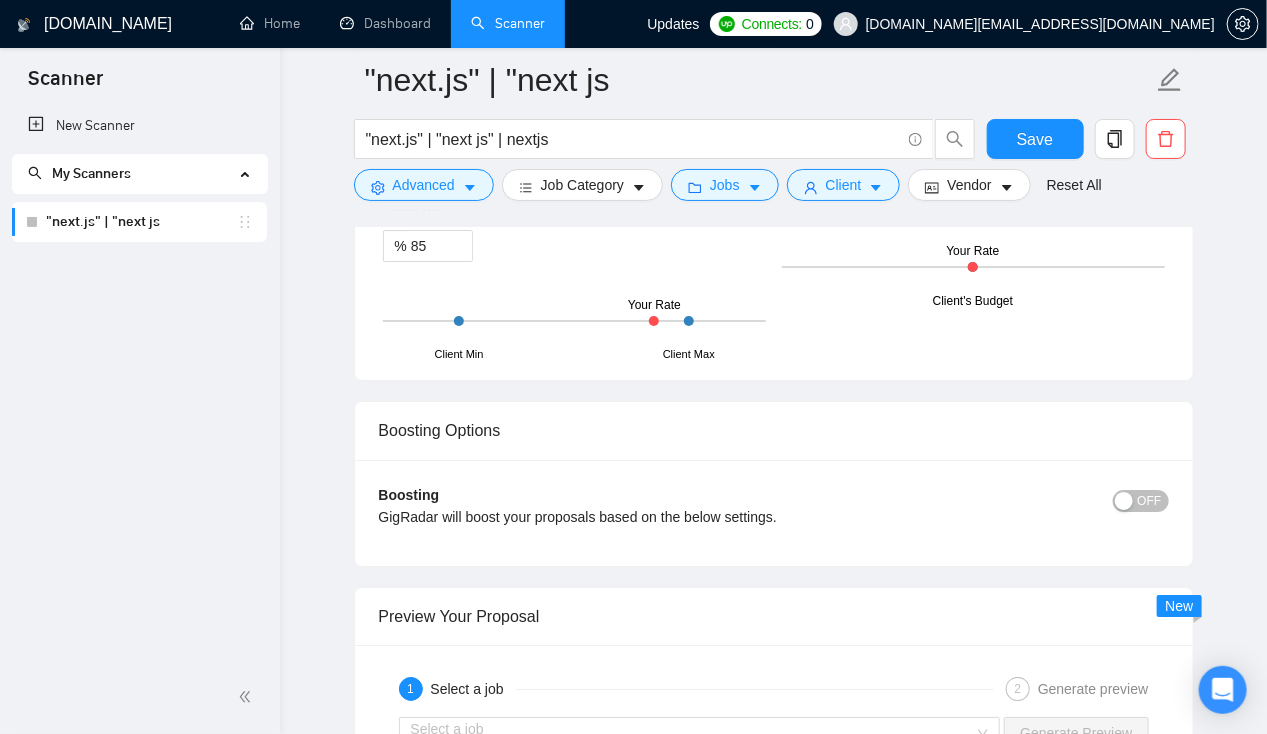 click on "OFF" at bounding box center (1150, 501) 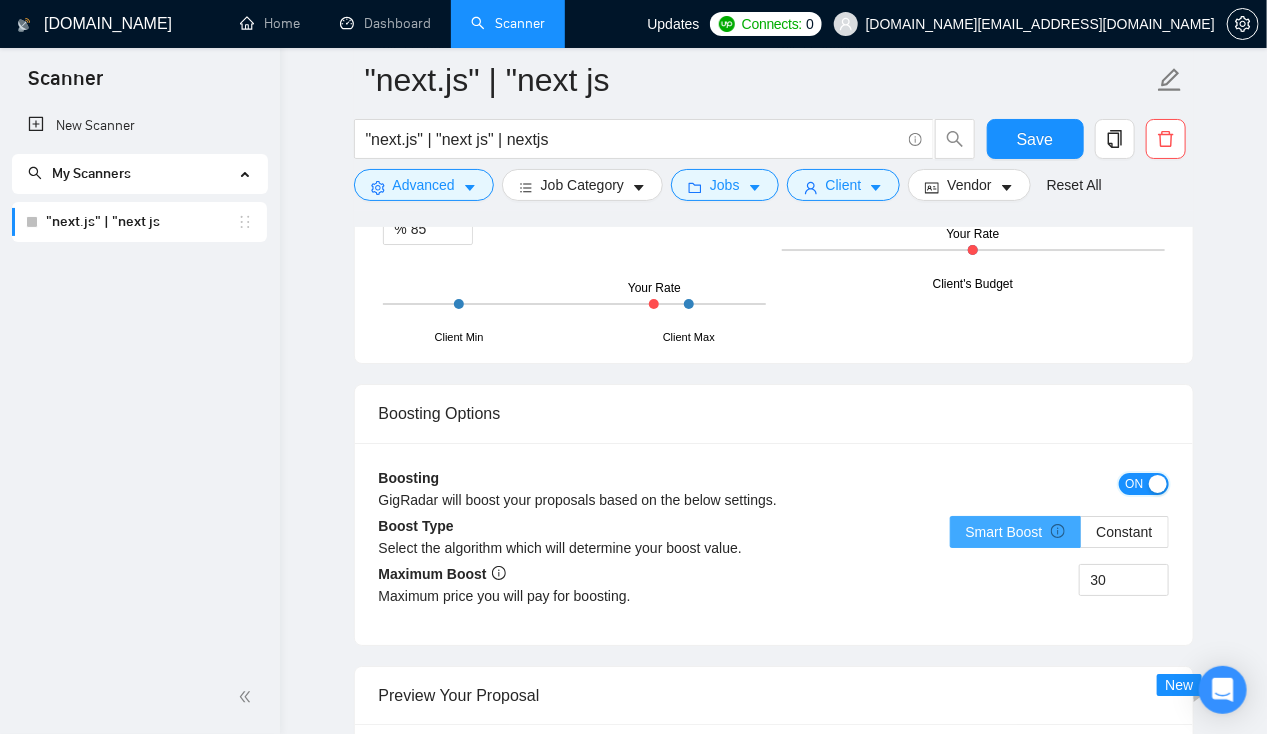 scroll, scrollTop: 2600, scrollLeft: 0, axis: vertical 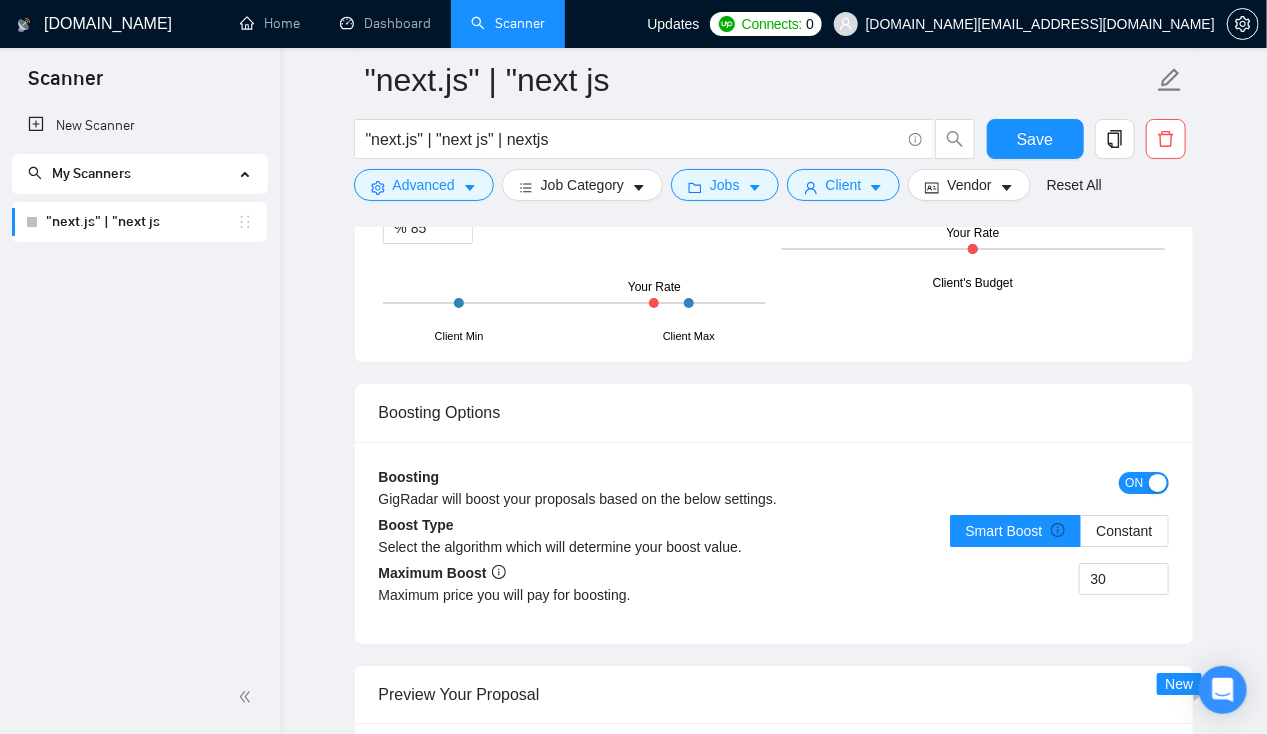 click on "ON" at bounding box center (1135, 483) 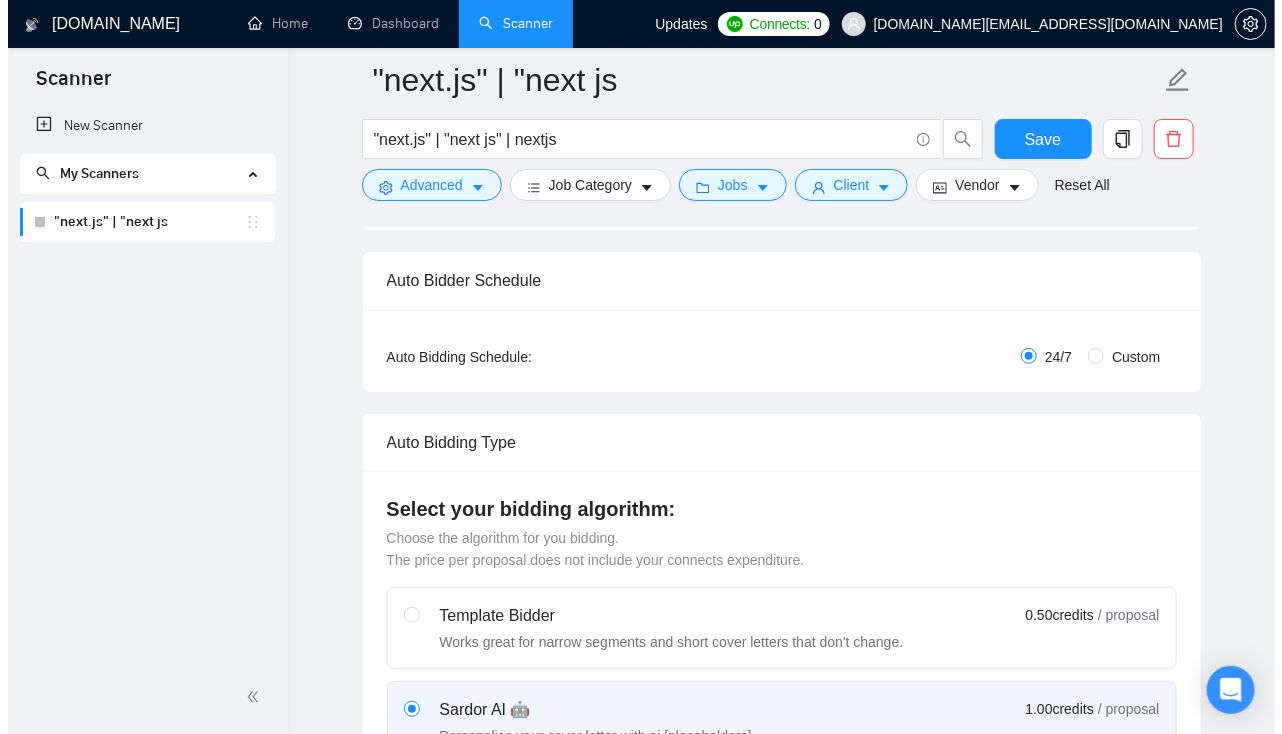 scroll, scrollTop: 0, scrollLeft: 0, axis: both 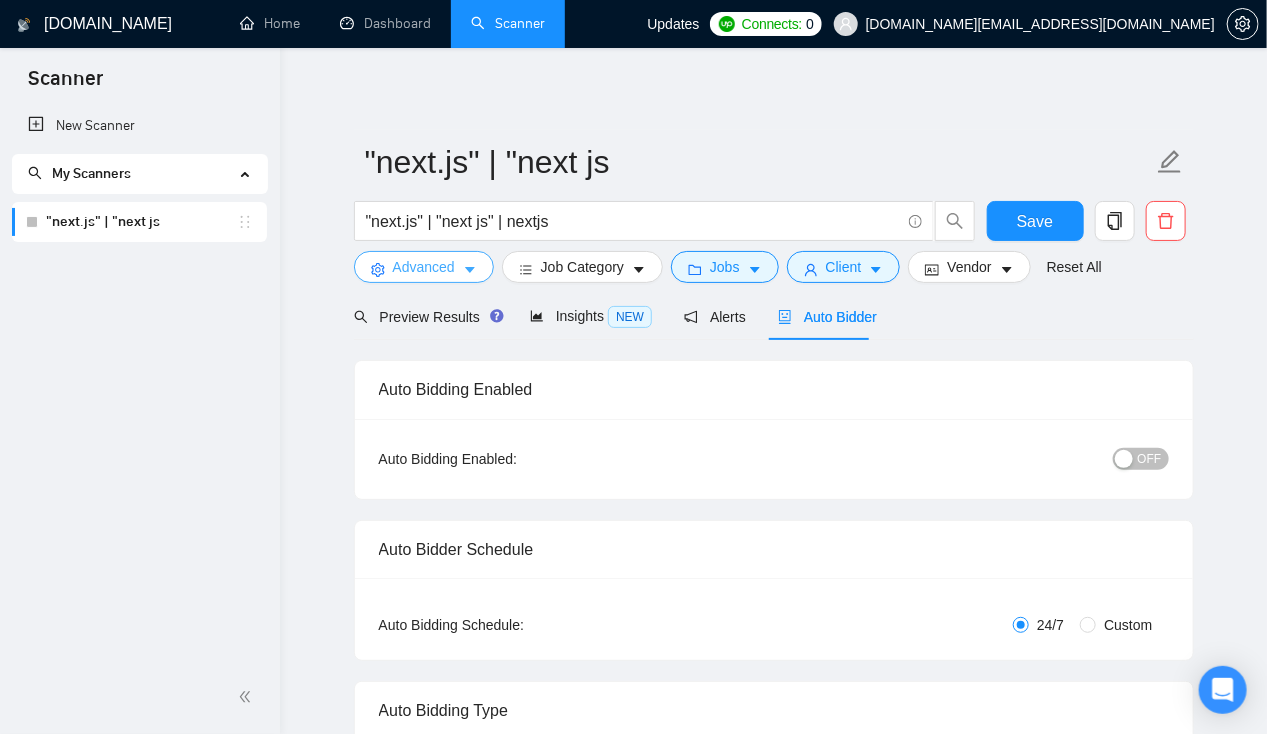 click 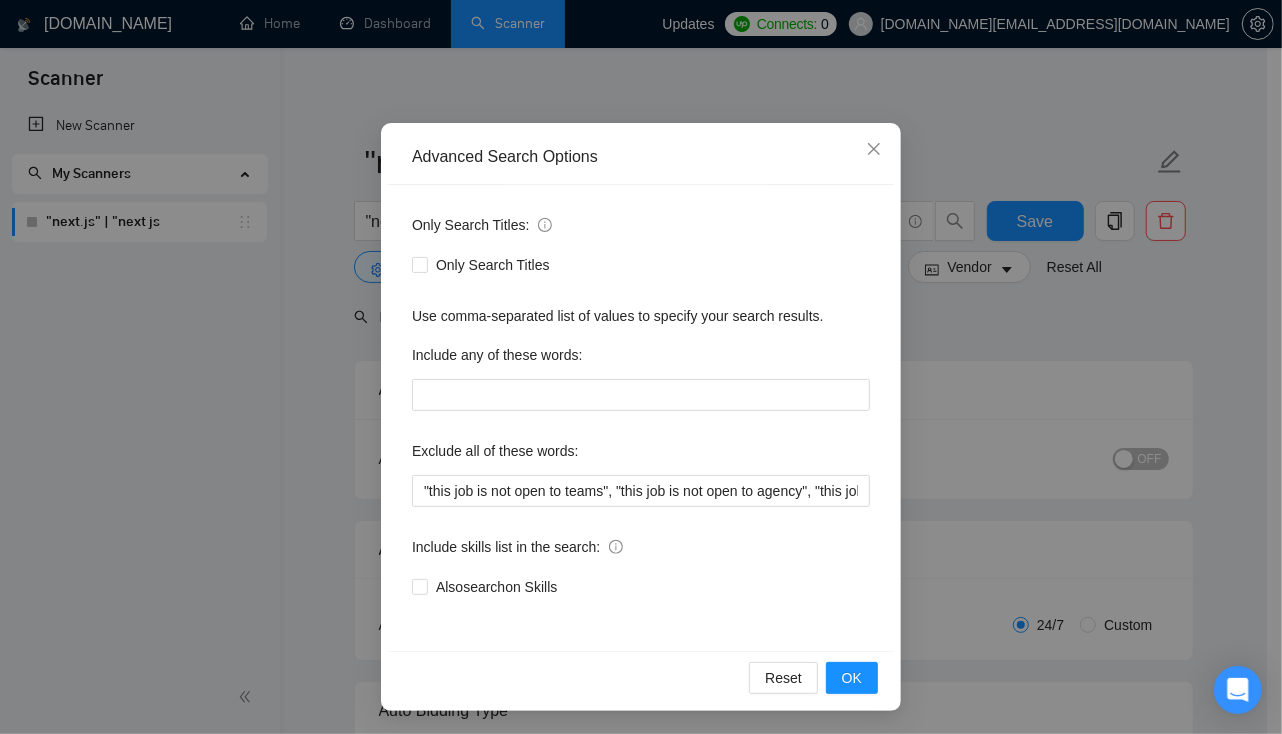 scroll, scrollTop: 0, scrollLeft: 0, axis: both 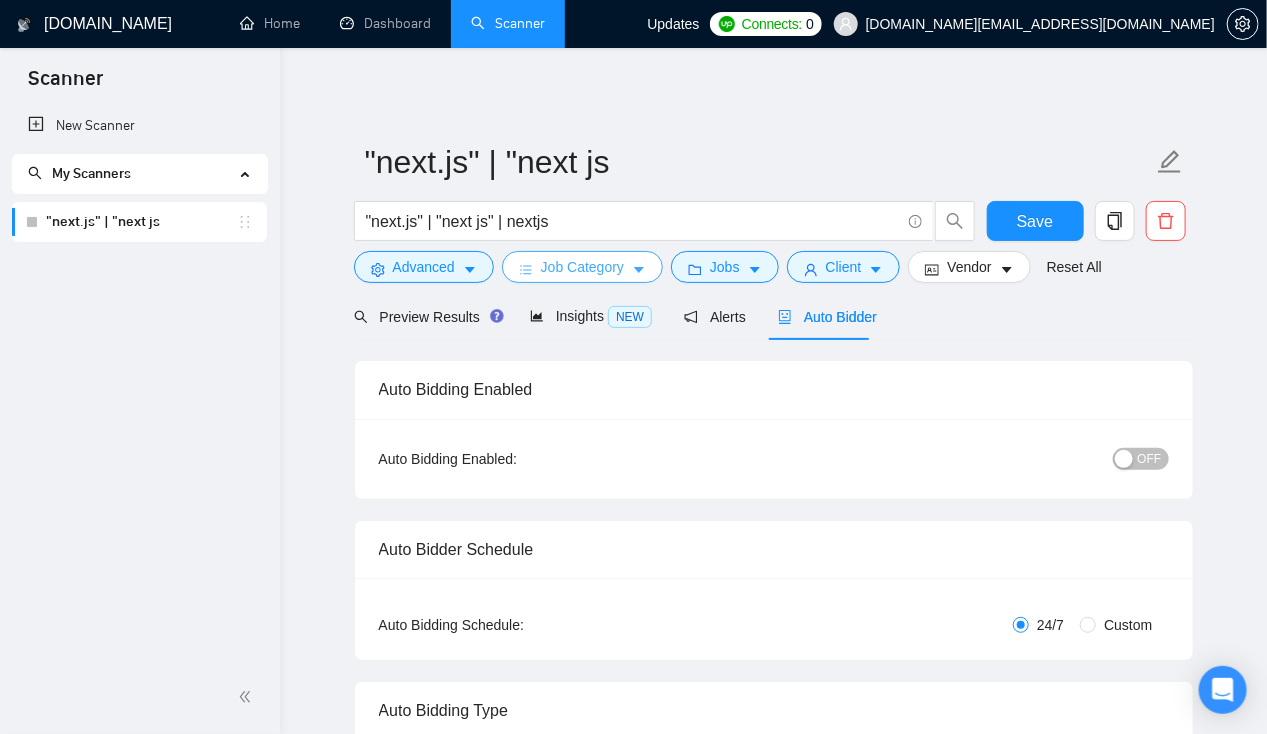 click 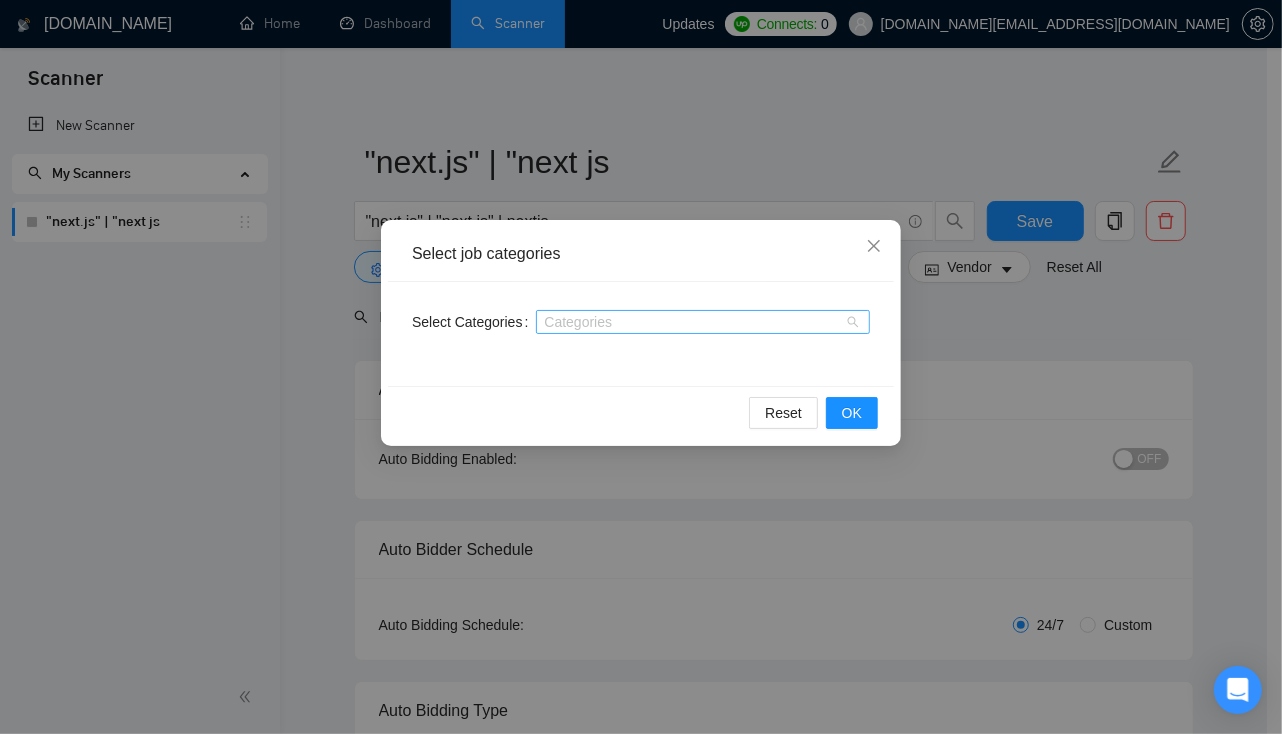 click at bounding box center (693, 322) 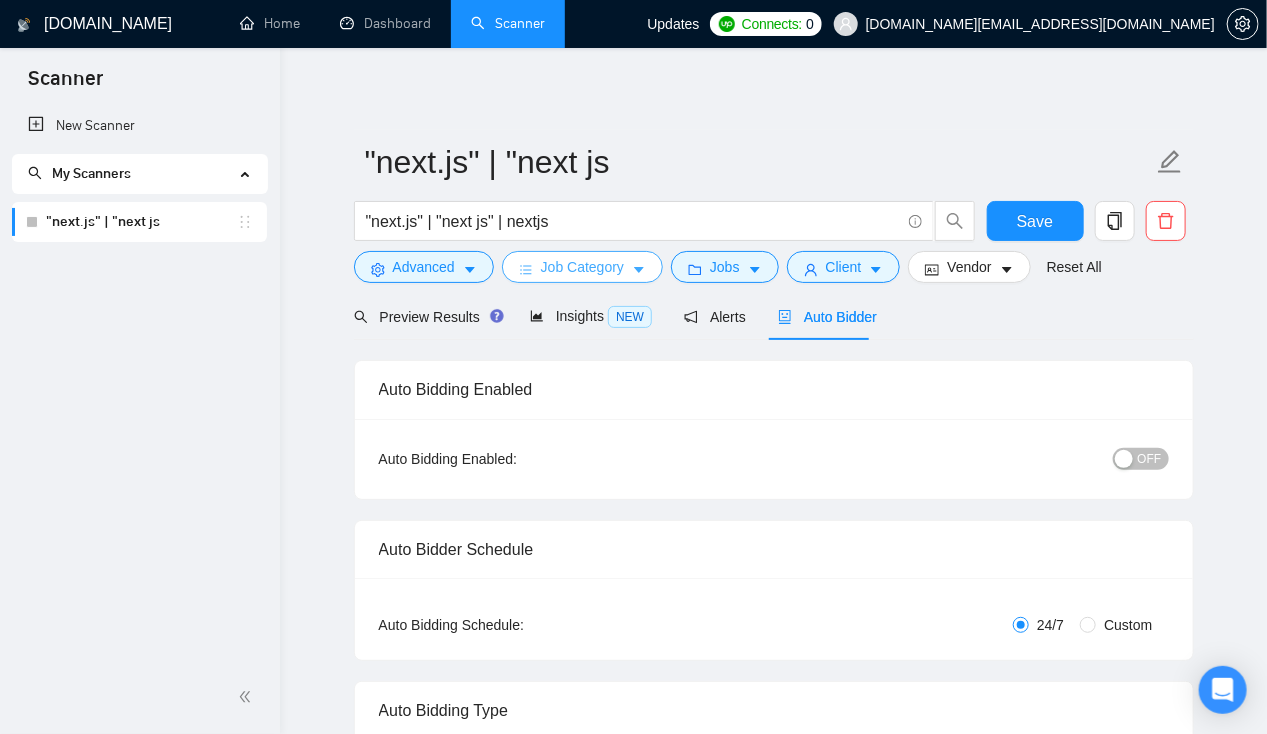 click on "Job Category" at bounding box center [582, 267] 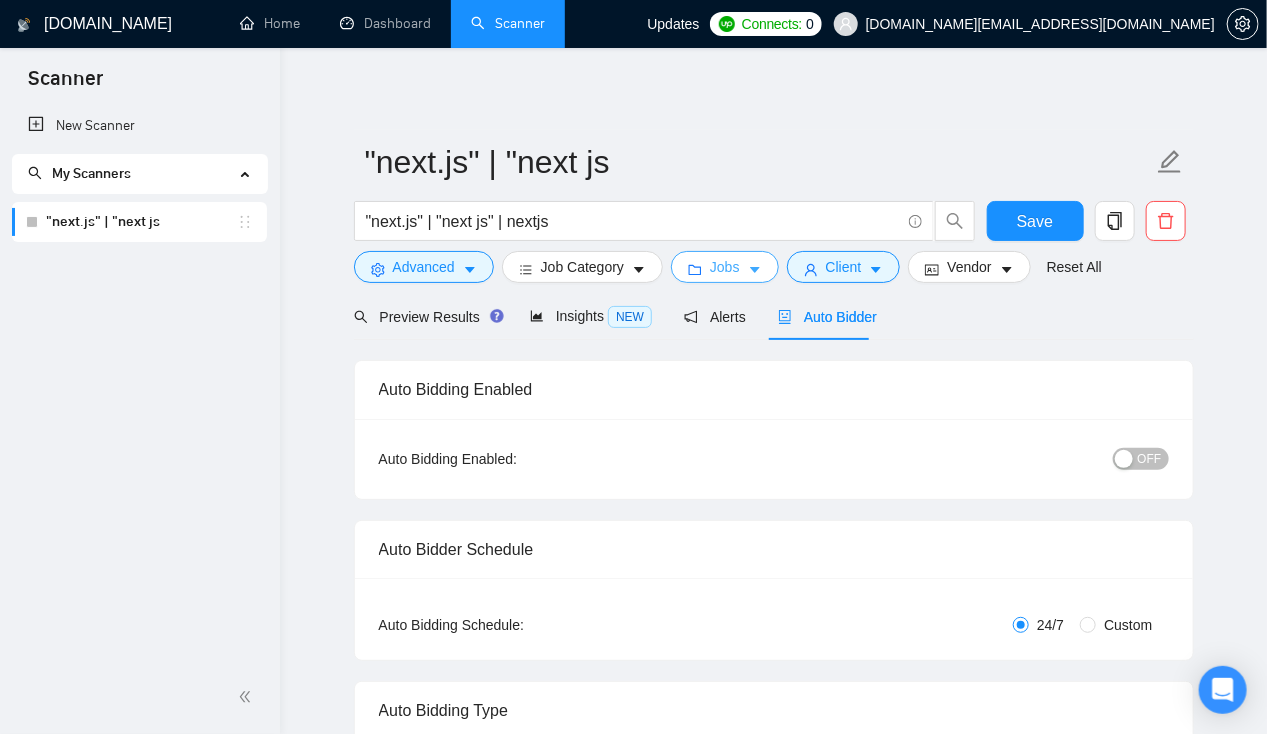 click on "Jobs" at bounding box center (725, 267) 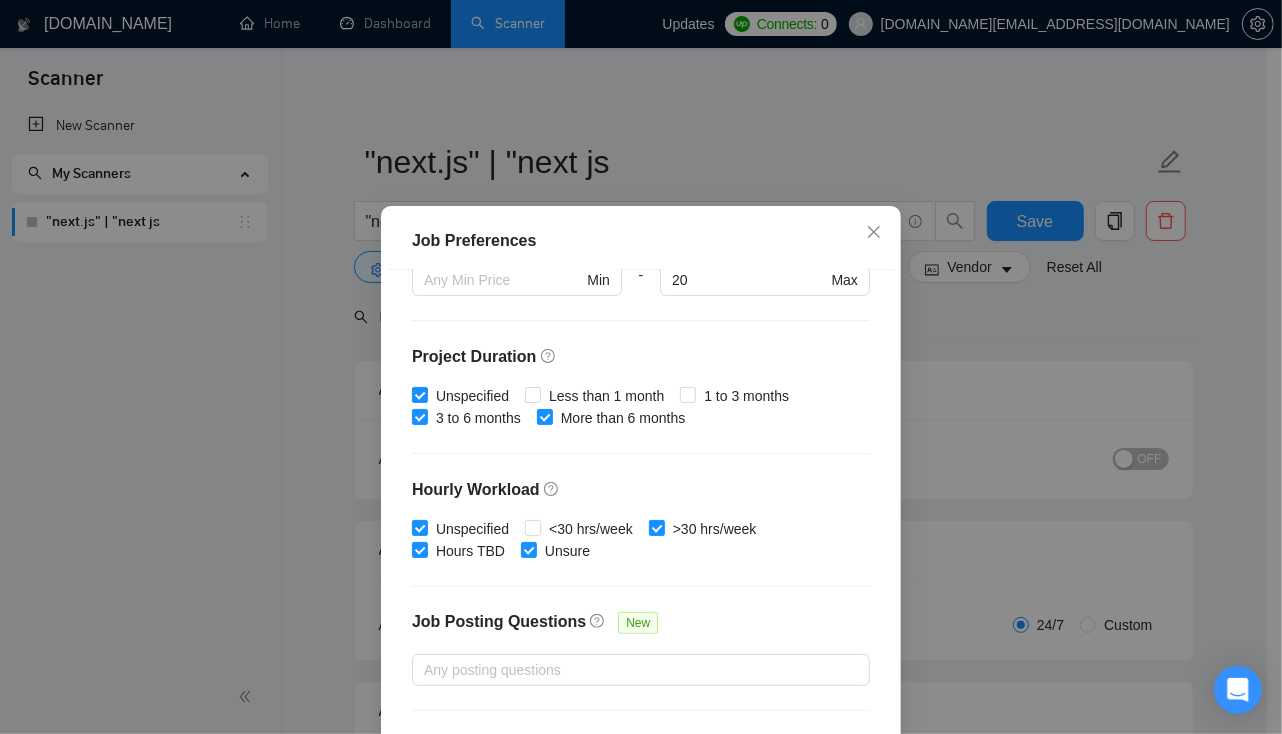 scroll, scrollTop: 611, scrollLeft: 0, axis: vertical 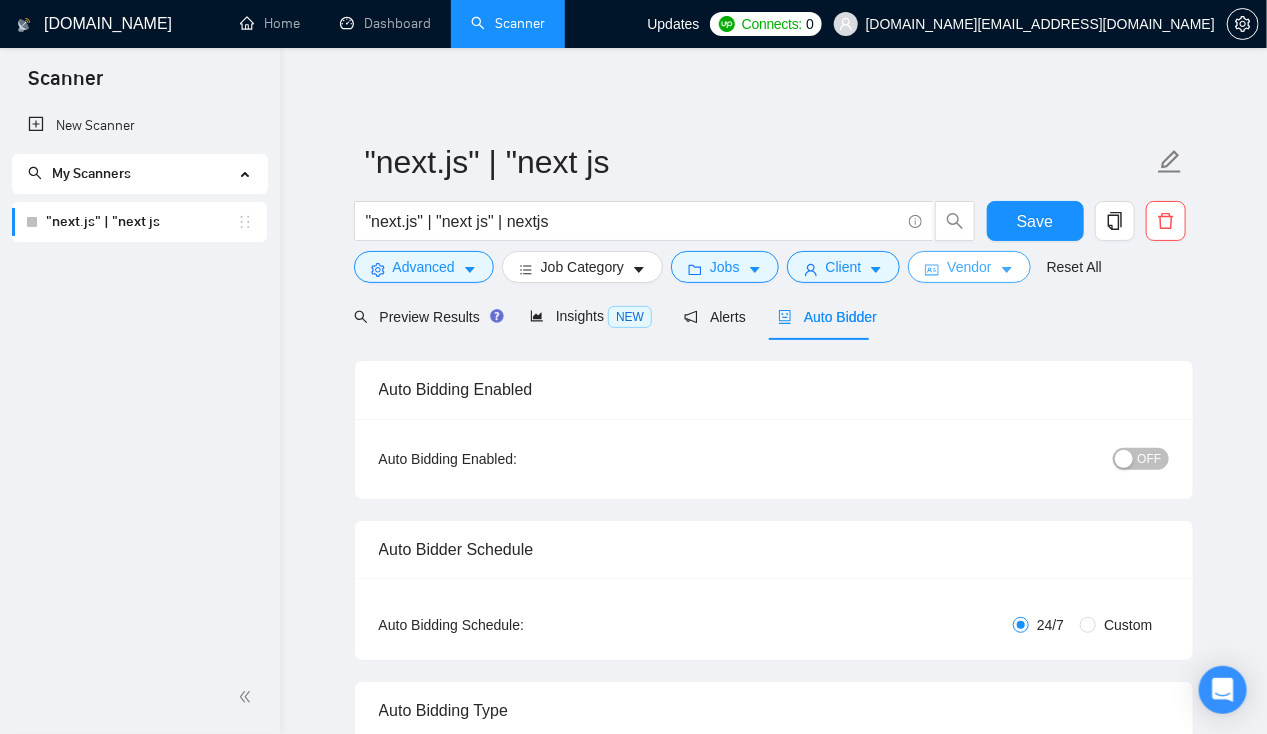 click on "Vendor" at bounding box center (969, 267) 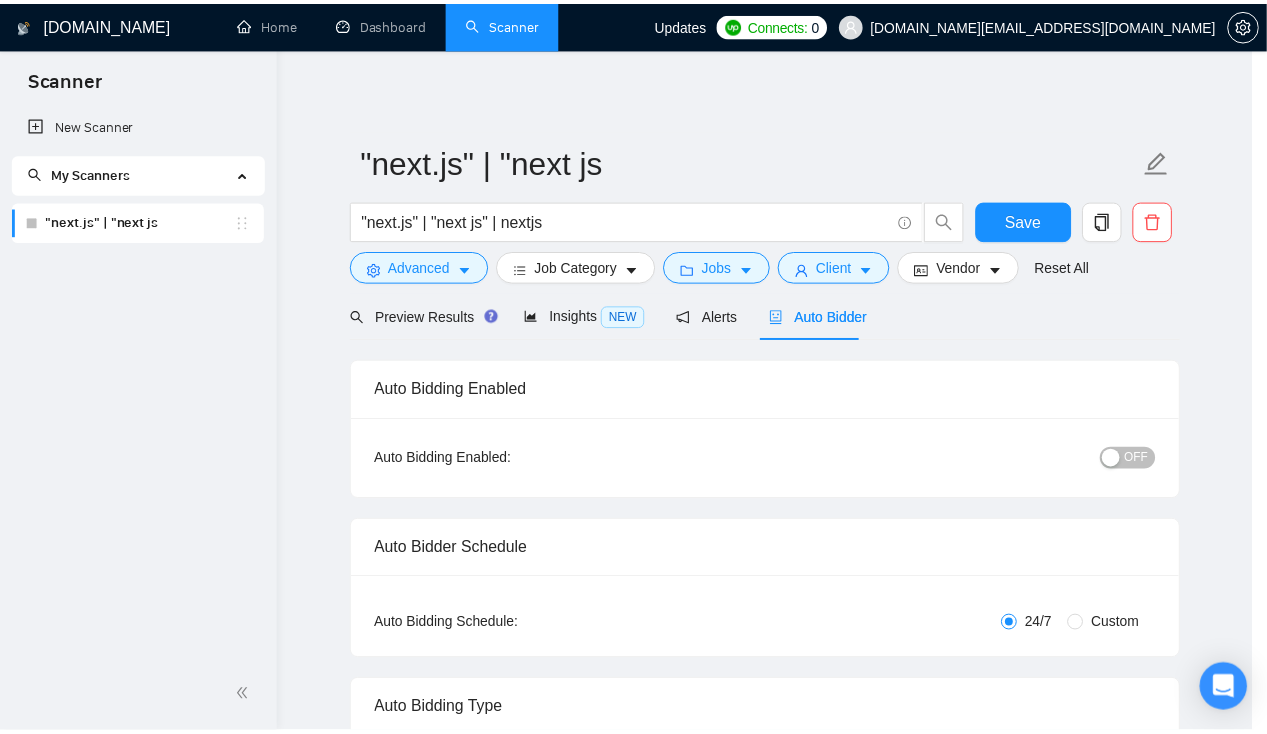 scroll, scrollTop: 85, scrollLeft: 0, axis: vertical 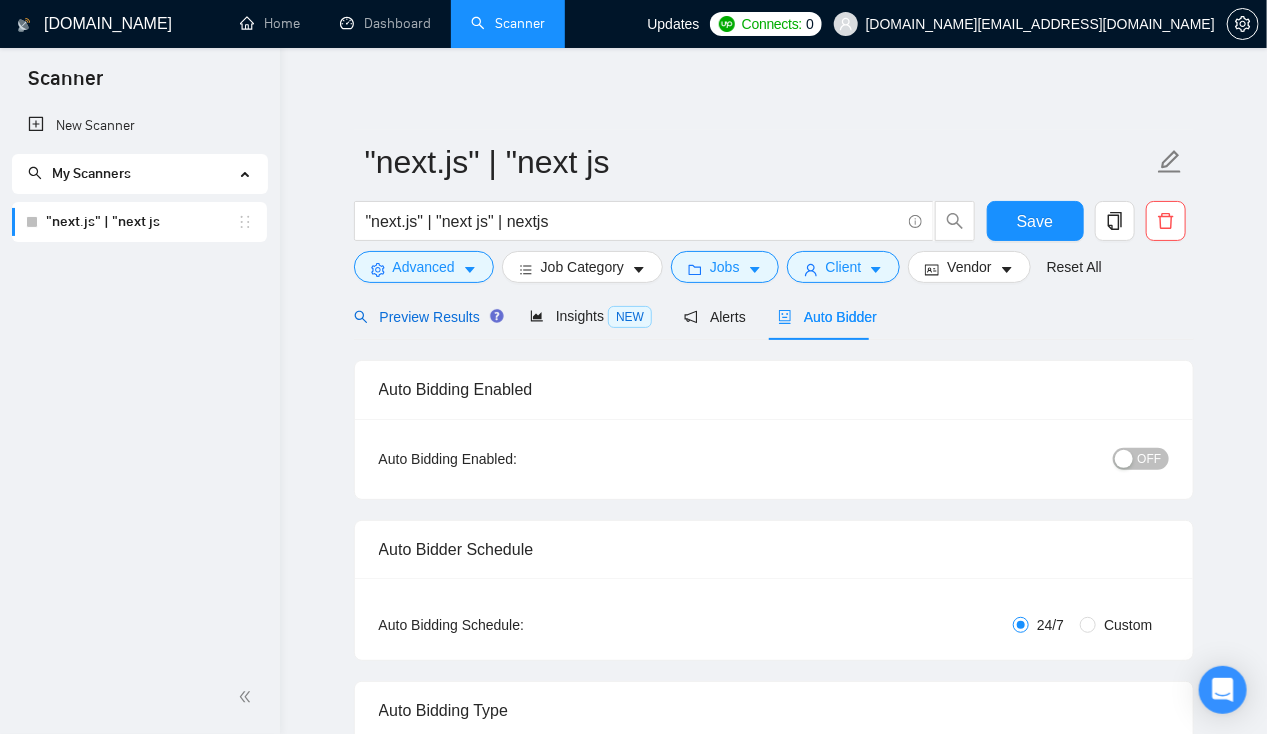click on "Preview Results" at bounding box center (426, 317) 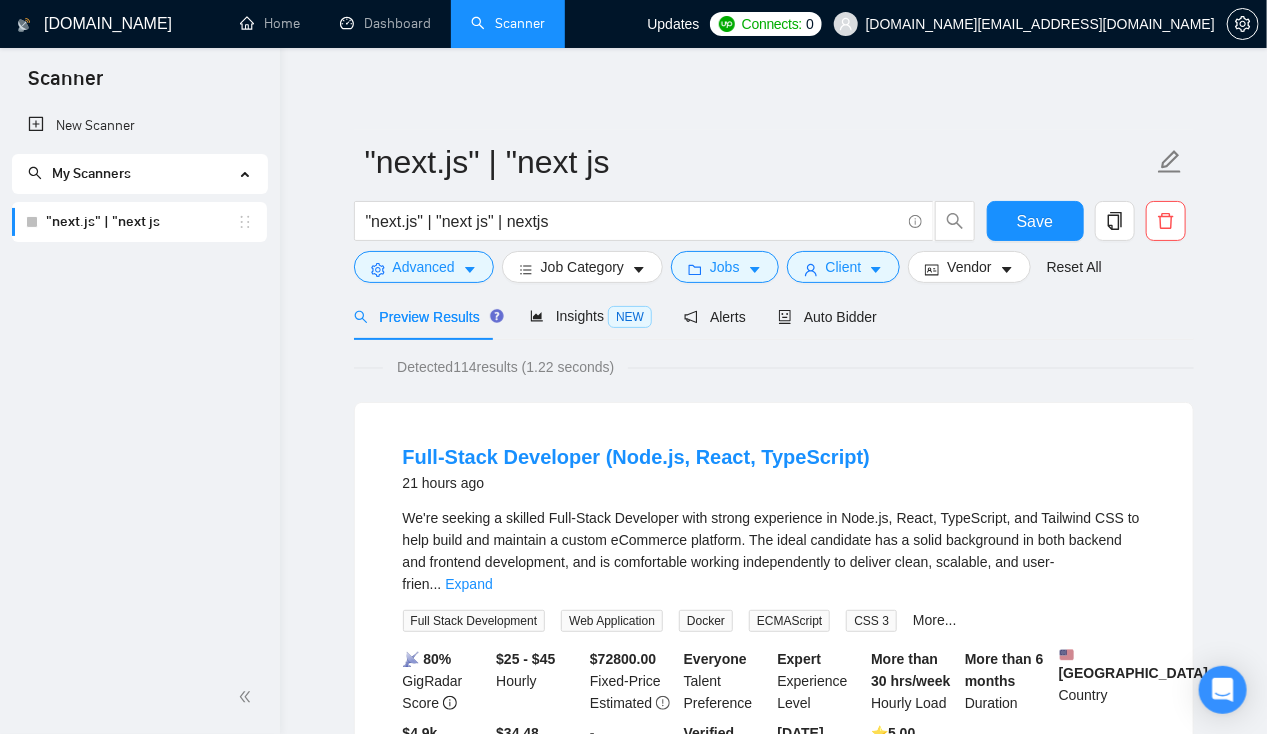 scroll, scrollTop: 86, scrollLeft: 0, axis: vertical 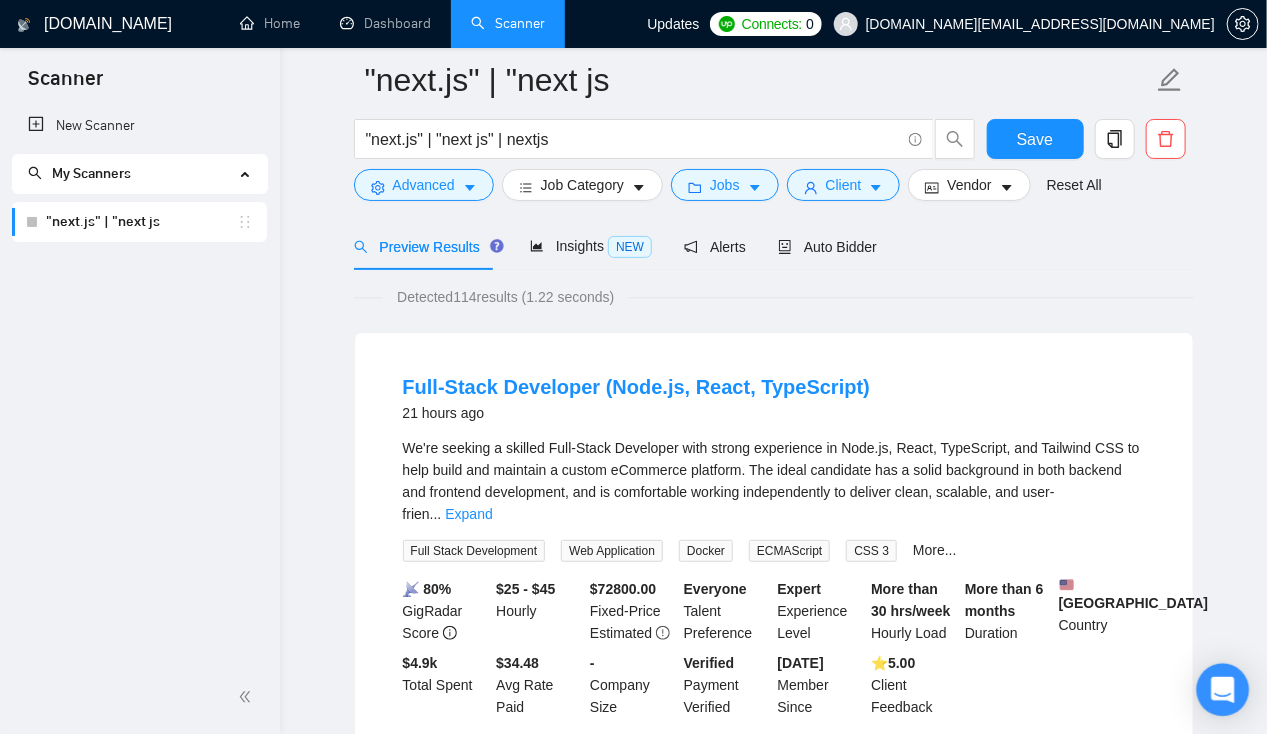 click 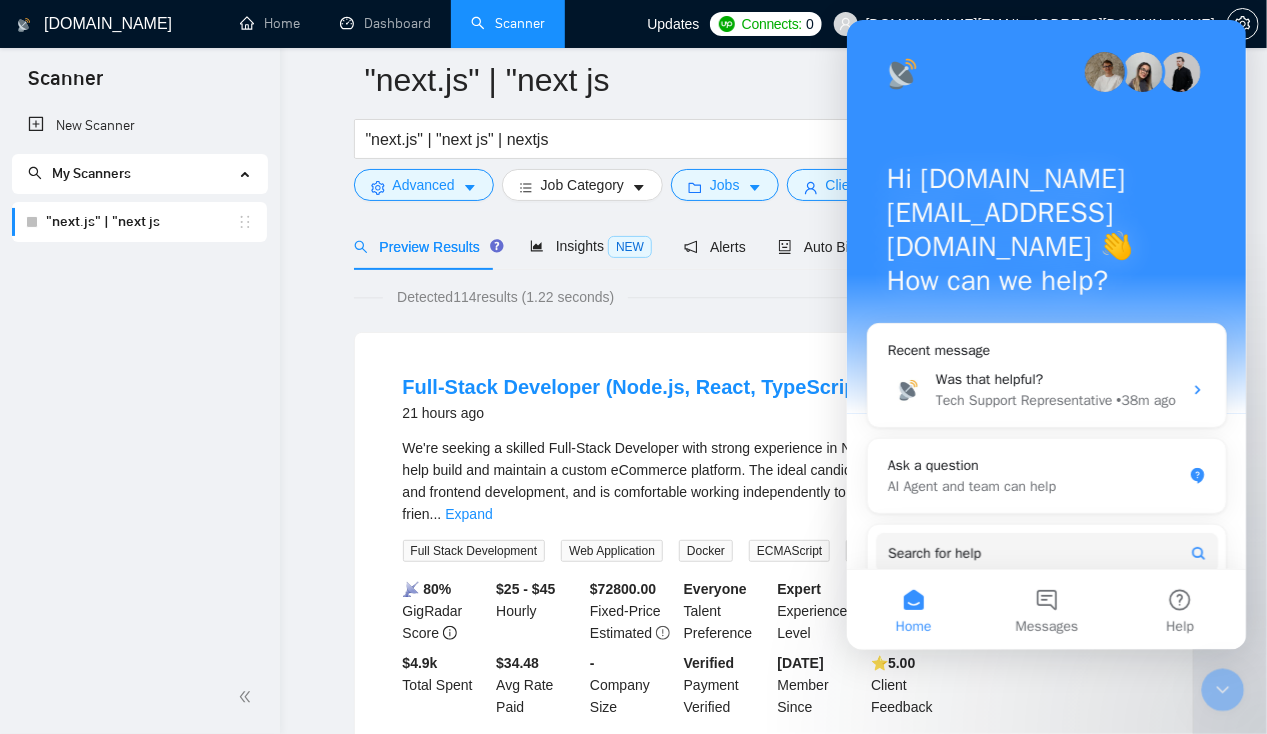 scroll, scrollTop: 0, scrollLeft: 0, axis: both 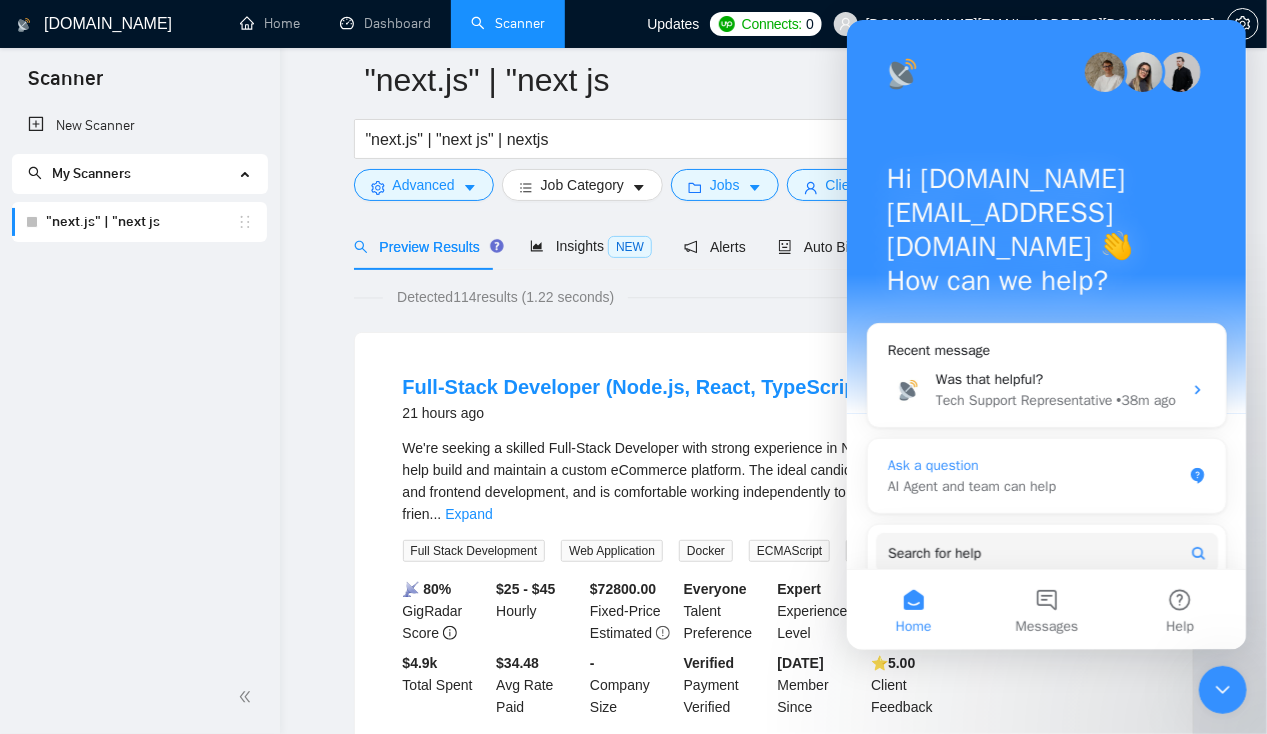 click on "AI Agent and team can help" at bounding box center (1034, 486) 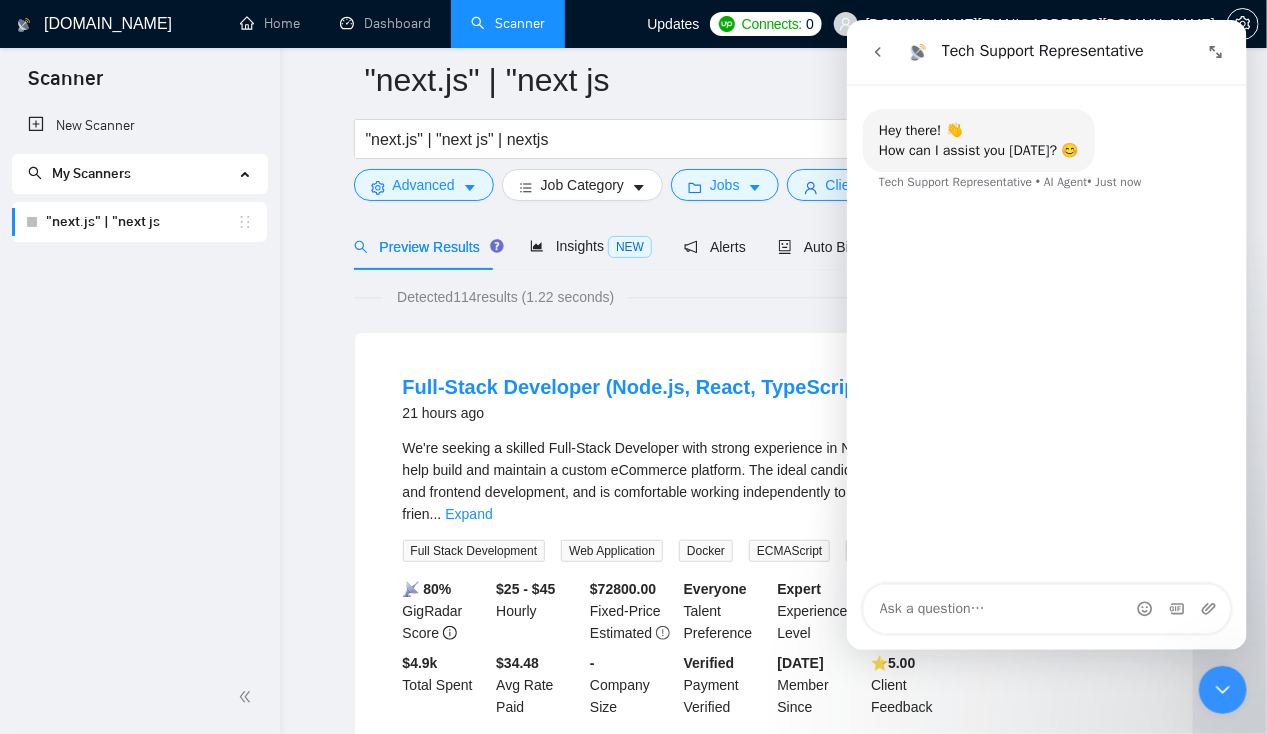 click at bounding box center (1046, 609) 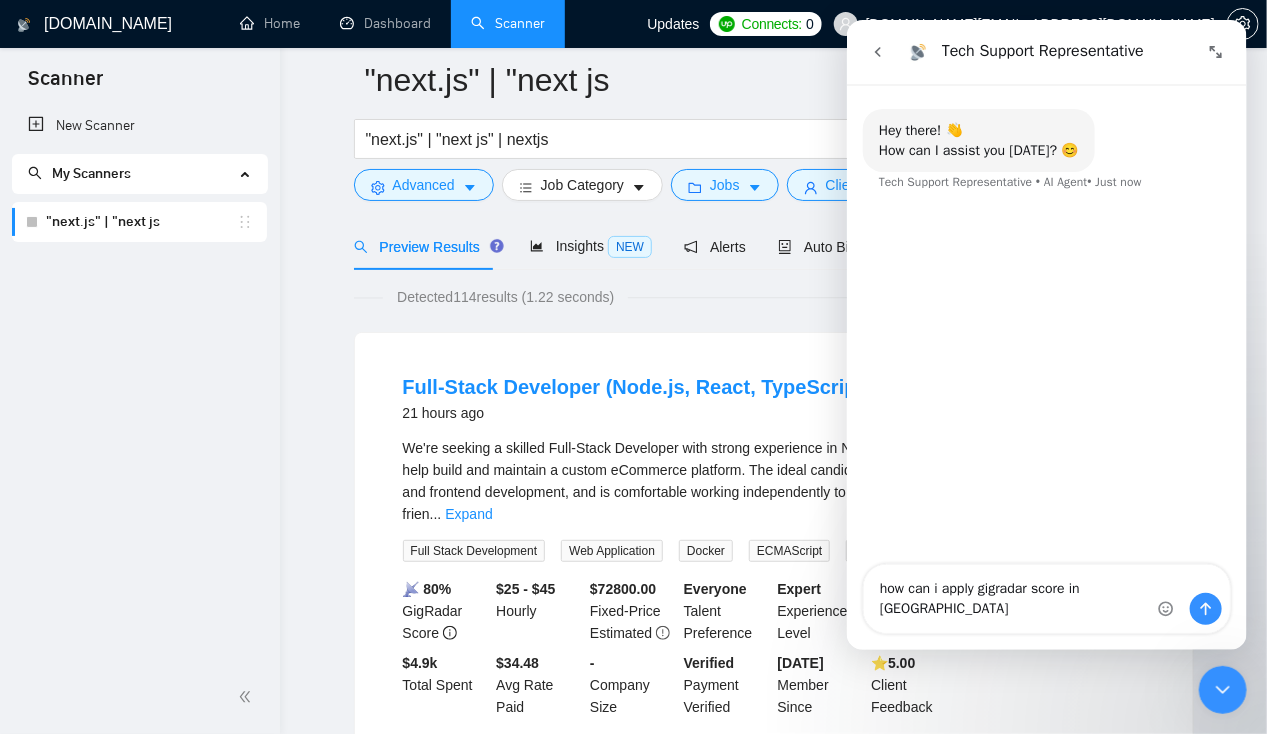 type on "how can i apply gigradar score in scanner" 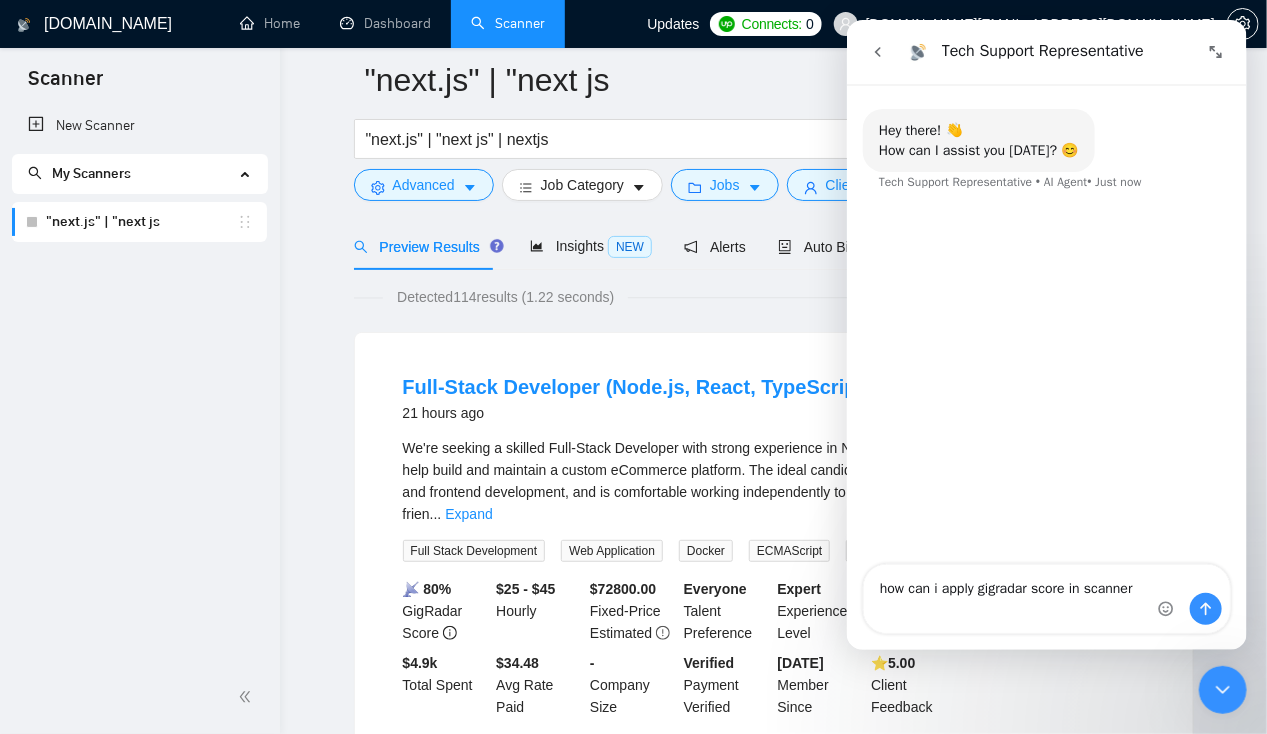 type 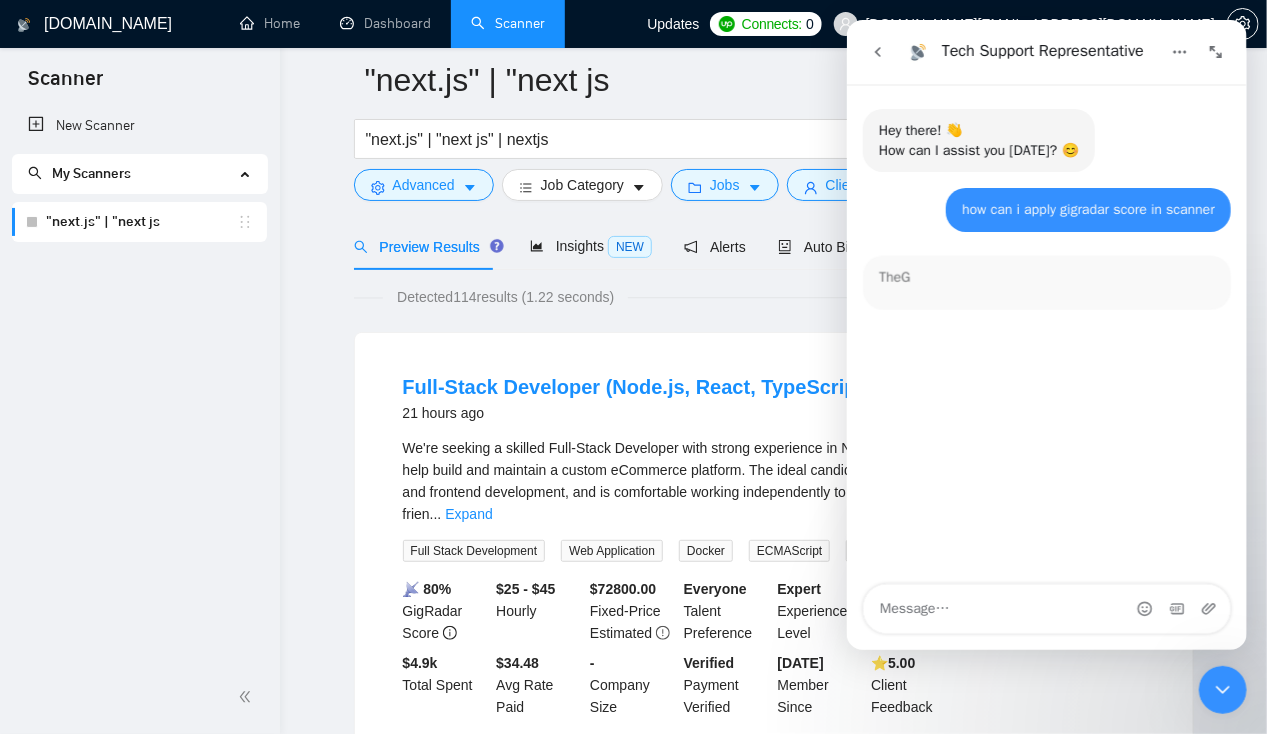 scroll, scrollTop: 2, scrollLeft: 0, axis: vertical 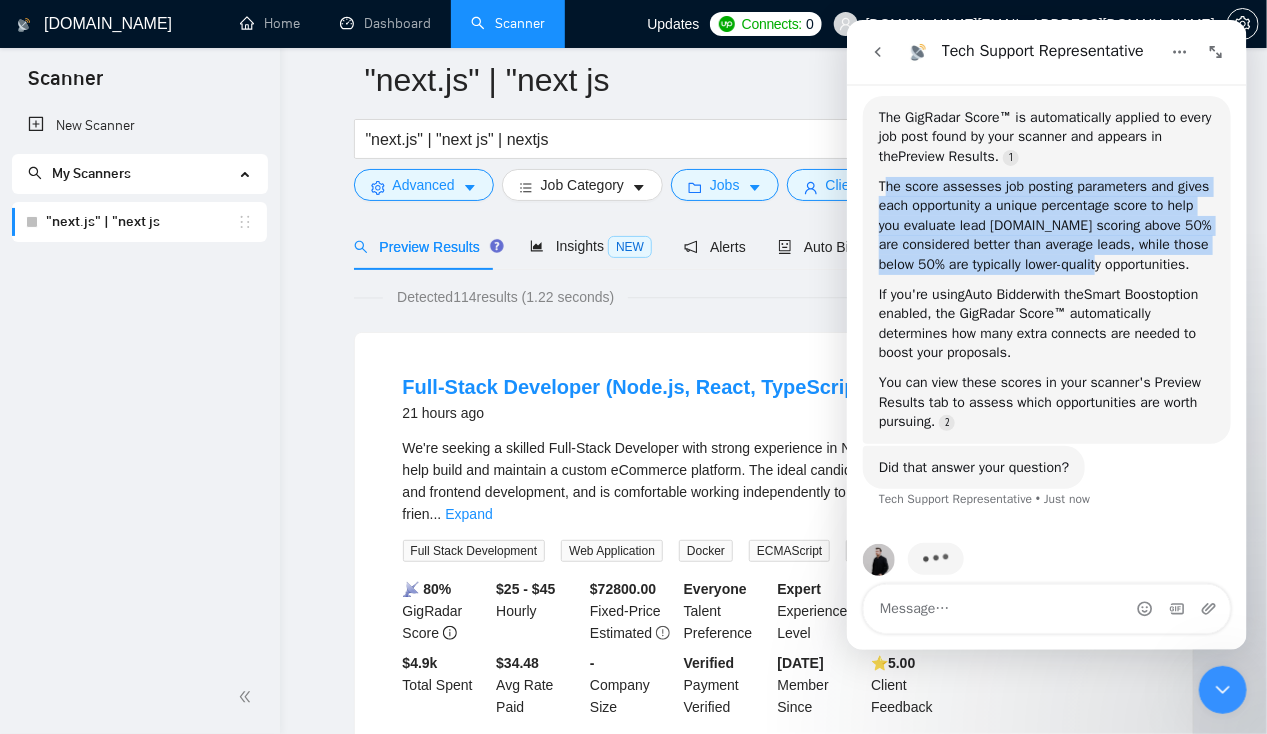 drag, startPoint x: 882, startPoint y: 216, endPoint x: 1193, endPoint y: 262, distance: 314.3835 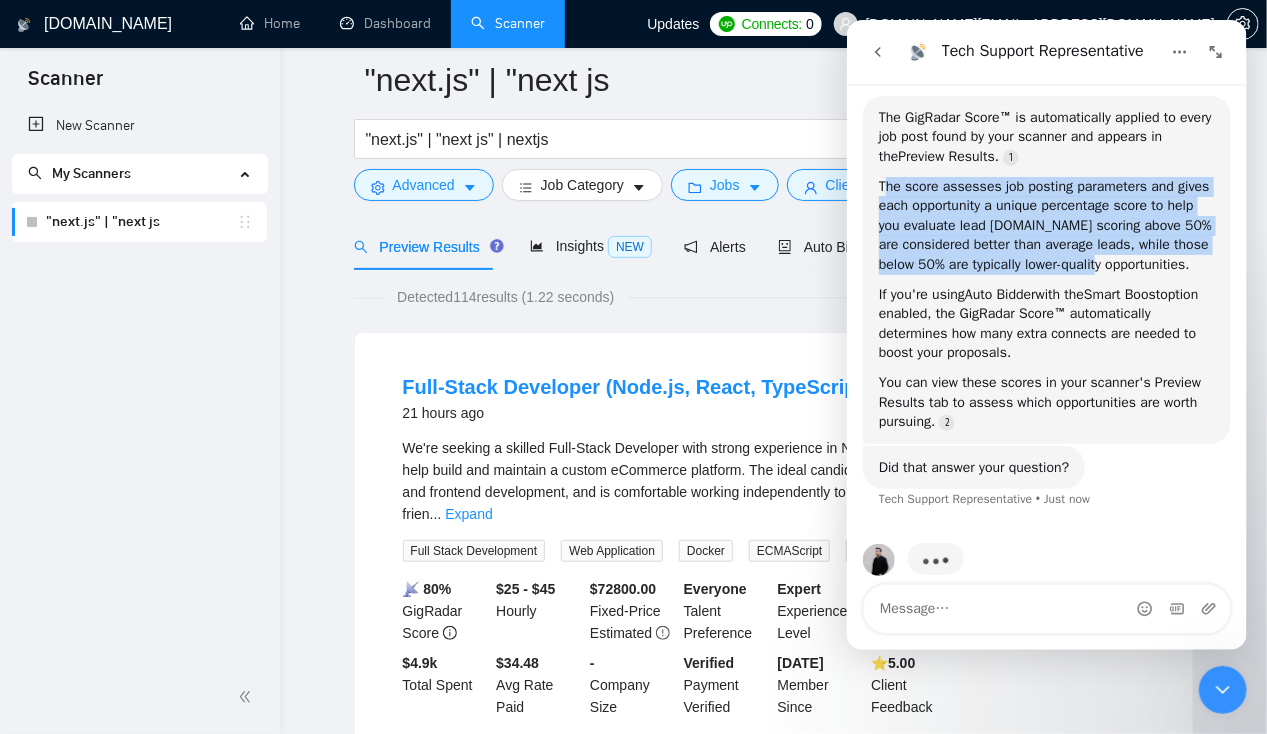 click on "The score assesses job posting parameters and gives each opportunity a unique percentage score to help you evaluate lead quality.Jobs scoring above 50% are considered better than average leads, while those below 50% are typically lower-quality opportunities." at bounding box center (1046, 226) 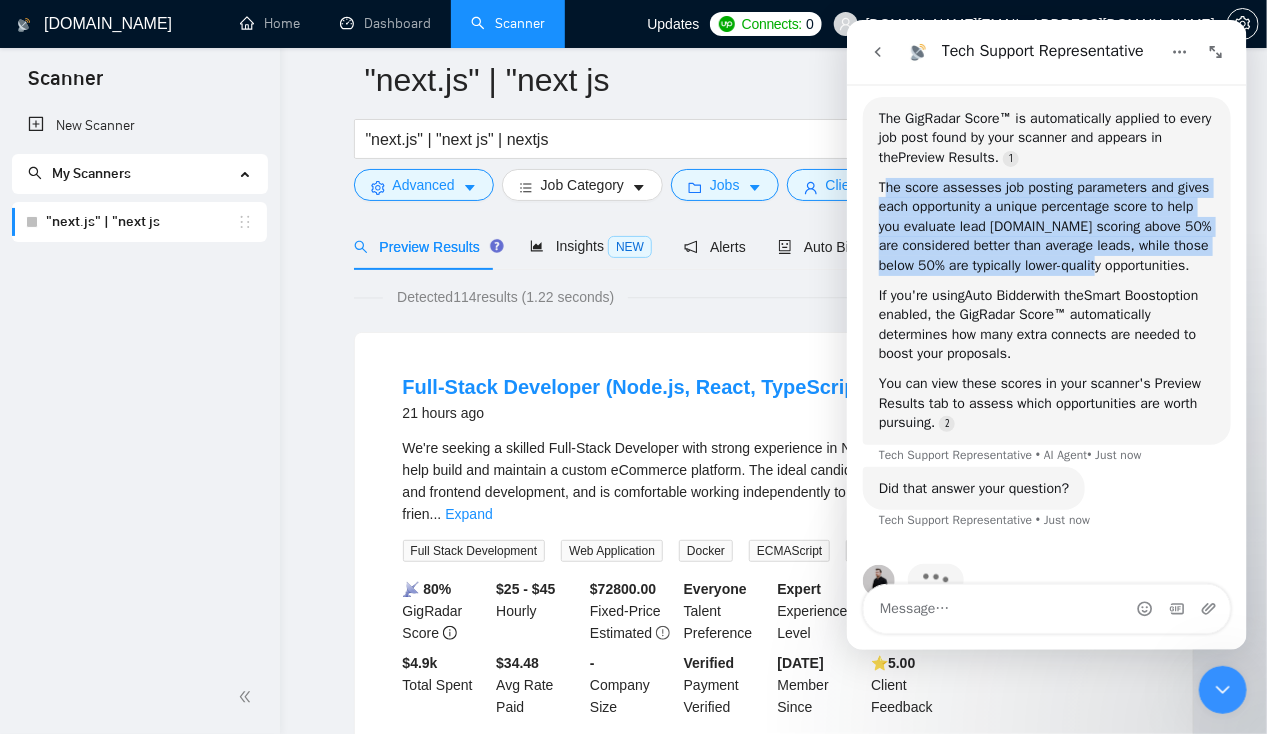 scroll, scrollTop: 3, scrollLeft: 0, axis: vertical 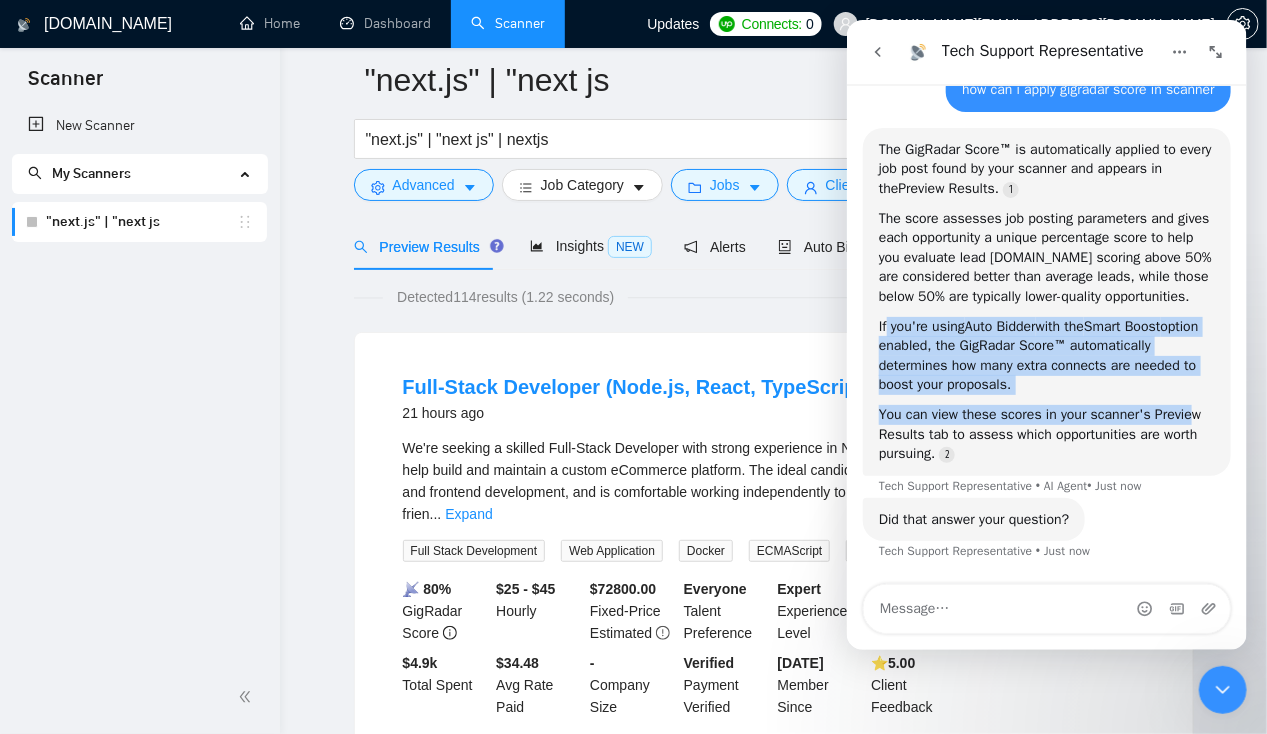 drag, startPoint x: 884, startPoint y: 316, endPoint x: 1189, endPoint y: 414, distance: 320.3576 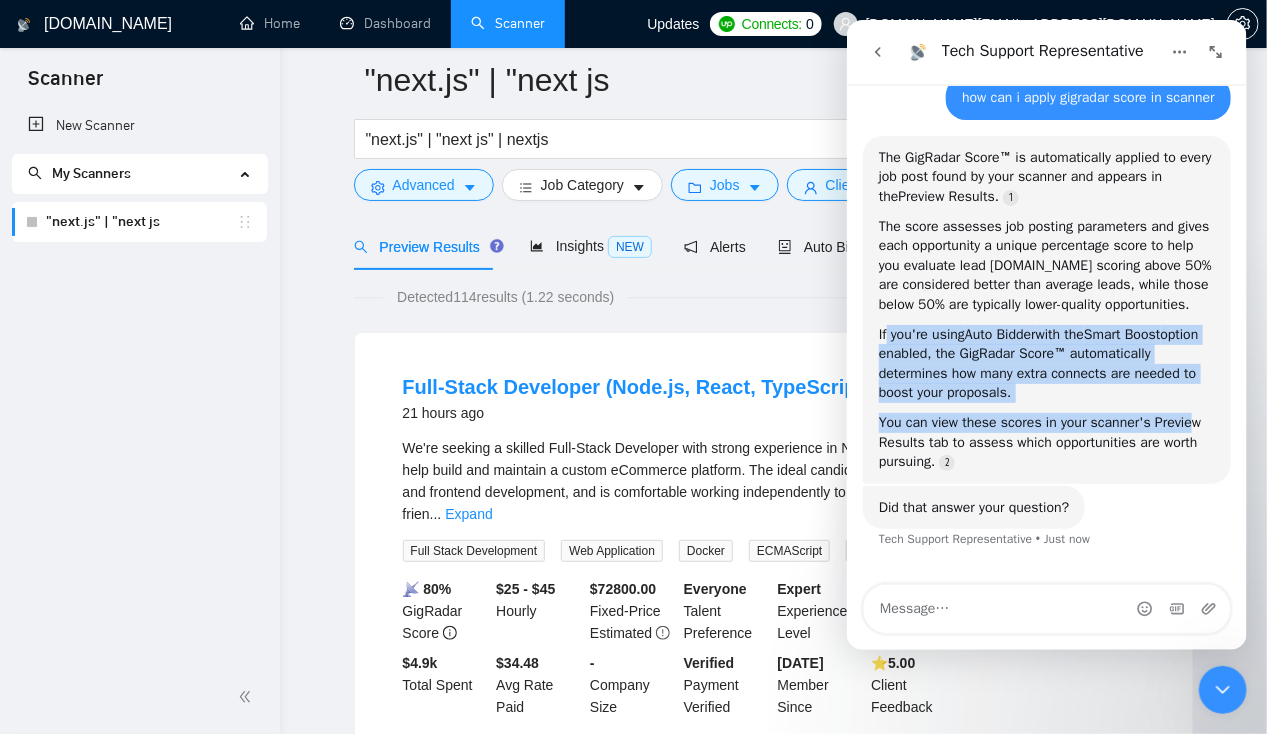 scroll, scrollTop: 116, scrollLeft: 0, axis: vertical 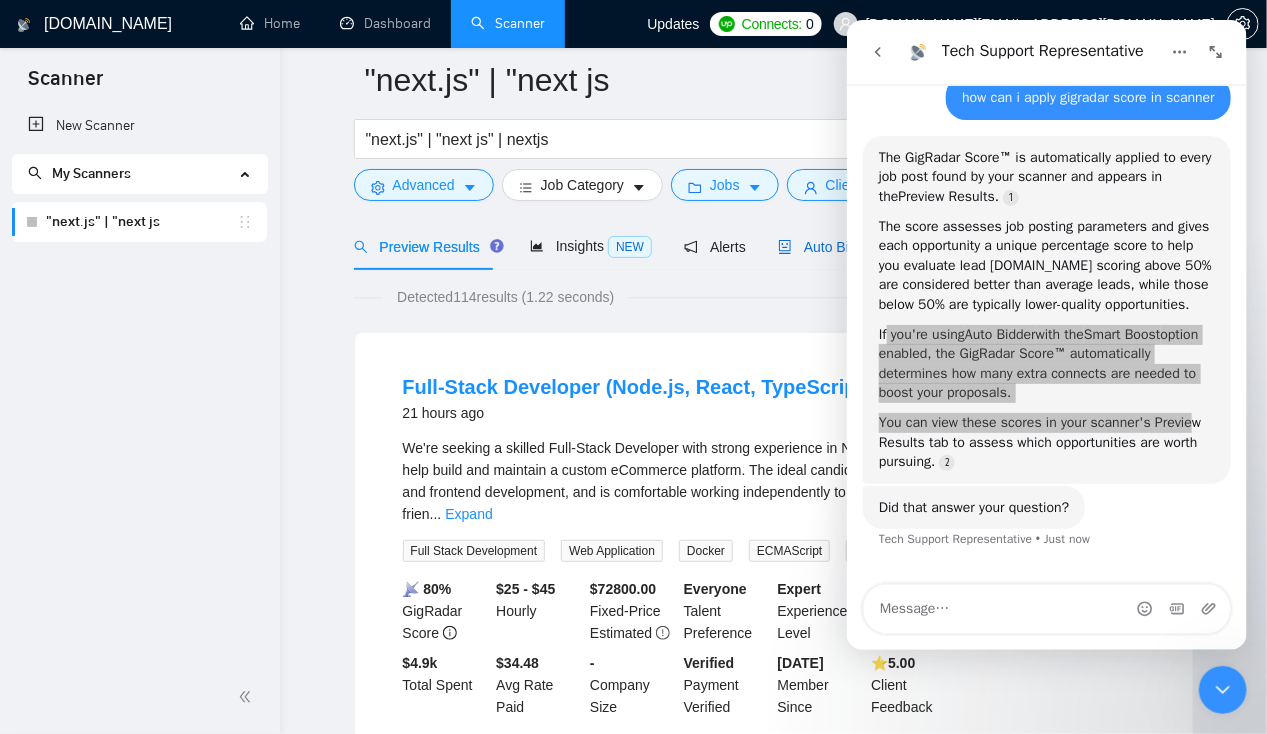 click on "Auto Bidder" at bounding box center [827, 247] 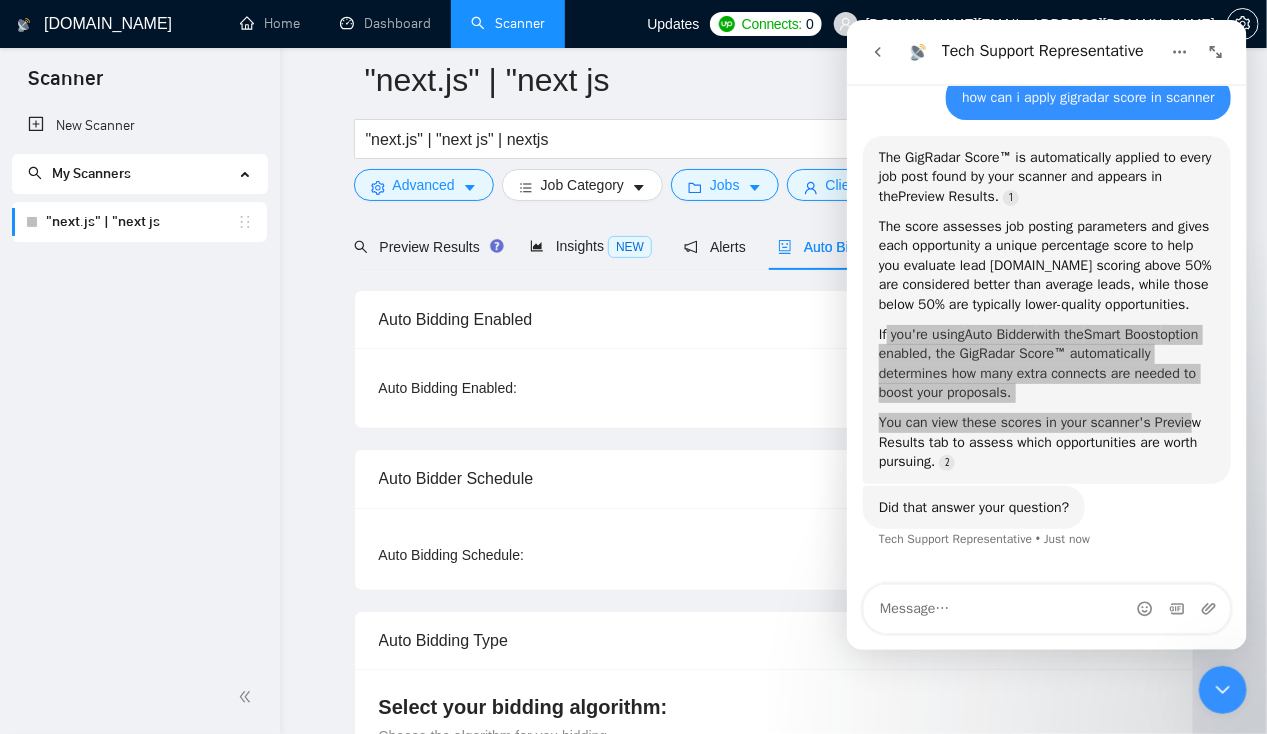 type 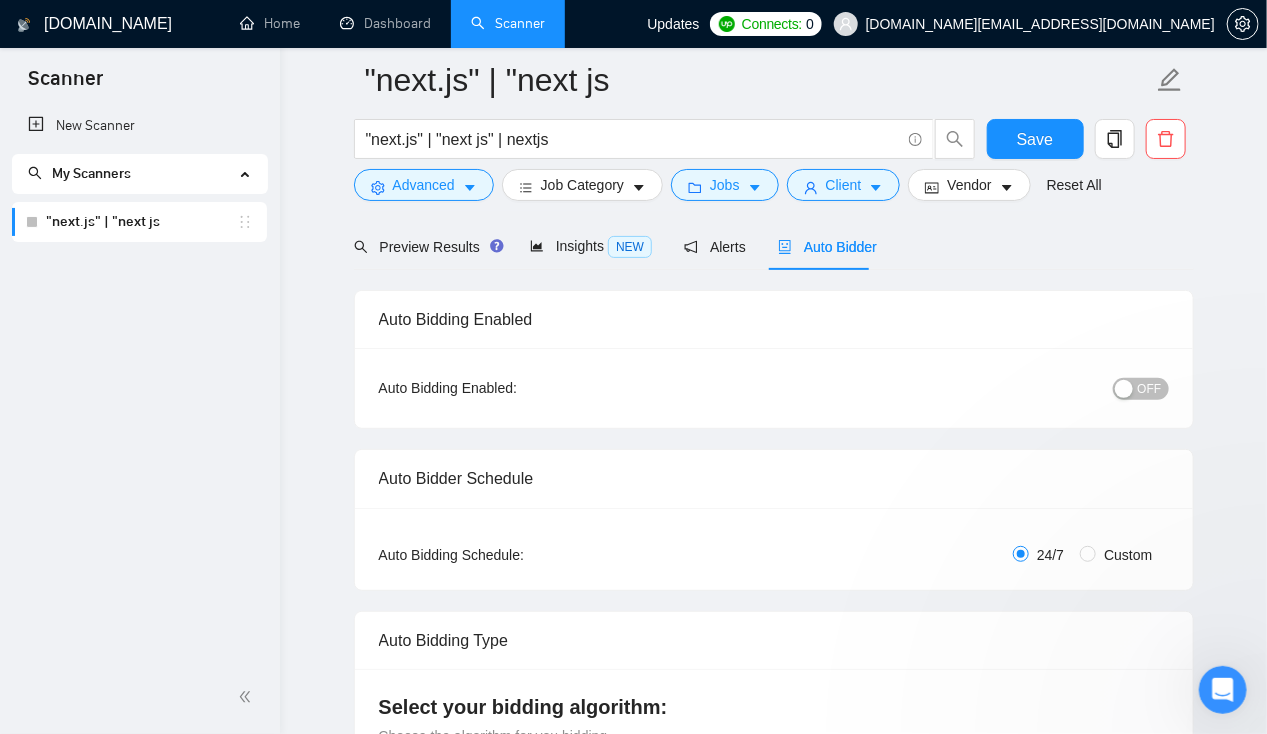 scroll, scrollTop: 0, scrollLeft: 0, axis: both 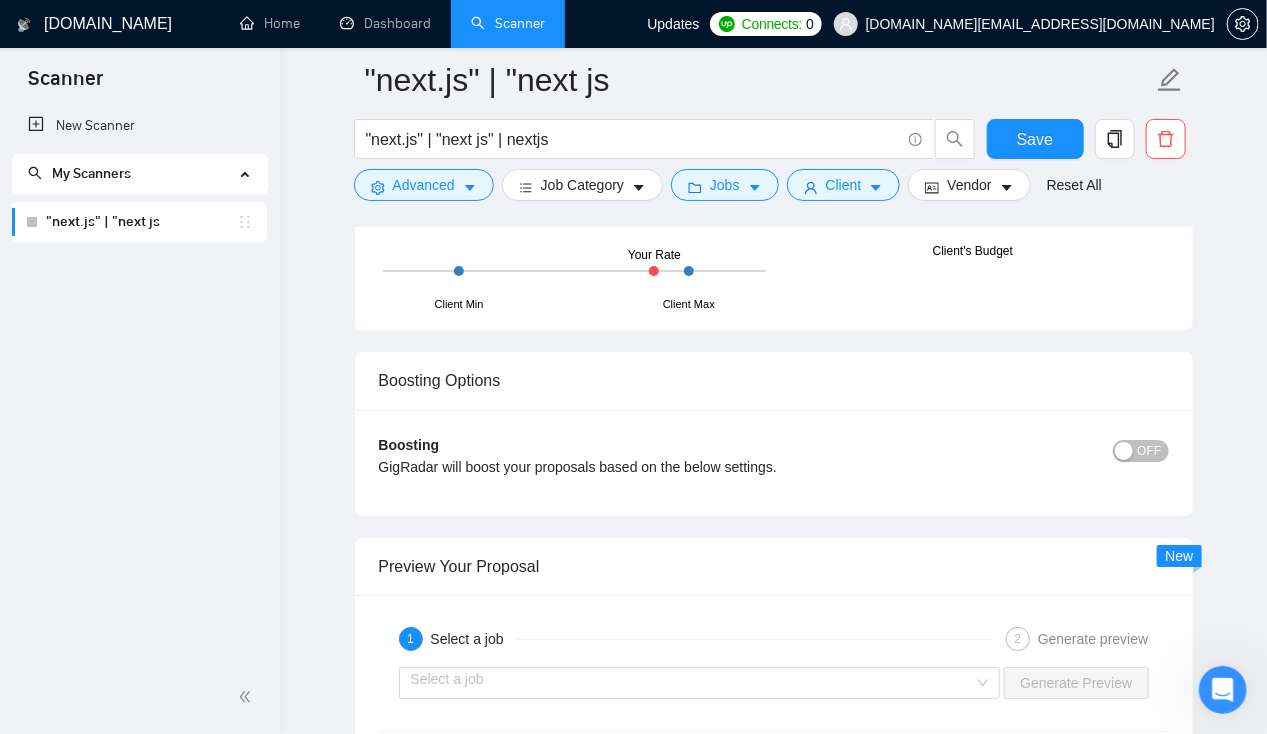 click on "OFF" at bounding box center [1150, 451] 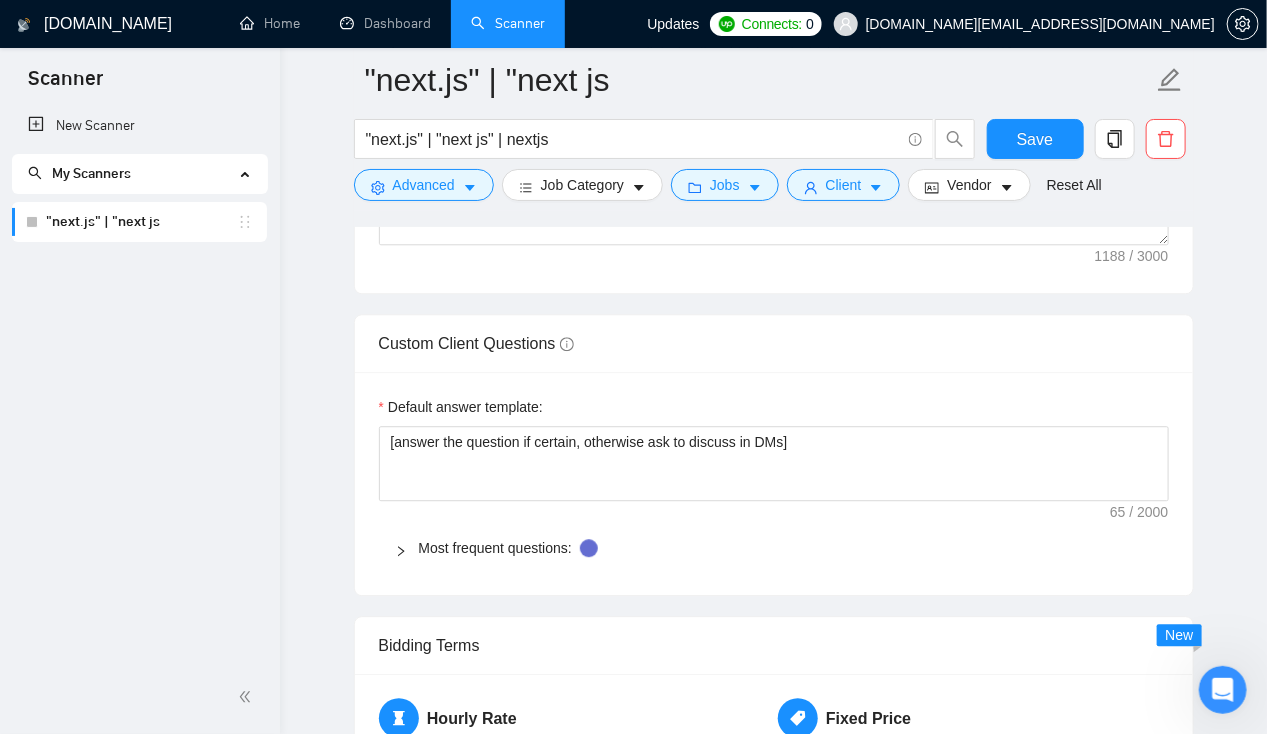 scroll, scrollTop: 1847, scrollLeft: 0, axis: vertical 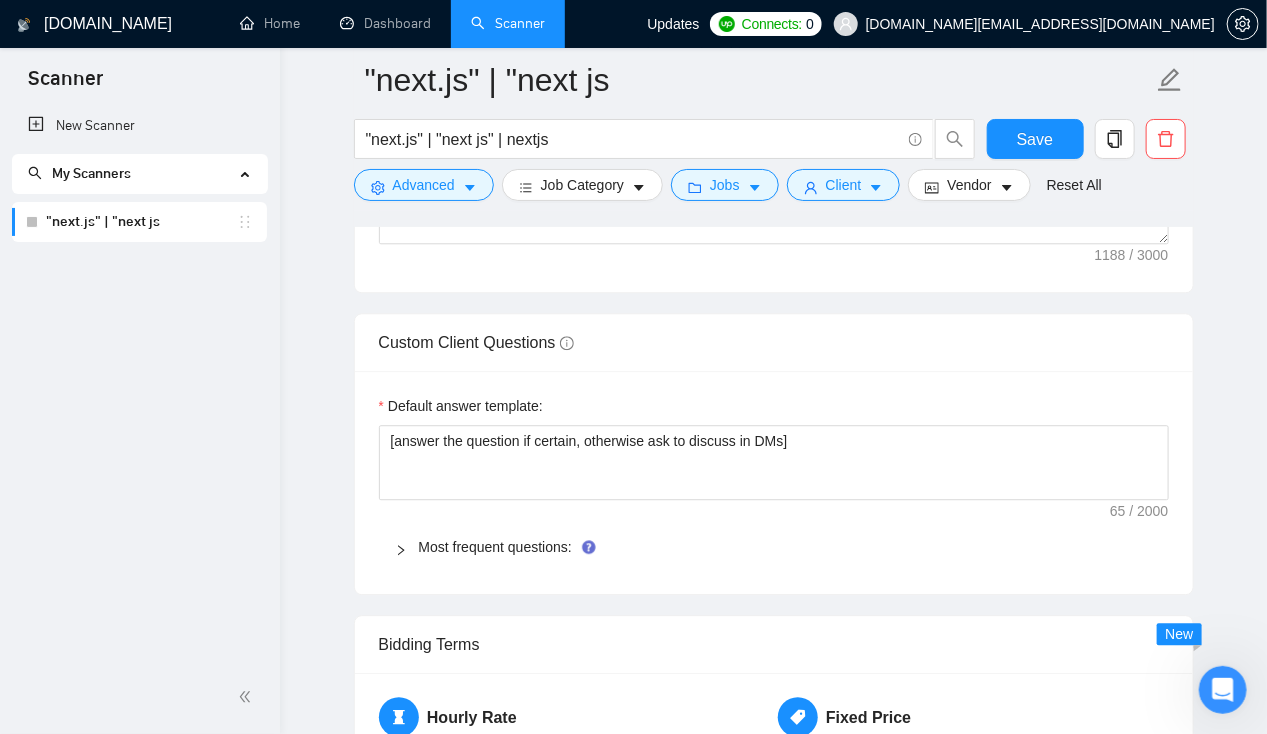 click 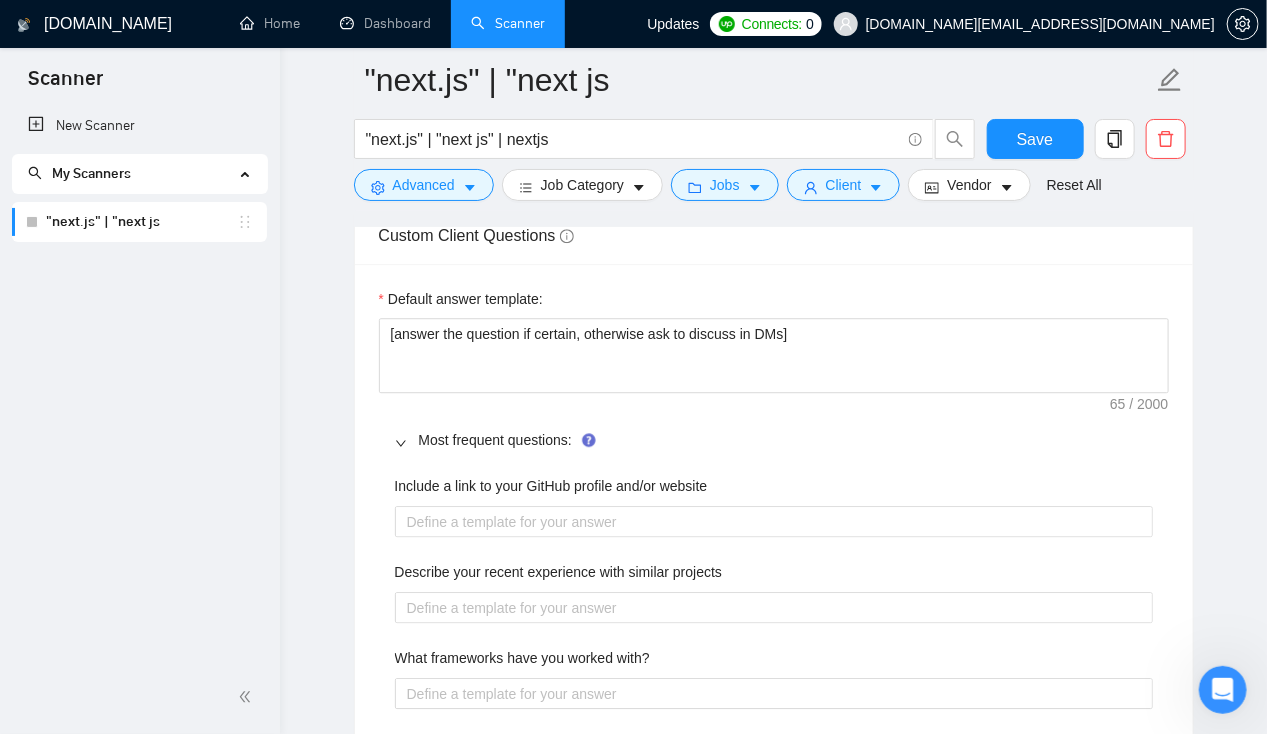 scroll, scrollTop: 1955, scrollLeft: 0, axis: vertical 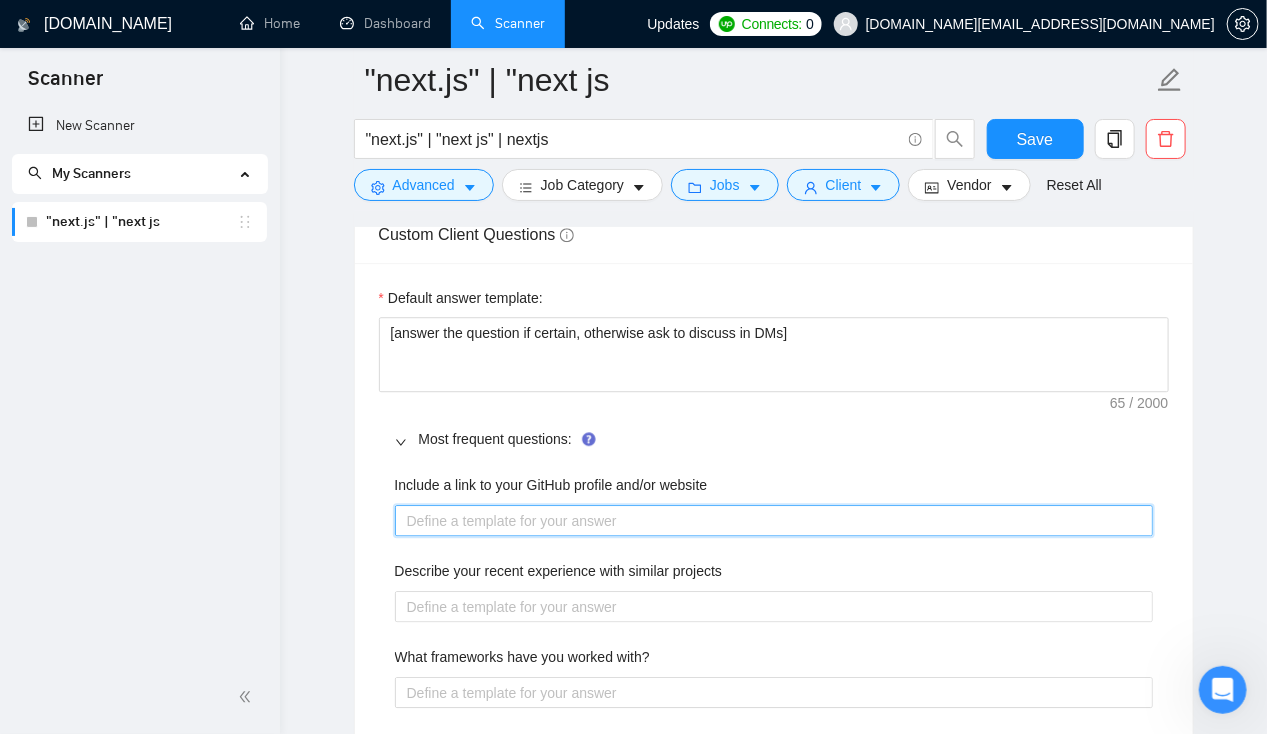 click on "Include a link to your GitHub profile and/or website" at bounding box center (774, 520) 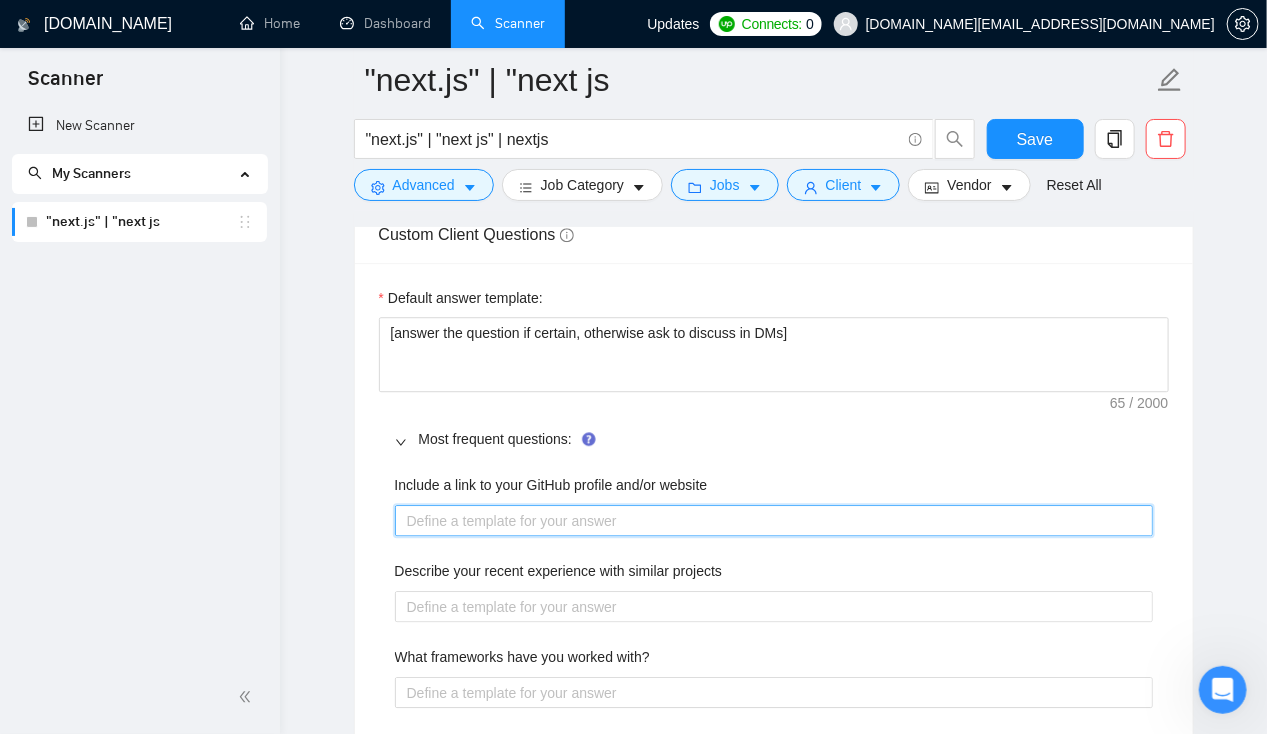 type 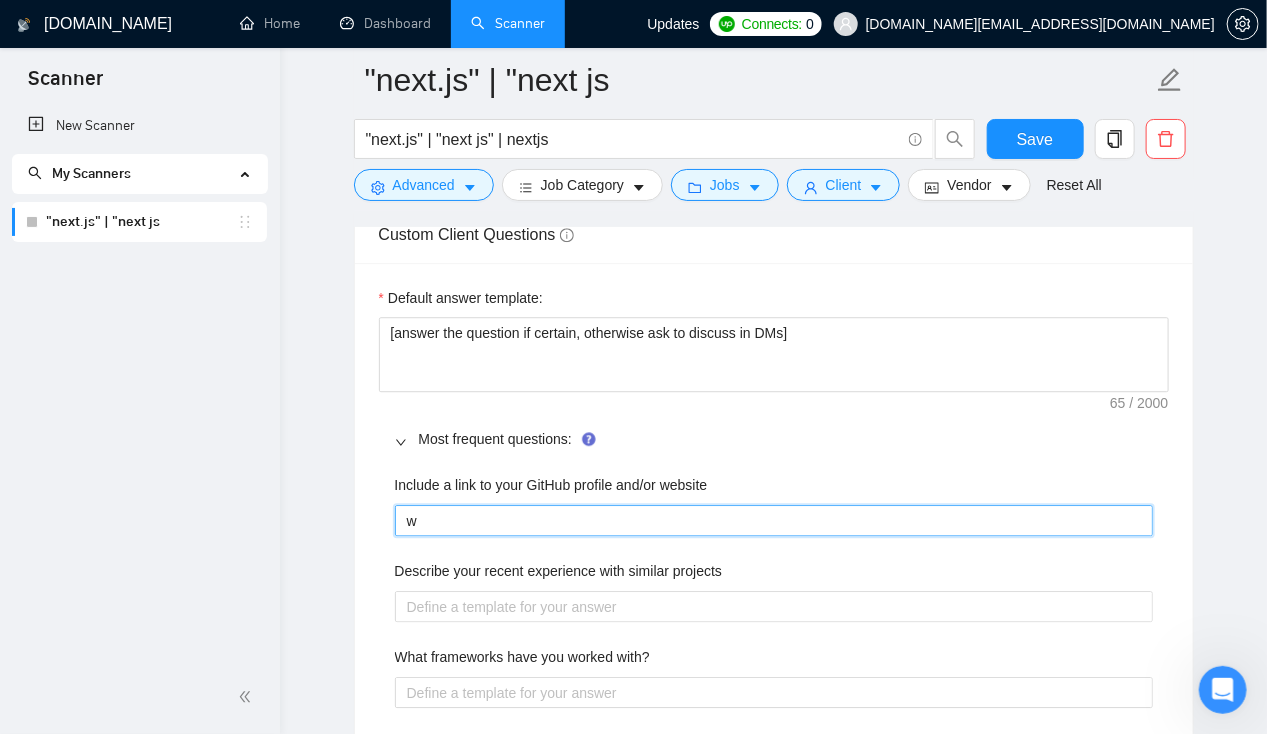 type 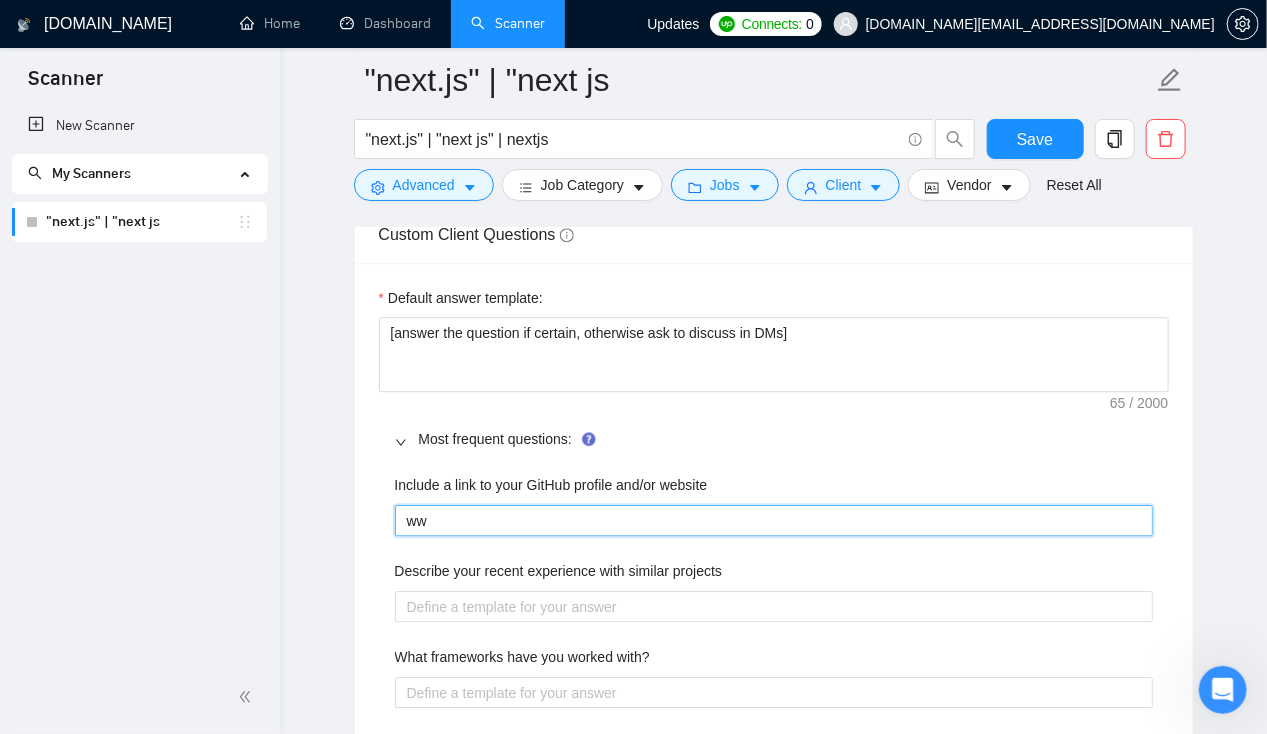 type 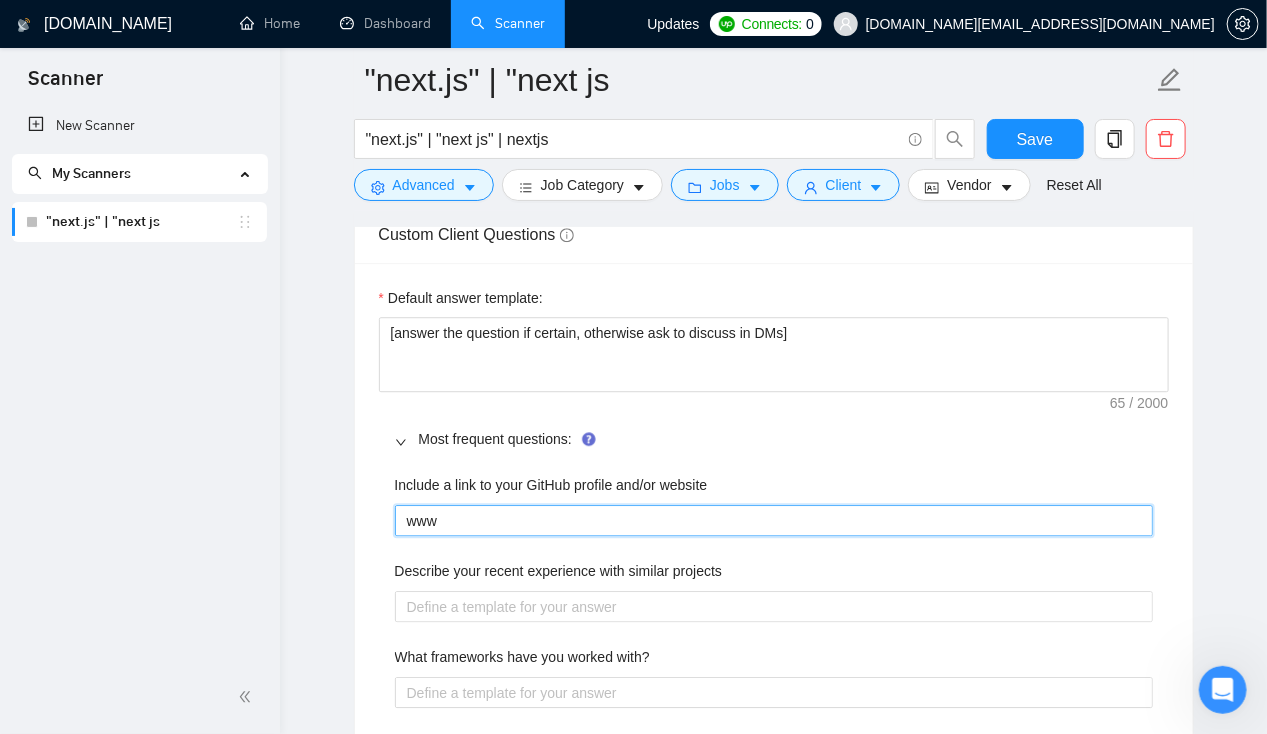 type 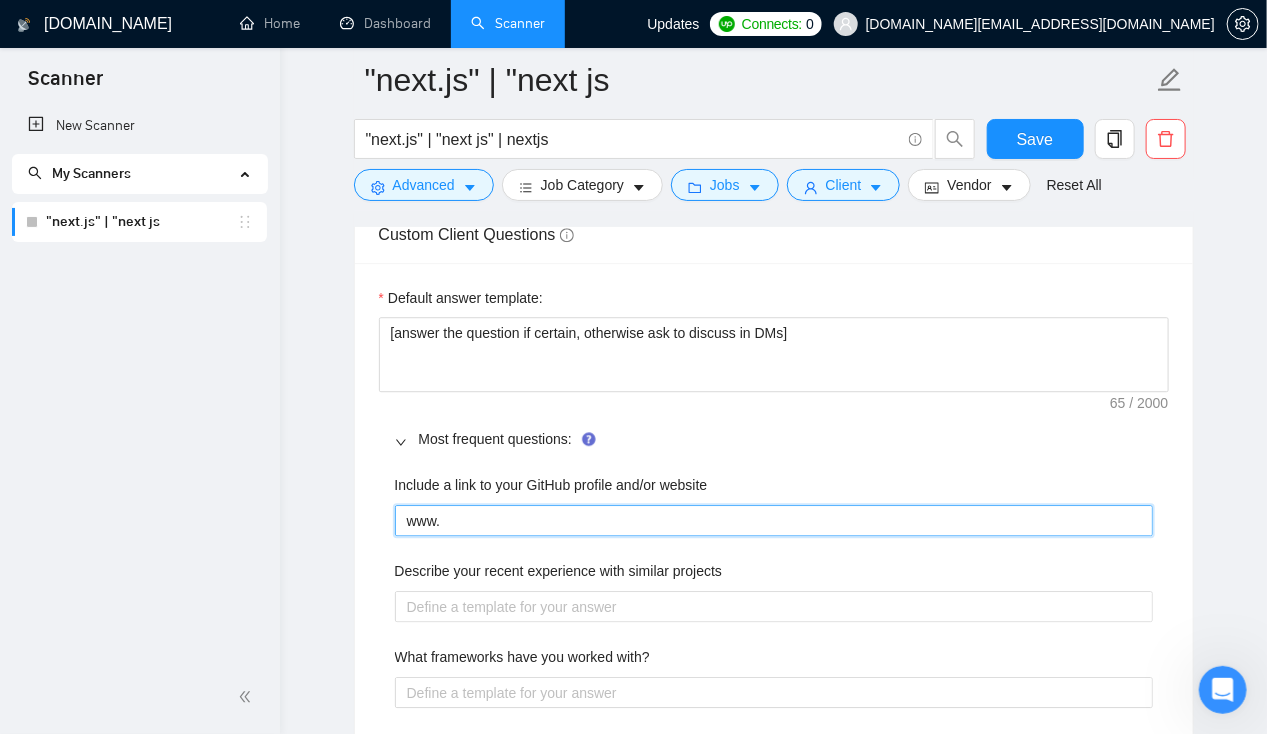 type 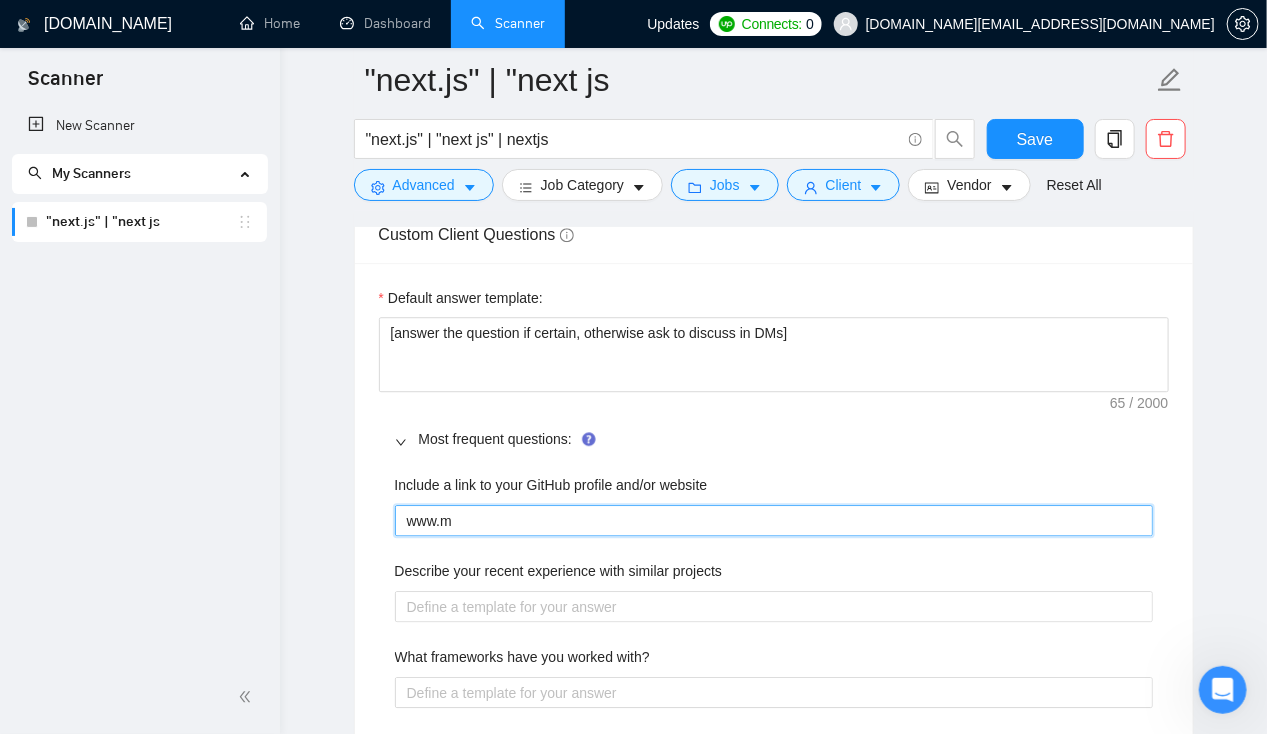 type on "www.me" 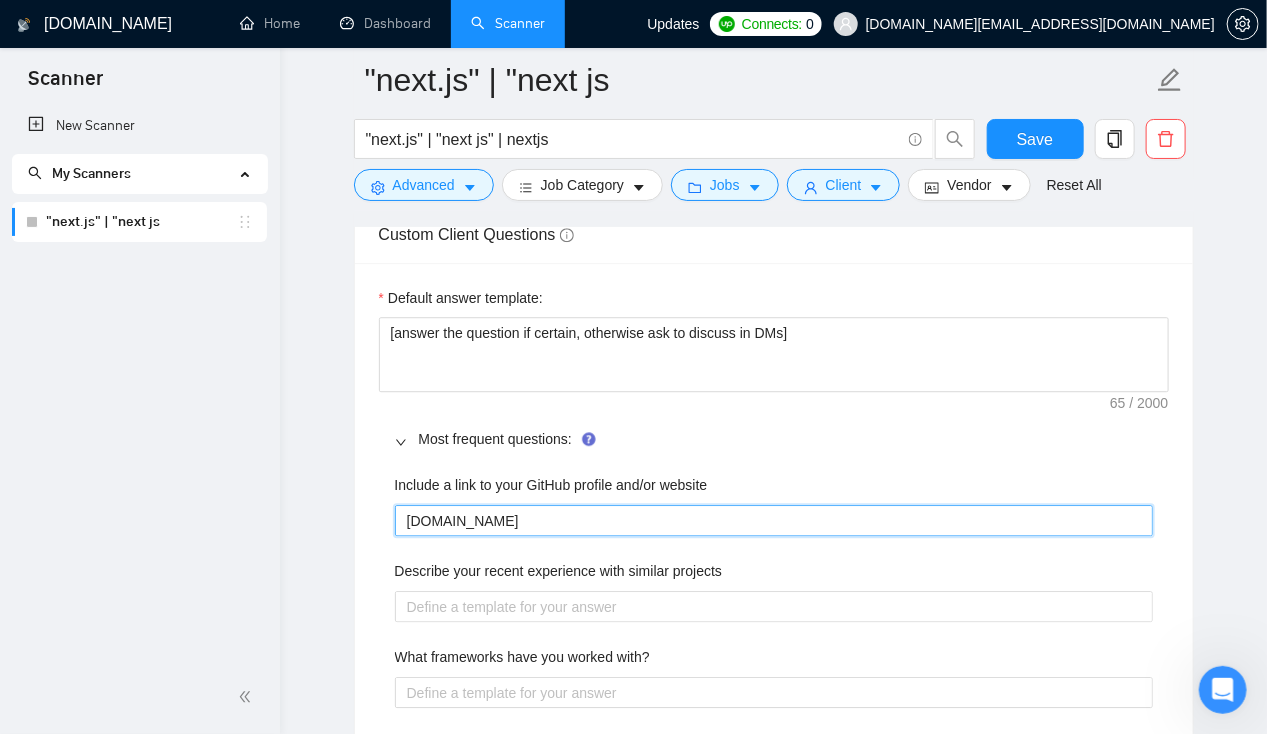 type 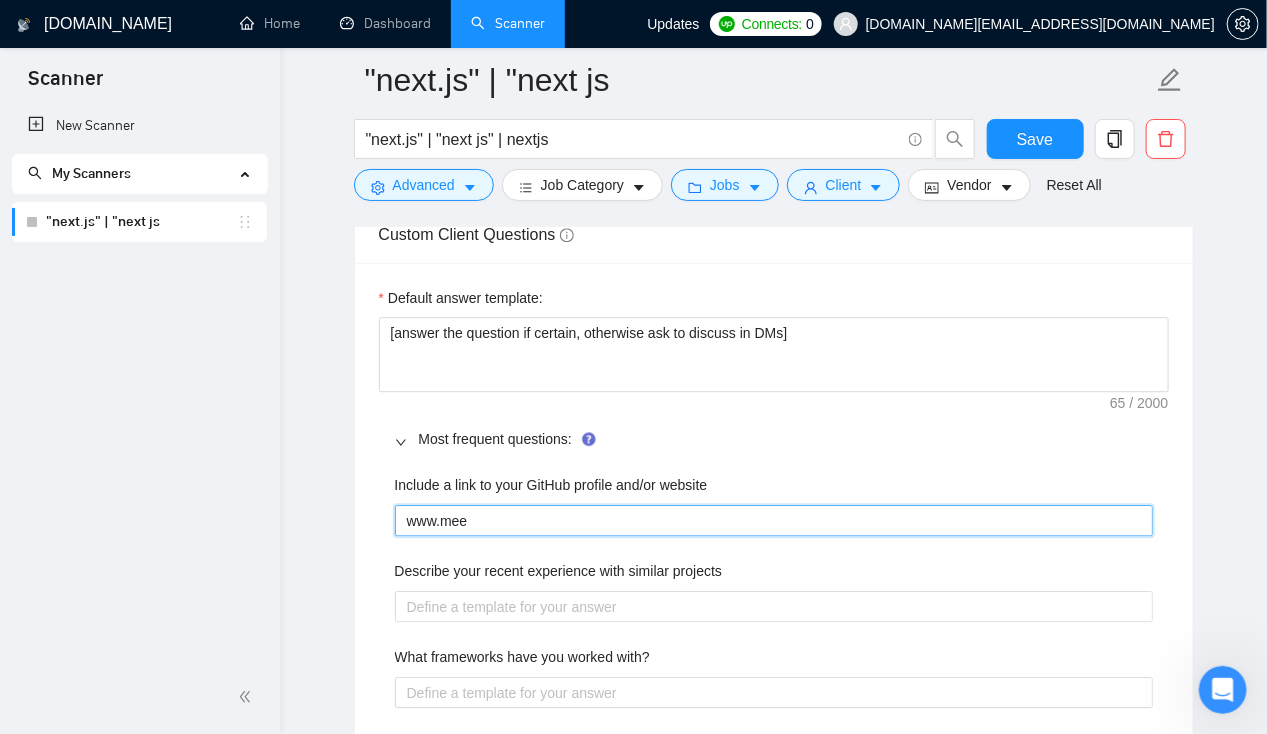 type 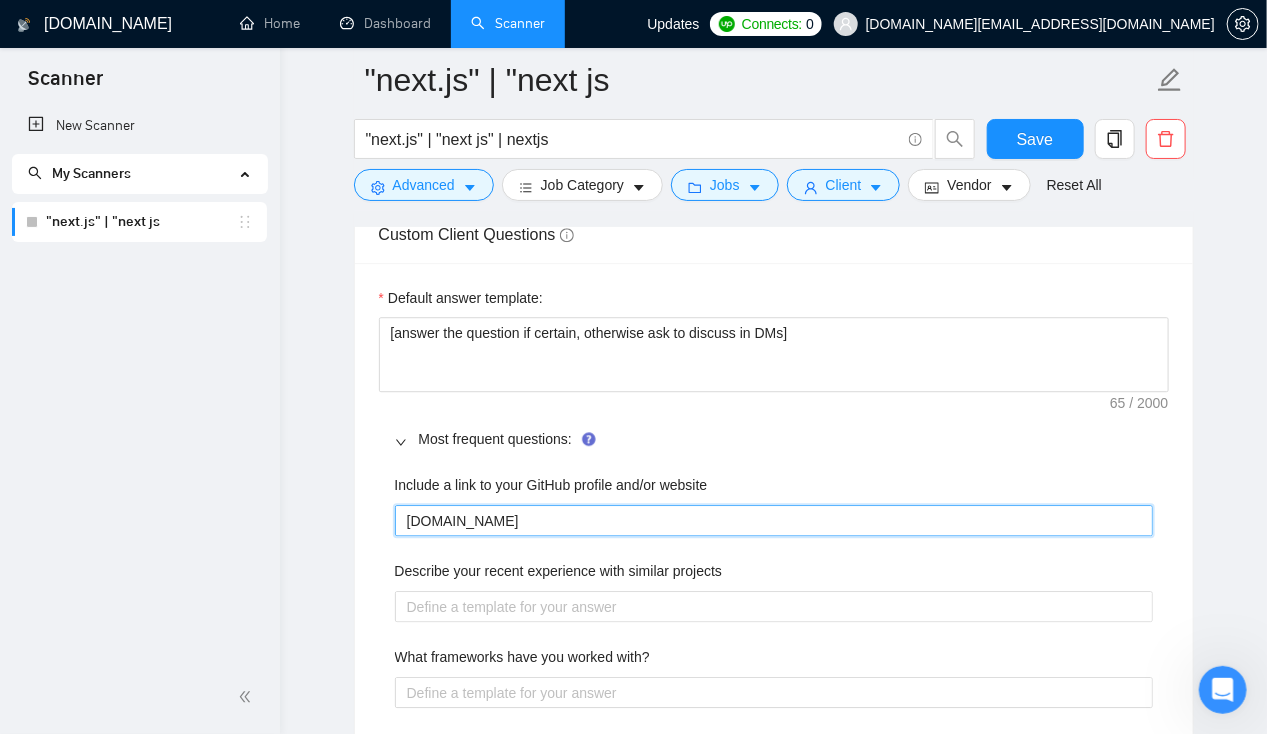 type 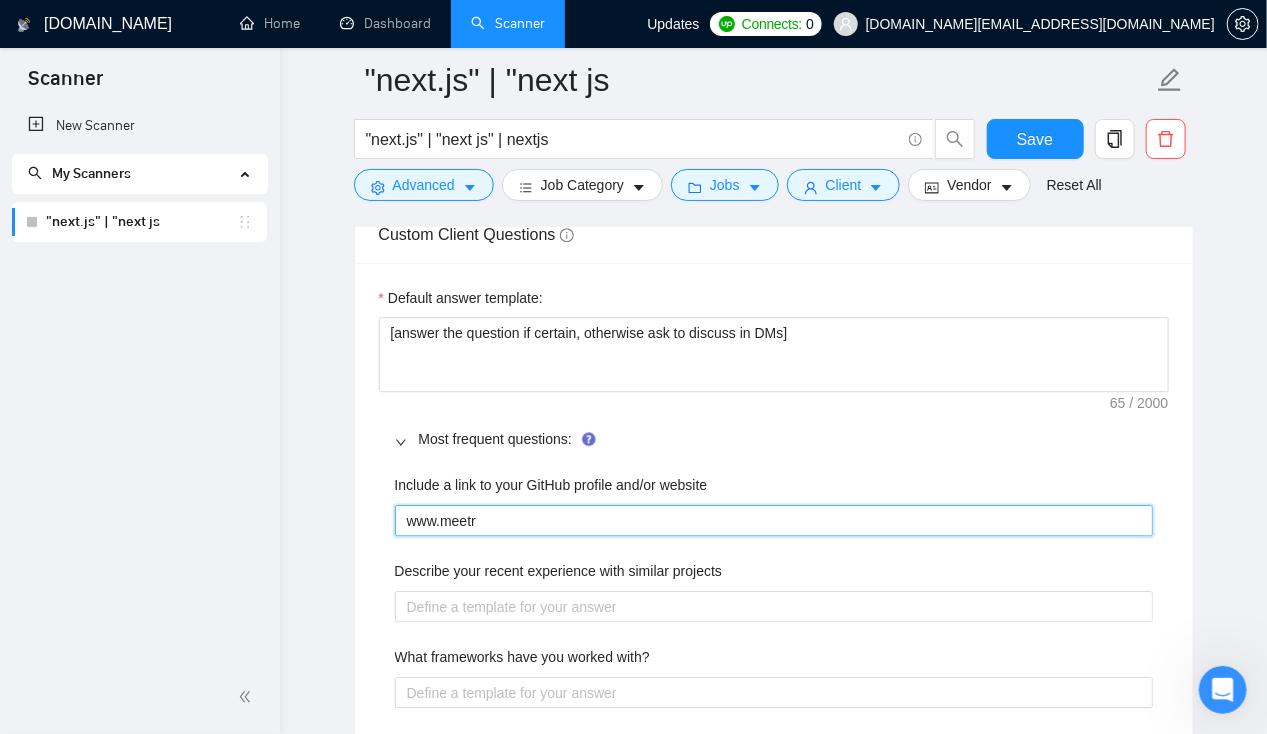 type 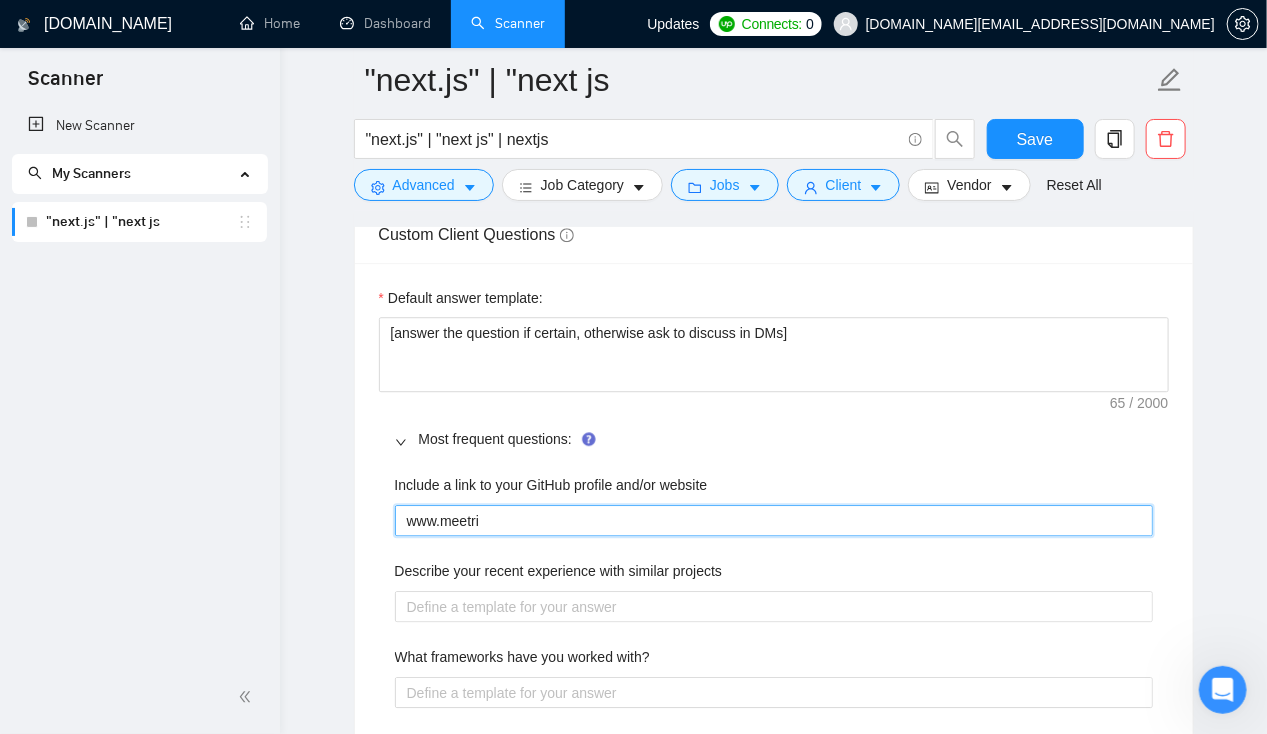 type 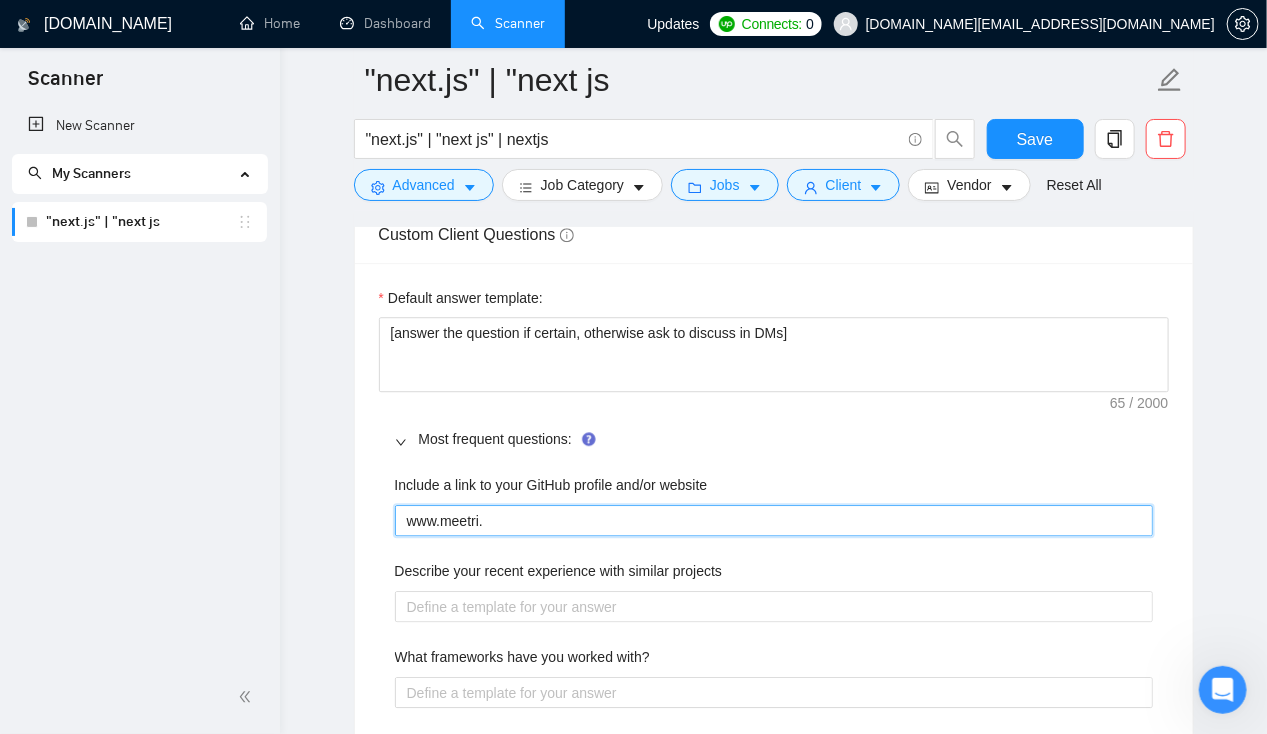 type 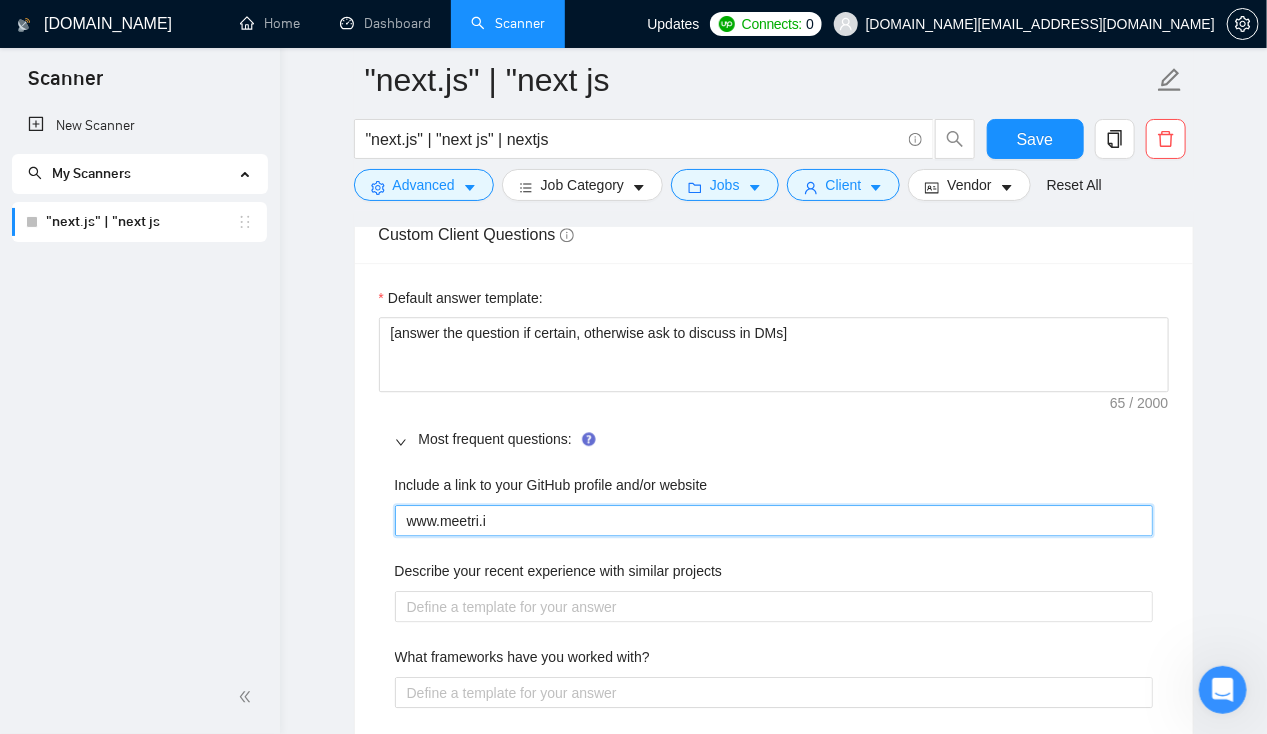 type 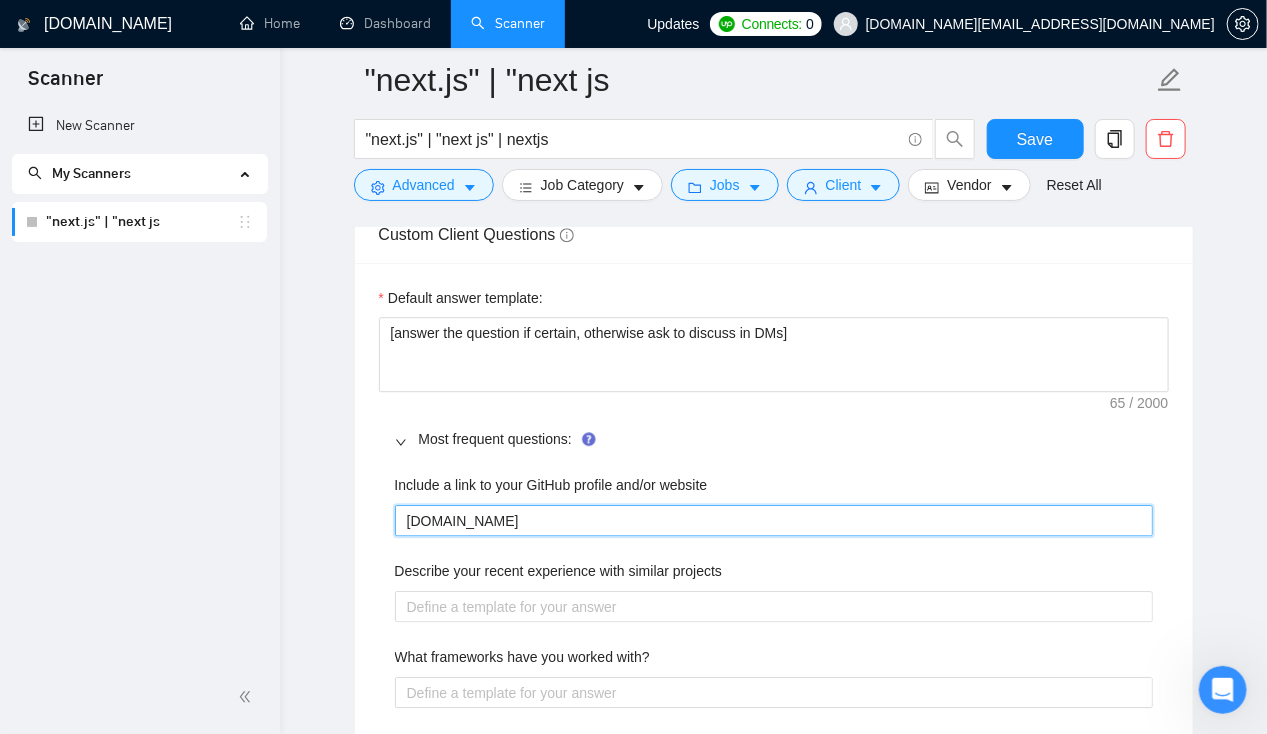 type on "[DOMAIN_NAME]" 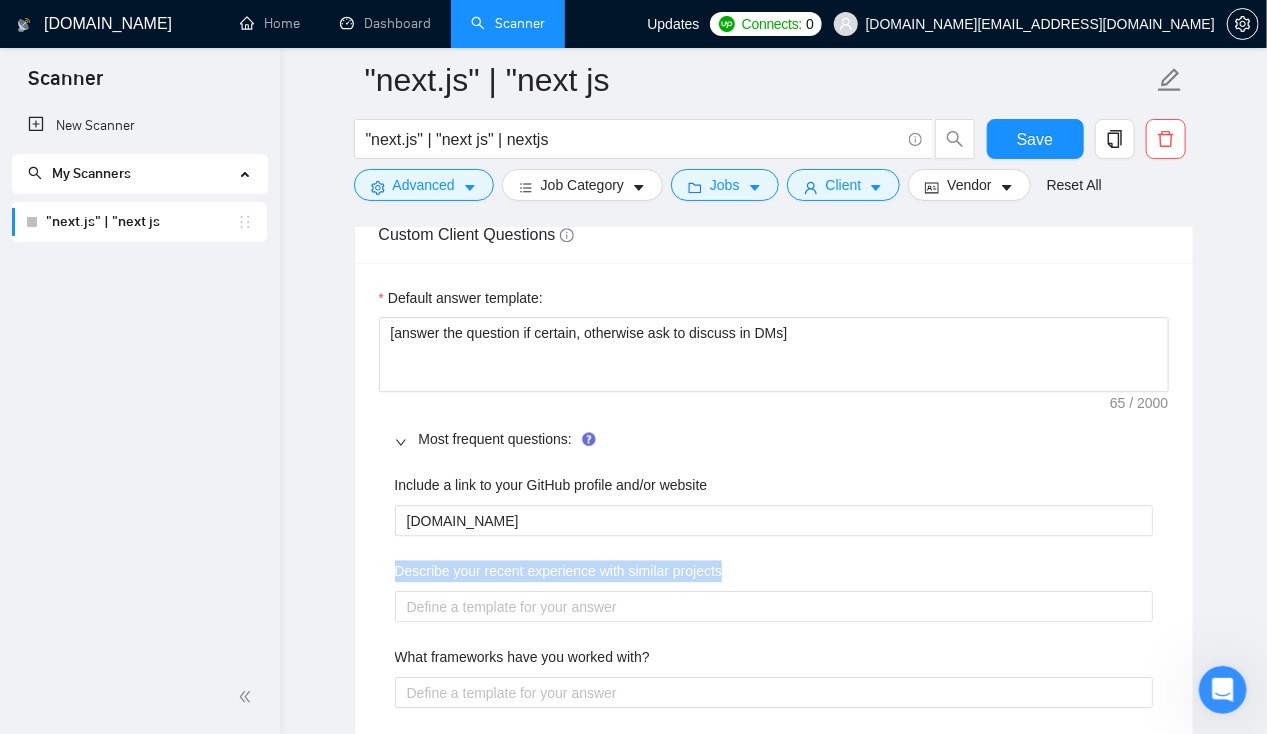 drag, startPoint x: 725, startPoint y: 560, endPoint x: 370, endPoint y: 564, distance: 355.02252 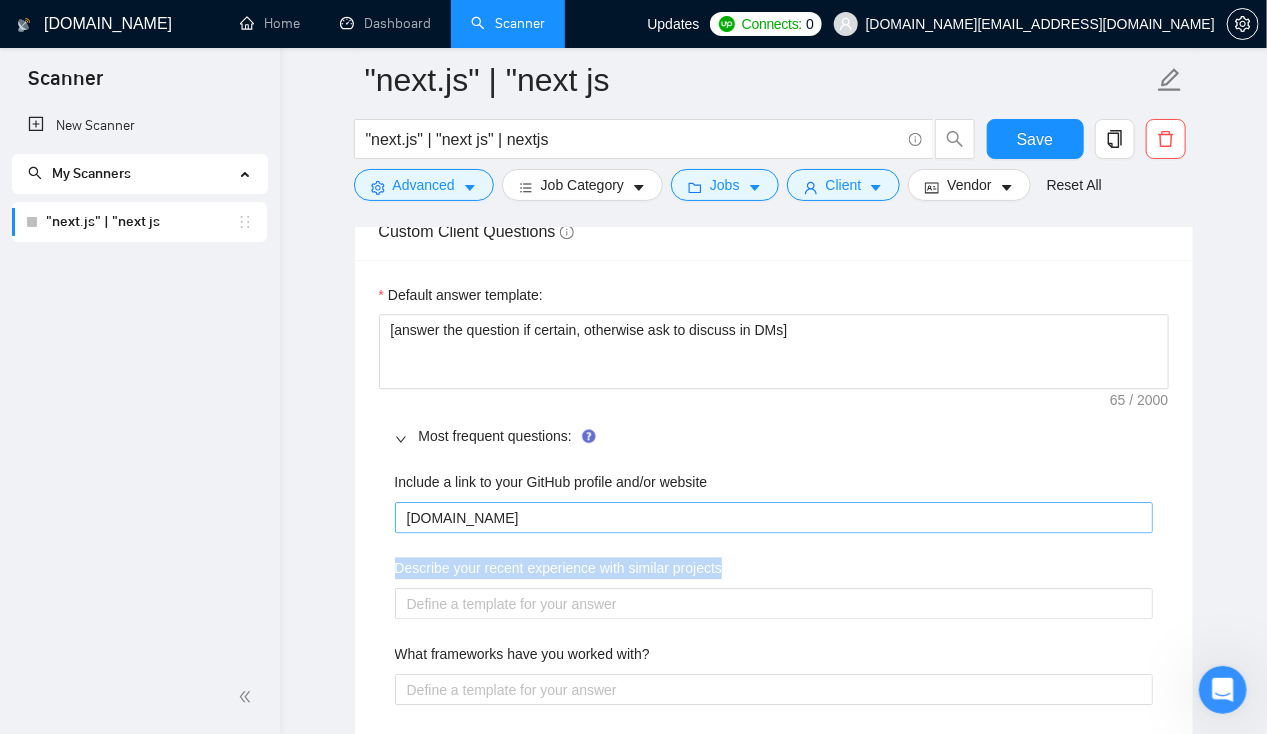 scroll, scrollTop: 1959, scrollLeft: 0, axis: vertical 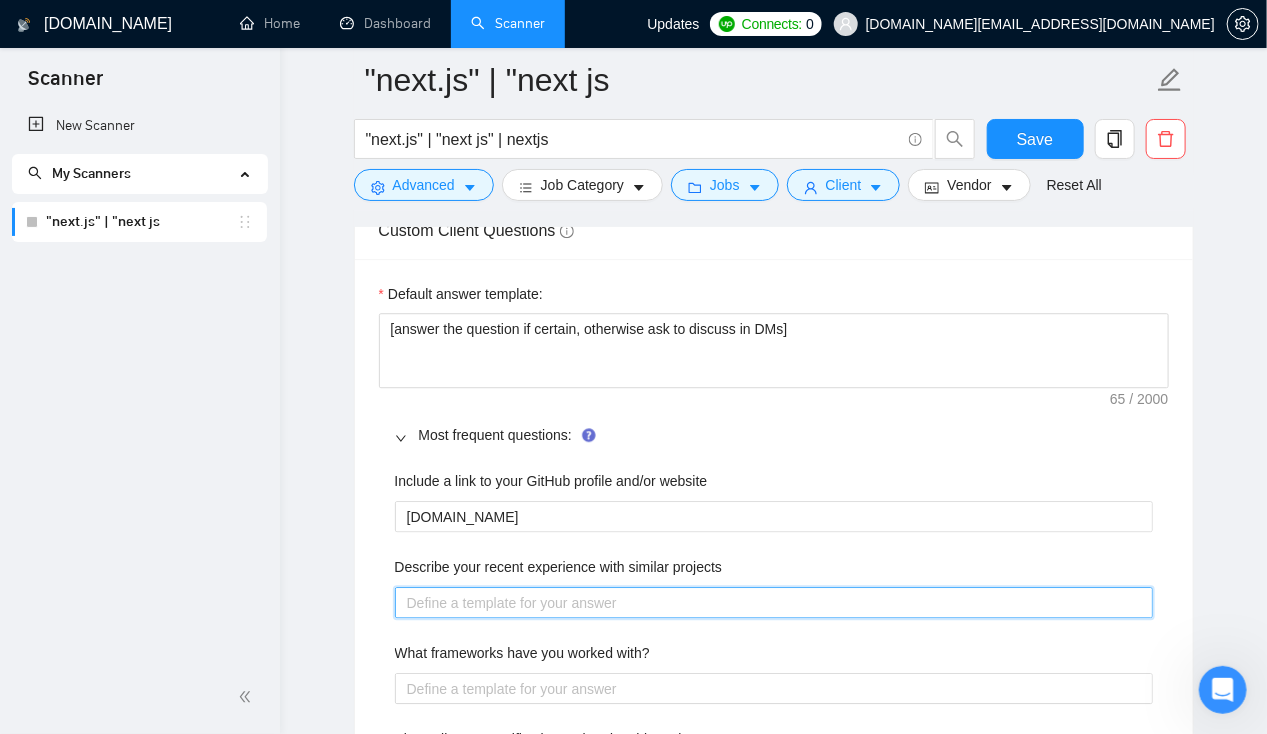 click on "Describe your recent experience with similar projects" at bounding box center [774, 602] 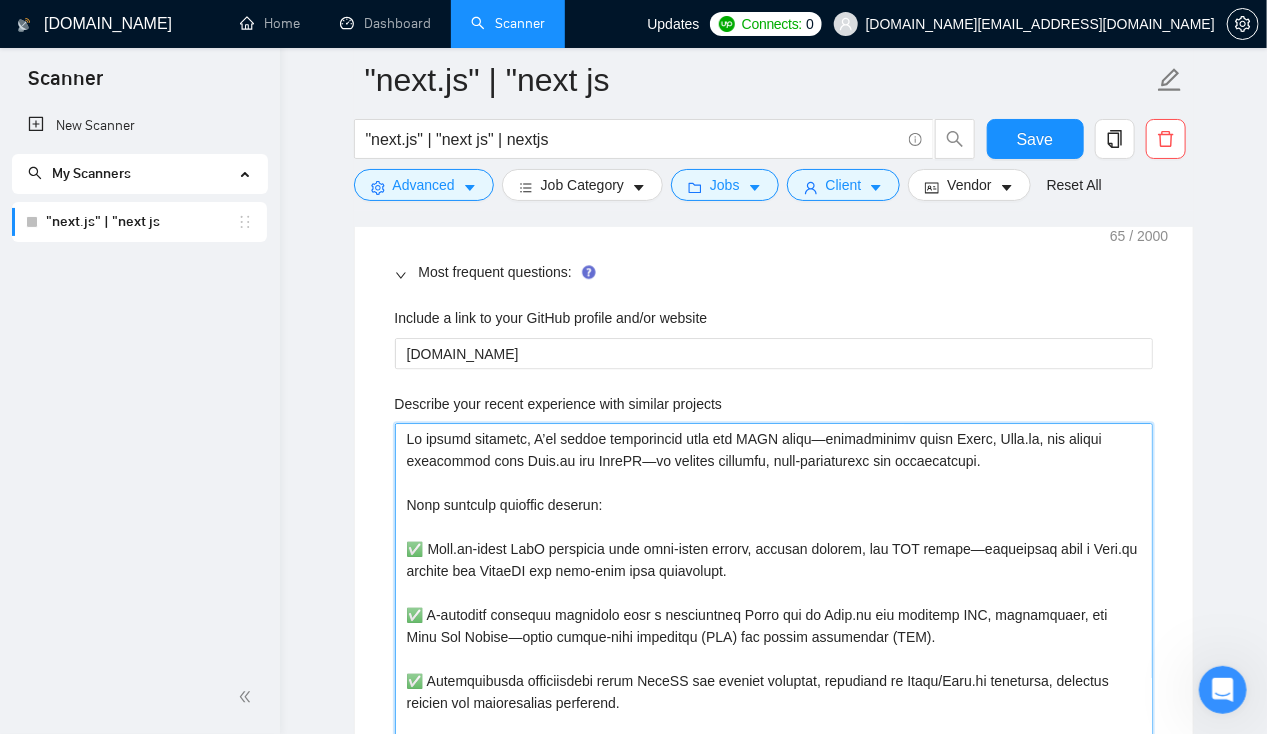 scroll, scrollTop: 2130, scrollLeft: 0, axis: vertical 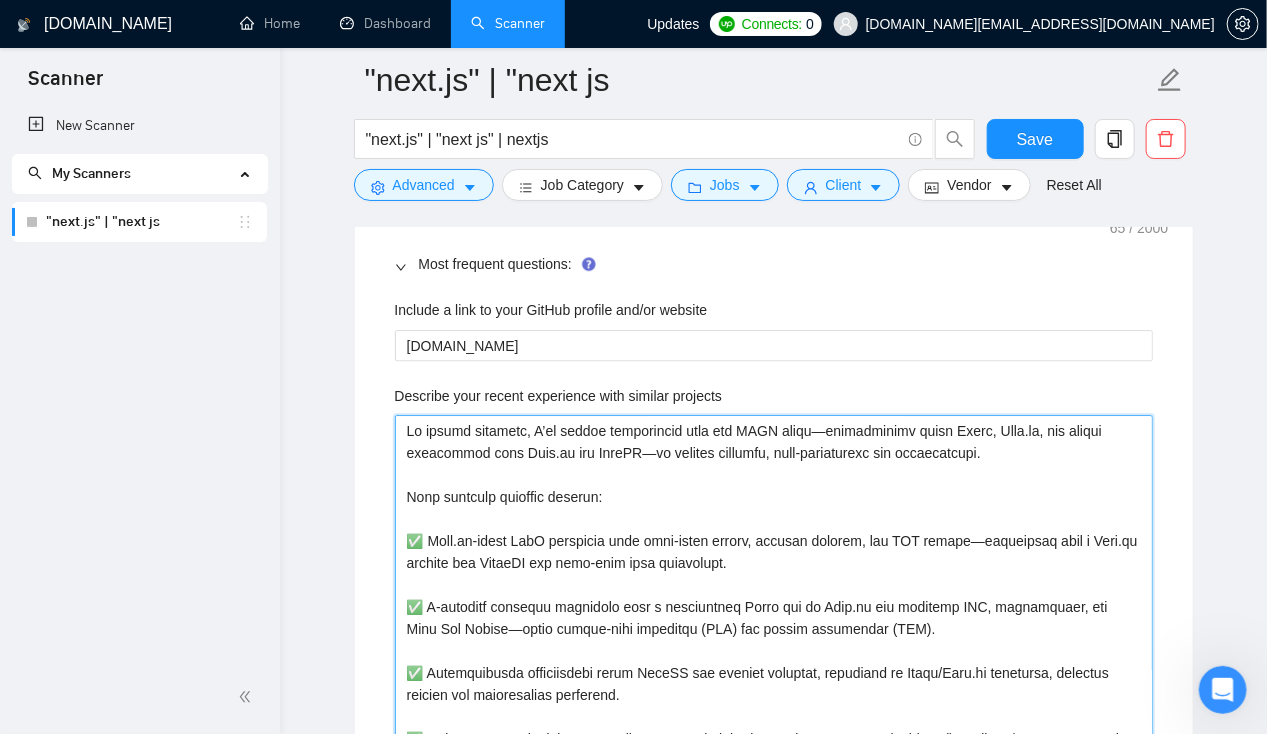 click on "Describe your recent experience with similar projects" at bounding box center [774, 661] 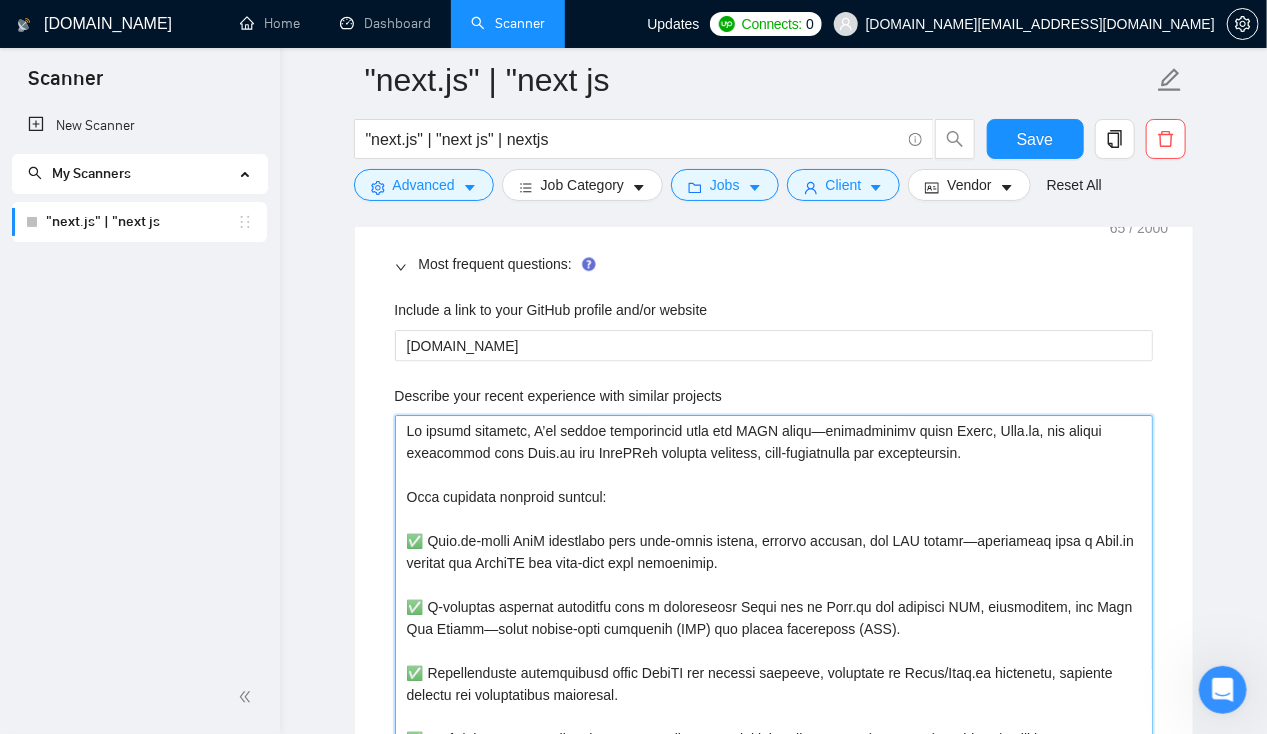 type 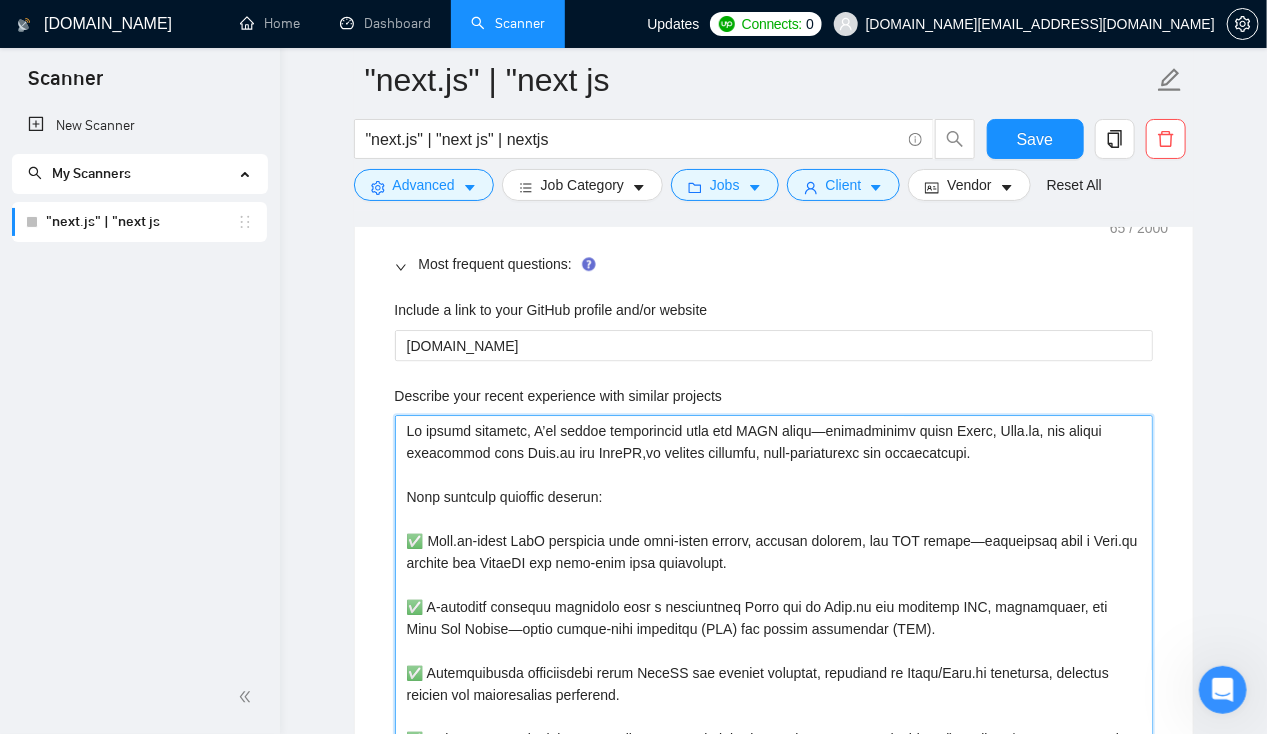type 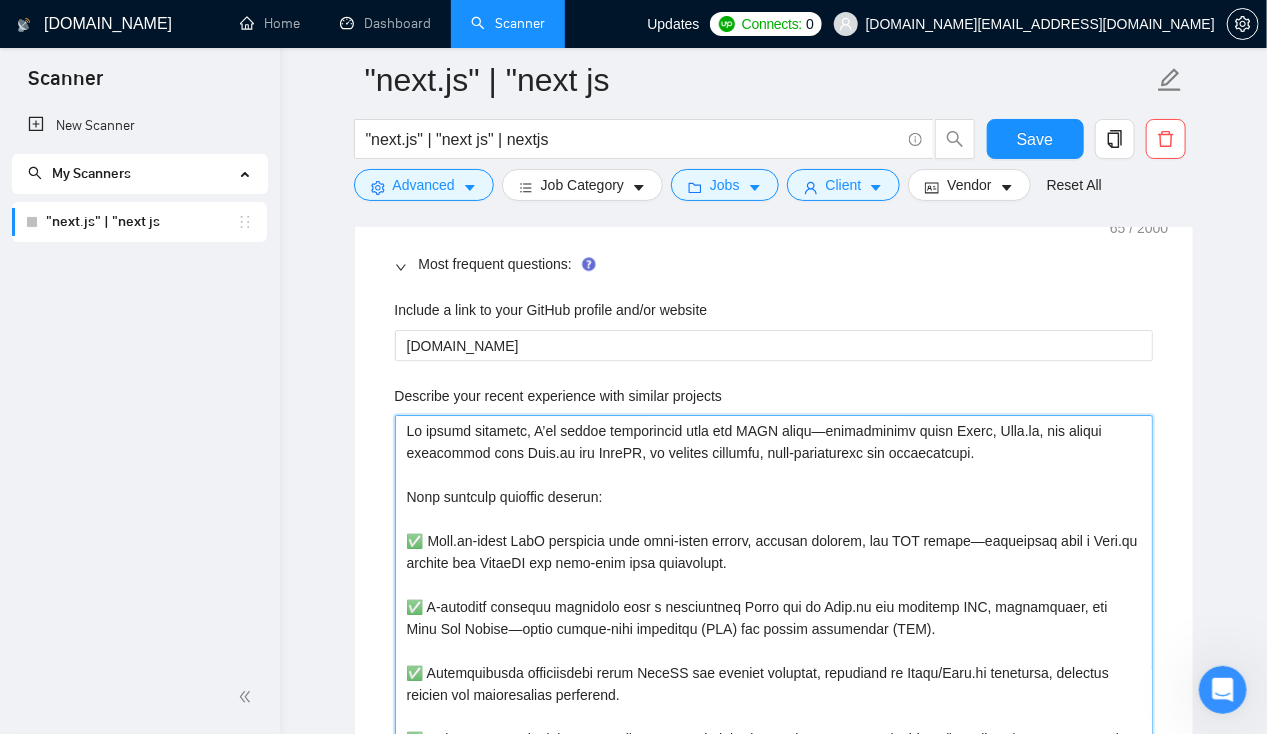 type on "In recent projects, I’ve worked extensively with the MERN stack—particularly using React, Node.js, and modern frameworks like Next.js and NestJS, to deliver scalable, high-performance web applications.
Some relevant examples include:
✅ Next.js-based SaaS dashboard with role-based access, dynamic routing, and API routes—integrated with a Node.js backend and MongoDB for real-time data management.
✅ E-commerce platform migration from a traditional React app to Next.js for improved SEO, performance, and Core Web Vitals—using server-side rendering (SSR) and static generation (SSG).
✅ Microservices architecture using NestJS for backend services, connected to React/Next.js frontends, ensuring modular and maintainable codebases.
✅ Full-stack admin portals and customer-facing applications with React (frontend), Node.js/Express or NestJS (backend), and MongoDB—following agile sprints and clean code practices.
Across all projects, I focus on clean UI/UX, optimized API performance, secure authentication (JWT/Nex..." 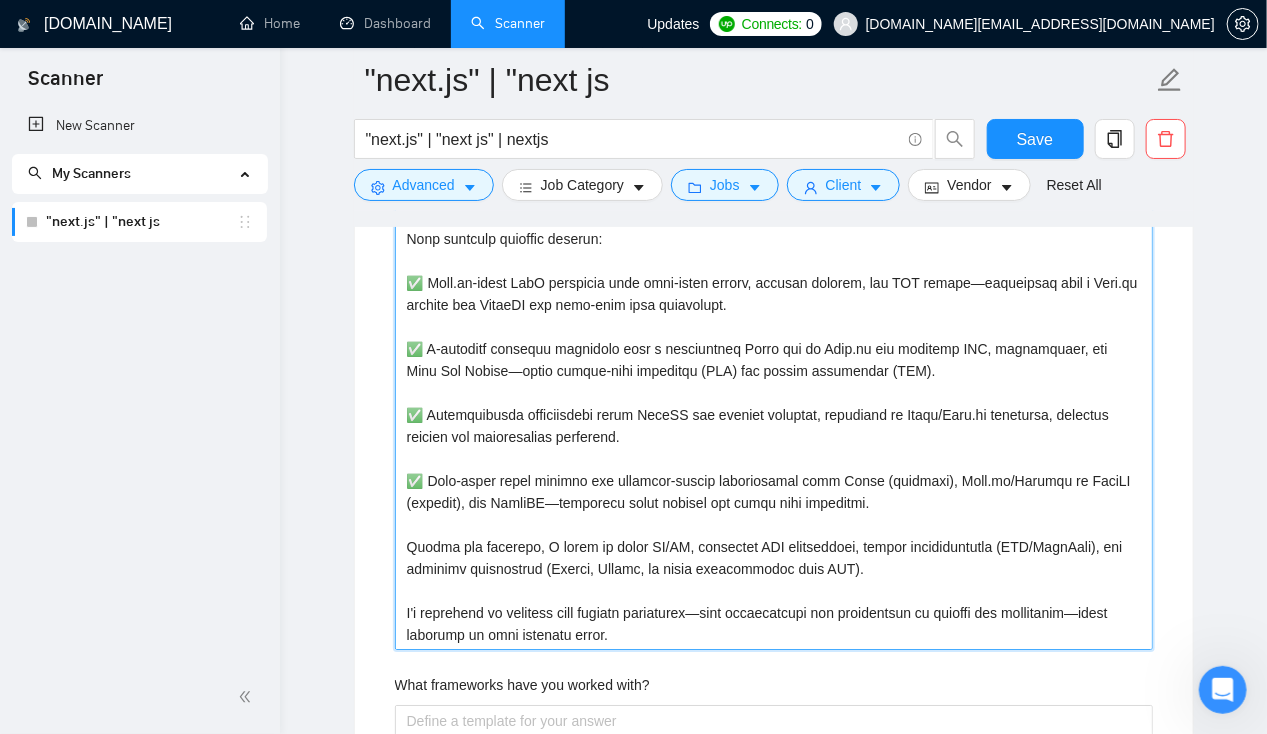 scroll, scrollTop: 2393, scrollLeft: 0, axis: vertical 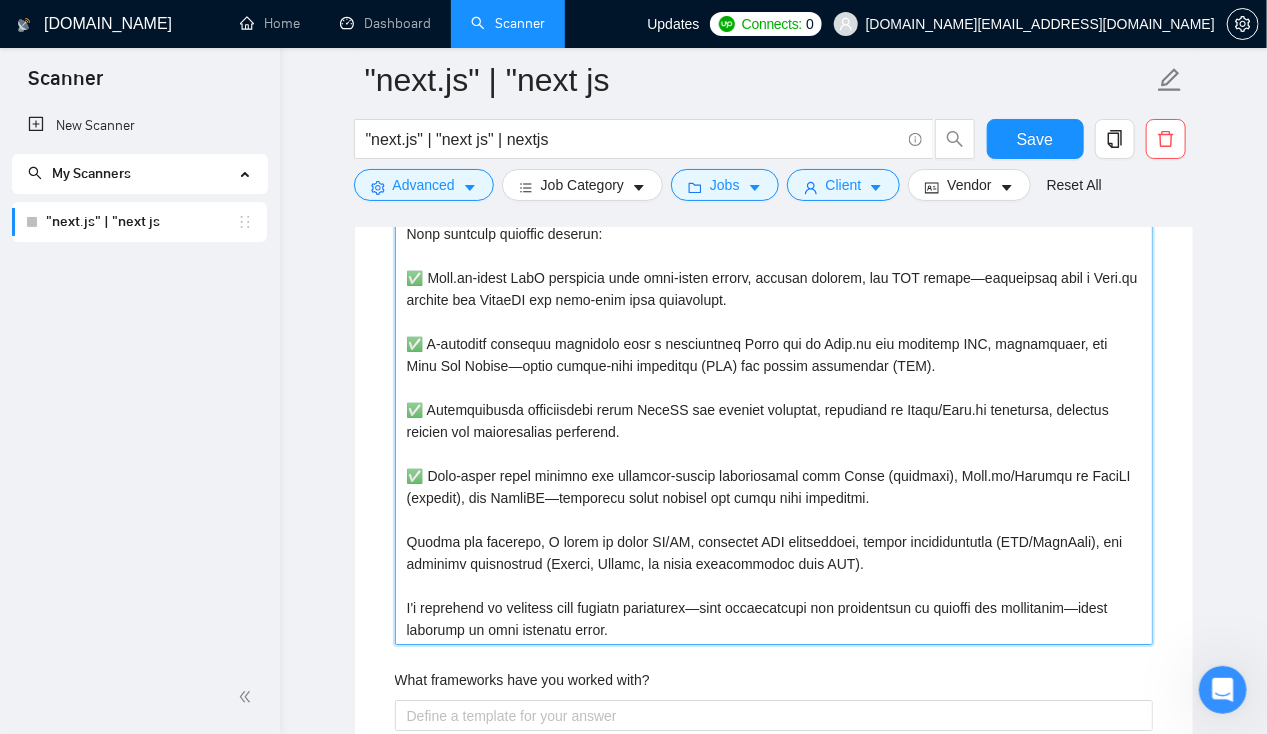 click on "Describe your recent experience with similar projects" at bounding box center [774, 398] 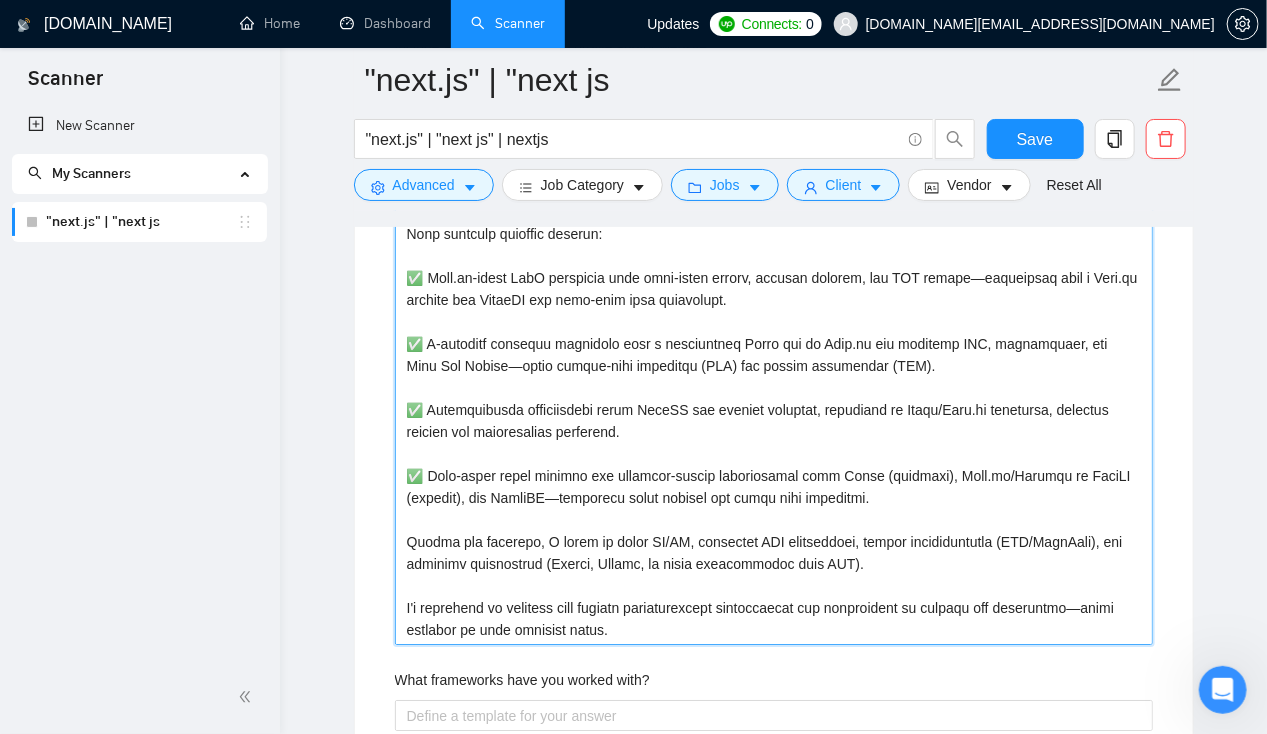 type 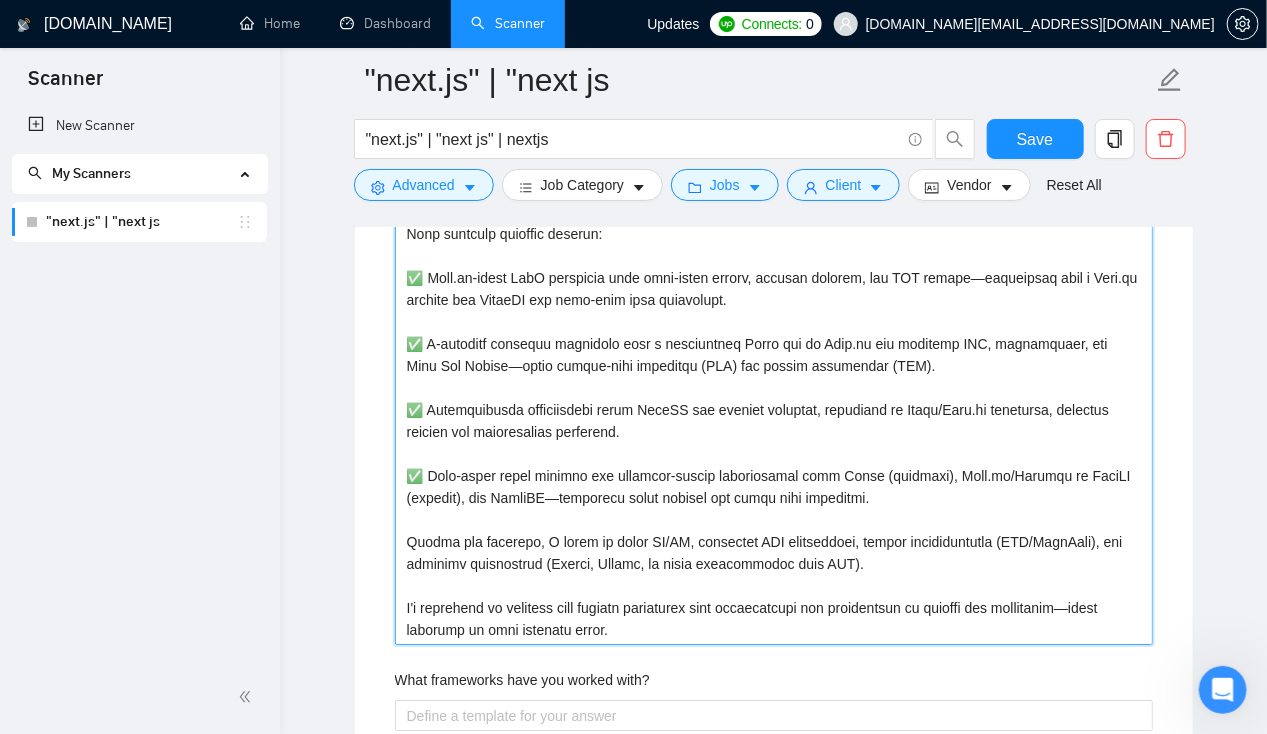 type 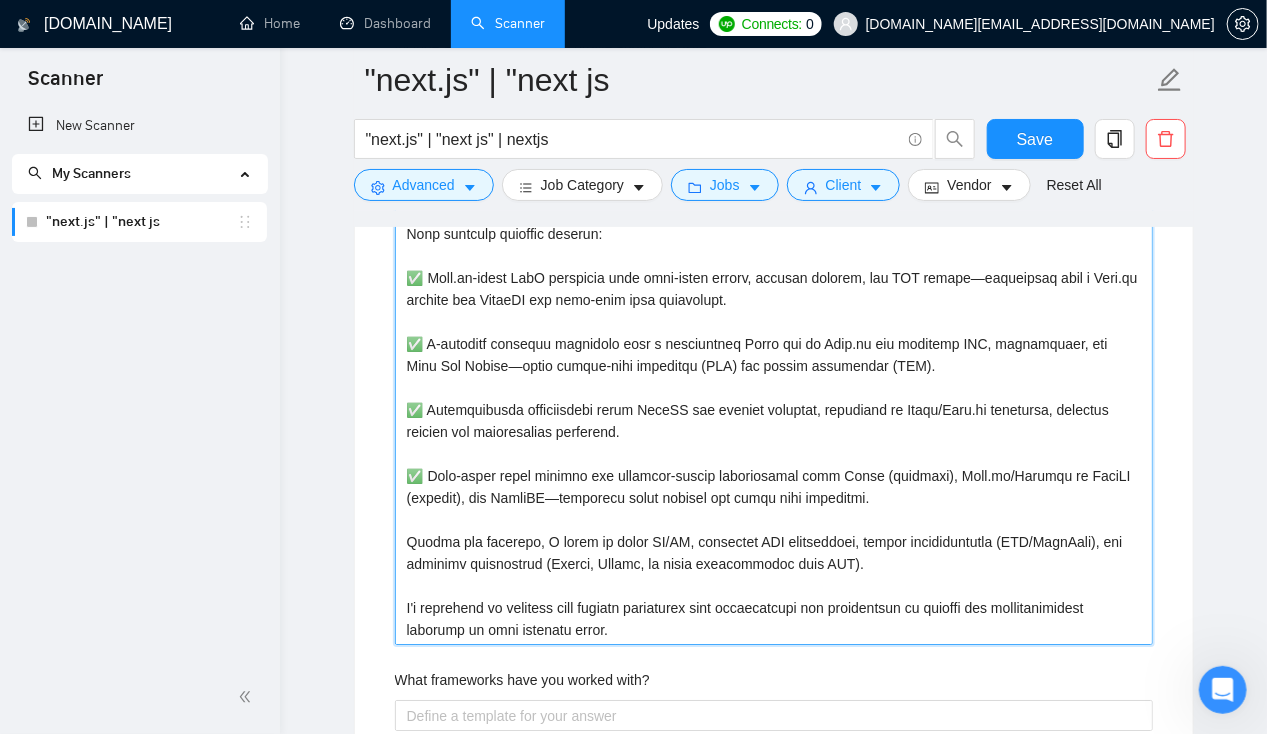 type 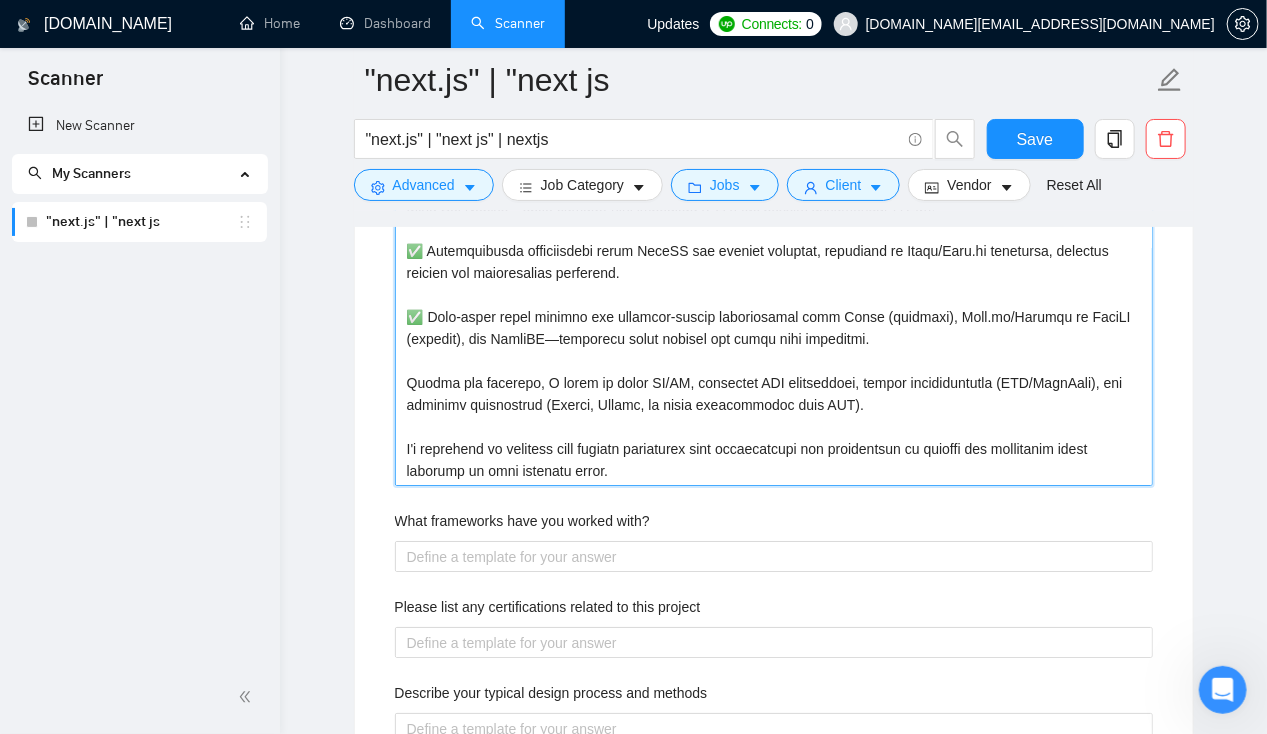 scroll, scrollTop: 2553, scrollLeft: 0, axis: vertical 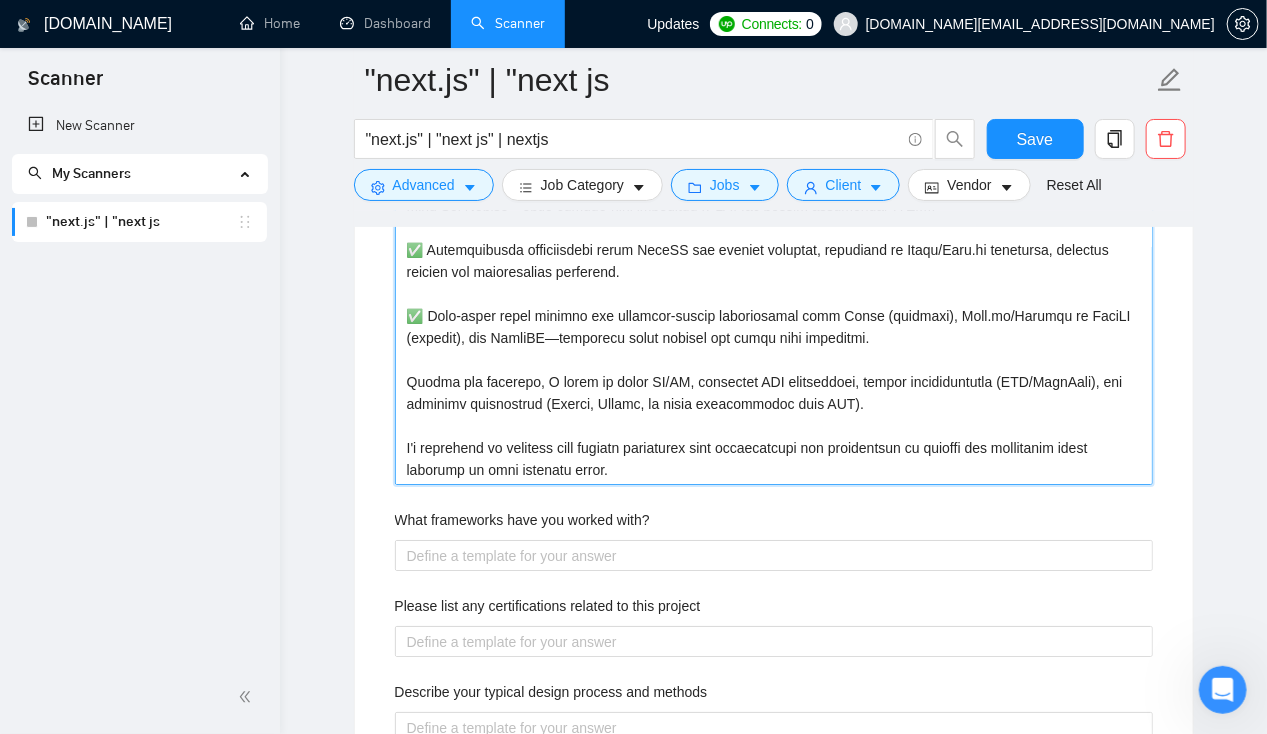 type on "In recent projects, I’ve worked extensively with the MERN stack—particularly using React, Node.js, and modern frameworks like Next.js and NestJS, to deliver scalable, high-performance web applications.
Some relevant examples include:
✅ Next.js-based SaaS dashboard with role-based access, dynamic routing, and API routes—integrated with a Node.js backend and MongoDB for real-time data management.
✅ E-commerce platform migration from a traditional React app to Next.js for improved SEO, performance, and Core Web Vitals—using server-side rendering (SSR) and static generation (SSG).
✅ Microservices architecture using NestJS for backend services, connected to React/Next.js frontends, ensuring modular and maintainable codebases.
✅ Full-stack admin portals and customer-facing applications with React (frontend), Node.js/Express or NestJS (backend), and MongoDB—following agile sprints and clean code practices.
Across all projects, I focus on clean UI/UX, optimized API performance, secure authentication (JWT/Nex..." 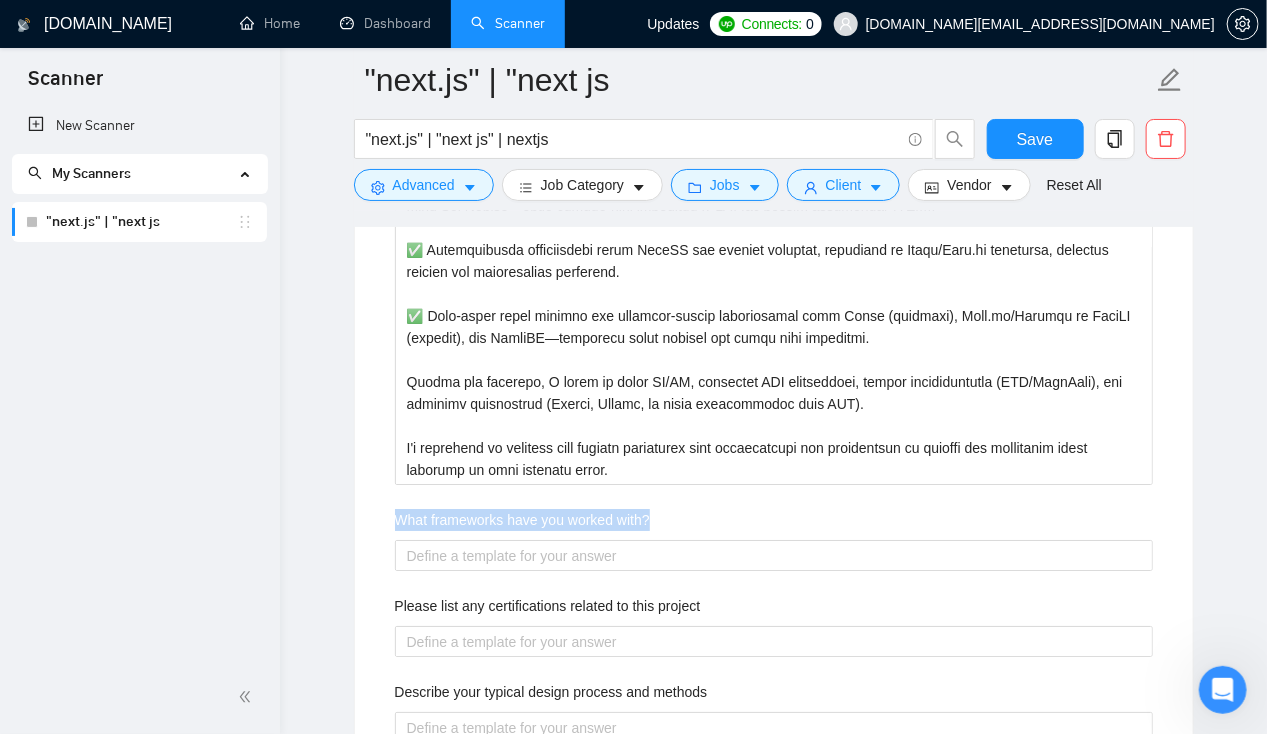 drag, startPoint x: 396, startPoint y: 509, endPoint x: 678, endPoint y: 511, distance: 282.00708 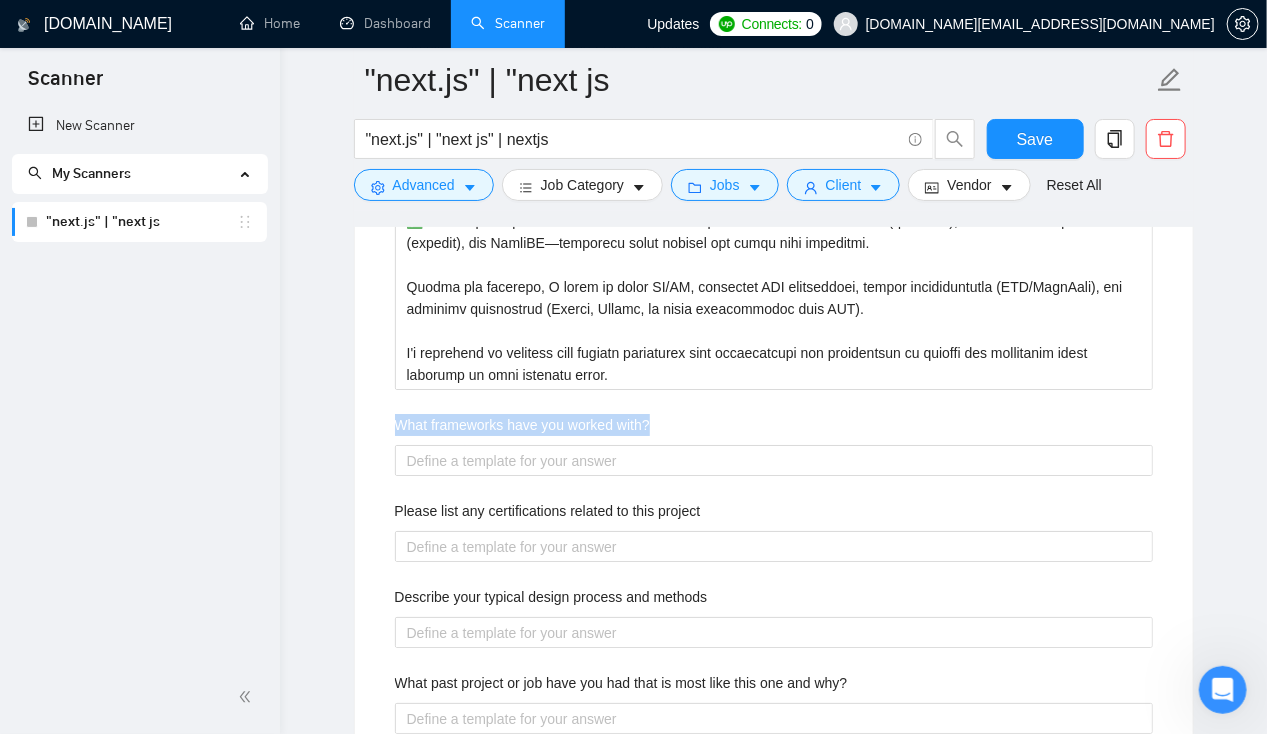 scroll, scrollTop: 2648, scrollLeft: 0, axis: vertical 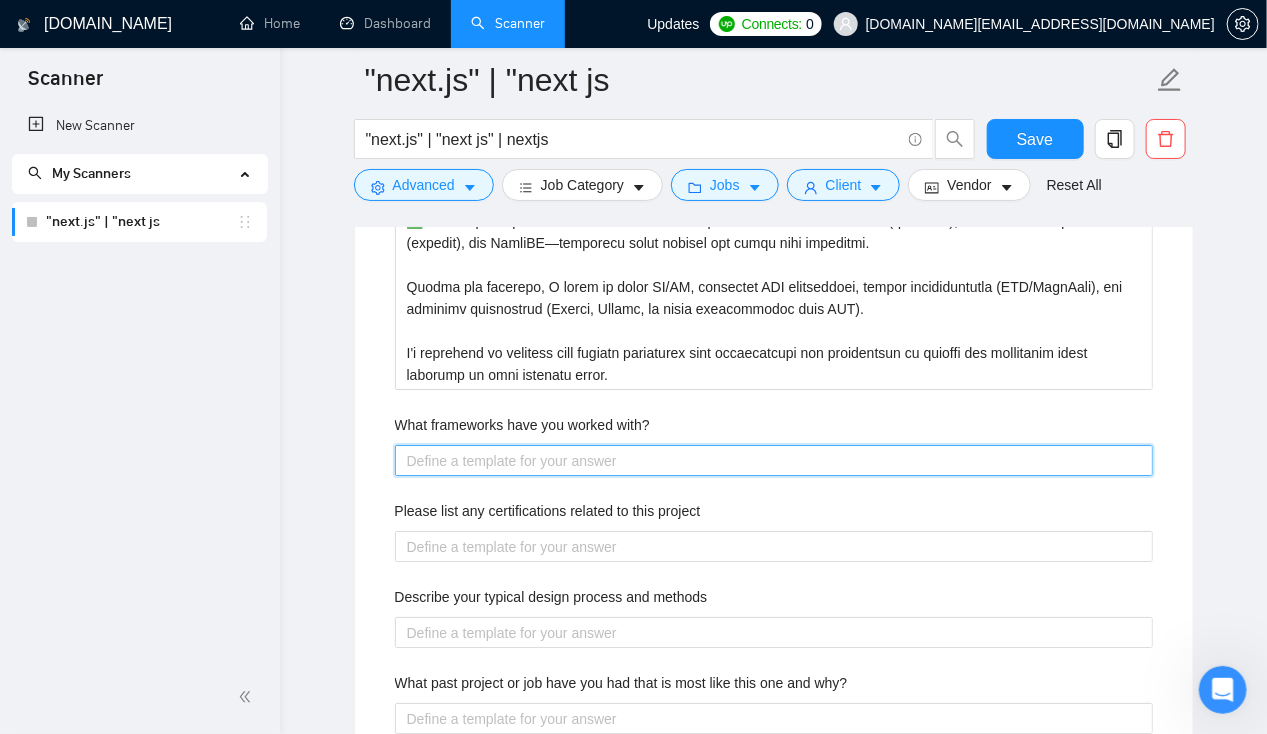 click on "What frameworks have you worked with?" at bounding box center (774, 460) 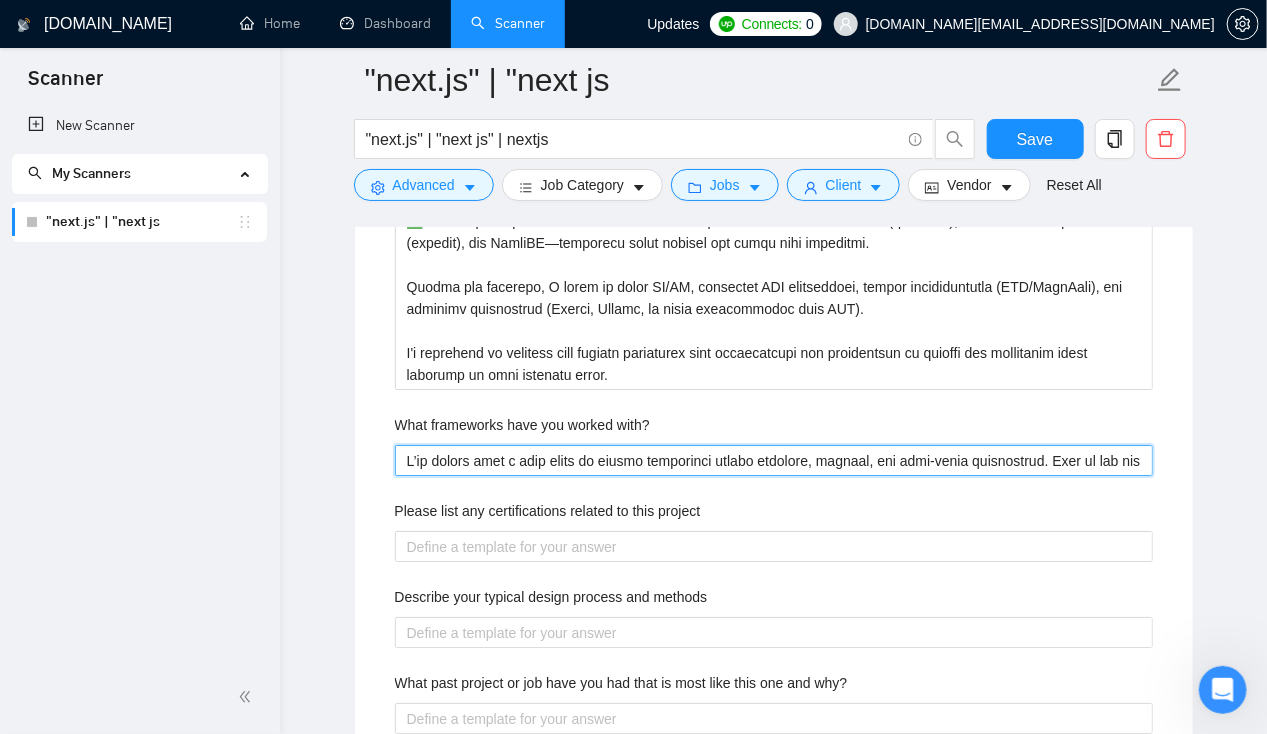 type 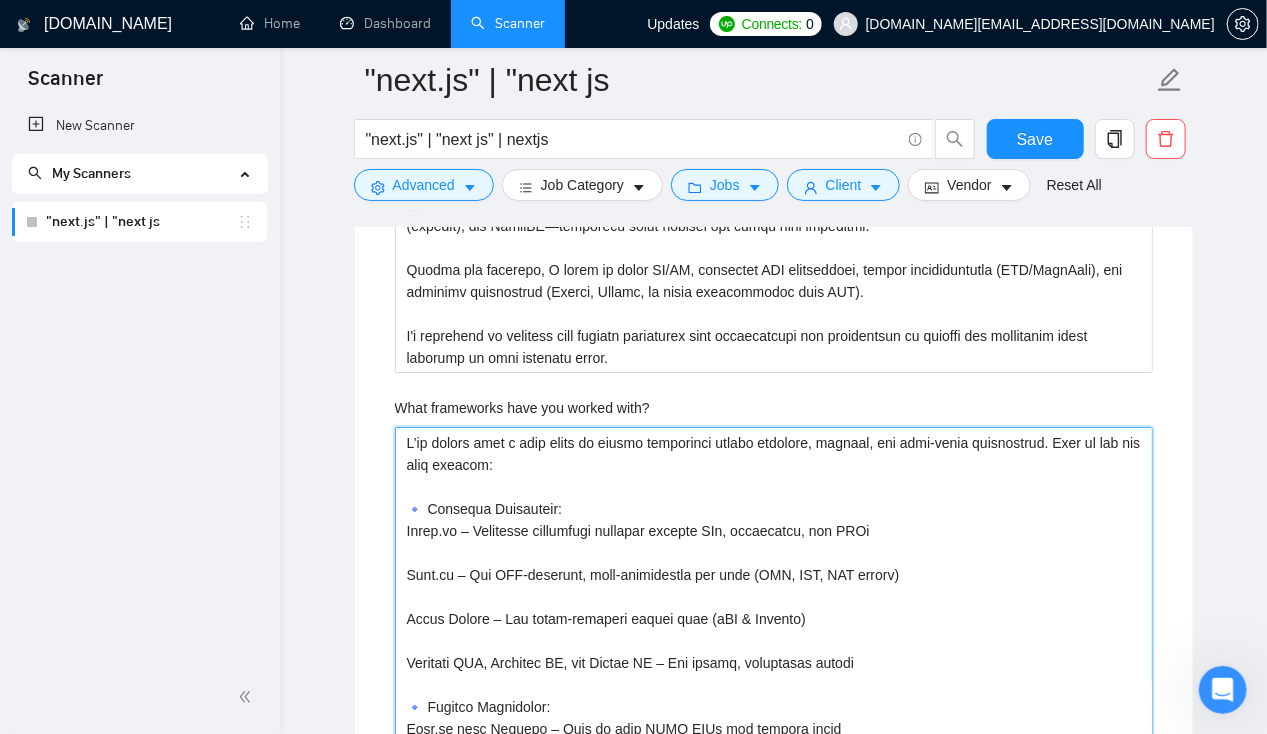 scroll, scrollTop: 2664, scrollLeft: 0, axis: vertical 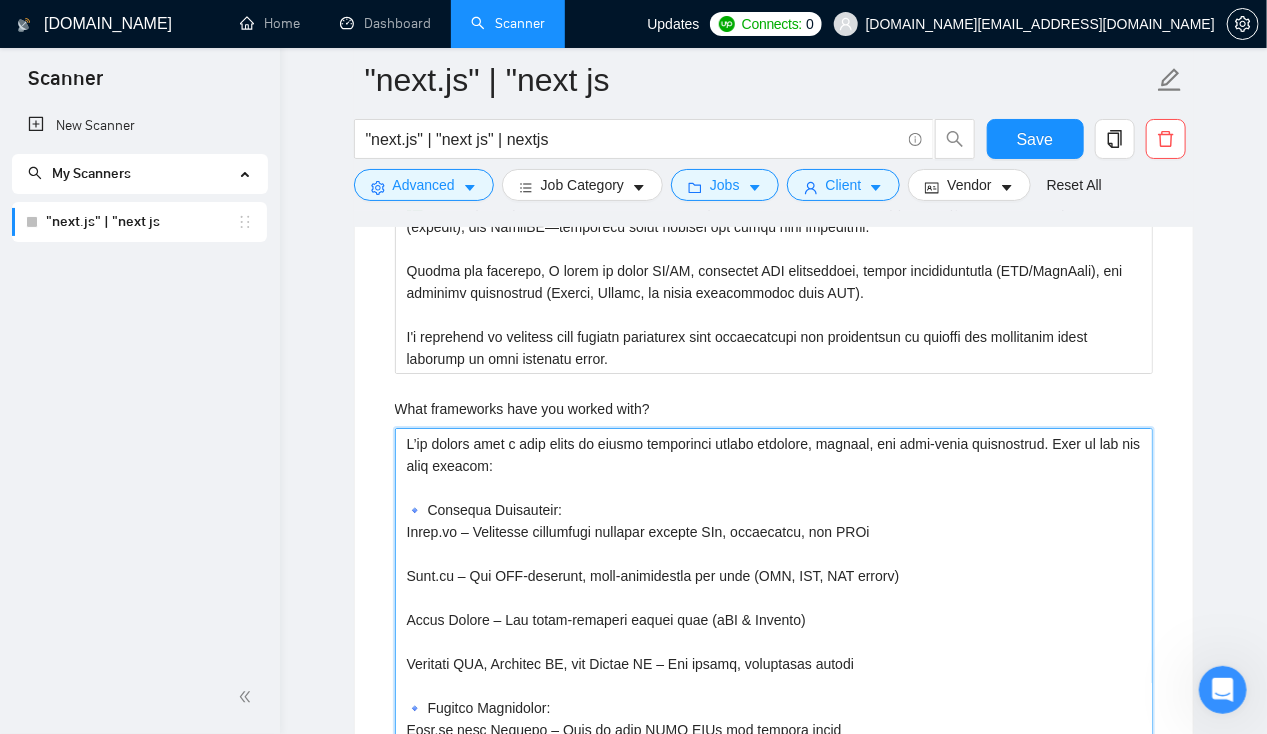 type on "I’ve worked with a wide range of modern frameworks across frontend, backend, and full-stack development. Some of the key ones include:
🔹 Frontend Frameworks:
React.js – Extensive experience building dynamic UIs, dashboards, and SPAs
Next.js – For SEO-friendly, high-performance web apps (SSR, SSG, API routes)
React Native – For cross-platform mobile apps (iOS & Android)
Tailwind CSS, Material UI, and Chakra UI – For modern, responsive design
🔹 Backend Frameworks:
Node.js with Express – Core of most REST APIs and backend logic
NestJS – Modular, scalable backend apps using TypeScript
Firebase / Supabase – For quick backends and real-time apps
Socket.IO – For real-time features like chat and notifications
🔹 Full-Stack / Other Tools:
MERN Stack (MongoDB, Express, React, Node.js) – My go-to for full-stack web applications
NextAuth / Passport.js – Authentication frameworks
Prisma / Mongoose – For database modeling and queries
Vercel, Docker, AWS – For deployments and DevOps..." 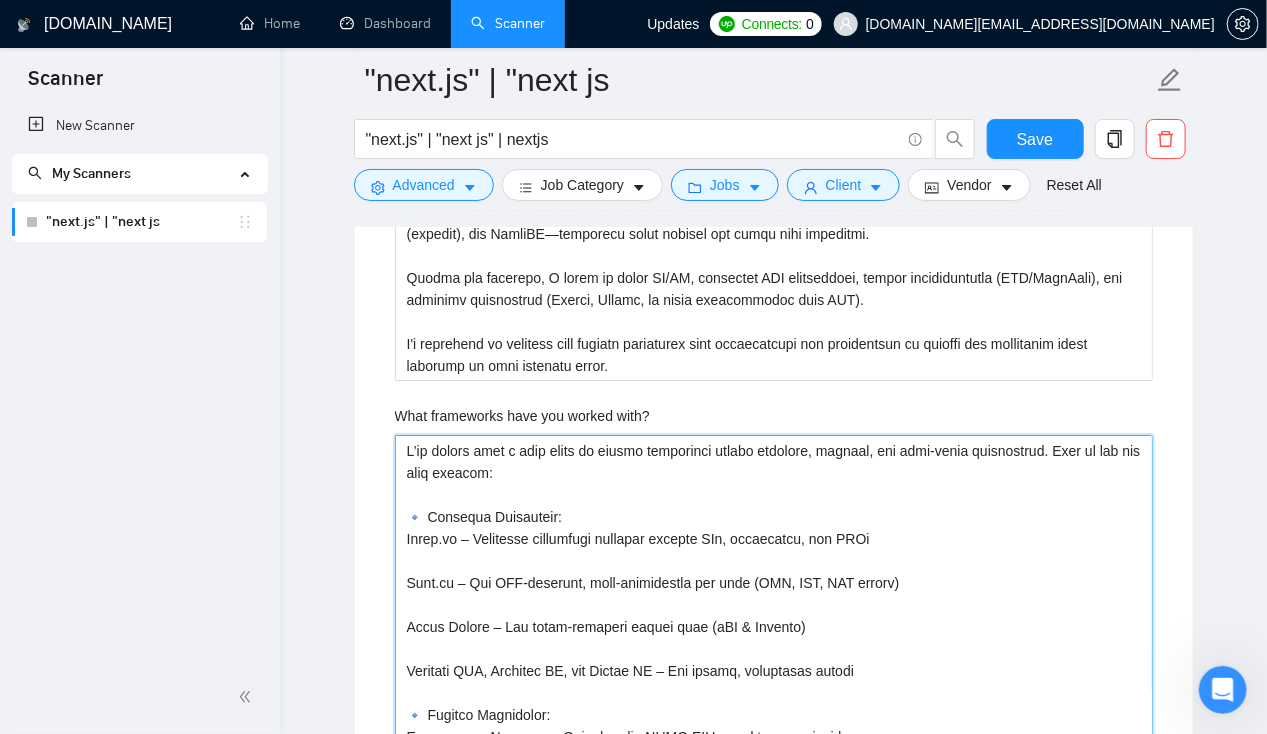 click on "What frameworks have you worked with?" at bounding box center [774, 758] 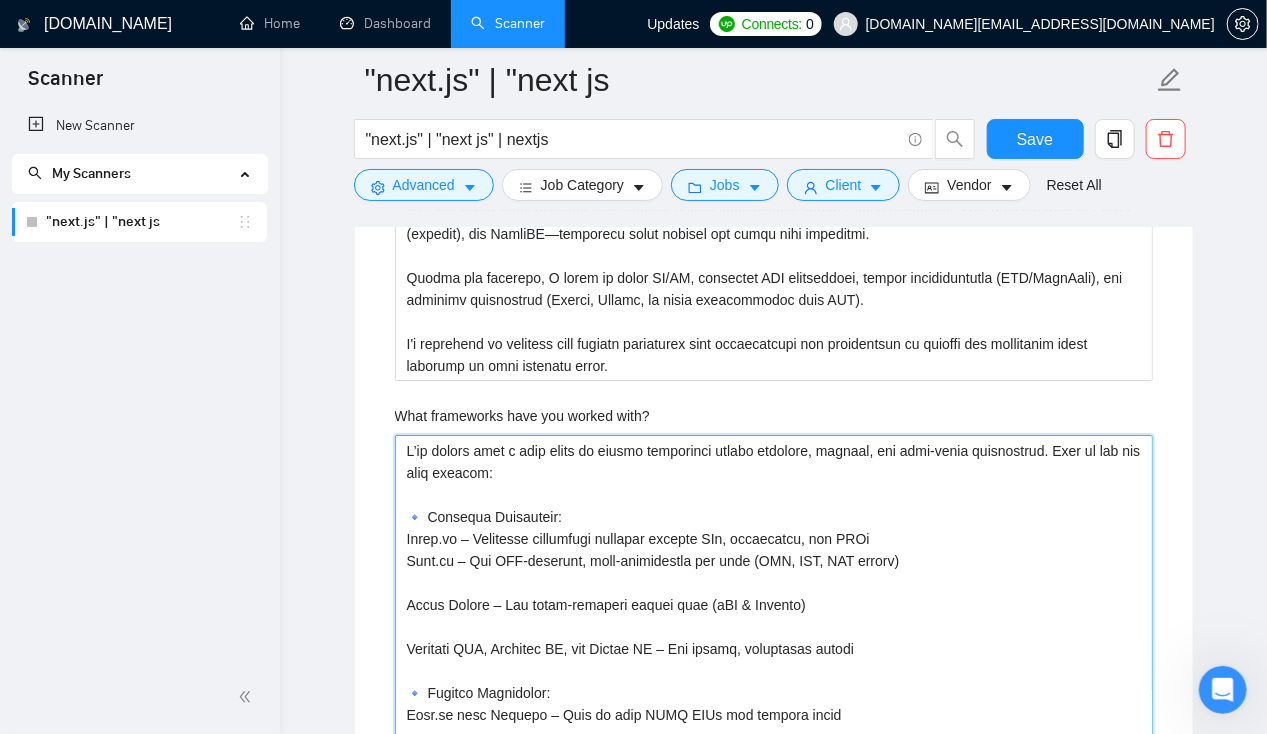 type 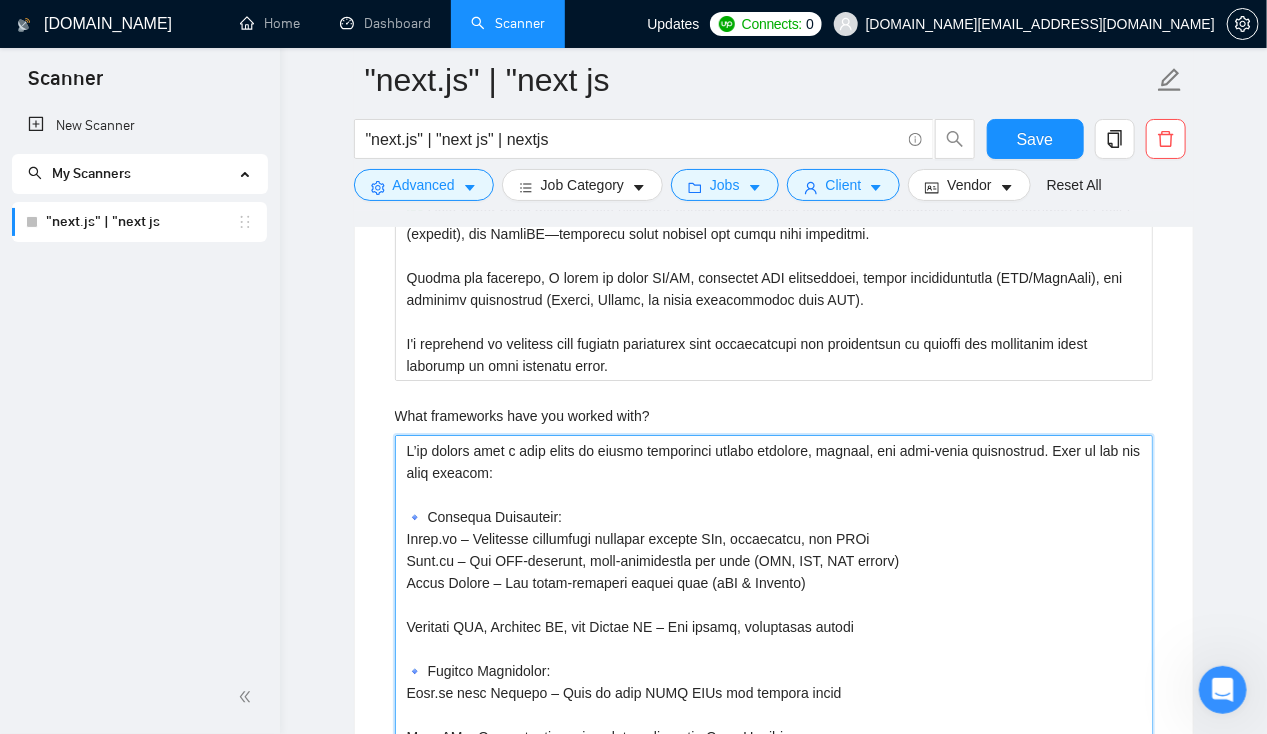 type 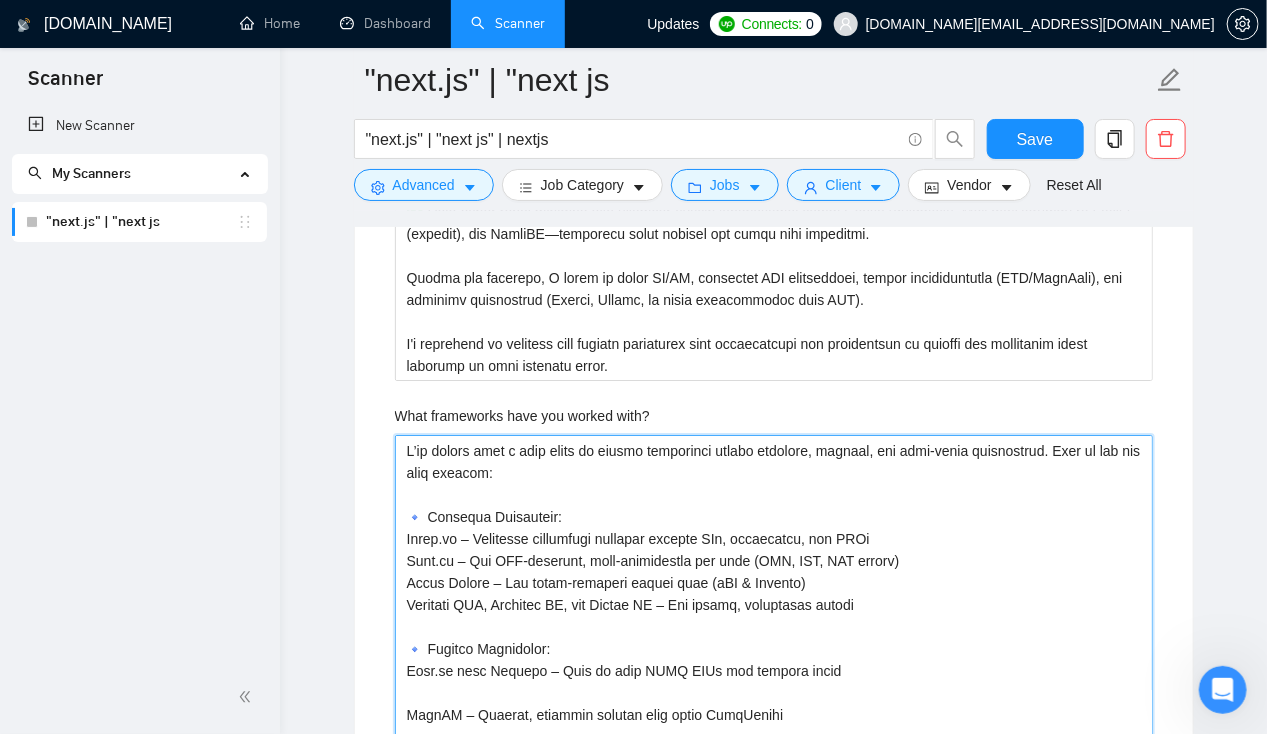 type 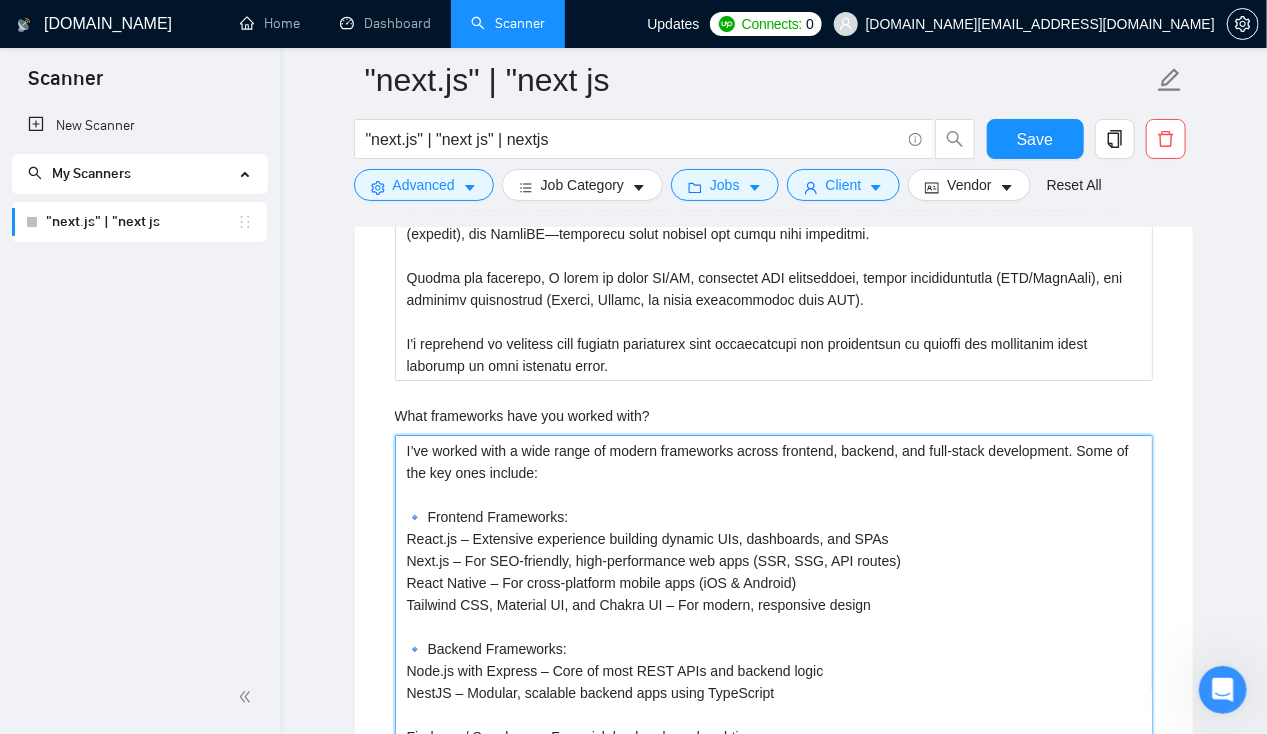 type 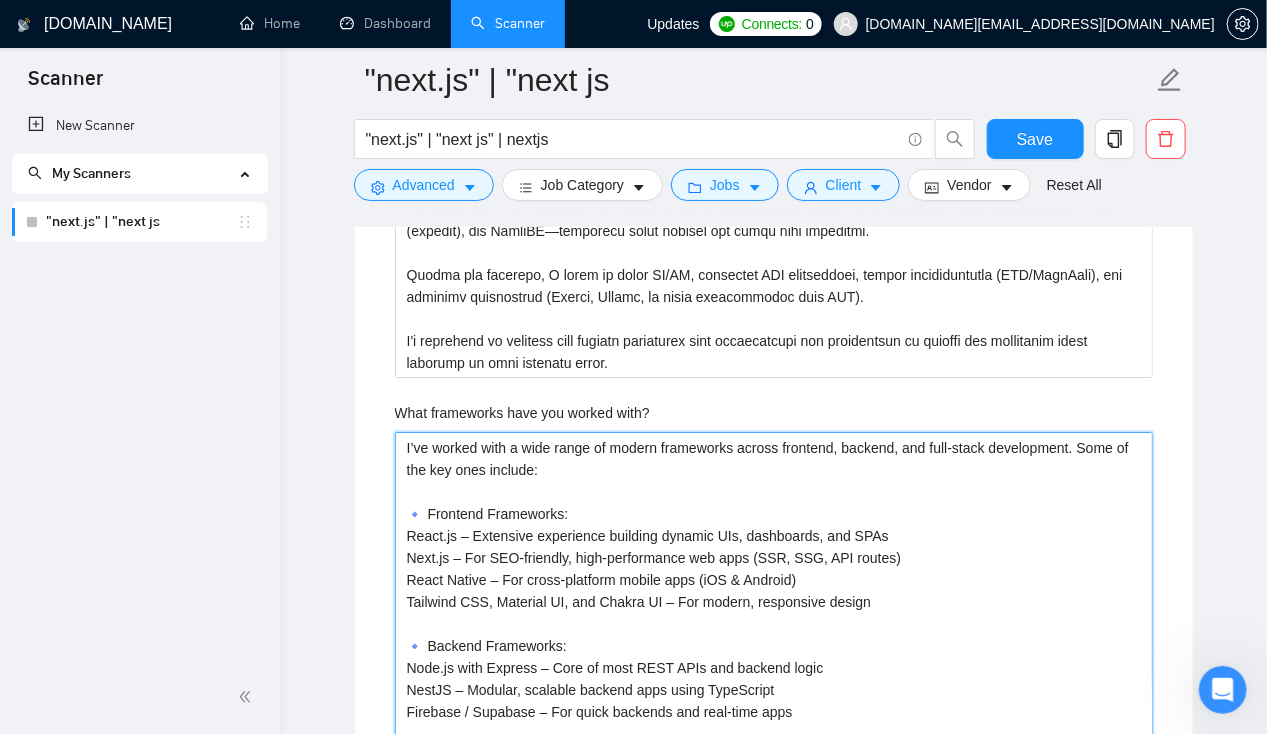 scroll, scrollTop: 2681, scrollLeft: 0, axis: vertical 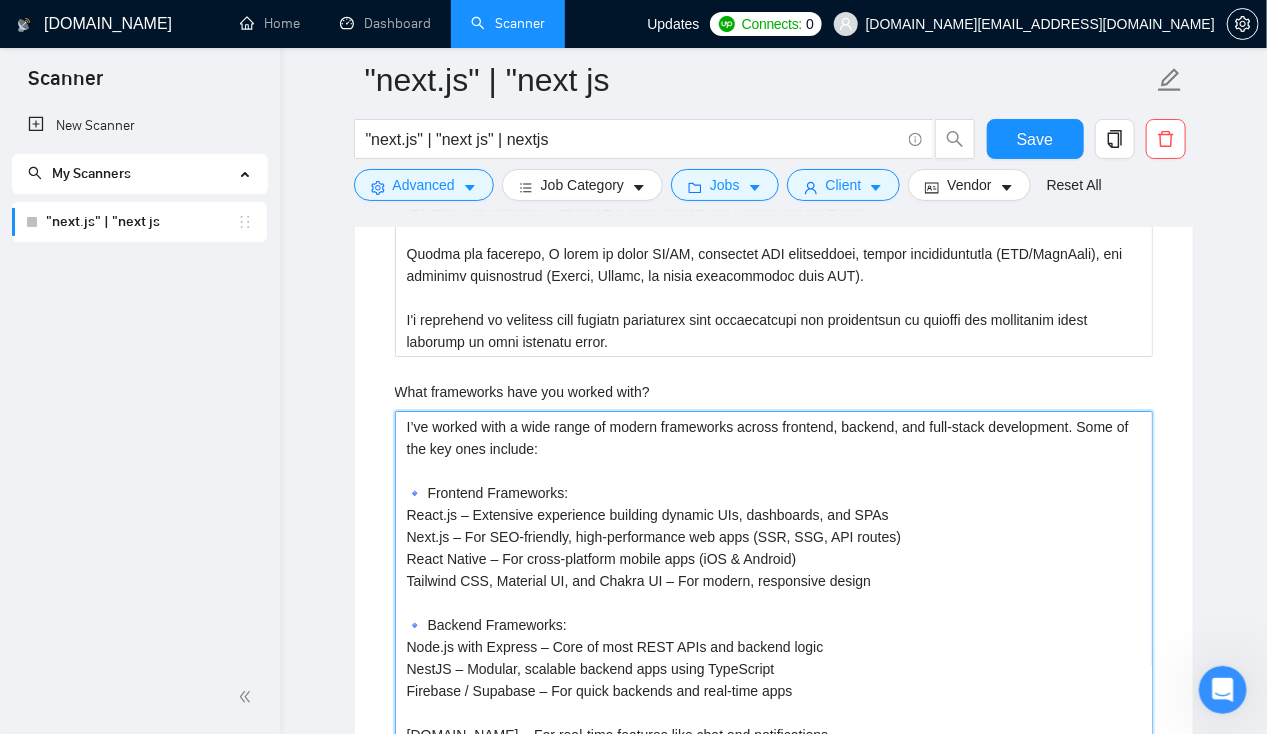 type 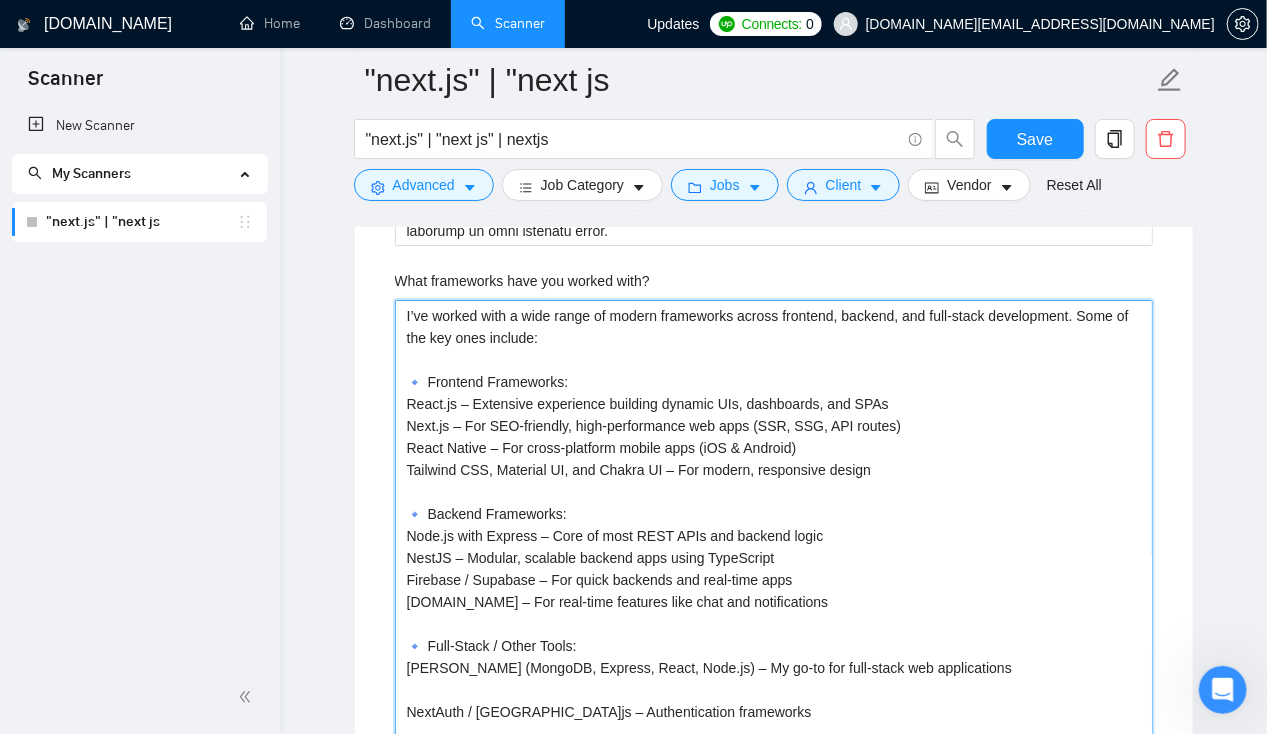 scroll, scrollTop: 2813, scrollLeft: 0, axis: vertical 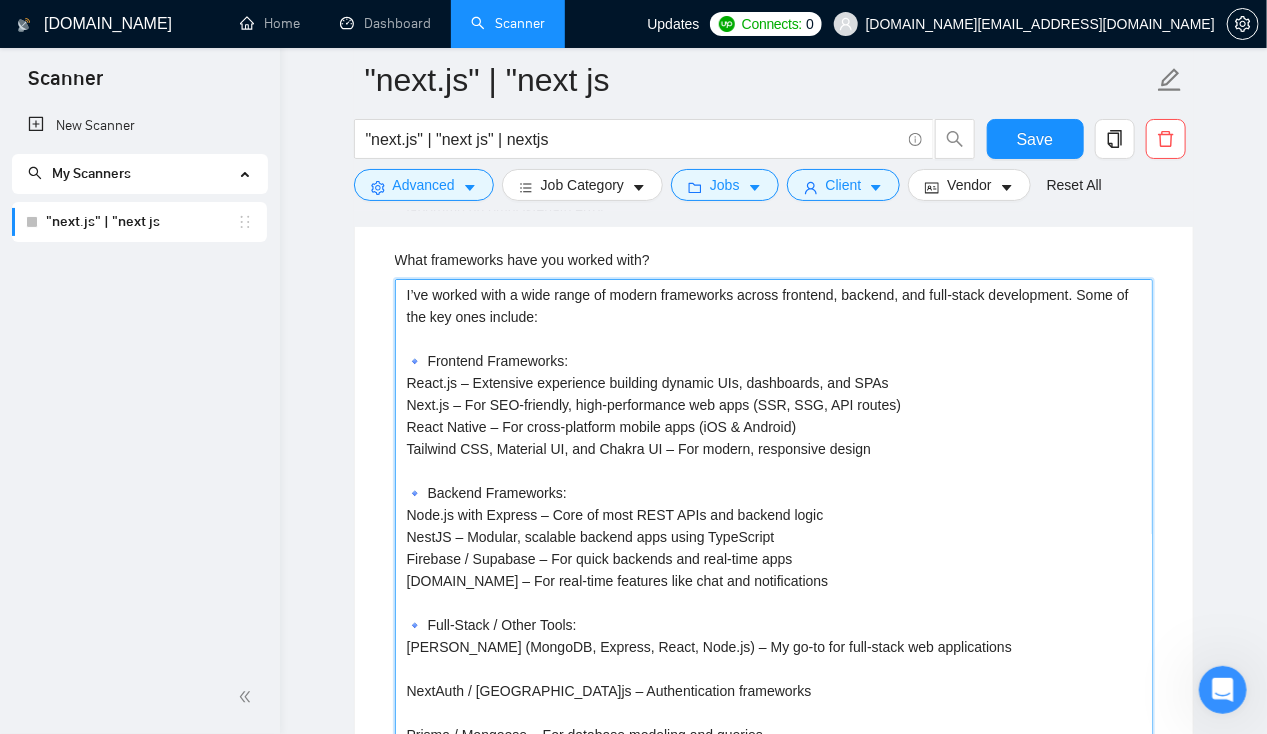 type 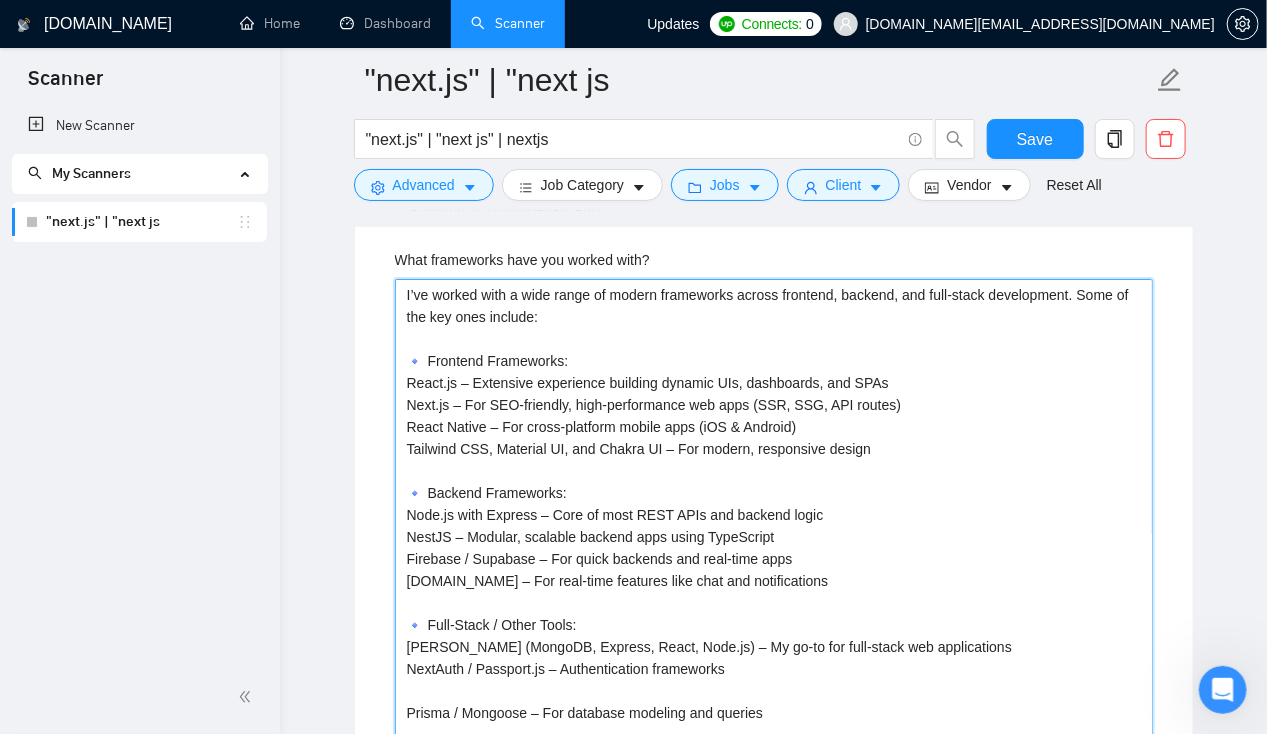 type 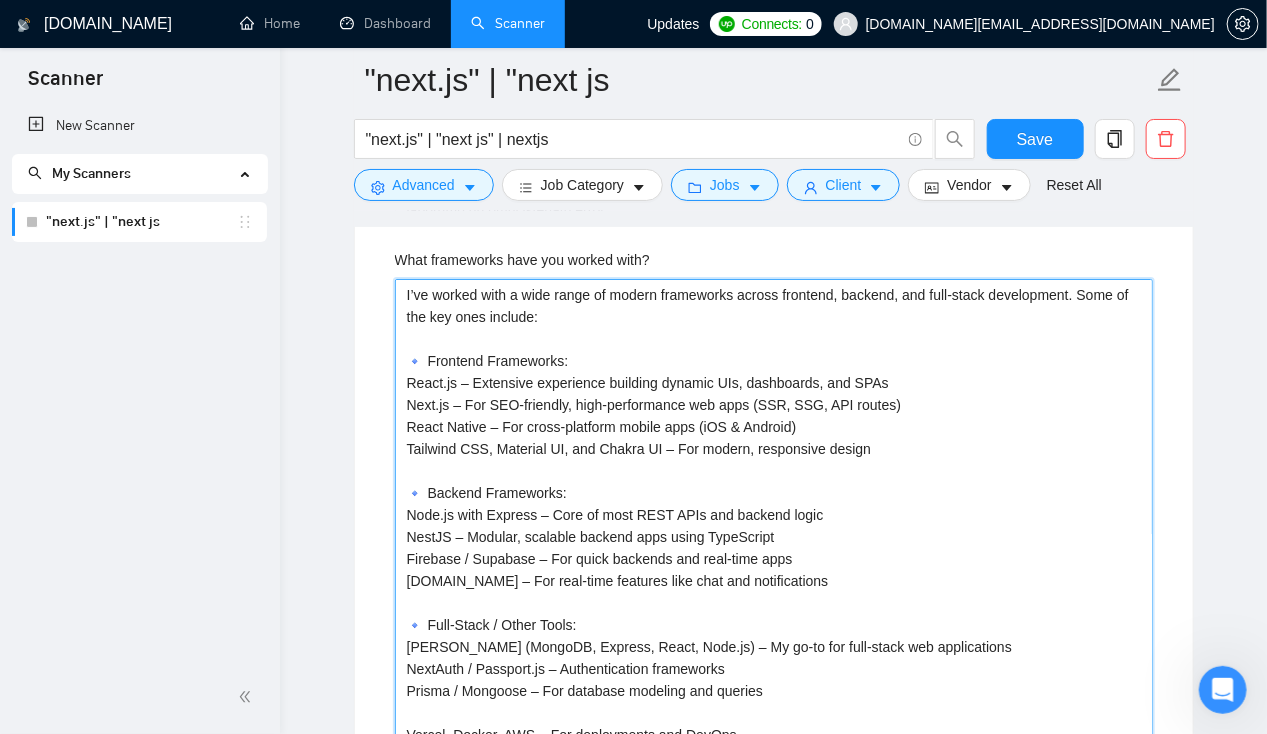 type 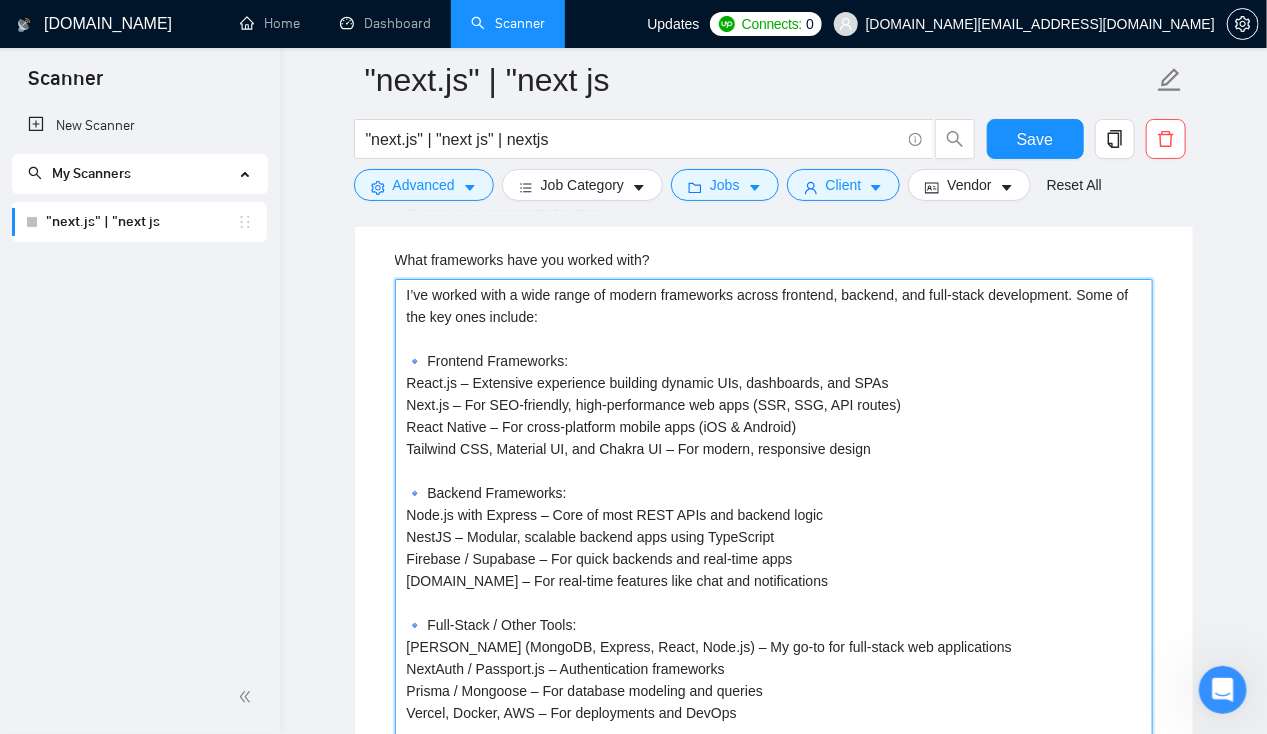 type 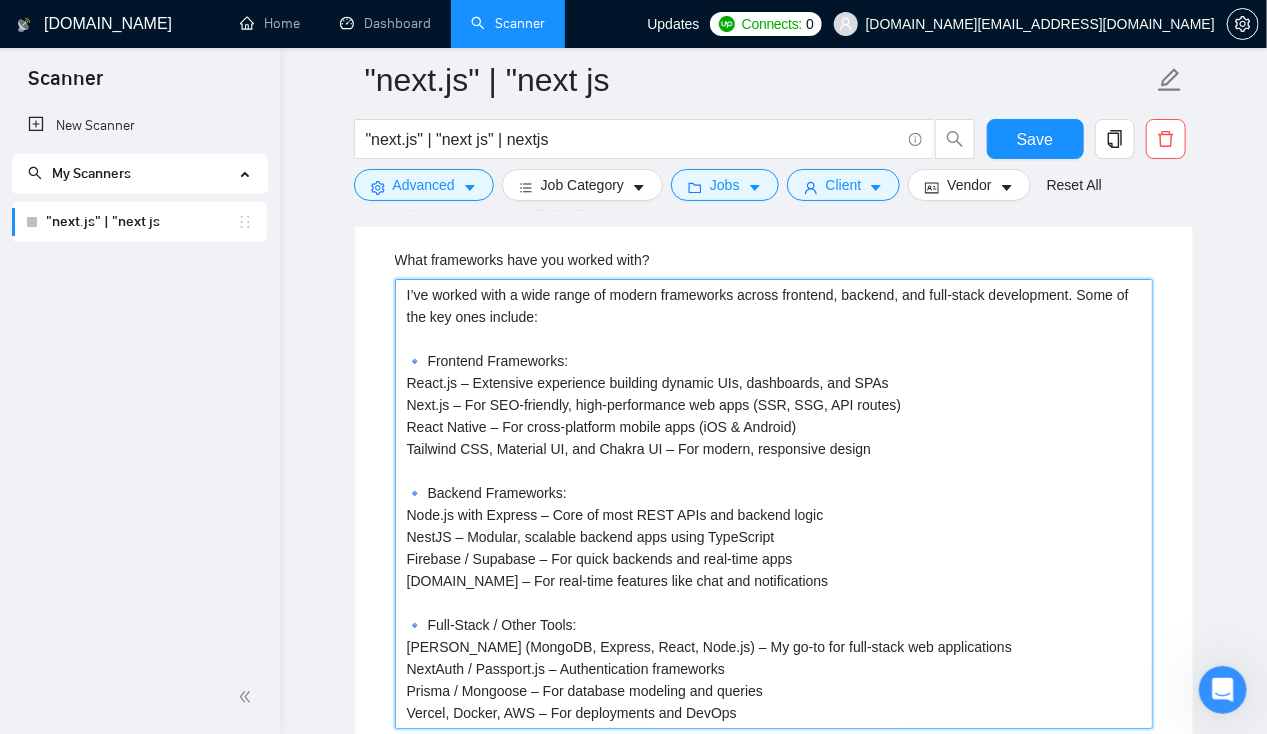 type on "I’ve worked with a wide range of modern frameworks across frontend, backend, and full-stack development. Some of the key ones include:
🔹 Frontend Frameworks:
React.js – Extensive experience building dynamic UIs, dashboards, and SPAs
Next.js – For SEO-friendly, high-performance web apps (SSR, SSG, API routes)
React Native – For cross-platform mobile apps (iOS & Android)
Tailwind CSS, Material UI, and Chakra UI – For modern, responsive design
🔹 Backend Frameworks:
Node.js with Express – Core of most REST APIs and backend logic
NestJS – Modular, scalable backend apps using TypeScript
Firebase / Supabase – For quick backends and real-time apps
Socket.IO – For real-time features like chat and notifications
🔹 Full-Stack / Other Tools:
MERN Stack (MongoDB, Express, React, Node.js) – My go-to for full-stack web applications
NextAuth / Passport.js – Authentication frameworks
Prisma / Mongoose – For database modeling and queries
Vercel, Docker, AWS – For deployments and DevOps" 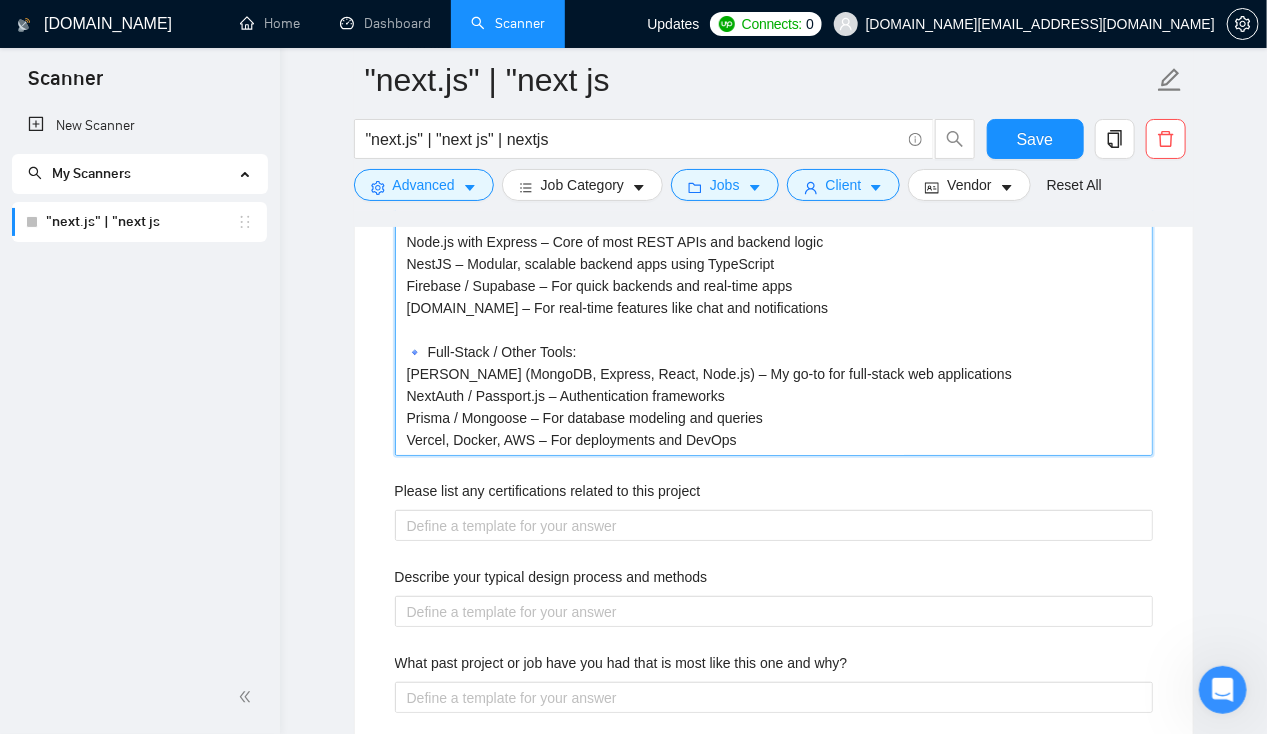 scroll, scrollTop: 3103, scrollLeft: 0, axis: vertical 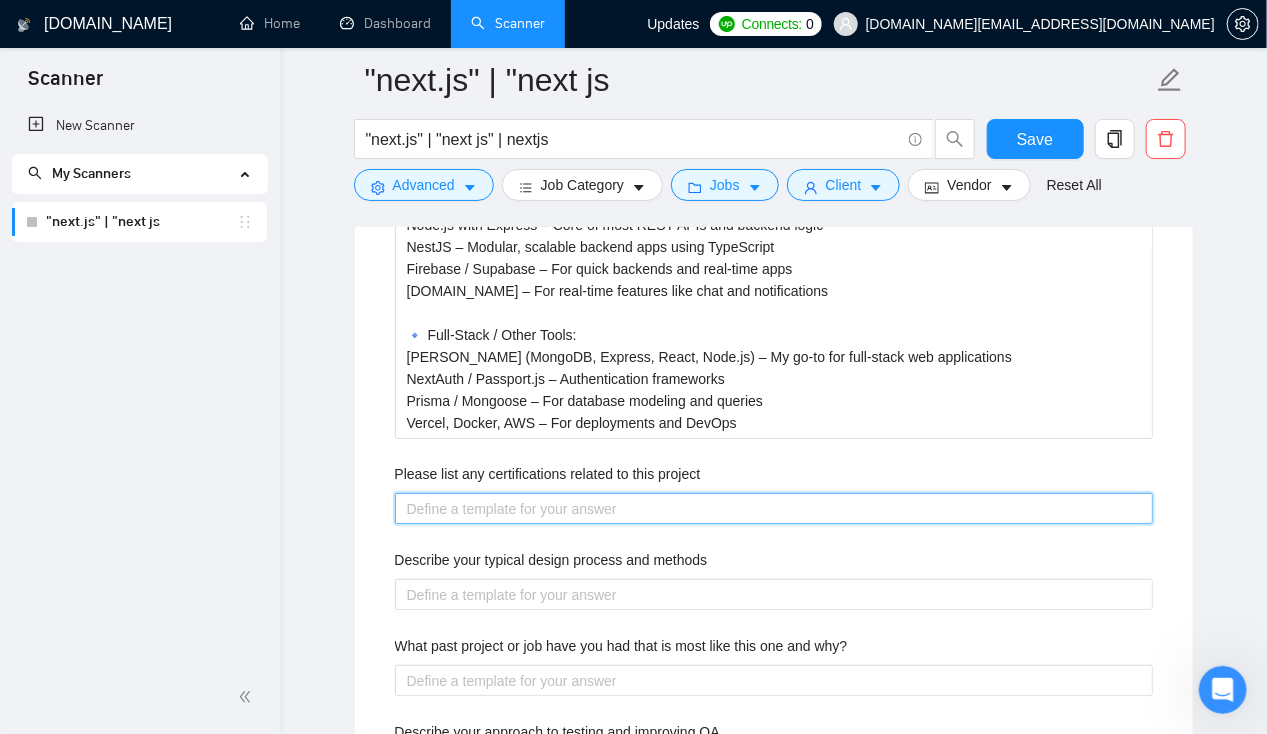 click on "Please list any certifications related to this project" at bounding box center [774, 508] 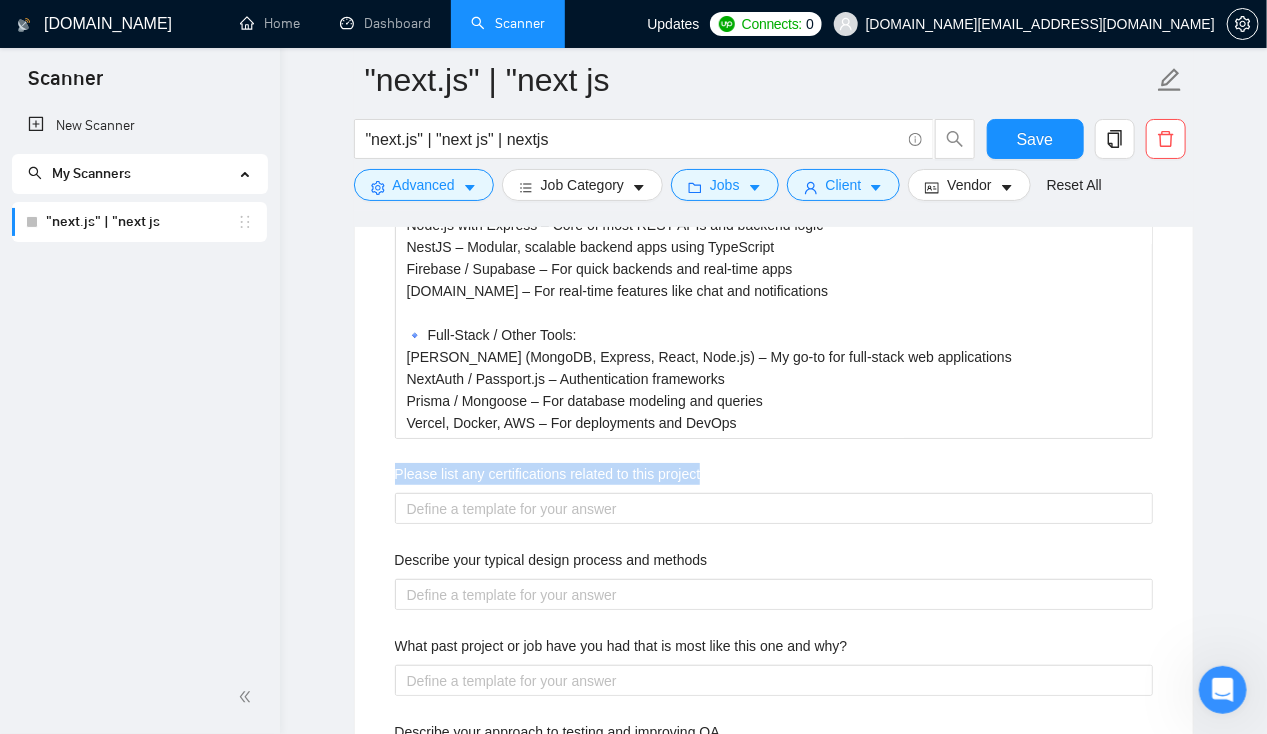 drag, startPoint x: 393, startPoint y: 464, endPoint x: 742, endPoint y: 463, distance: 349.00143 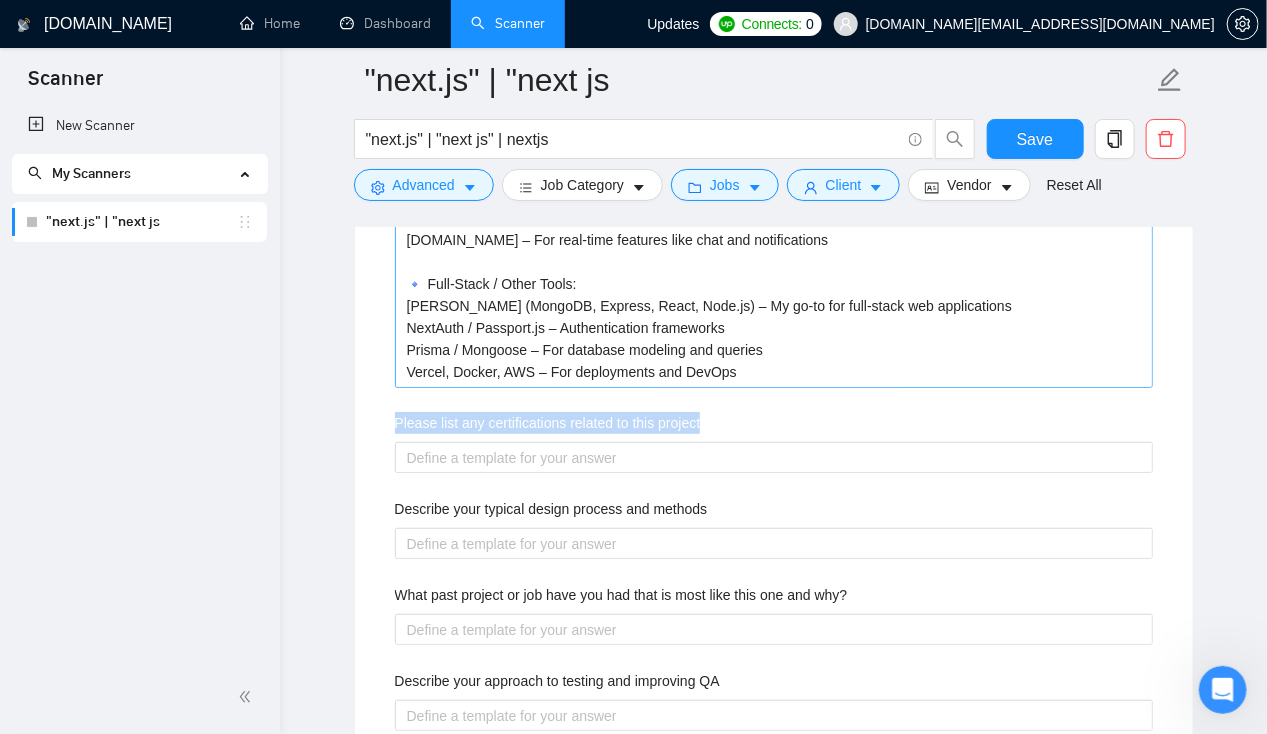 scroll, scrollTop: 3155, scrollLeft: 0, axis: vertical 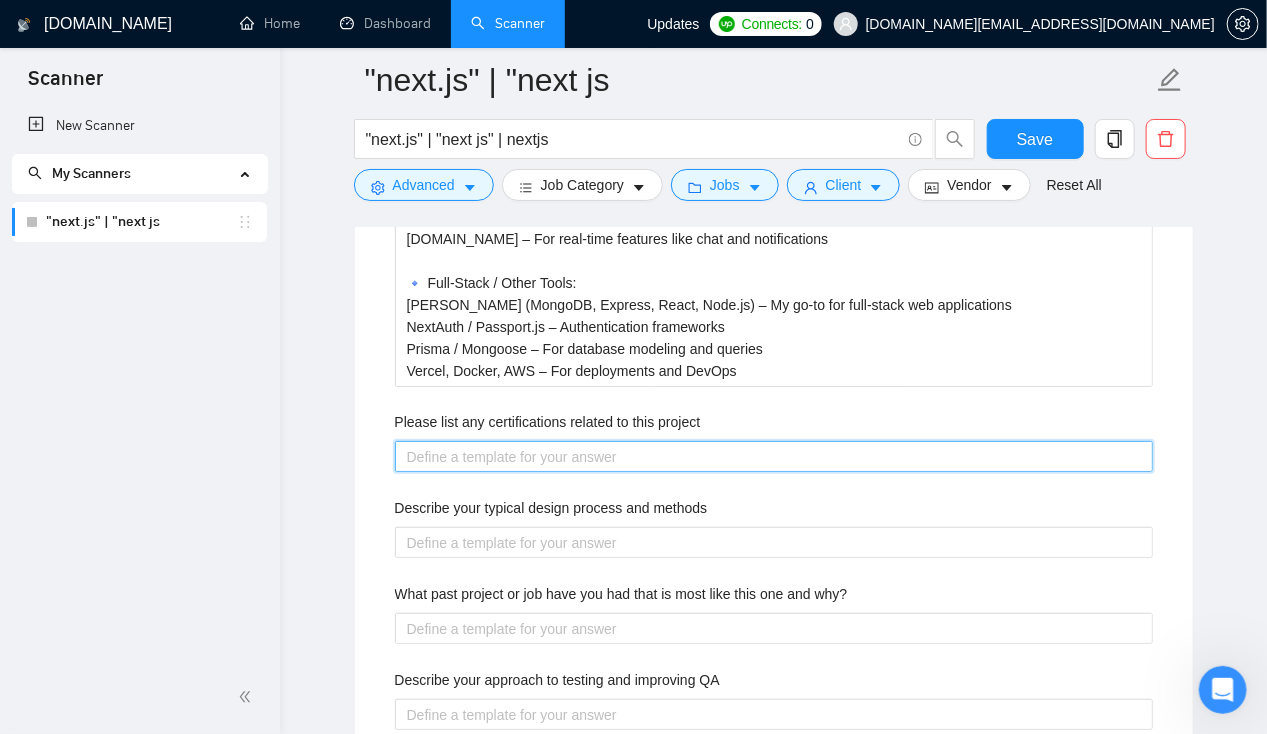 click on "Please list any certifications related to this project" at bounding box center (774, 456) 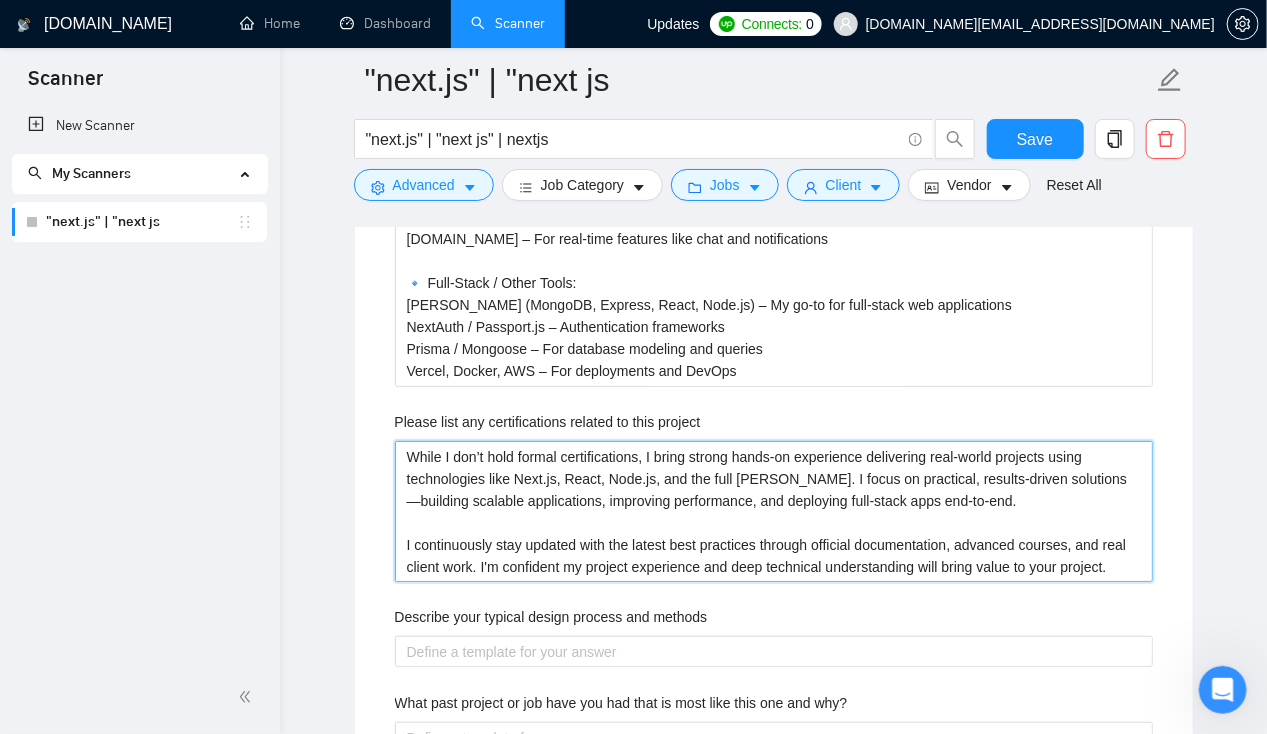 click on "While I don’t hold formal certifications, I bring strong hands-on experience delivering real-world projects using technologies like Next.js, React, Node.js, and the full MERN stack. I focus on practical, results-driven solutions—building scalable applications, improving performance, and deploying full-stack apps end-to-end.
I continuously stay updated with the latest best practices through official documentation, advanced courses, and real client work. I'm confident my project experience and deep technical understanding will bring value to your project." at bounding box center [774, 511] 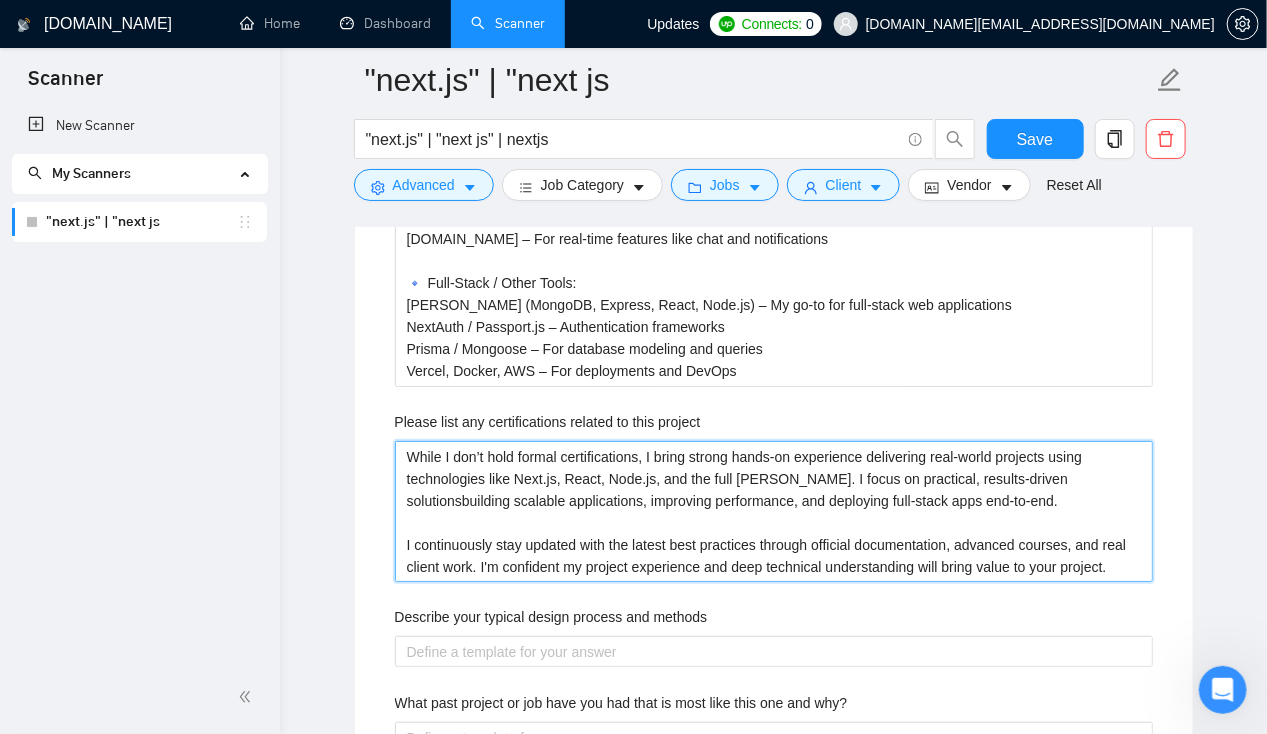 type 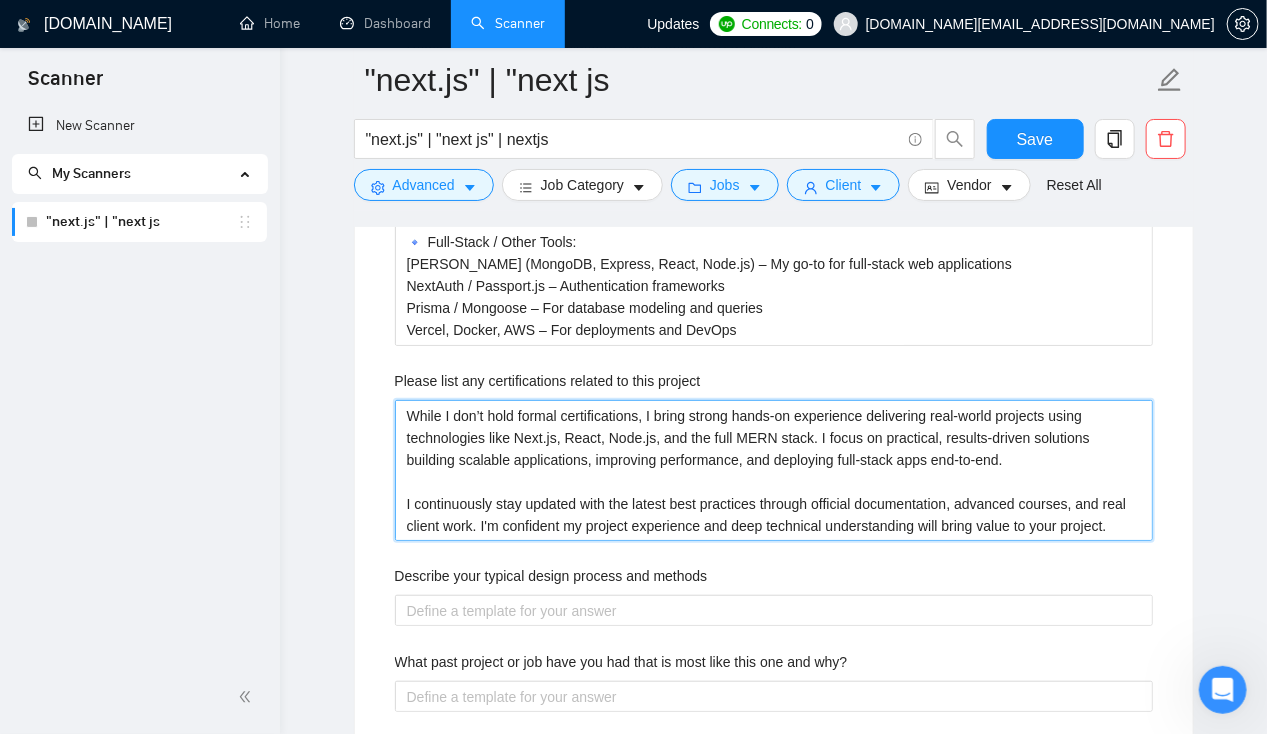 scroll, scrollTop: 3197, scrollLeft: 0, axis: vertical 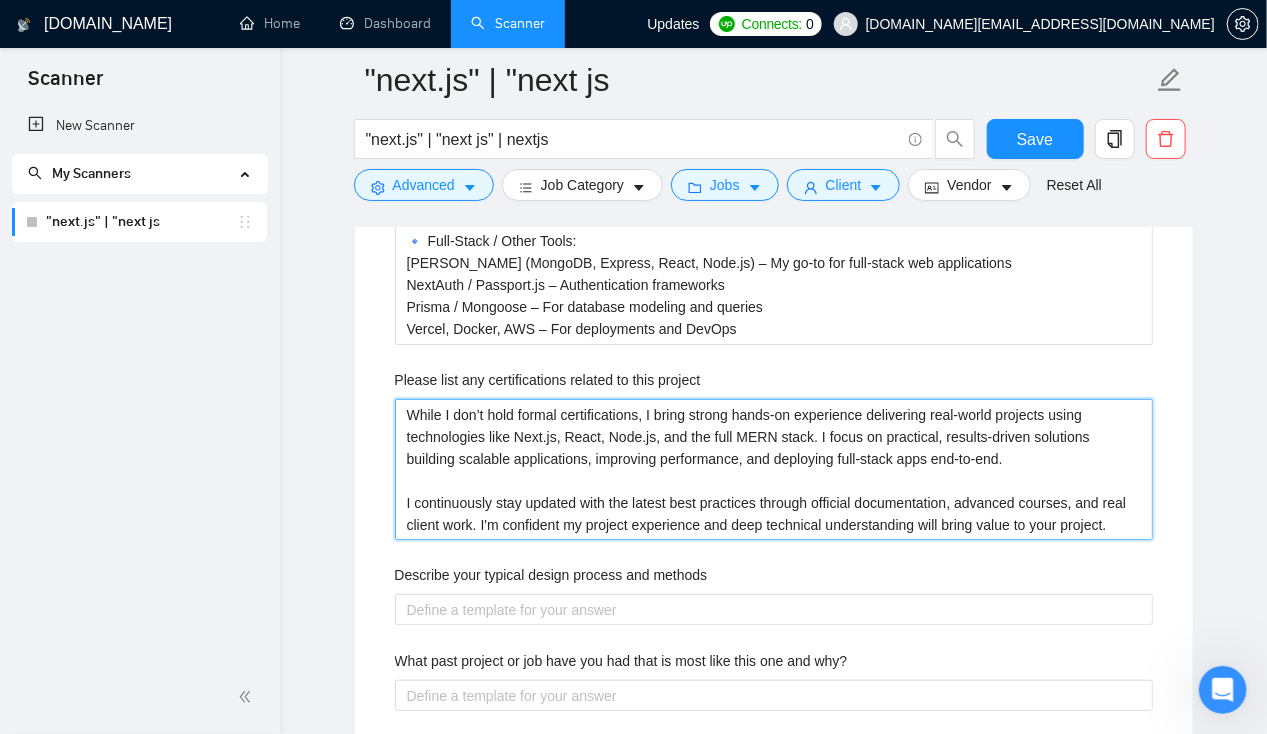 type on "While I don’t hold formal certifications, I bring strong hands-on experience delivering real-world projects using technologies like Next.js, React, Node.js, and the full MERN stack. I focus on practical, results-driven solutions building scalable applications, improving performance, and deploying full-stack apps end-to-end.
I continuously stay updated with the latest best practices through official documentation, advanced courses, and real client work. I'm confident my project experience and deep technical understanding will bring value to your project." 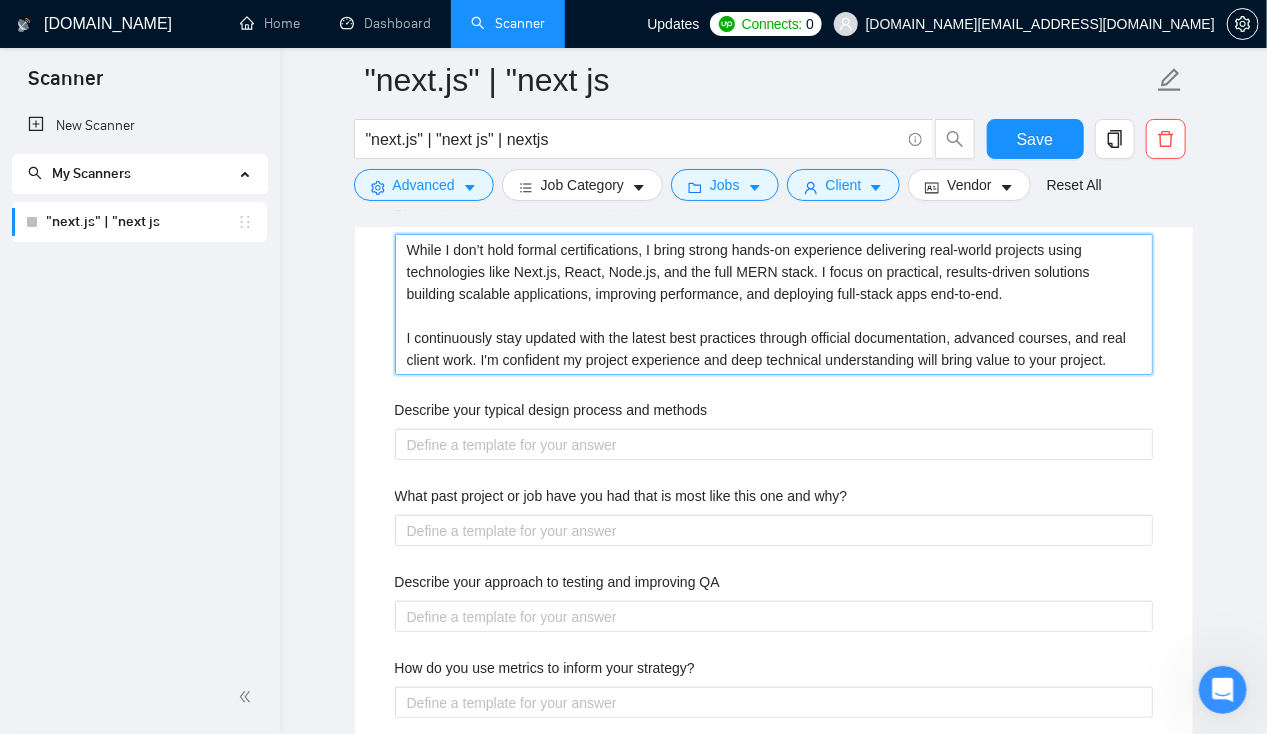 scroll, scrollTop: 3365, scrollLeft: 0, axis: vertical 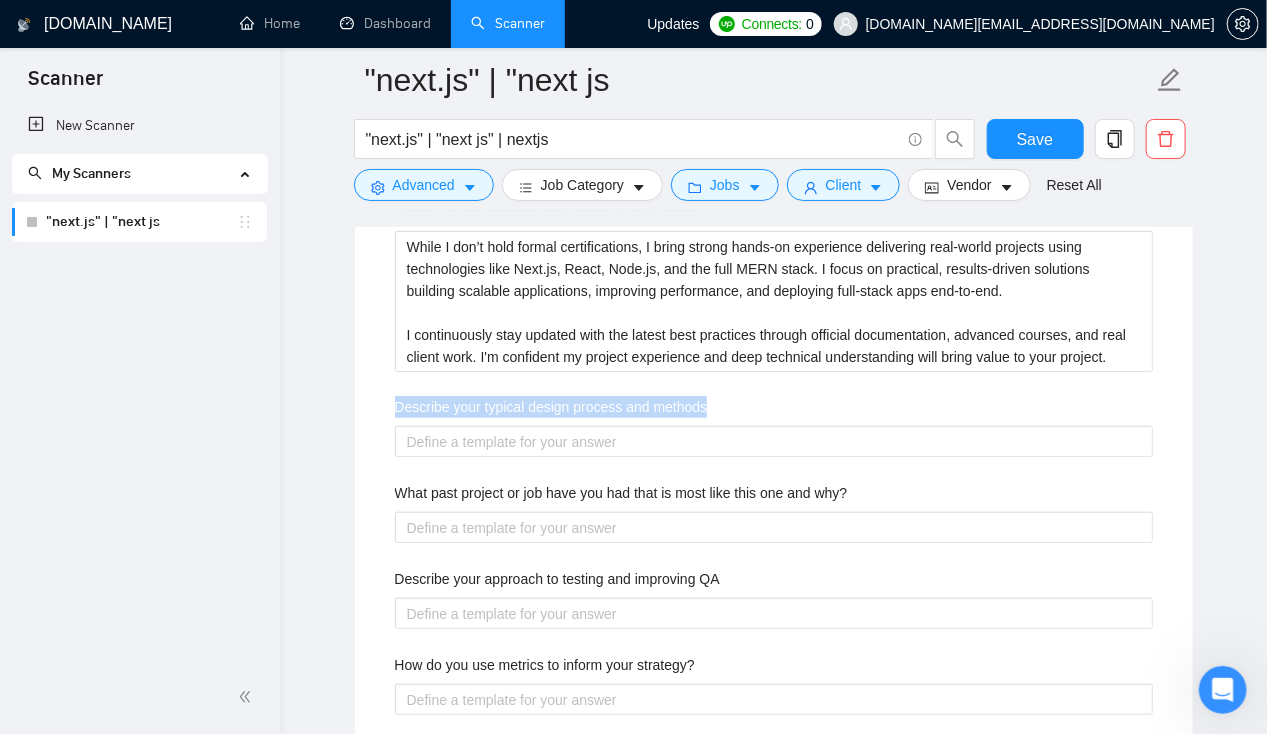 drag, startPoint x: 392, startPoint y: 392, endPoint x: 727, endPoint y: 400, distance: 335.09552 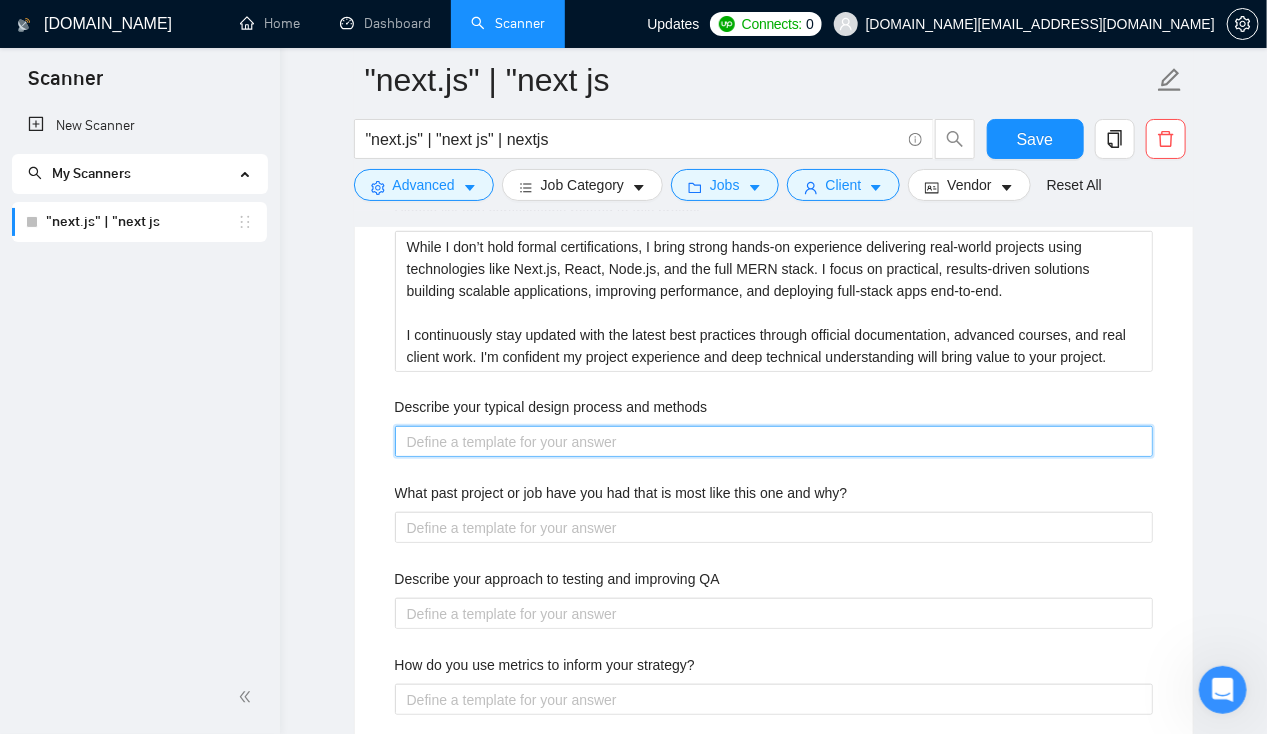 click on "Describe your typical design process and methods" at bounding box center (774, 441) 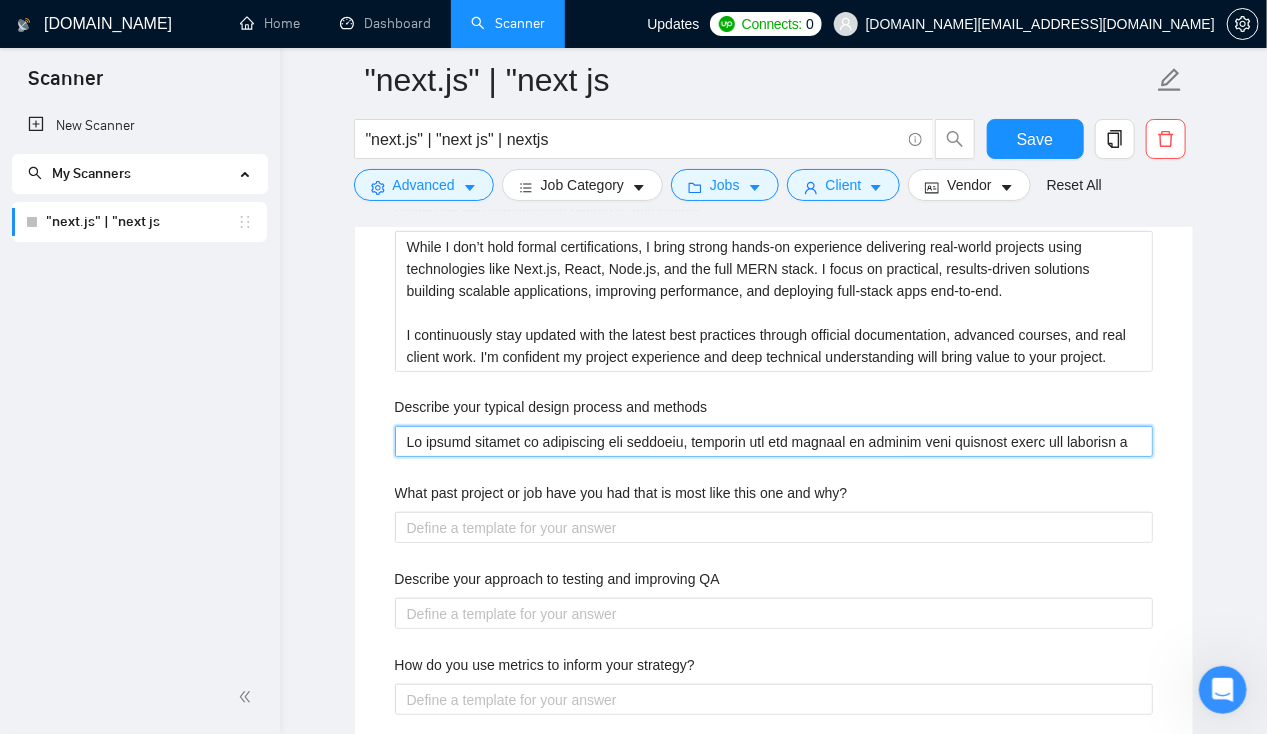 type 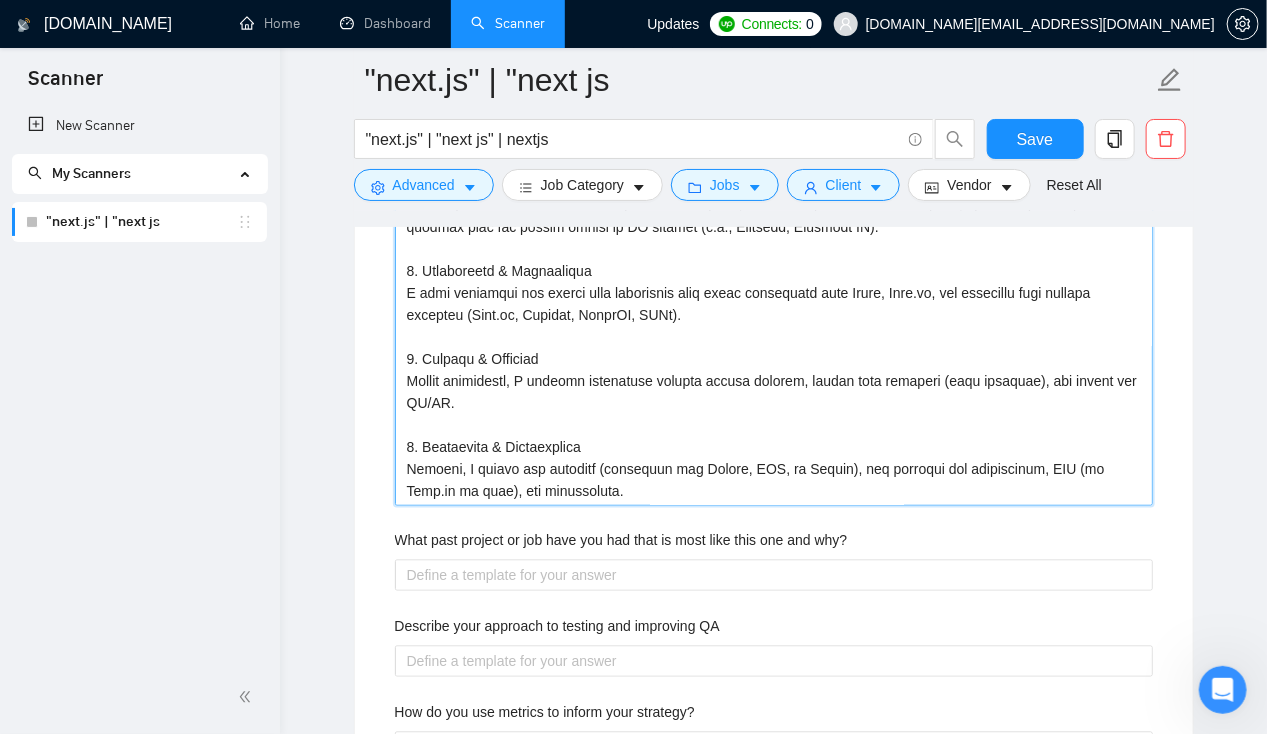 scroll, scrollTop: 3956, scrollLeft: 0, axis: vertical 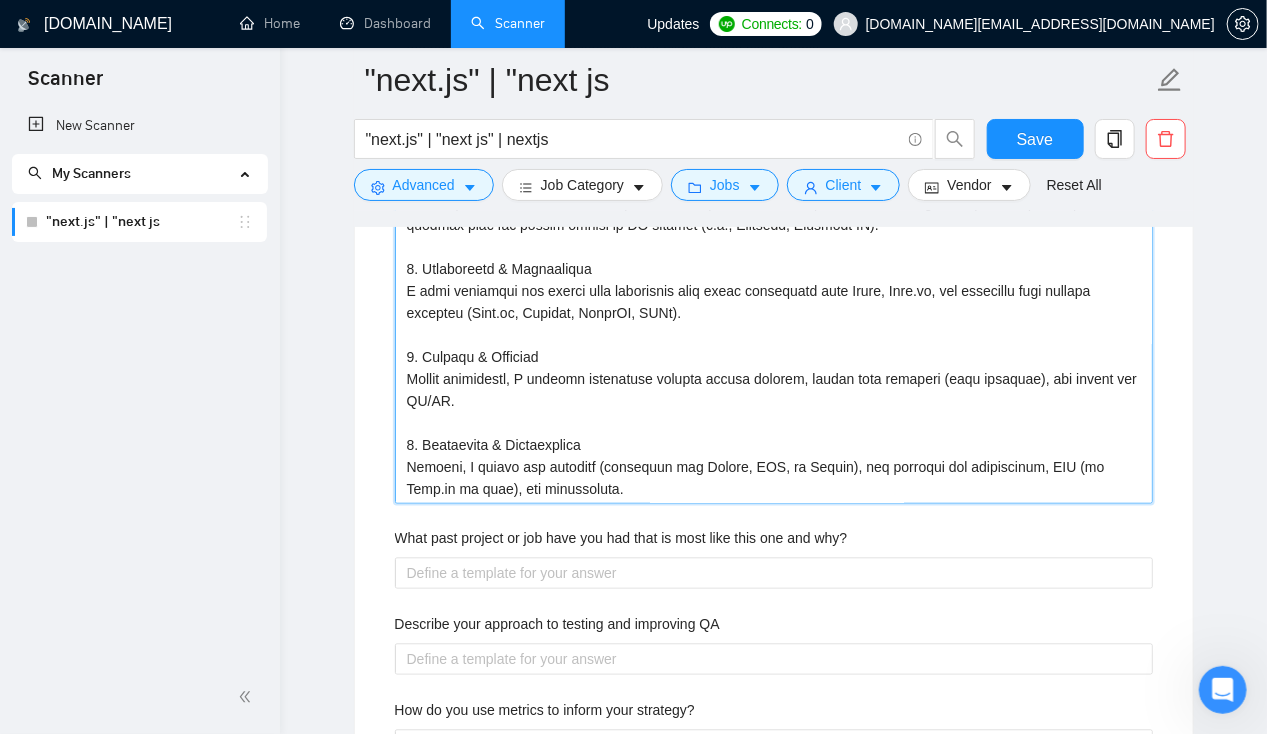 type on "My design process is structured yet flexible, ensuring the end product is aligned with business goals and delivers a great user experience. Here's how I typically approach projects:
1. Discovery & Requirements
I begin by understanding your business needs, user goals, and project constraints through calls, documentation review, and requirement gathering.
2. Wireframing & UX Planning
Next, I create low-fidelity wireframes or user flows to define the structure of the application. This helps in early validation of layout and functionality before visual design starts.
3. UI Design
If required, I collaborate with UI/UX designers (or use tools like Figma) to craft high-fidelity designs that reflect the brand and prioritize usability, accessibility, and responsiveness.
4. Component Planning
Using a component-first approach in React/Next.js, I break down the UI into reusable, maintainable components aligned with the design system or UI library (e.g., Tailwind, Material UI).
5. Development & Integration
I then ..." 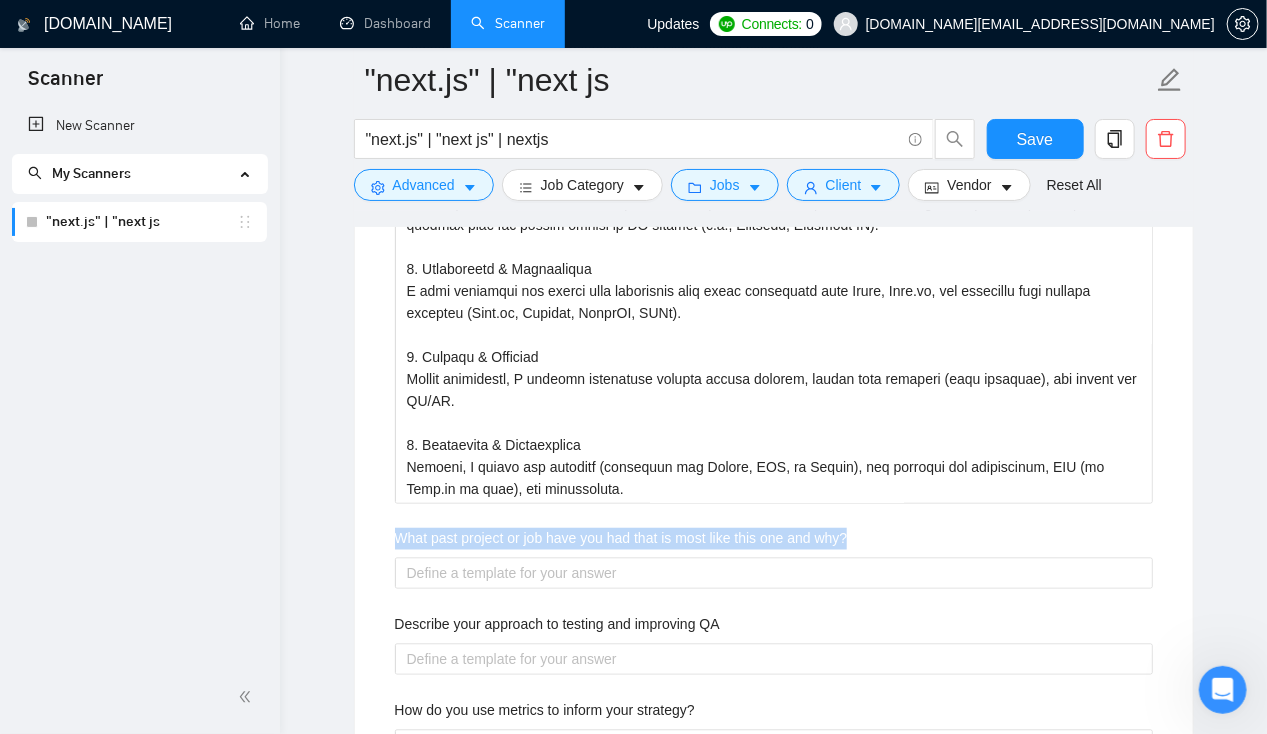 drag, startPoint x: 394, startPoint y: 527, endPoint x: 883, endPoint y: 514, distance: 489.17276 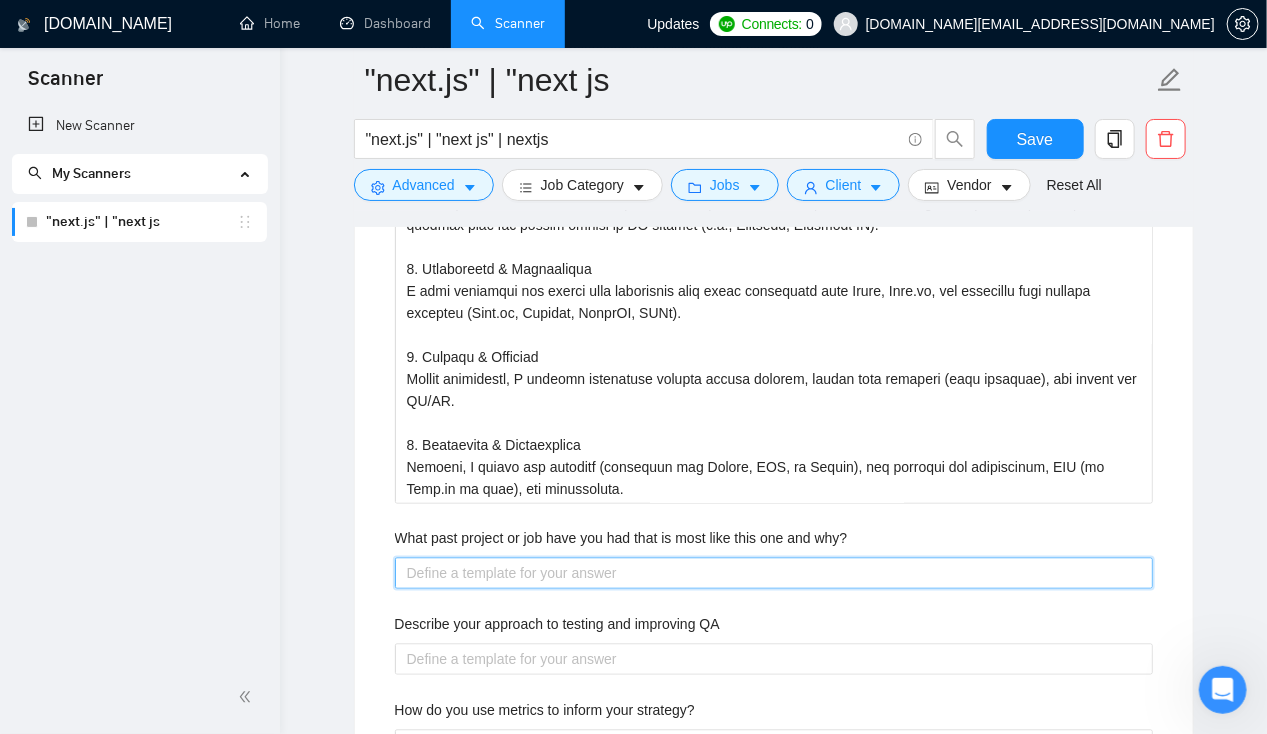 click on "What past project or job have you had that is most like this one and why?" at bounding box center (774, 573) 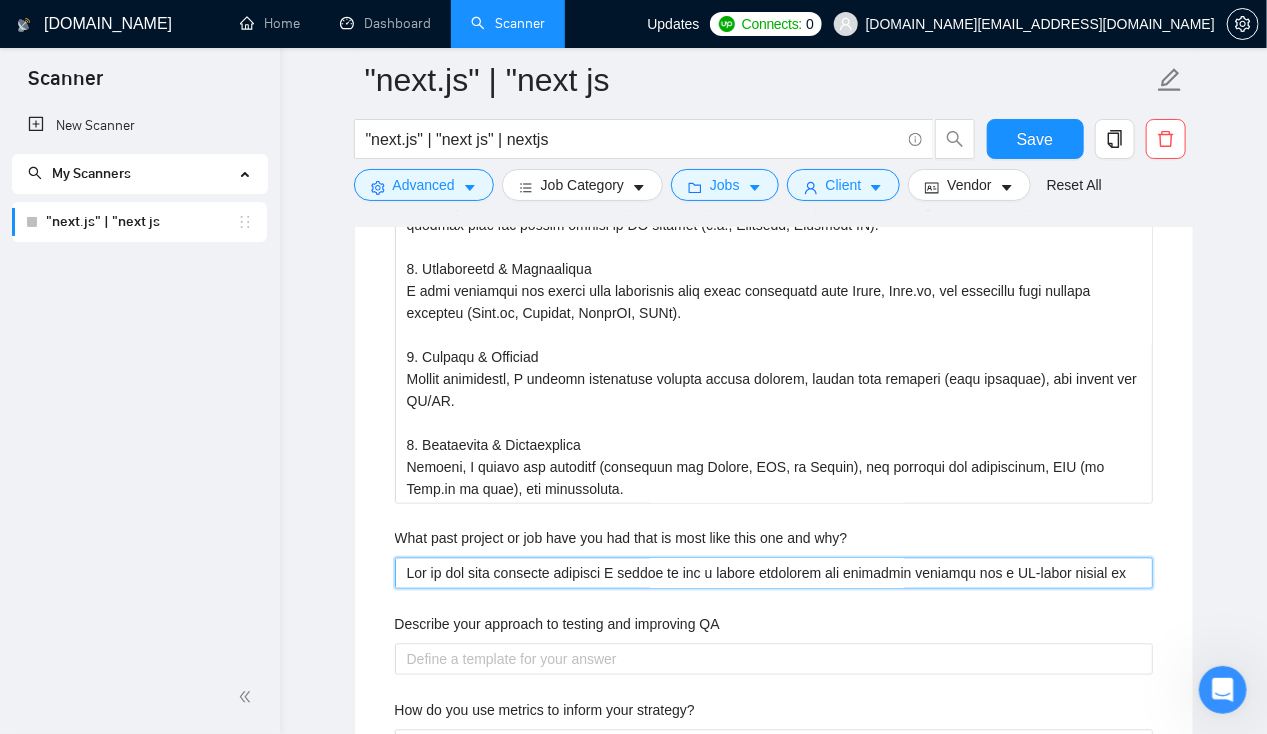 scroll, scrollTop: 4367, scrollLeft: 0, axis: vertical 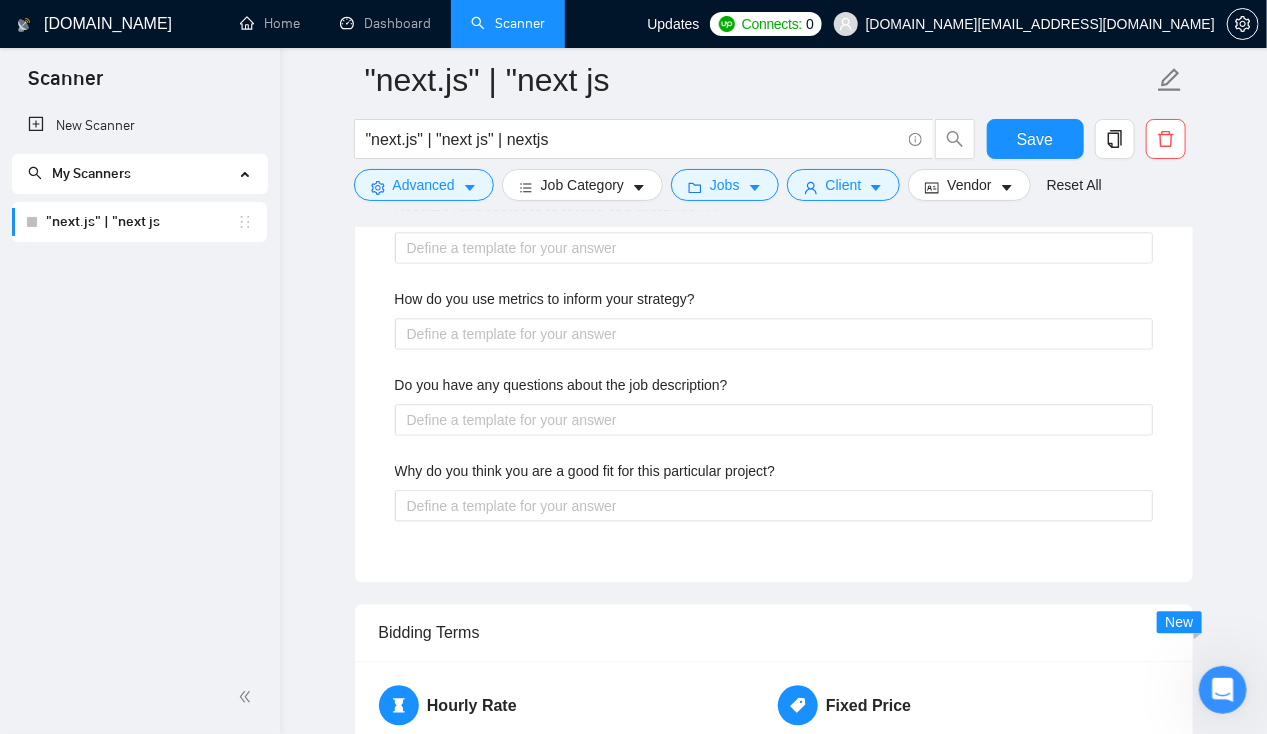 type 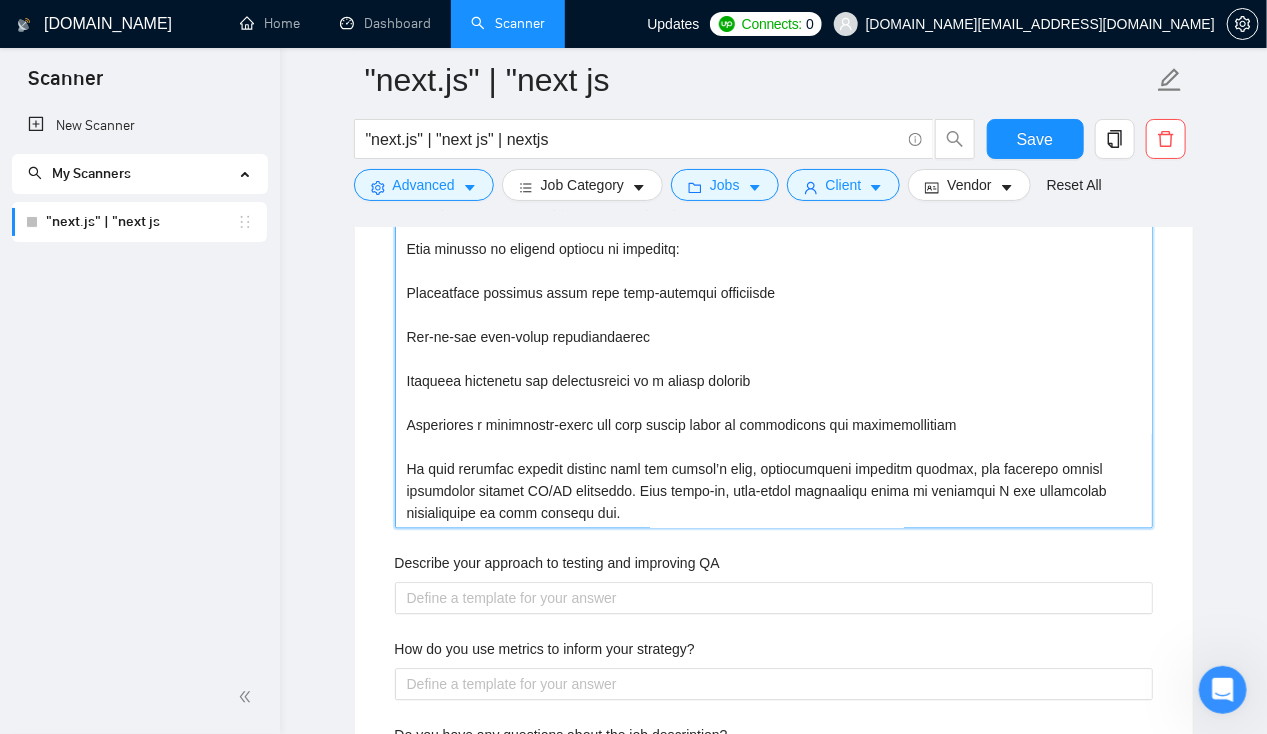 scroll, scrollTop: 4685, scrollLeft: 0, axis: vertical 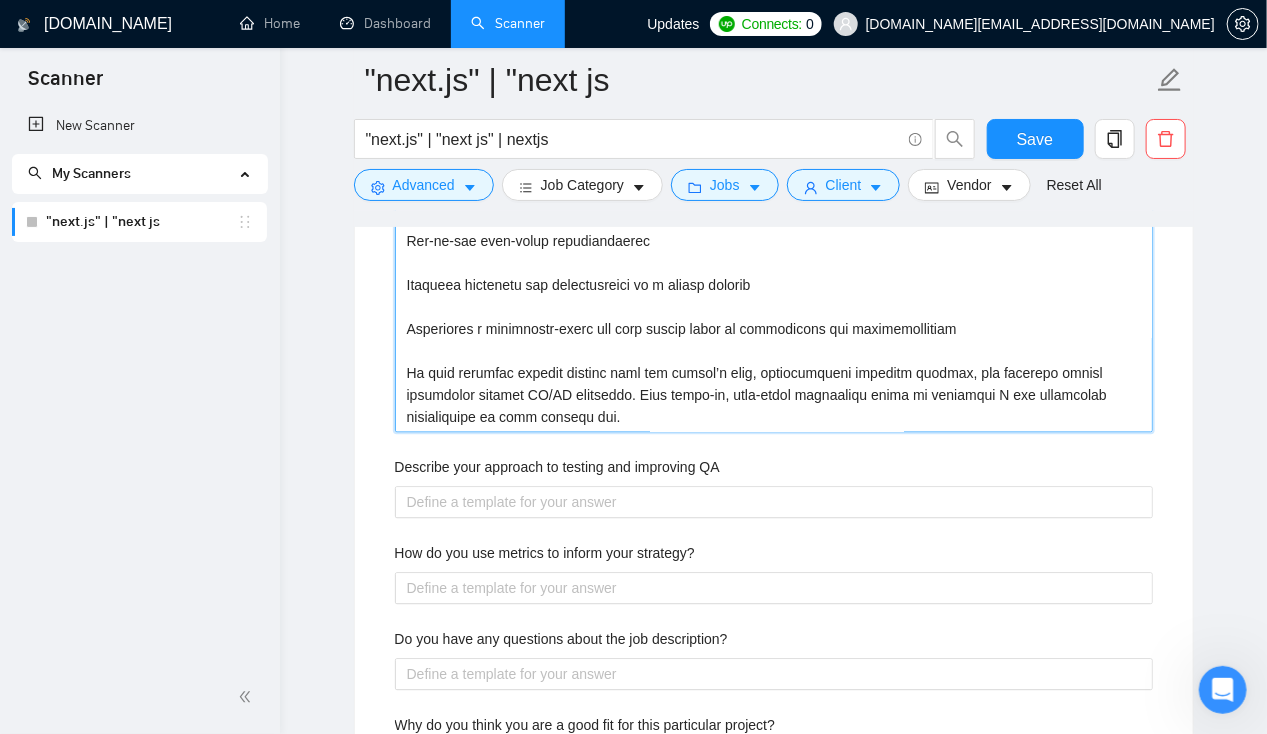 type on "One of the most relevant projects I worked on was a custom dashboard and reporting platform for a US-based client in the healthcare analytics space. The goal was to build a fast, scalable, and secure application where users could view real-time metrics, manage data, and generate reports.
We used:
Next.js for server-side rendering and SEO-friendly routing
React for dynamic components and front-end interactivity
Node.js + Express/NestJS for scalable backend APIs
MongoDB for flexible, document-based storage
This project is similar because it required:
Translating business needs into user-friendly interfaces
End-to-end full-stack implementation
Managing deadlines and communication in a remote setting
Delivering a production-grade app with strong focus on performance and maintainability
It also involved working closely with the client’s team, incorporating feedback quickly, and ensuring smooth deployment through CI/CD pipelines. That hands-on, full-cycle experience makes me confident I can contribute..." 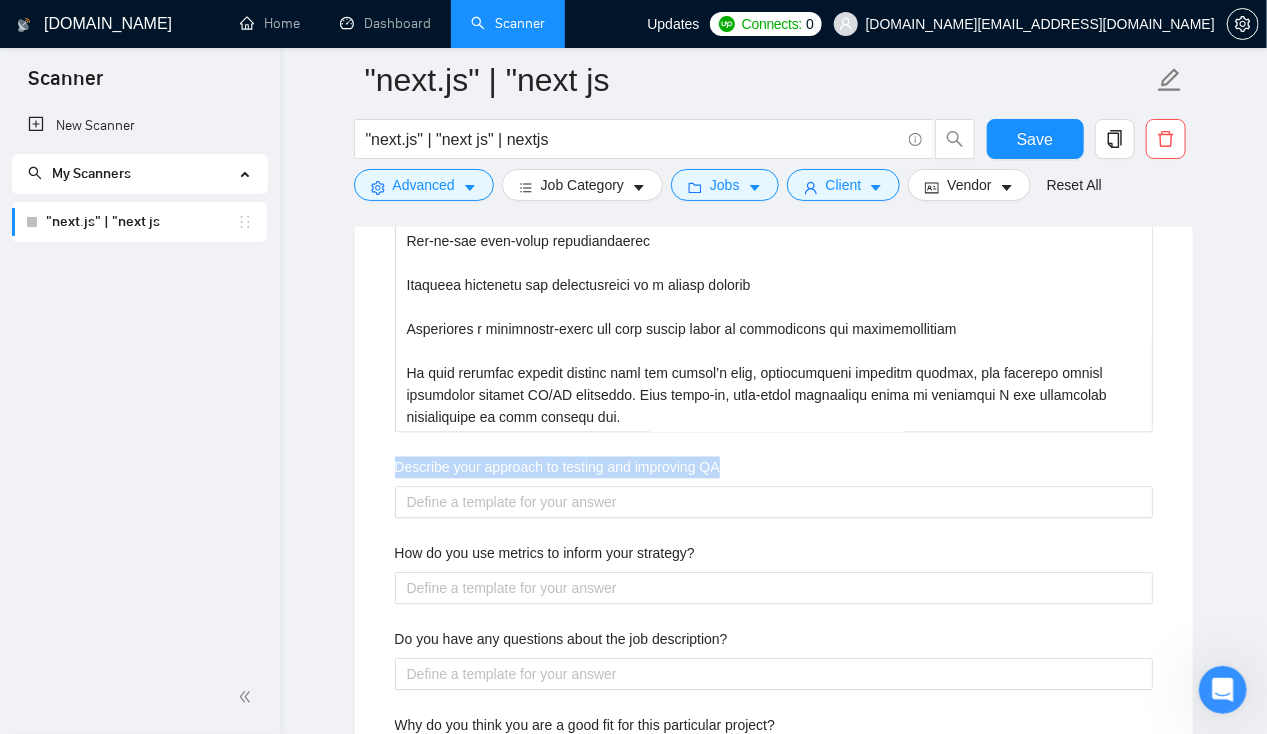 drag, startPoint x: 393, startPoint y: 454, endPoint x: 757, endPoint y: 450, distance: 364.02197 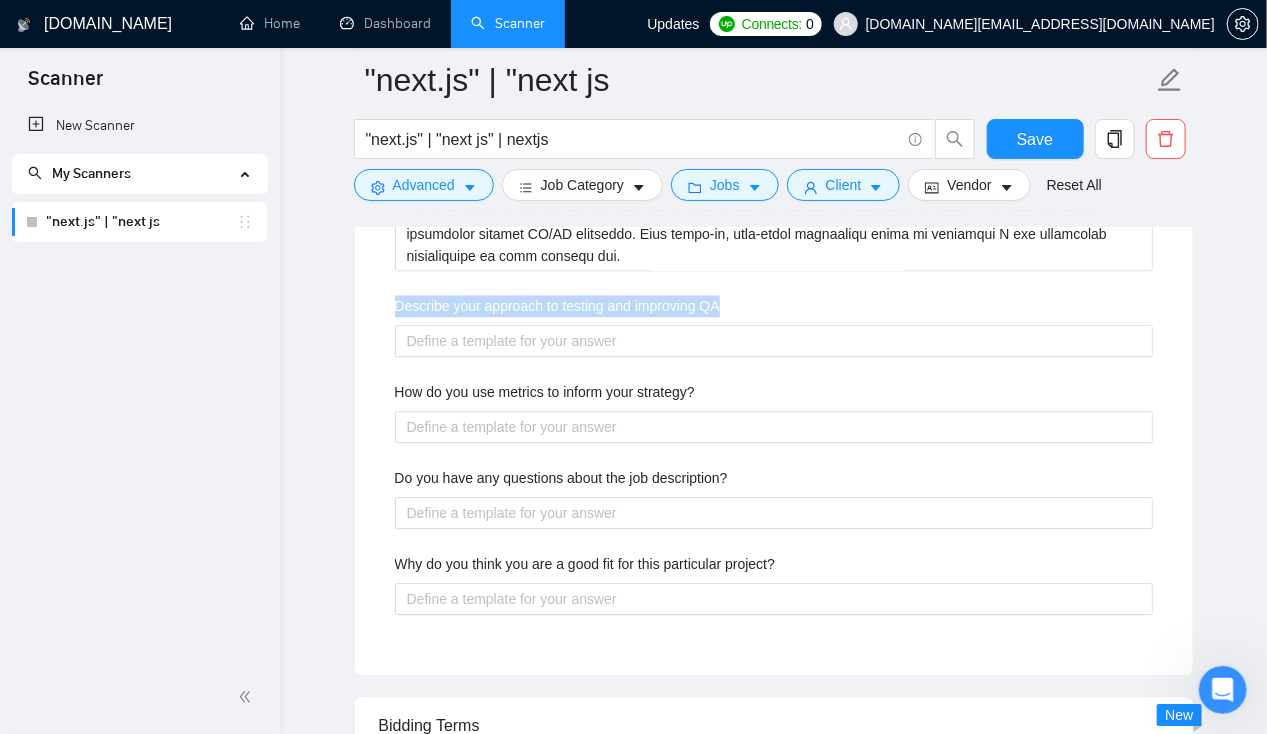 scroll, scrollTop: 4894, scrollLeft: 0, axis: vertical 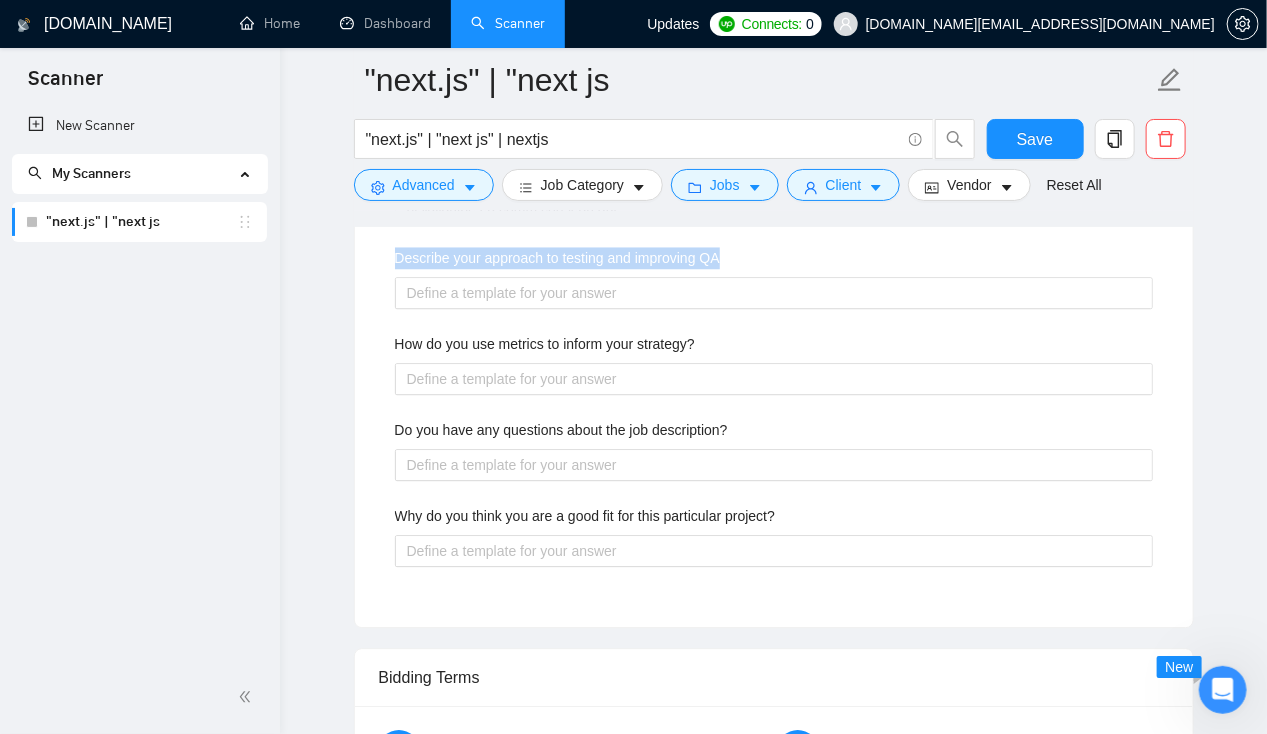 copy on "Describe your approach to testing and improving QA" 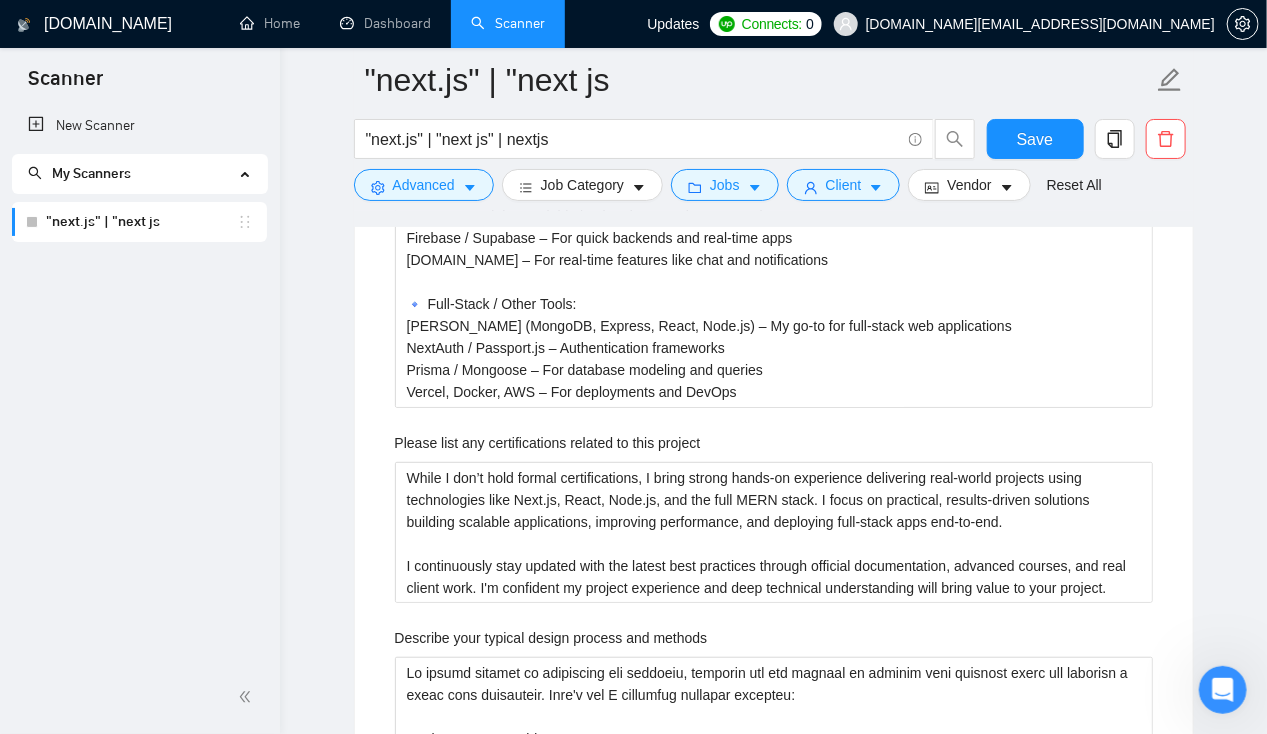 scroll, scrollTop: 3135, scrollLeft: 0, axis: vertical 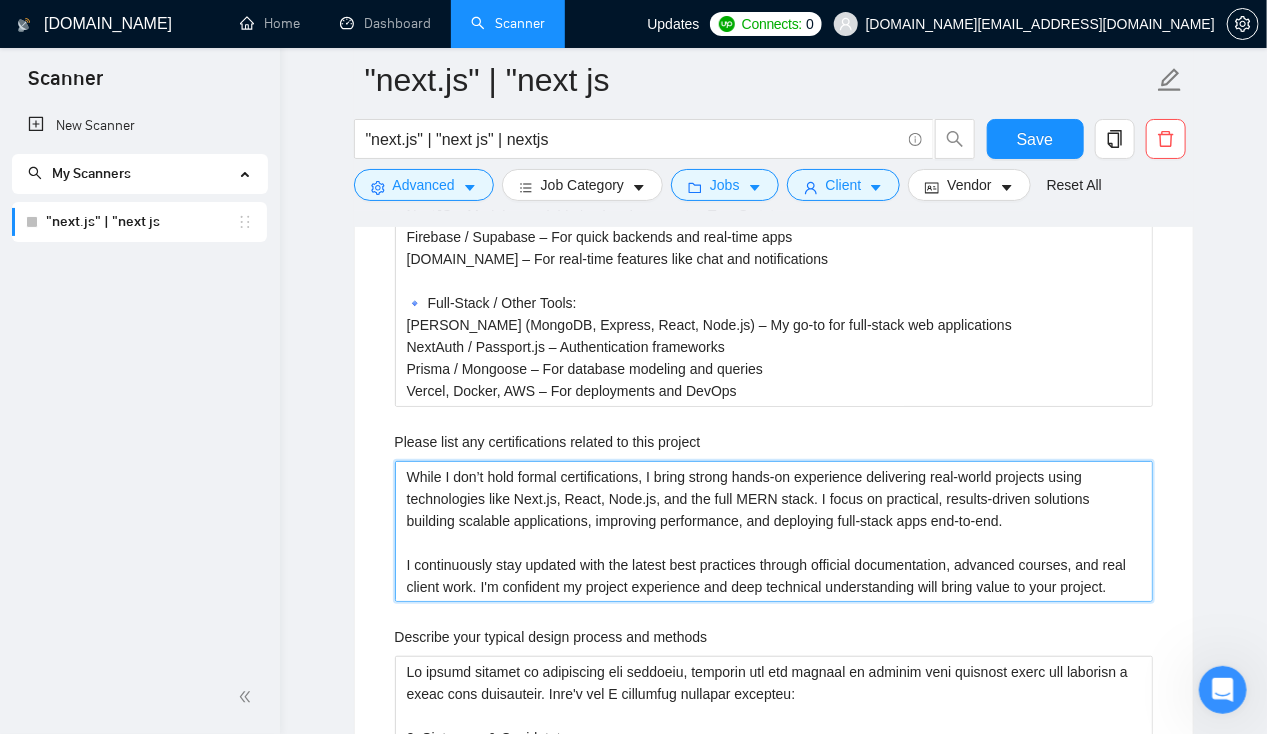 click on "While I don’t hold formal certifications, I bring strong hands-on experience delivering real-world projects using technologies like Next.js, React, Node.js, and the full MERN stack. I focus on practical, results-driven solutions building scalable applications, improving performance, and deploying full-stack apps end-to-end.
I continuously stay updated with the latest best practices through official documentation, advanced courses, and real client work. I'm confident my project experience and deep technical understanding will bring value to your project." at bounding box center (774, 531) 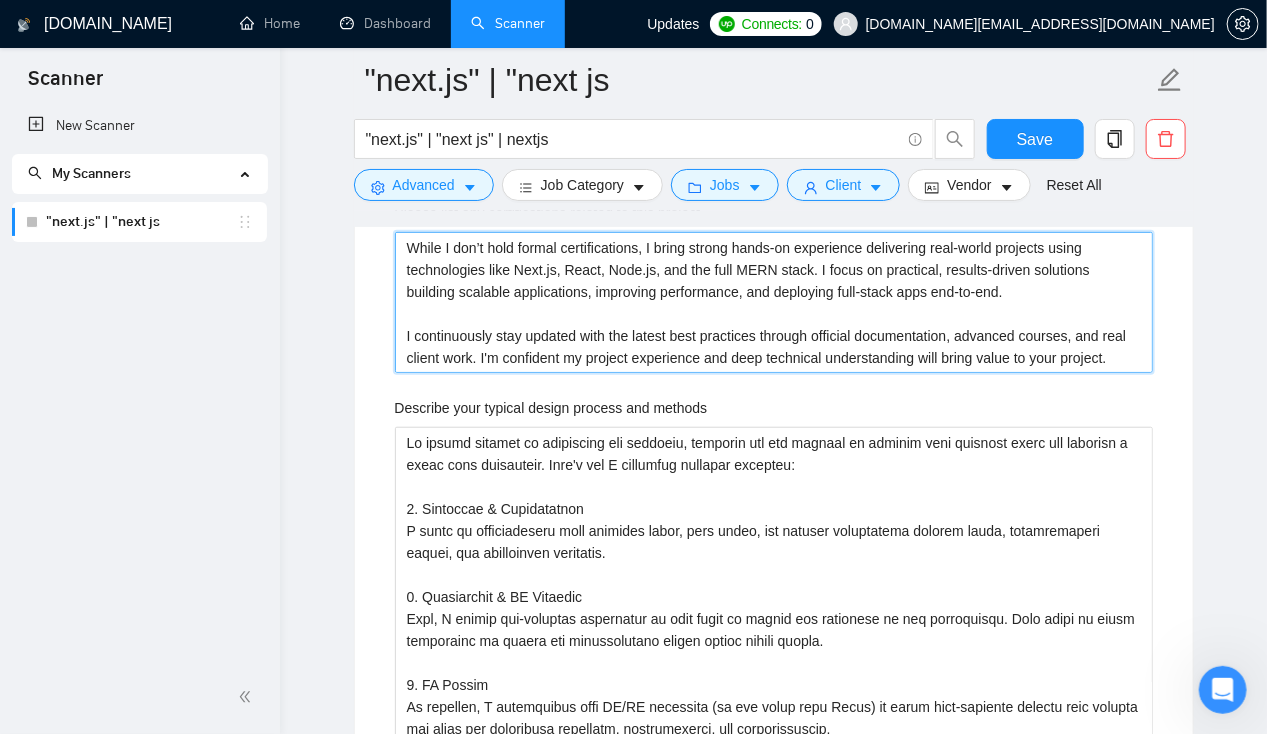 scroll, scrollTop: 3366, scrollLeft: 0, axis: vertical 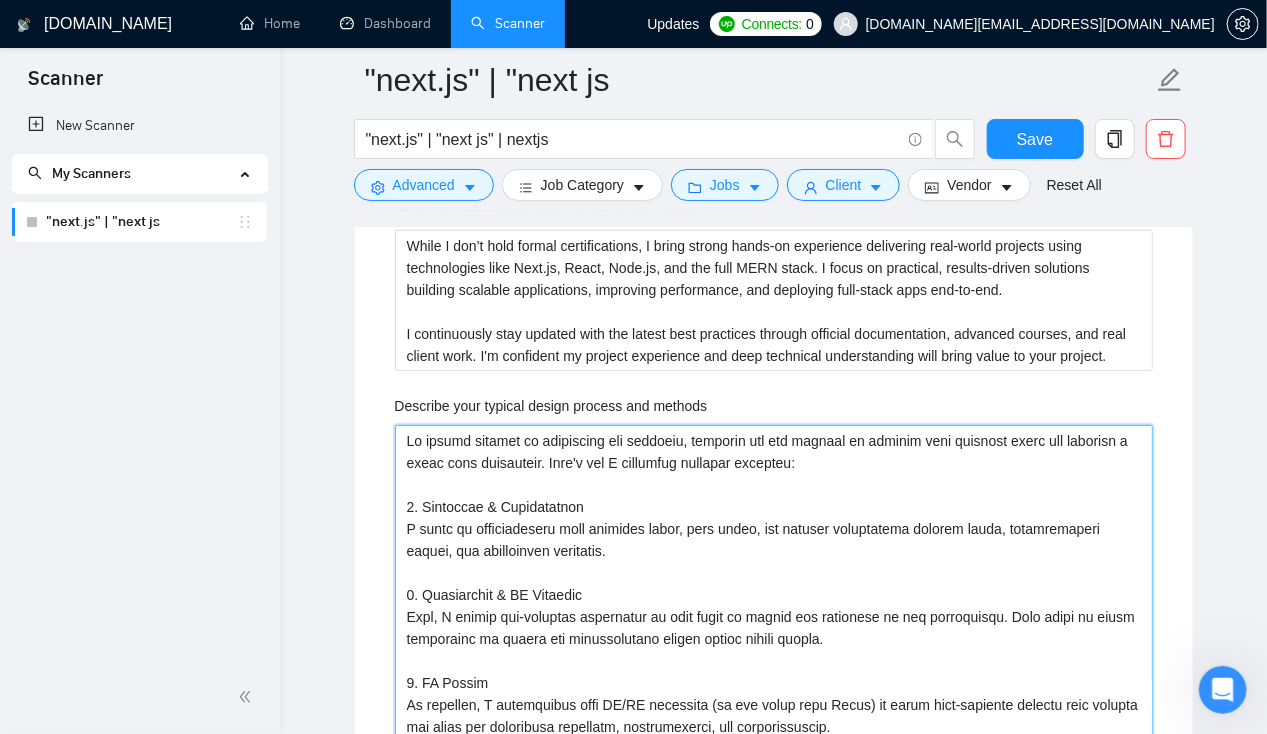 click on "Describe your typical design process and methods" at bounding box center (774, 759) 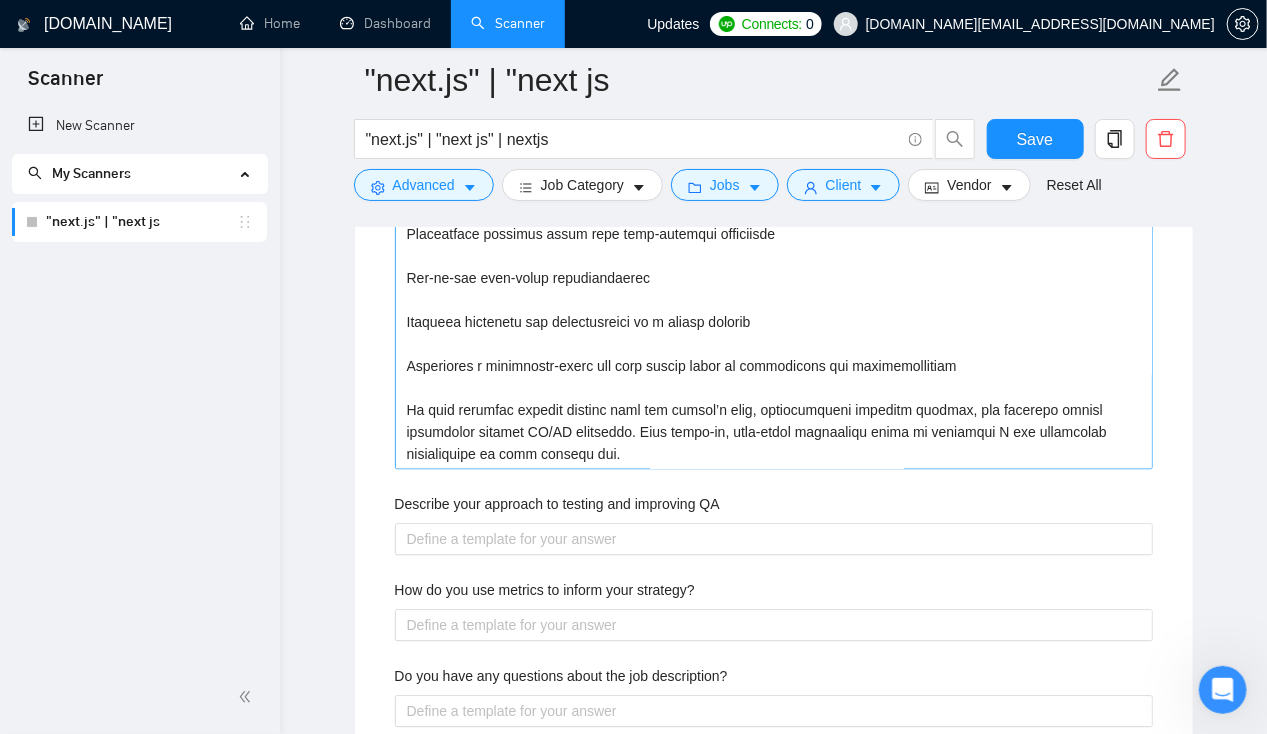 scroll, scrollTop: 4650, scrollLeft: 0, axis: vertical 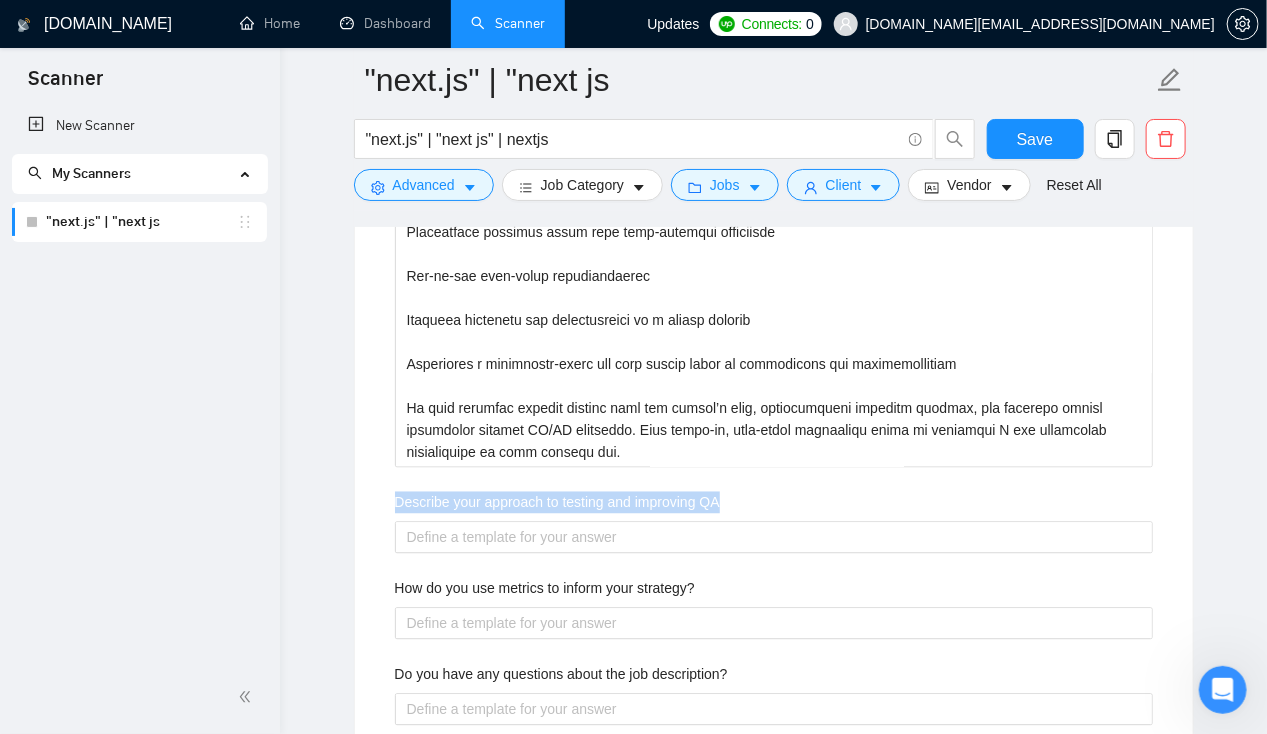 drag, startPoint x: 746, startPoint y: 502, endPoint x: 362, endPoint y: 498, distance: 384.02084 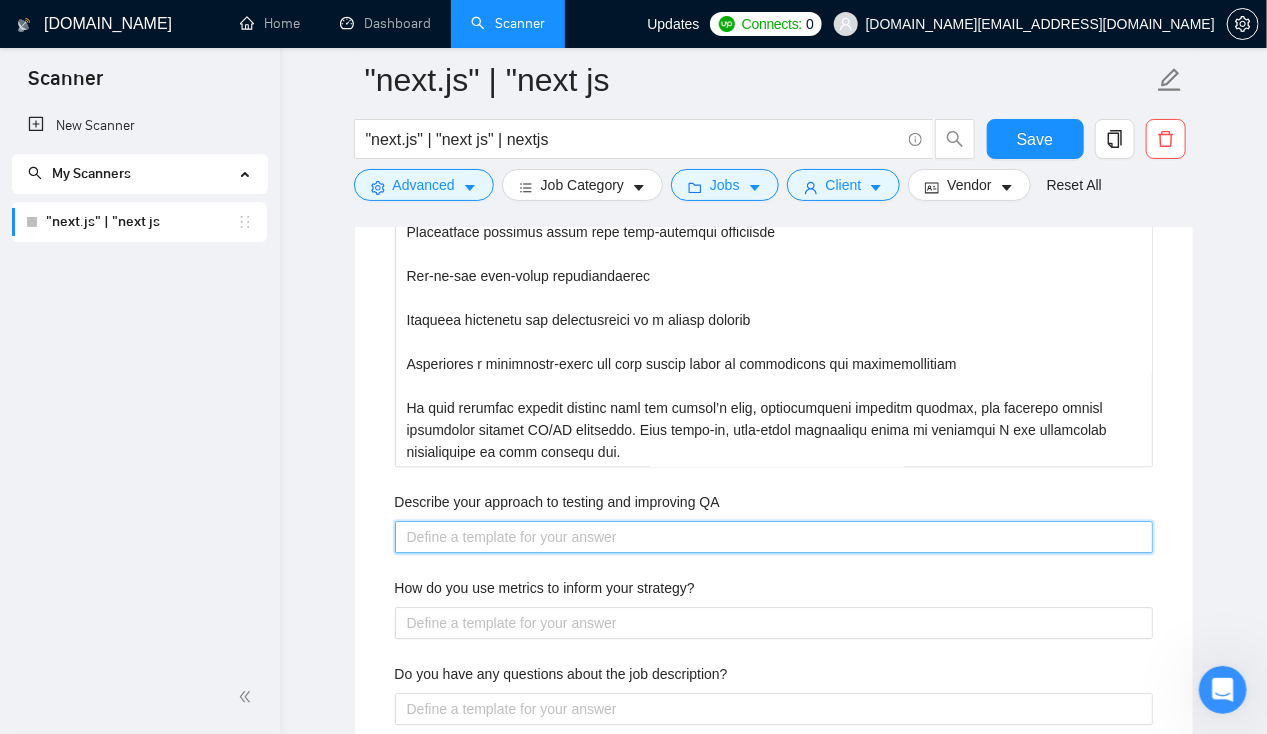 click on "Describe your approach to testing and improving QA" at bounding box center (774, 536) 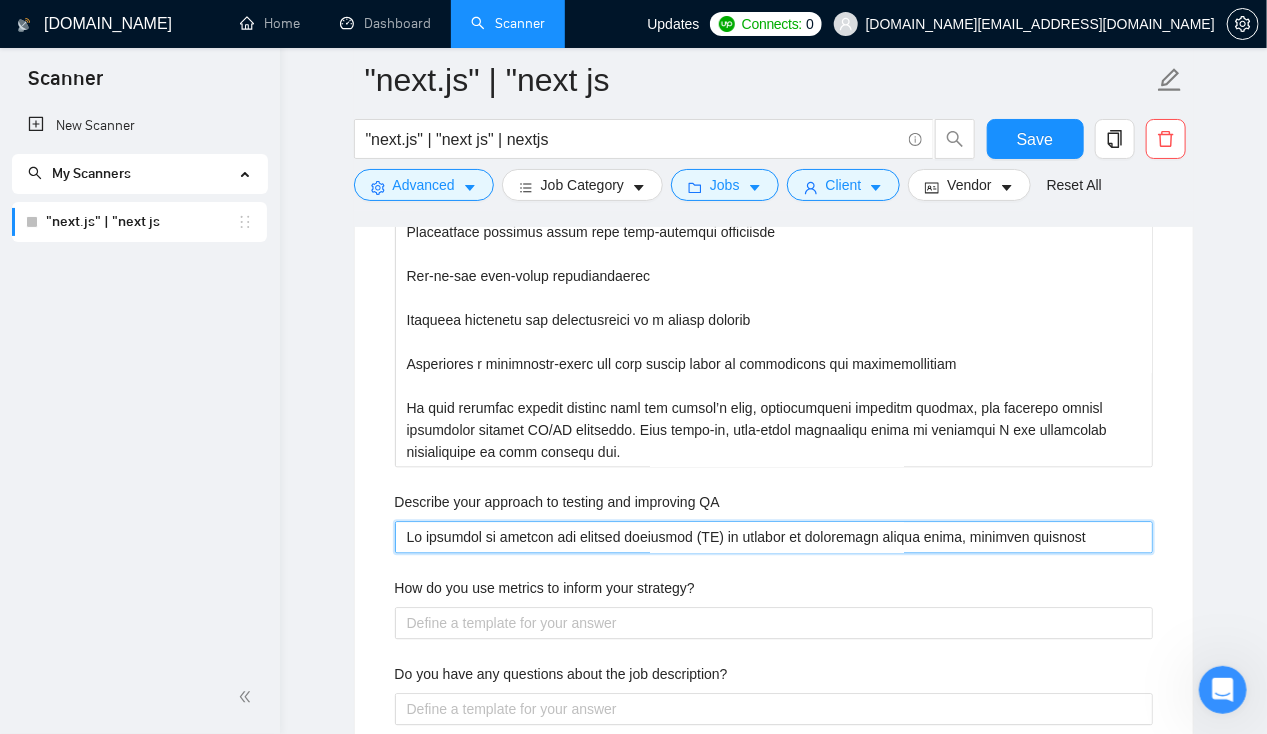 type 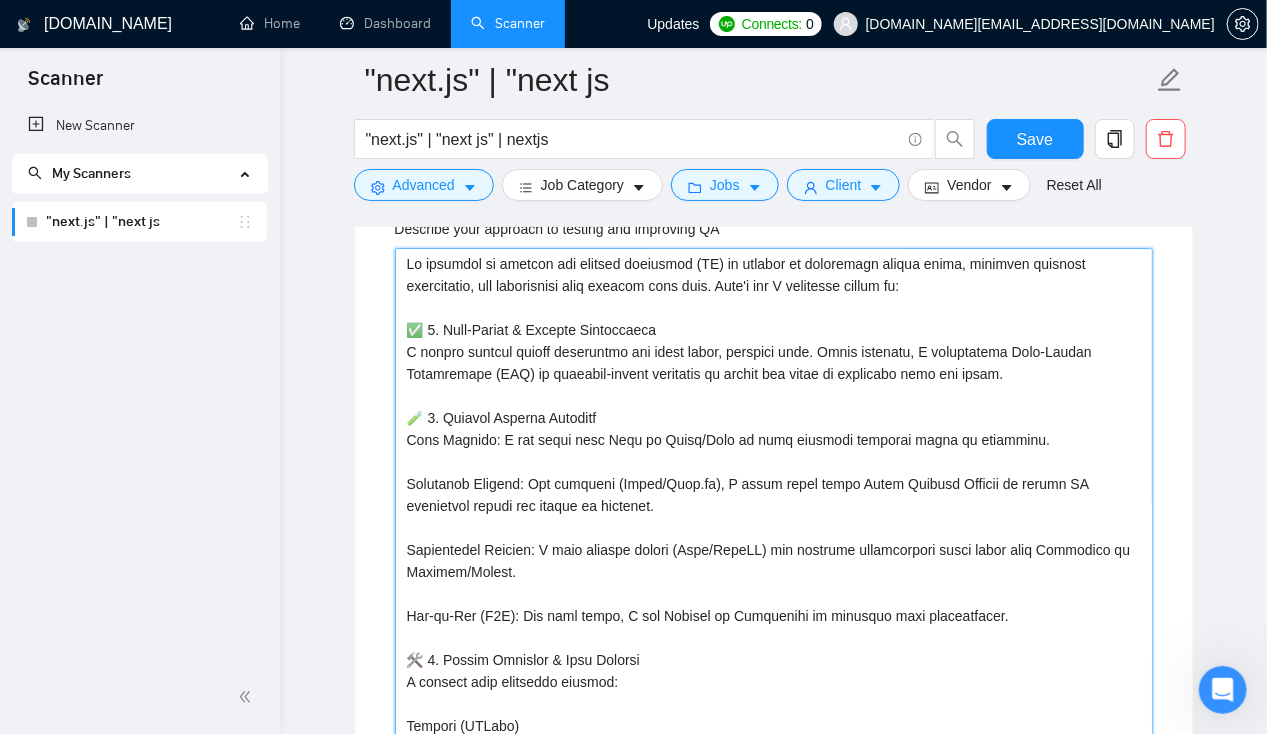scroll, scrollTop: 4921, scrollLeft: 0, axis: vertical 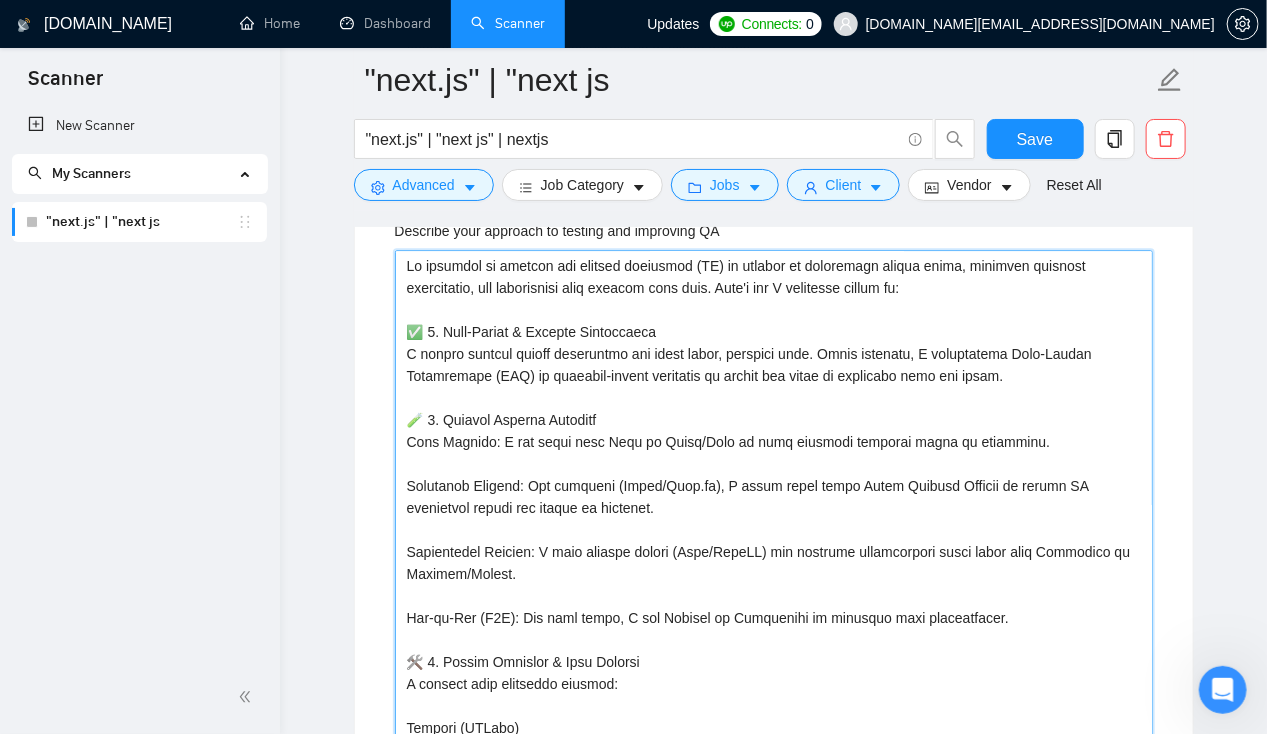 type on "My approach to testing and quality assurance (QA) is focused on preventing issues early, ensuring reliable performance, and maintaining code quality over time. Here's how I typically handle it:
✅ 1. Test-Driven & Modular Development
I follow modular coding principles and write clean, testable code. Where feasible, I incorporate Test-Driven Development (TDD) or behavior-driven practices to ensure the logic is validated from the start.
🧪 2. Layered Testing Strategy
Unit Testing: I use tools like Jest or Mocha/Chai to test critical business logic in isolation.
Component Testing: For frontend (React/Next.js), I write tests using React Testing Library to ensure UI components render and behave as expected.
Integration Testing: I test backend routes (Node/NestJS) and database interactions using tools like Supertest or Postman/Newman.
End-to-End (E2E): For full flows, I use Cypress or Playwright to simulate user interactions.
🛠️ 3. Static Analysis & Code Quality
I enforce best practices through:
Linting (ES..." 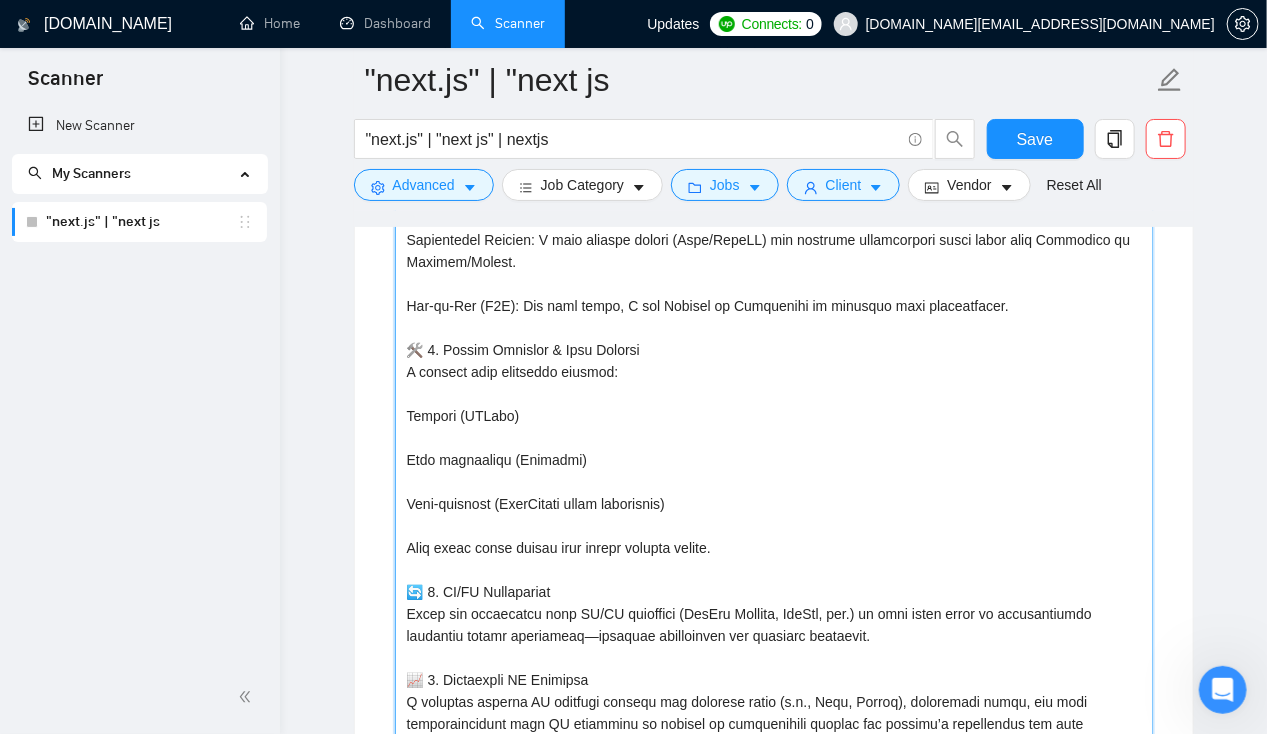 scroll, scrollTop: 5230, scrollLeft: 0, axis: vertical 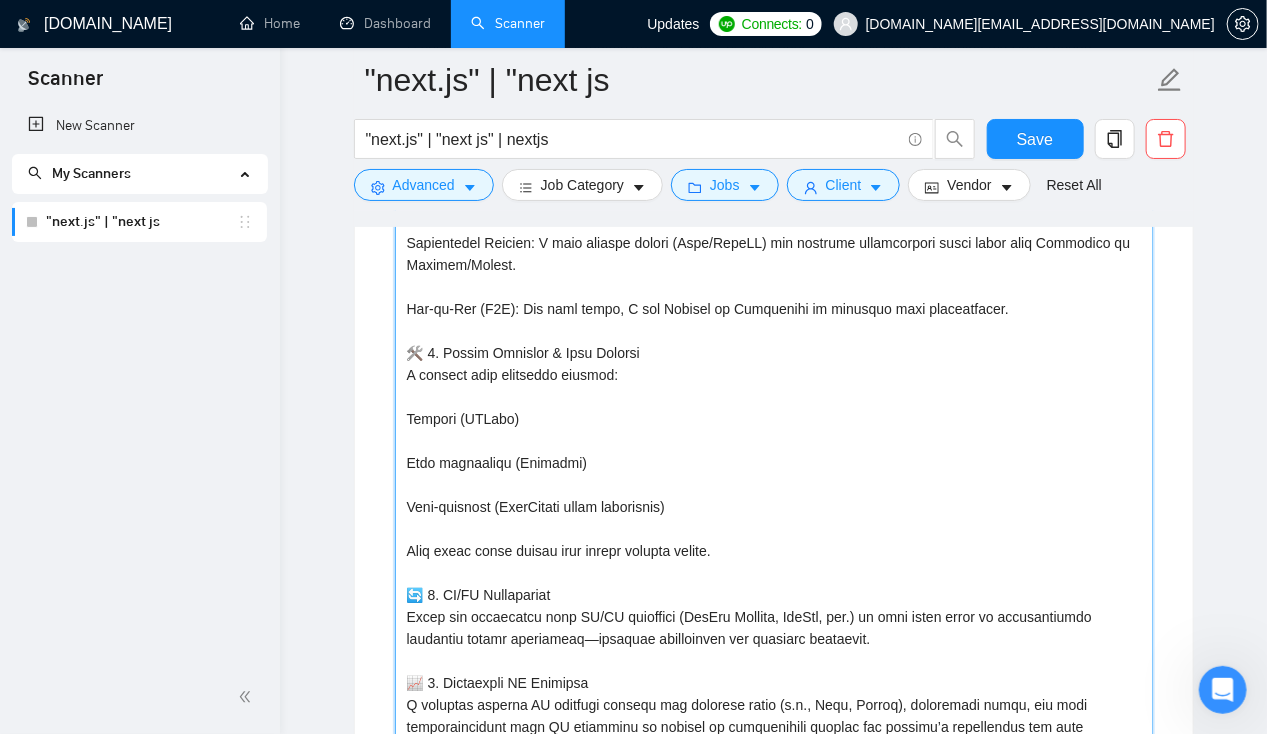 click on "Describe your approach to testing and improving QA" at bounding box center (774, 341) 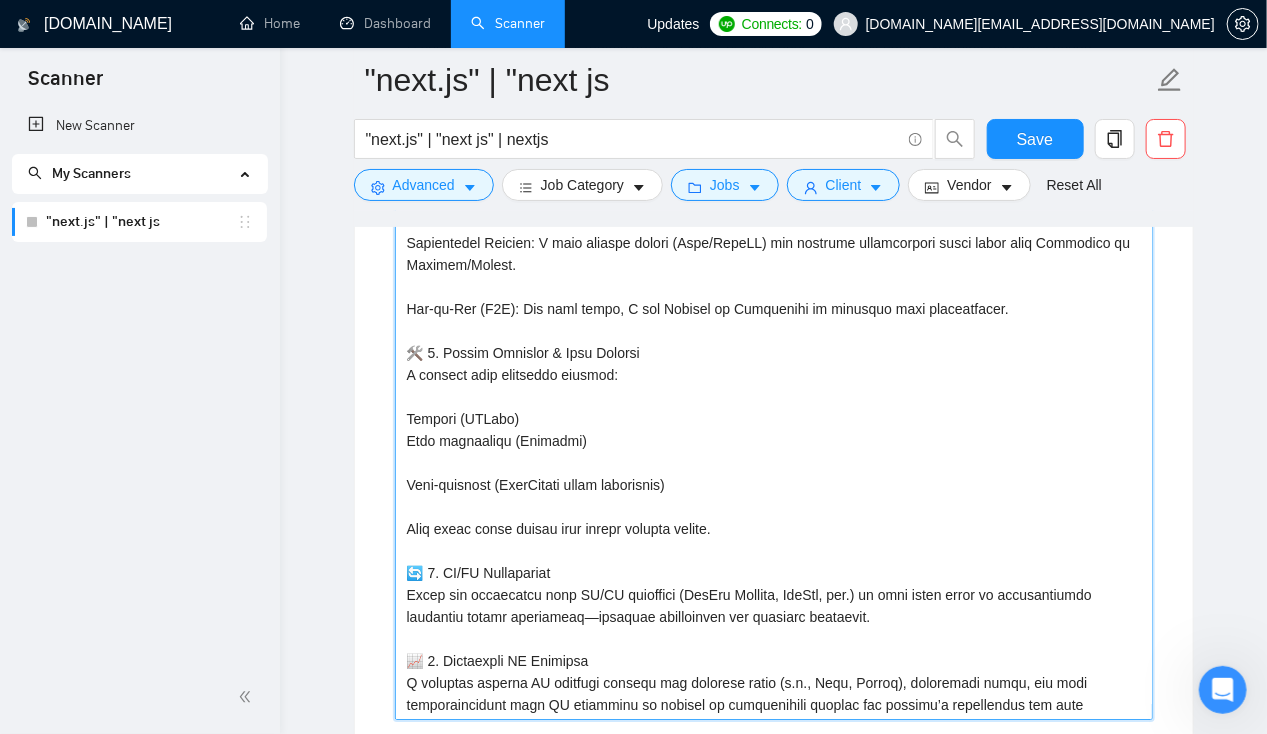 type 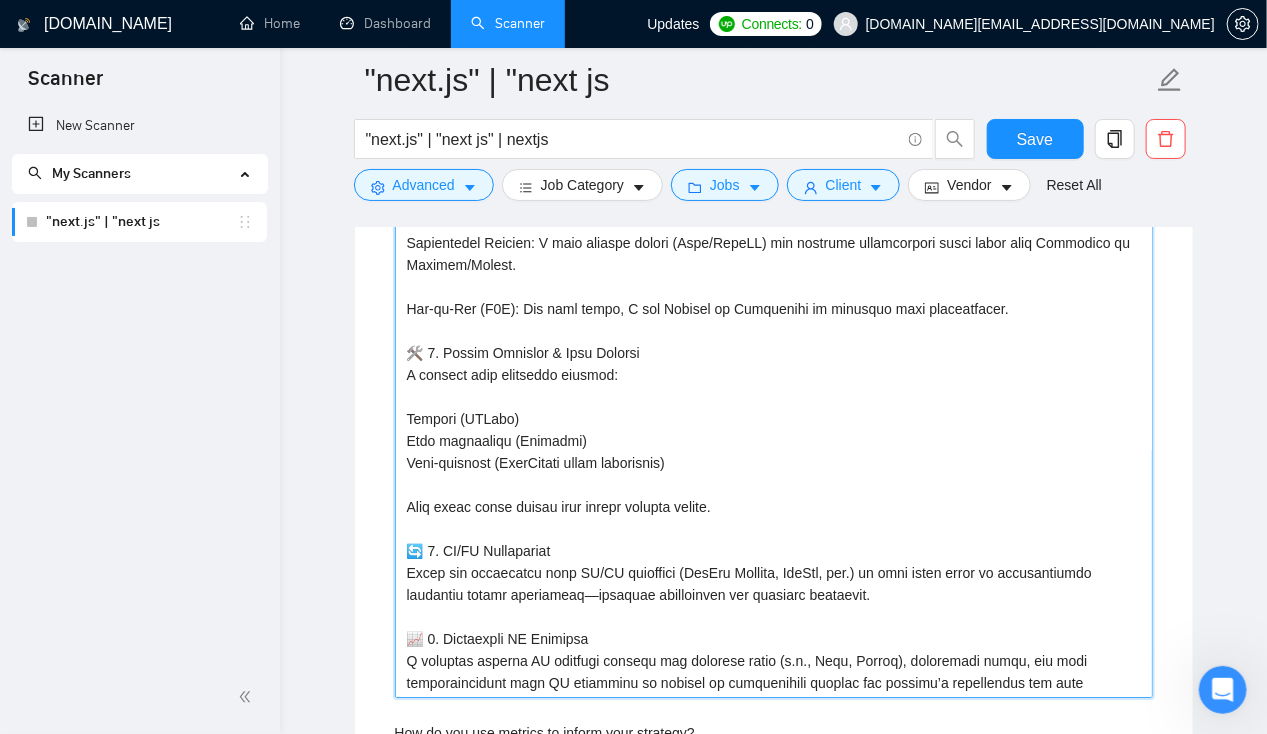 type 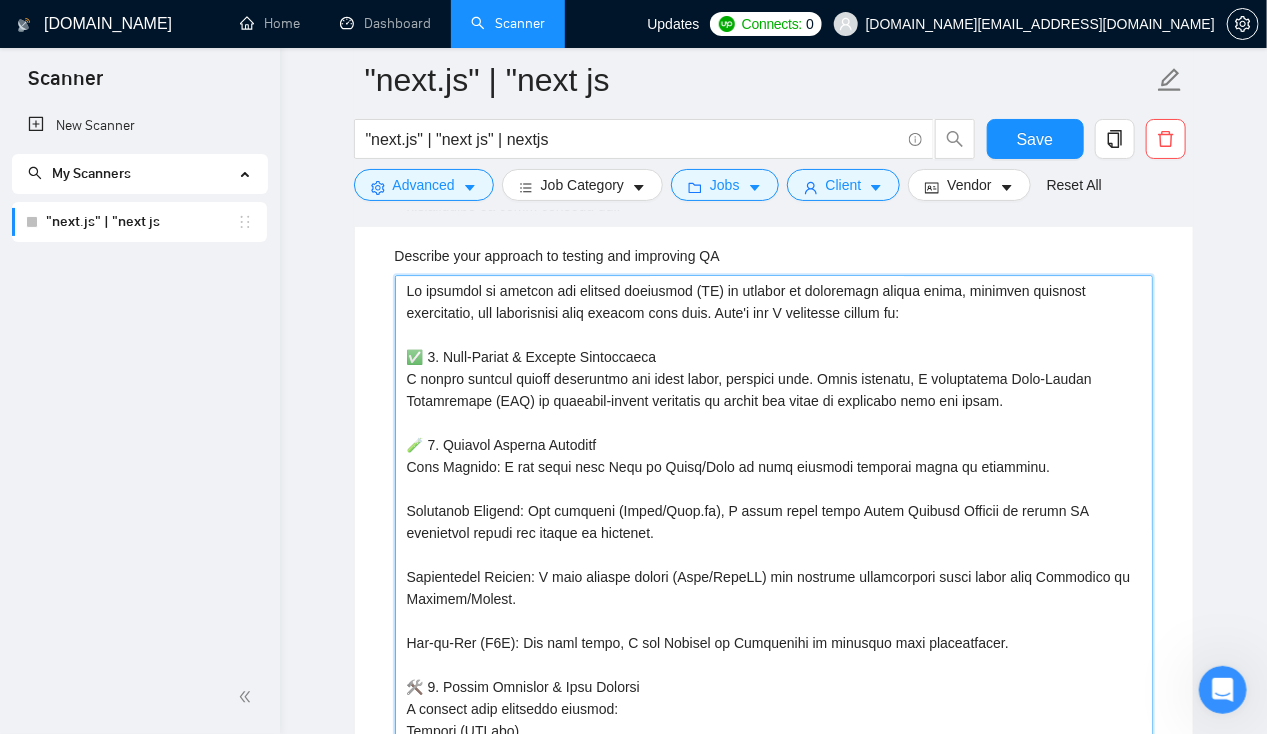 scroll, scrollTop: 4895, scrollLeft: 0, axis: vertical 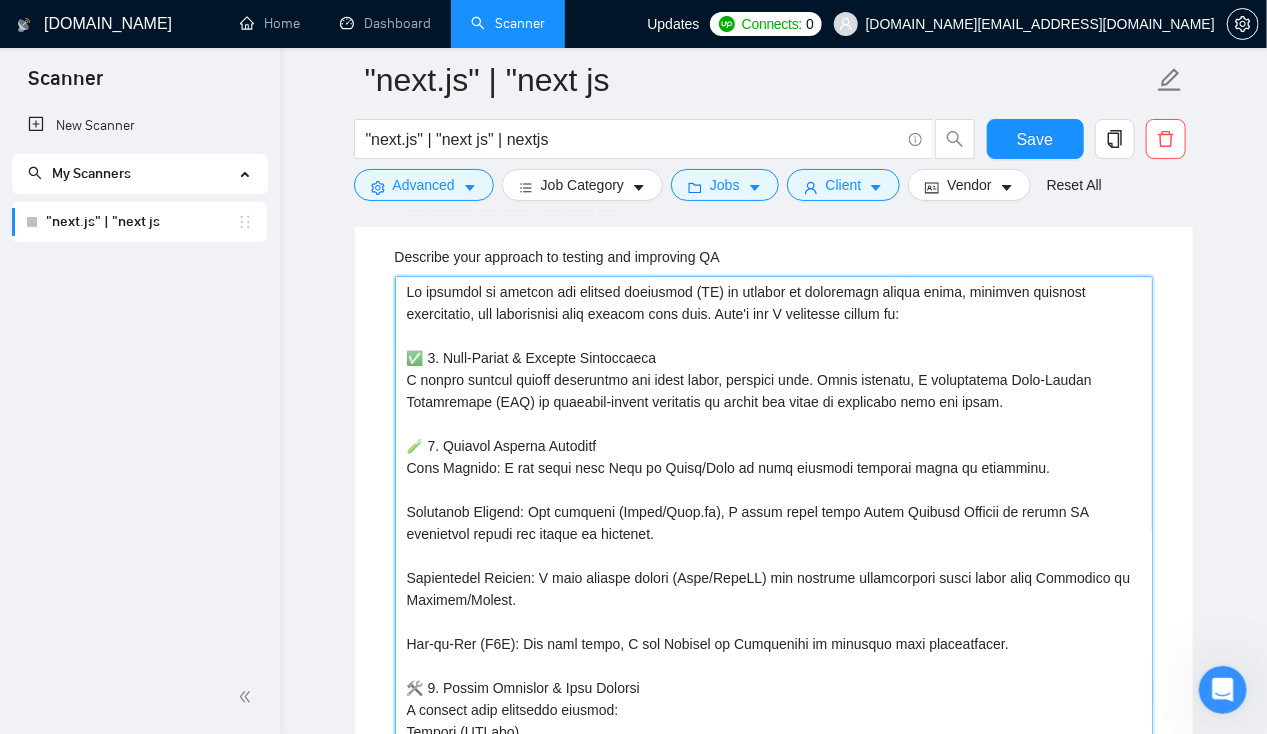 click on "Describe your approach to testing and improving QA" at bounding box center (774, 643) 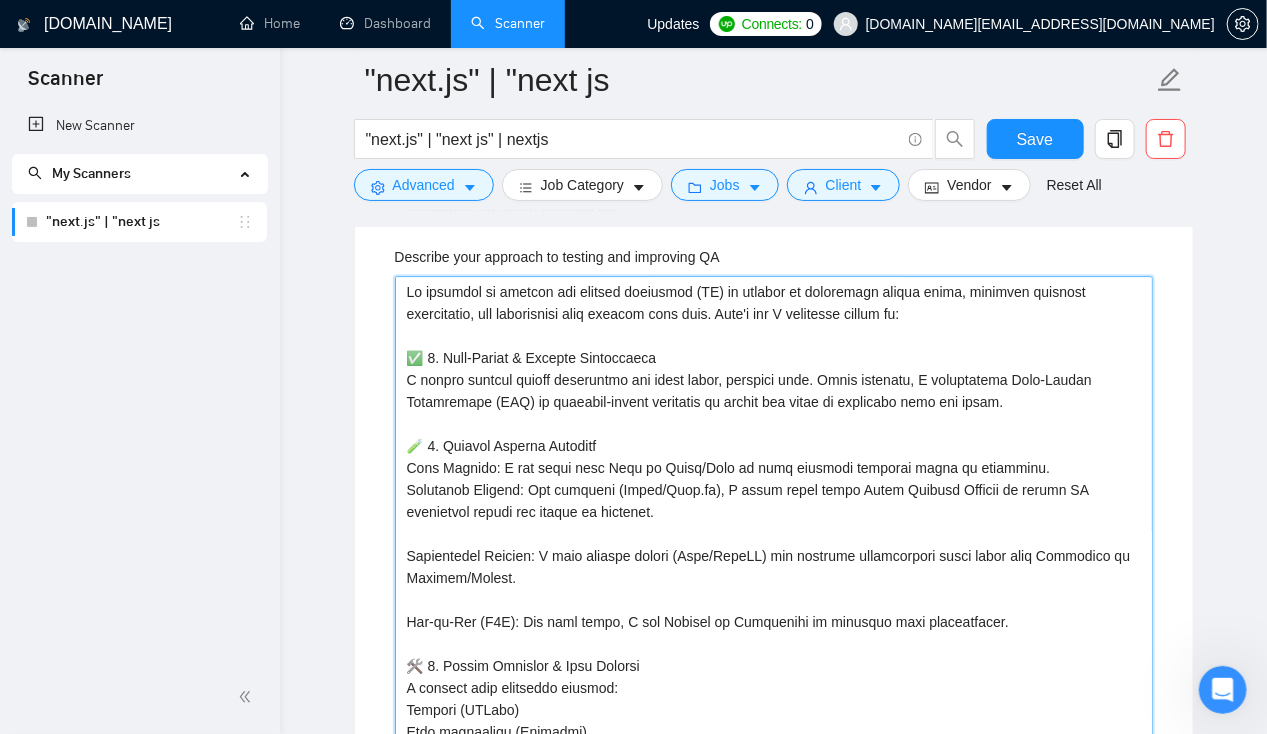 type 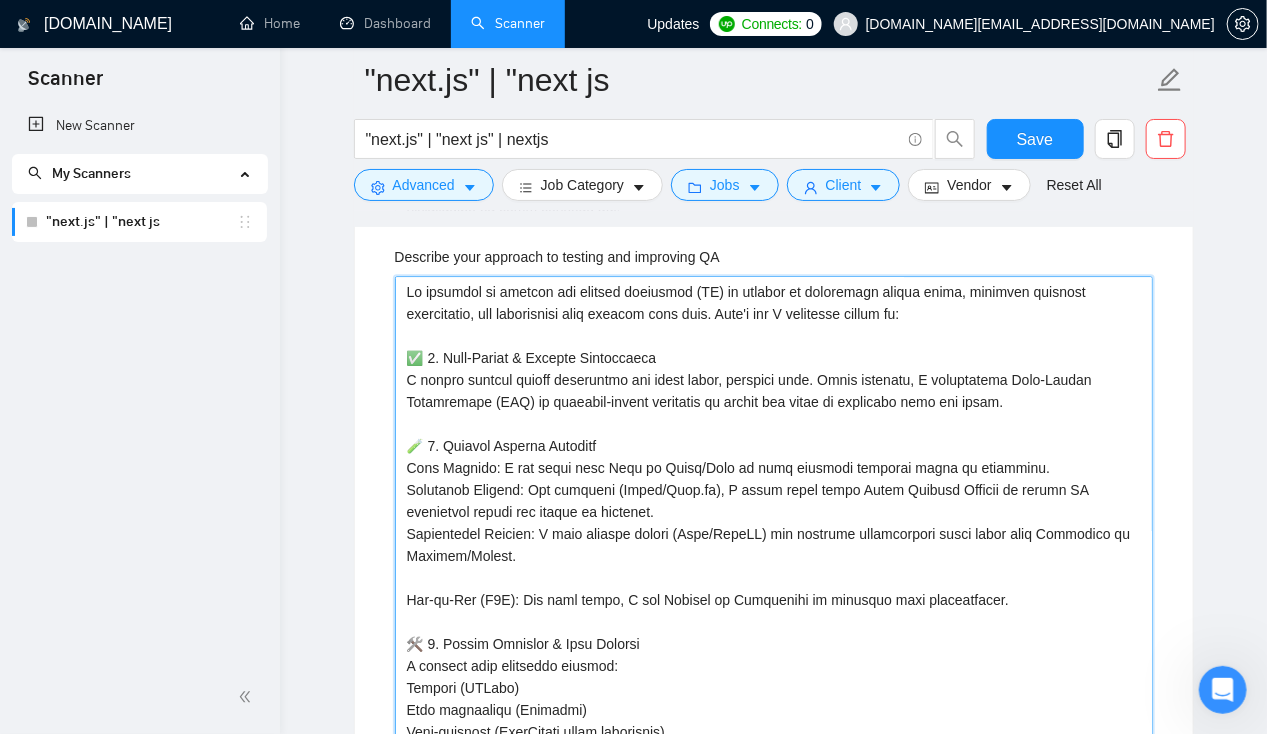 type 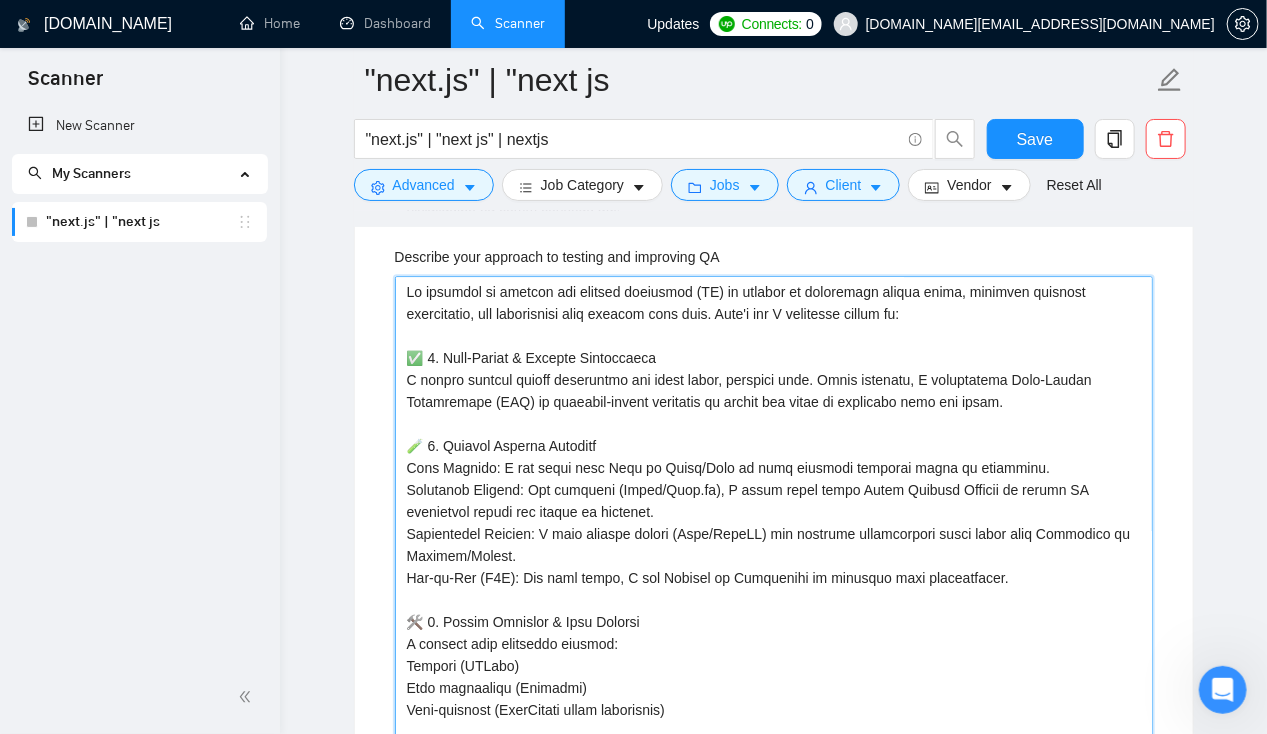 type 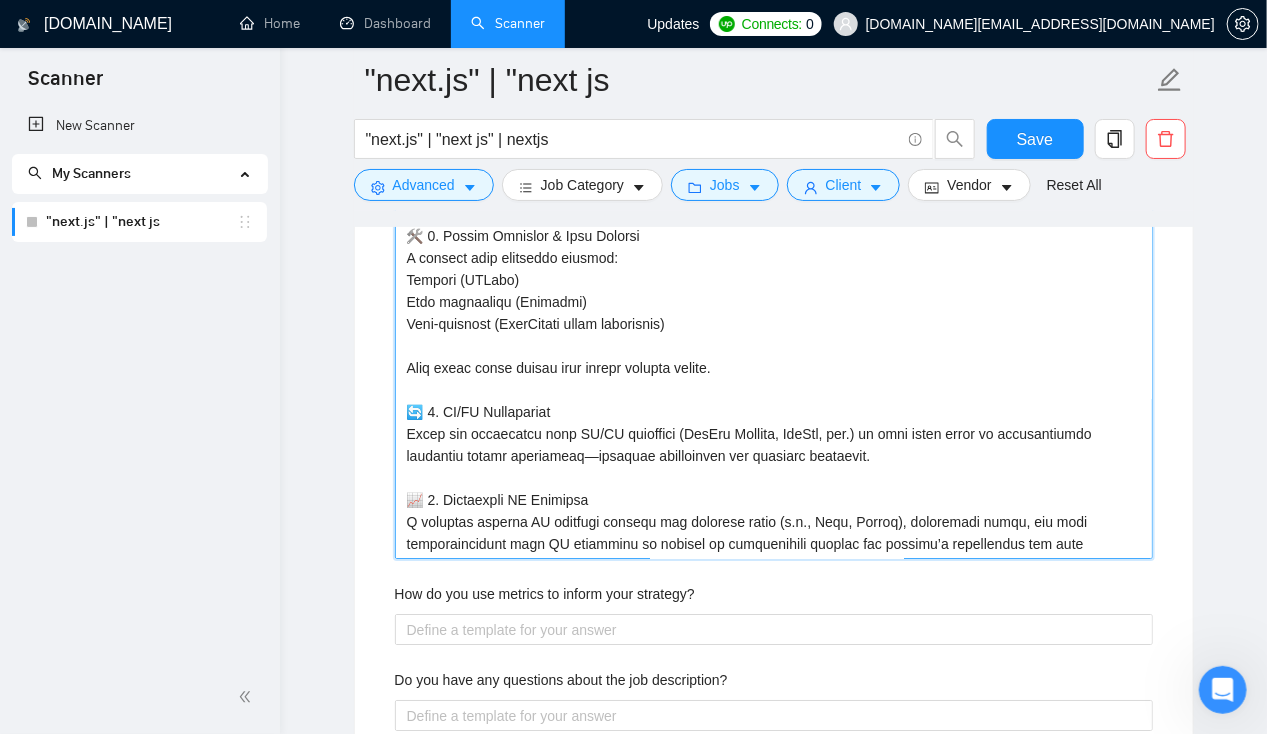 scroll, scrollTop: 5282, scrollLeft: 0, axis: vertical 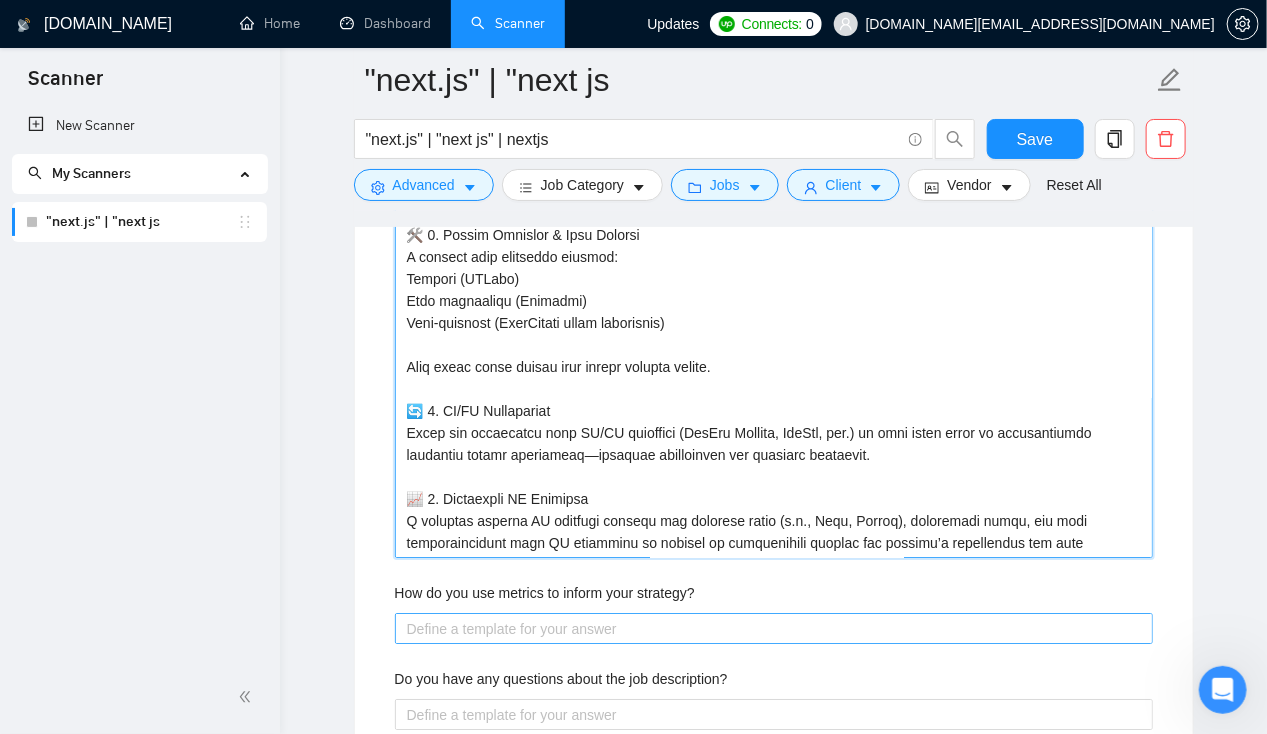 type on "My approach to testing and quality assurance (QA) is focused on preventing issues early, ensuring reliable performance, and maintaining code quality over time. Here's how I typically handle it:
✅ 1. Test-Driven & Modular Development
I follow modular coding principles and write clean, testable code. Where feasible, I incorporate Test-Driven Development (TDD) or behavior-driven practices to ensure the logic is validated from the start.
🧪 2. Layered Testing Strategy
Unit Testing: I use tools like Jest or Mocha/Chai to test critical business logic in isolation.
Component Testing: For frontend (React/Next.js), I write tests using React Testing Library to ensure UI components render and behave as expected.
Integration Testing: I test backend routes (Node/NestJS) and database interactions using tools like Supertest or Postman/Newman.
End-to-End (E2E): For full flows, I use Cypress or Playwright to simulate user interactions.
🛠️ 3. Static Analysis & Code Quality
I enforce best practices through:
Linting (ESLint..." 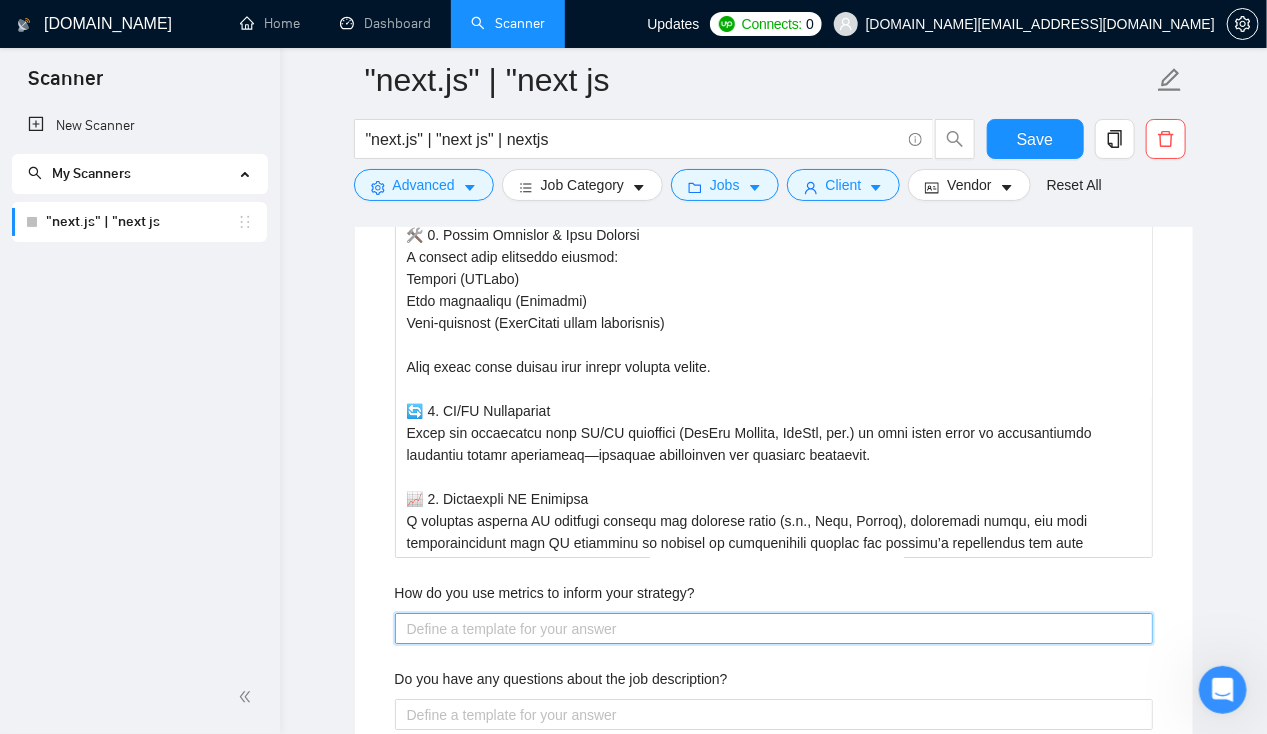 click on "How do you use metrics to inform your strategy?" at bounding box center (774, 628) 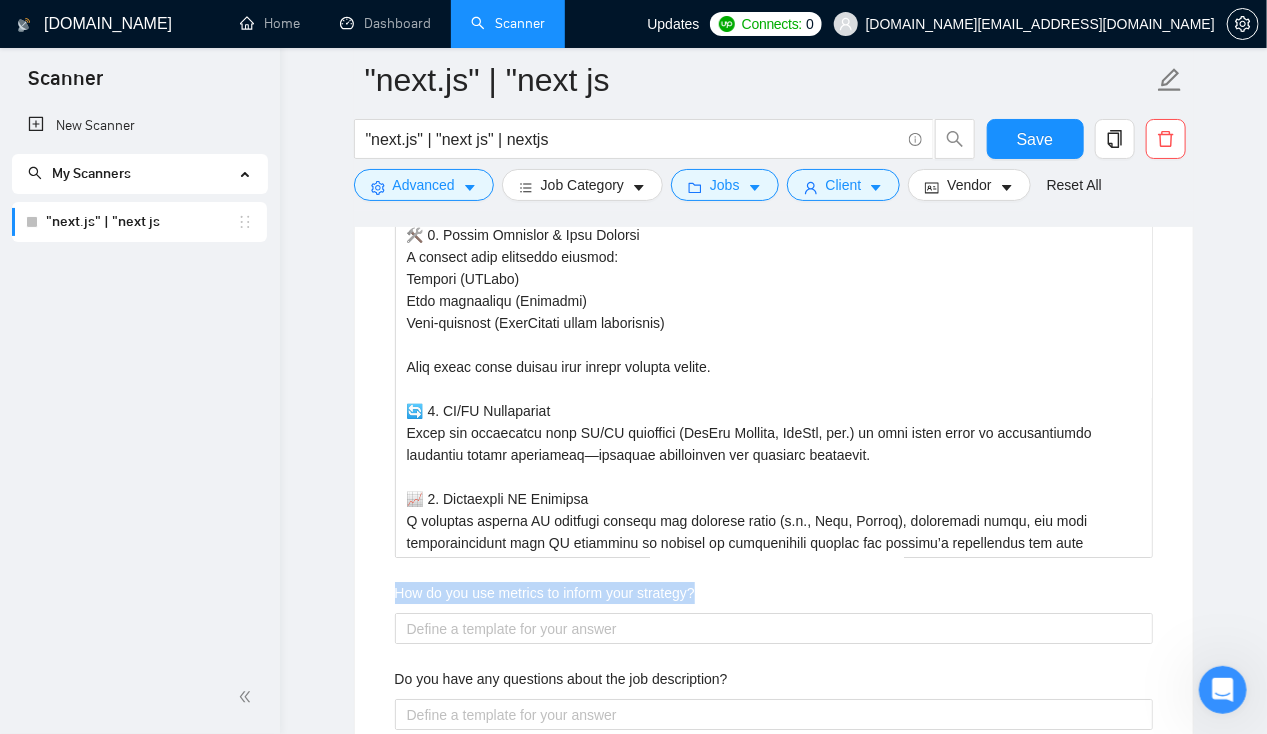 drag, startPoint x: 394, startPoint y: 582, endPoint x: 739, endPoint y: 585, distance: 345.01303 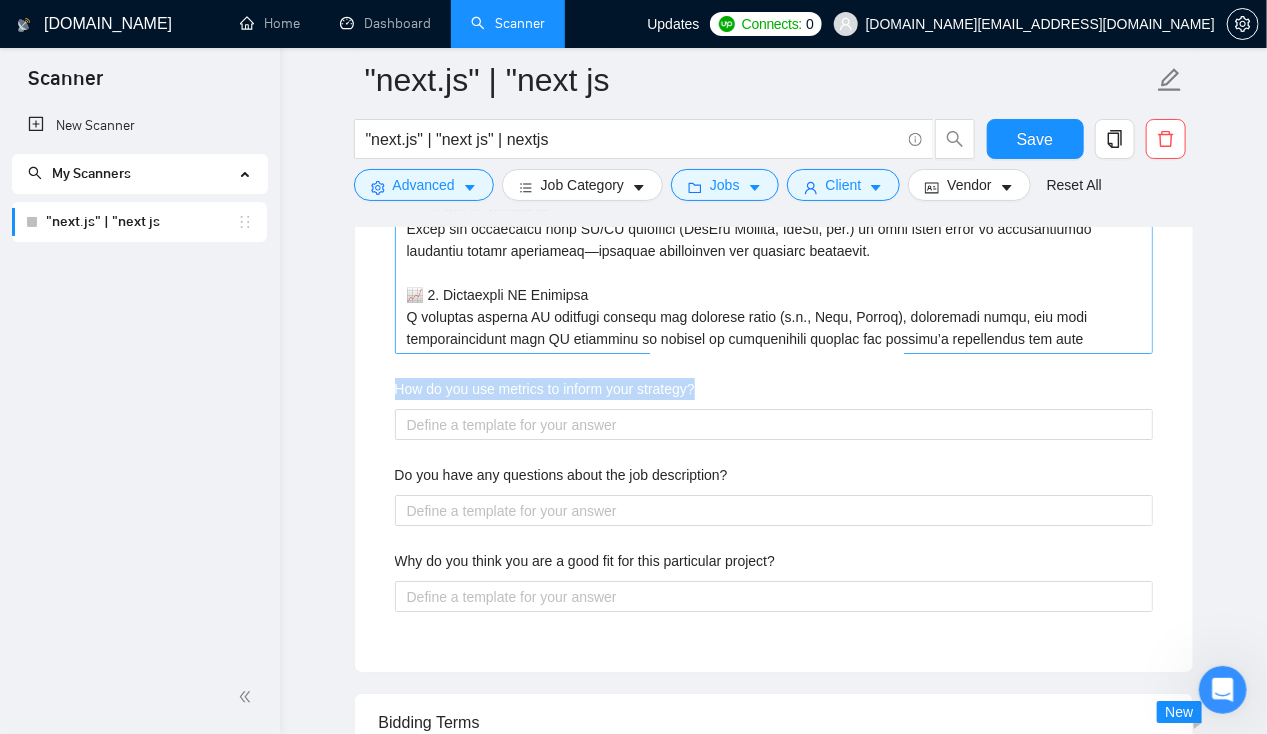 scroll, scrollTop: 5486, scrollLeft: 0, axis: vertical 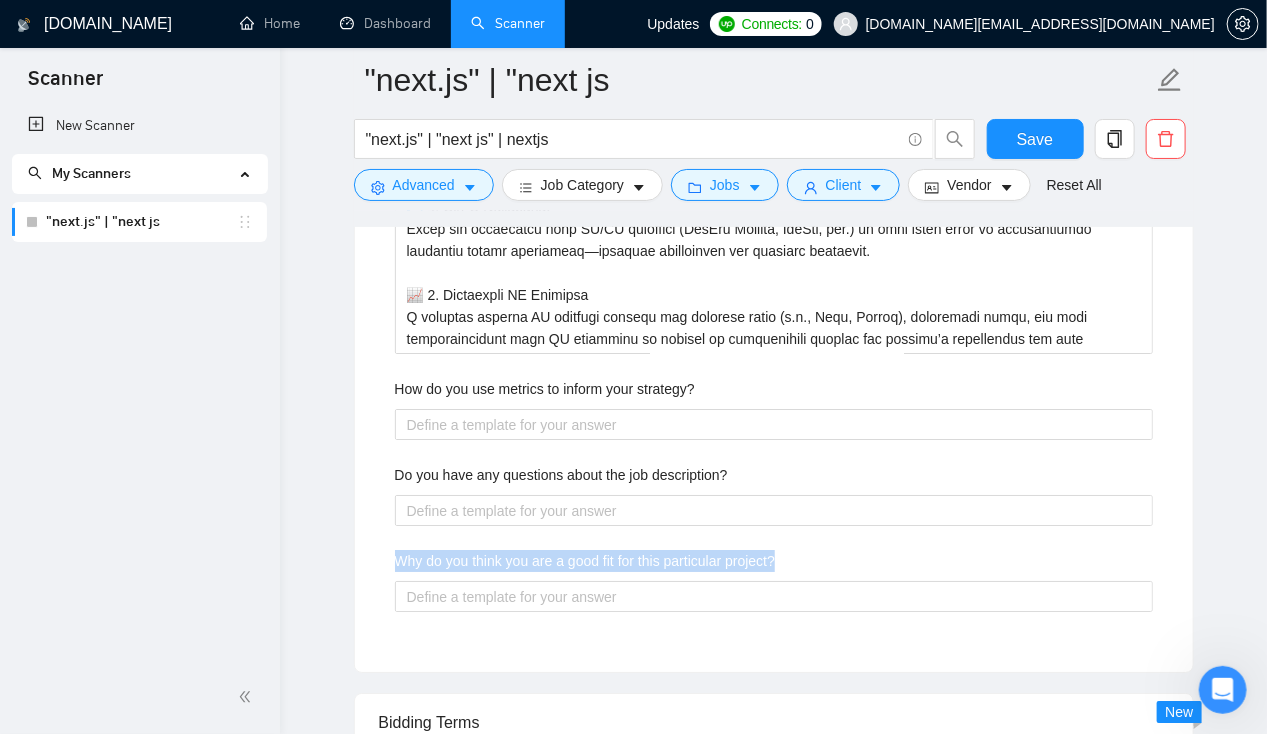 drag, startPoint x: 398, startPoint y: 551, endPoint x: 793, endPoint y: 544, distance: 395.062 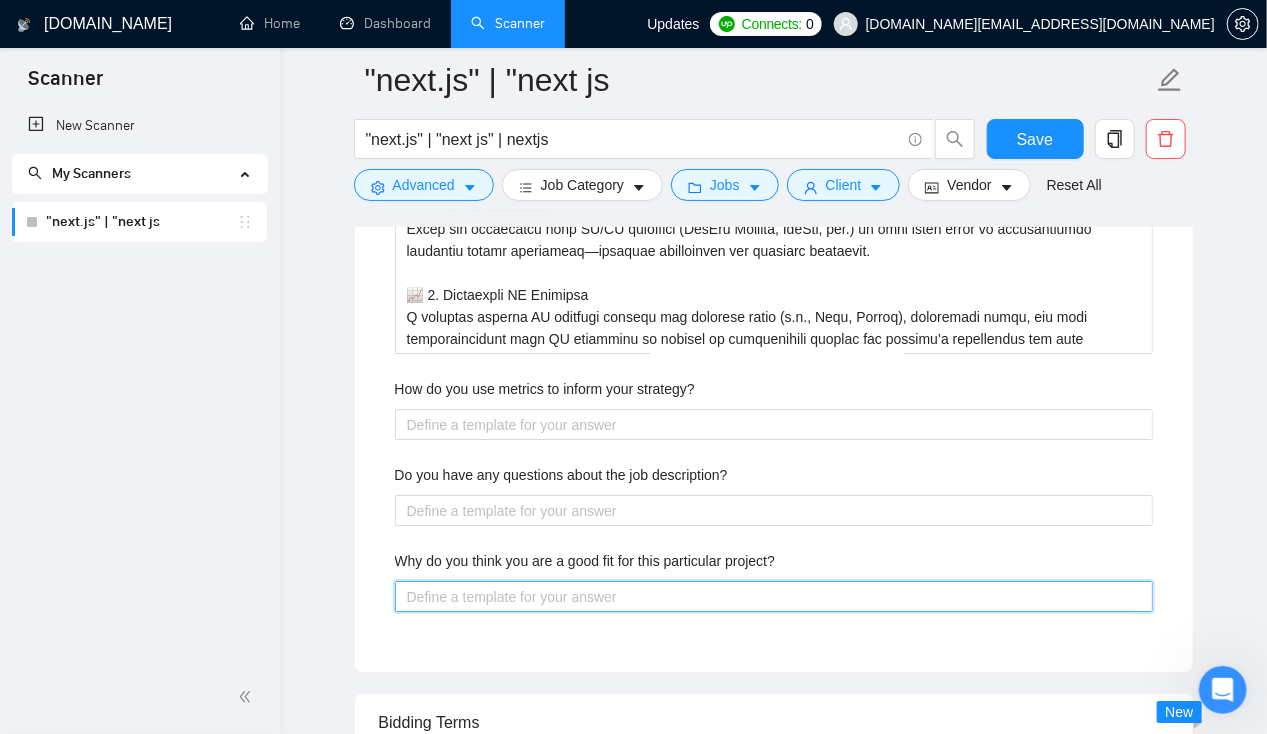click on "Why do you think you are a good fit for this particular project?" at bounding box center (774, 596) 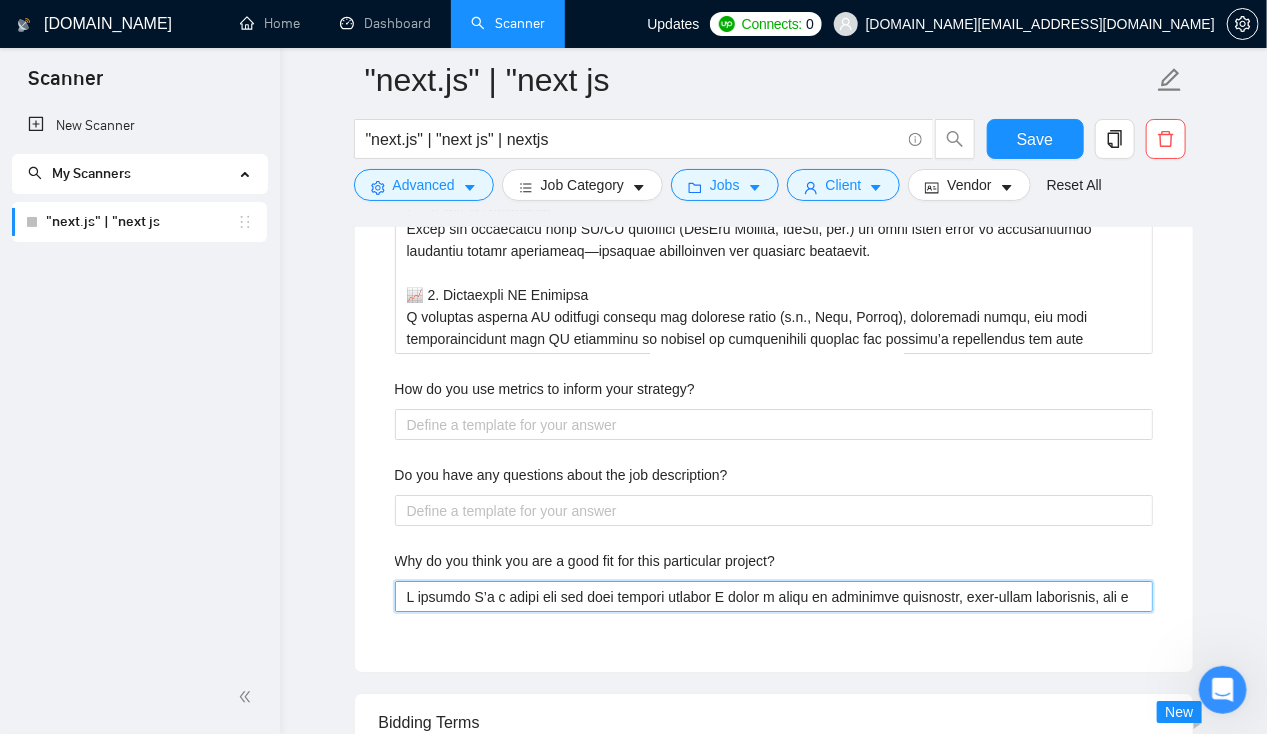 type 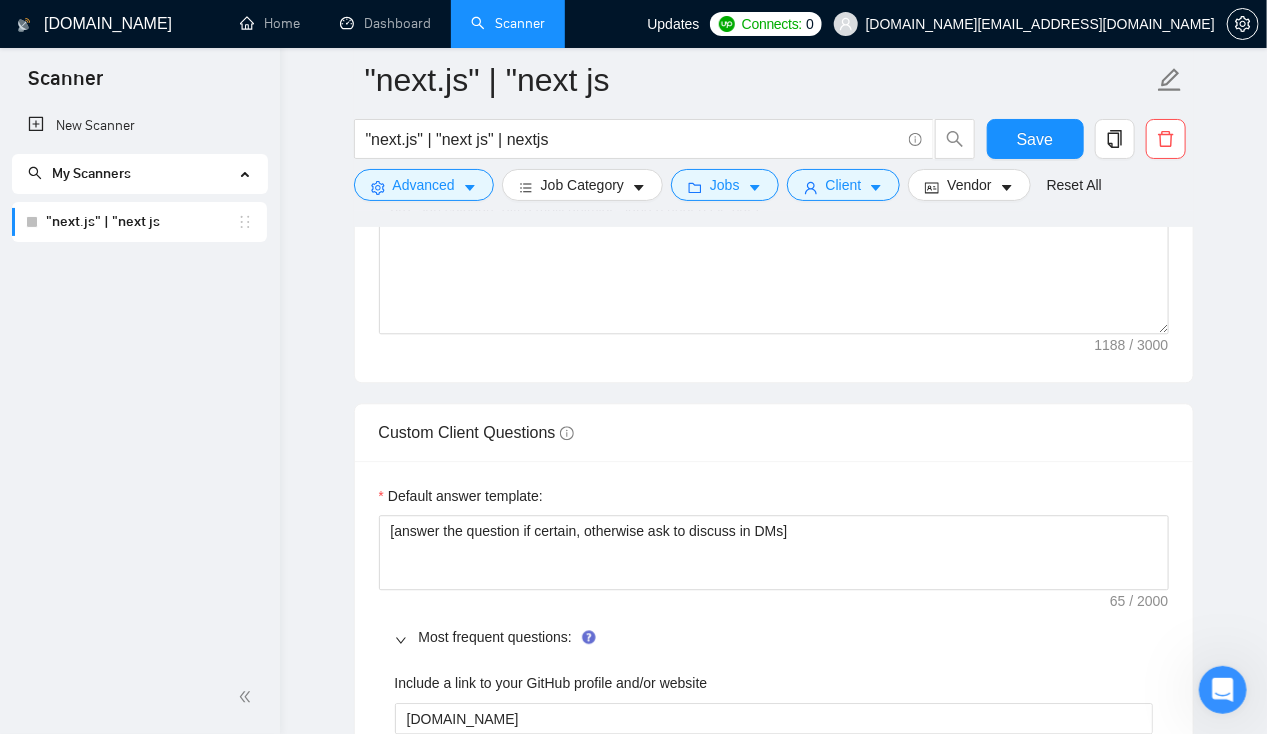 scroll, scrollTop: 1754, scrollLeft: 0, axis: vertical 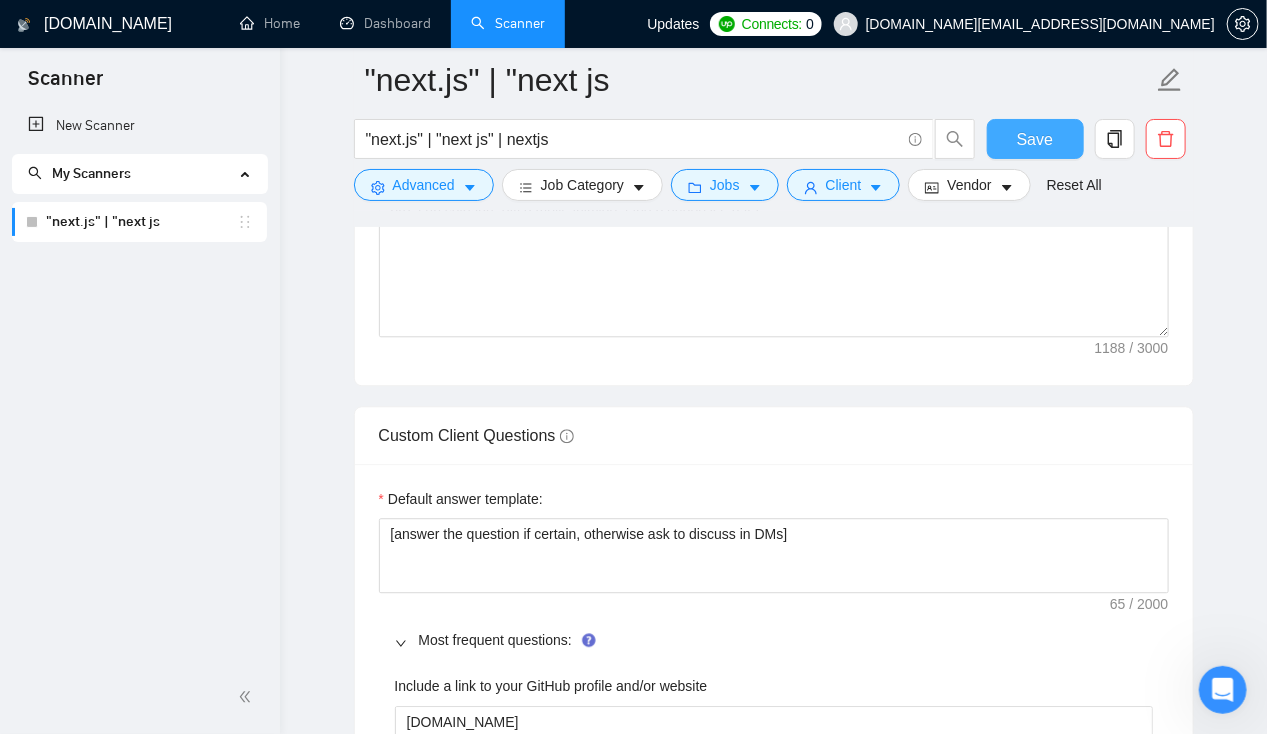 type on "I believe I’m a great fit for your project because I bring a blend of technical expertise, real-world experience, and a problem-solving mindset—exactly what’s needed to deliver results efficiently.
✅ Tech Stack Alignment: I have hands-on experience with the entire MERN stack—MongoDB, Express, React/Next.js, and Node/NestJS—and have used these technologies to build scalable web platforms, APIs, and admin portals.
📦 End-to-End Delivery: Whether it’s architecture, development, deployment, or performance tuning, I’ve handled full project lifecycles both as a solo freelancer and with my team for clients who prefer agency-level support.
🔍 Business-Driven Approach: I go beyond just writing code—I focus on understanding your goals and delivering clean, maintainable solutions that solve real business problems.
💬 Clear Communication: I prioritize proactive updates, transparent timelines, and non-technical explanations where needed, so you're always in the loop.
If you’re looking for someone who can think like a..." 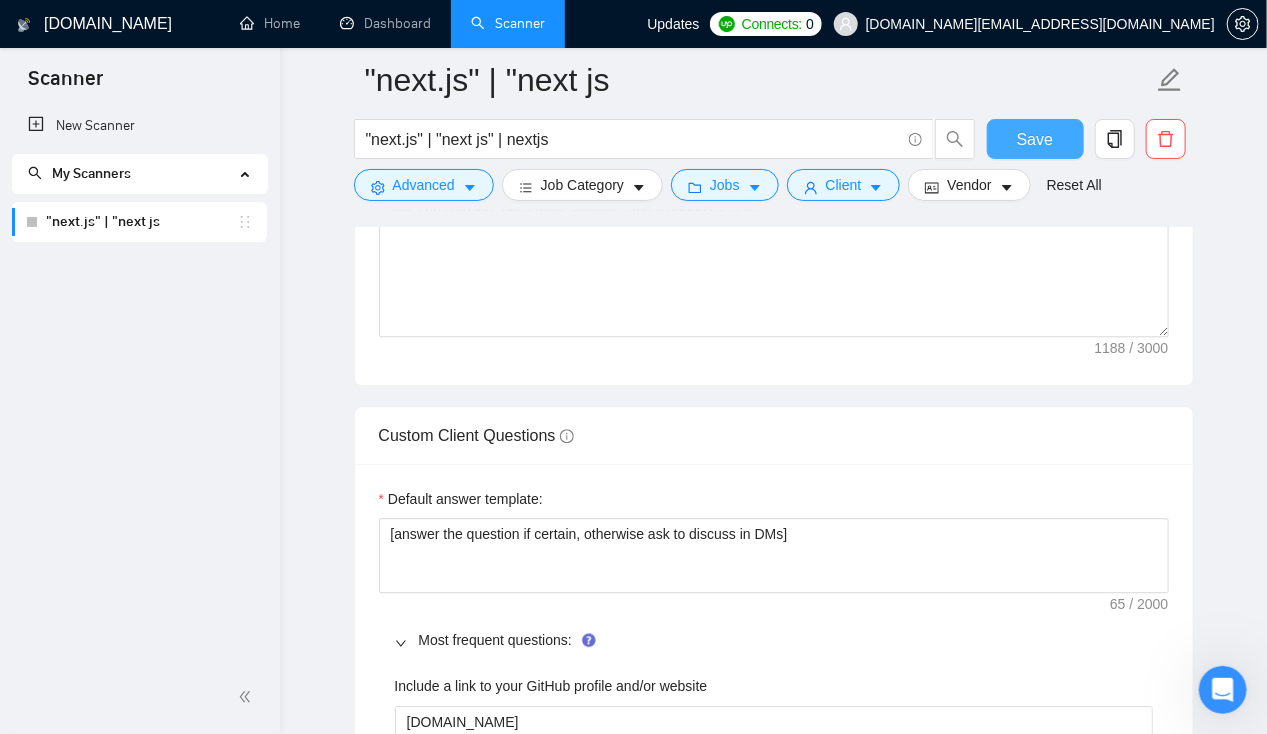 click on "Save" at bounding box center (1035, 139) 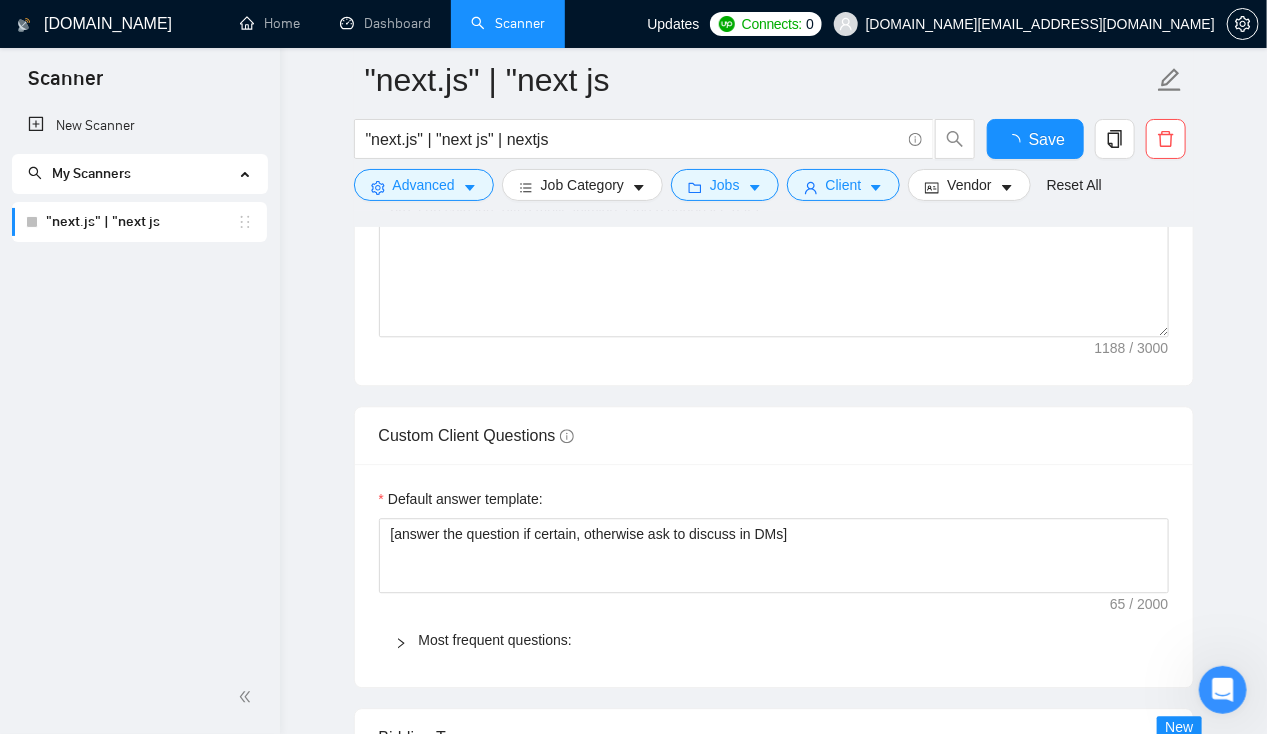 type 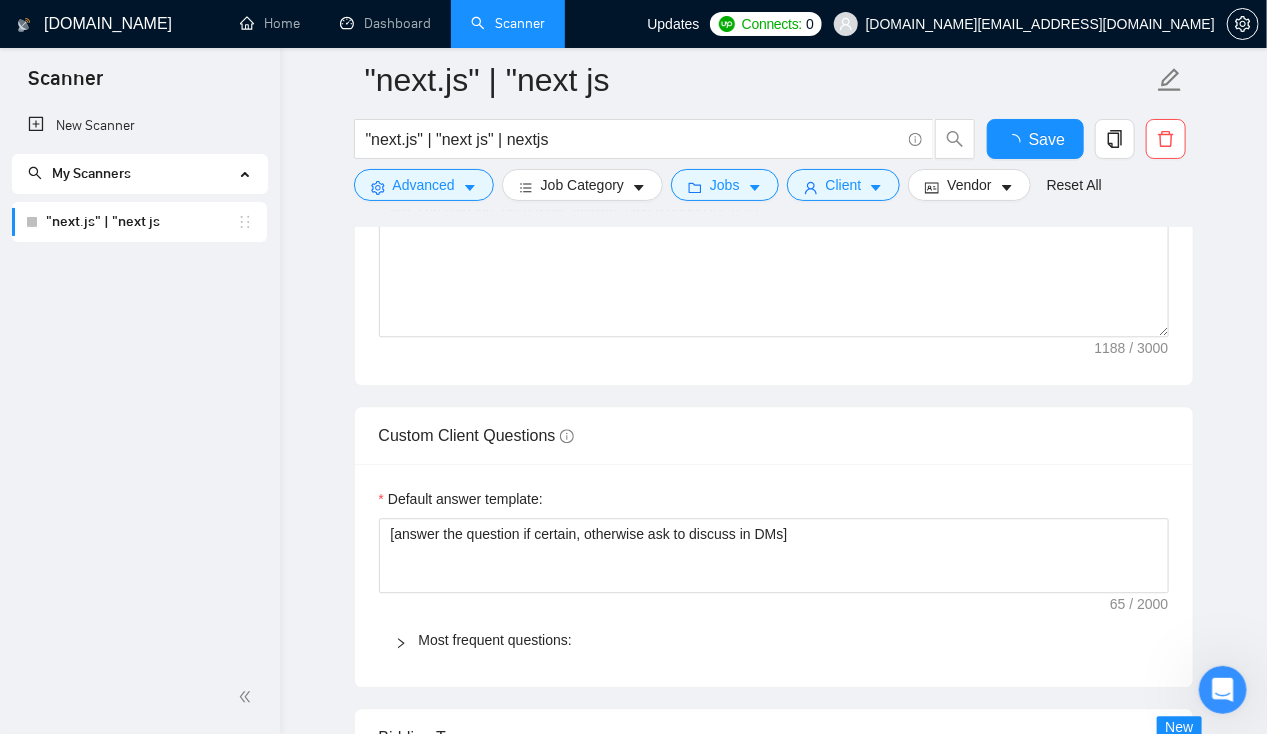 checkbox on "true" 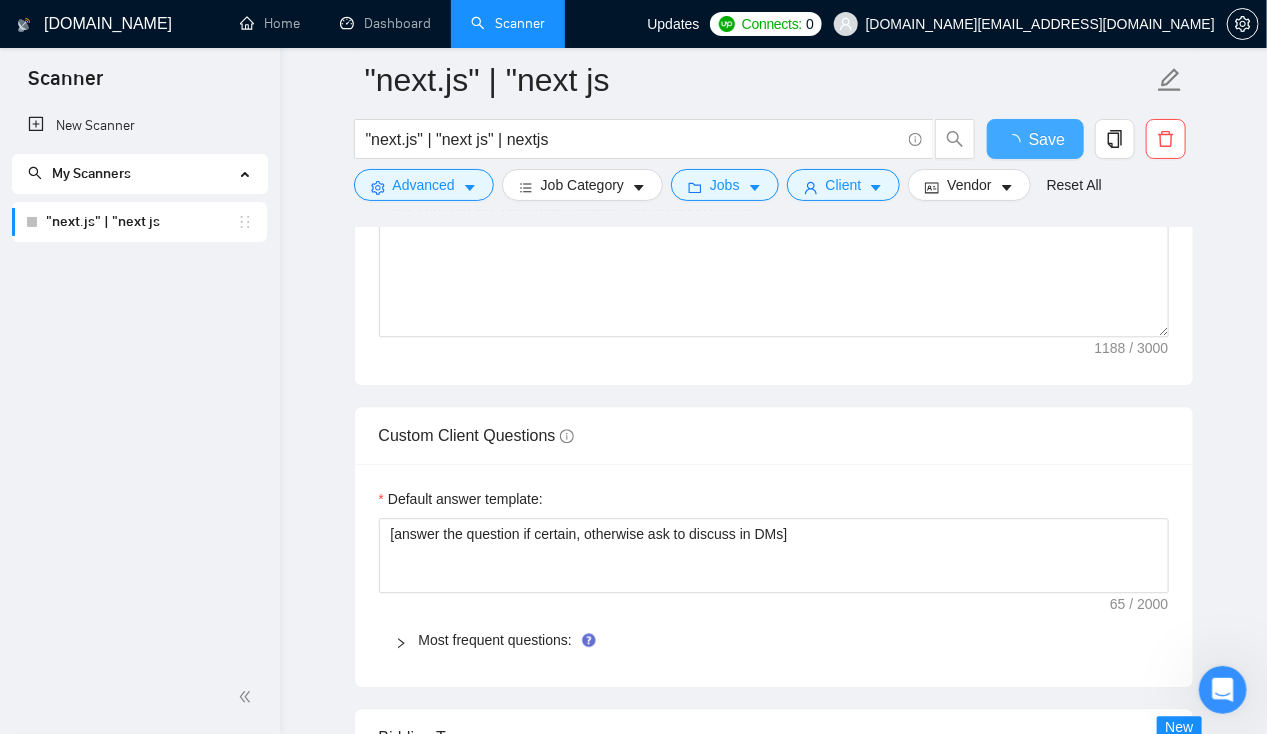 type 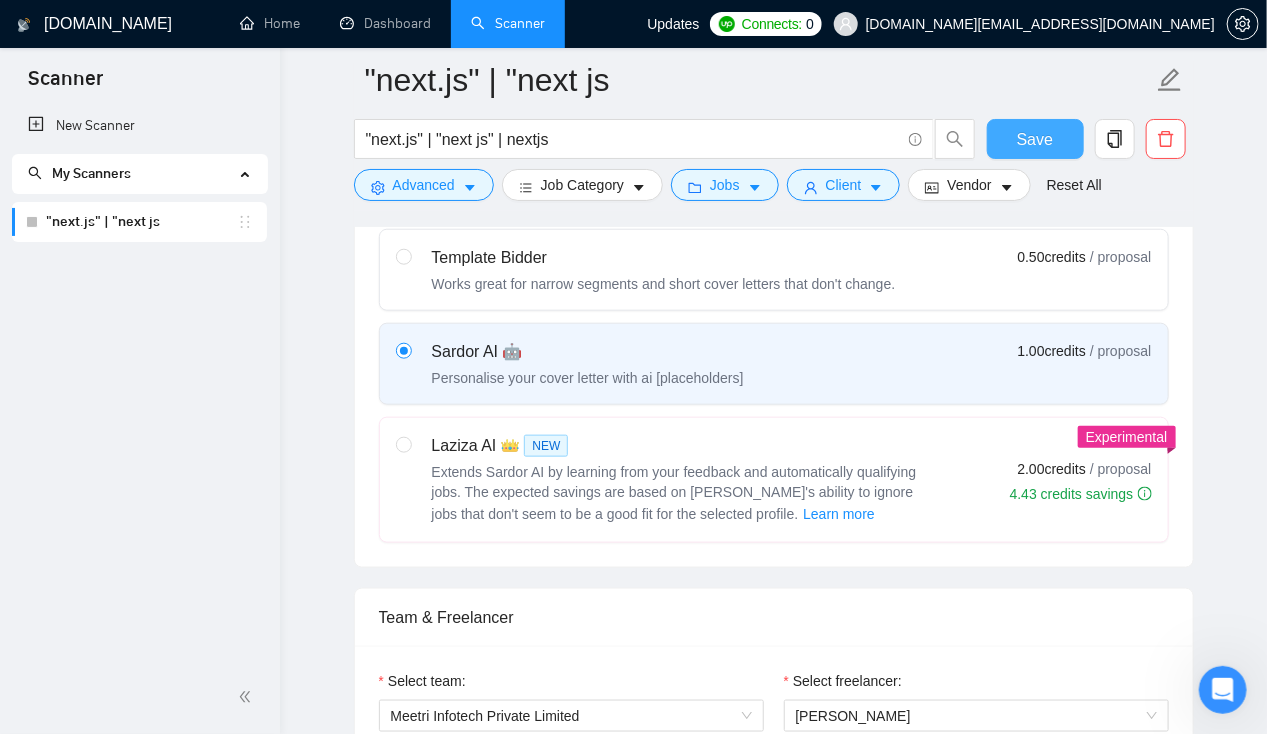 scroll, scrollTop: 434, scrollLeft: 0, axis: vertical 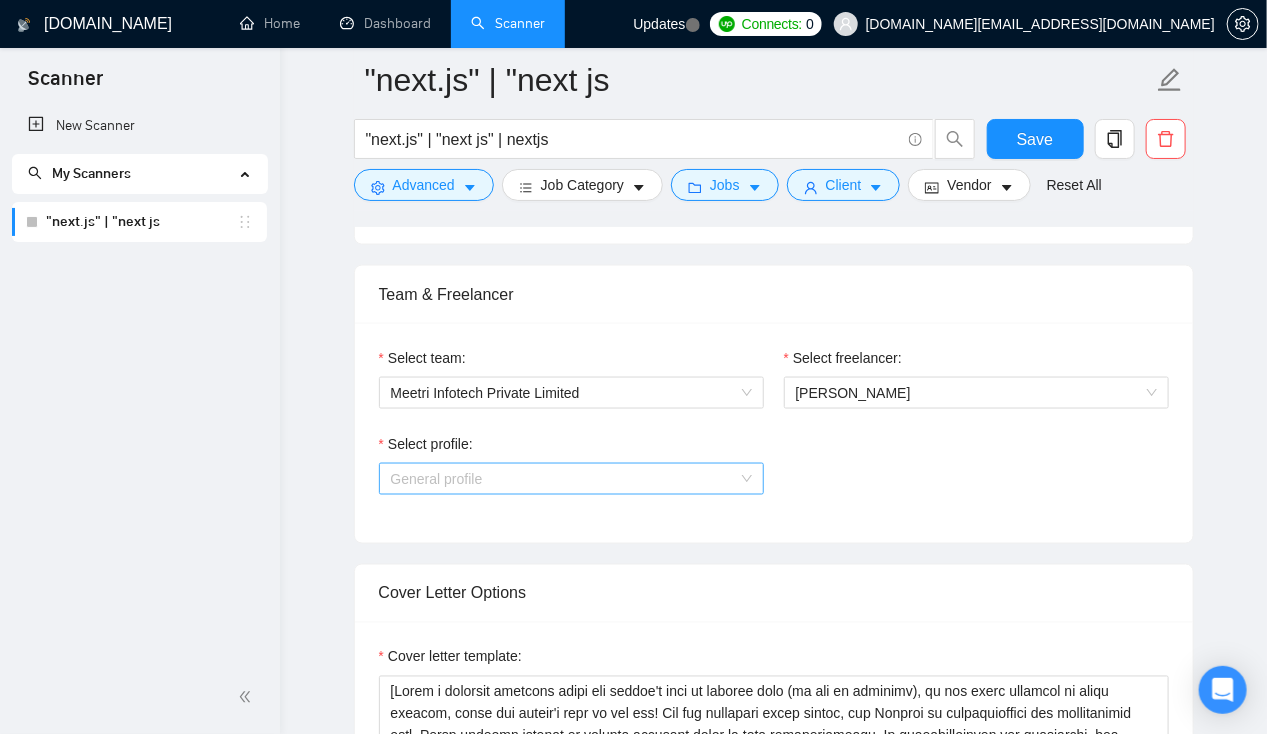 click on "General profile" at bounding box center [571, 479] 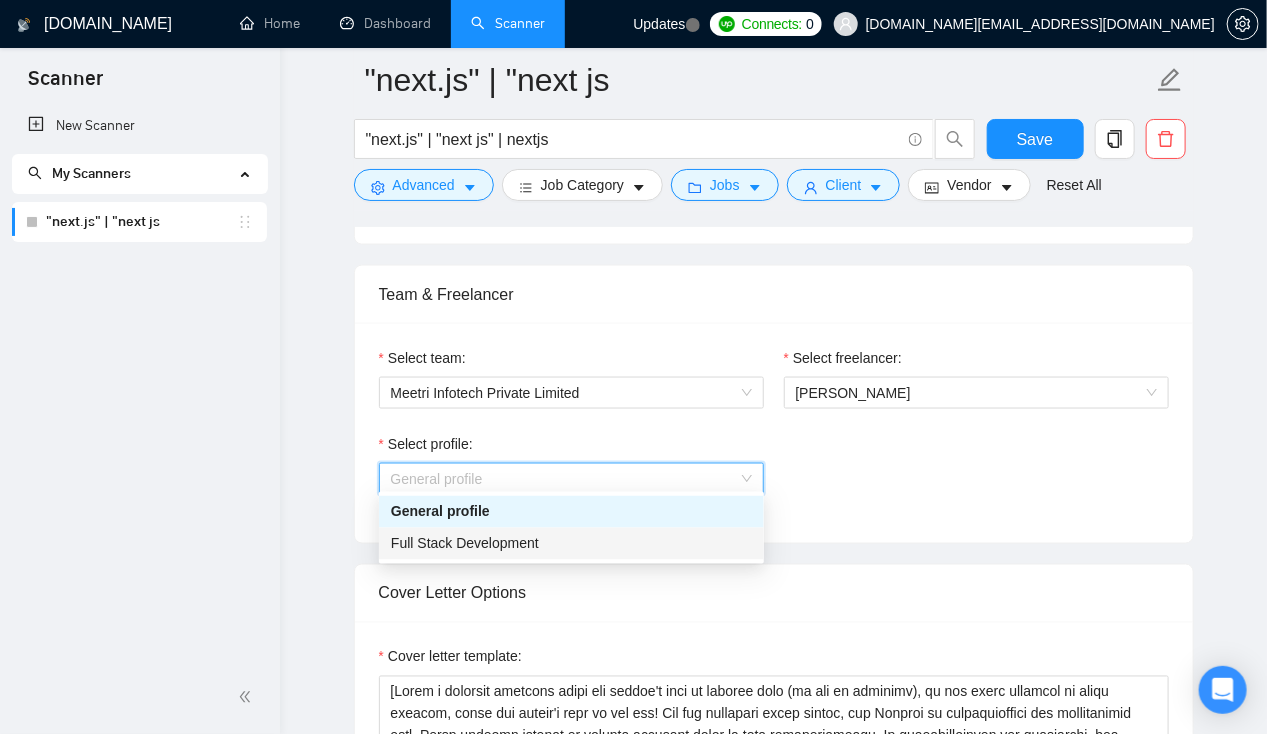click on "Full Stack Development" at bounding box center (571, 544) 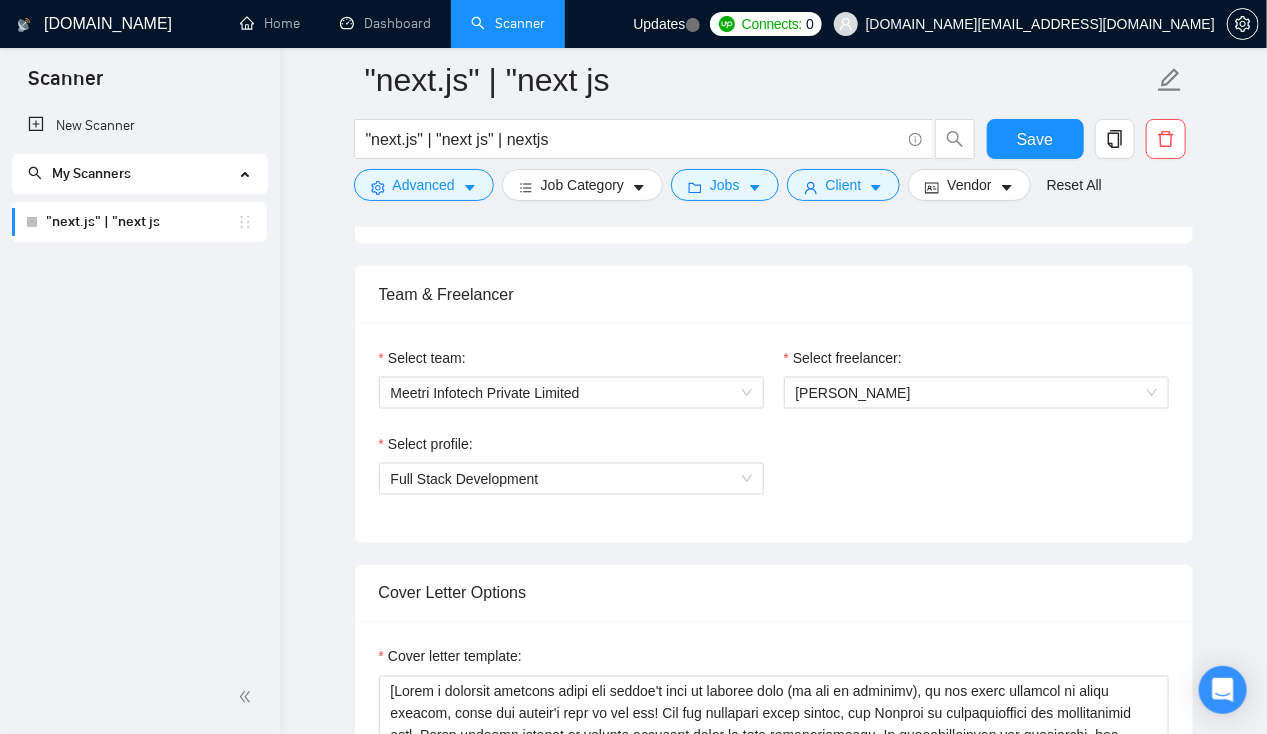 click on "Select team: Meetri Infotech Private Limited Select freelancer: Amit Rawat Select profile: Full Stack Development" at bounding box center (774, 433) 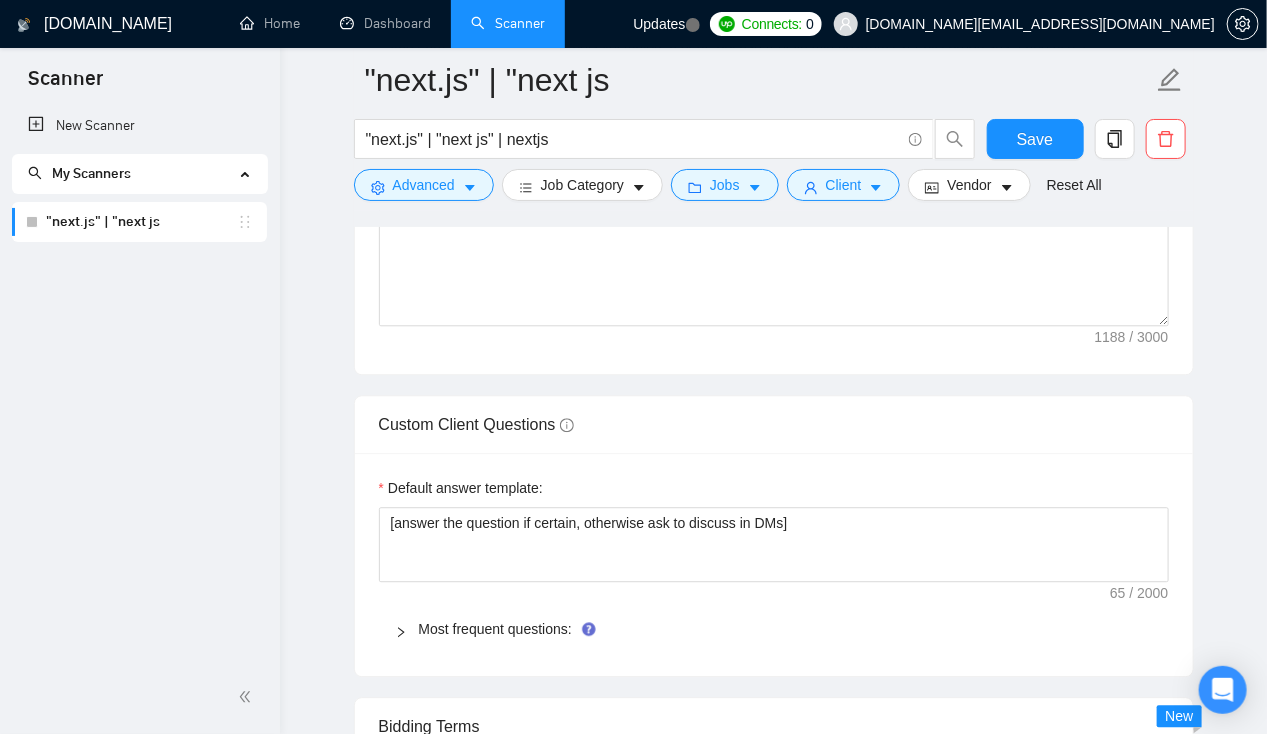 scroll, scrollTop: 1765, scrollLeft: 0, axis: vertical 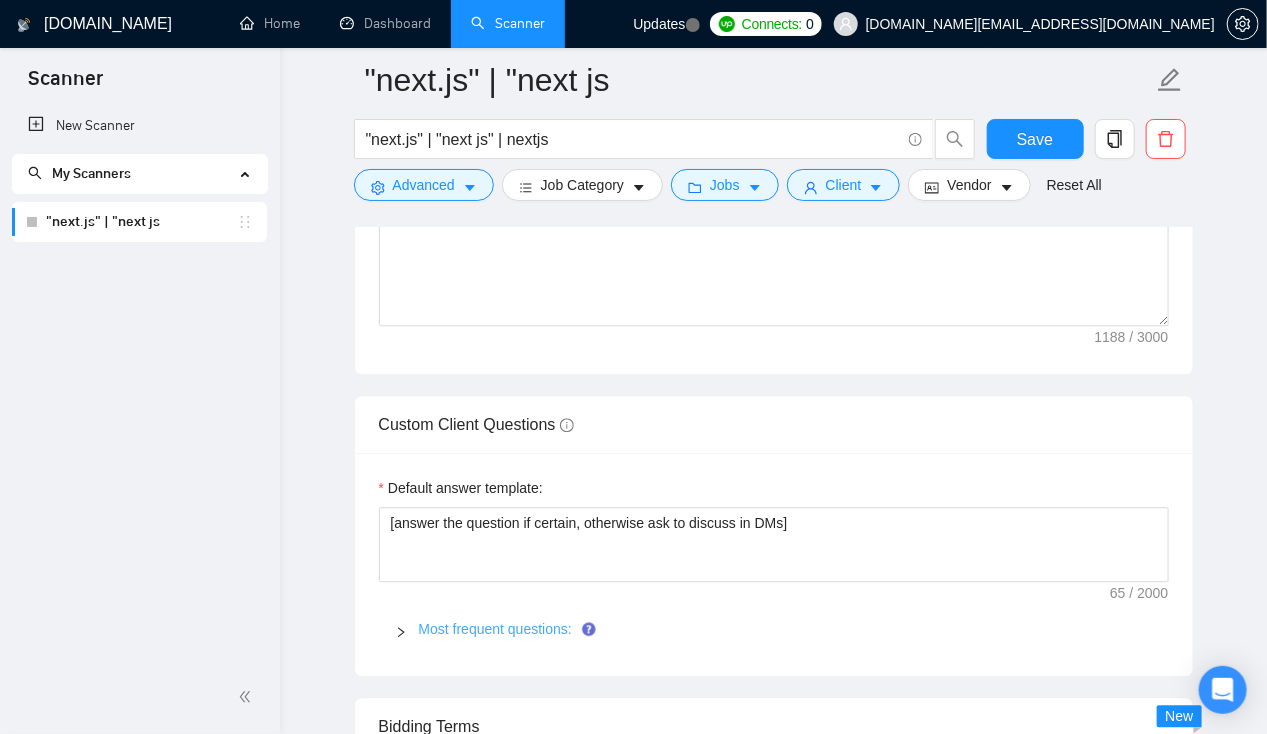 click on "Most frequent questions:" at bounding box center [495, 629] 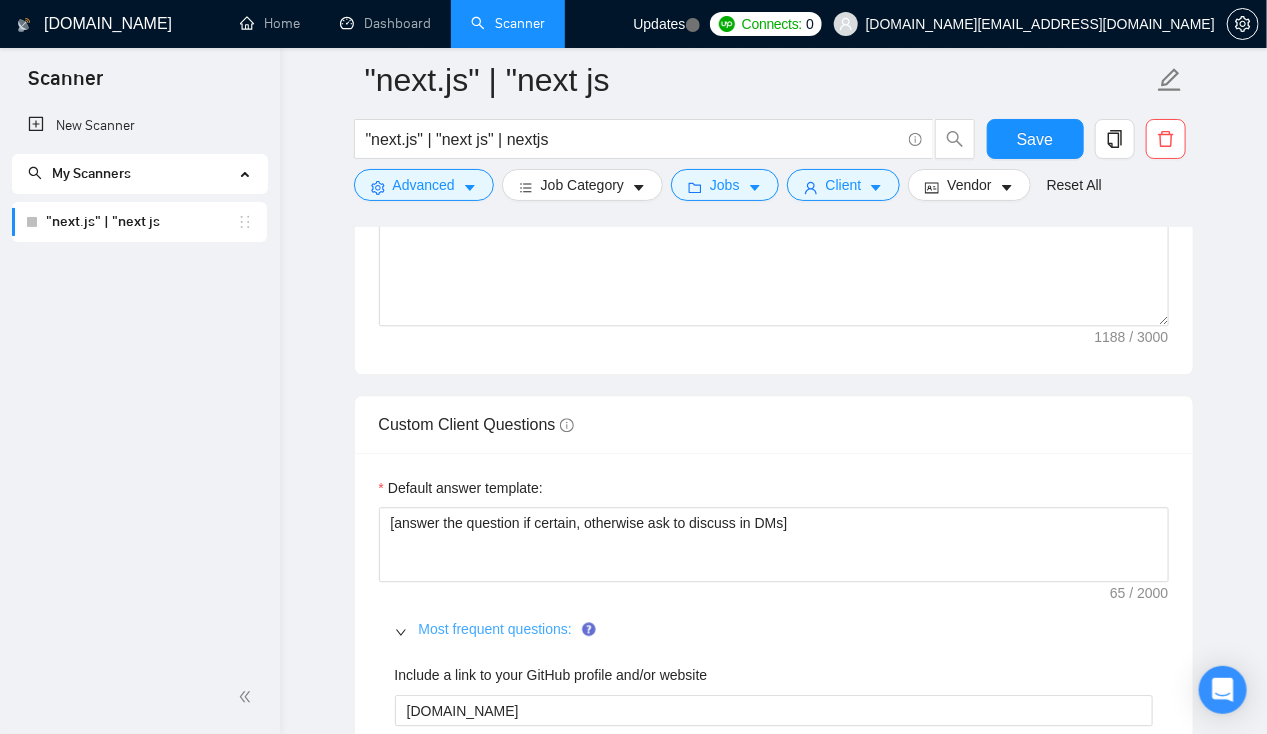 type 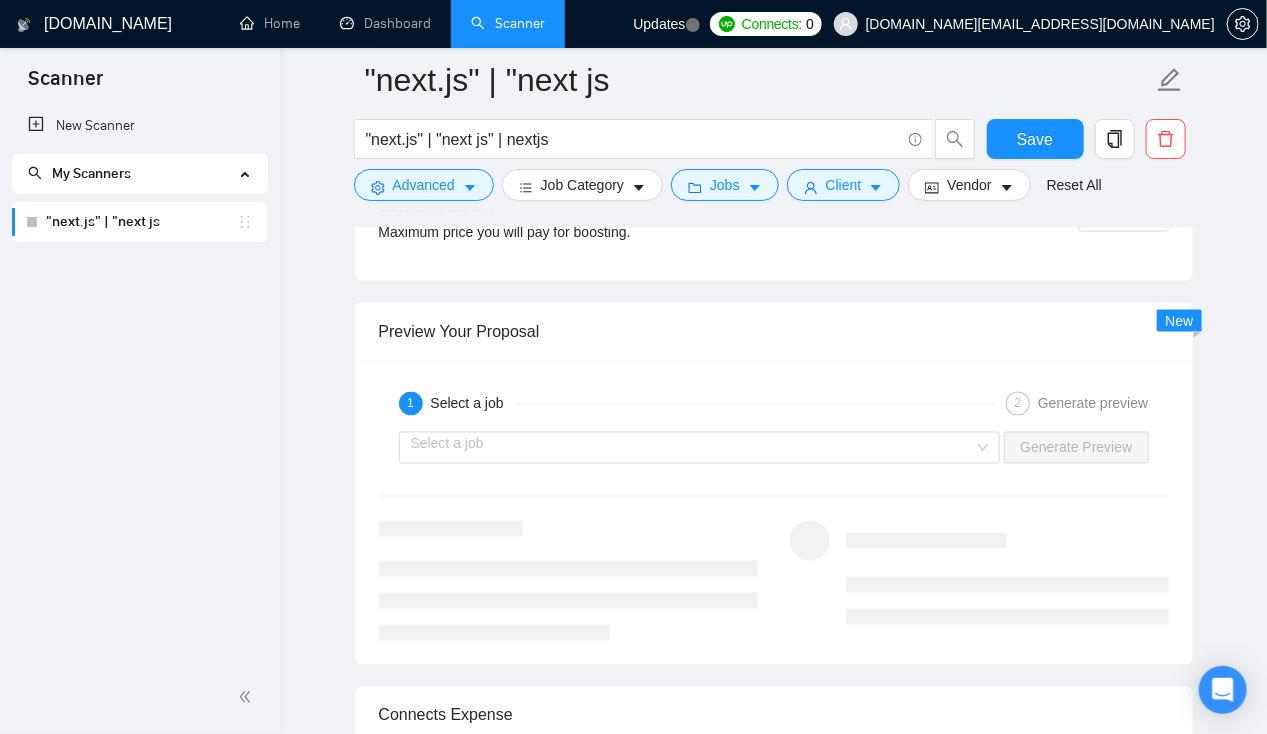 scroll, scrollTop: 7013, scrollLeft: 0, axis: vertical 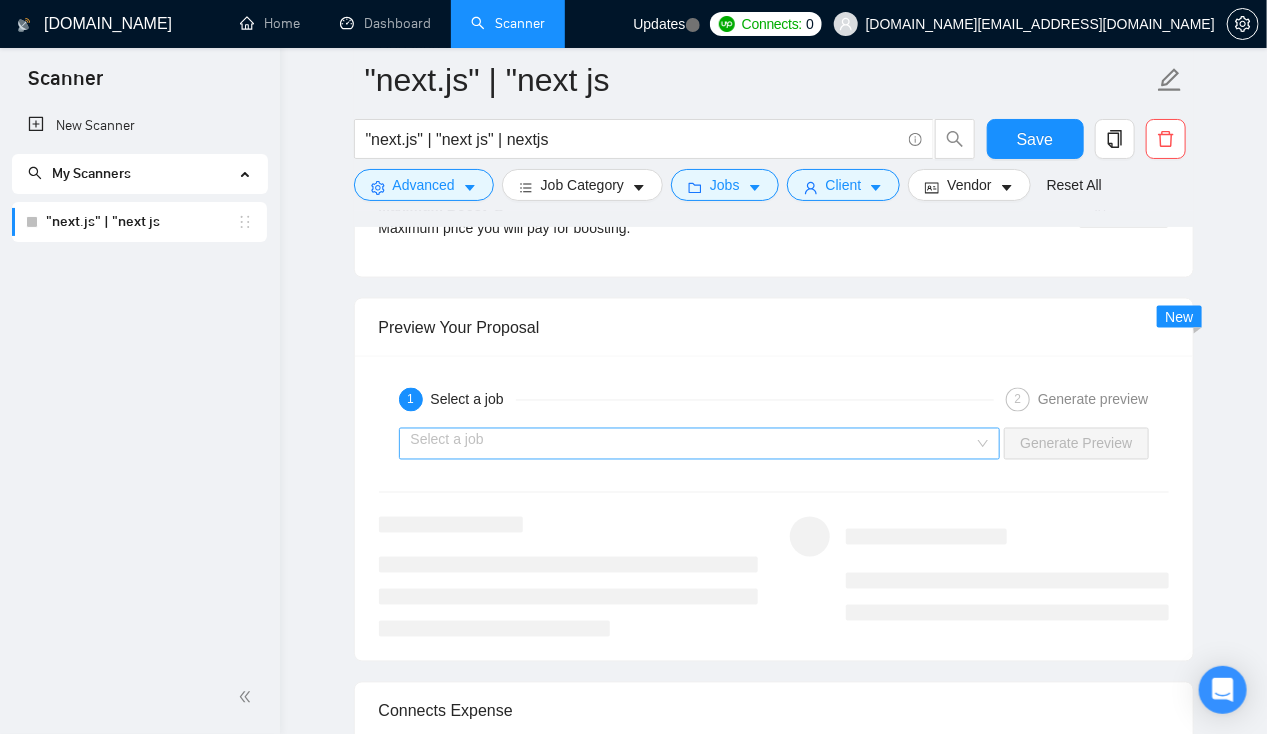 click at bounding box center (693, 444) 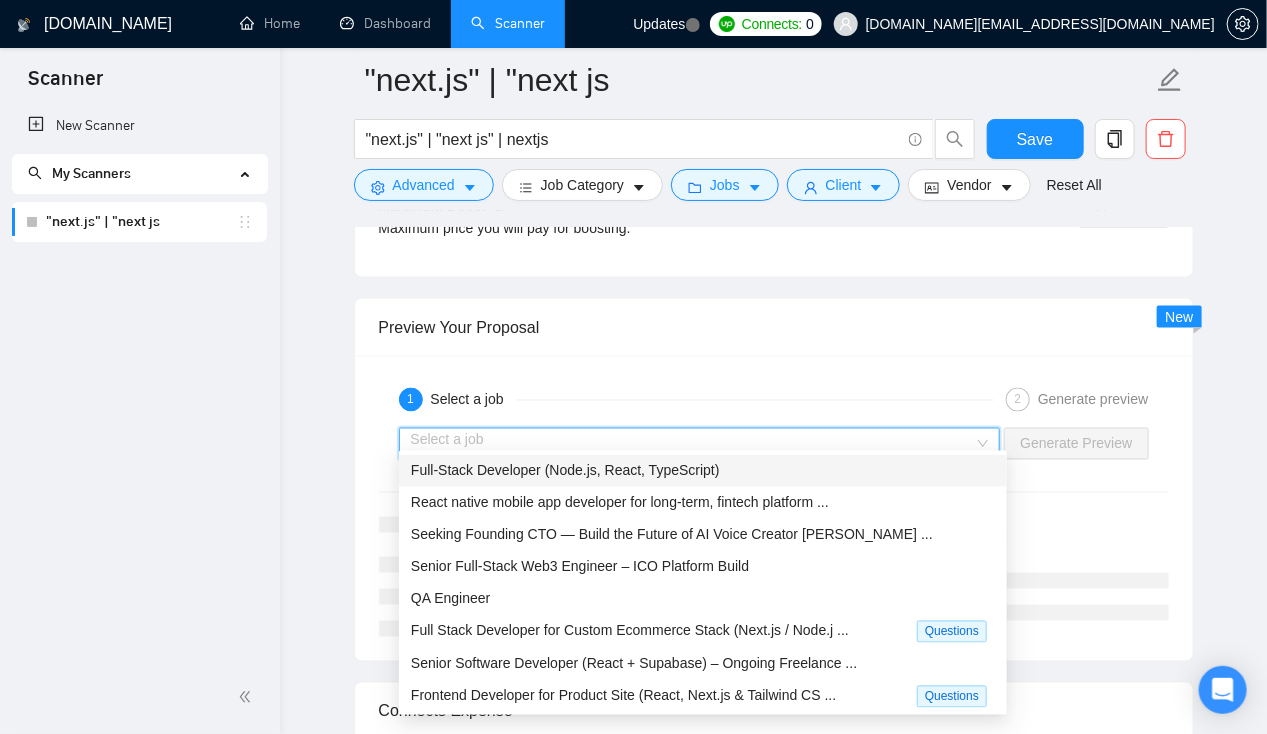 click on "Full-Stack Developer (Node.js, React, TypeScript)" at bounding box center (703, 471) 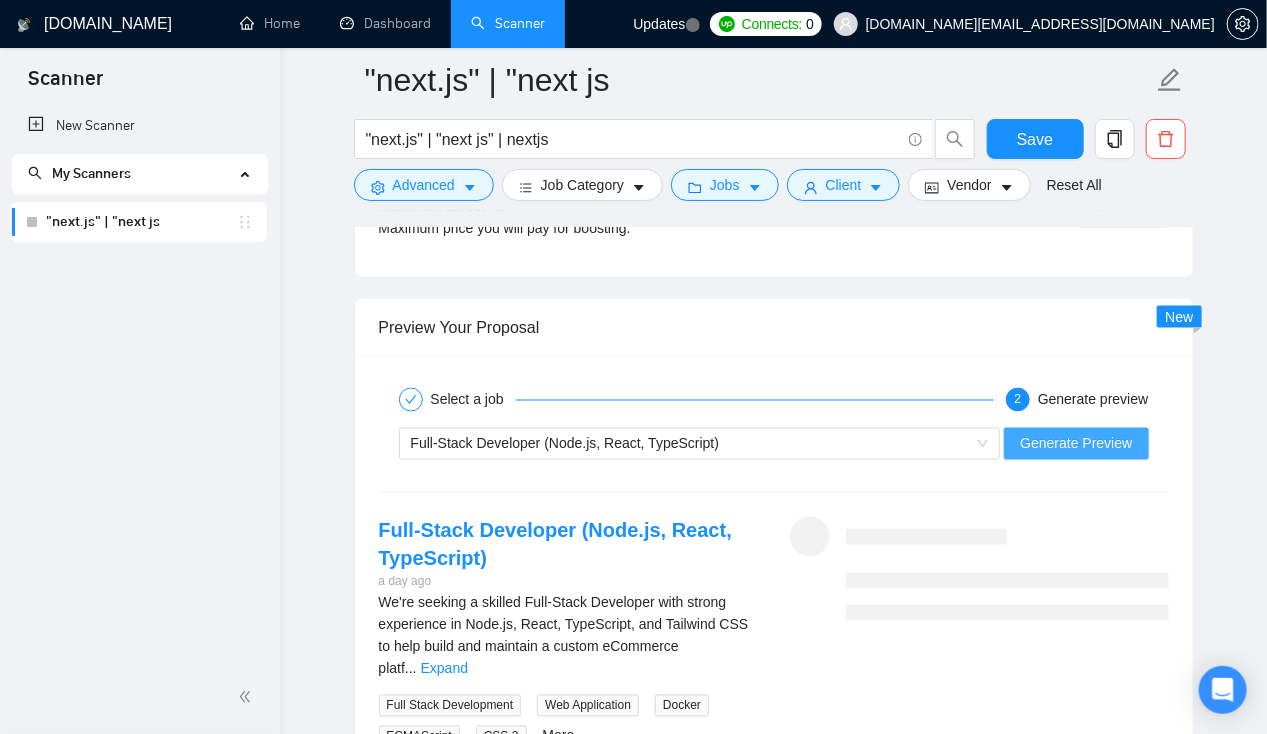 click on "Generate Preview" at bounding box center [1076, 444] 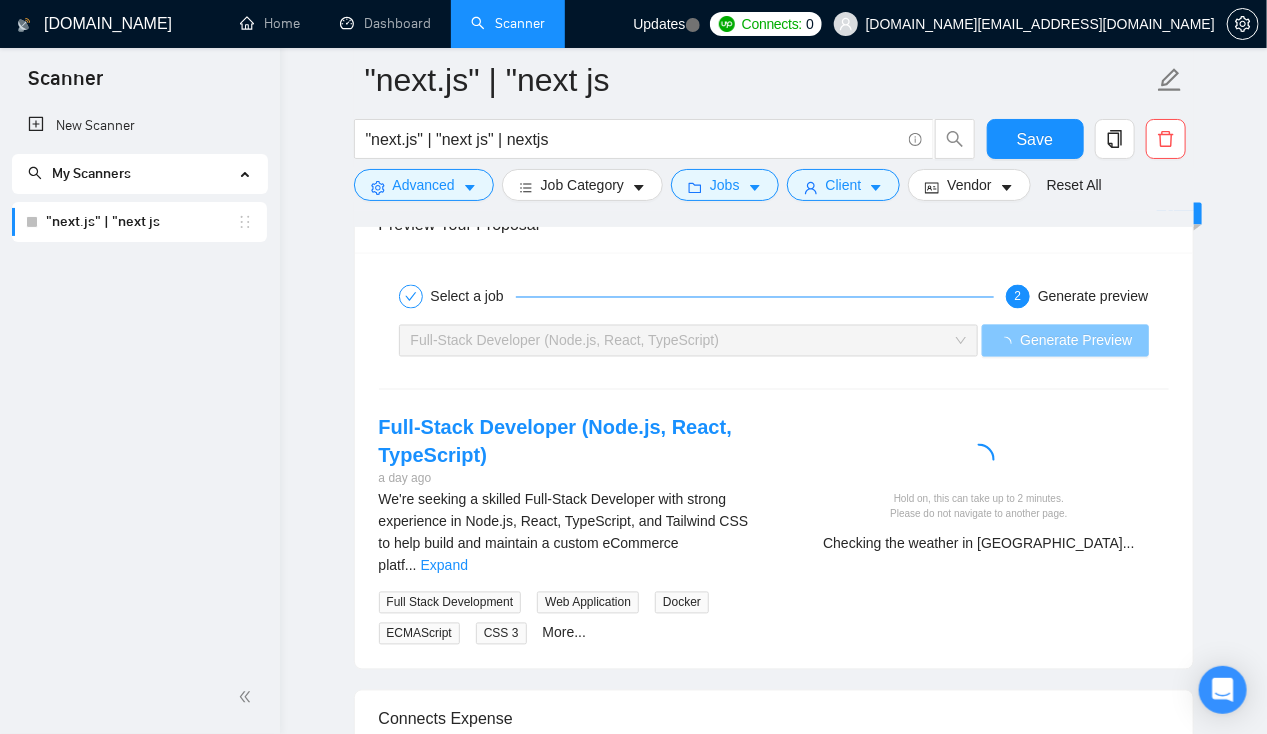 scroll, scrollTop: 7118, scrollLeft: 0, axis: vertical 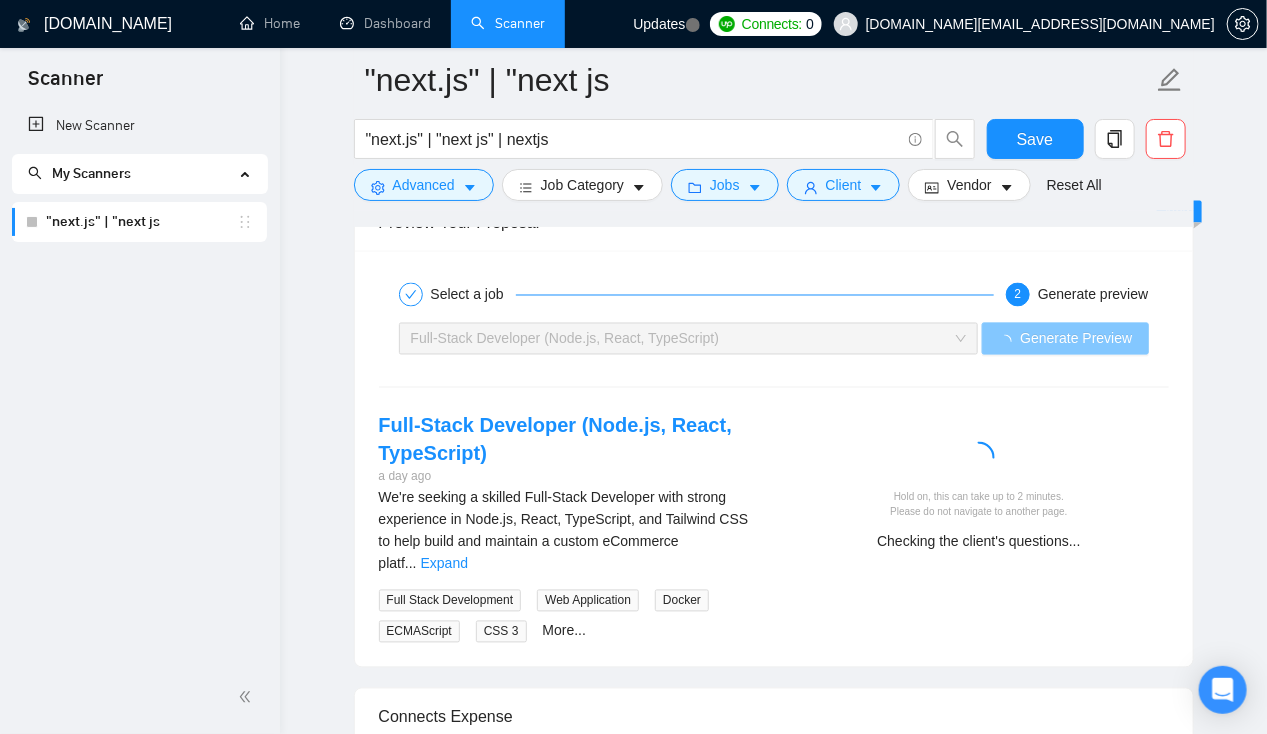 type 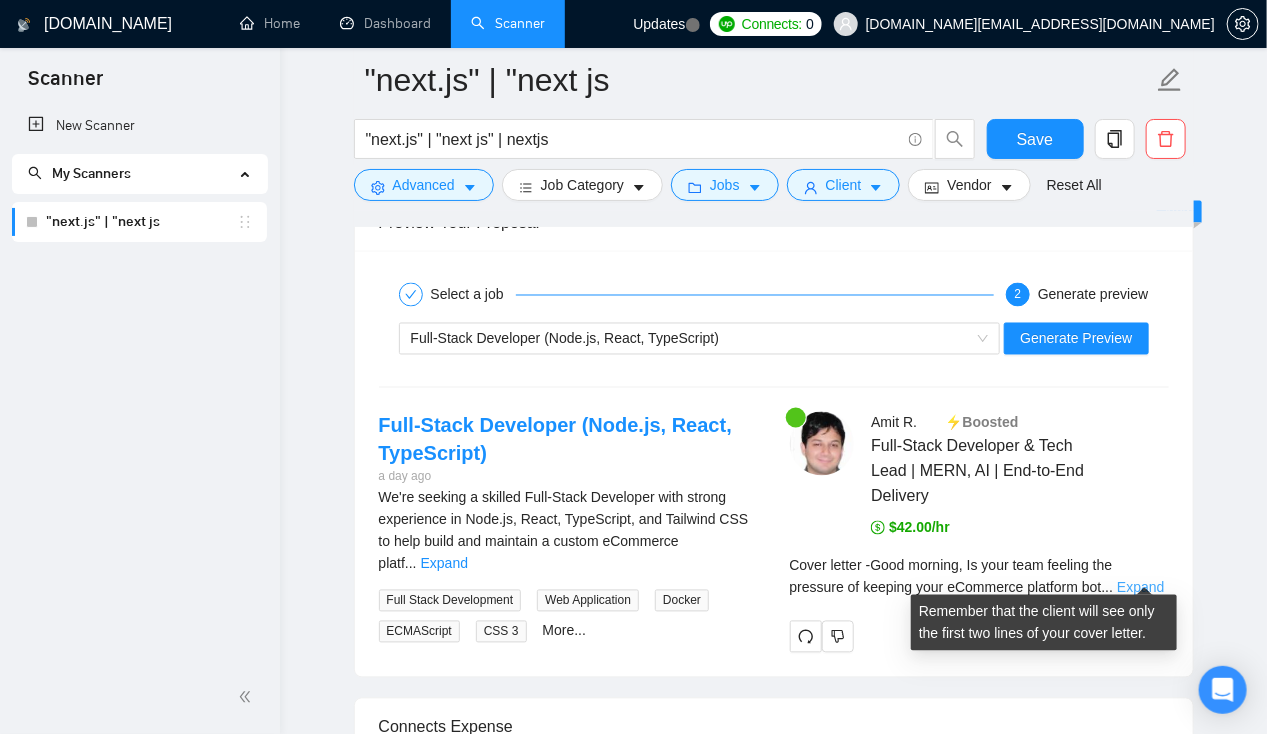 click on "Expand" at bounding box center [1140, 588] 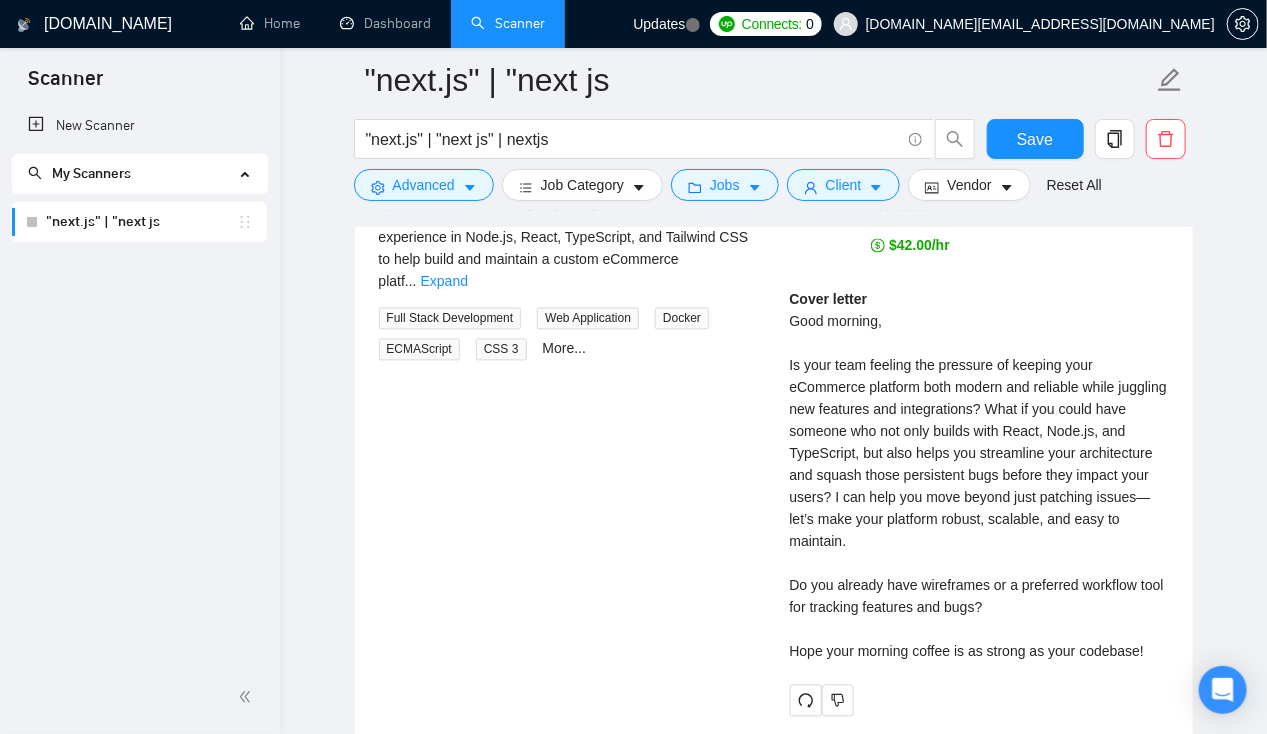 scroll, scrollTop: 7401, scrollLeft: 0, axis: vertical 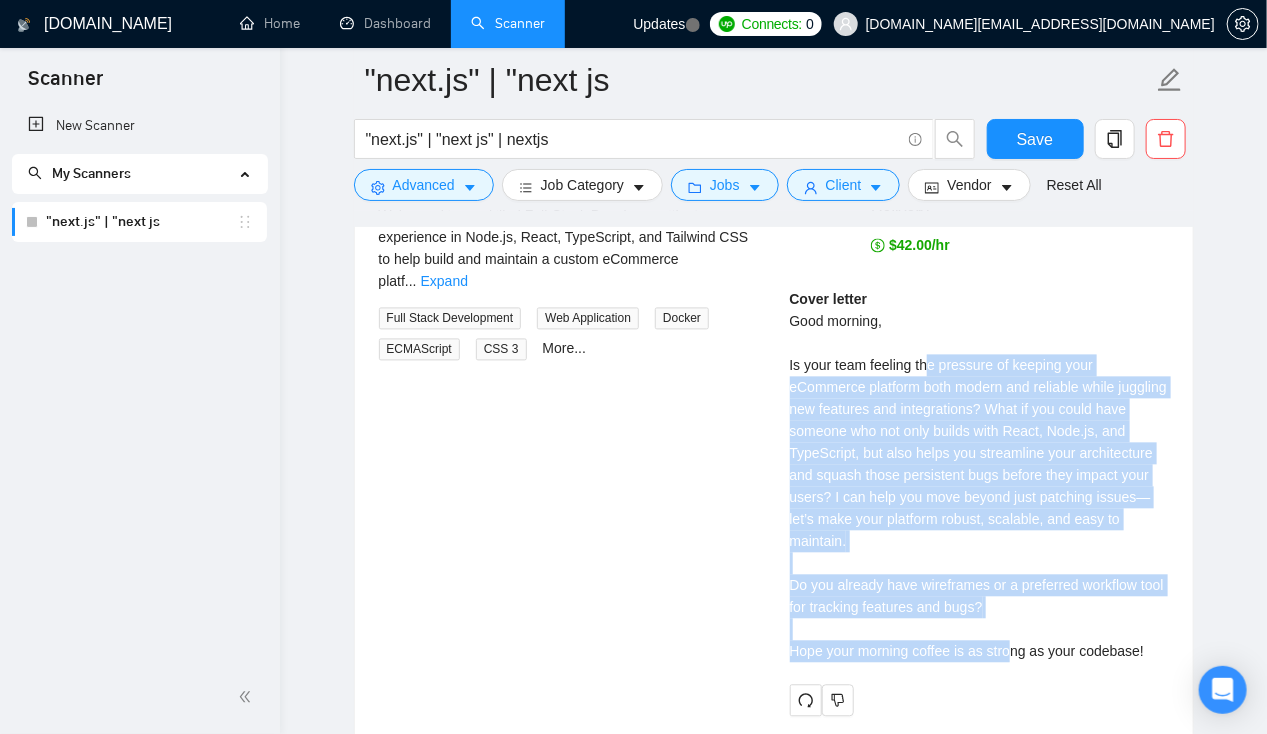 drag, startPoint x: 929, startPoint y: 354, endPoint x: 1008, endPoint y: 656, distance: 312.1618 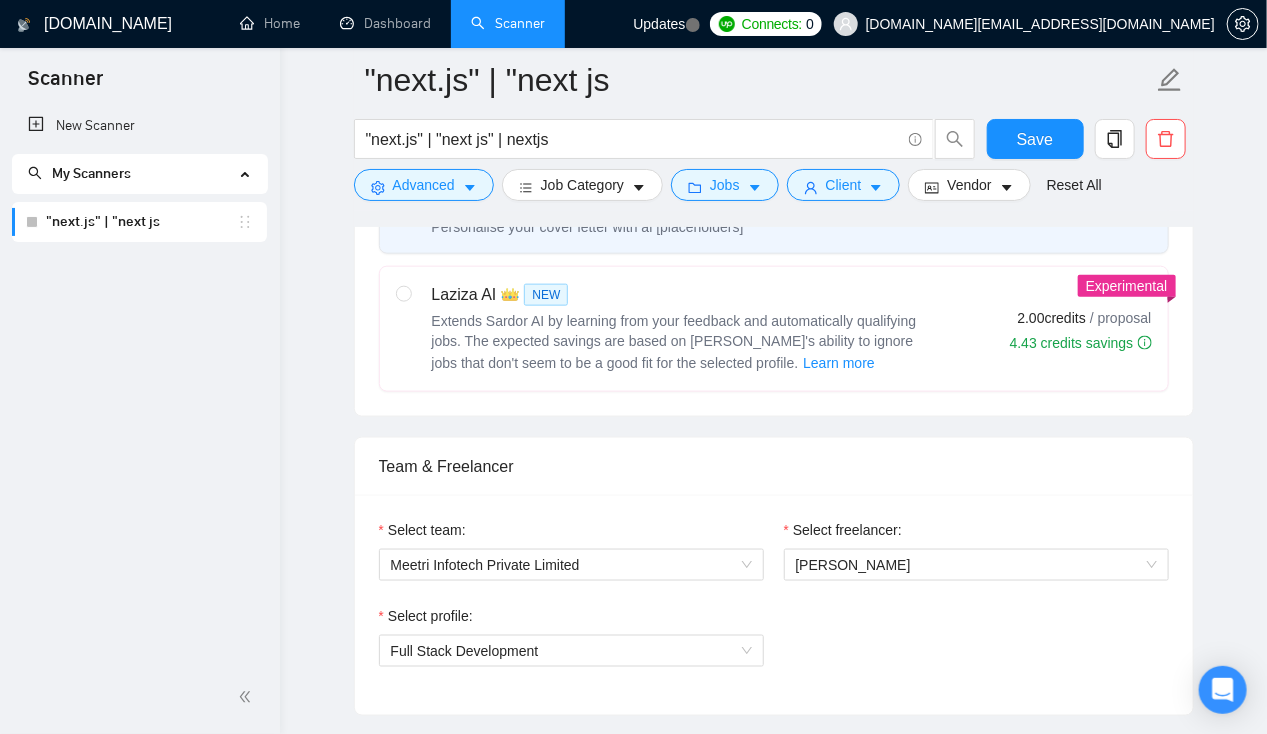 scroll, scrollTop: 736, scrollLeft: 0, axis: vertical 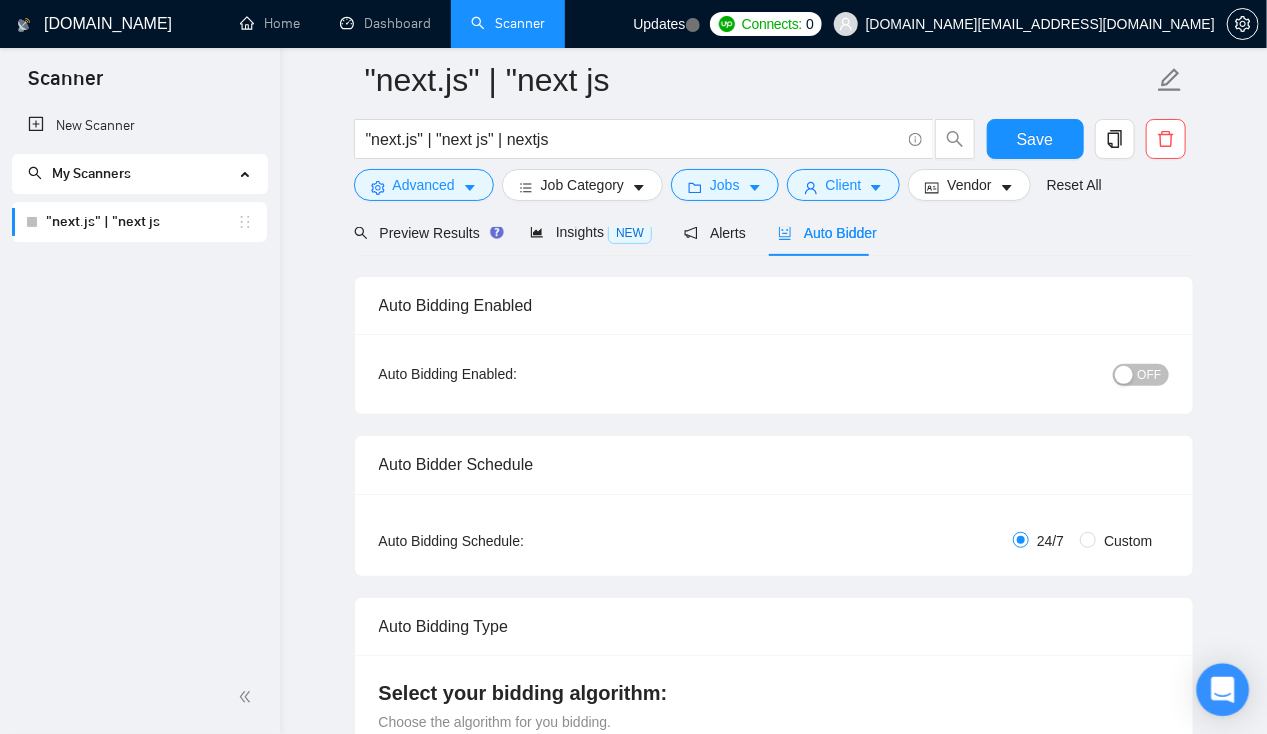 click at bounding box center [1223, 690] 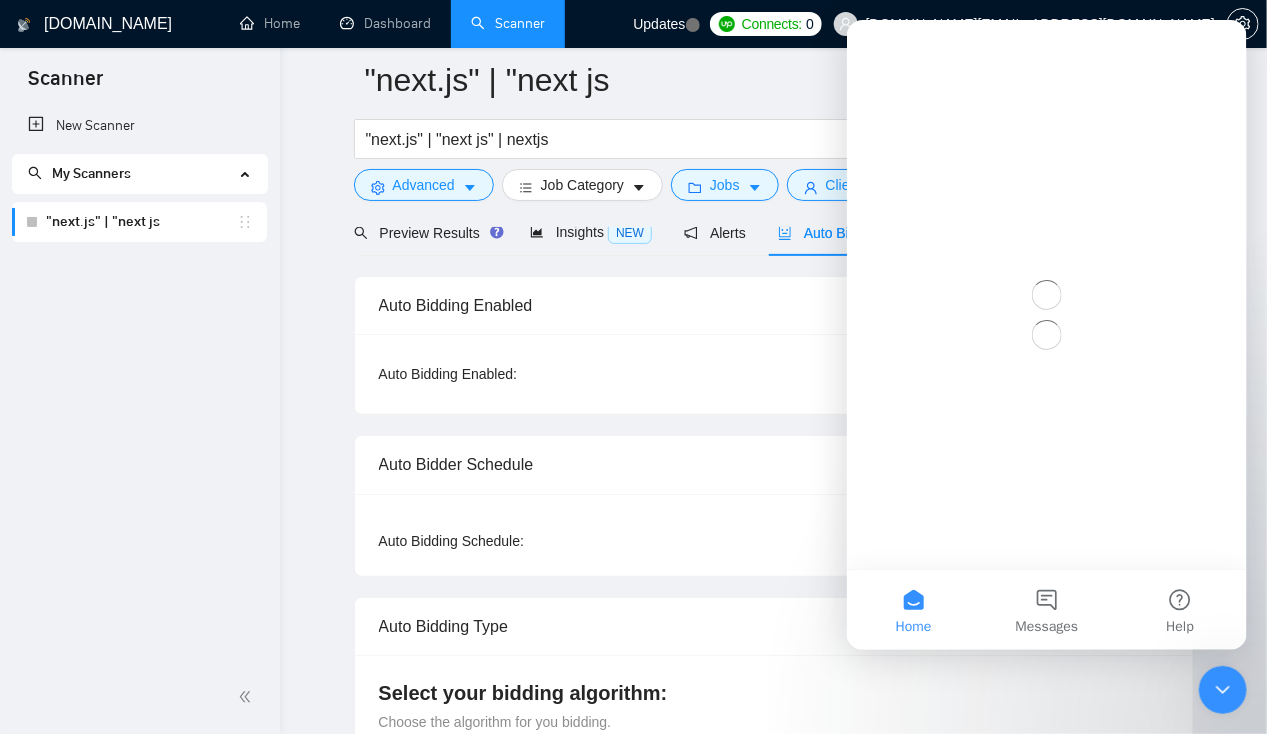 scroll, scrollTop: 0, scrollLeft: 0, axis: both 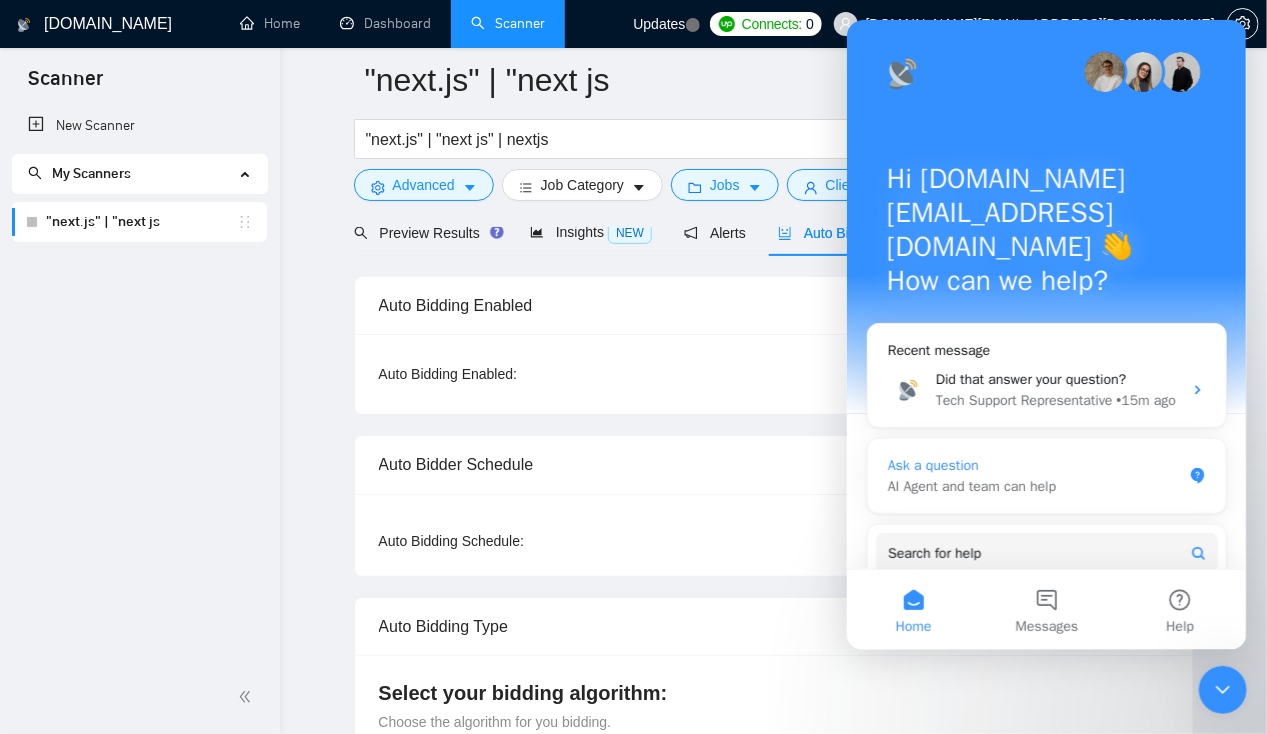 click on "AI Agent and team can help" at bounding box center (1034, 486) 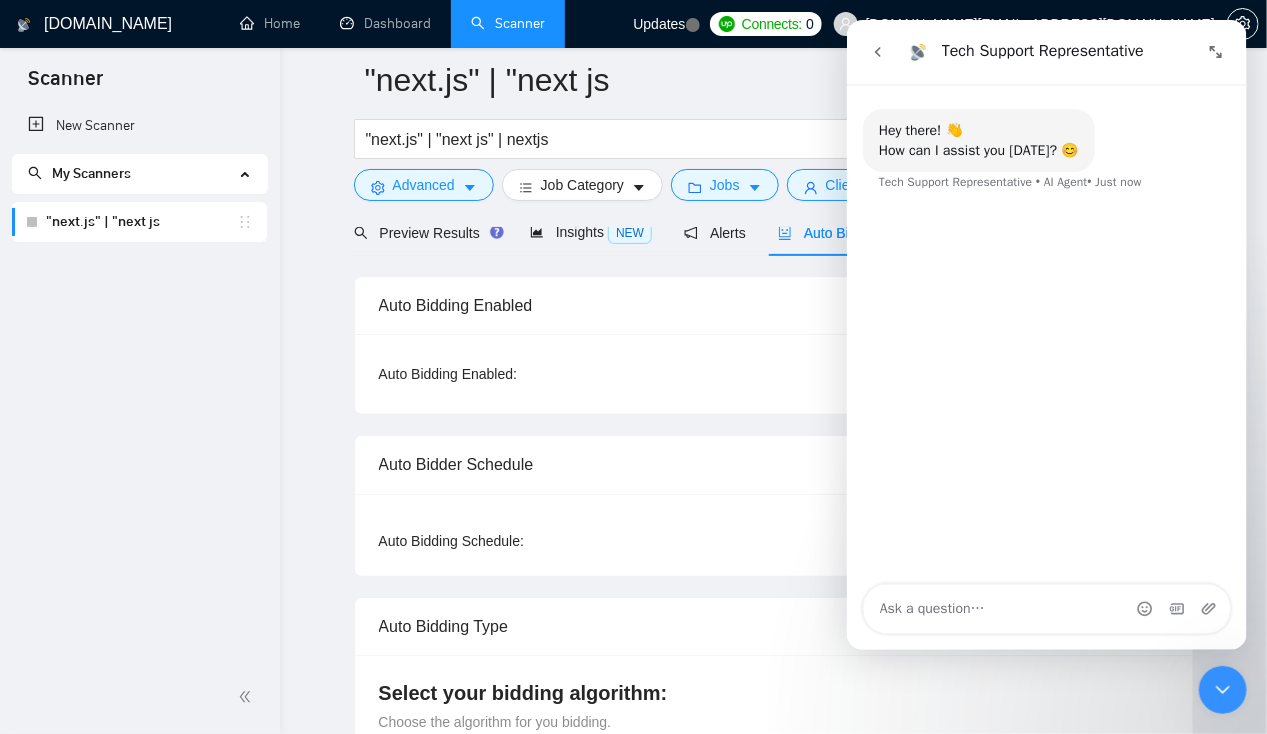 click 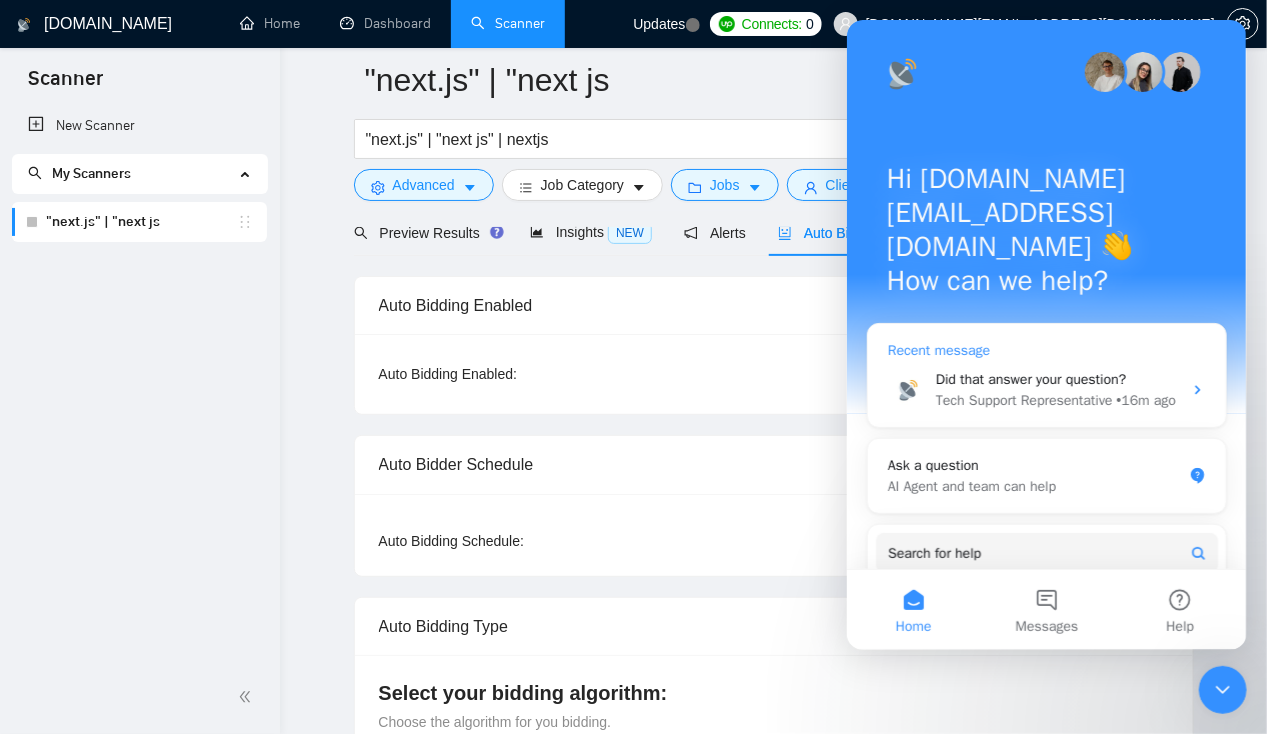 click on "Did that answer your question?" at bounding box center [1030, 379] 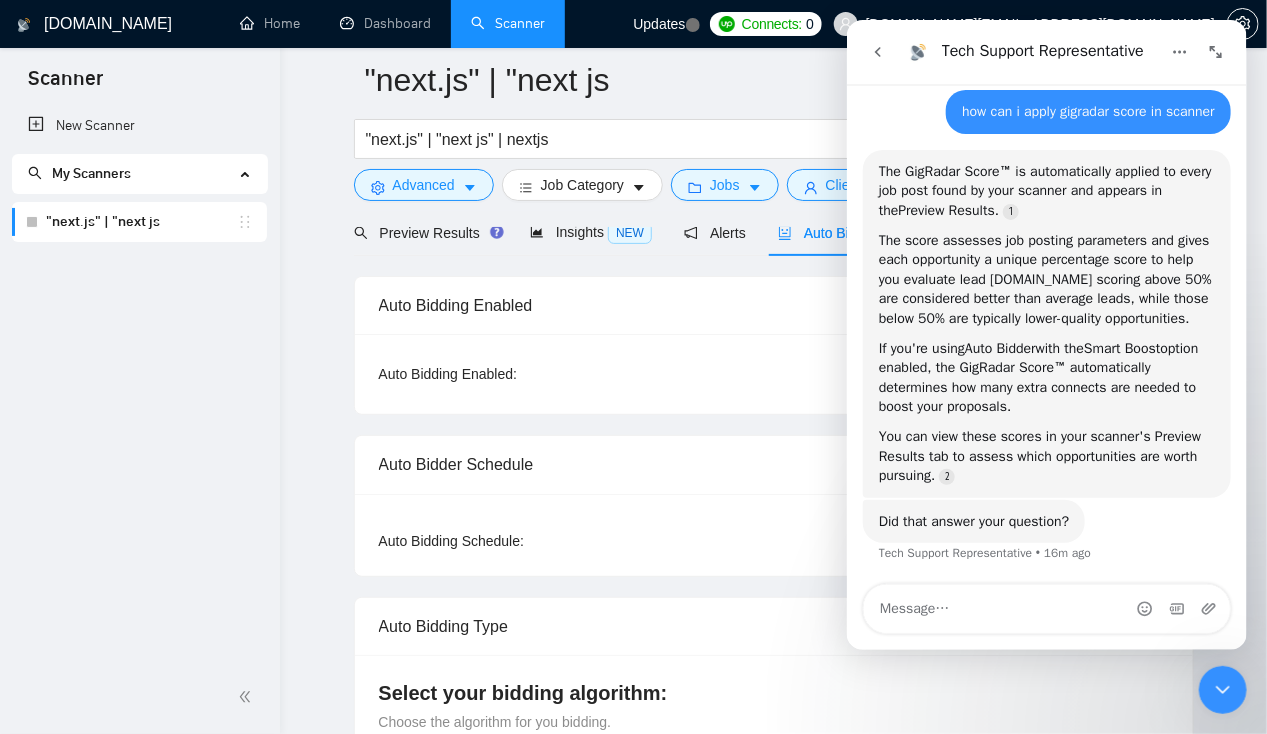 scroll, scrollTop: 114, scrollLeft: 0, axis: vertical 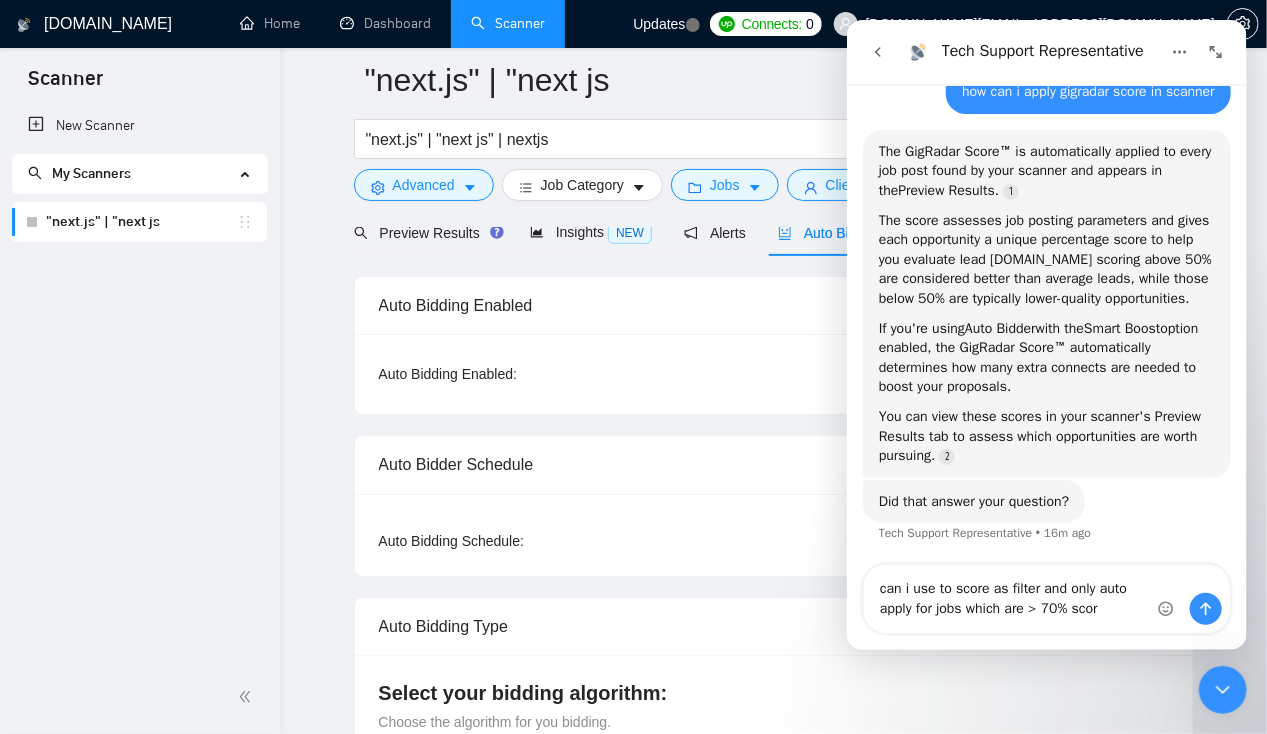 type on "can i use to score as filter and only auto apply for jobs which are > 70% score" 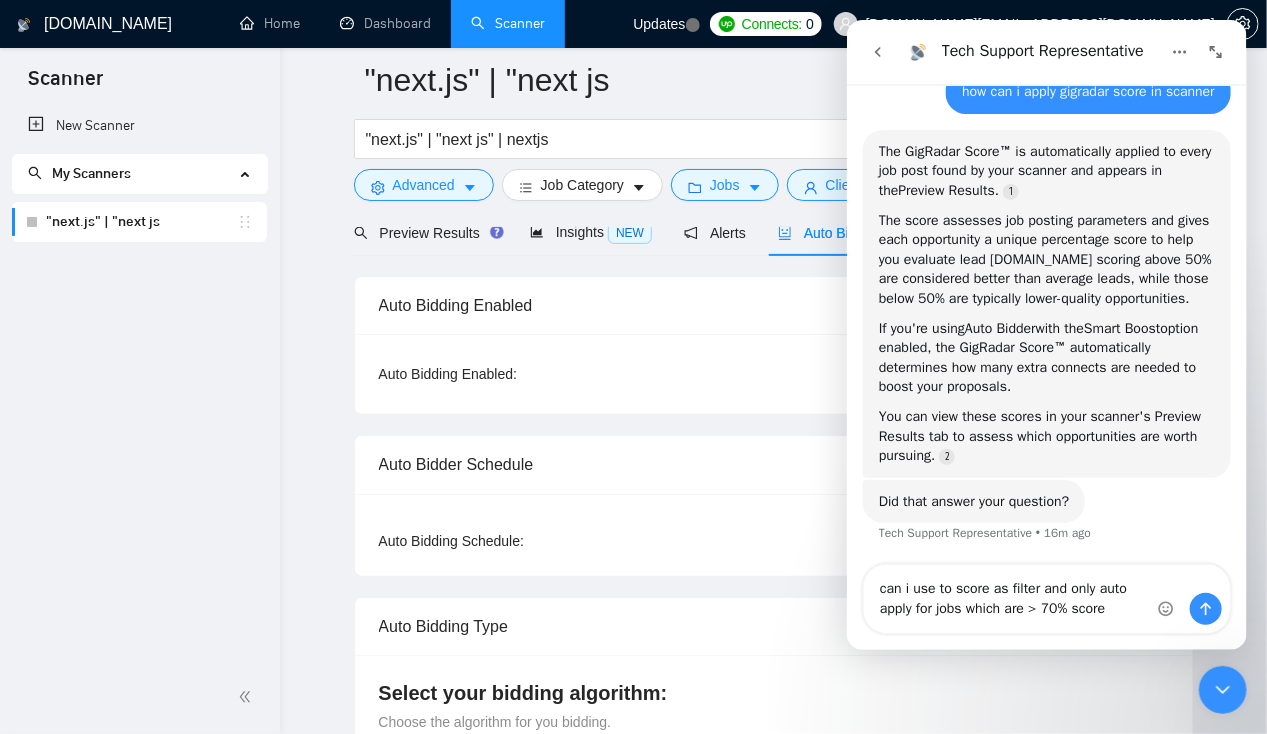 type 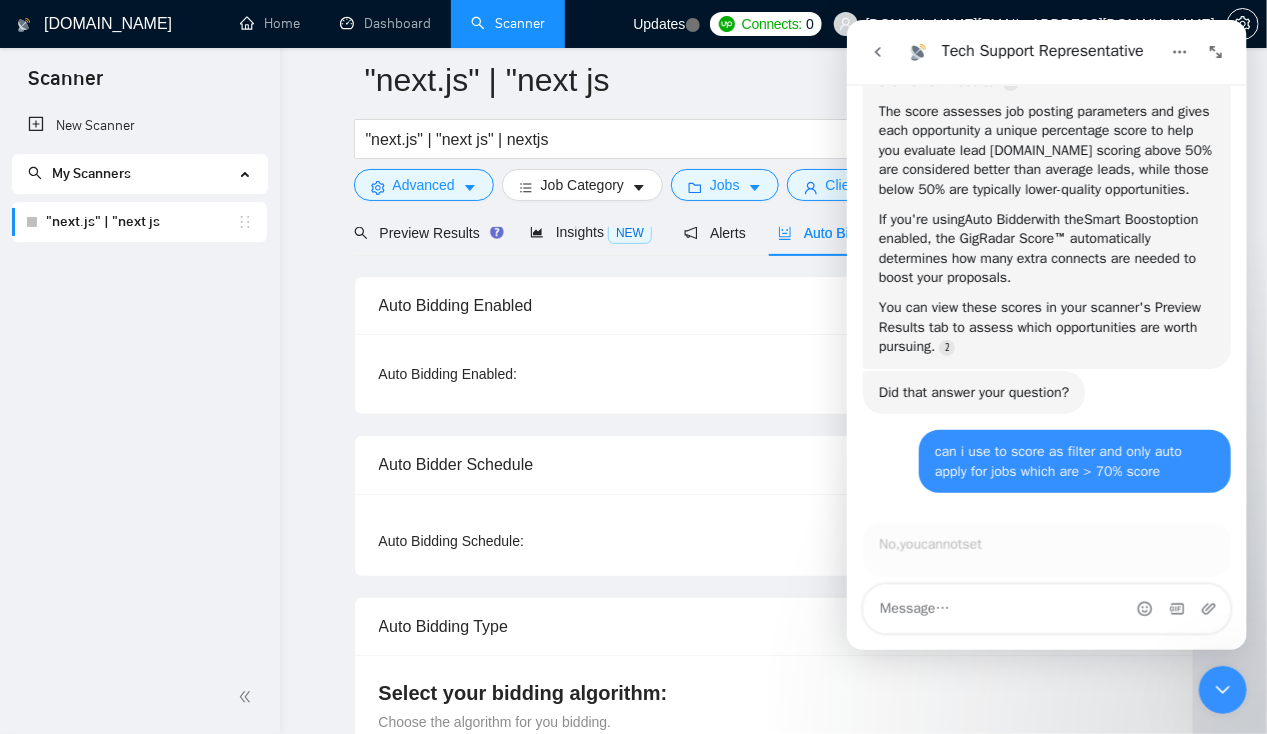 scroll, scrollTop: 270, scrollLeft: 0, axis: vertical 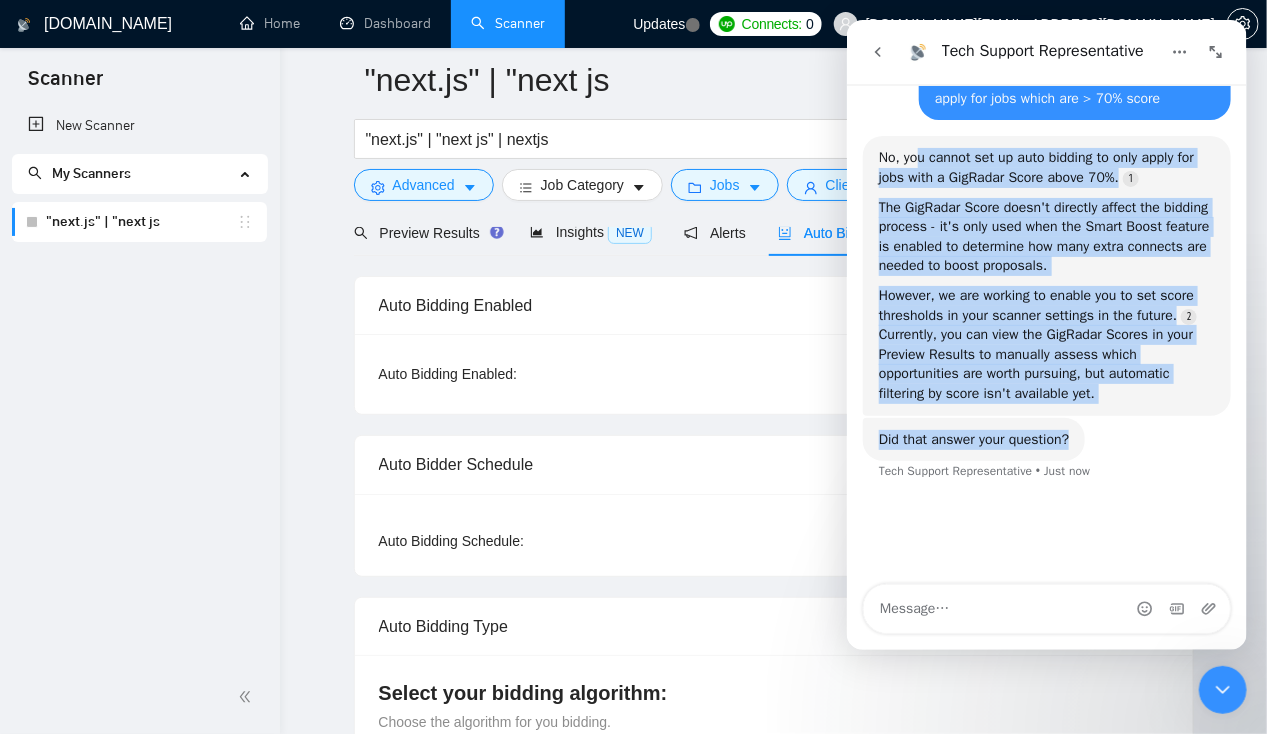 click on "Hey there! 👋  How can I assist you today? 😊 Tech Support Representative   • AI Agent  •   17m ago how can i apply gigradar score in scanner meetri.in@gmail.com    •   17m ago The GigRadar Score™ is automatically applied to every job post found by your scanner and appears in the  Preview Results . The score assesses job posting parameters and gives each opportunity a unique percentage score to help you evaluate lead quality.Jobs scoring above 50% are considered better than average leads, while those below 50% are typically lower-quality opportunities. If you're using  Auto Bidder  with the  Smart Boost  option enabled, the GigRadar Score™ automatically determines how many extra connects are needed to boost your proposals. You can view these scores in your scanner's Preview Results tab to assess which opportunities are worth pursuing. Tech Support Representative   • AI Agent  •   17m ago Did that answer your question? Tech Support Representative    •   17m ago meetri.in@gmail.com    •" at bounding box center [1046, 35] 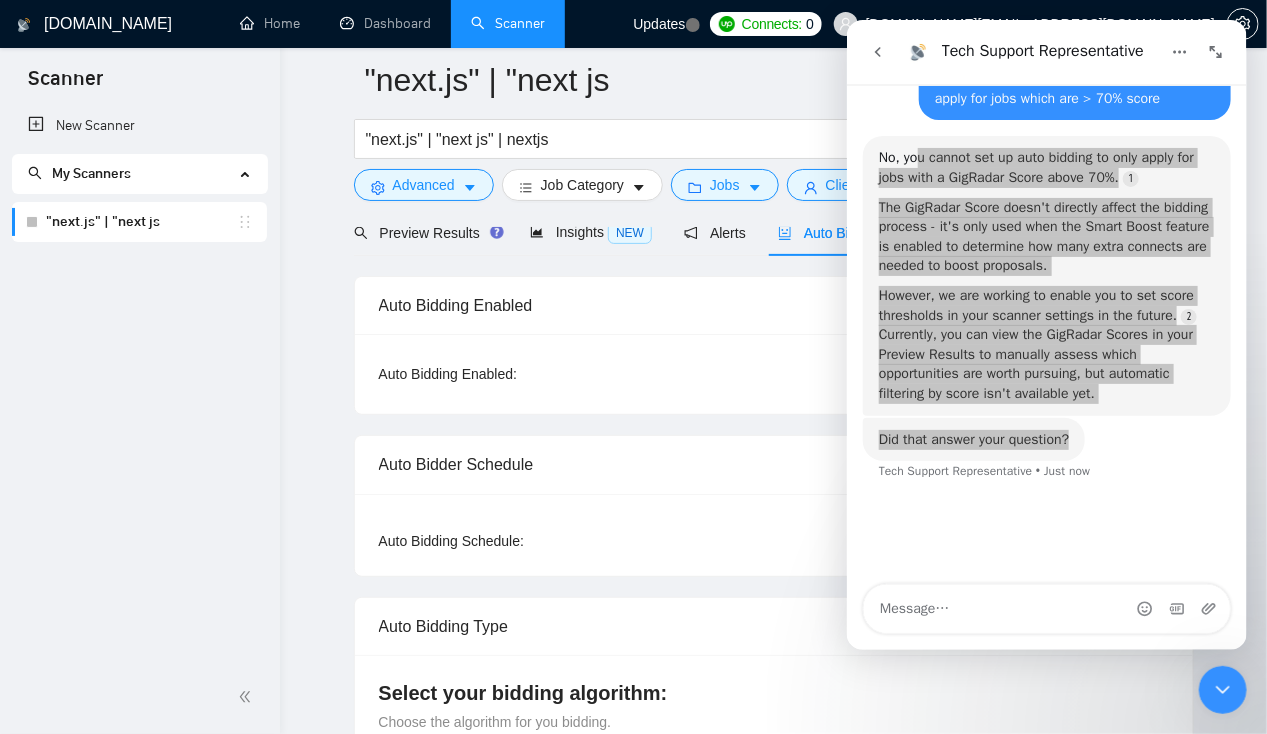 click on "New Scanner My Scanners "next.js" | "next js" at bounding box center [140, 383] 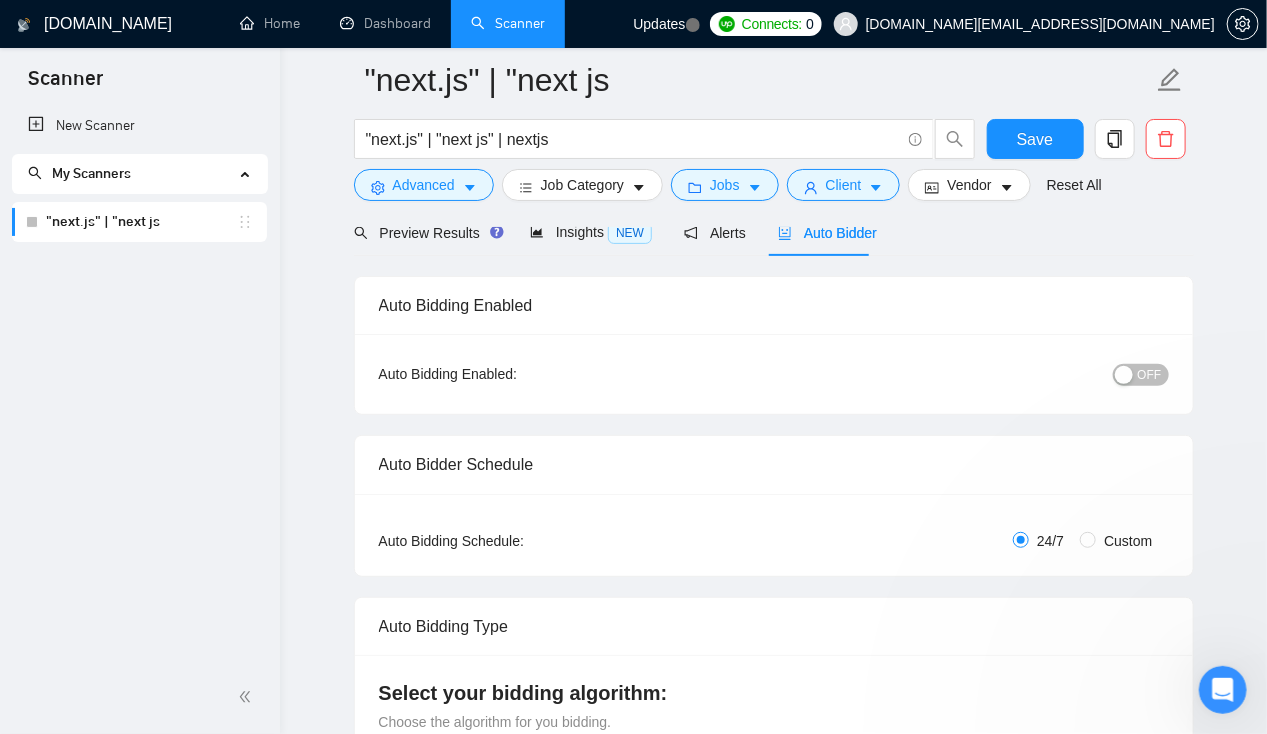 scroll, scrollTop: 0, scrollLeft: 0, axis: both 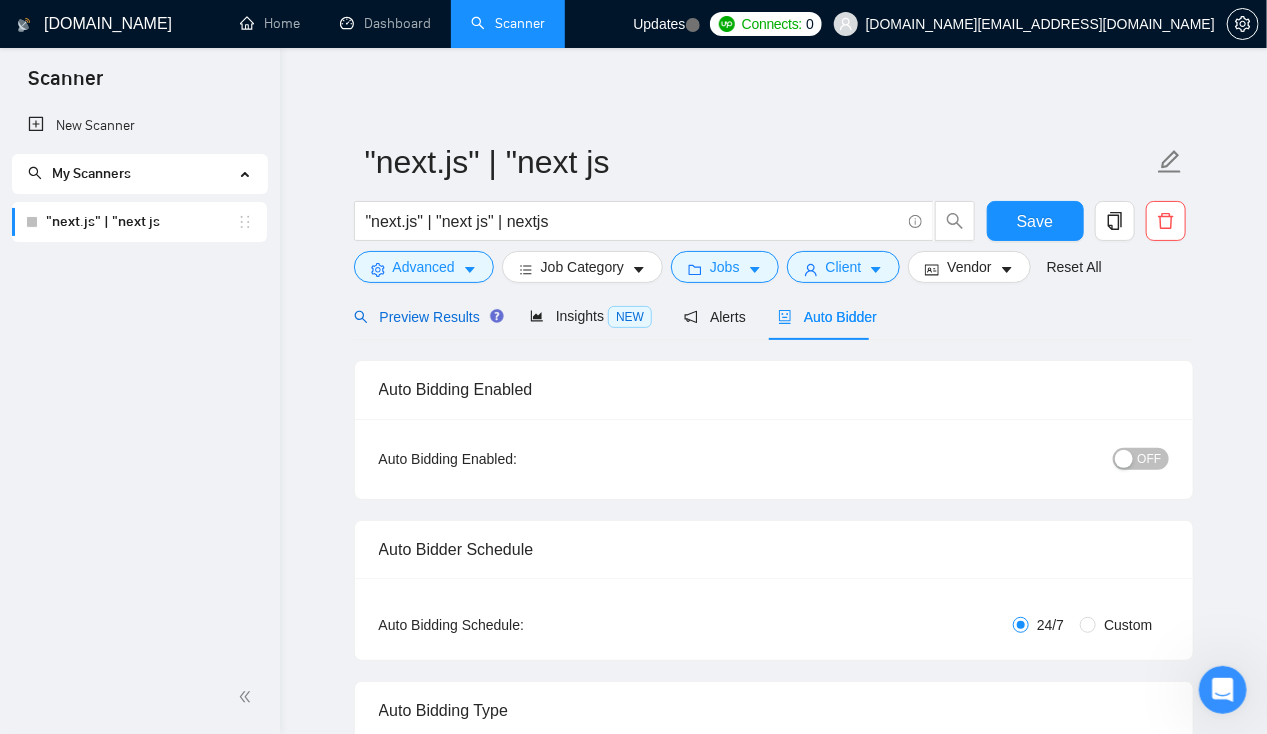 click on "Preview Results" at bounding box center [426, 317] 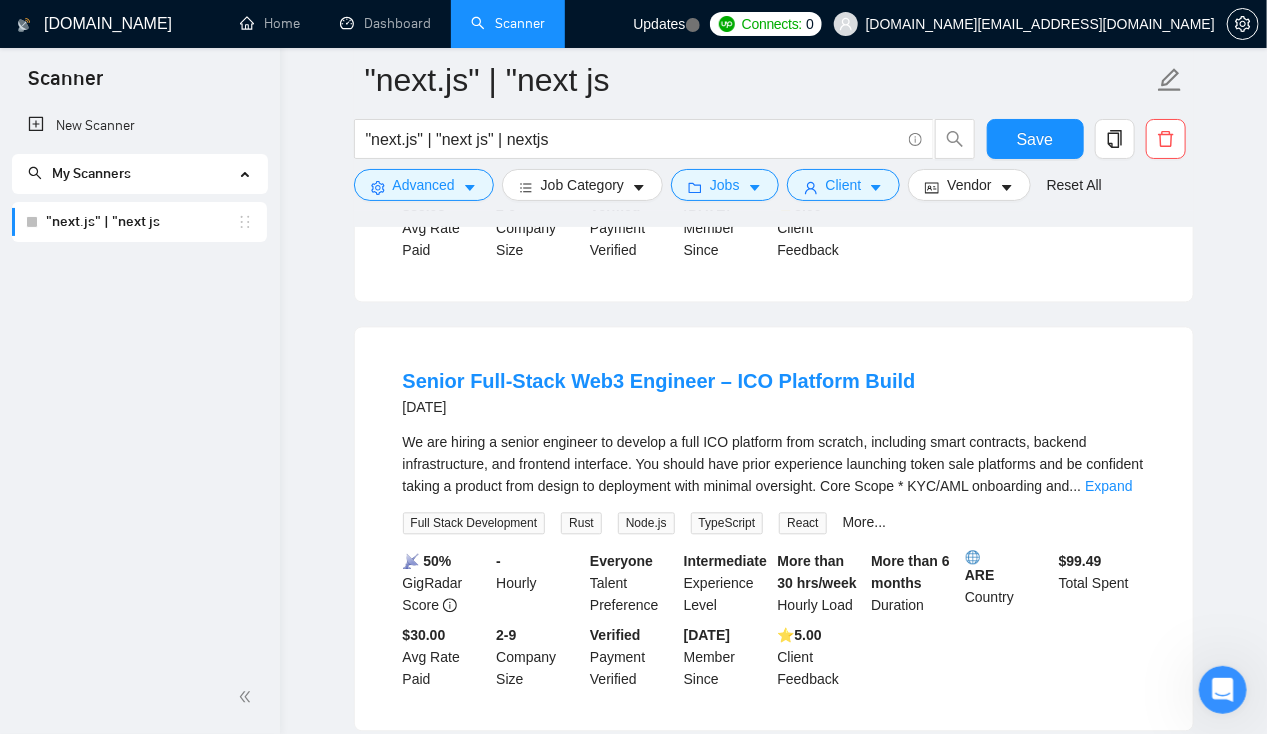 scroll, scrollTop: 1457, scrollLeft: 0, axis: vertical 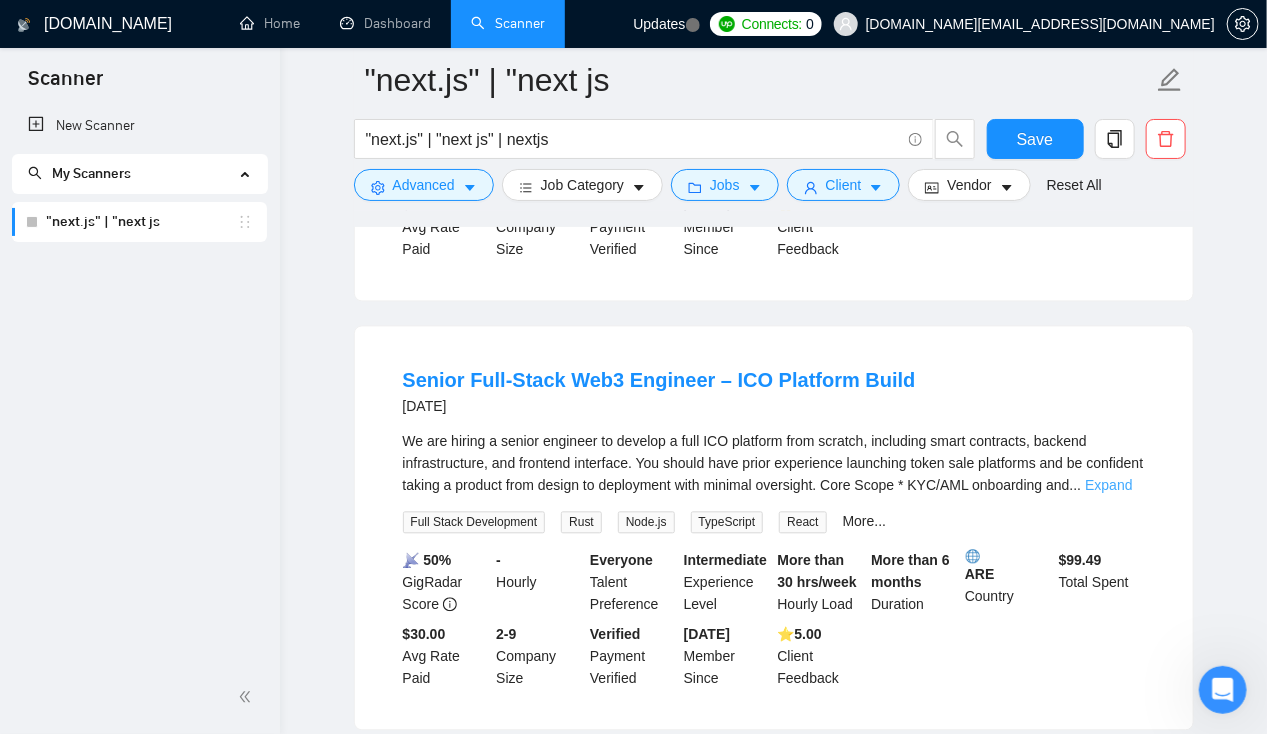click on "Expand" at bounding box center (1108, 486) 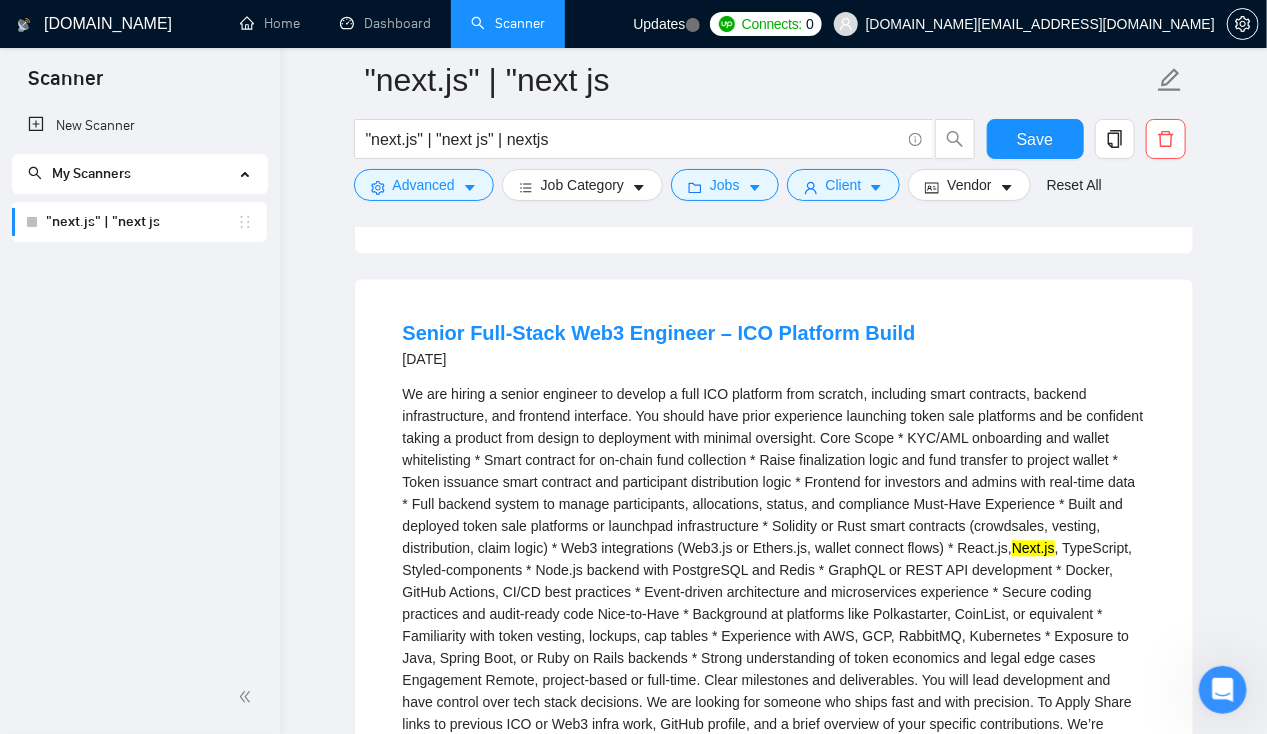 scroll, scrollTop: 1506, scrollLeft: 0, axis: vertical 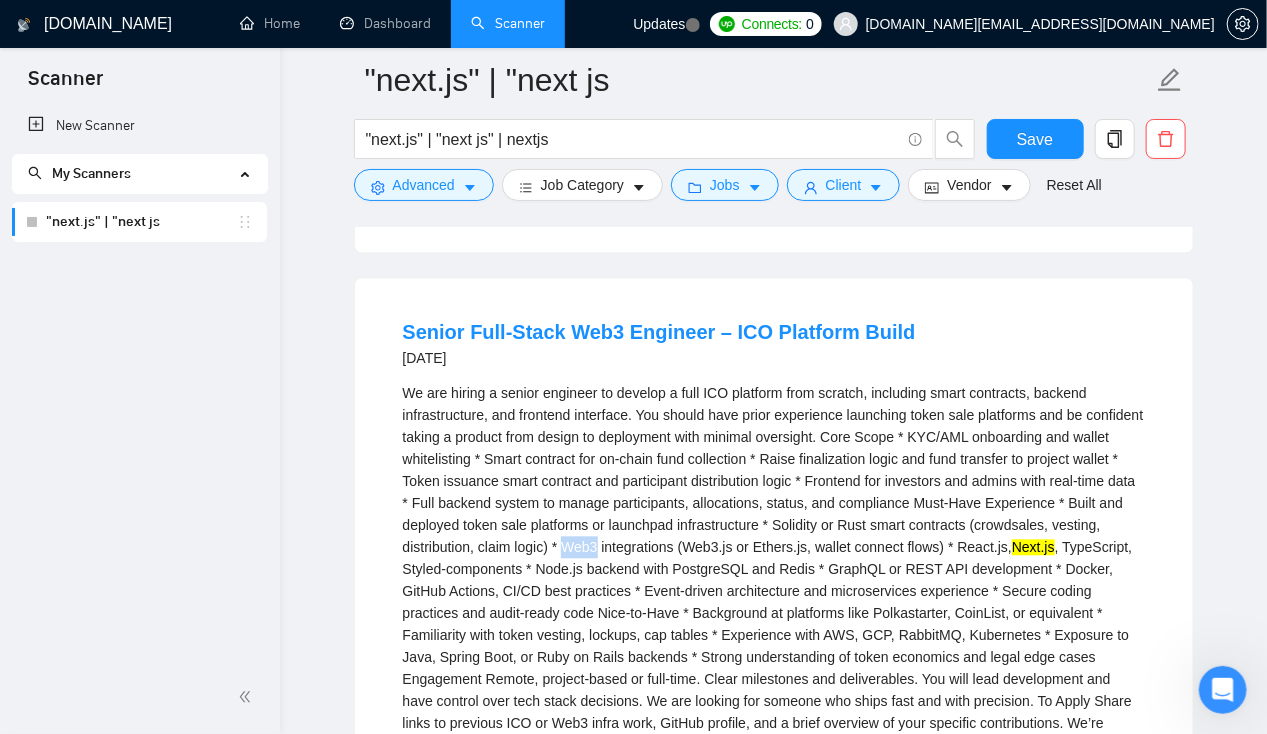 drag, startPoint x: 564, startPoint y: 559, endPoint x: 598, endPoint y: 563, distance: 34.234486 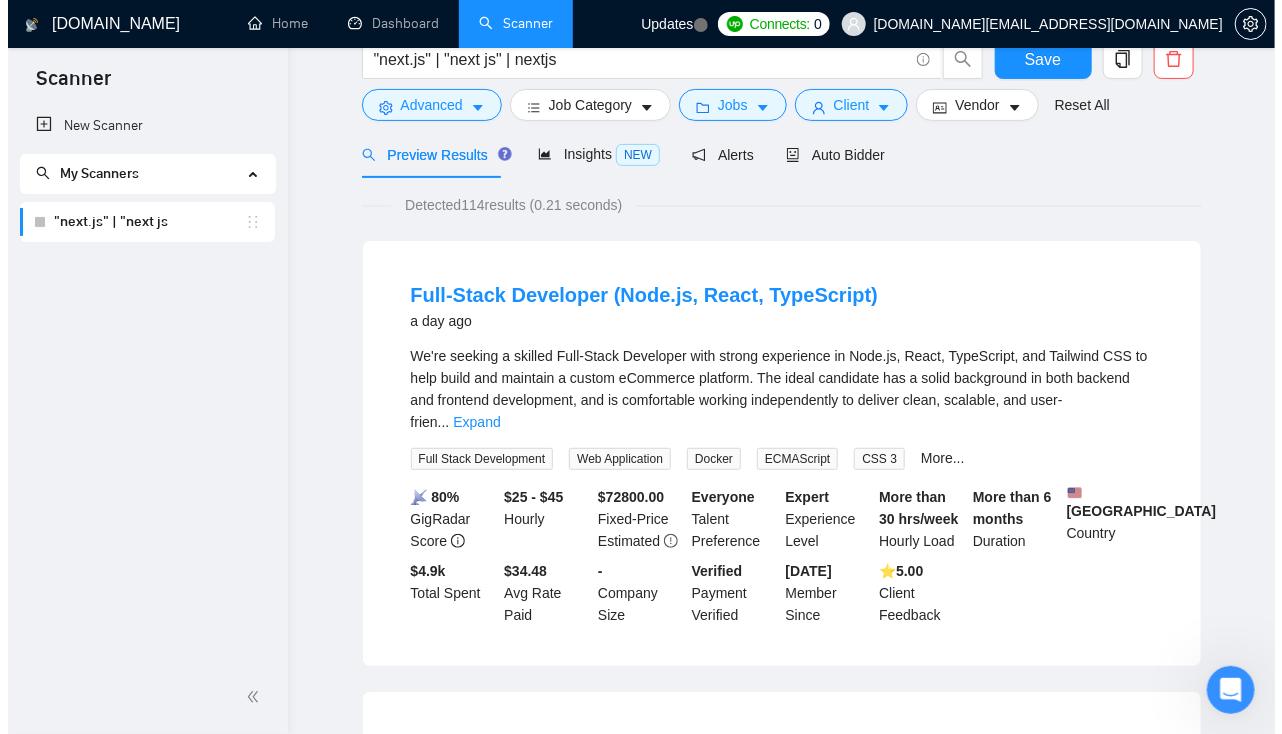 scroll, scrollTop: 0, scrollLeft: 0, axis: both 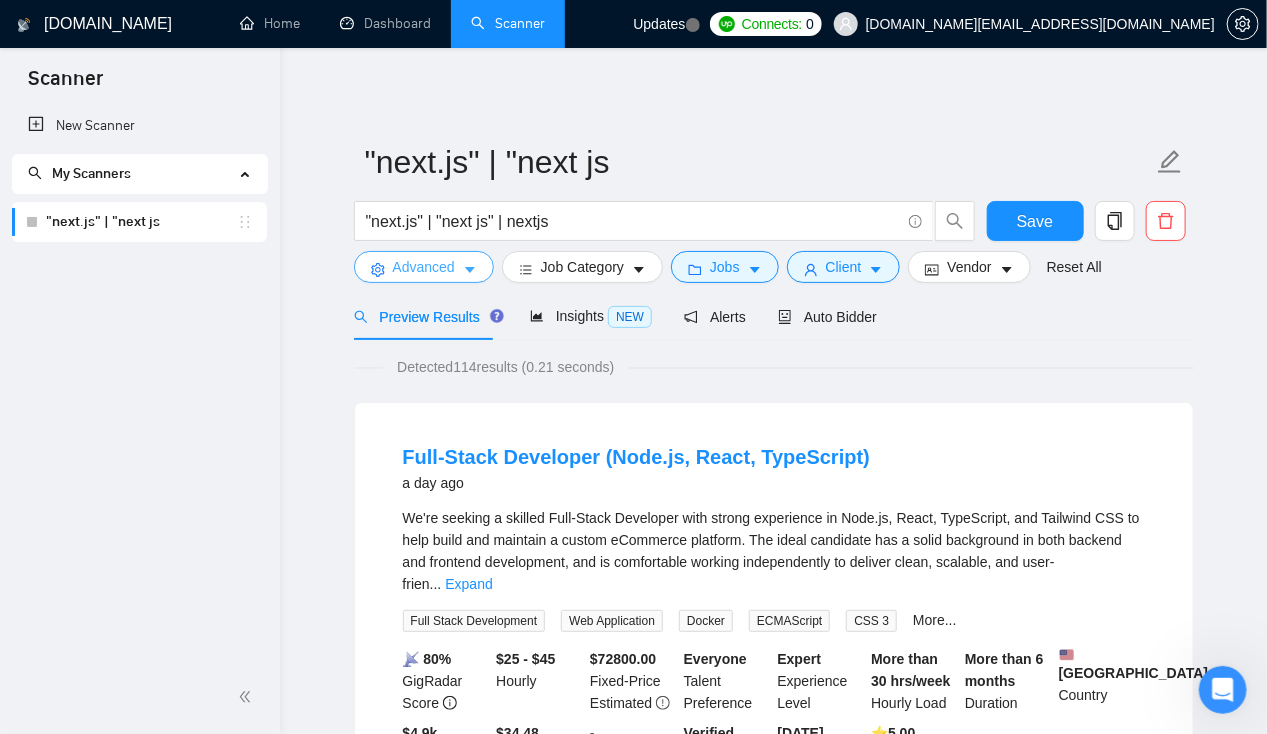 click 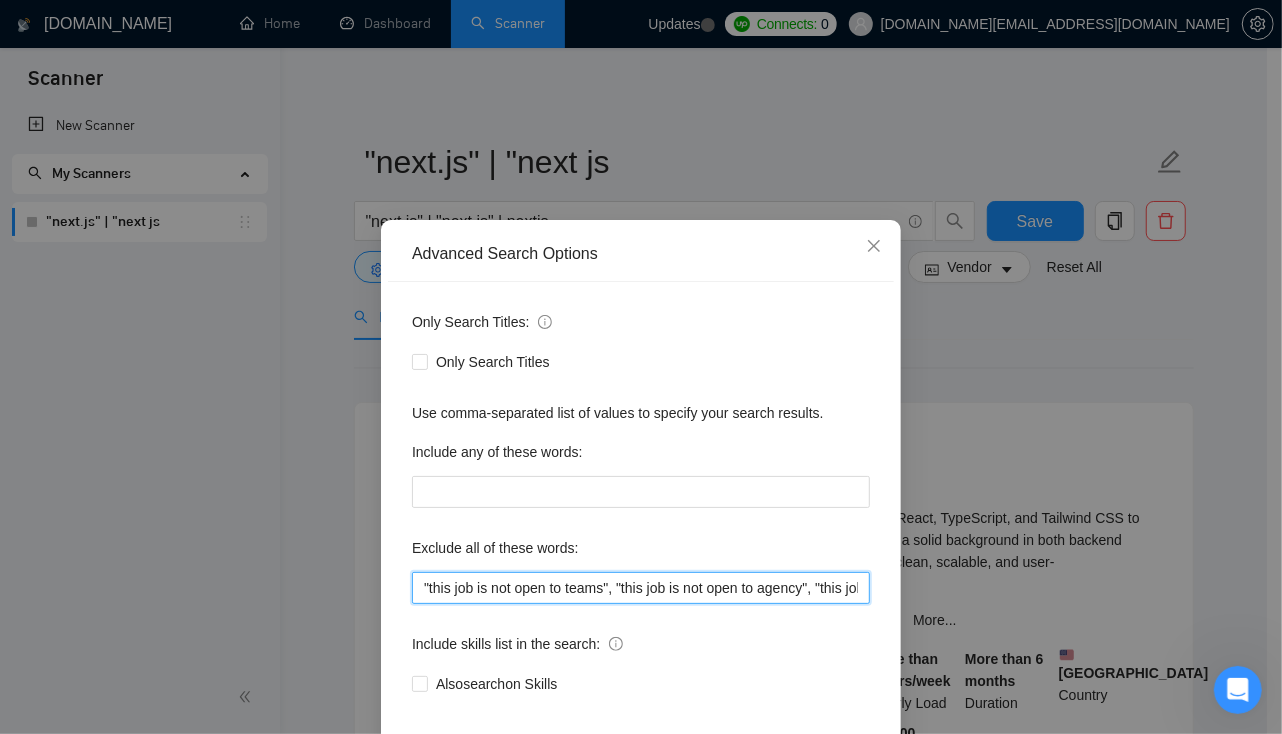 click on ""this job is not open to teams", "this job is not open to agency", "this job is not open to companies", "NO AGENCY", "Freelancers Only", "NOT AGENCY", "no agency", "no agencies", "individual only", "freelancers only", "No Agencies!", "independent contractors only", "***Freelancers Only," "/Freelancers Only", ".Freelancers Only", ",Freelancers Only."" at bounding box center [641, 588] 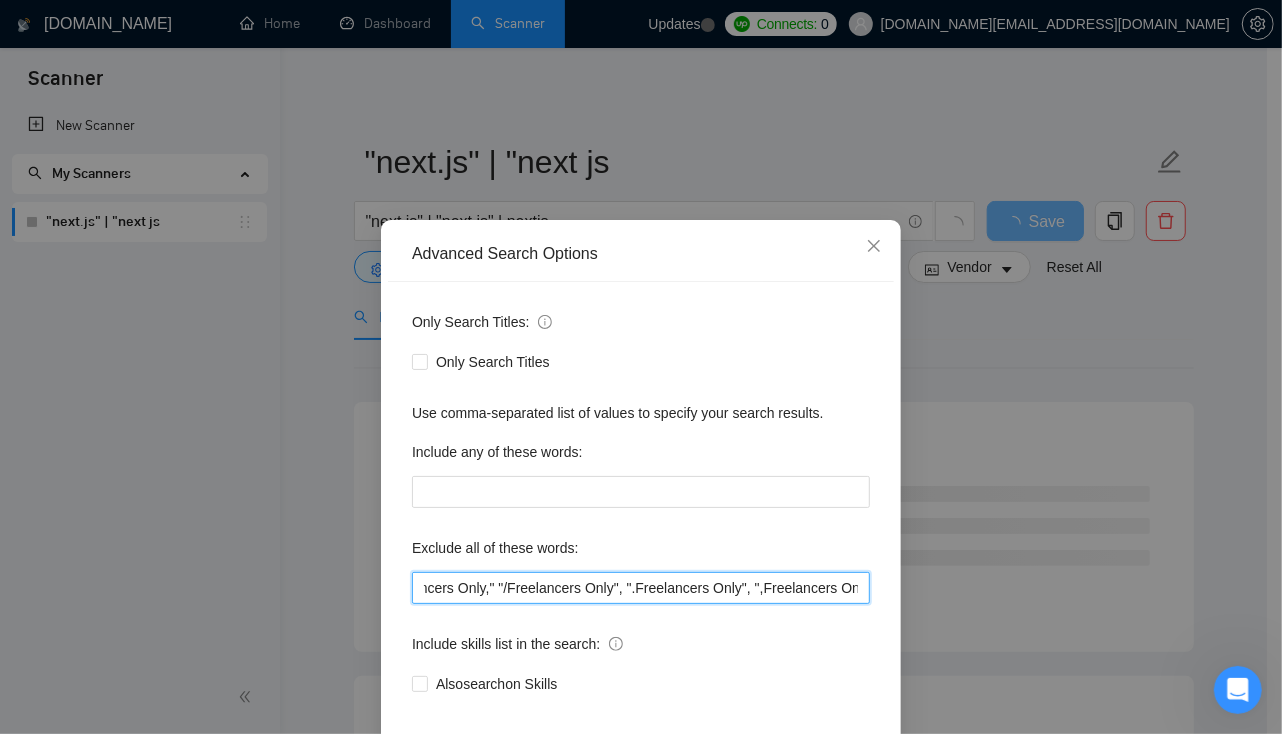 scroll, scrollTop: 0, scrollLeft: 1713, axis: horizontal 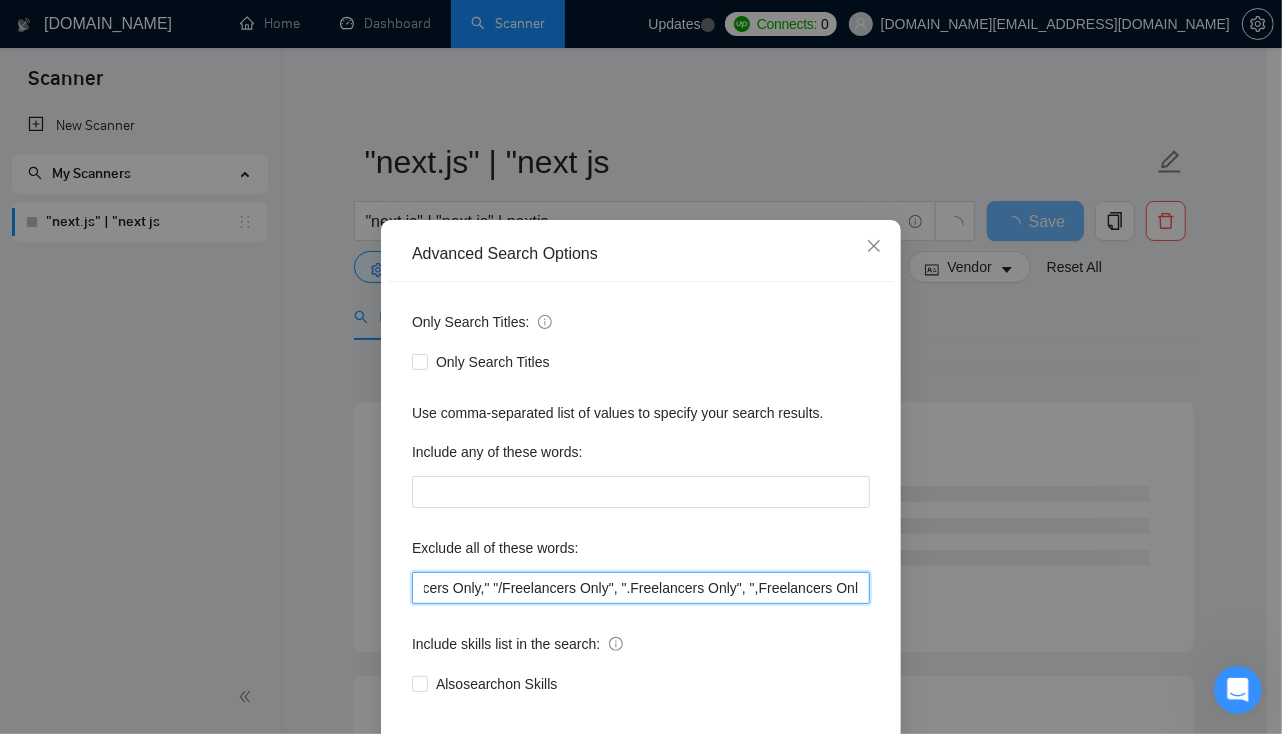 paste on "Web3" 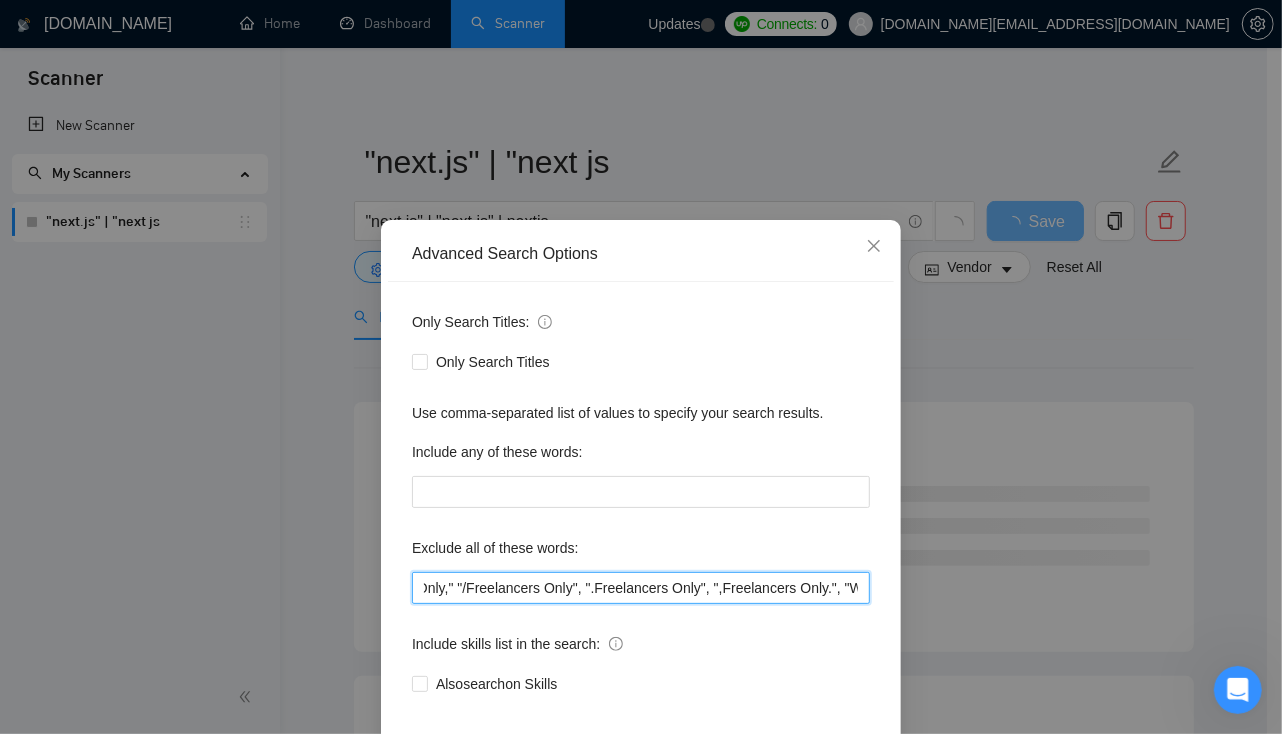 scroll, scrollTop: 0, scrollLeft: 1754, axis: horizontal 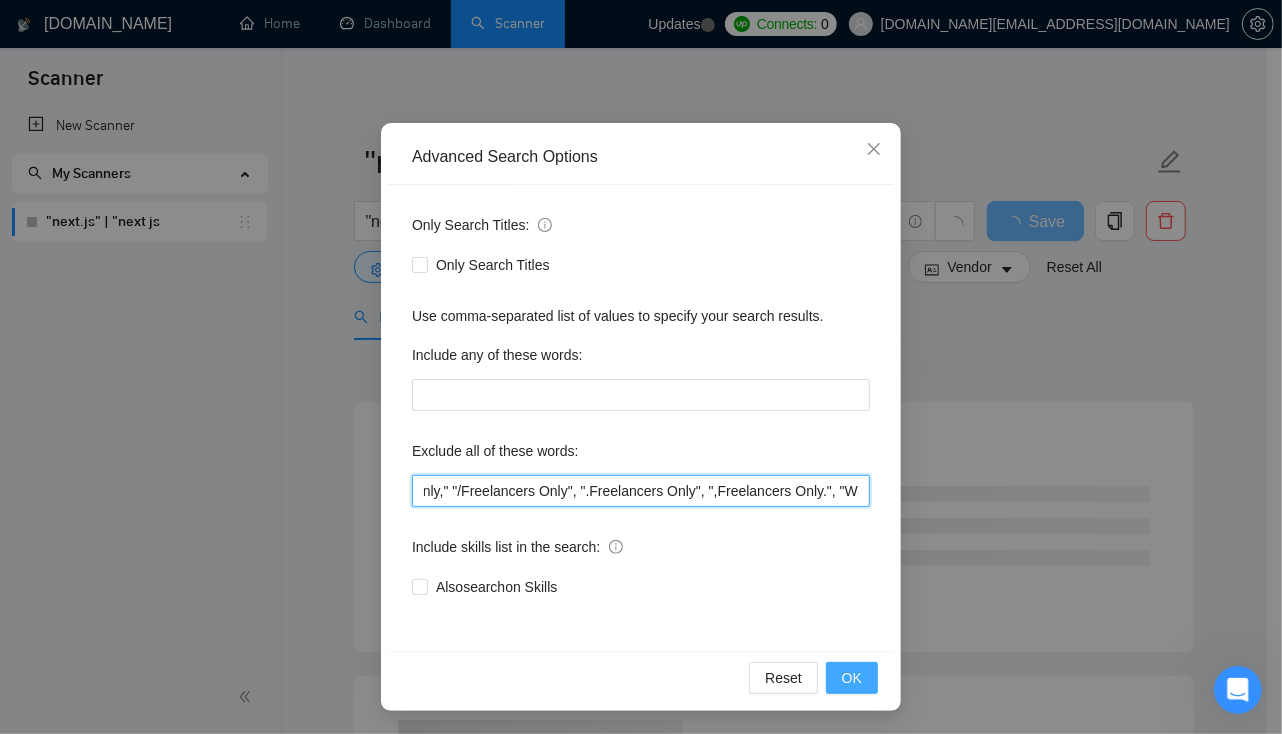 type on ""this job is not open to teams", "this job is not open to agency", "this job is not open to companies", "NO AGENCY", "Freelancers Only", "NOT AGENCY", "no agency", "no agencies", "individual only", "freelancers only", "No Agencies!", "independent contractors only", "***Freelancers Only," "/Freelancers Only", ".Freelancers Only", ",Freelancers Only.", "Web3"" 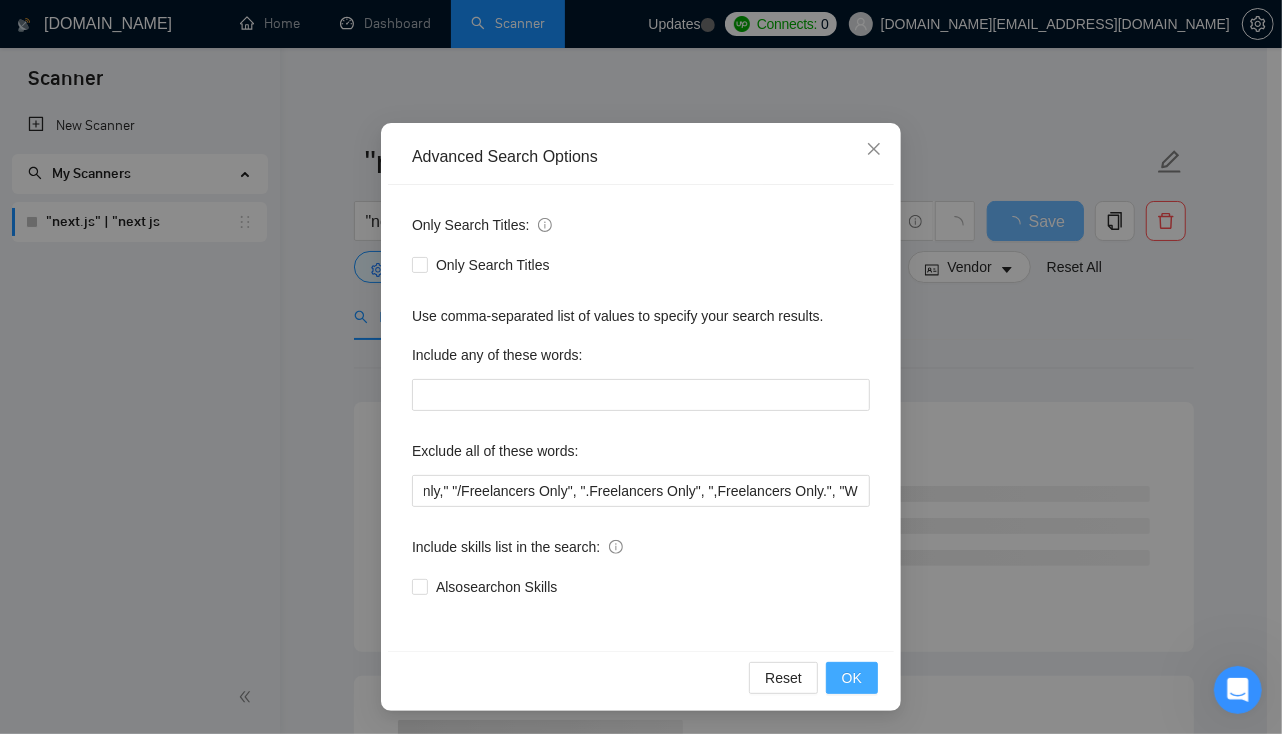 click on "OK" at bounding box center (852, 678) 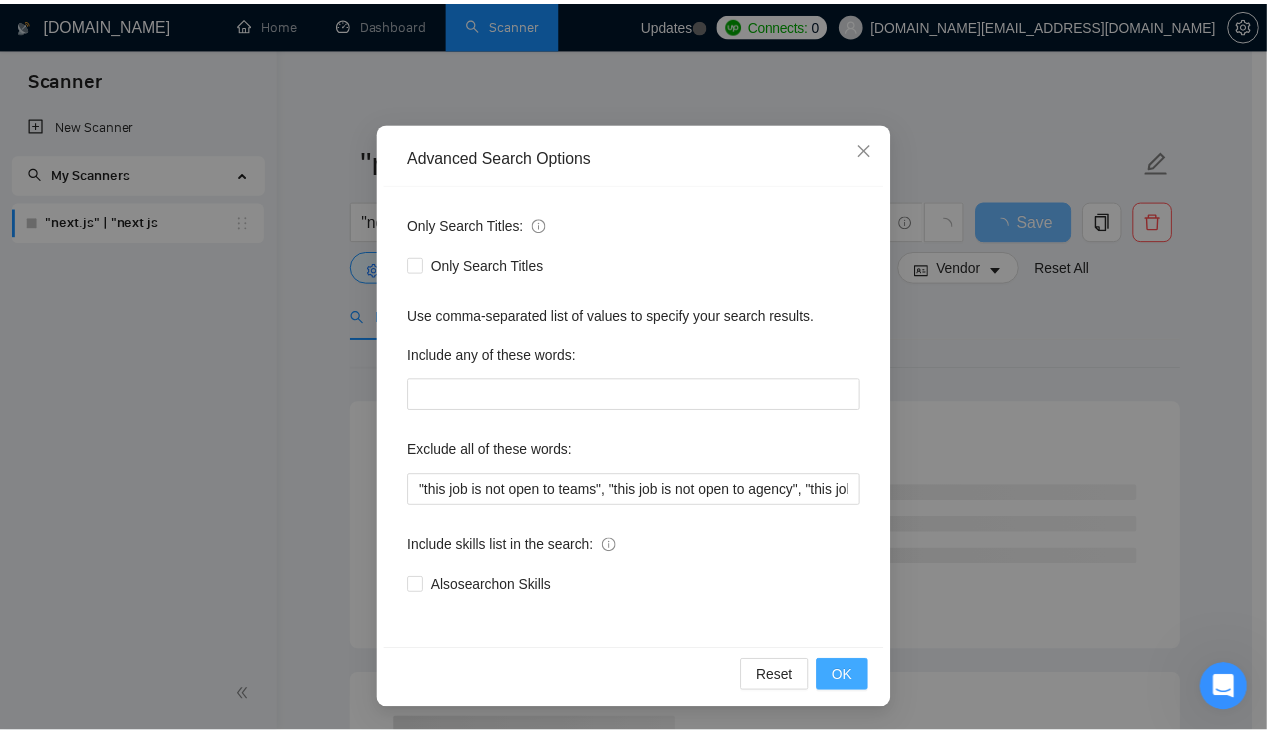 scroll, scrollTop: 0, scrollLeft: 0, axis: both 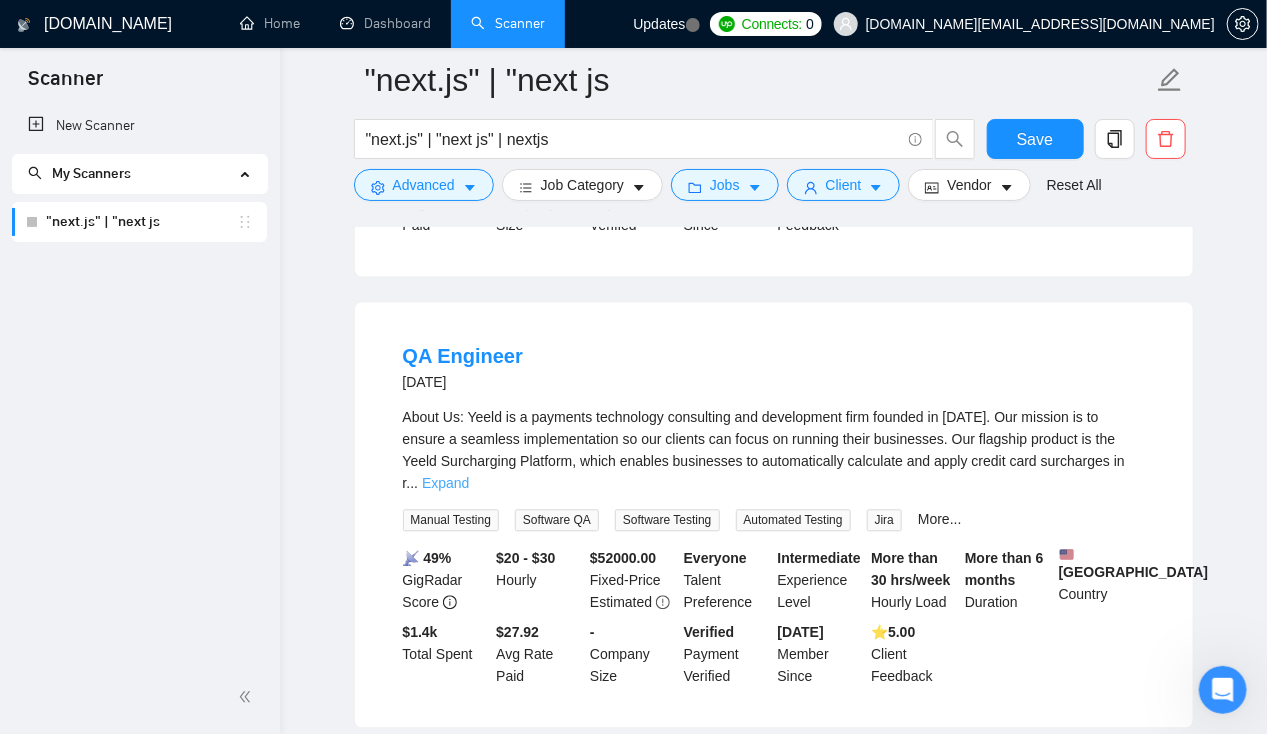 click on "Expand" at bounding box center [445, 483] 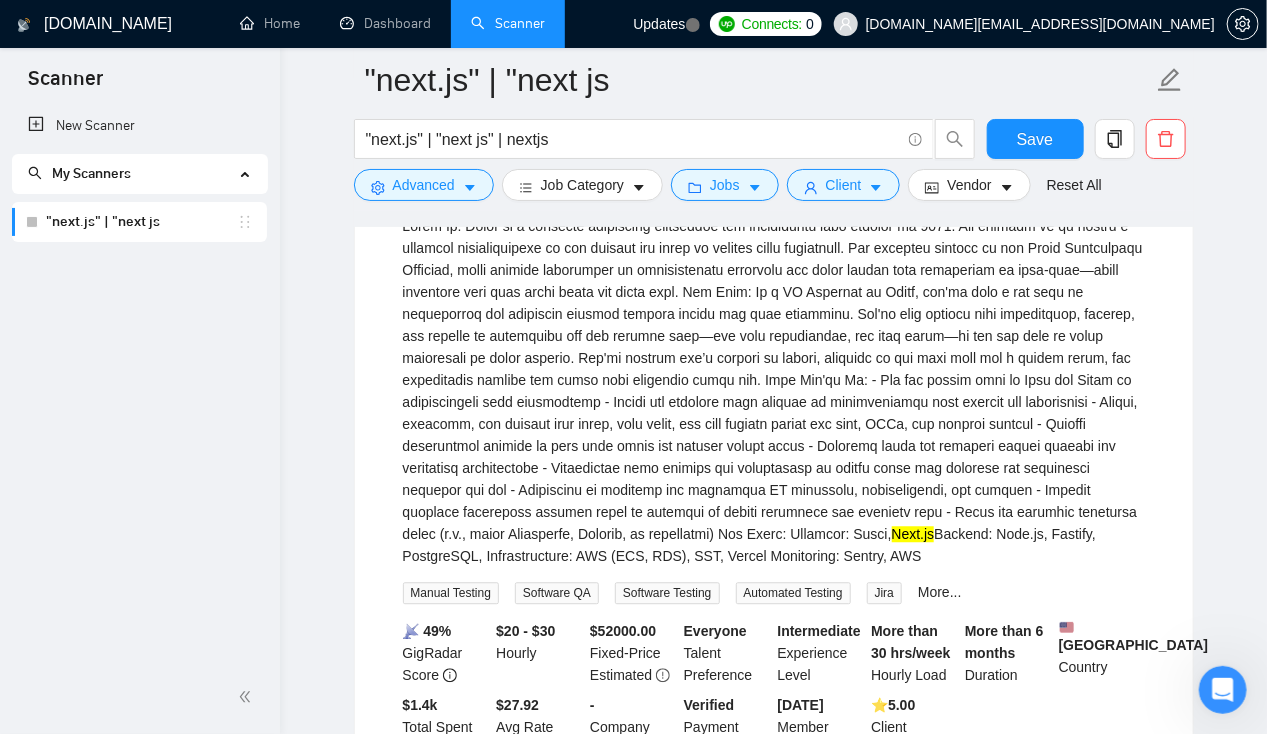 scroll, scrollTop: 1672, scrollLeft: 0, axis: vertical 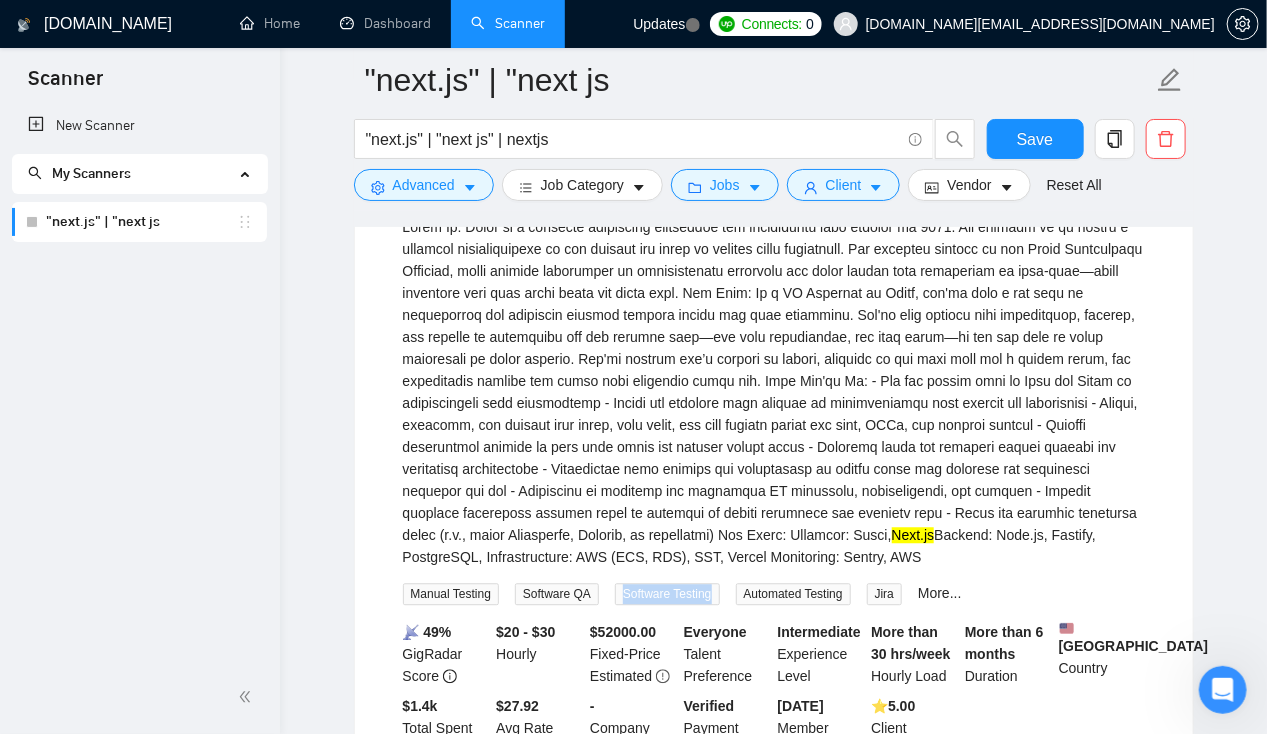 drag, startPoint x: 616, startPoint y: 610, endPoint x: 702, endPoint y: 607, distance: 86.05231 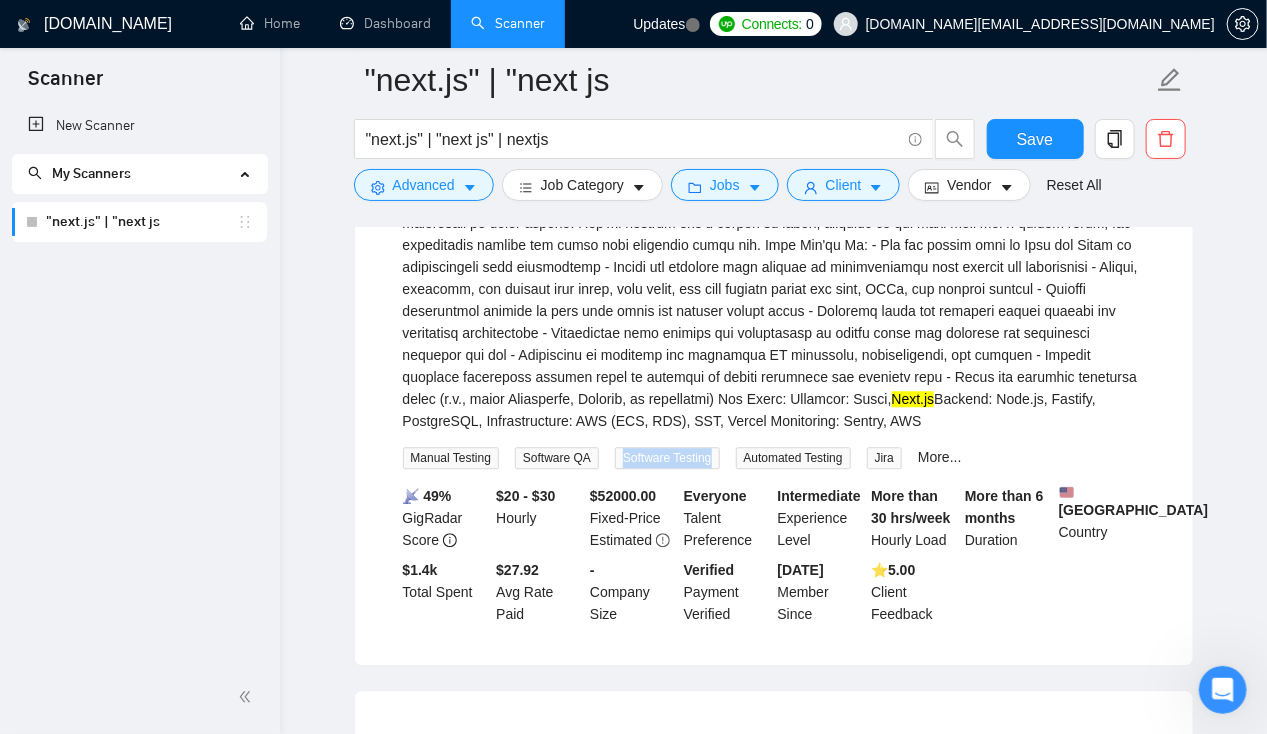 scroll, scrollTop: 1801, scrollLeft: 0, axis: vertical 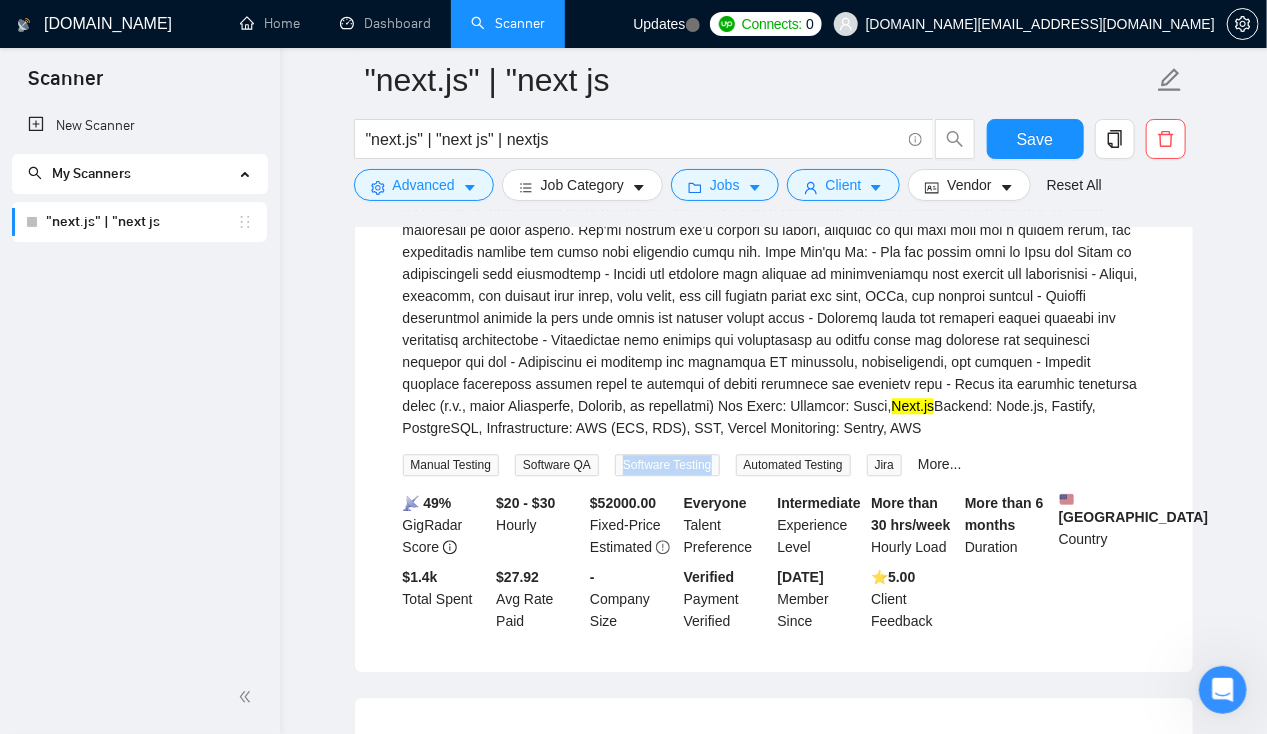 copy on "Software Testing" 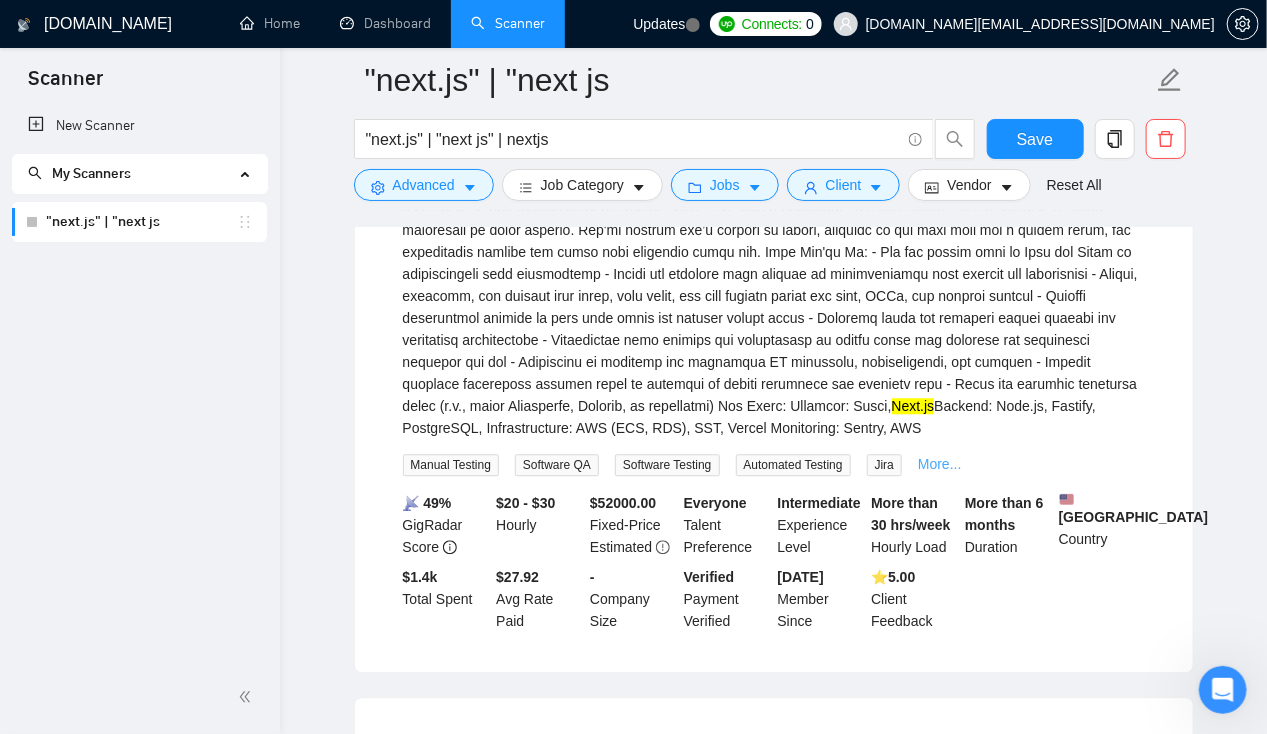 click on "More..." at bounding box center [940, 464] 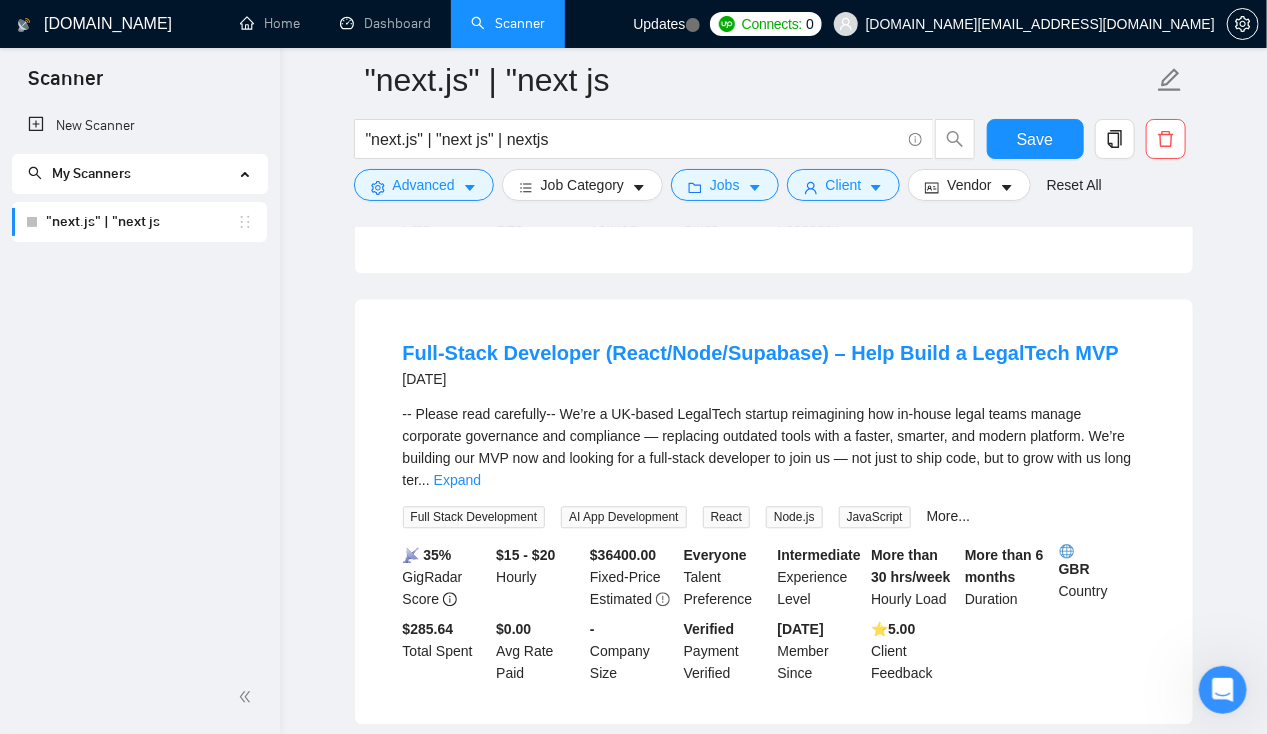 scroll, scrollTop: 4649, scrollLeft: 0, axis: vertical 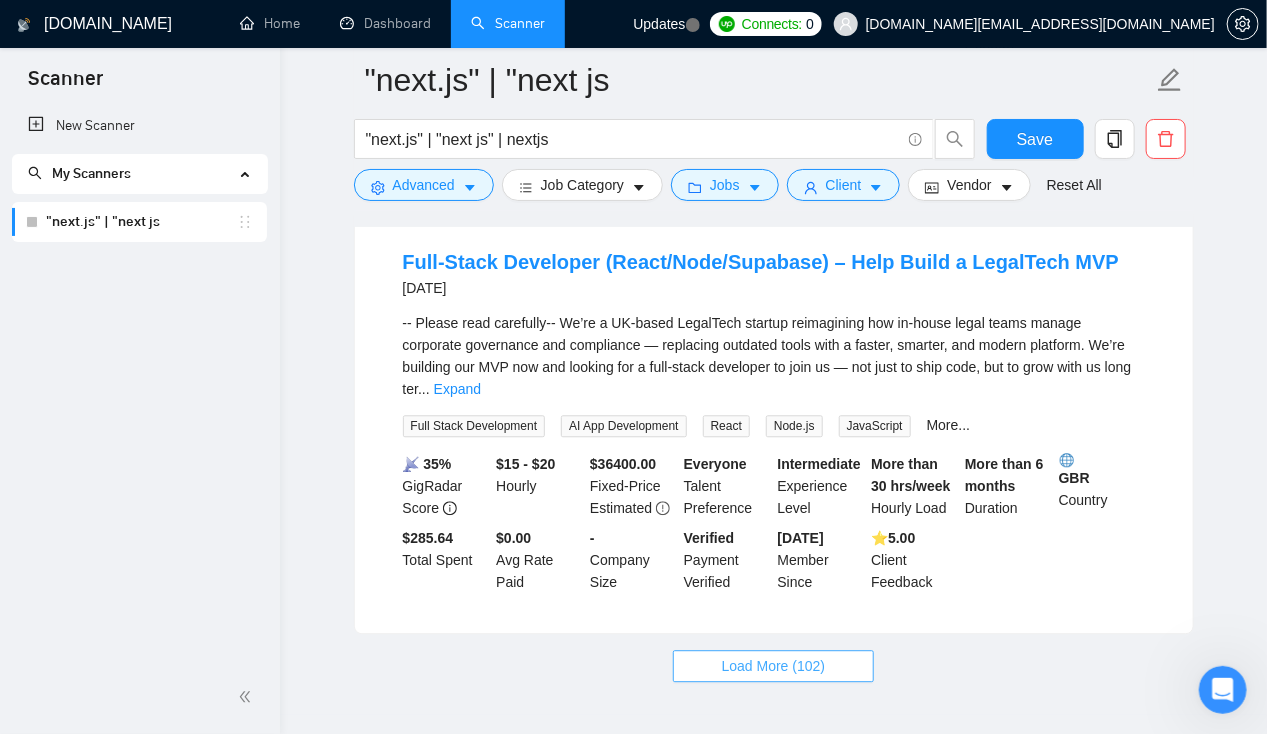 click on "Load More (102)" at bounding box center (774, 666) 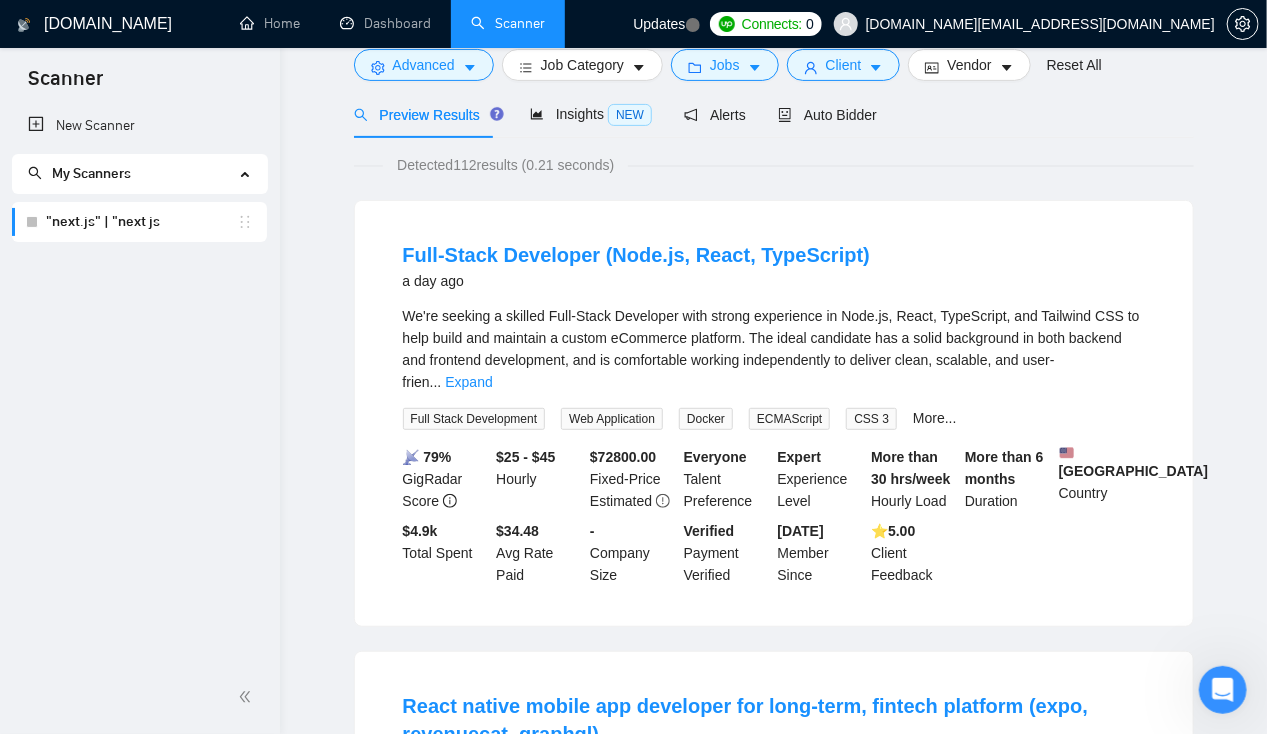 scroll, scrollTop: 0, scrollLeft: 0, axis: both 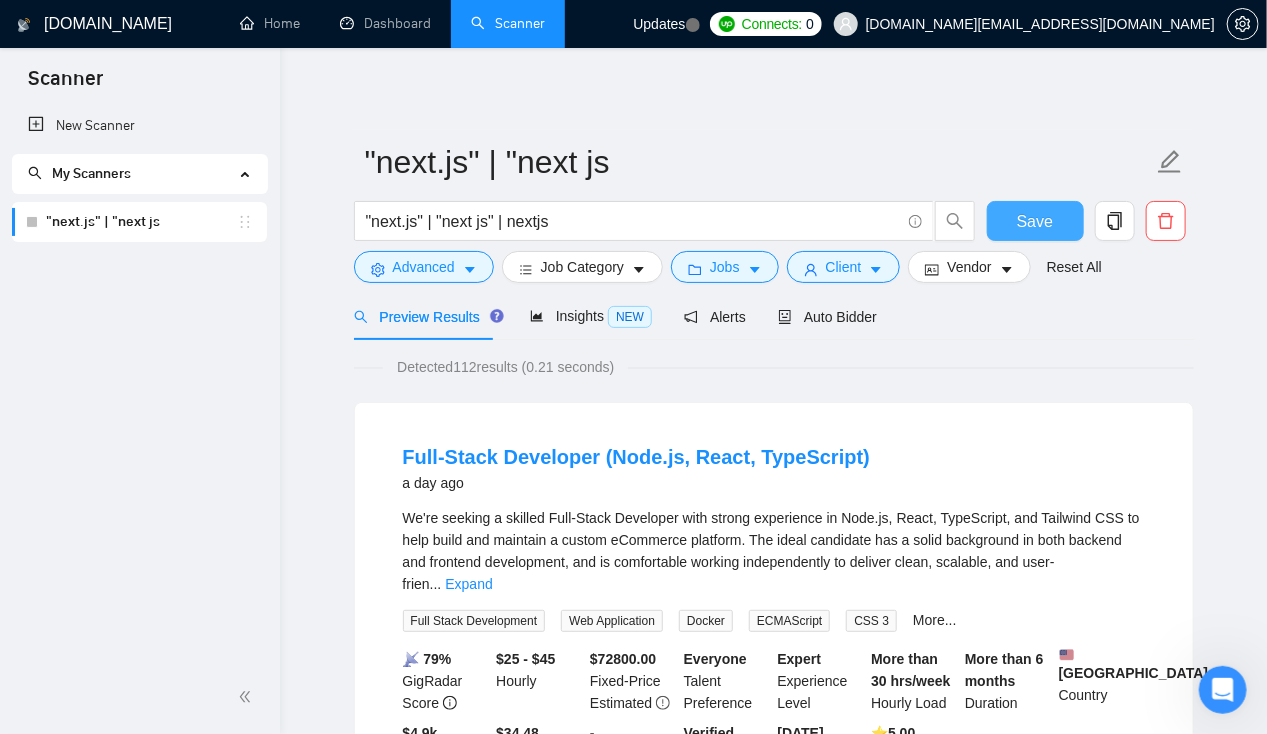 click on "Save" at bounding box center (1035, 221) 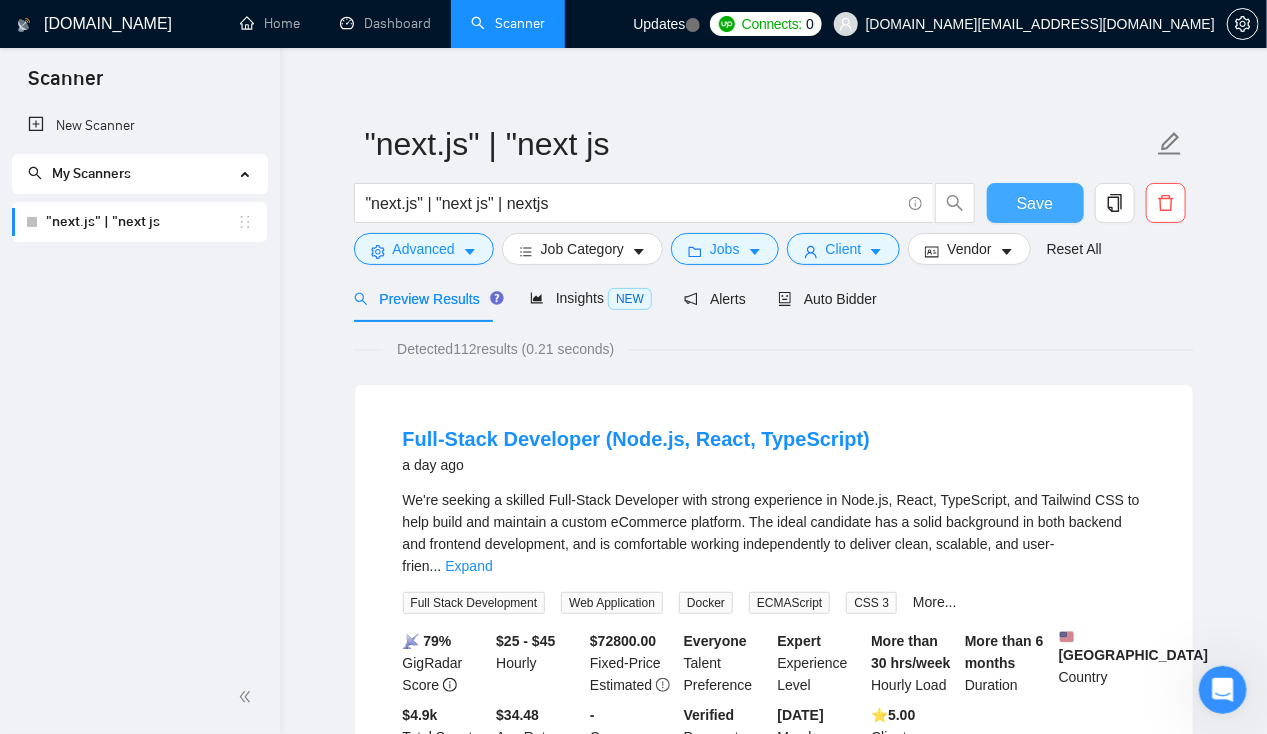scroll, scrollTop: 0, scrollLeft: 0, axis: both 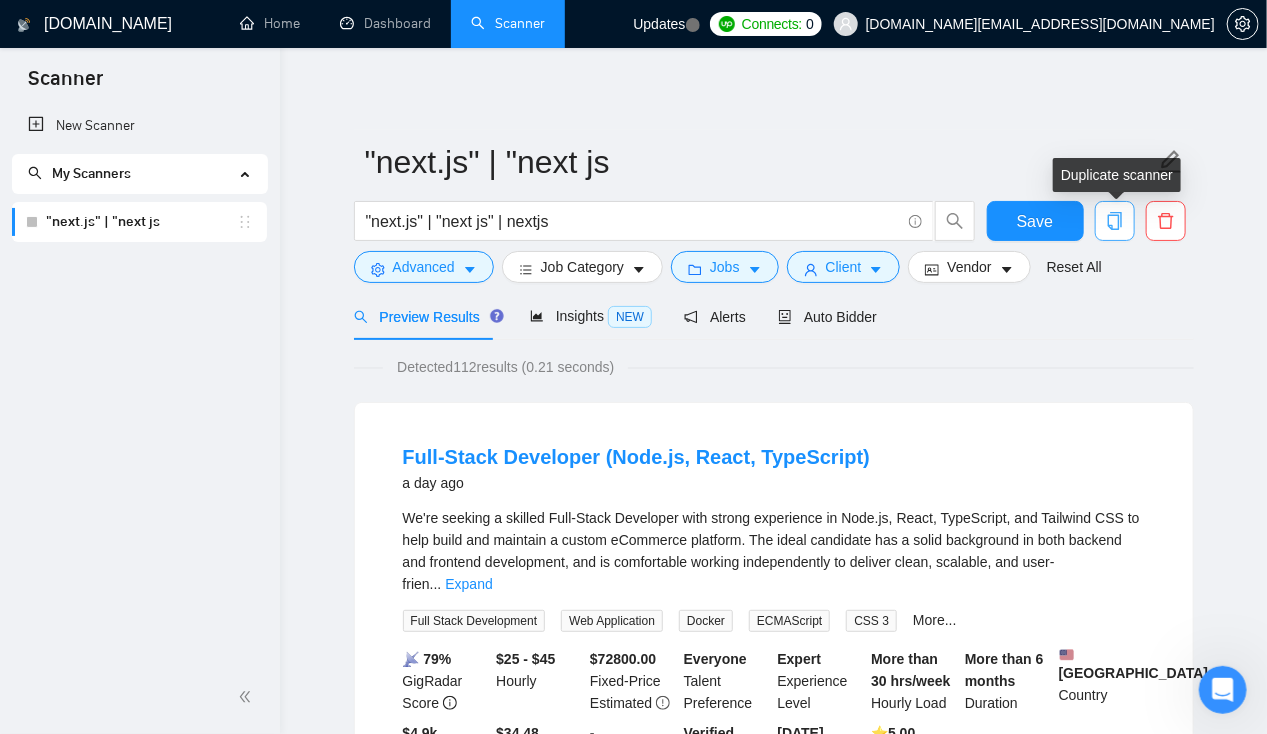 click 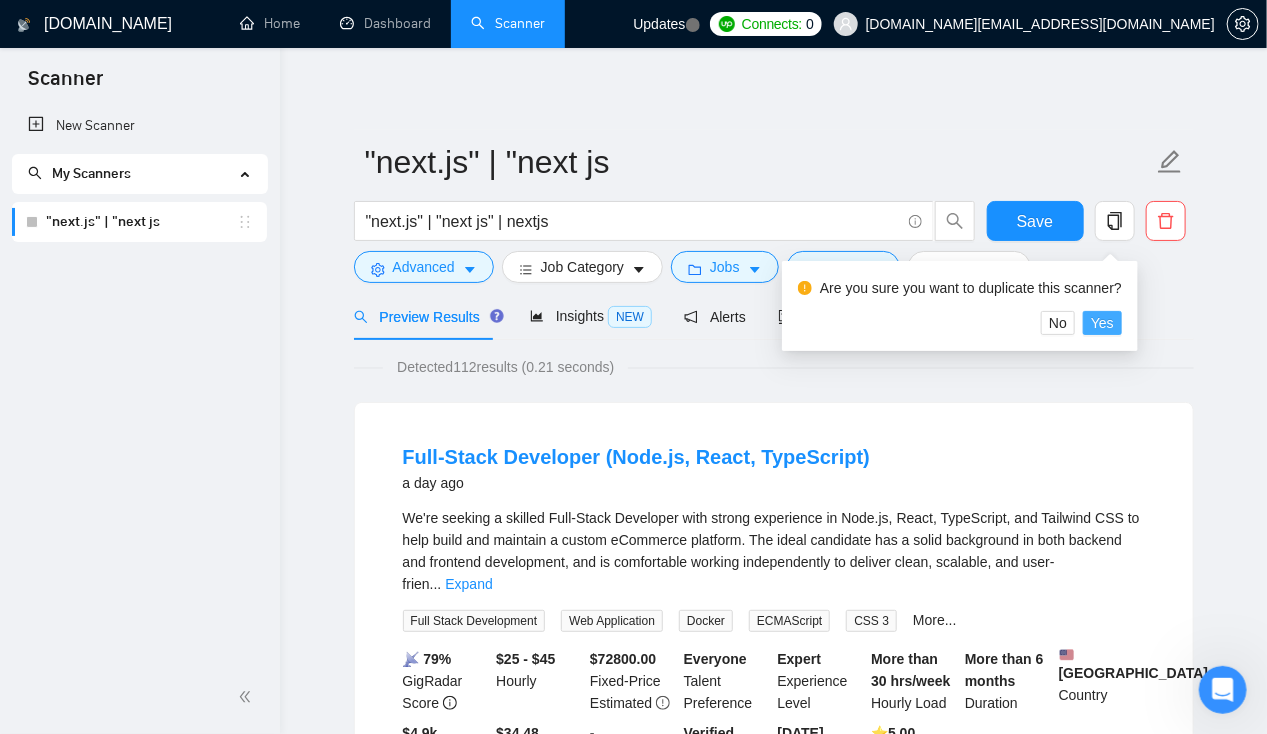 click on "Yes" at bounding box center (1102, 323) 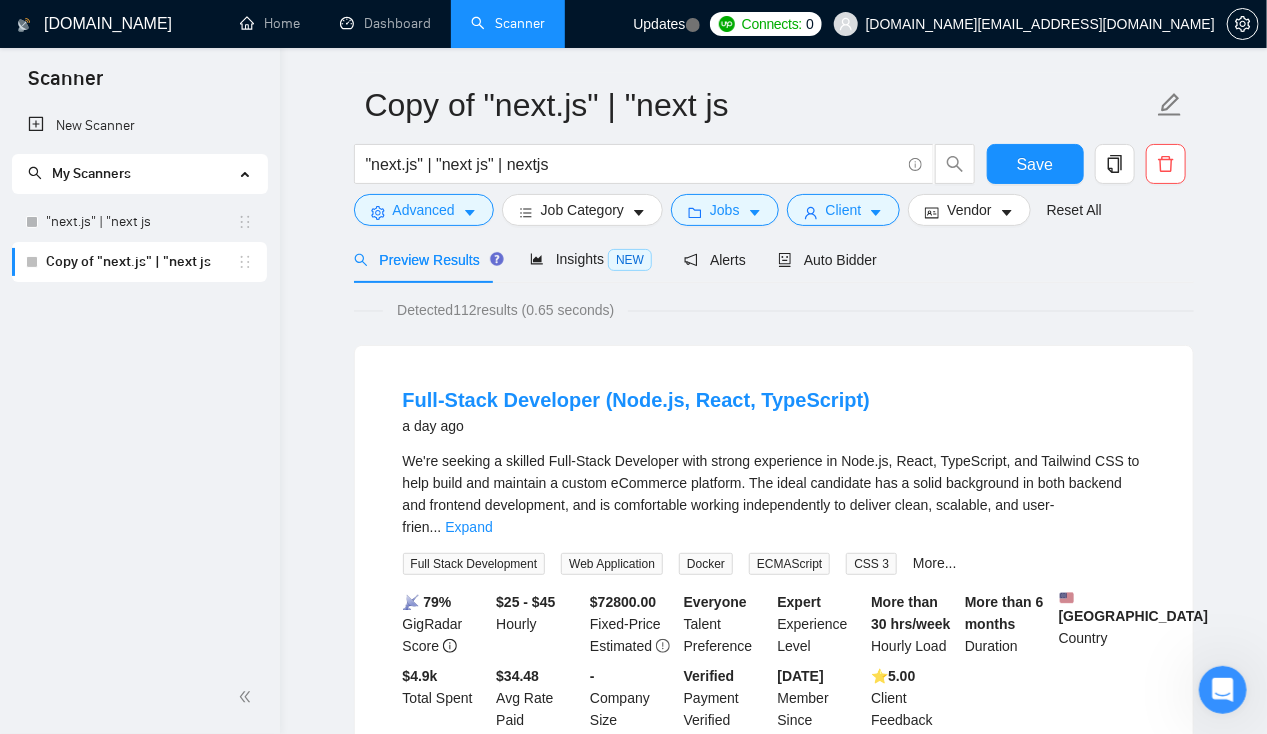 scroll, scrollTop: 0, scrollLeft: 0, axis: both 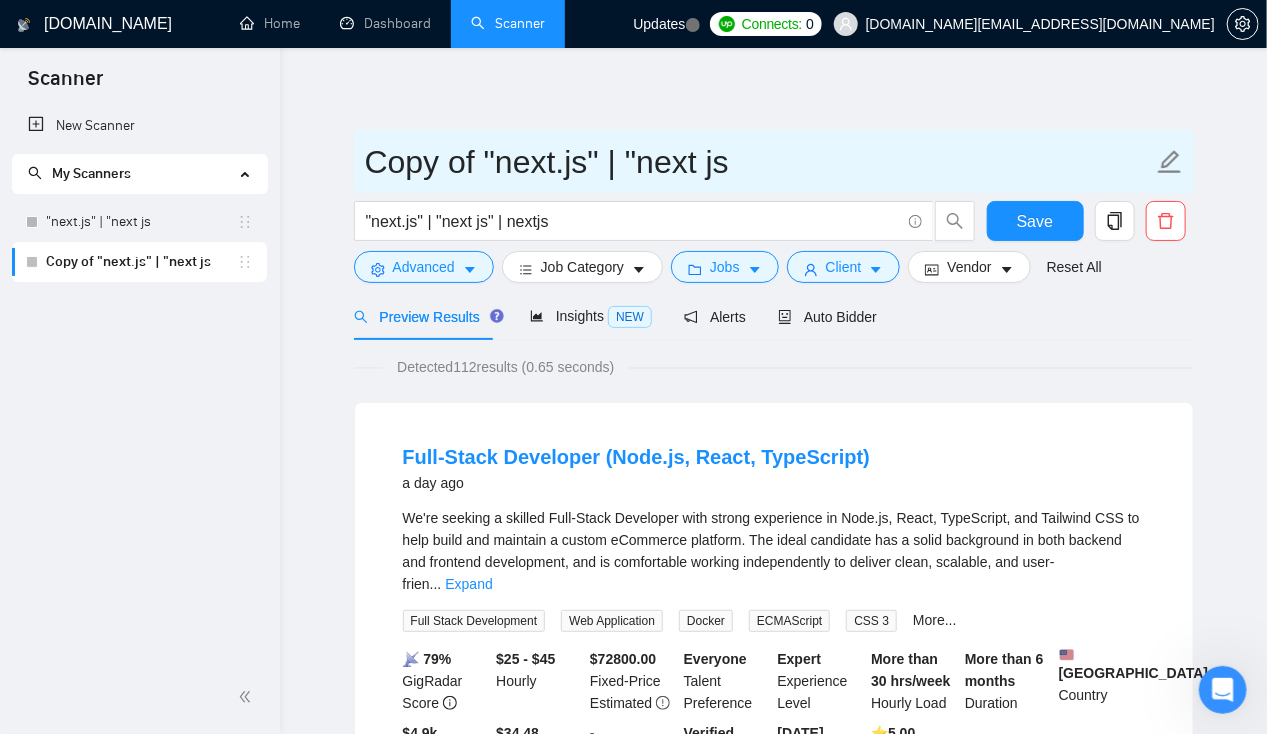 drag, startPoint x: 744, startPoint y: 166, endPoint x: 374, endPoint y: 162, distance: 370.0216 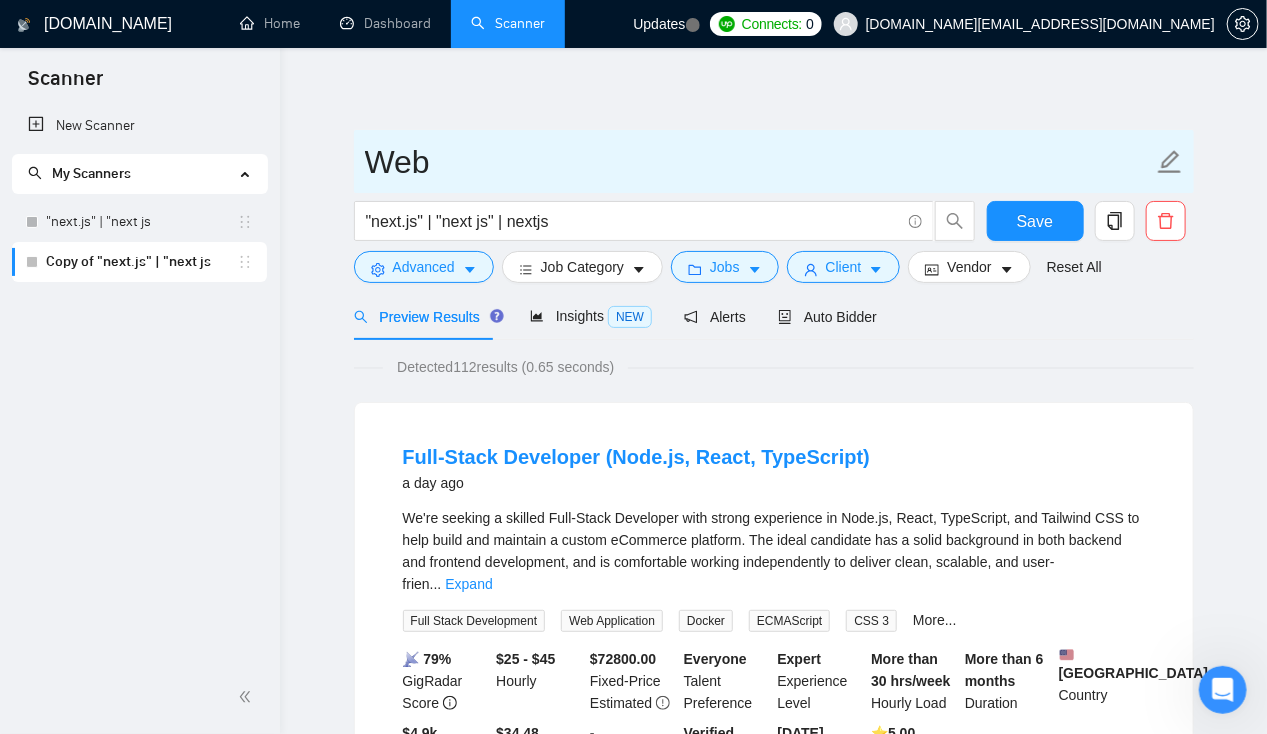 type on "web developmnet" 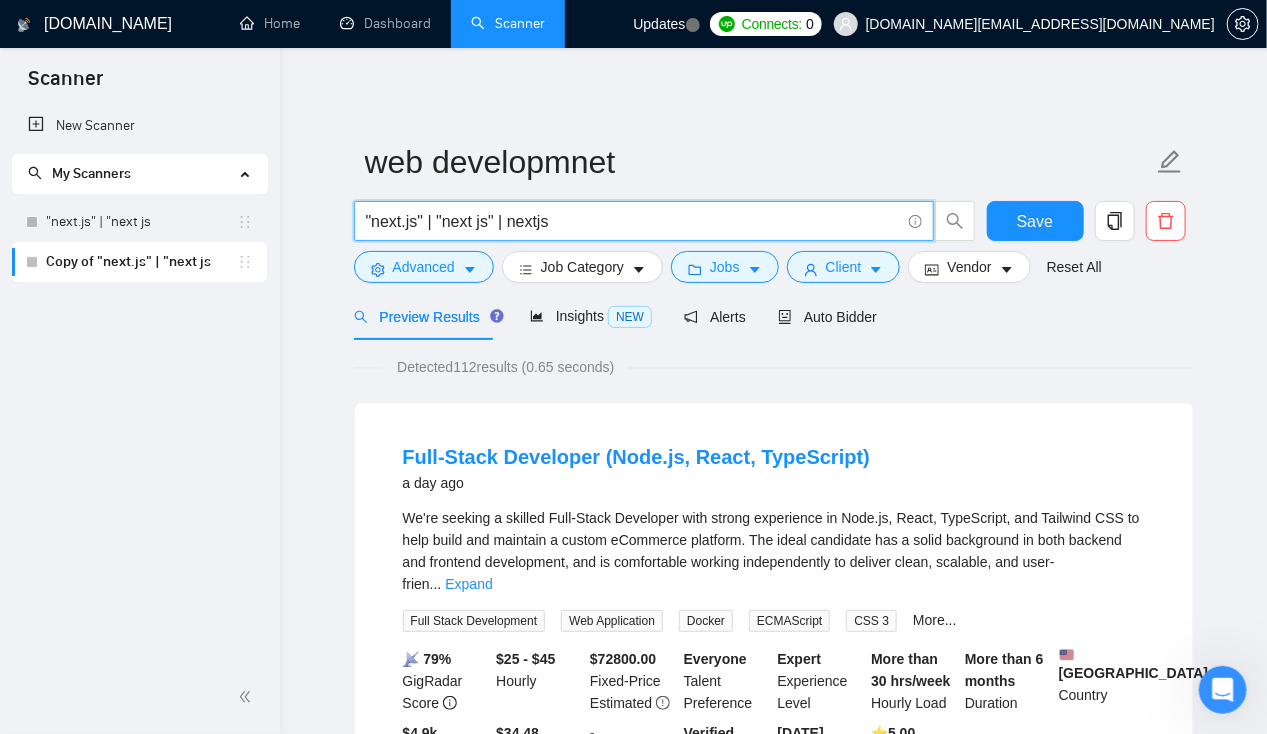 paste on "web ((dev*) | (design*) | (engineer*))" 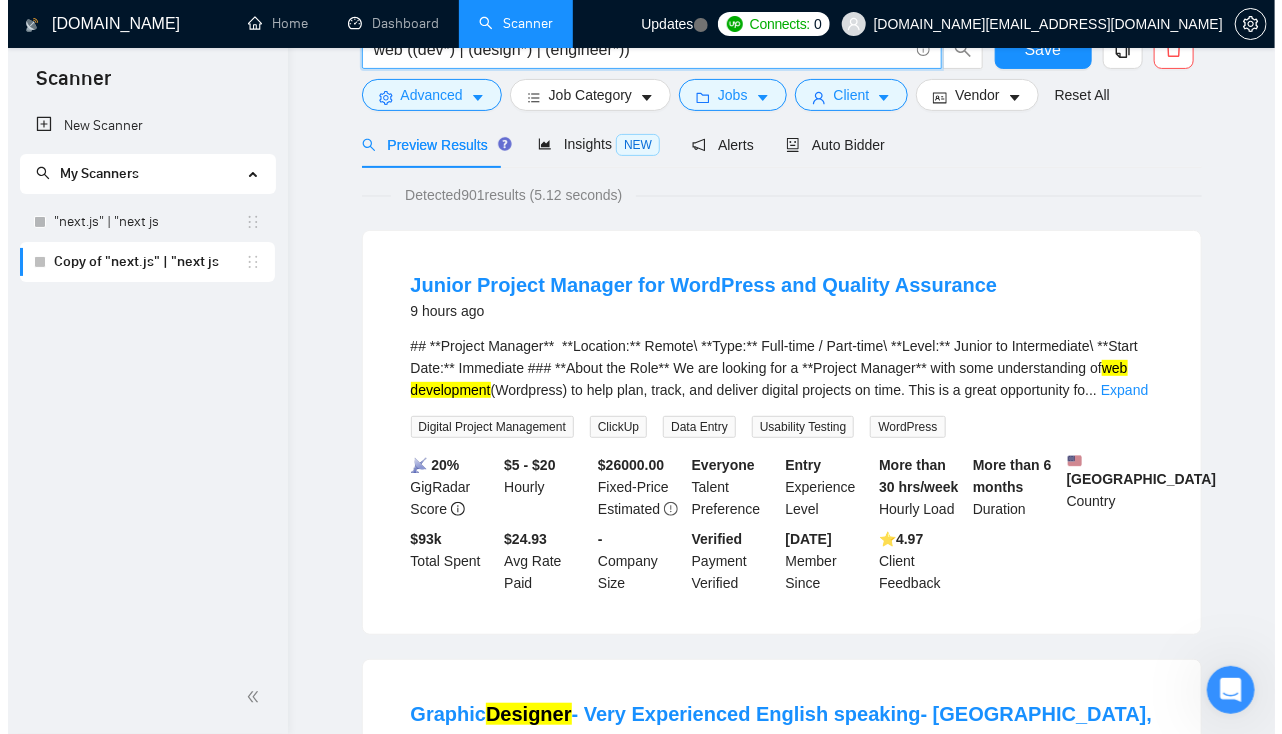 scroll, scrollTop: 0, scrollLeft: 0, axis: both 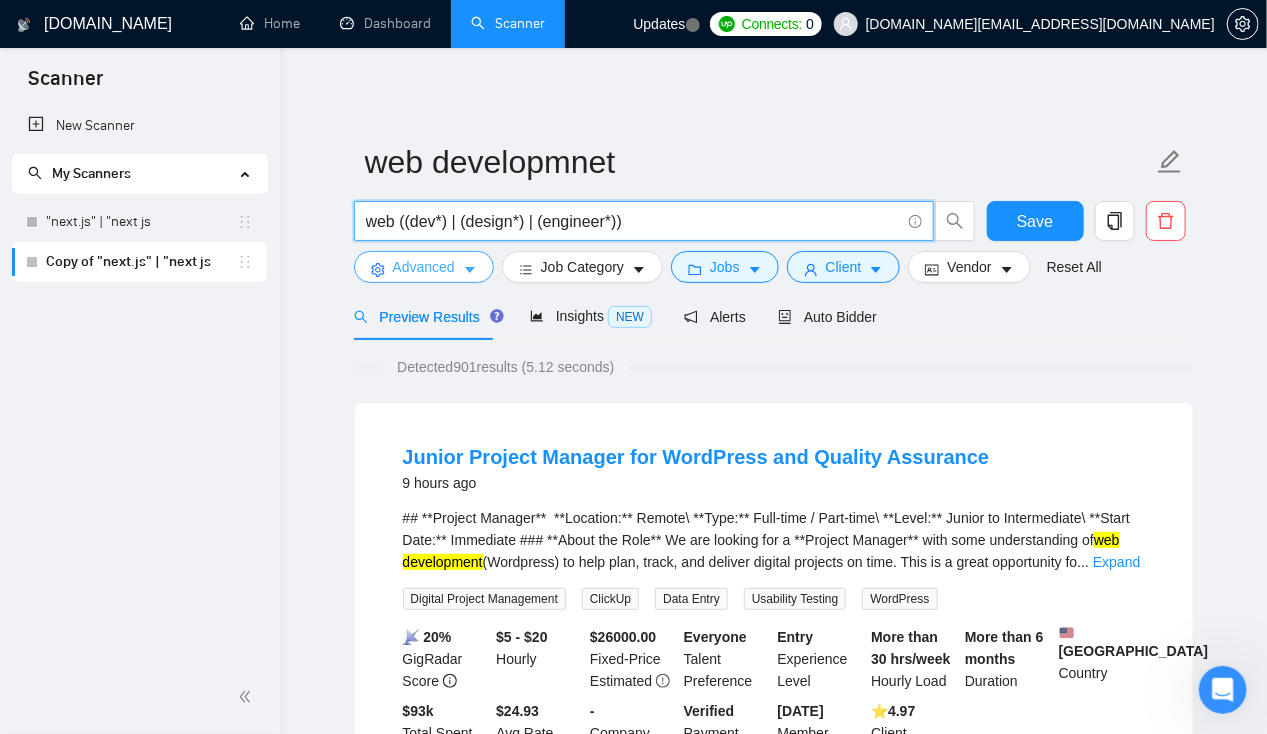 type on "web ((dev*) | (design*) | (engineer*))" 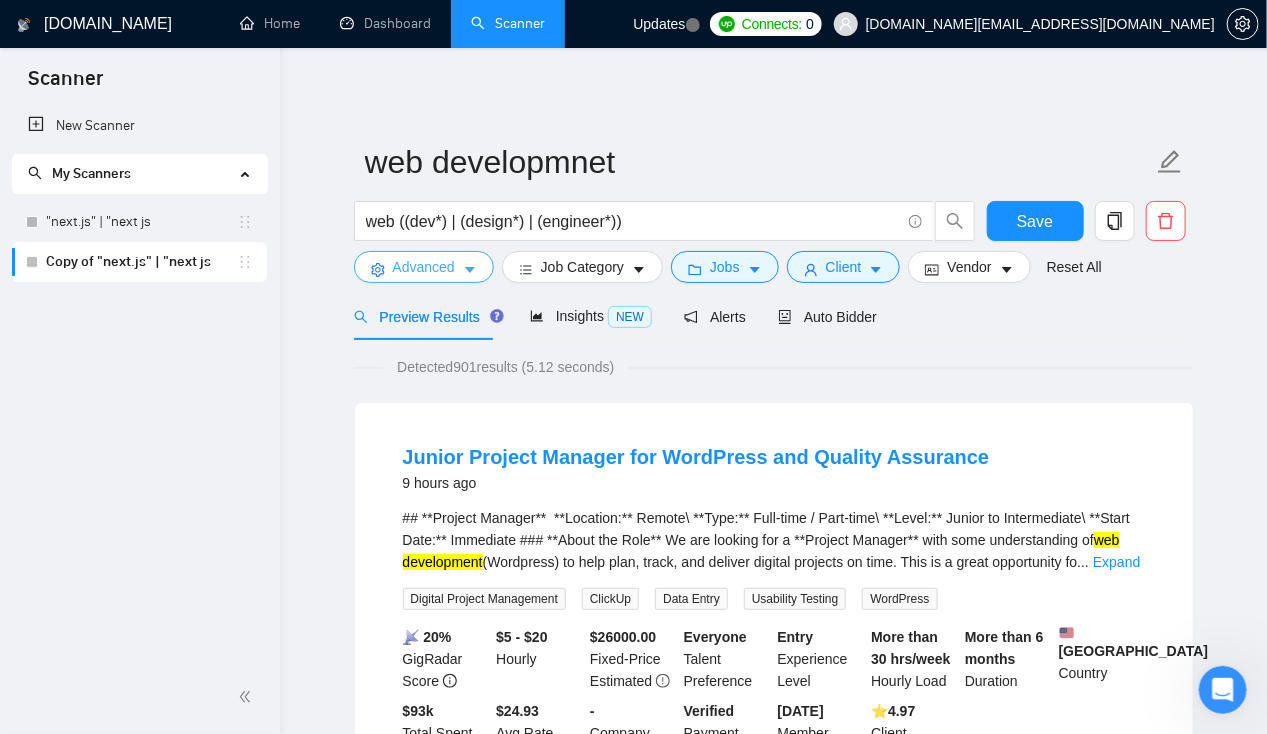 click 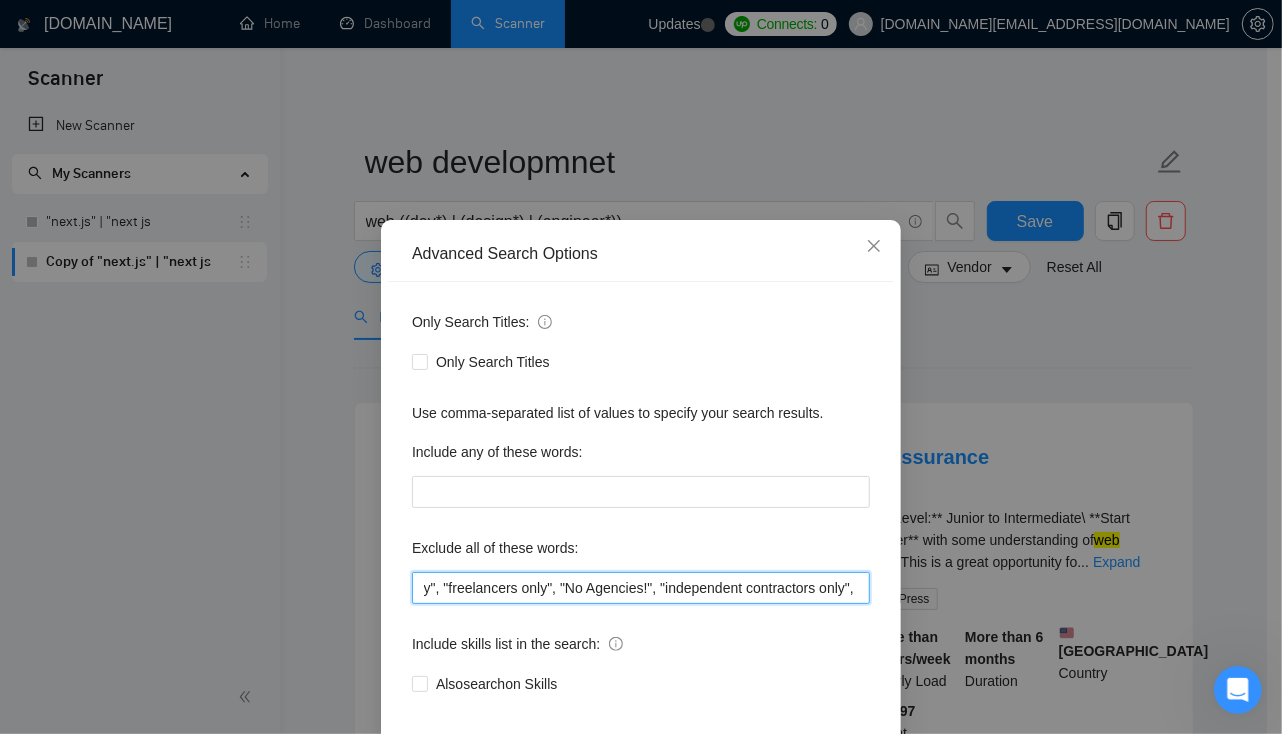 scroll, scrollTop: 0, scrollLeft: 1754, axis: horizontal 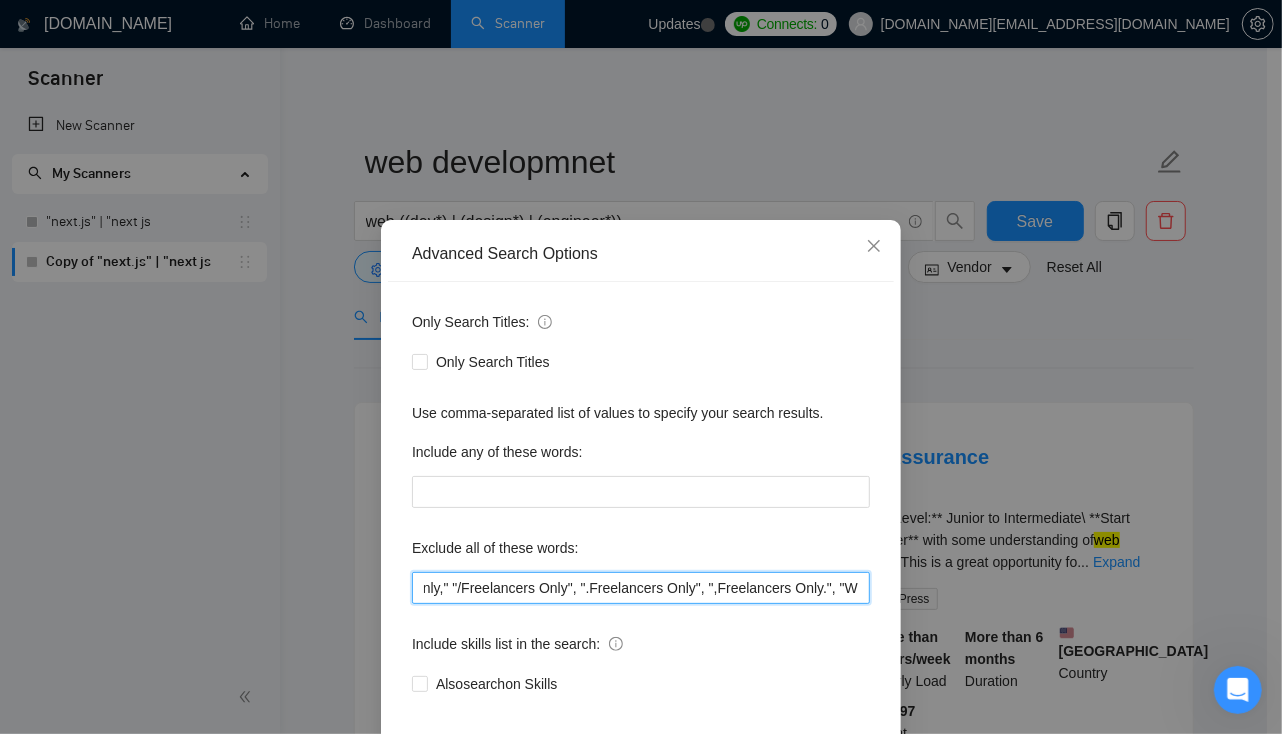 drag, startPoint x: 630, startPoint y: 587, endPoint x: 961, endPoint y: 574, distance: 331.2552 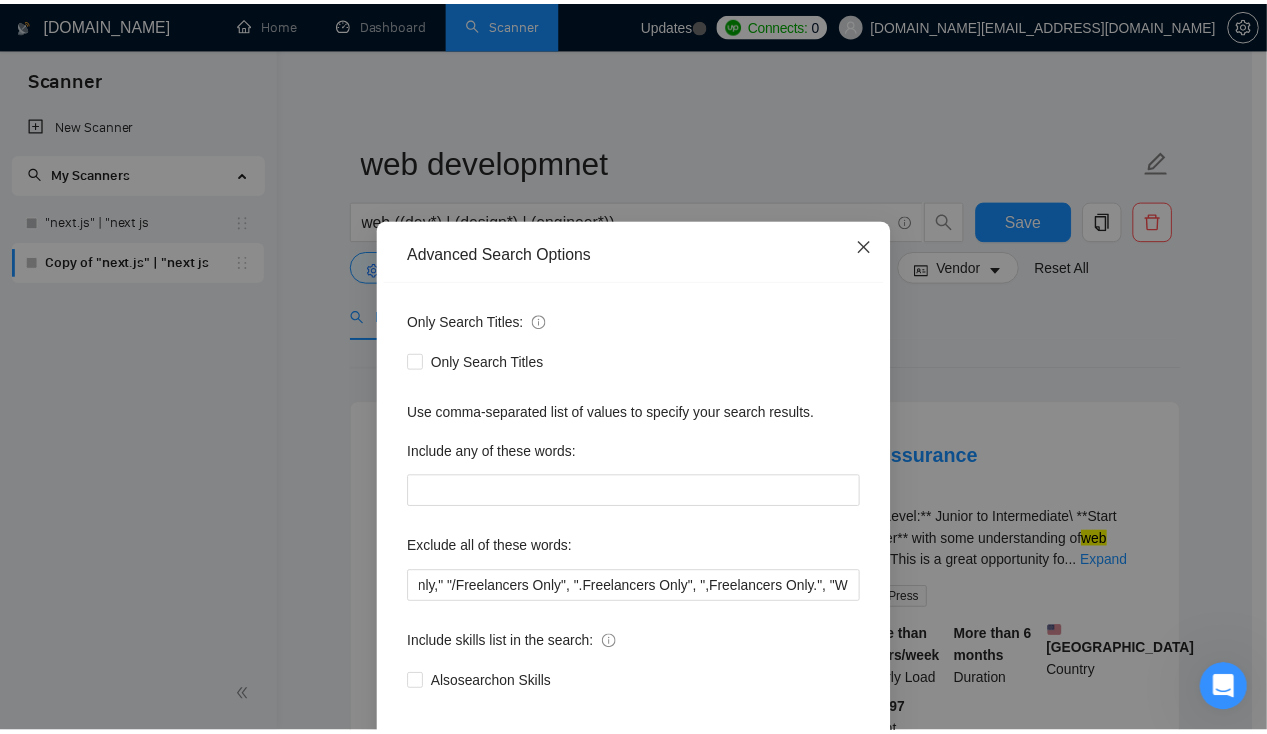 scroll, scrollTop: 0, scrollLeft: 0, axis: both 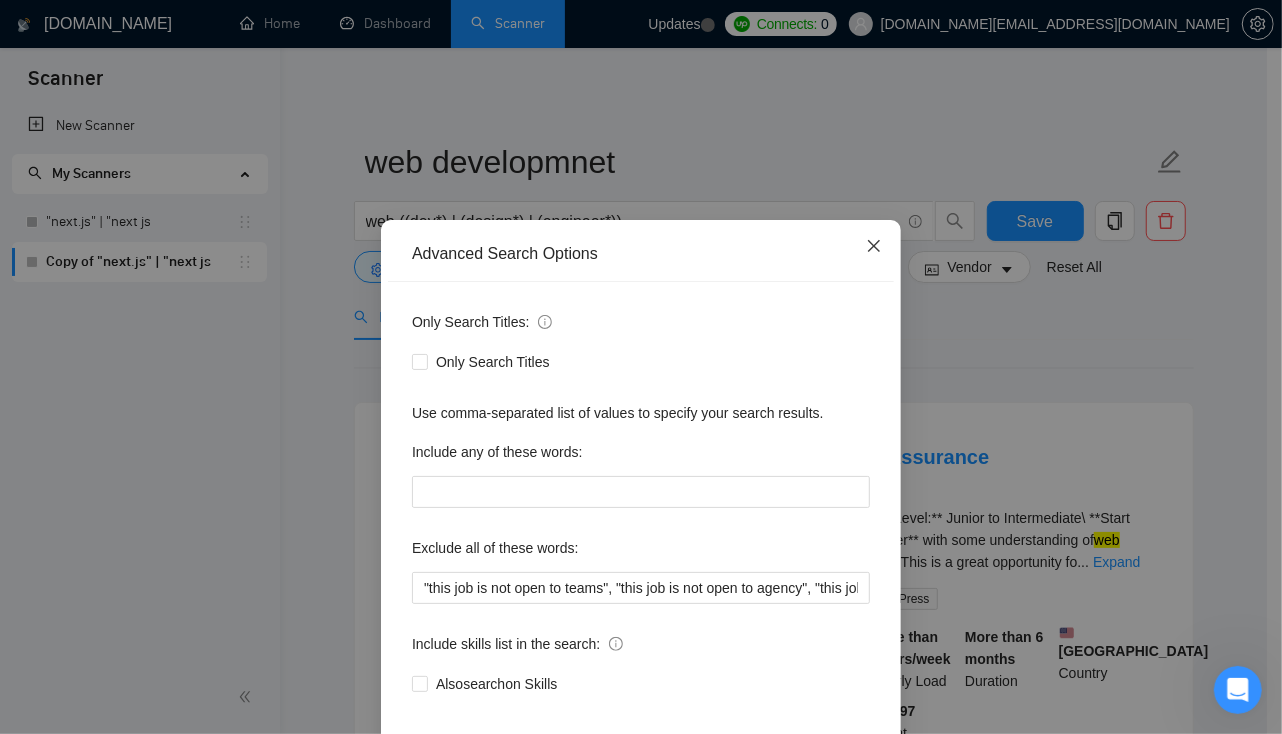 click 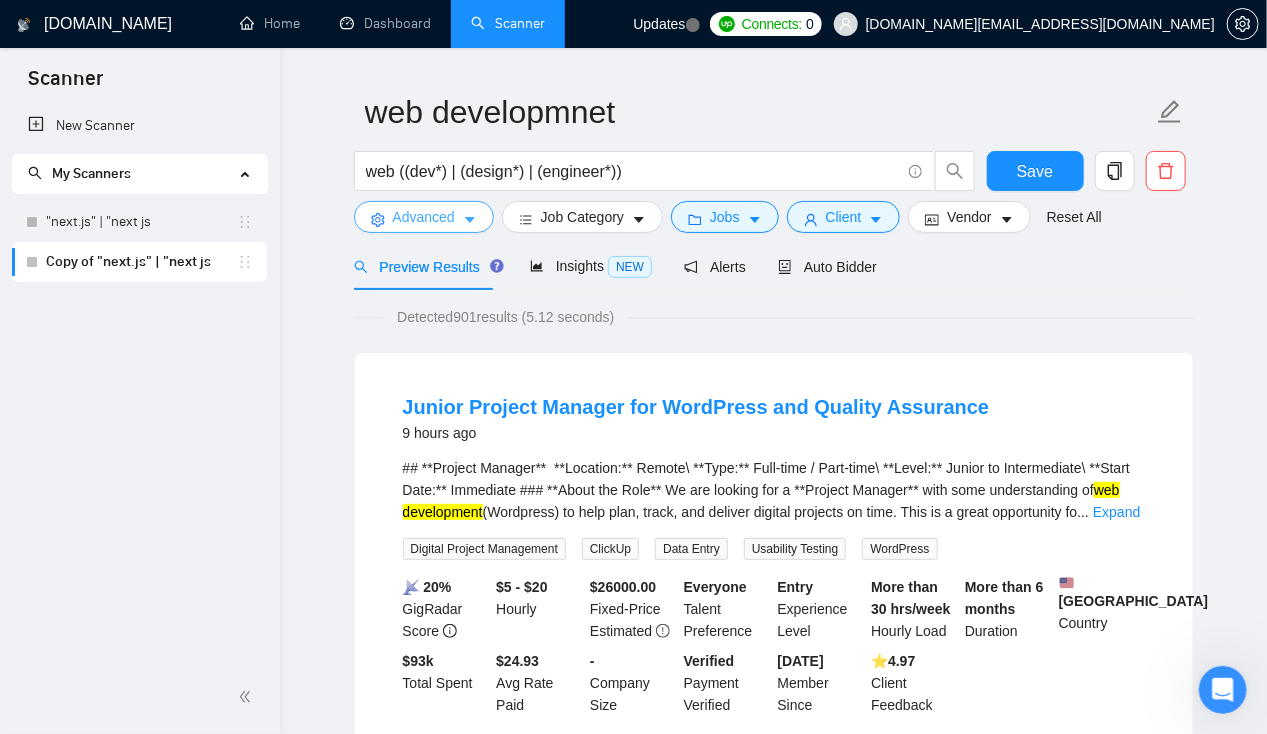 scroll, scrollTop: 50, scrollLeft: 0, axis: vertical 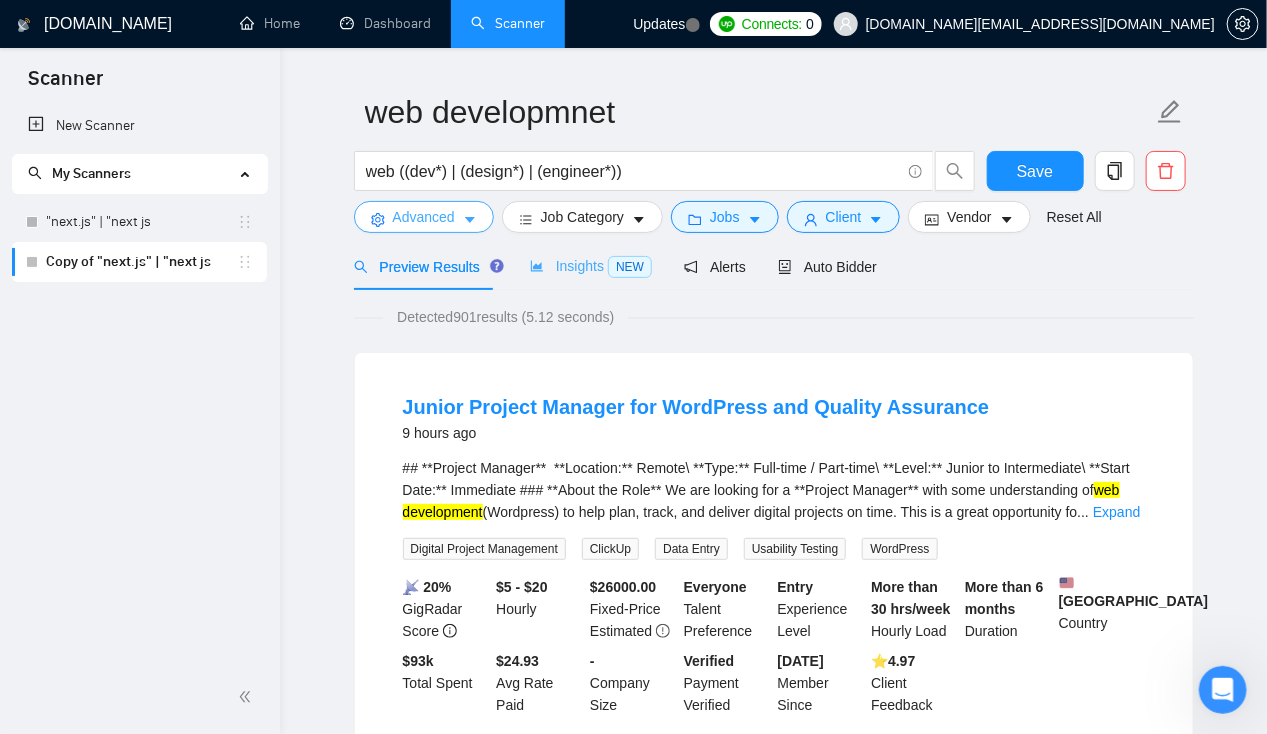 type 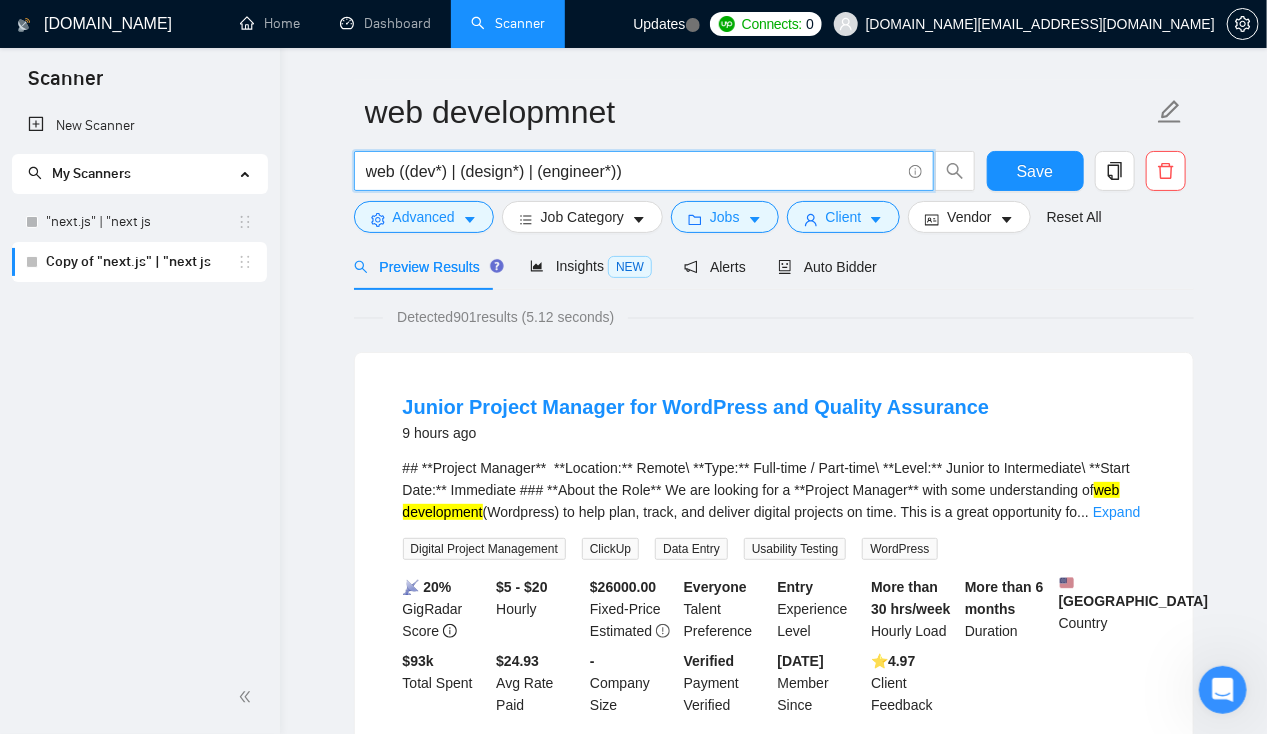 drag, startPoint x: 669, startPoint y: 161, endPoint x: 358, endPoint y: 148, distance: 311.27158 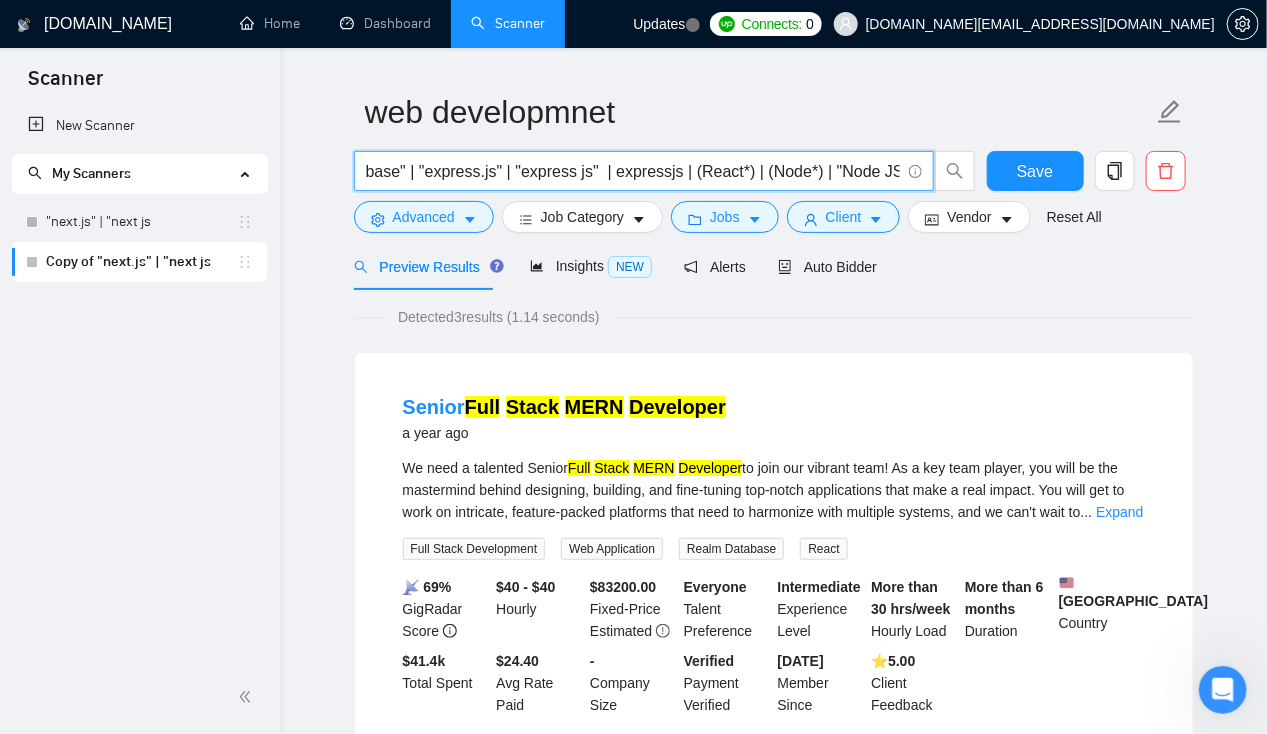 scroll, scrollTop: 0, scrollLeft: 0, axis: both 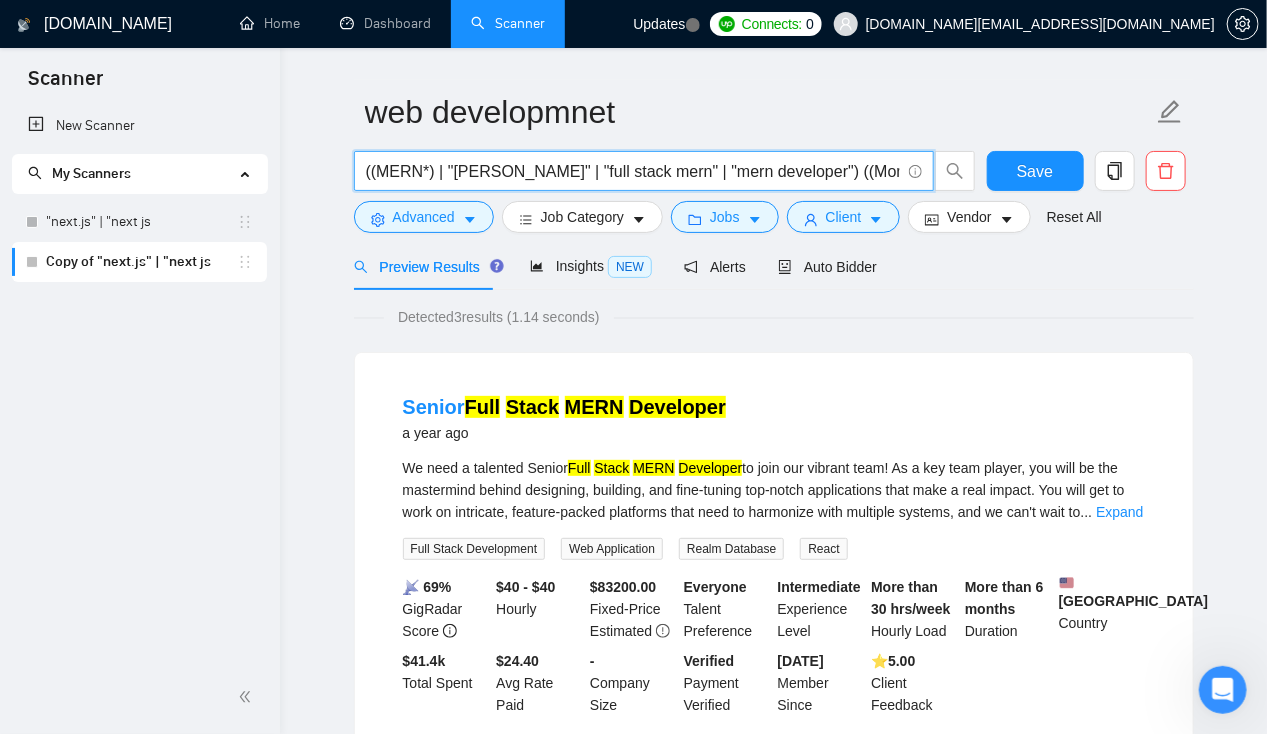 click on "((MERN*) | "mern stack" | "full stack mern" | "mern developer") ((MongoDB*) | "Mongo DB" | "MongoDB database" | "express.js" | "express js"  | expressjs | (React*) | (Node*) | "Node JS" | nodejs )" at bounding box center [633, 171] 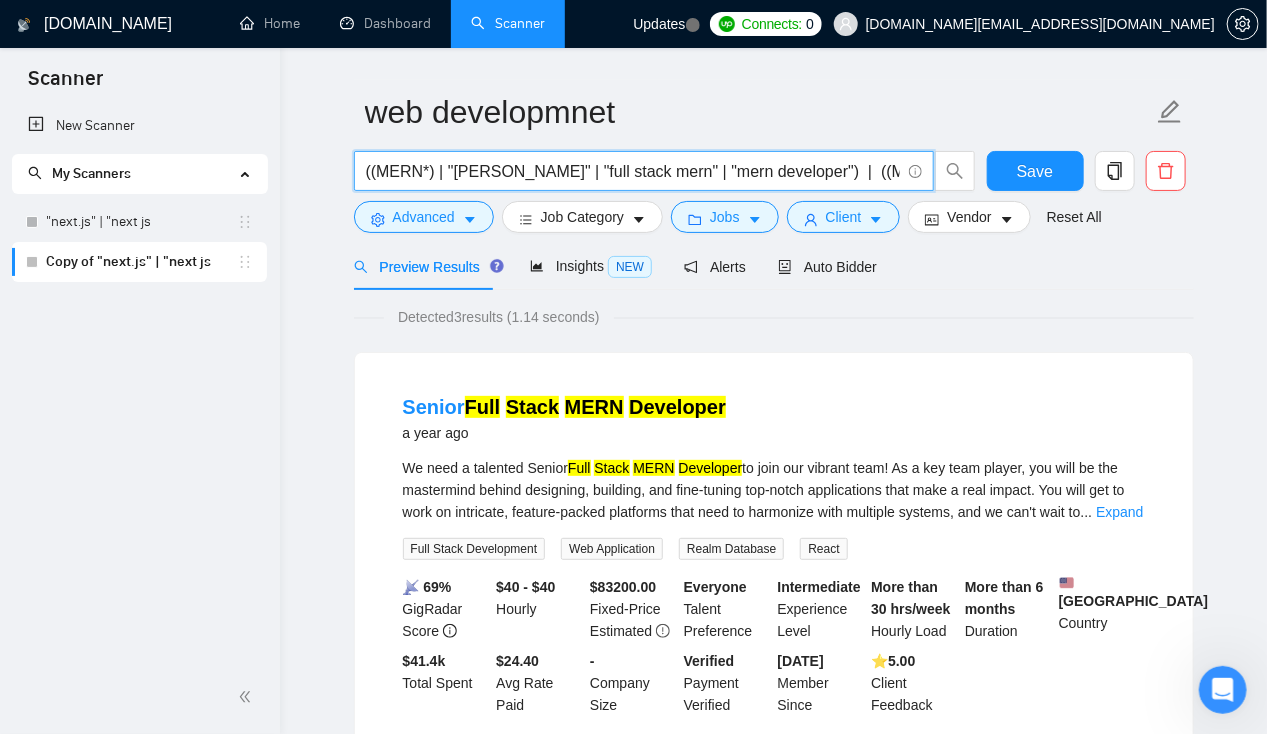 scroll, scrollTop: 0, scrollLeft: 834, axis: horizontal 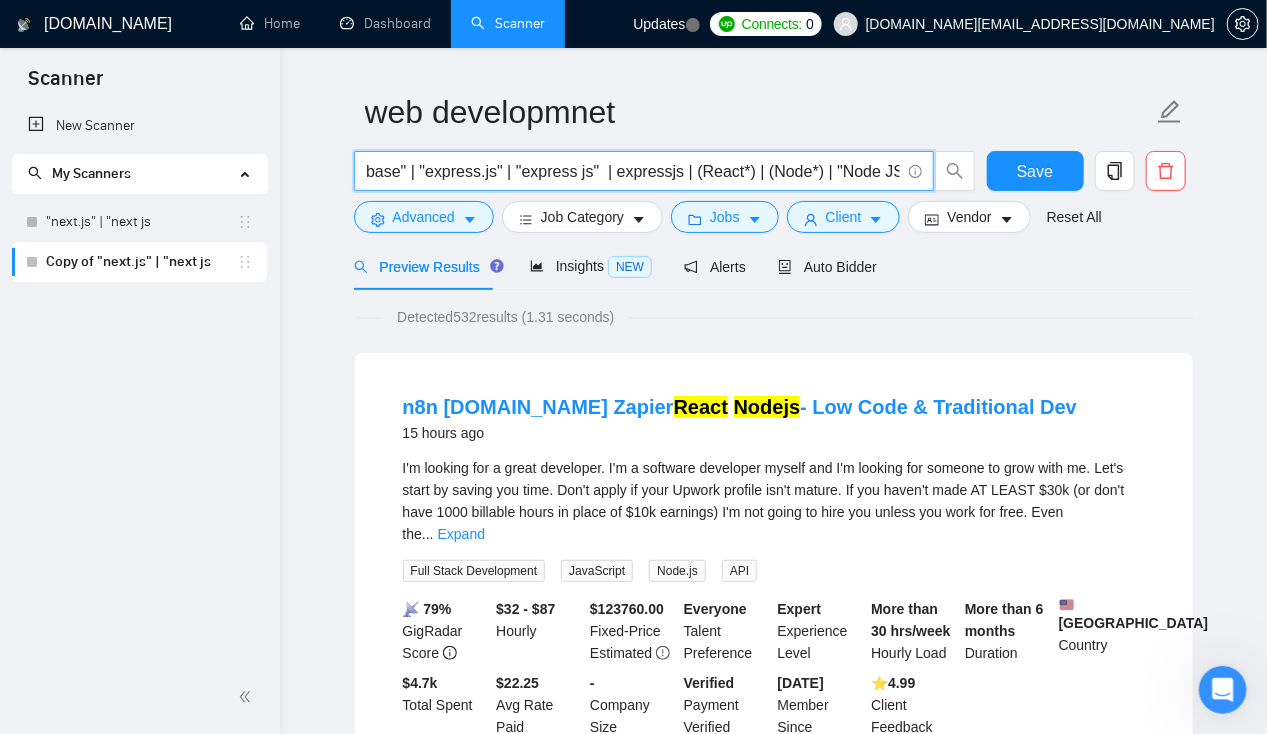 type on "((MERN*) | "mern stack" | "full stack mern" | "mern developer")  |  ((MongoDB*) | "Mongo DB" | "MongoDB database" | "express.js" | "express js"  | expressjs | (React*) | (Node*) | "Node JS" | nodejs )" 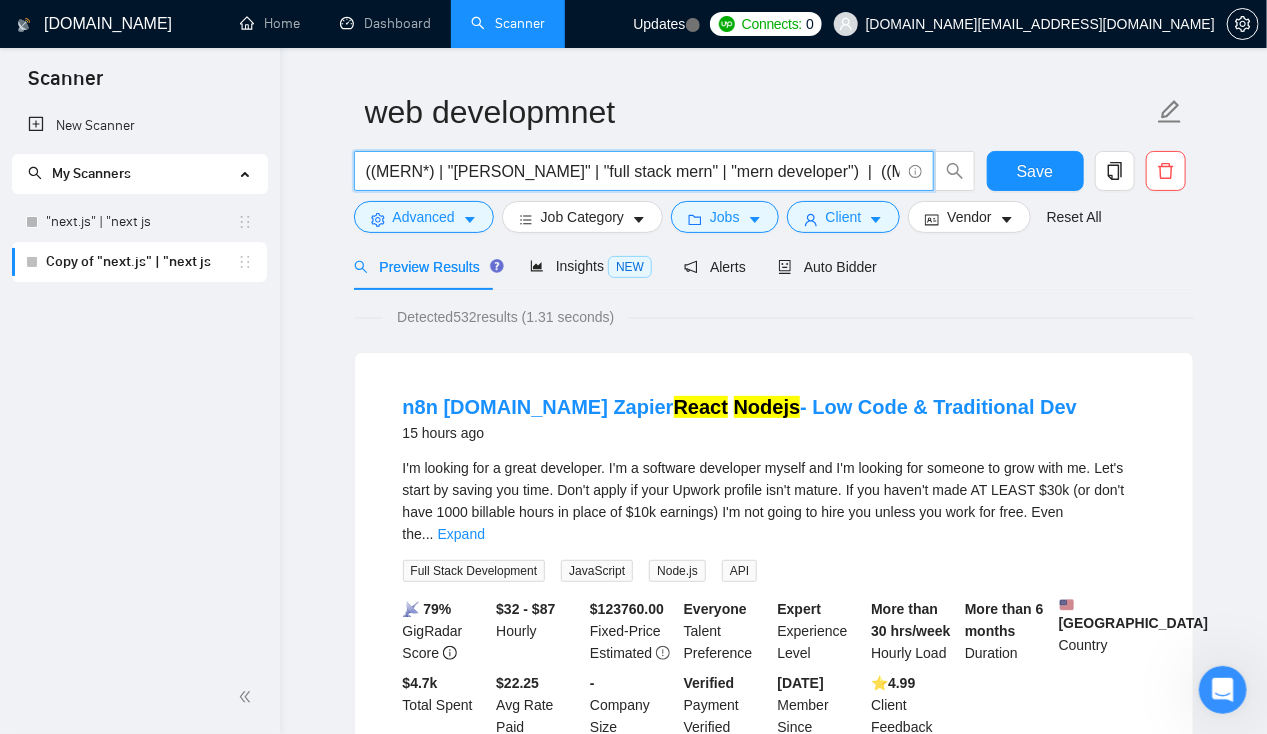 click on "((MERN*) | "mern stack" | "full stack mern" | "mern developer")  |  ((MongoDB*) | "Mongo DB" | "MongoDB database" | "express.js" | "express js"  | expressjs | (React*) | (Node*) | "Node JS" | nodejs )" at bounding box center [633, 171] 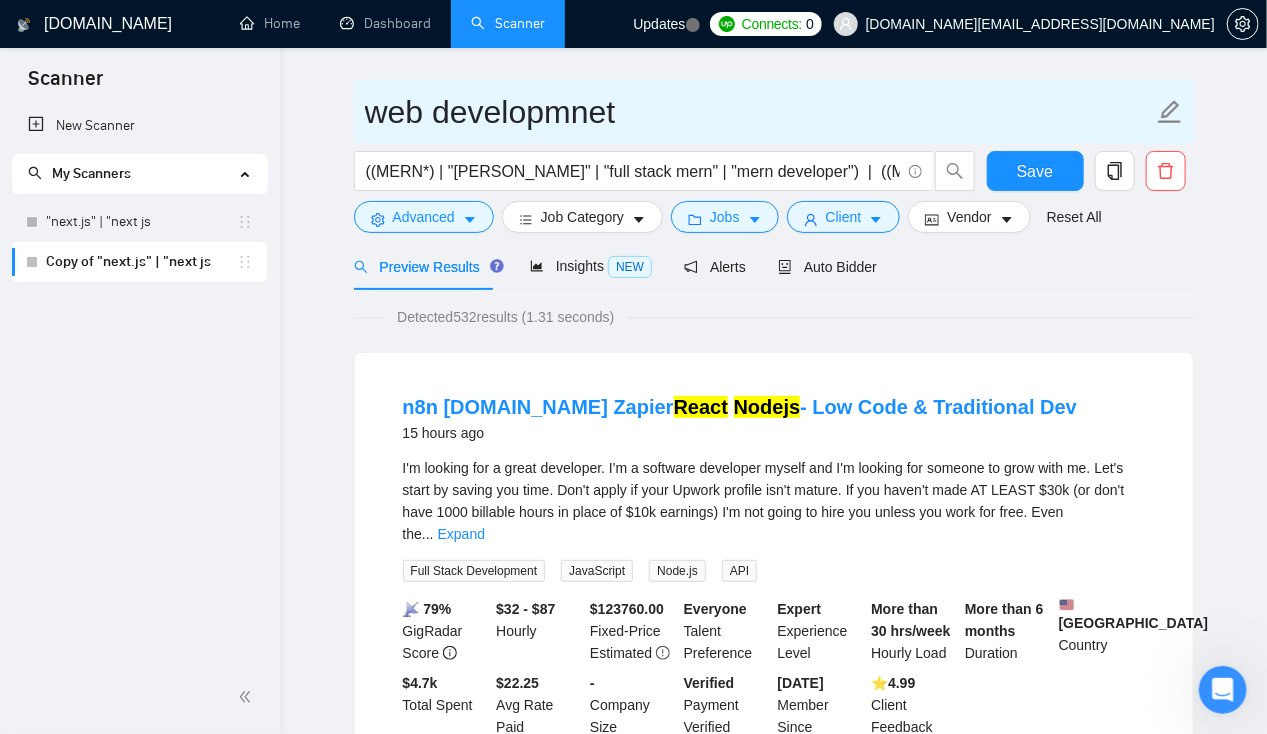 click on "web developmnet" at bounding box center (759, 112) 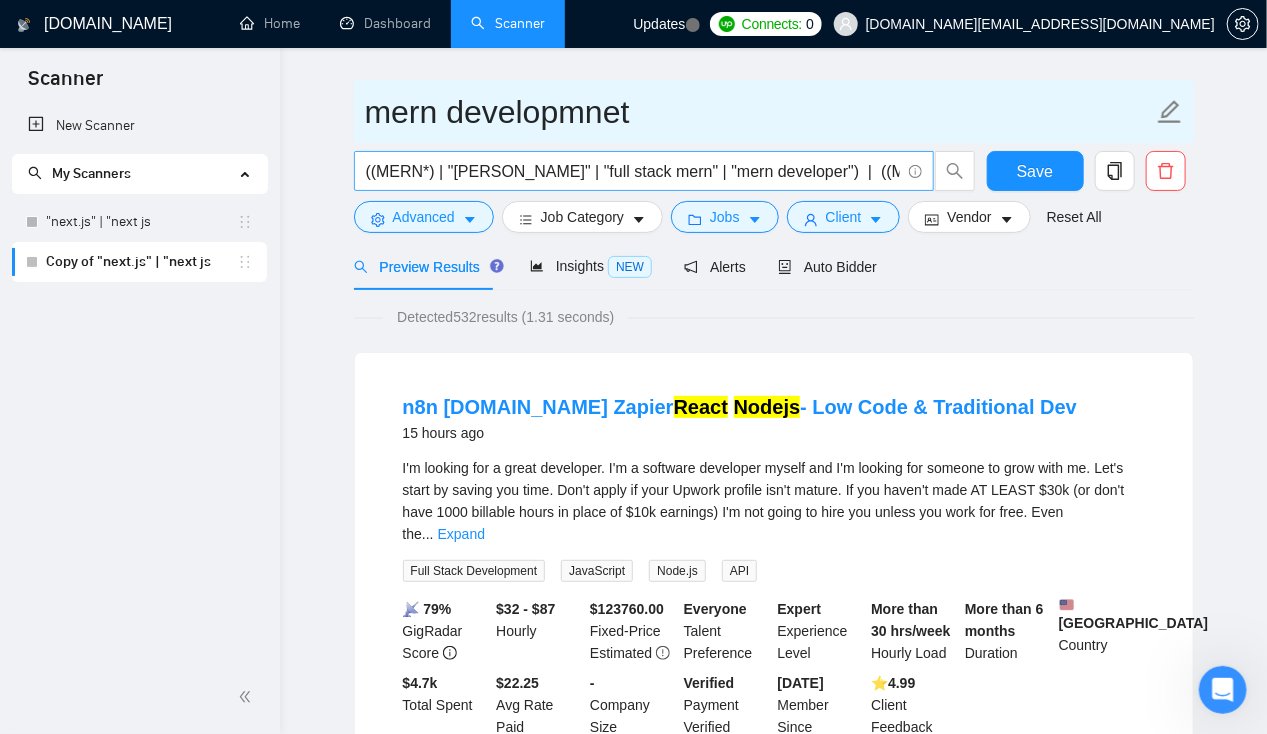 type on "mern developmnet" 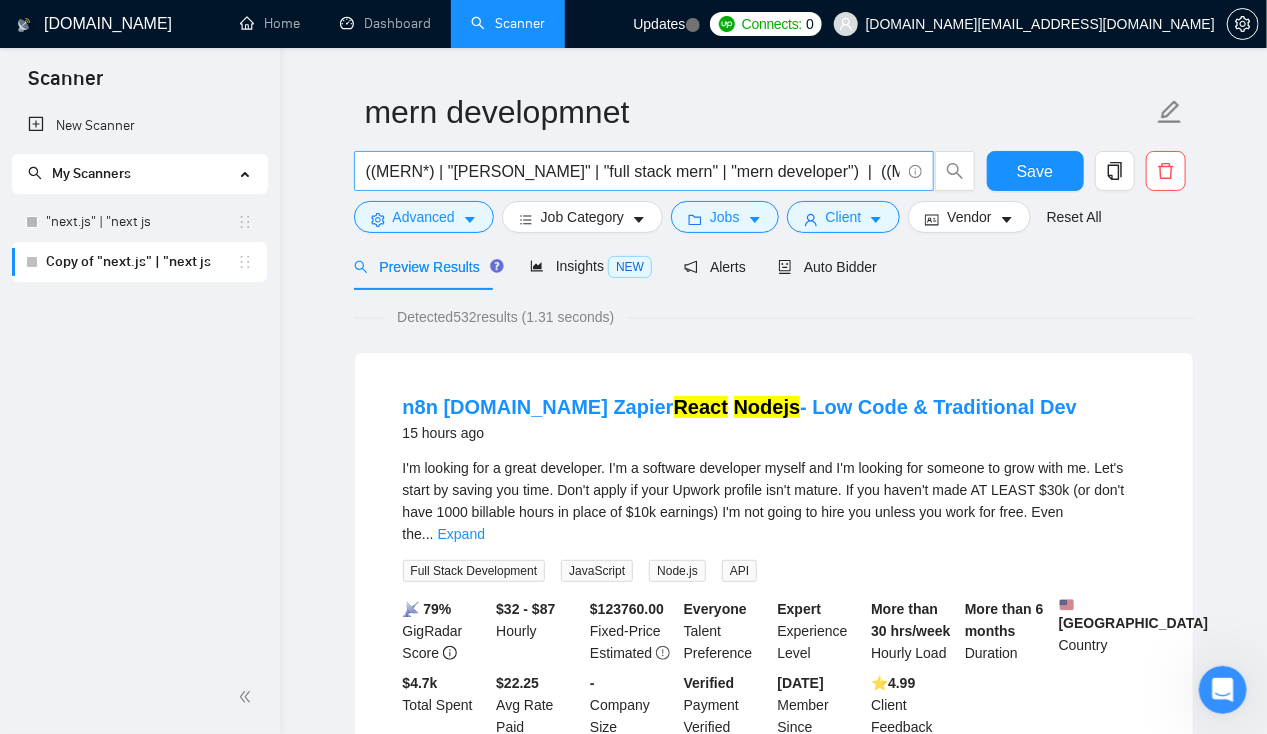 click on "((MERN*) | "mern stack" | "full stack mern" | "mern developer")  |  ((MongoDB*) | "Mongo DB" | "MongoDB database" | "express.js" | "express js"  | expressjs | (React*) | (Node*) | "Node JS" | nodejs )" at bounding box center [633, 171] 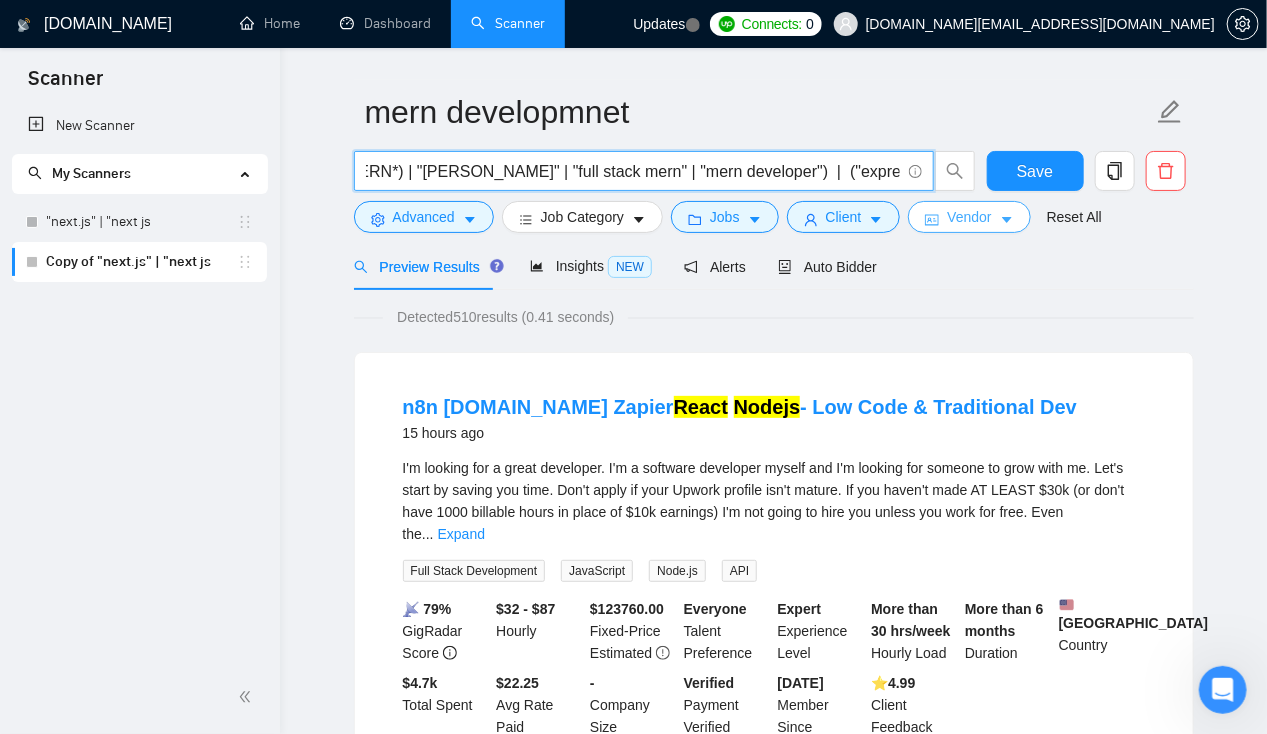 scroll, scrollTop: 0, scrollLeft: 0, axis: both 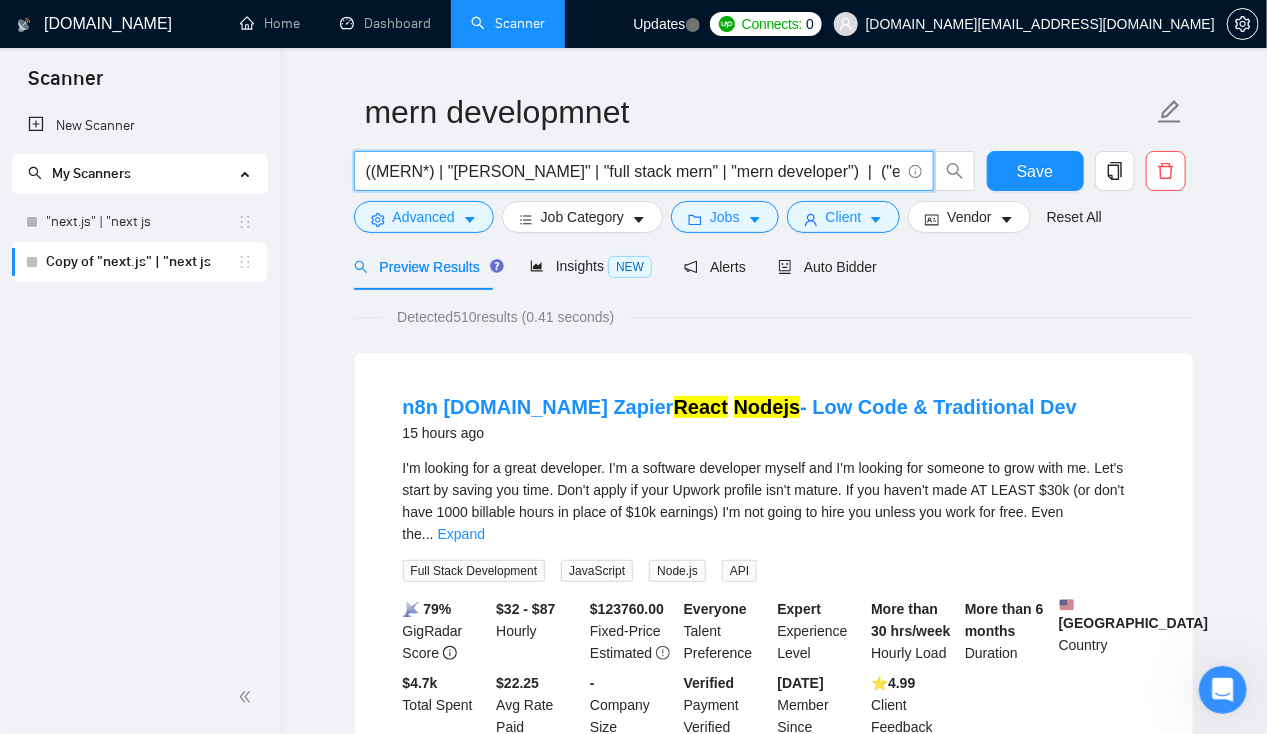 type on "((MERN*) | "mern stack" | "full stack mern" | "mern developer")  |  ("express.js" | "express js"  | expressjs | (React*) | (Node*) | "Node JS" | nodejs )" 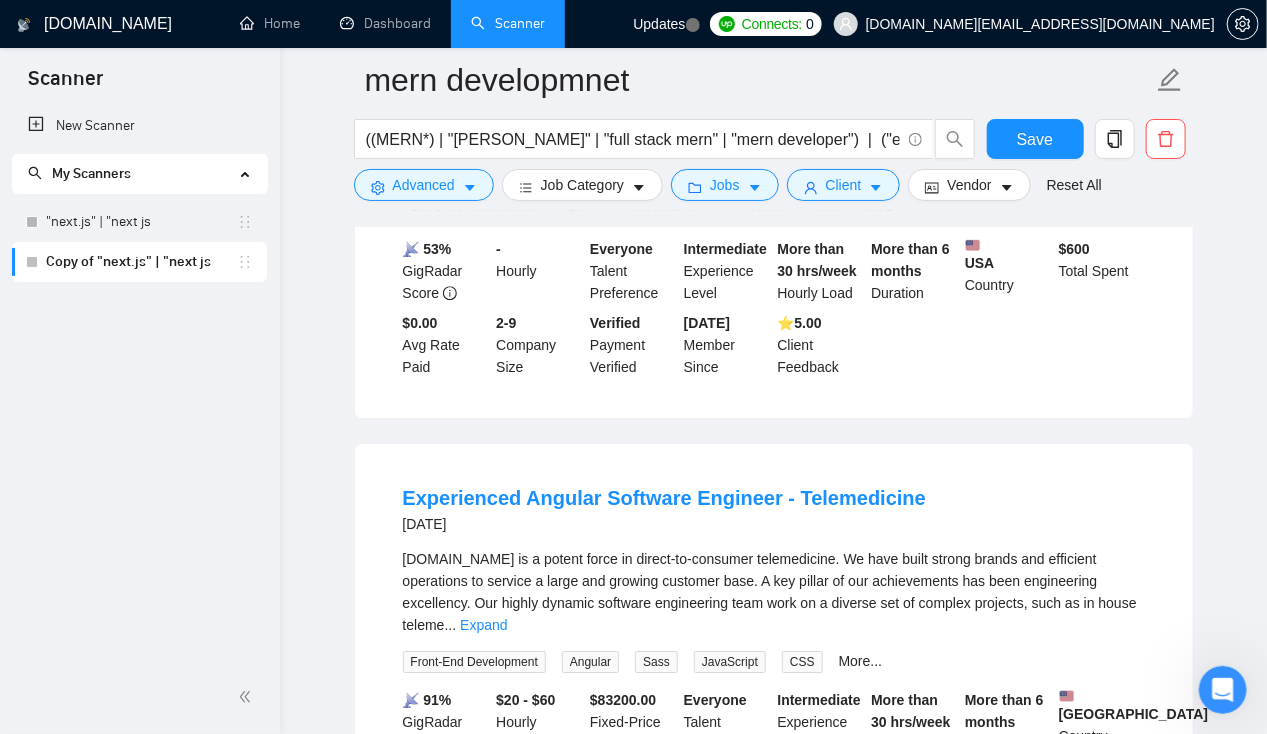 scroll, scrollTop: 2361, scrollLeft: 0, axis: vertical 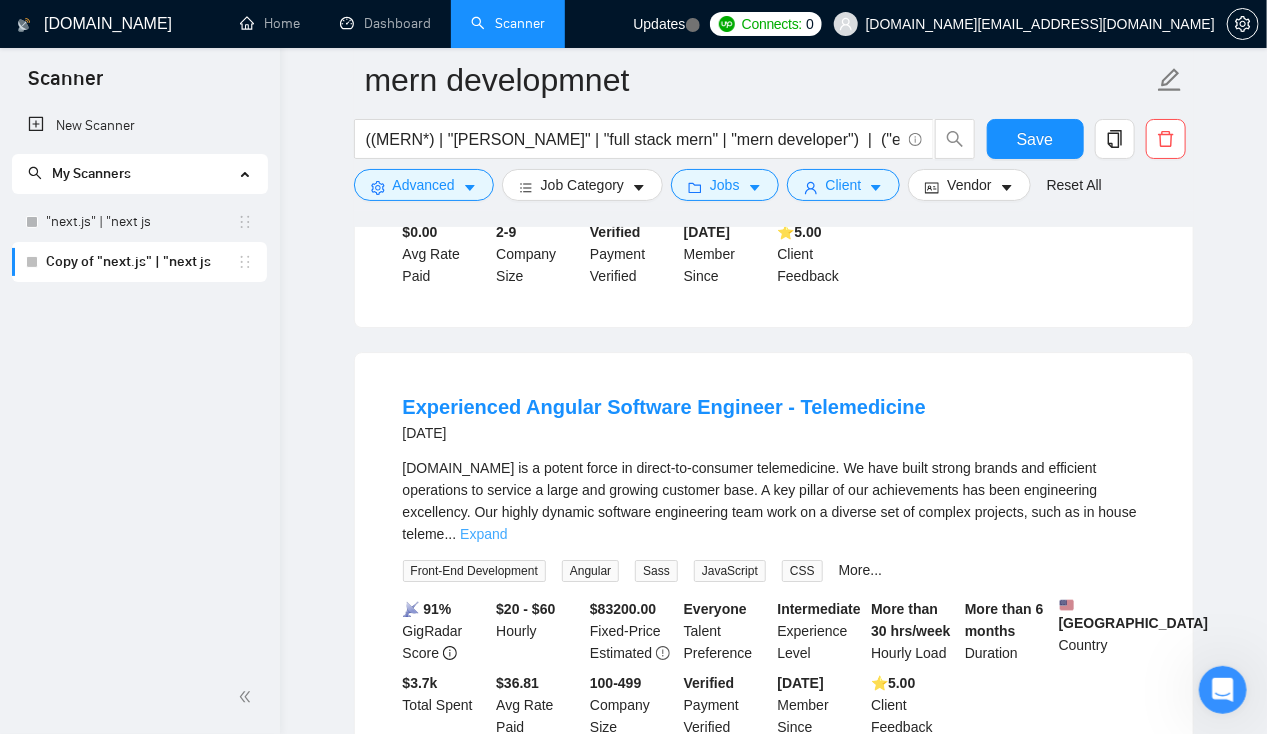 click on "Expand" at bounding box center [483, 534] 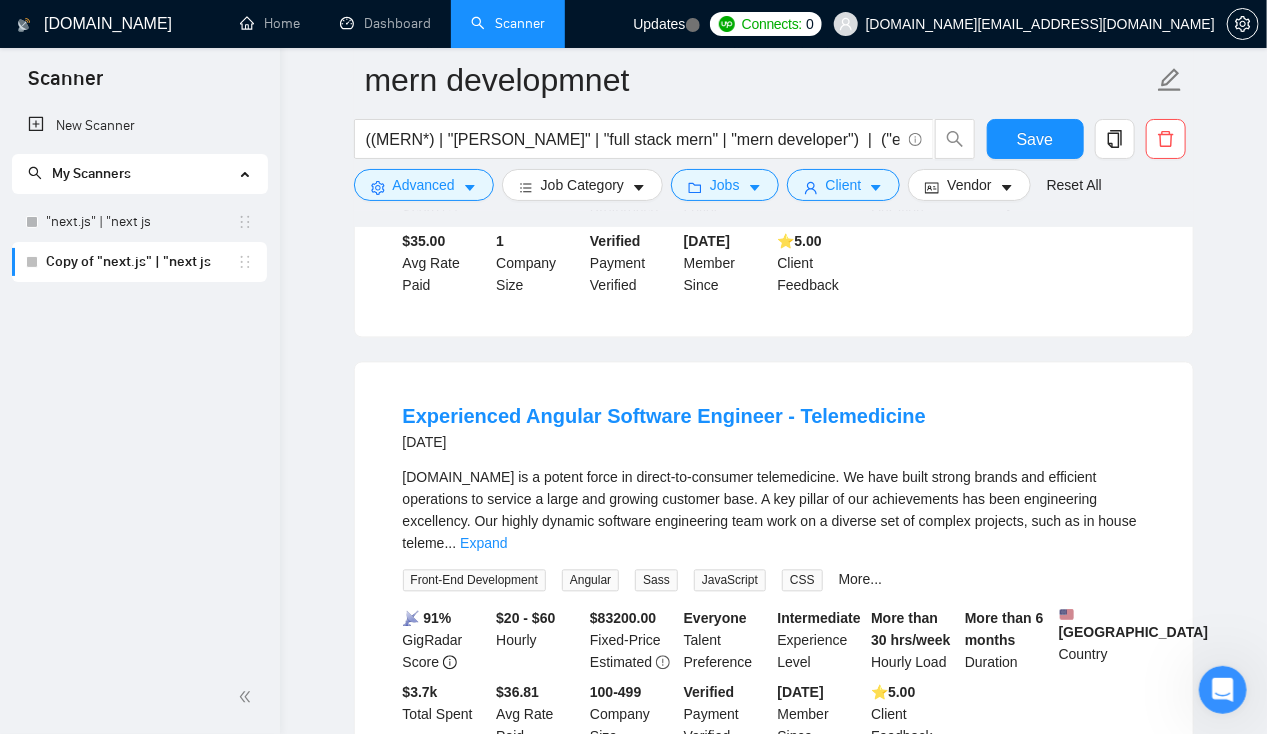 scroll, scrollTop: 4336, scrollLeft: 0, axis: vertical 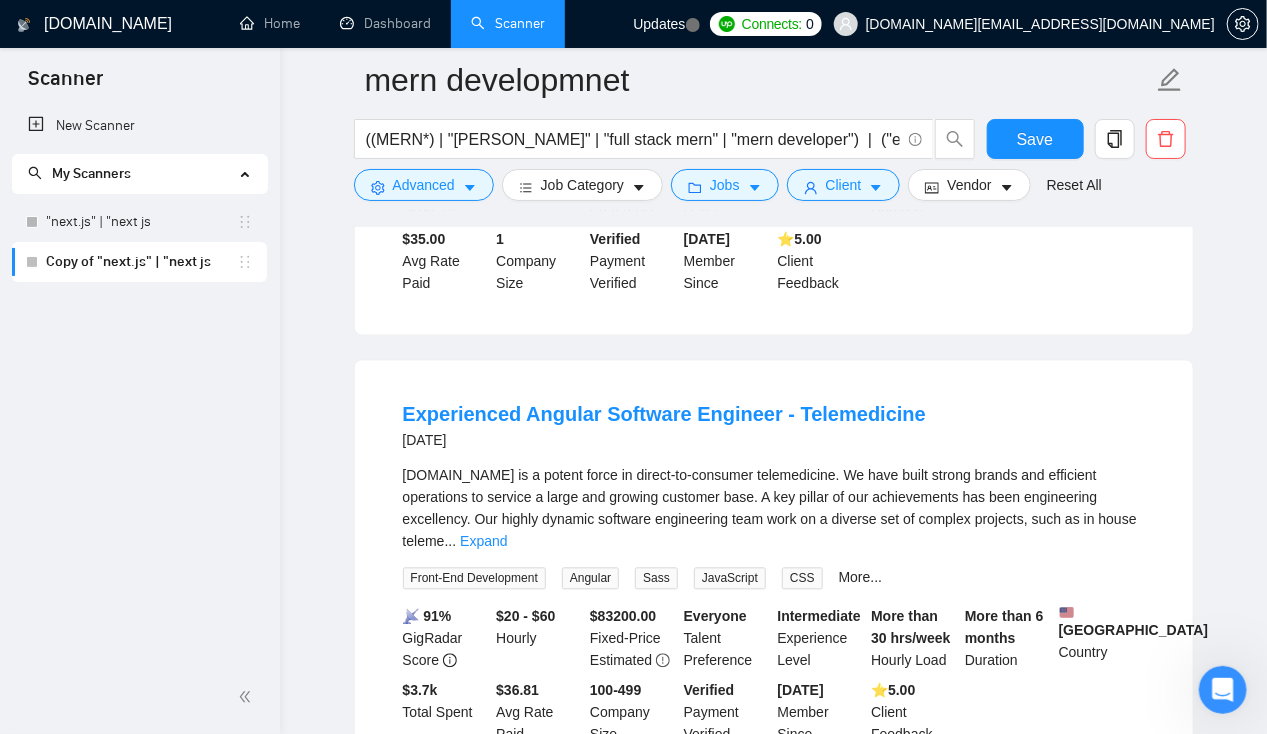 click 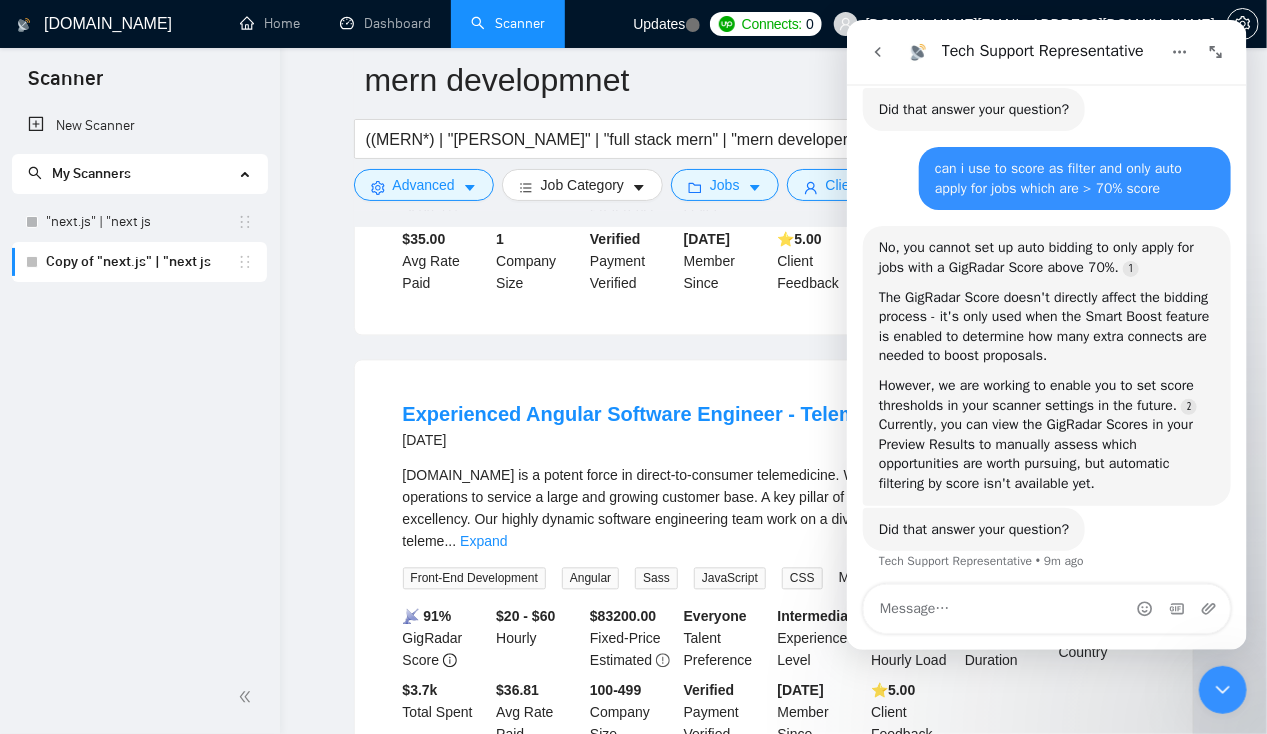 scroll, scrollTop: 536, scrollLeft: 0, axis: vertical 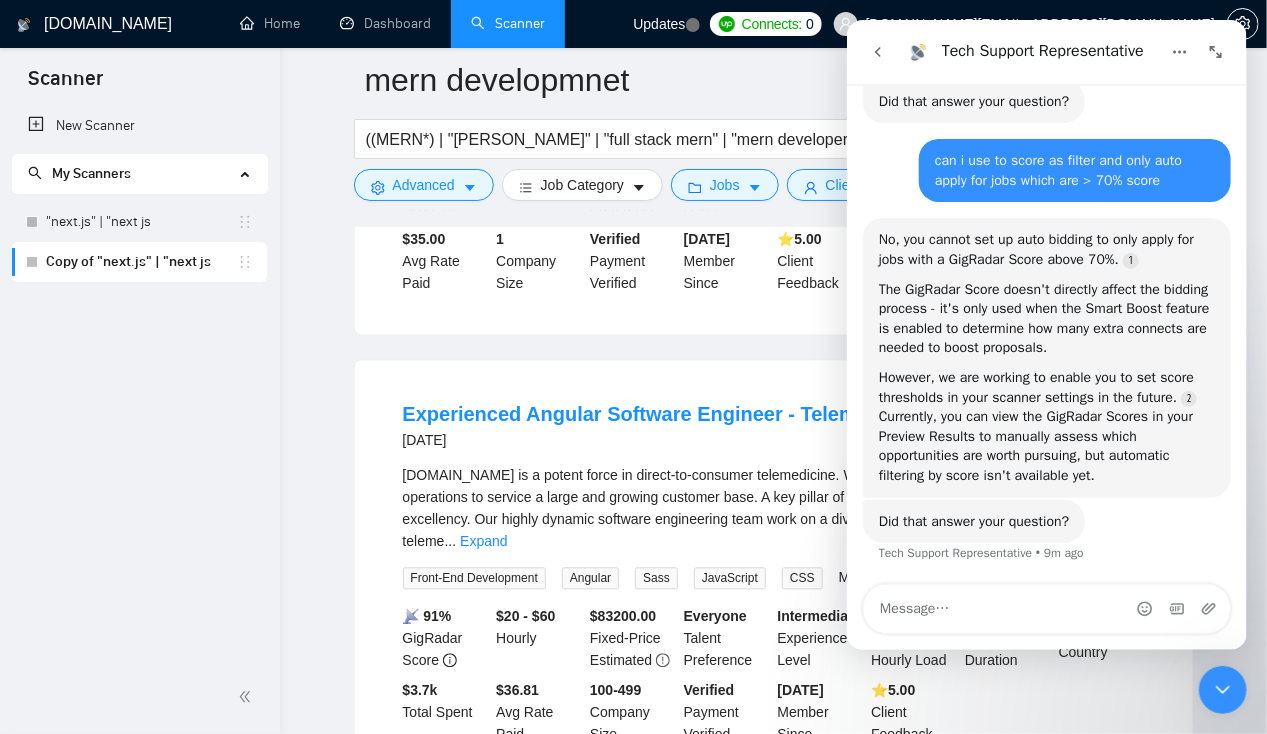 click at bounding box center (1046, 609) 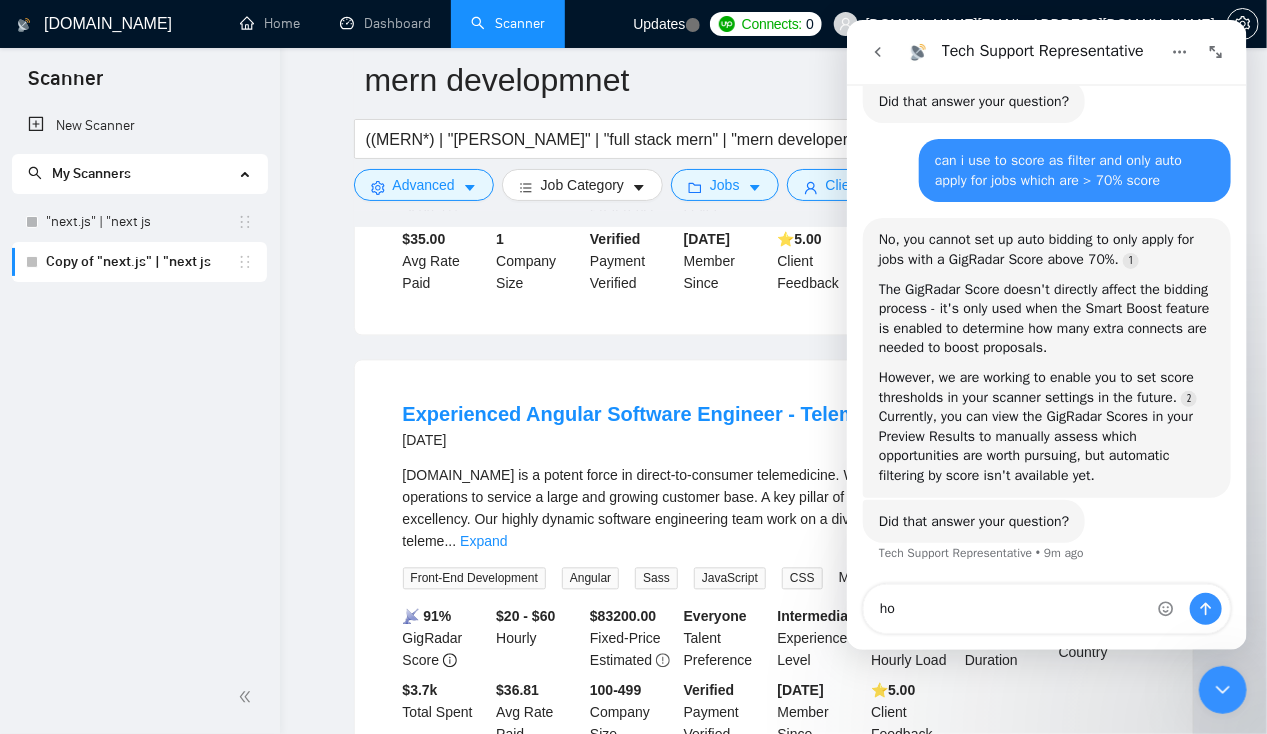 type on "h" 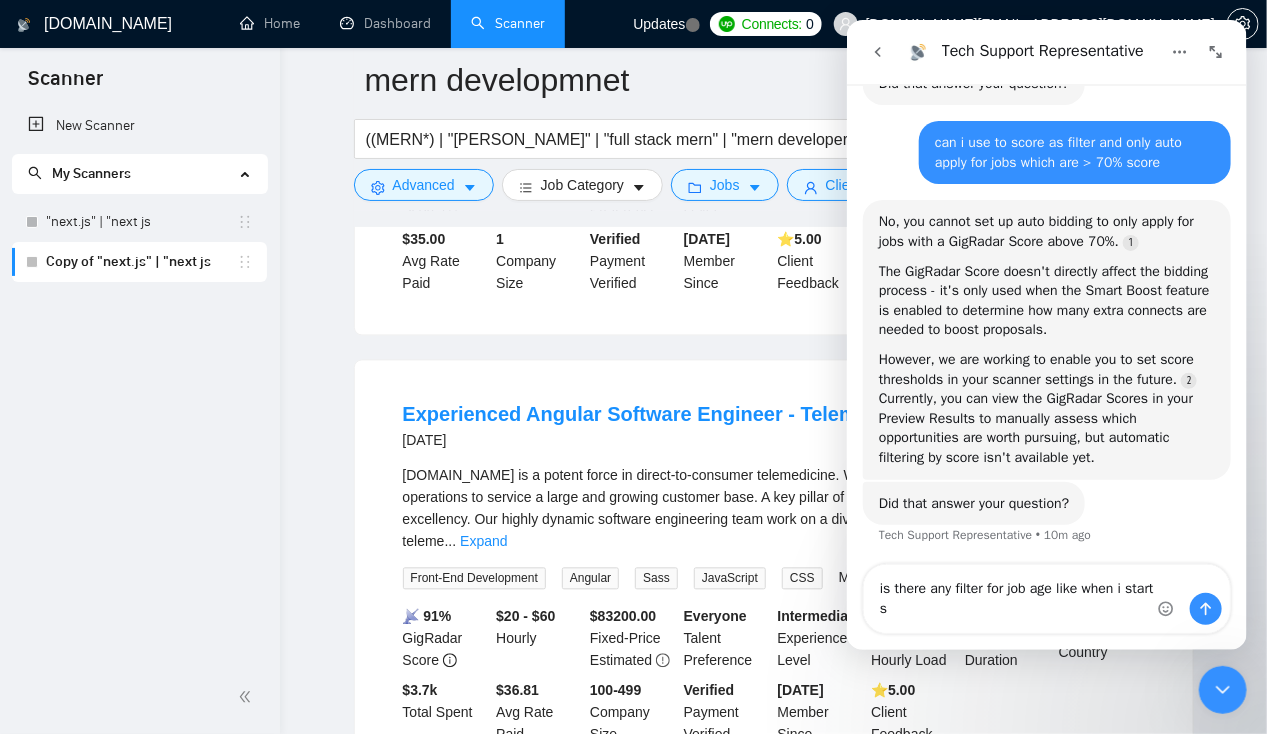 scroll, scrollTop: 556, scrollLeft: 0, axis: vertical 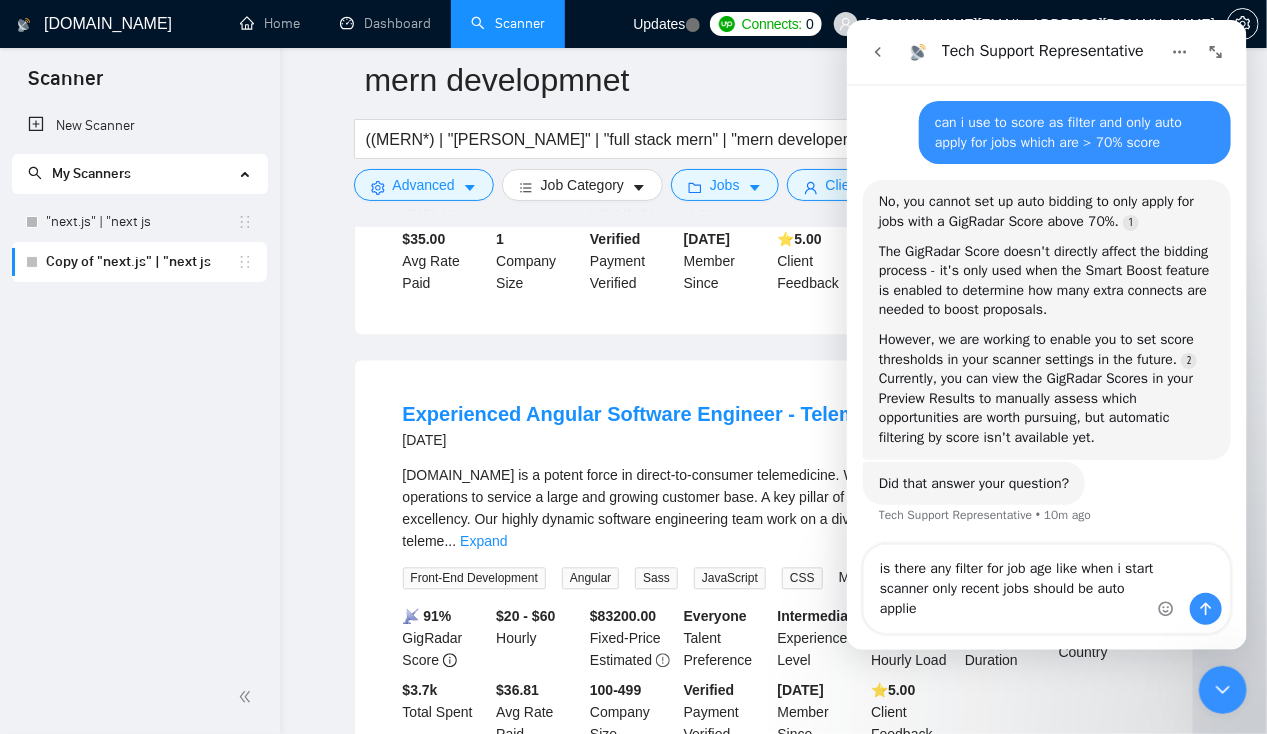 type on "is there any filter for job age like when i start scanner only recent jobs should be auto applied" 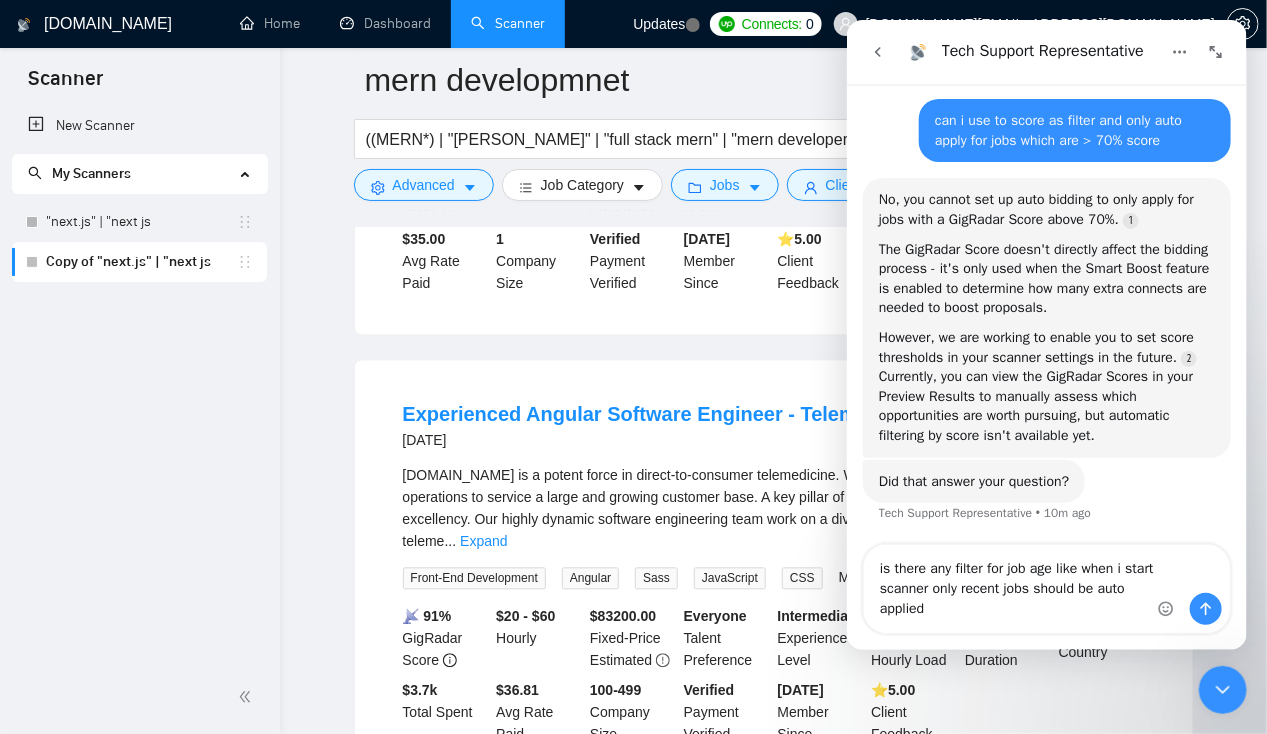 type 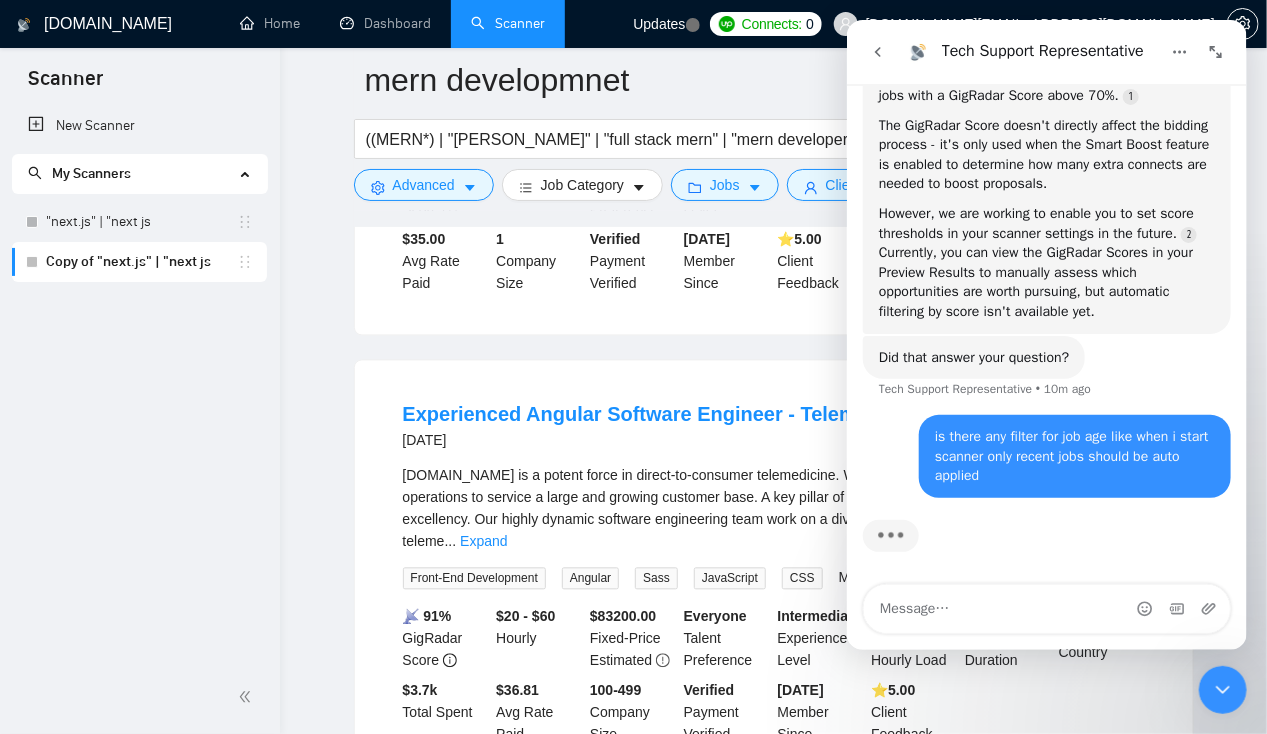 scroll, scrollTop: 709, scrollLeft: 0, axis: vertical 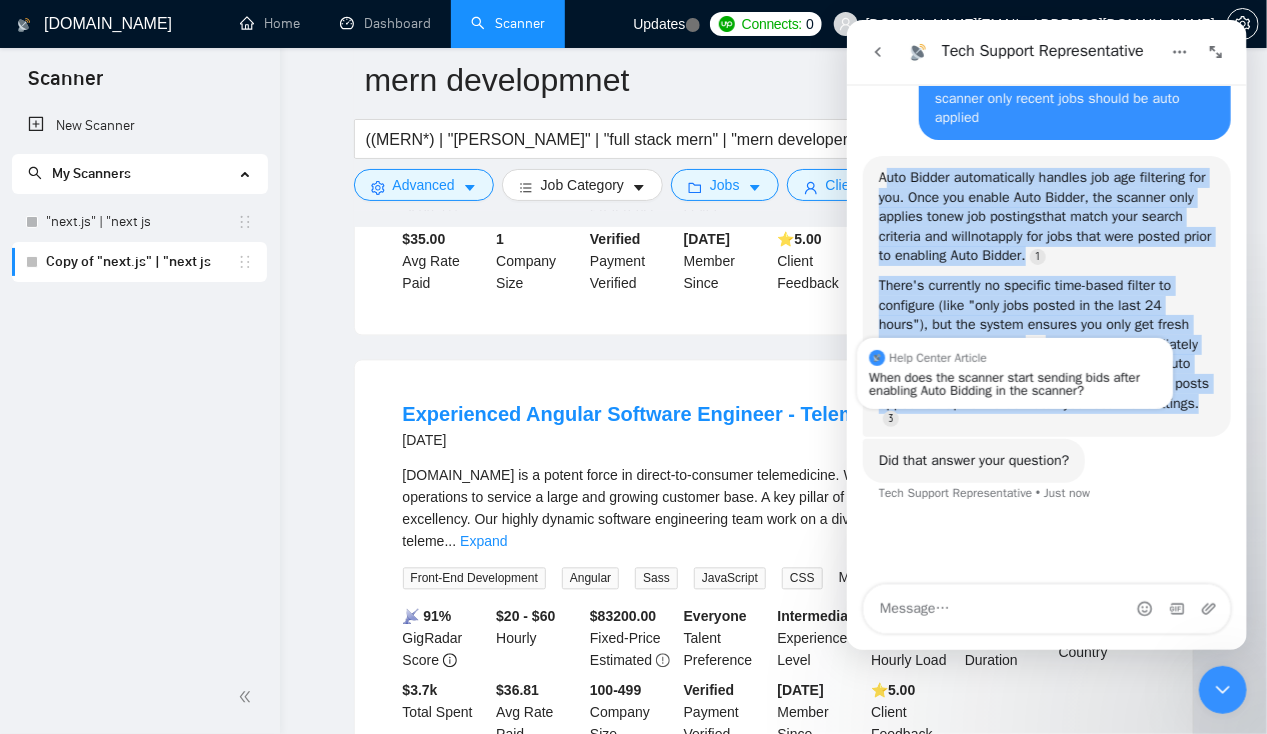 drag, startPoint x: 888, startPoint y: 193, endPoint x: 1017, endPoint y: 433, distance: 272.47202 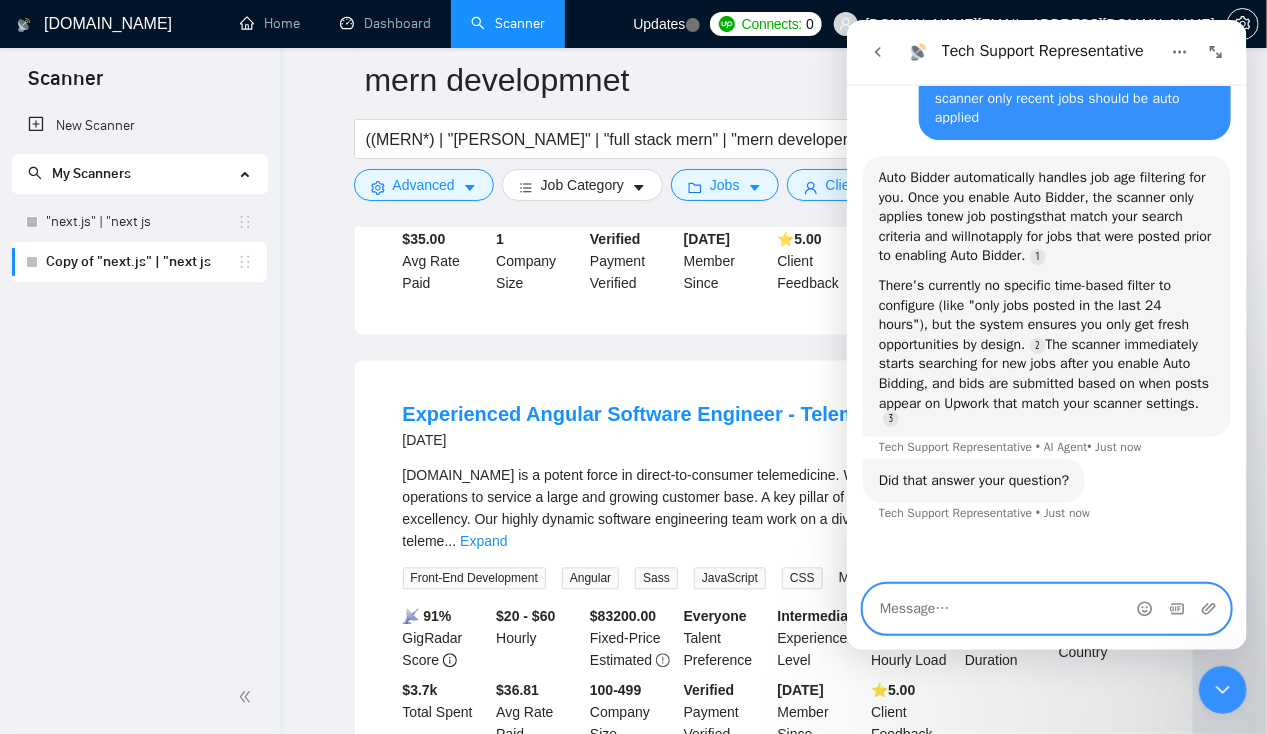 drag, startPoint x: 1017, startPoint y: 433, endPoint x: 967, endPoint y: 586, distance: 160.96272 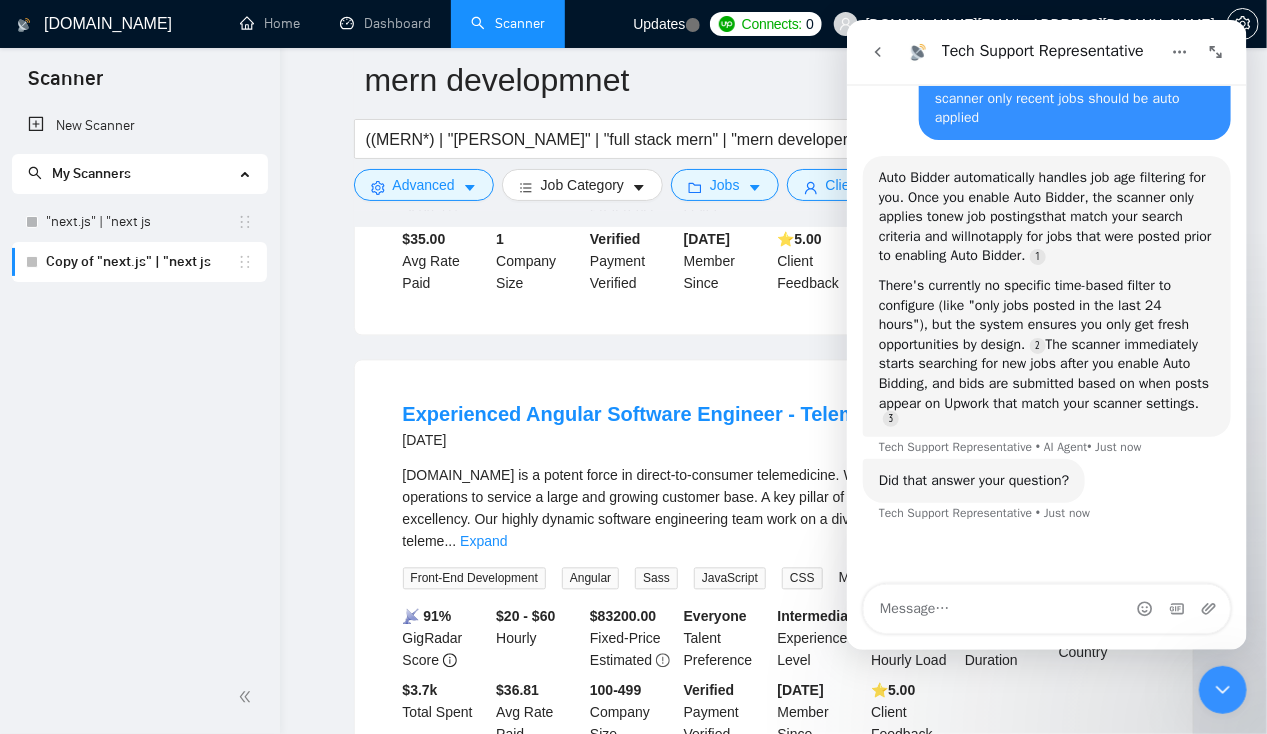 click 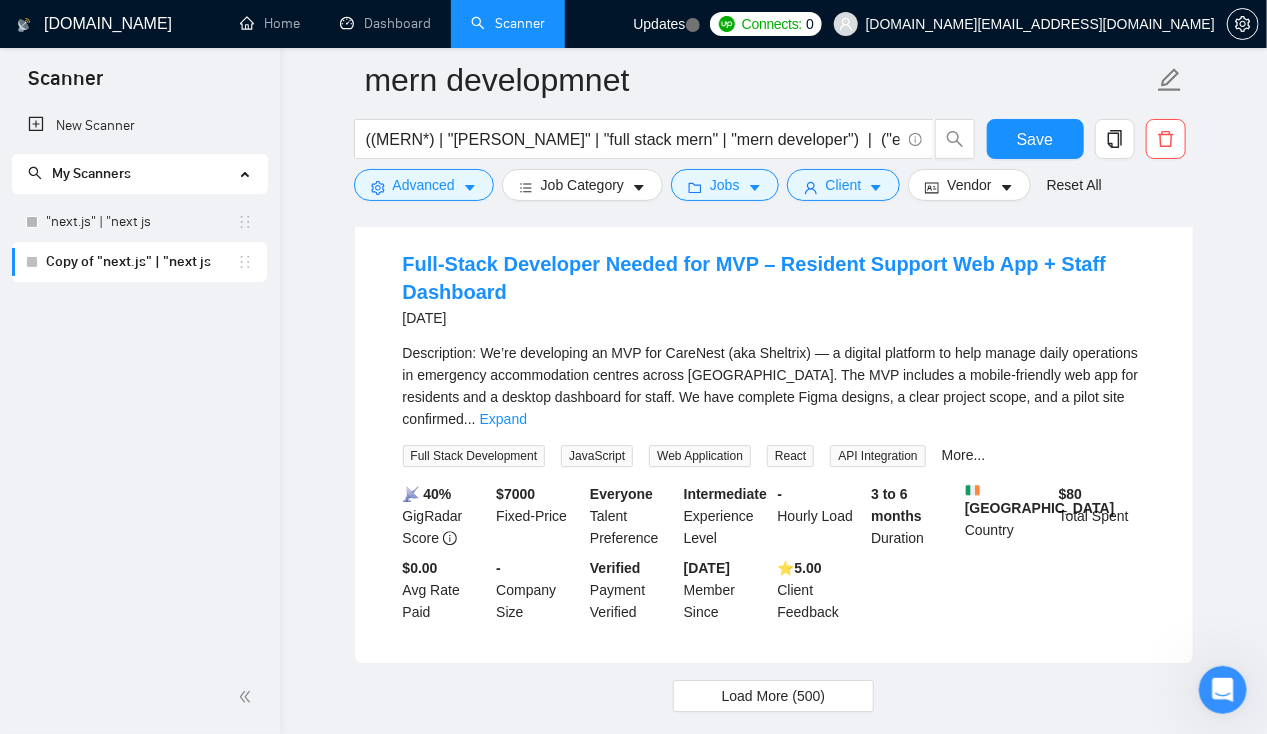 scroll, scrollTop: 4997, scrollLeft: 0, axis: vertical 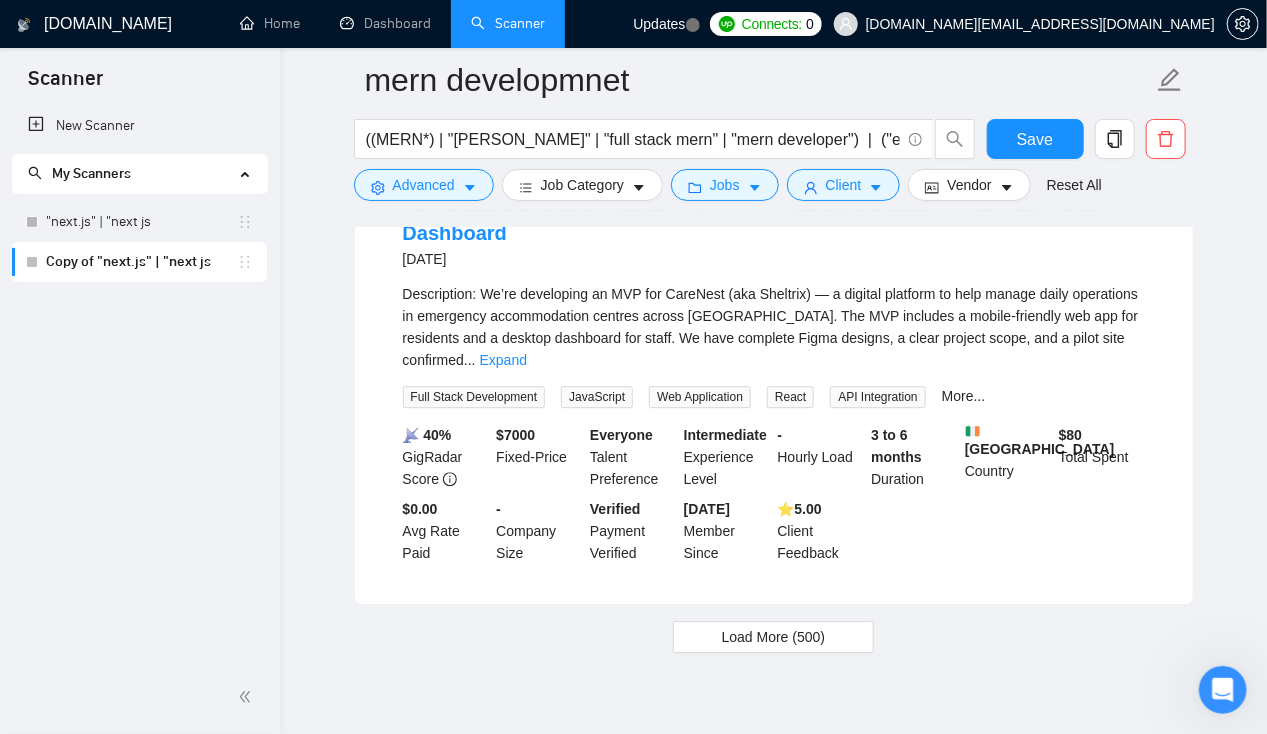 click on "GigRadar.io Home Dashboard Scanner Updates
Connects: 0 meetri.in@gmail.com mern developmnet ((MERN*) | "mern stack" | "full stack mern" | "mern developer")  |  ("express.js" | "express js"  | expressjs | (React*) | (Node*) | "Node JS" | nodejs ) Save Advanced   Job Category   Jobs   Client   Vendor   Reset All Preview Results Insights NEW Alerts Auto Bidder Detected   510  results   (0.41 seconds) n8n Make.com Zapier  React   Nodejs  - Low Code & Traditional Dev 15 hours ago I'm looking for a great developer. I'm a software developer myself and I'm looking for someone to grow with me.
Let's start by saving you time. Don't apply if your Upwork profile isn't mature. If you haven't made AT LEAST $30k (or don't have 1000 billable hours in place of $10k earnings) I'm not going to hire you unless you work for free. Even the ... Expand Full Stack Development JavaScript Node.js API 📡   79% GigRadar Score   $32 - $87 Hourly $ 123760.00 Fixed-Price Estimated   $" at bounding box center [773, -2095] 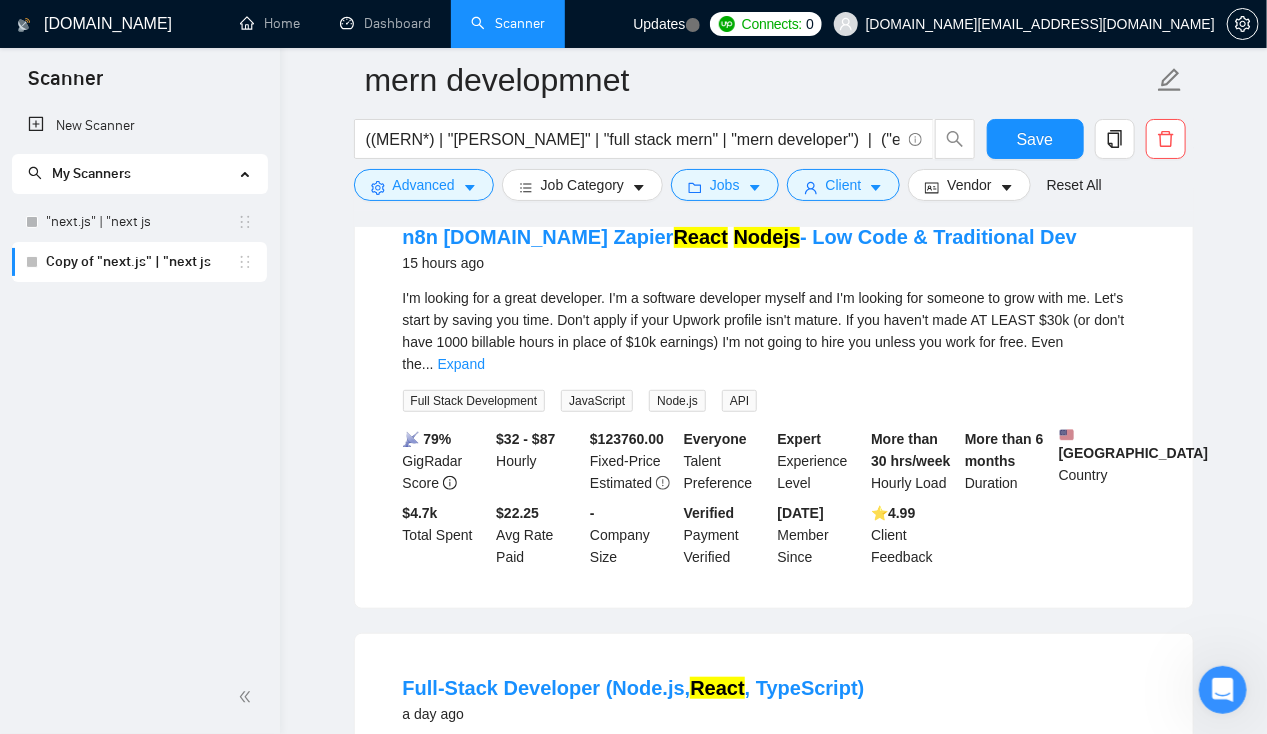 scroll, scrollTop: 233, scrollLeft: 0, axis: vertical 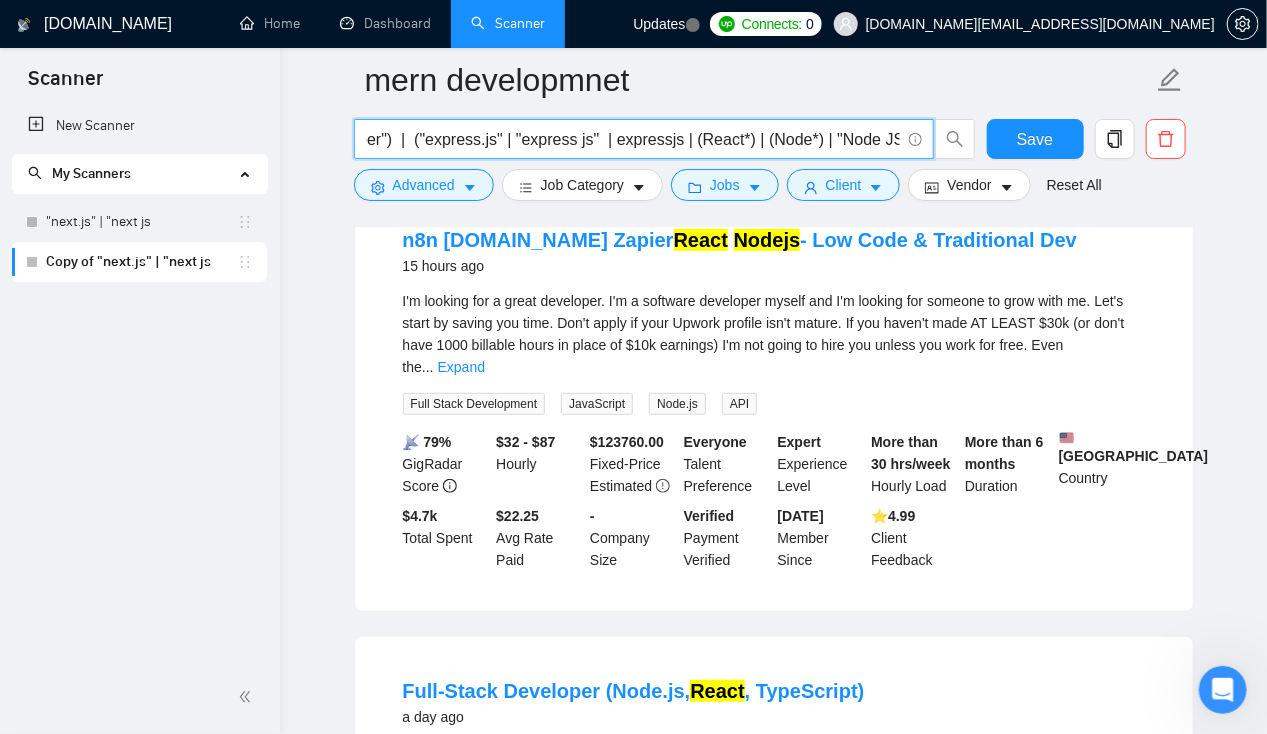 drag, startPoint x: 708, startPoint y: 142, endPoint x: 988, endPoint y: 163, distance: 280.7864 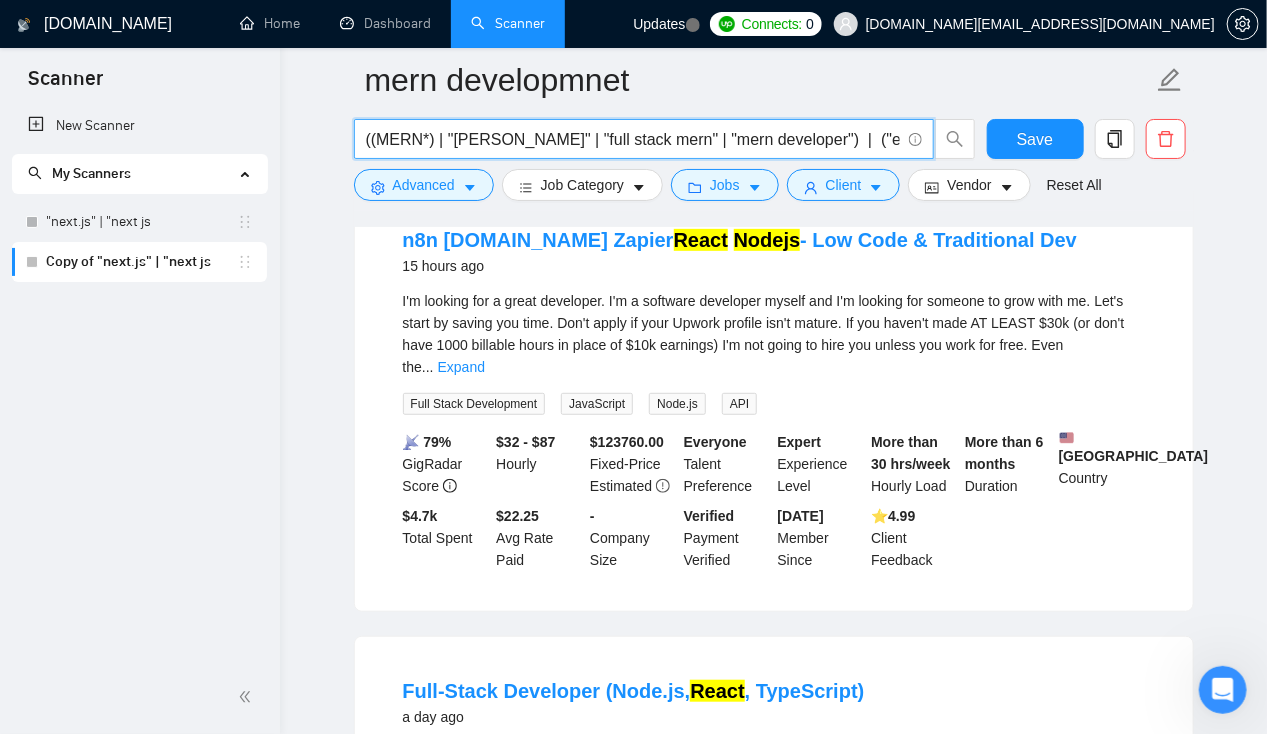 click on "GigRadar.io Home Dashboard Scanner Updates
Connects: 0 meetri.in@gmail.com mern developmnet ((MERN*) | "mern stack" | "full stack mern" | "mern developer")  |  ("express.js" | "express js"  | expressjs | (React*) | (Node*) | "Node JS" | nodejs ) Save Advanced   Job Category   Jobs   Client   Vendor   Reset All Preview Results Insights NEW Alerts Auto Bidder Detected   510  results   (0.41 seconds) n8n Make.com Zapier  React   Nodejs  - Low Code & Traditional Dev 15 hours ago I'm looking for a great developer. I'm a software developer myself and I'm looking for someone to grow with me.
Let's start by saving you time. Don't apply if your Upwork profile isn't mature. If you haven't made AT LEAST $30k (or don't have 1000 billable hours in place of $10k earnings) I'm not going to hire you unless you work for free. Even the ... Expand Full Stack Development JavaScript Node.js API 📡   79% GigRadar Score   $32 - $87 Hourly $ 123760.00 Fixed-Price Estimated   $" at bounding box center (773, 2669) 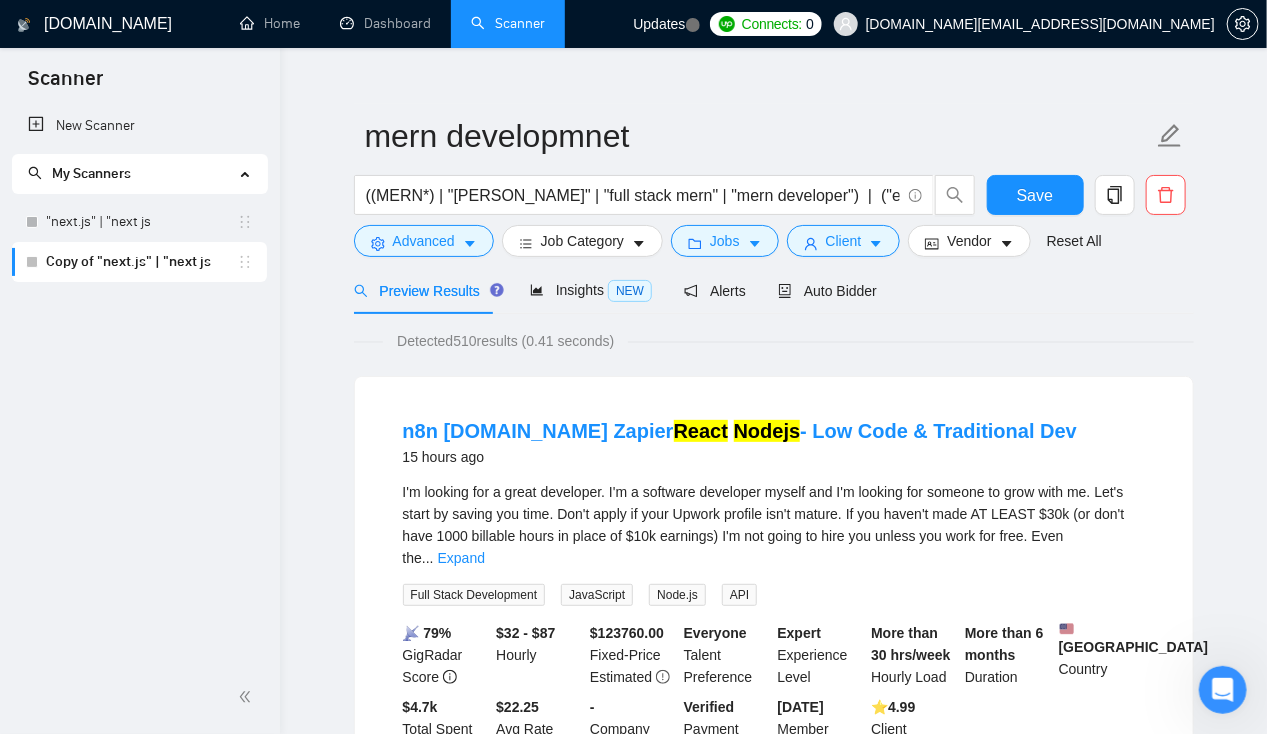 scroll, scrollTop: 0, scrollLeft: 0, axis: both 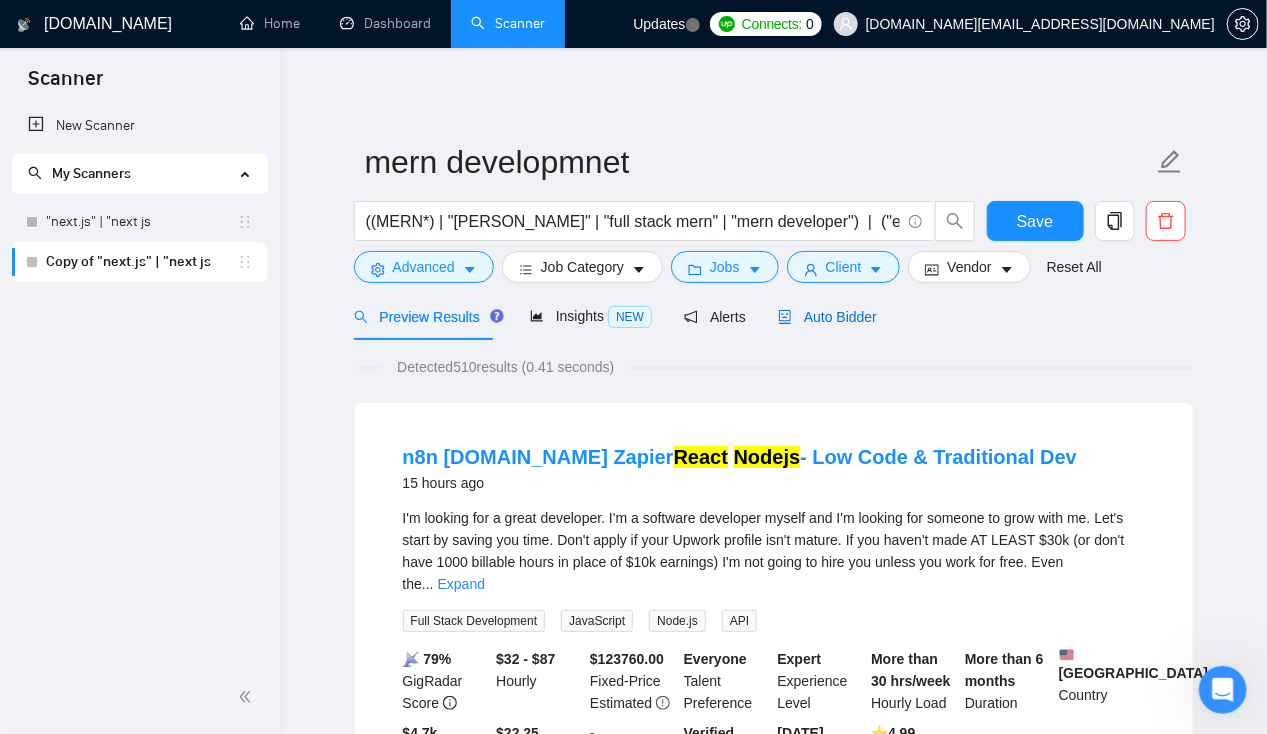 click on "Auto Bidder" at bounding box center (827, 317) 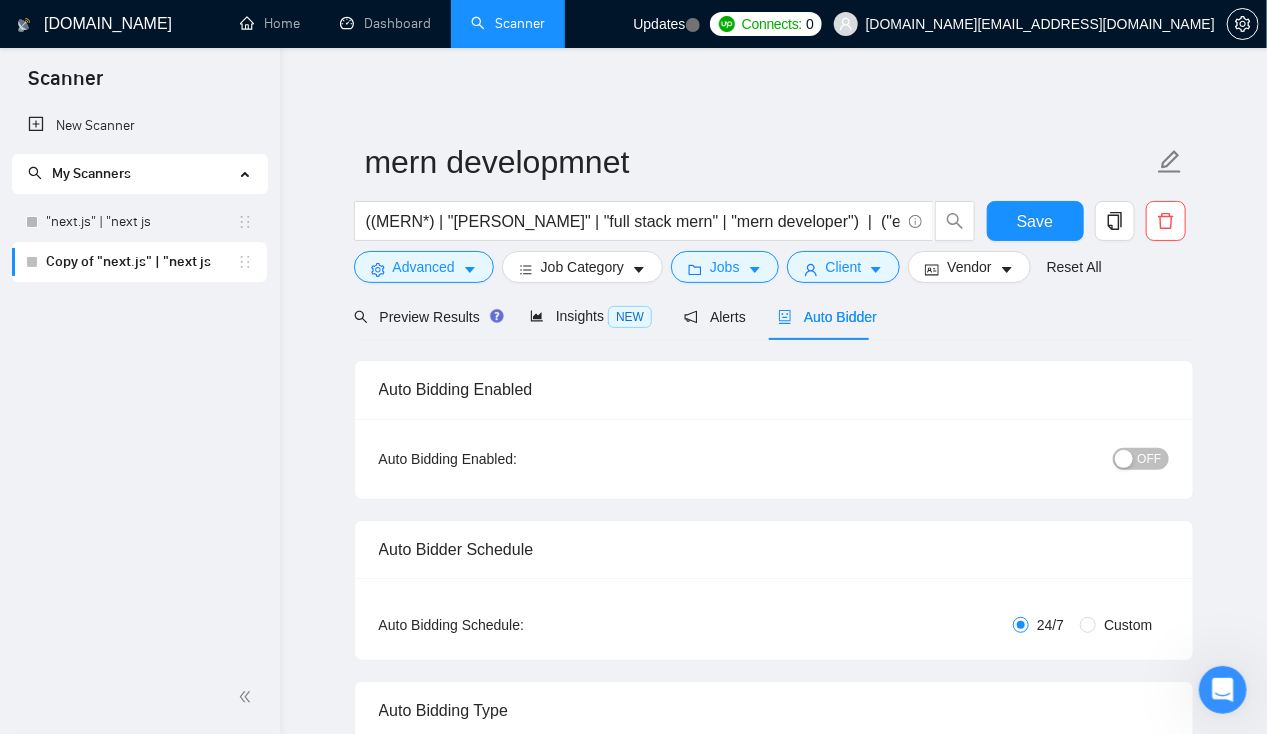 click on "OFF" at bounding box center [1150, 459] 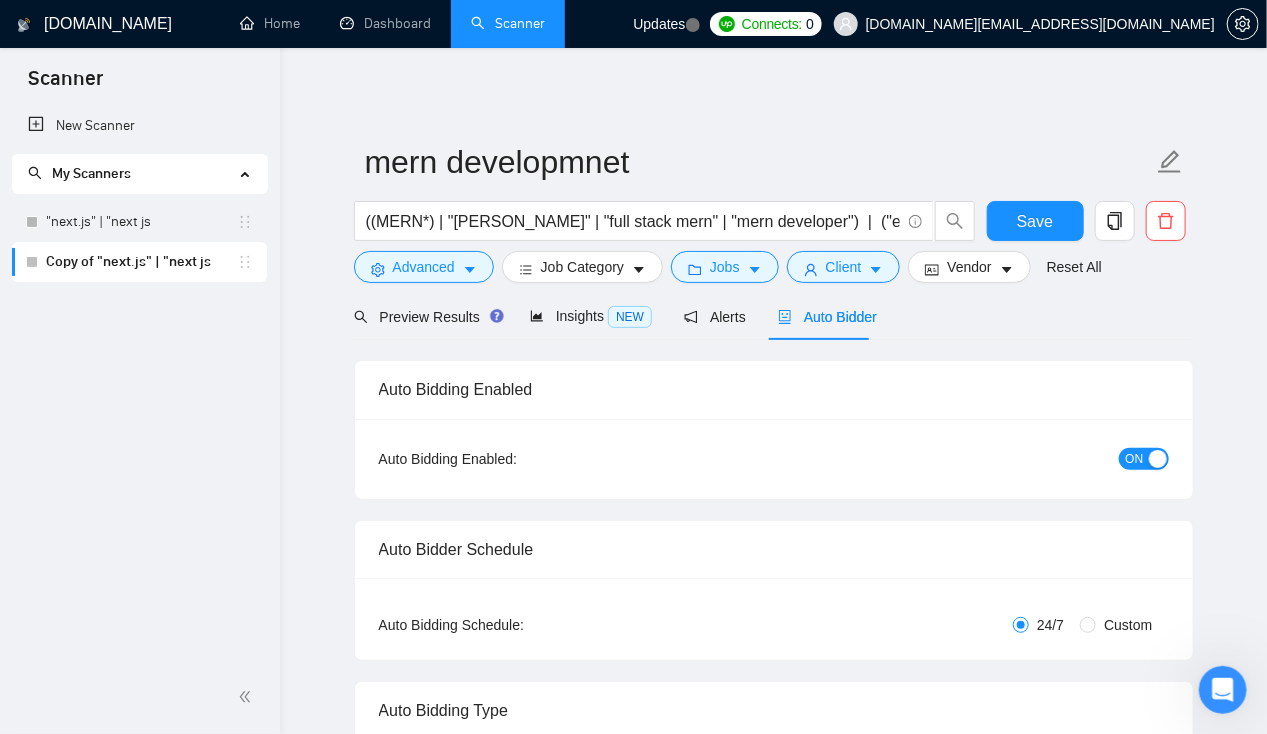click on "ON" at bounding box center (1135, 459) 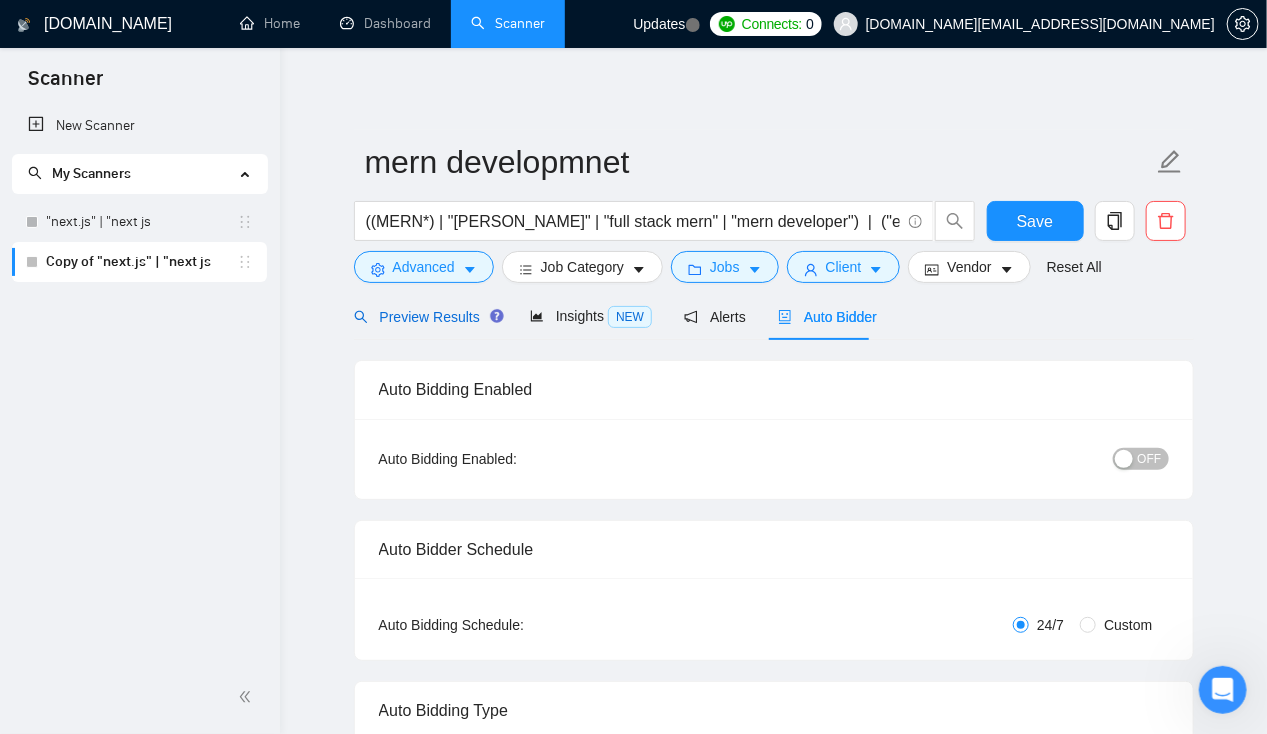 click on "Preview Results" at bounding box center [426, 317] 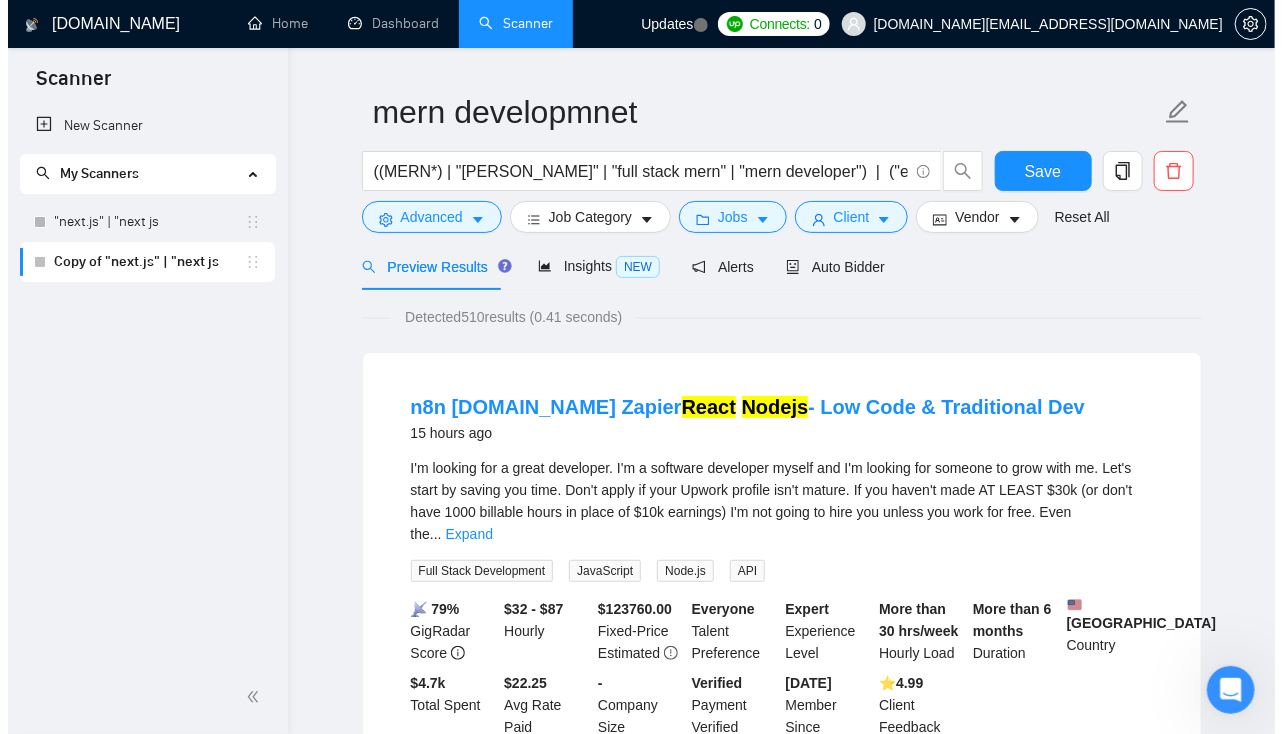 scroll, scrollTop: 0, scrollLeft: 0, axis: both 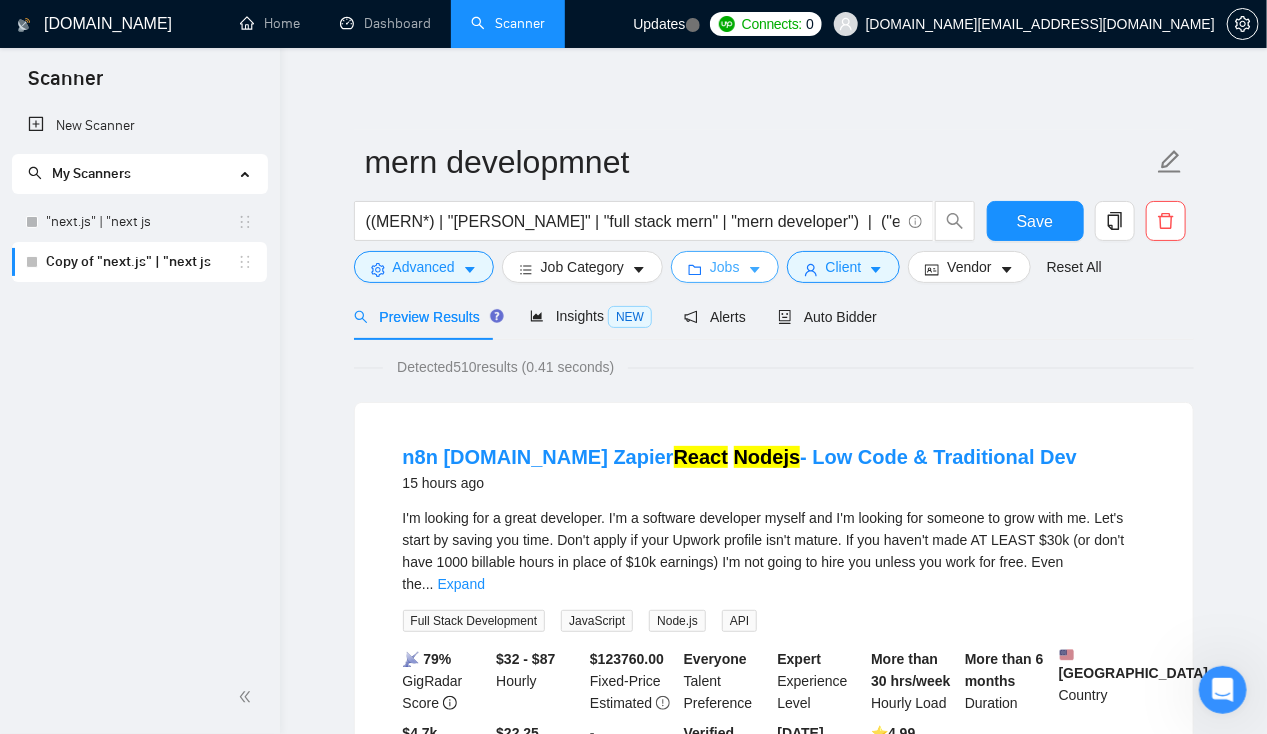 click 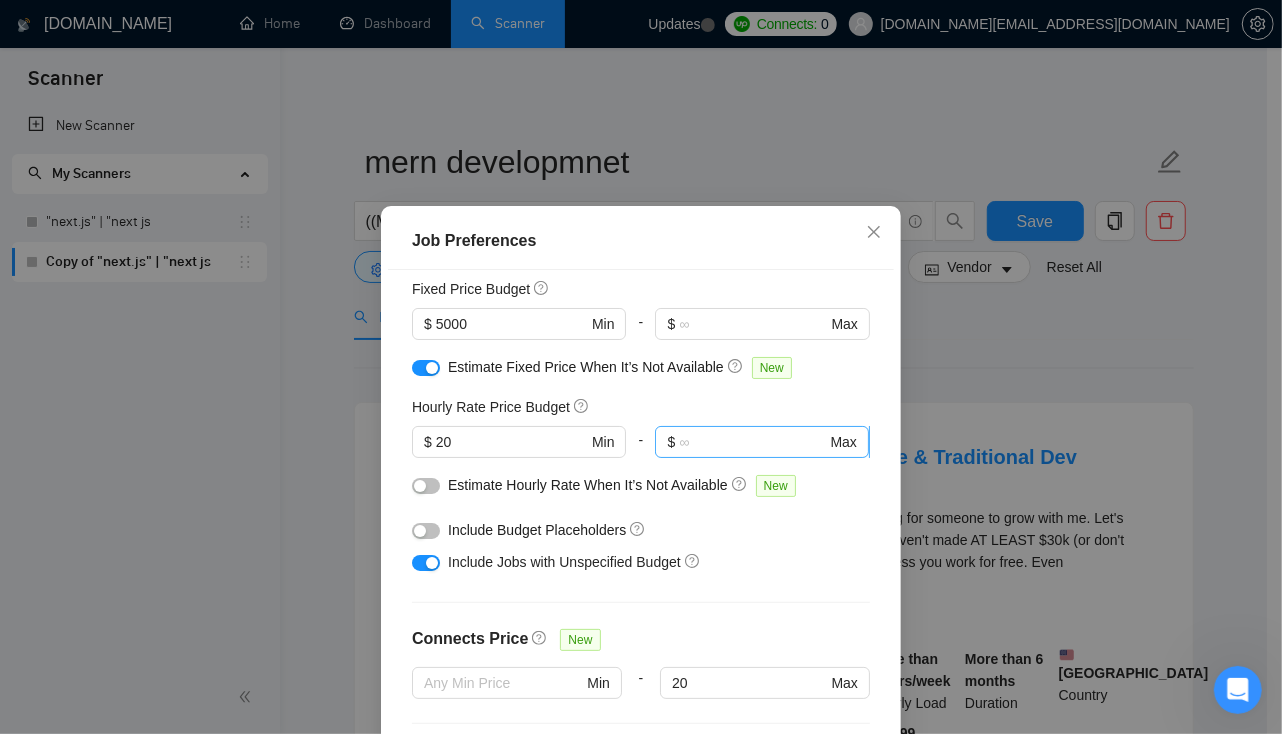 scroll, scrollTop: 140, scrollLeft: 0, axis: vertical 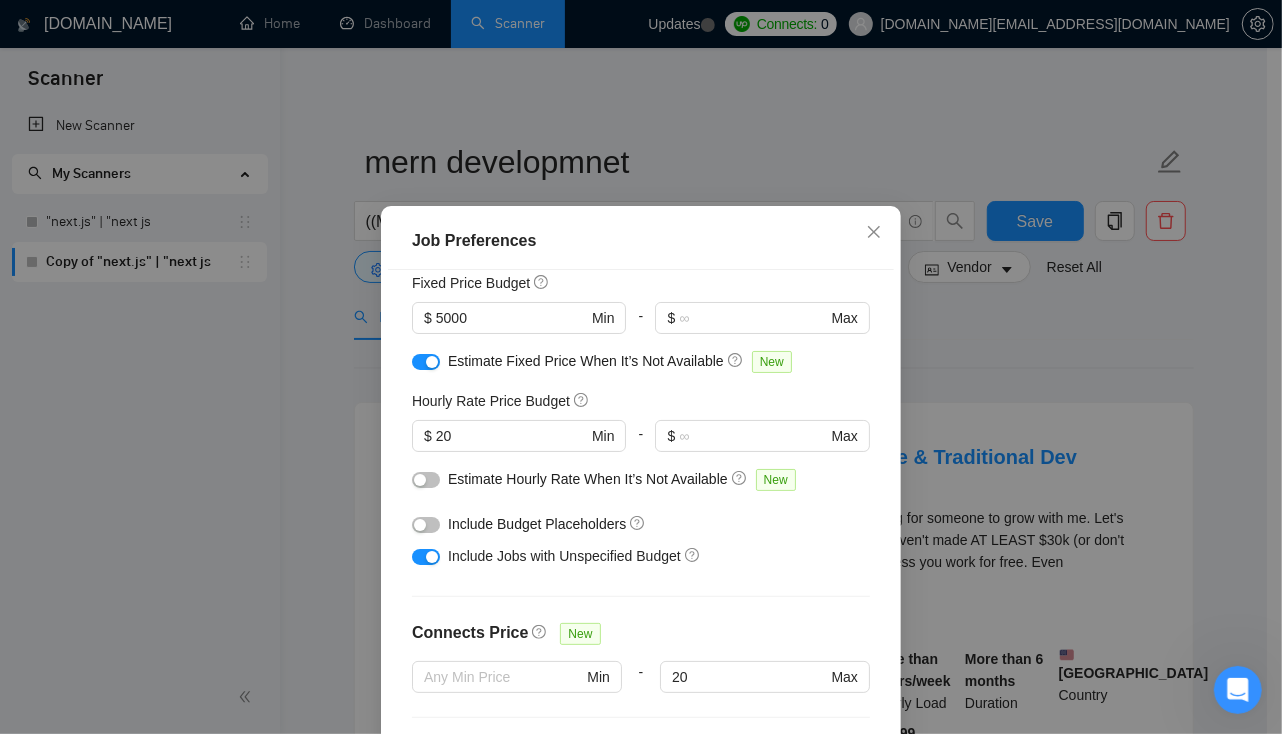 click at bounding box center (420, 480) 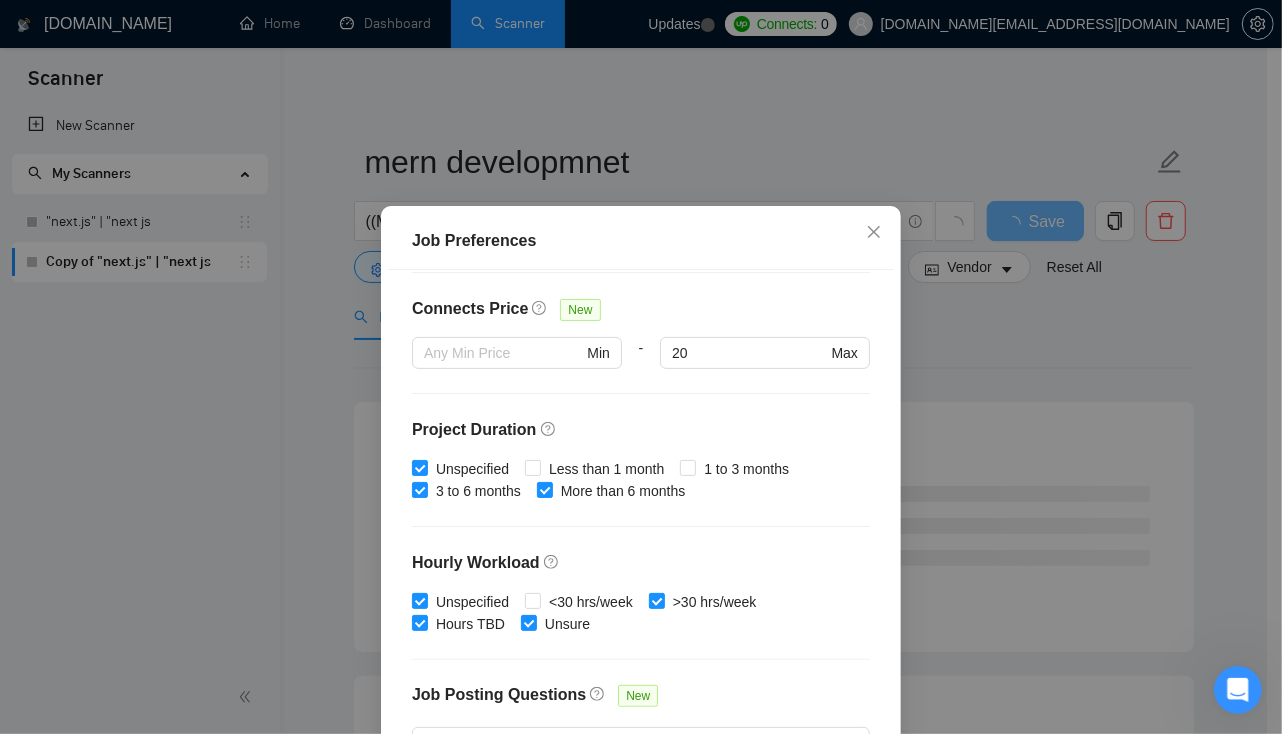scroll, scrollTop: 611, scrollLeft: 0, axis: vertical 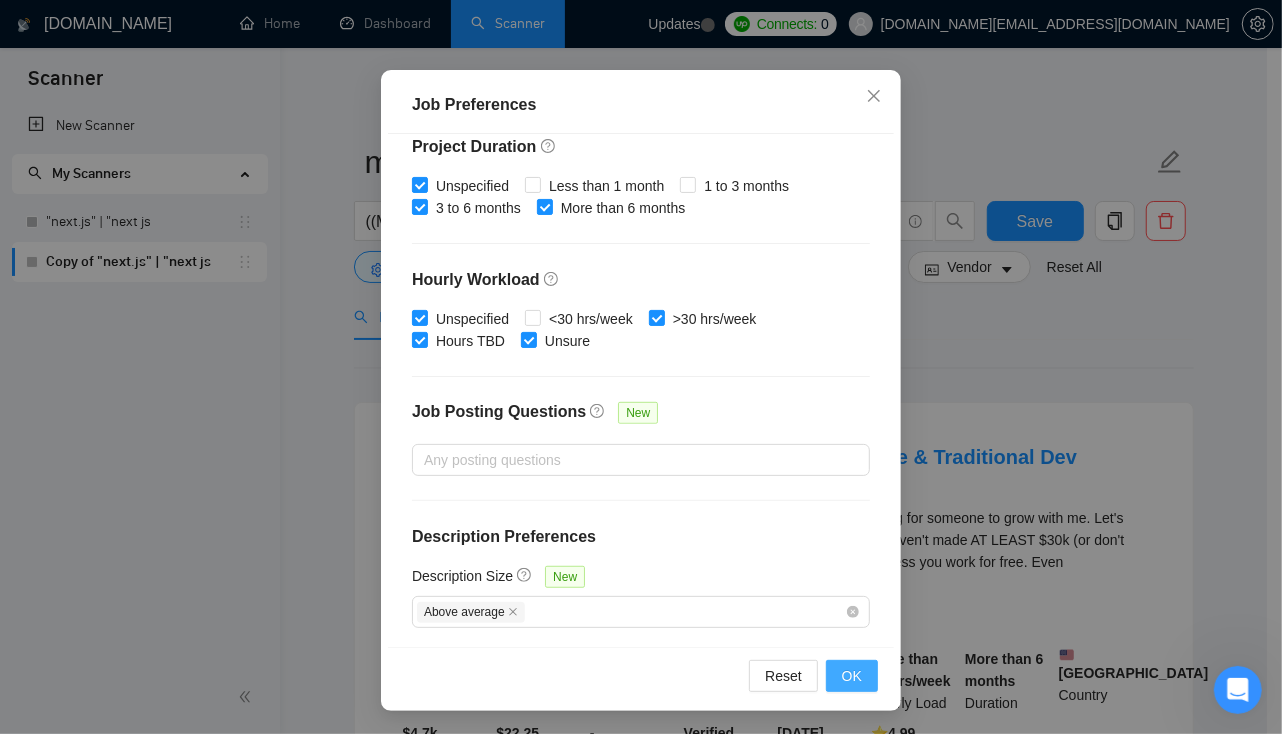 click on "OK" at bounding box center [852, 676] 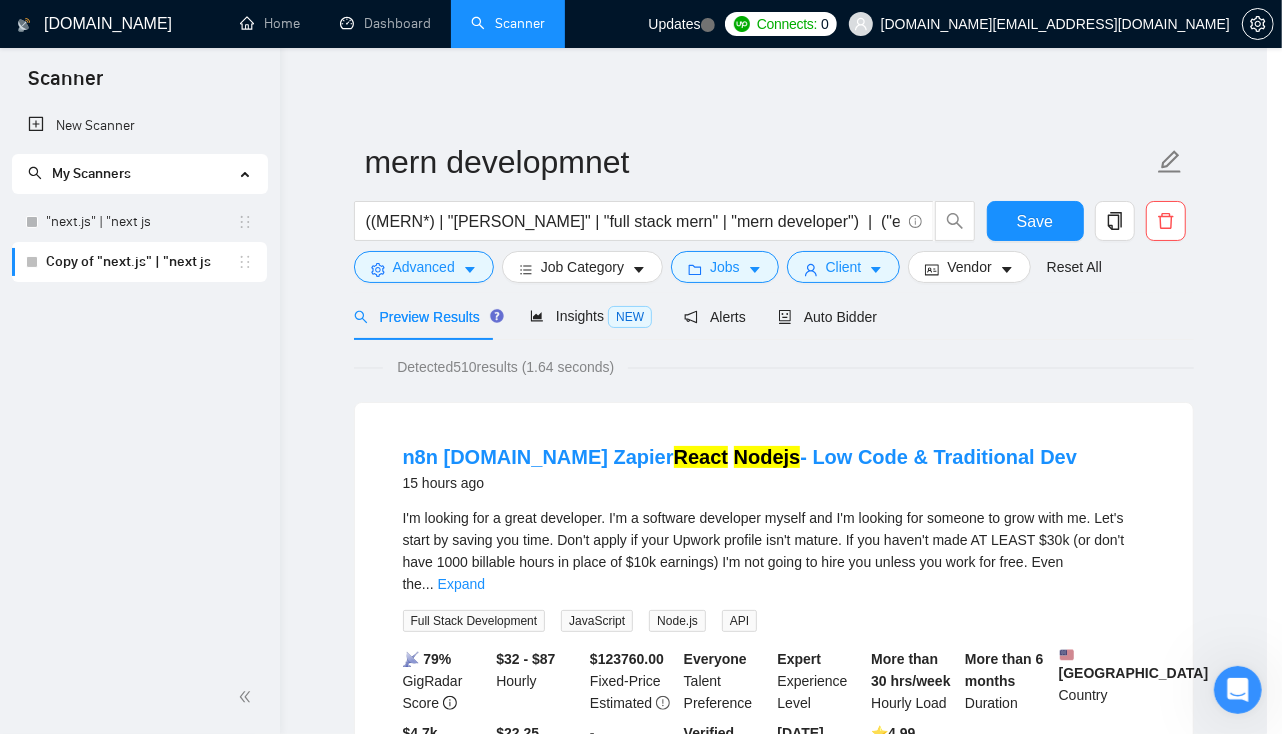 scroll, scrollTop: 50, scrollLeft: 0, axis: vertical 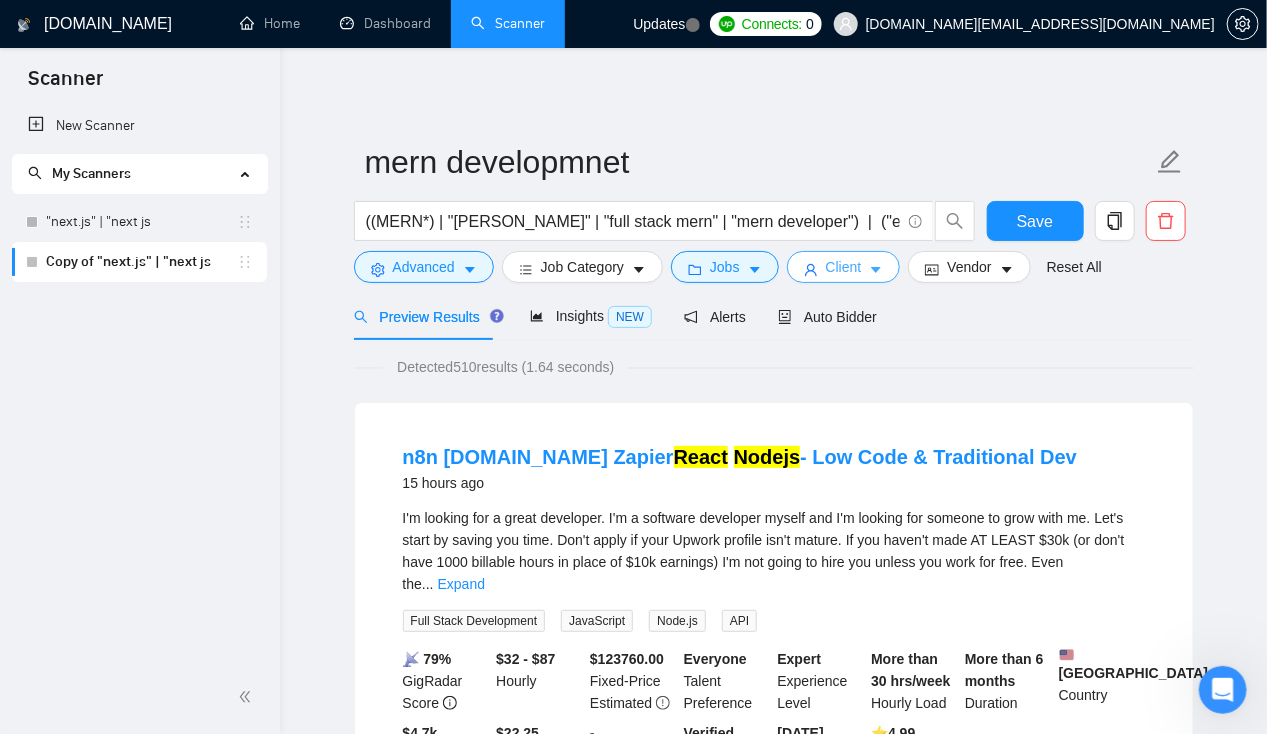 click on "Client" at bounding box center (844, 267) 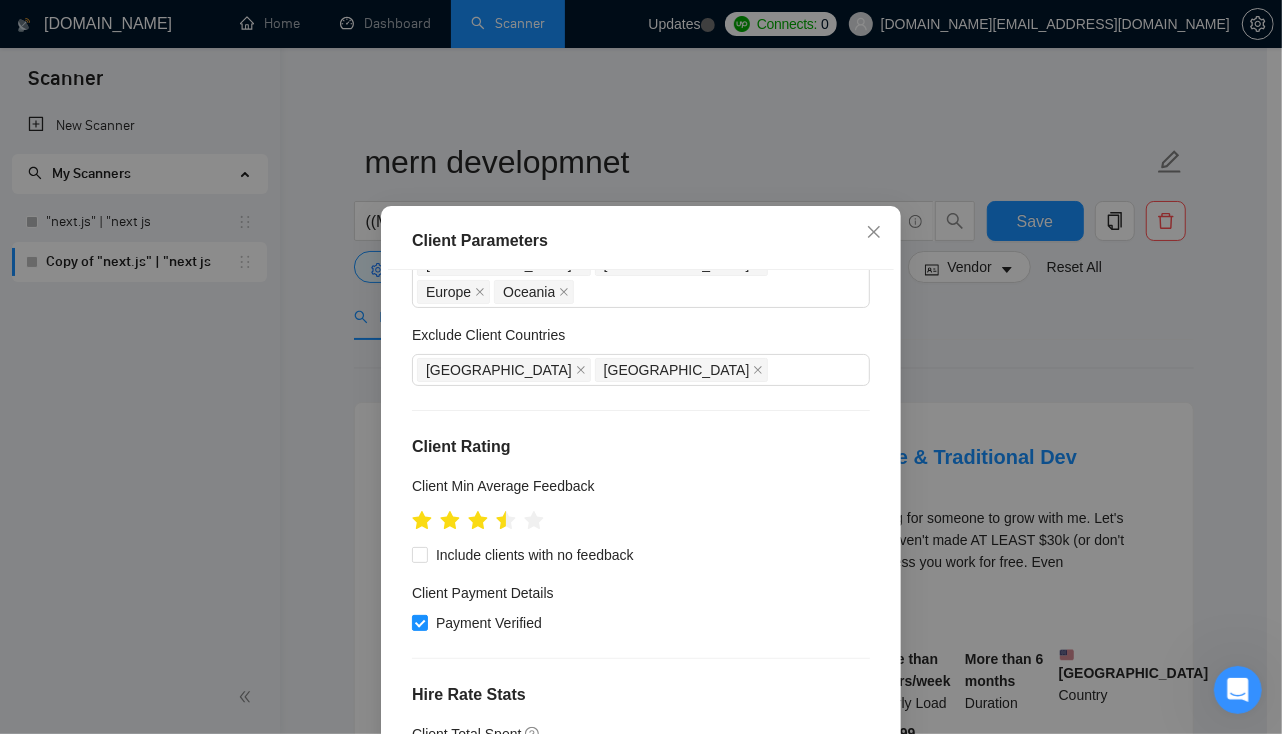 scroll, scrollTop: 145, scrollLeft: 0, axis: vertical 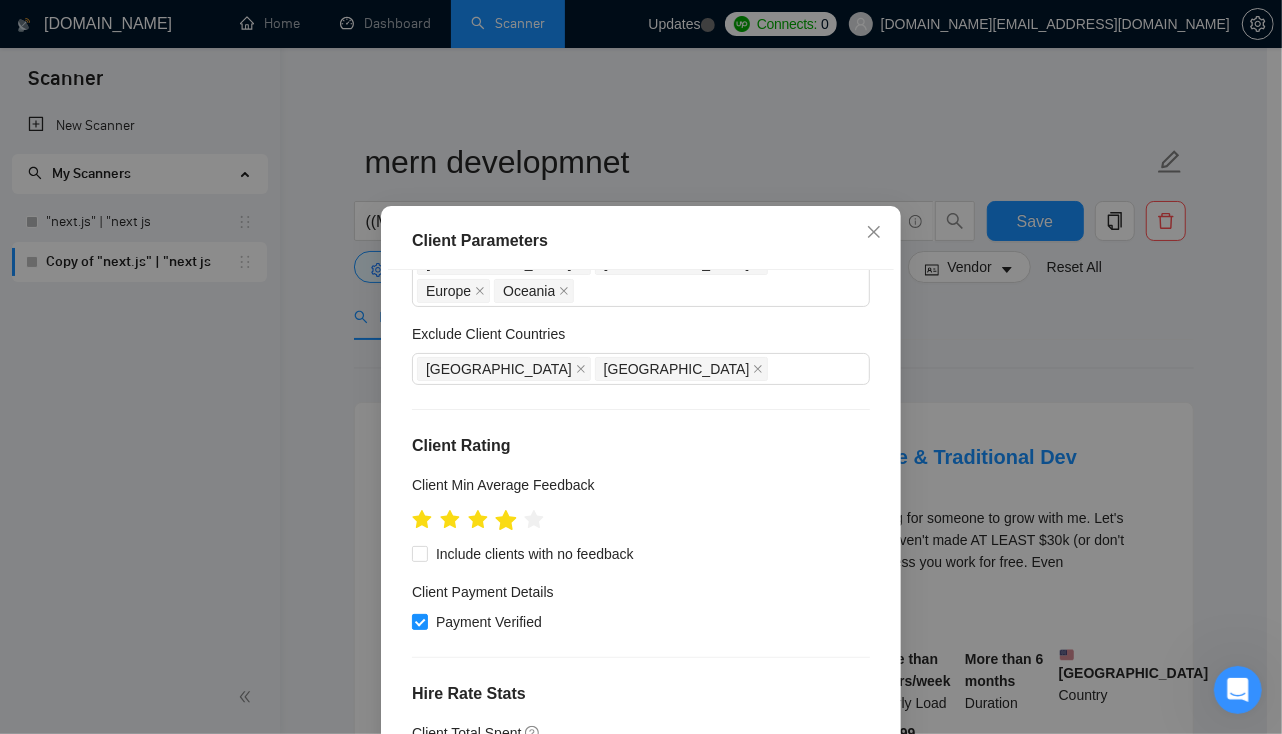 click 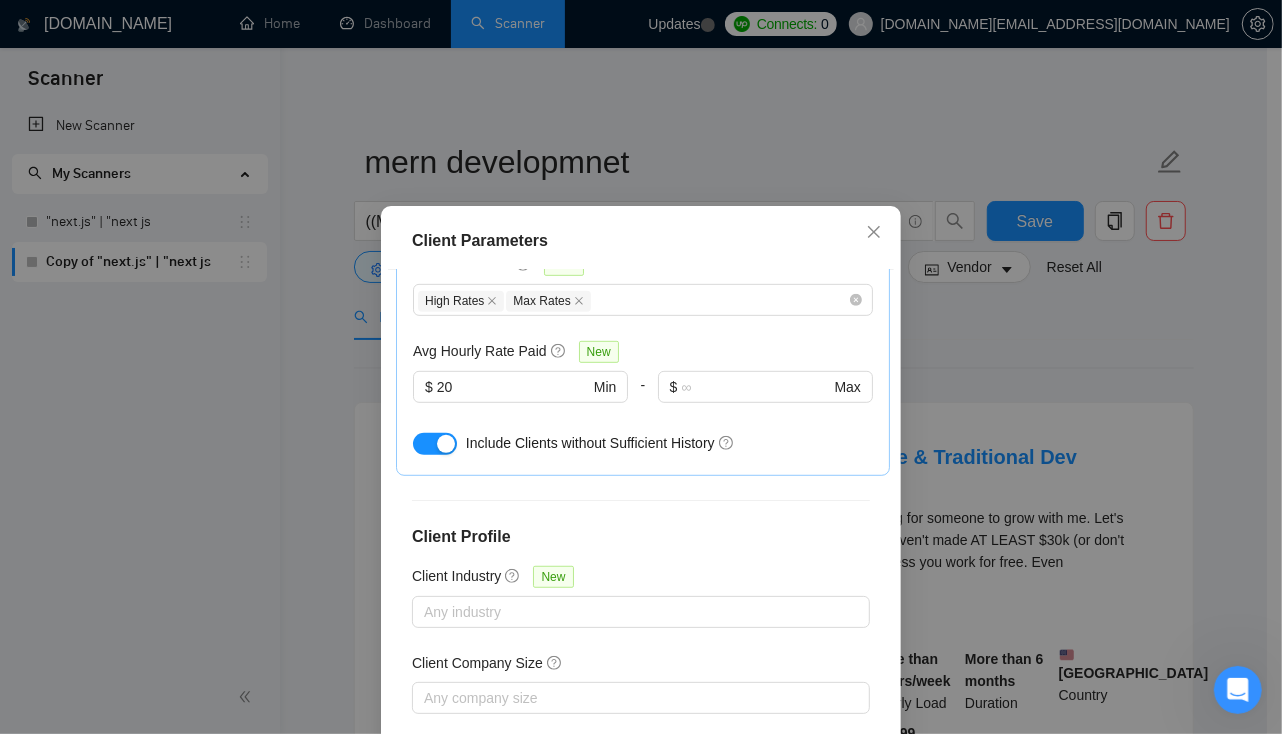 scroll, scrollTop: 755, scrollLeft: 0, axis: vertical 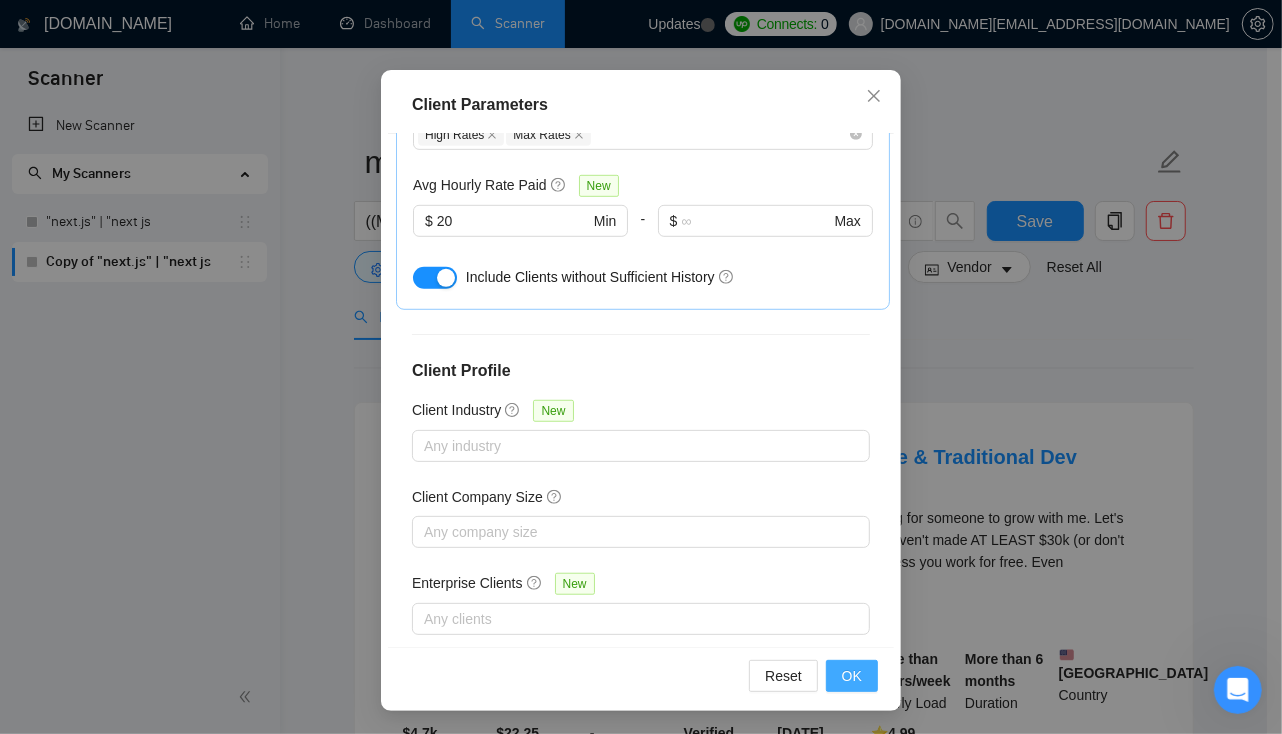 click on "OK" at bounding box center (852, 676) 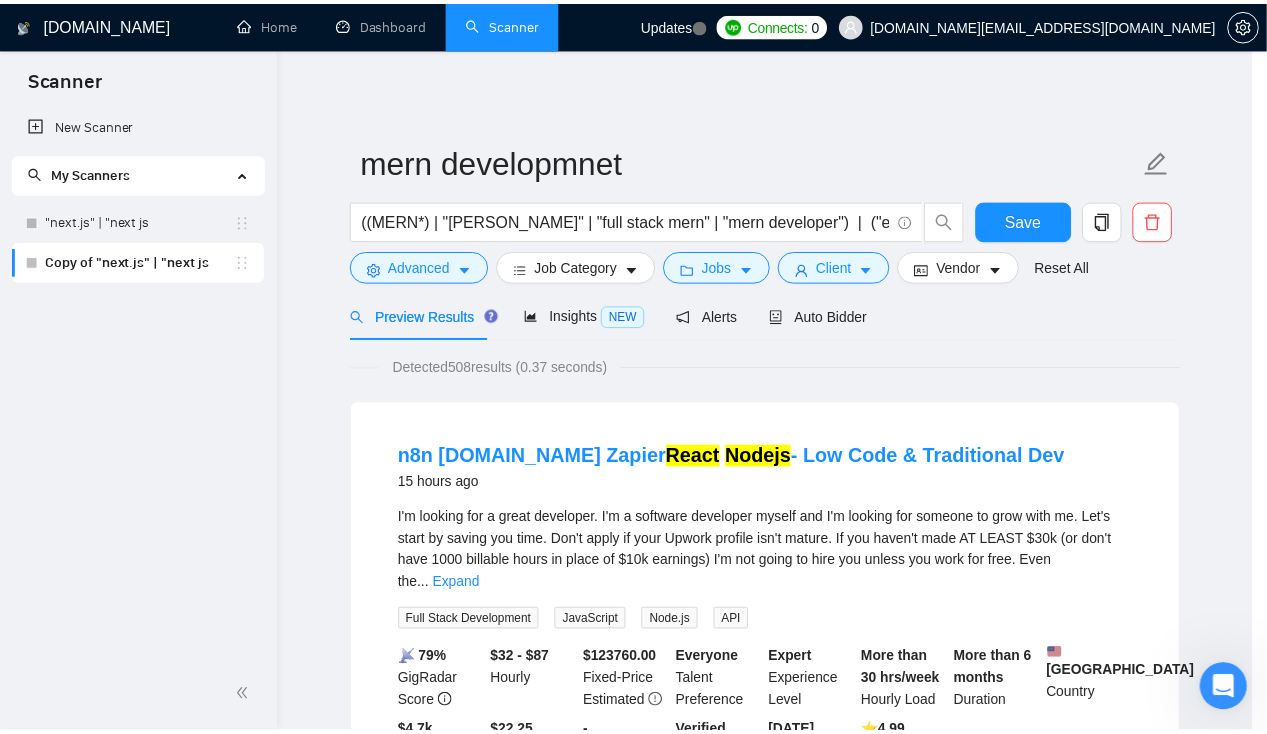 scroll, scrollTop: 50, scrollLeft: 0, axis: vertical 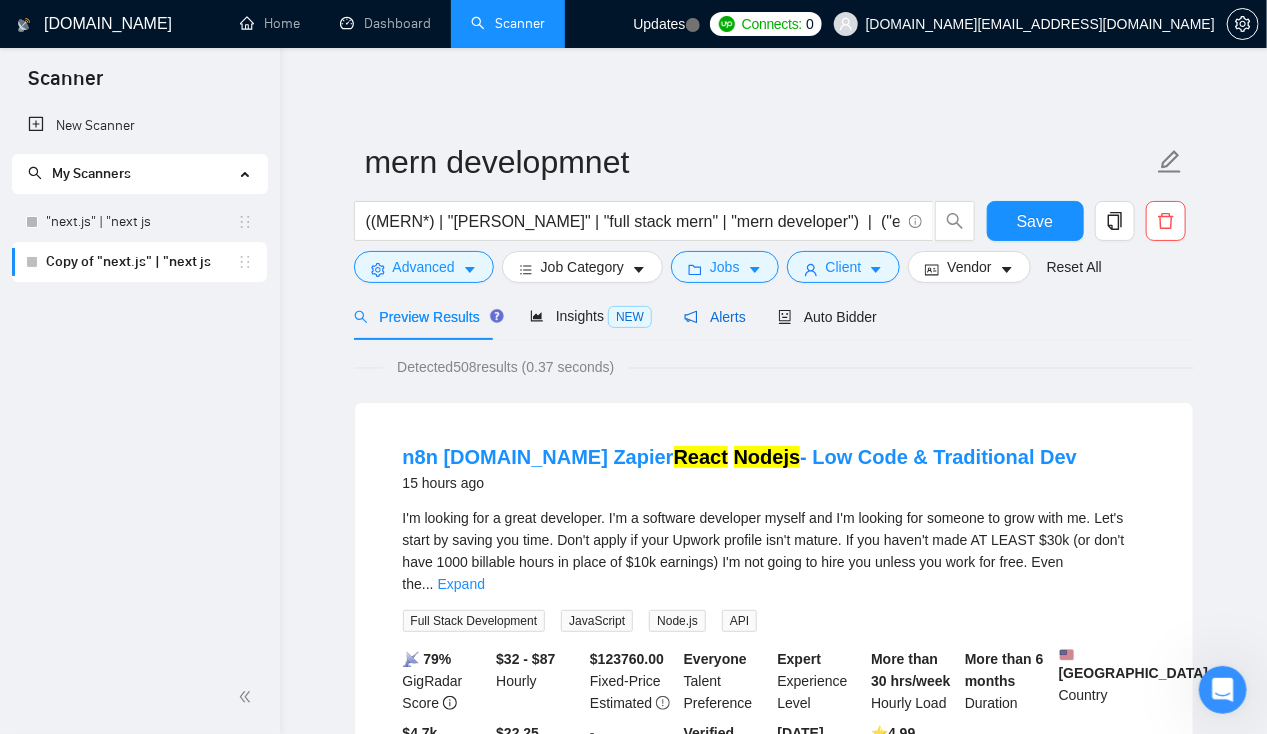 click on "Alerts" at bounding box center [715, 317] 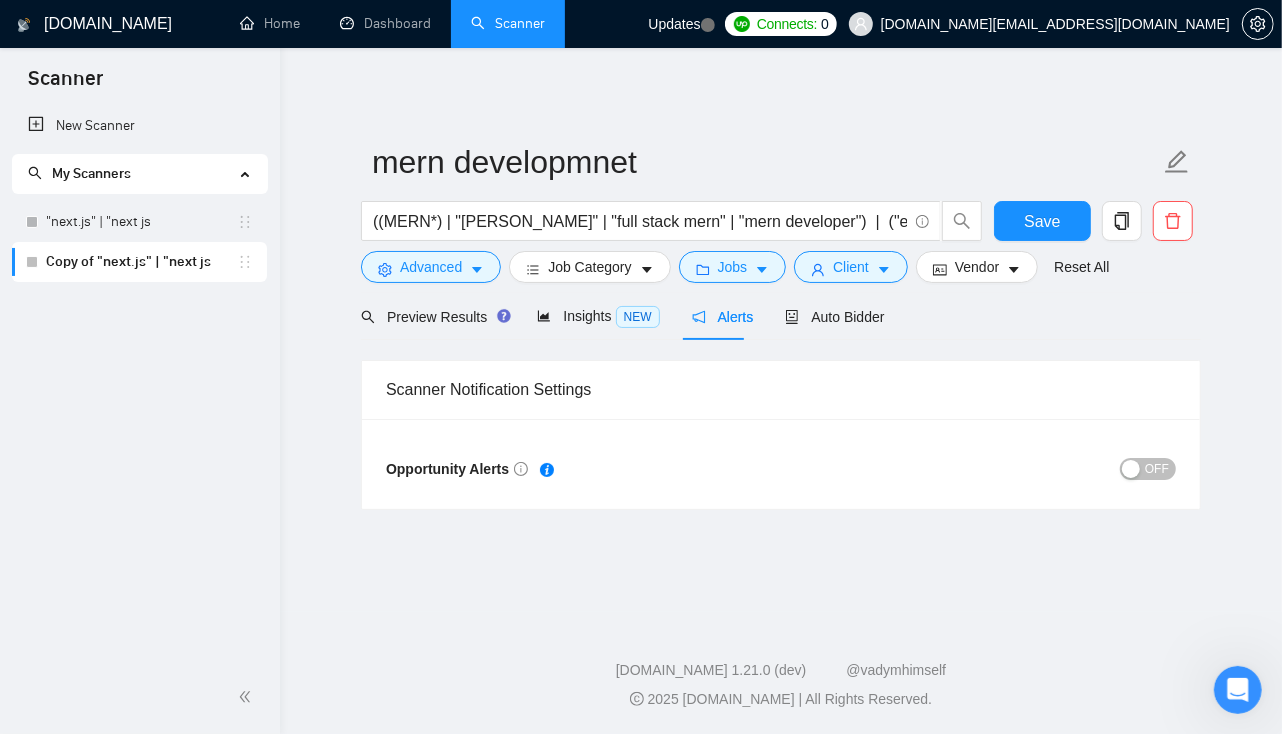 click on "OFF" at bounding box center [1148, 469] 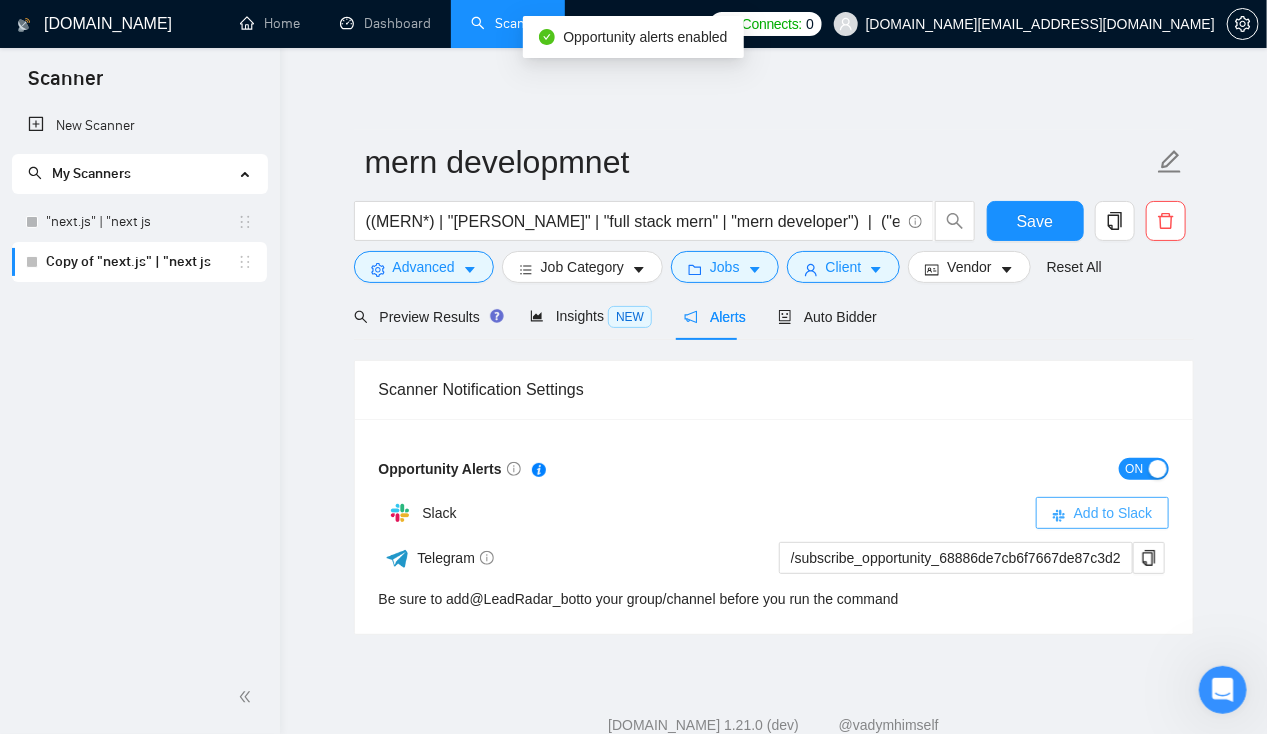 click on "Add to Slack" at bounding box center [1113, 513] 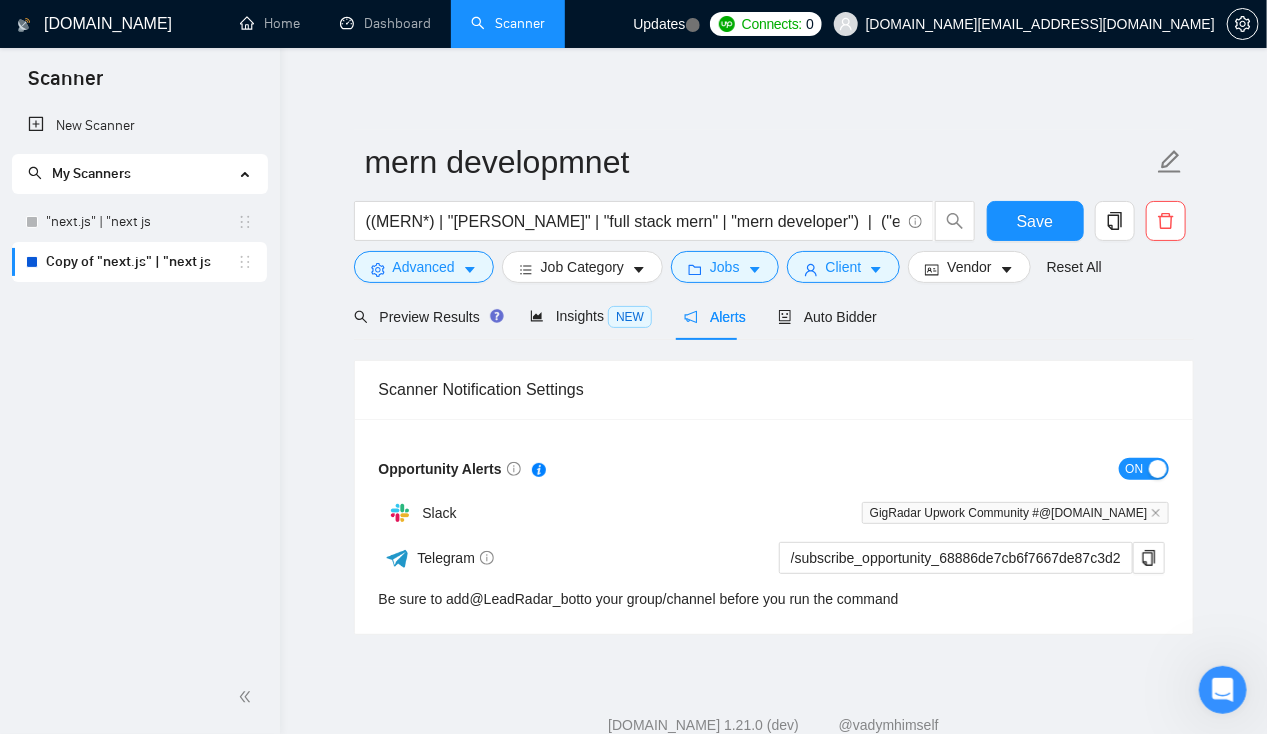 click on "ON" at bounding box center [1135, 469] 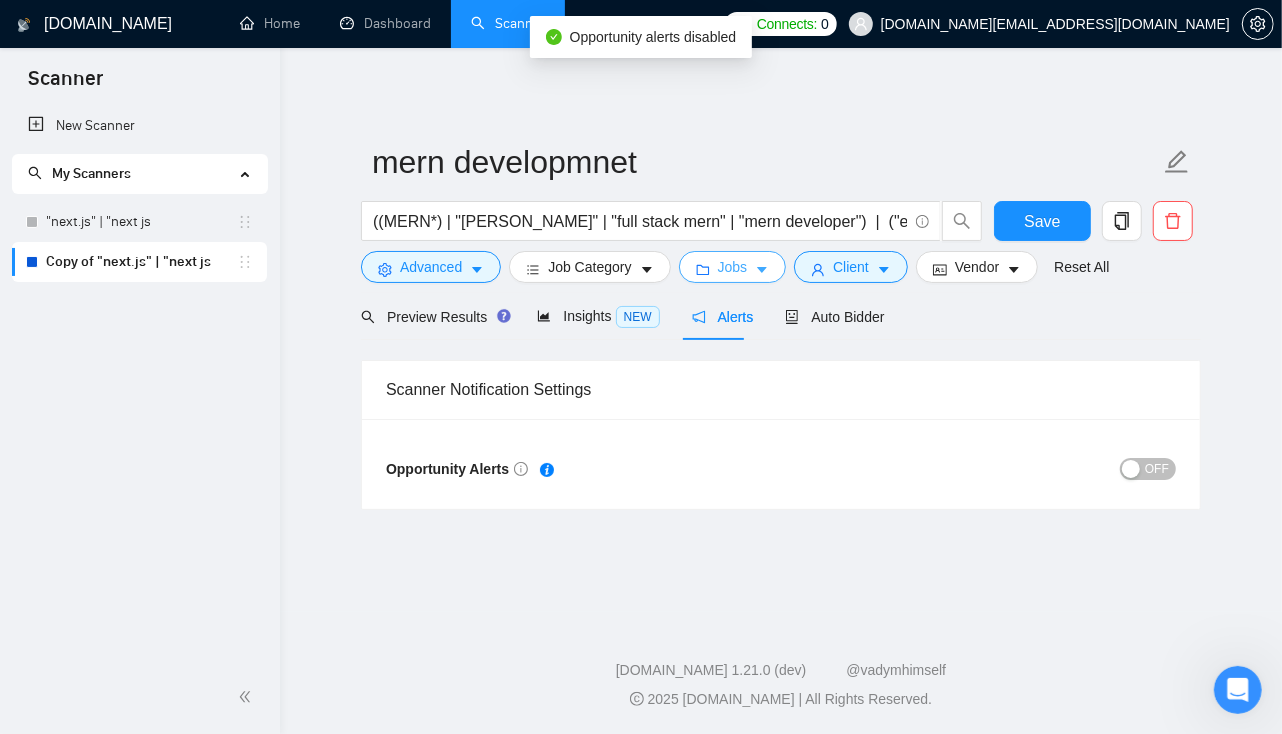 click on "Jobs" at bounding box center [733, 267] 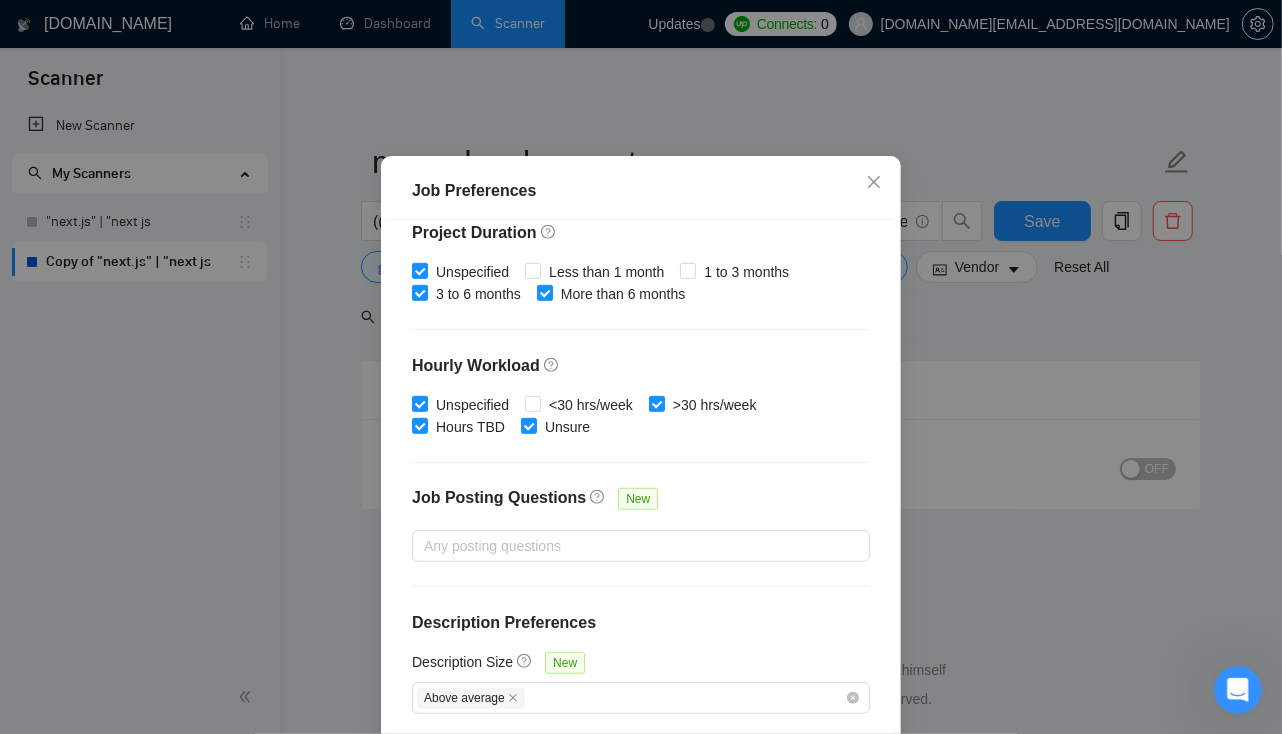 scroll, scrollTop: 136, scrollLeft: 0, axis: vertical 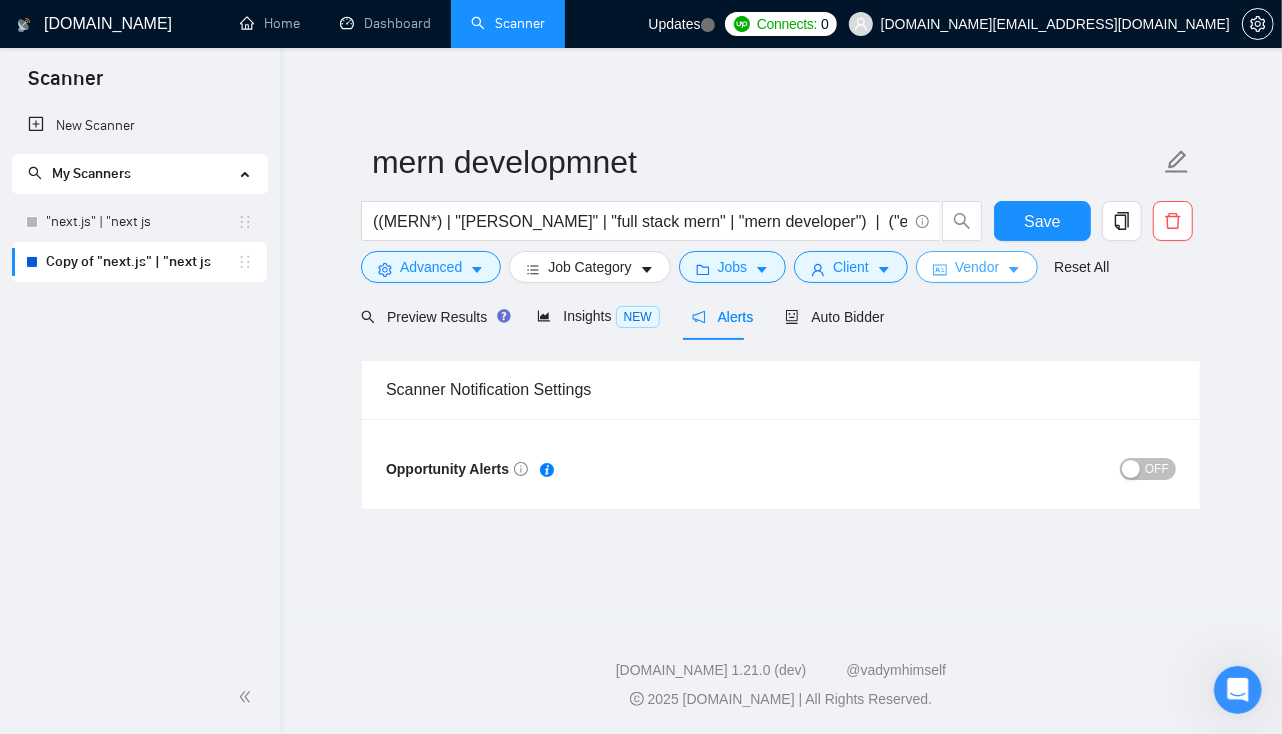 click on "Vendor" at bounding box center [977, 267] 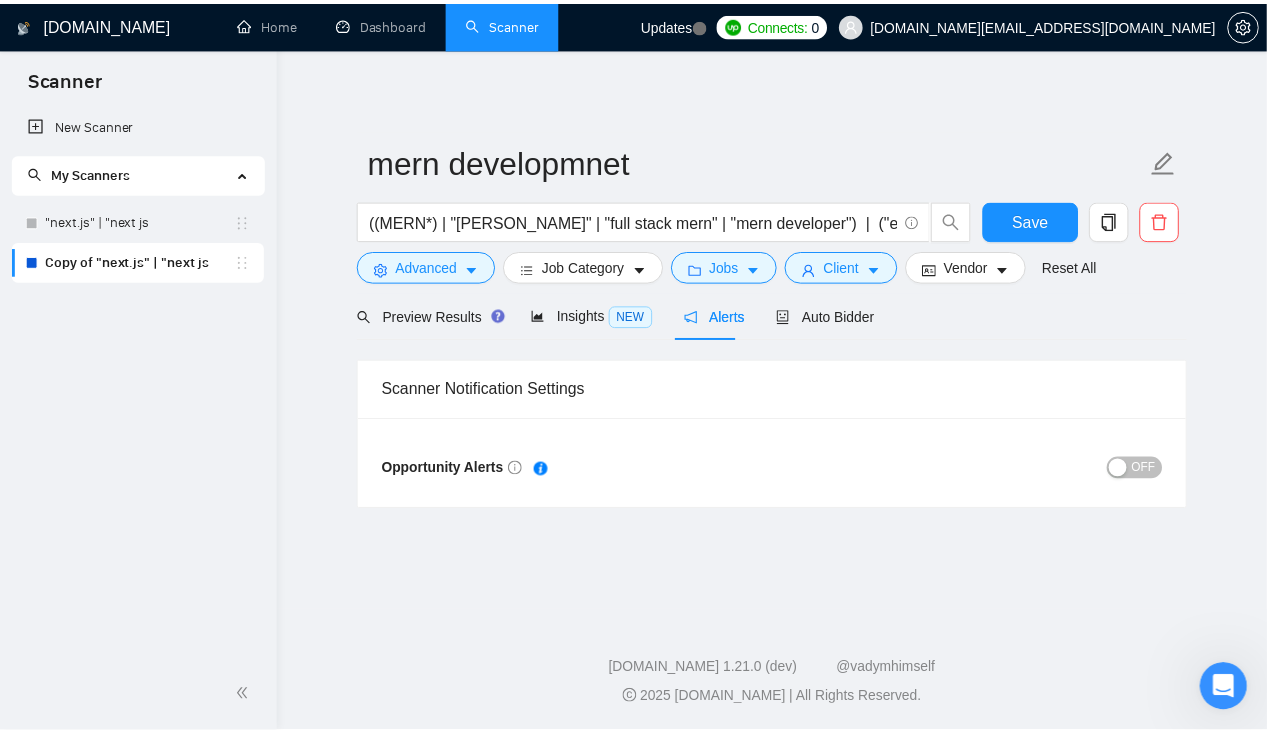 scroll, scrollTop: 85, scrollLeft: 0, axis: vertical 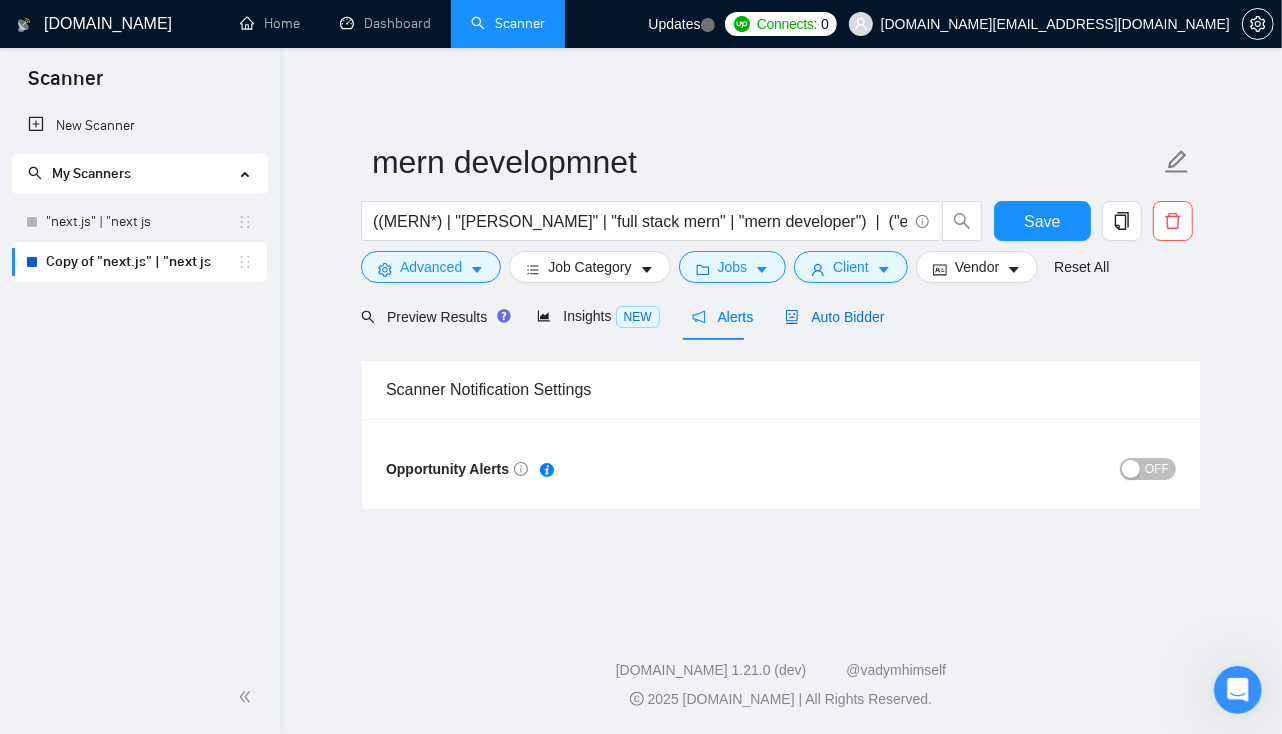click on "Auto Bidder" at bounding box center (834, 317) 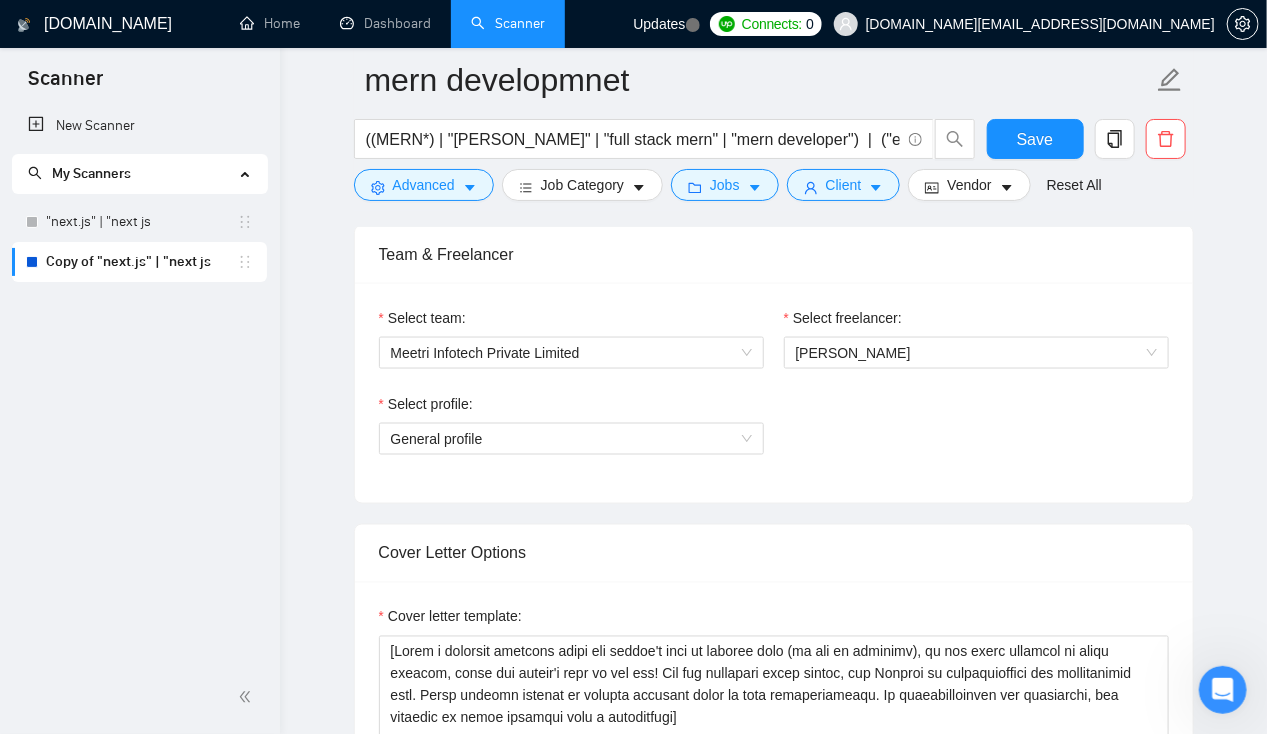 scroll, scrollTop: 1037, scrollLeft: 0, axis: vertical 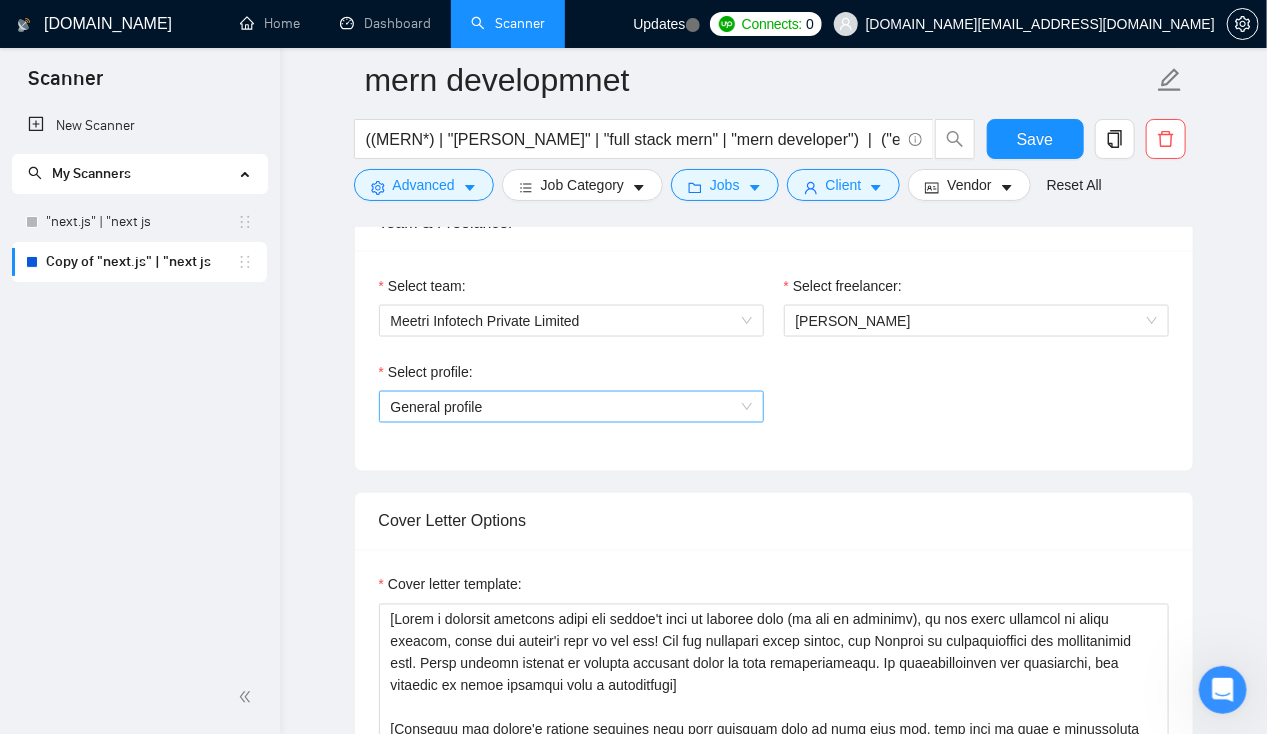 click on "General profile" at bounding box center (571, 407) 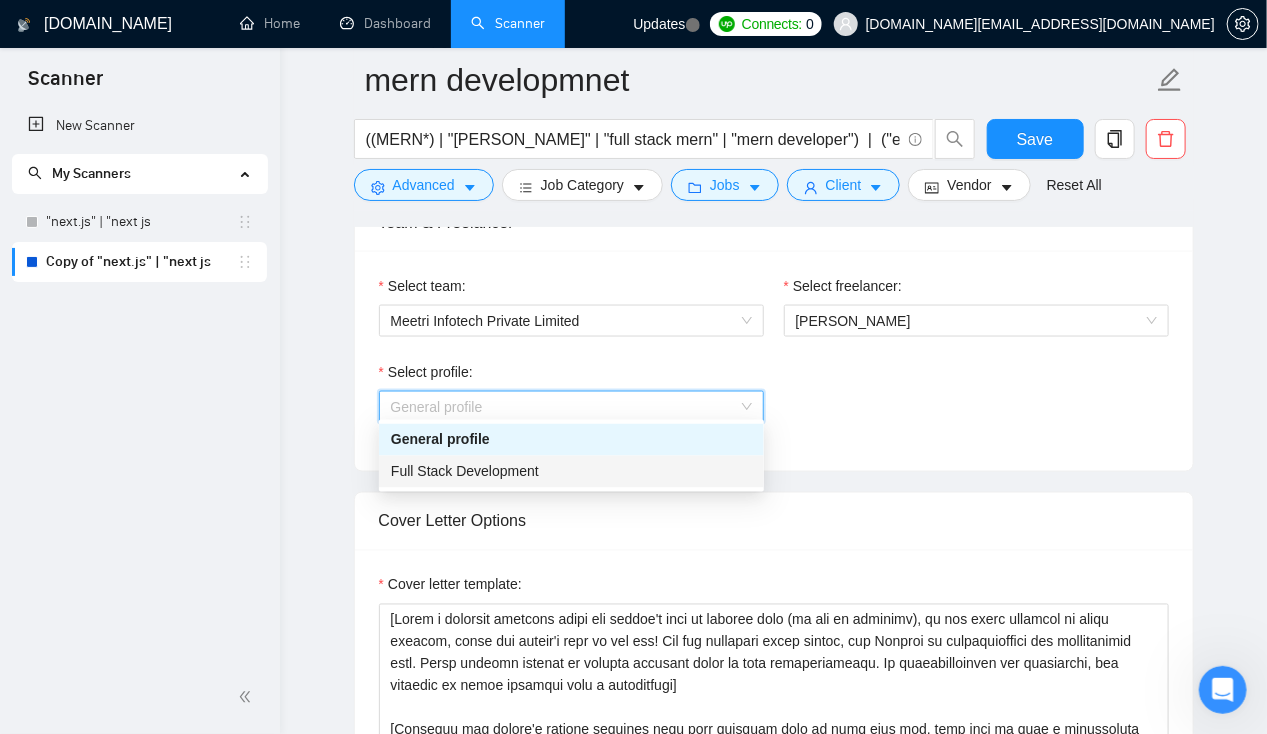 click on "Full Stack Development" at bounding box center [571, 472] 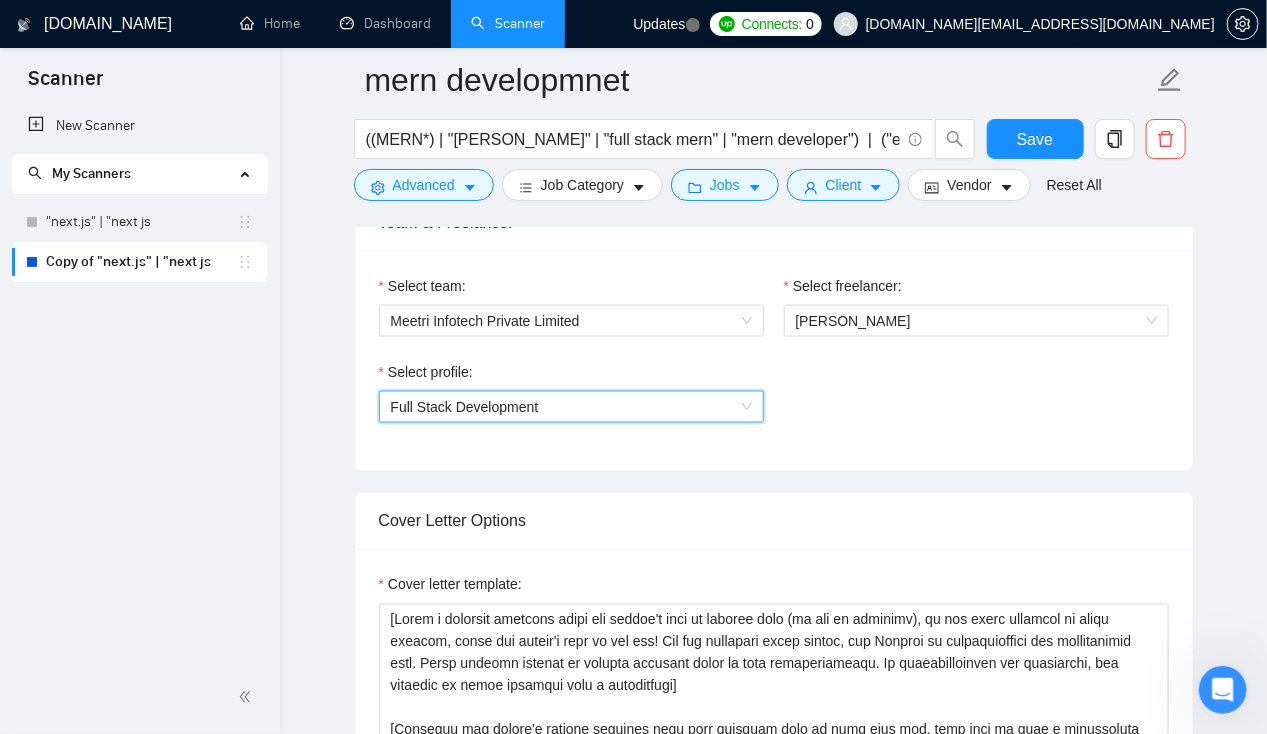click on "Select team: Meetri Infotech Private Limited Select freelancer: Amit Rawat Select profile: 1110580755107926016 Full Stack Development" at bounding box center [774, 361] 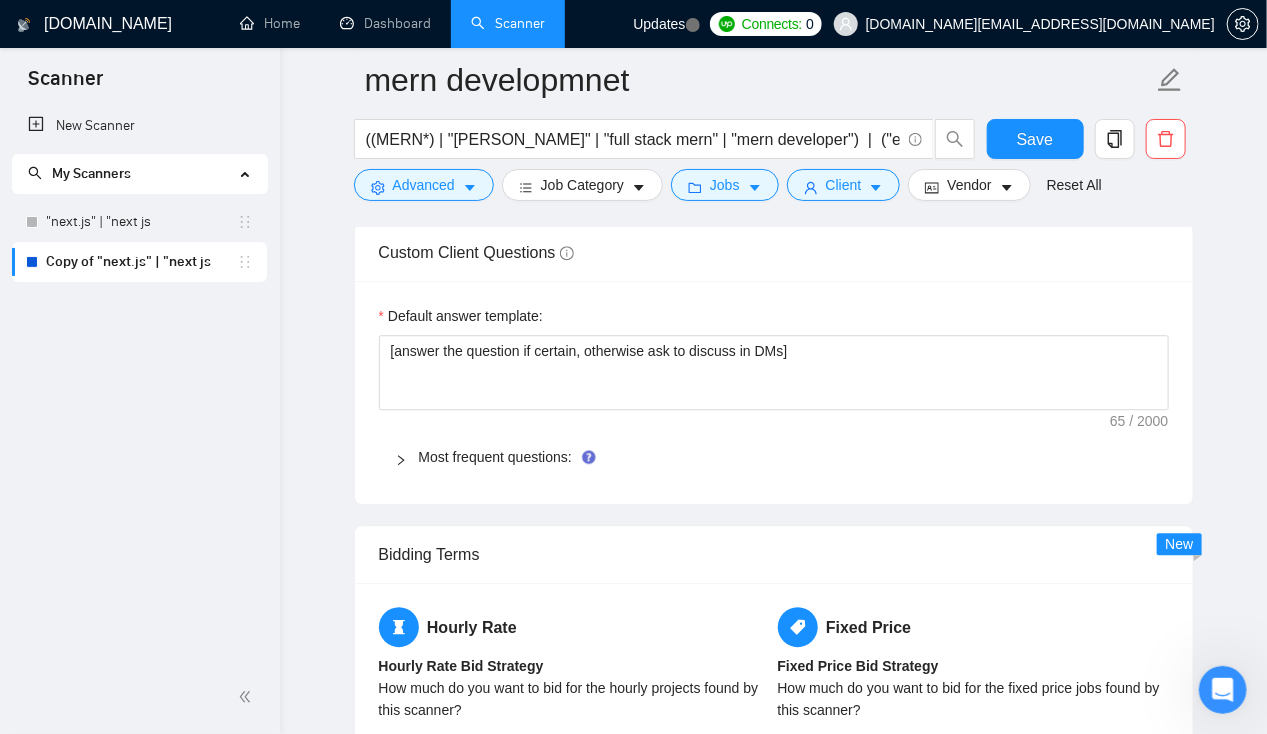 scroll, scrollTop: 1944, scrollLeft: 0, axis: vertical 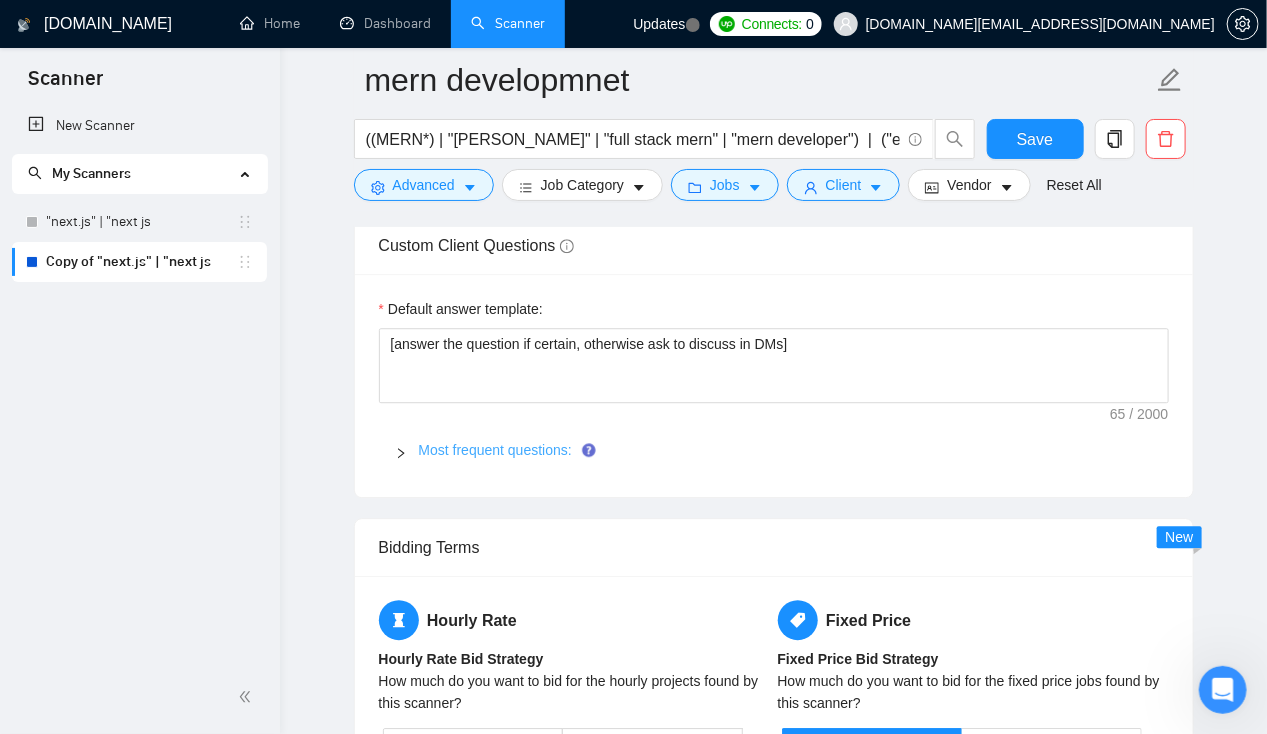 click on "Most frequent questions:" at bounding box center [495, 450] 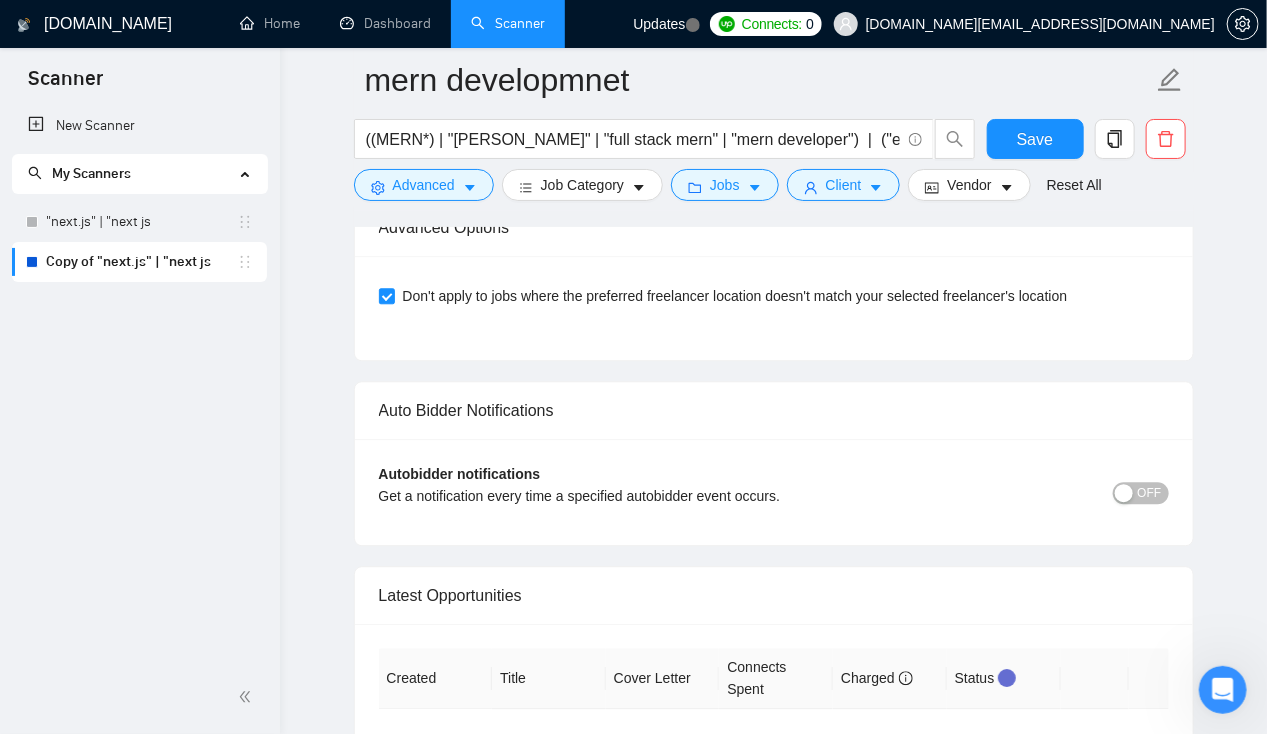 scroll, scrollTop: 7717, scrollLeft: 0, axis: vertical 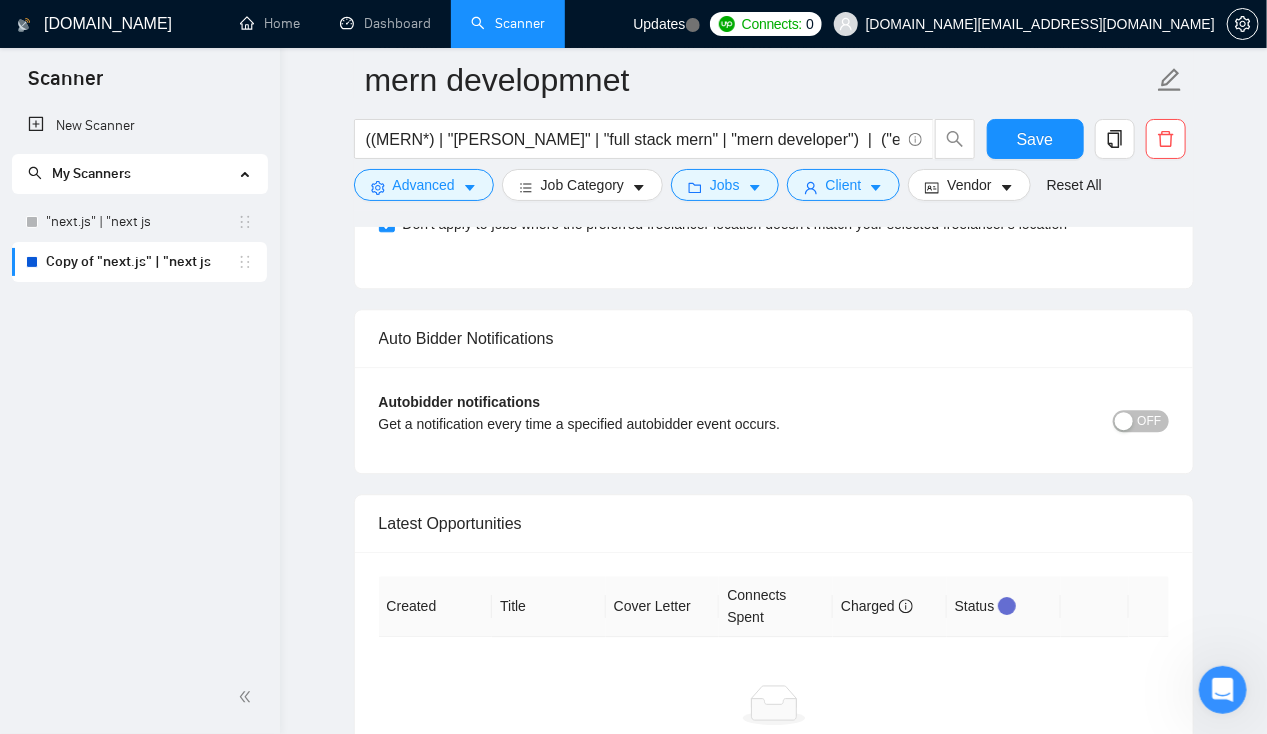 click on "Autobidder notifications Get a notification every time a specified autobidder event occurs. OFF" at bounding box center (774, 420) 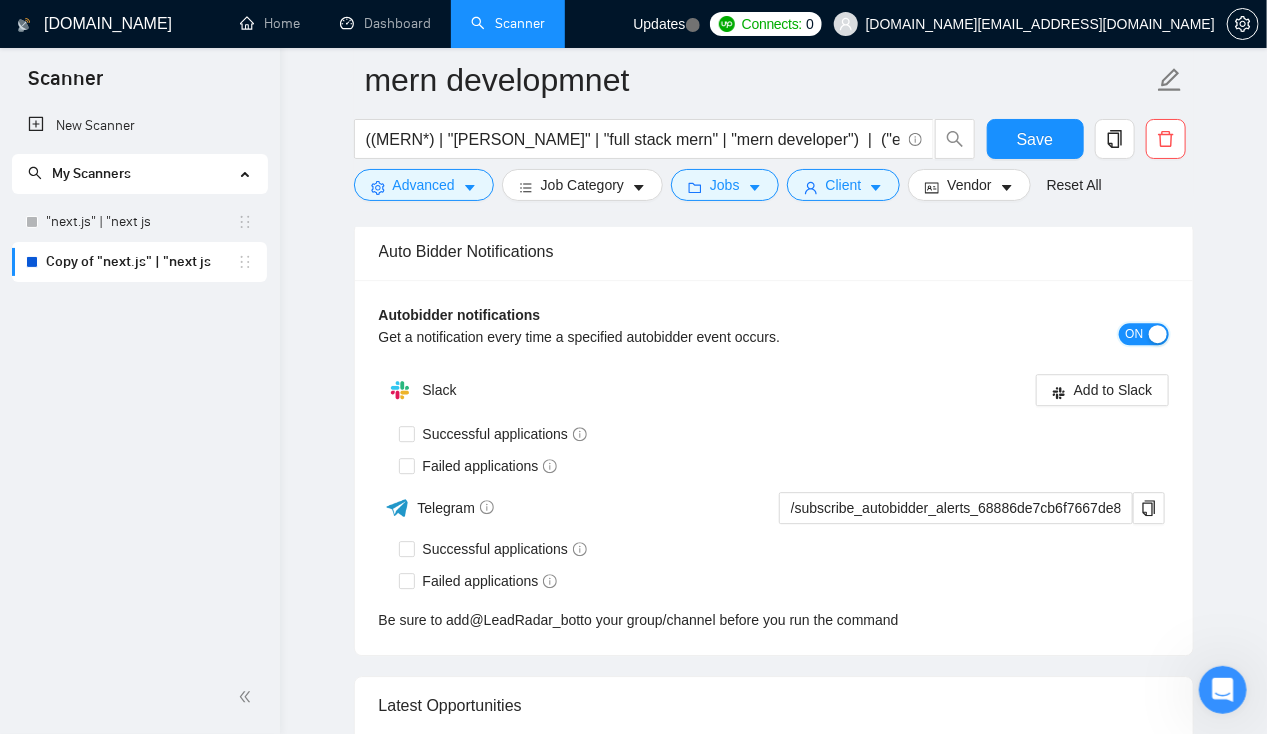 scroll, scrollTop: 7878, scrollLeft: 0, axis: vertical 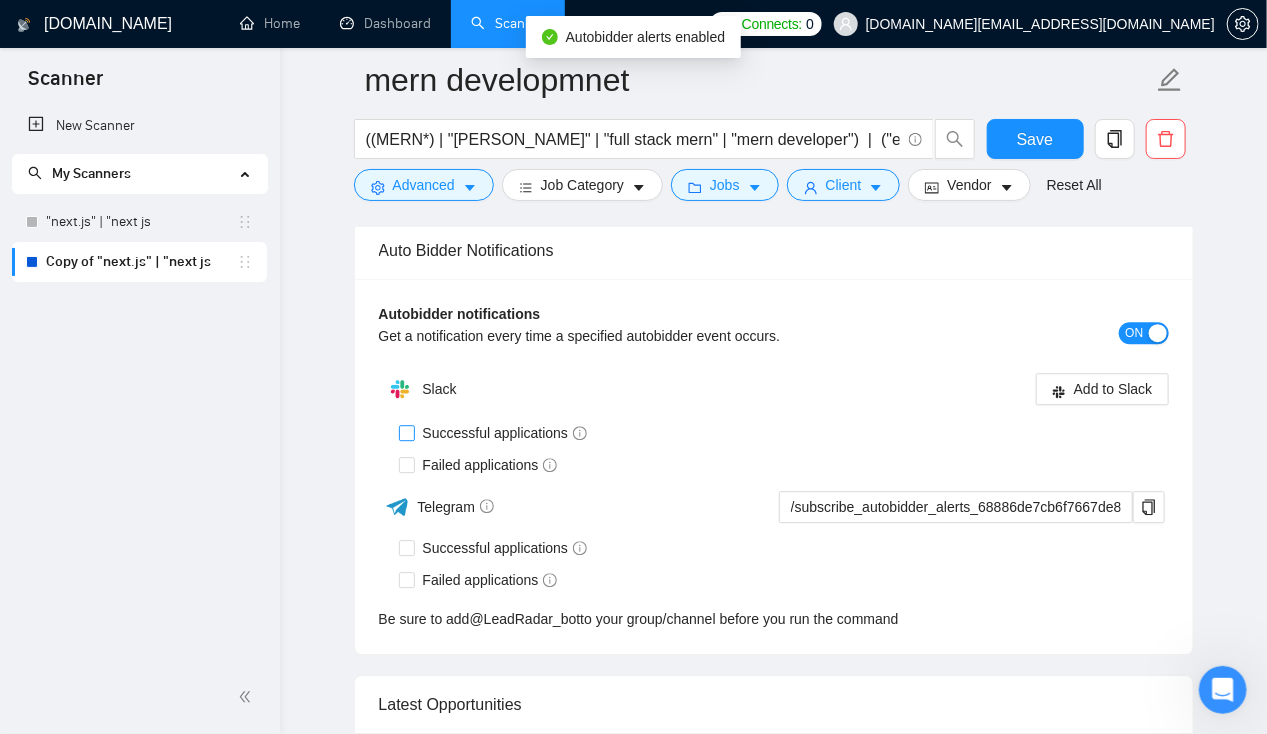 click on "Successful applications" at bounding box center [406, 432] 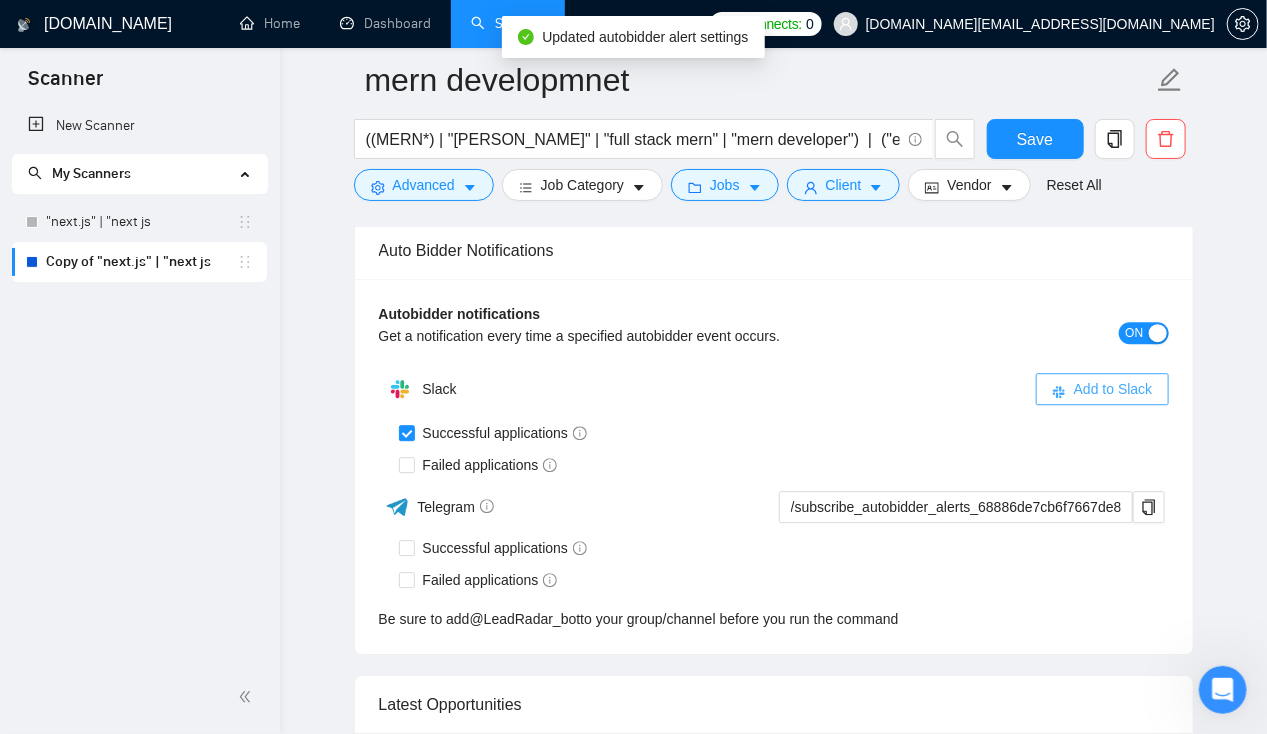 click on "Add to Slack" at bounding box center [1113, 389] 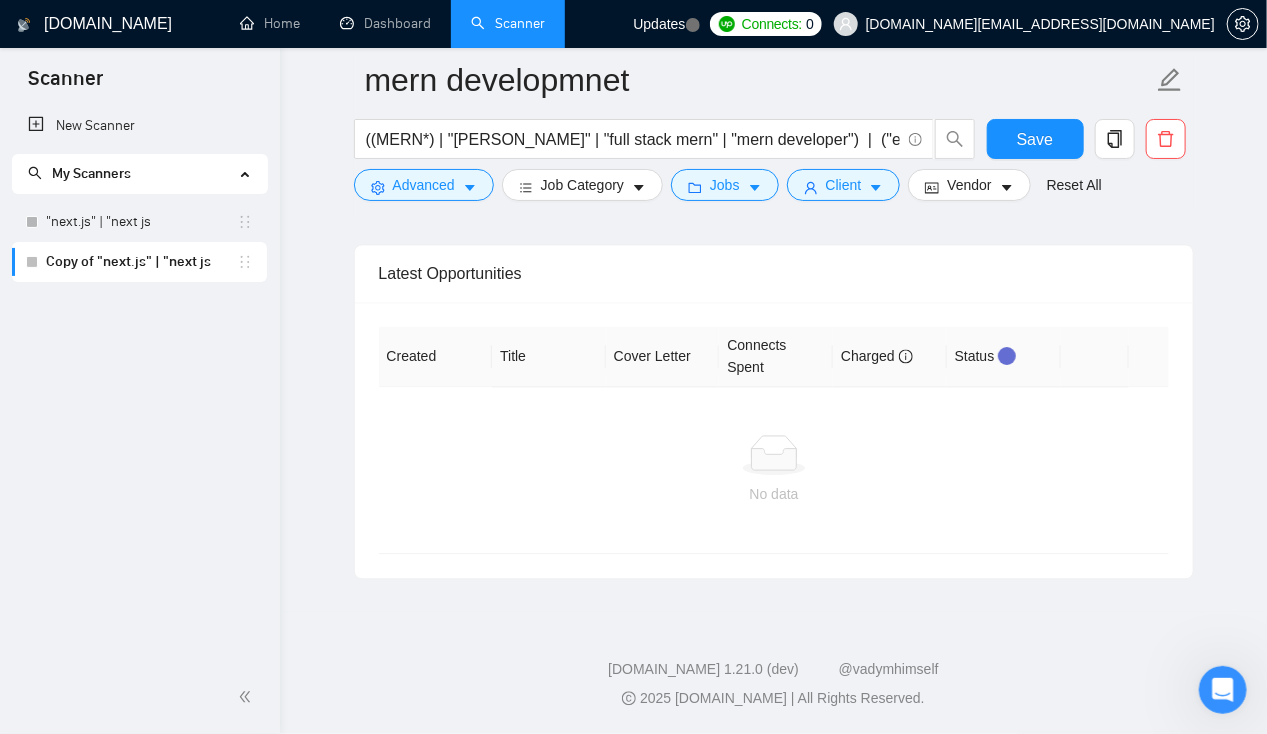 type 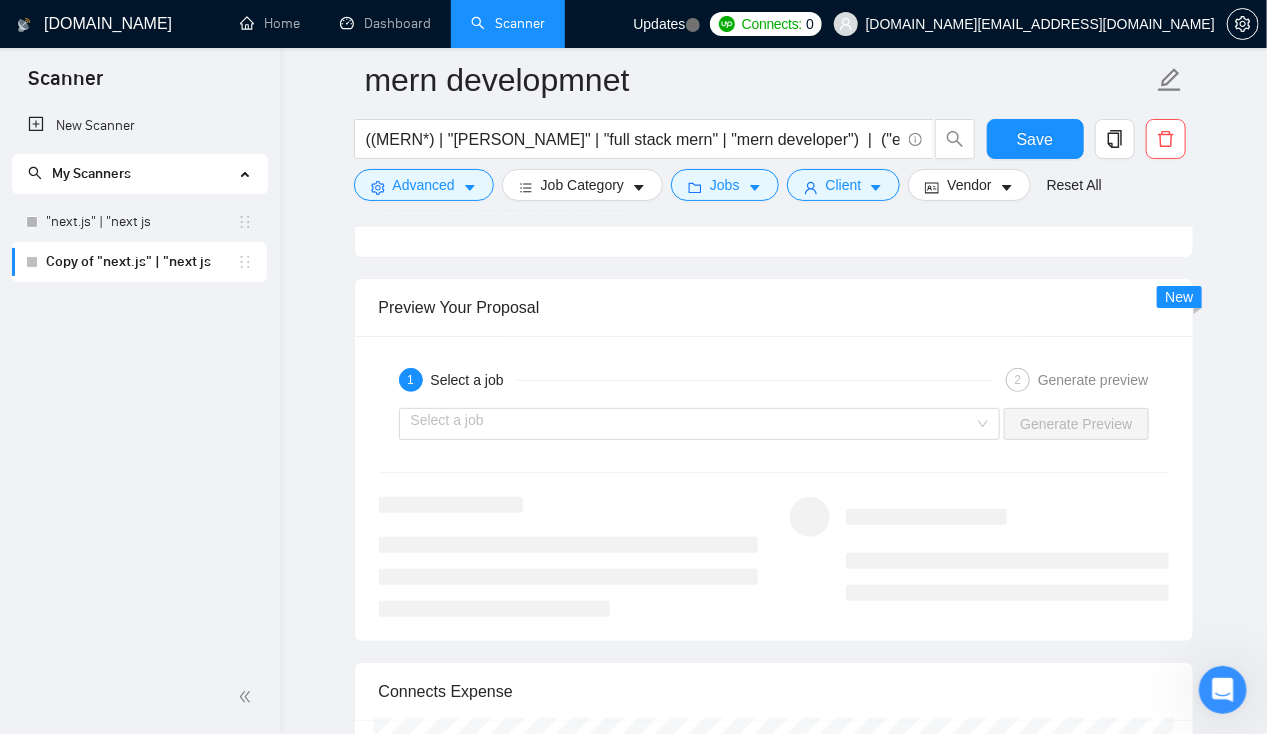 scroll, scrollTop: 2984, scrollLeft: 0, axis: vertical 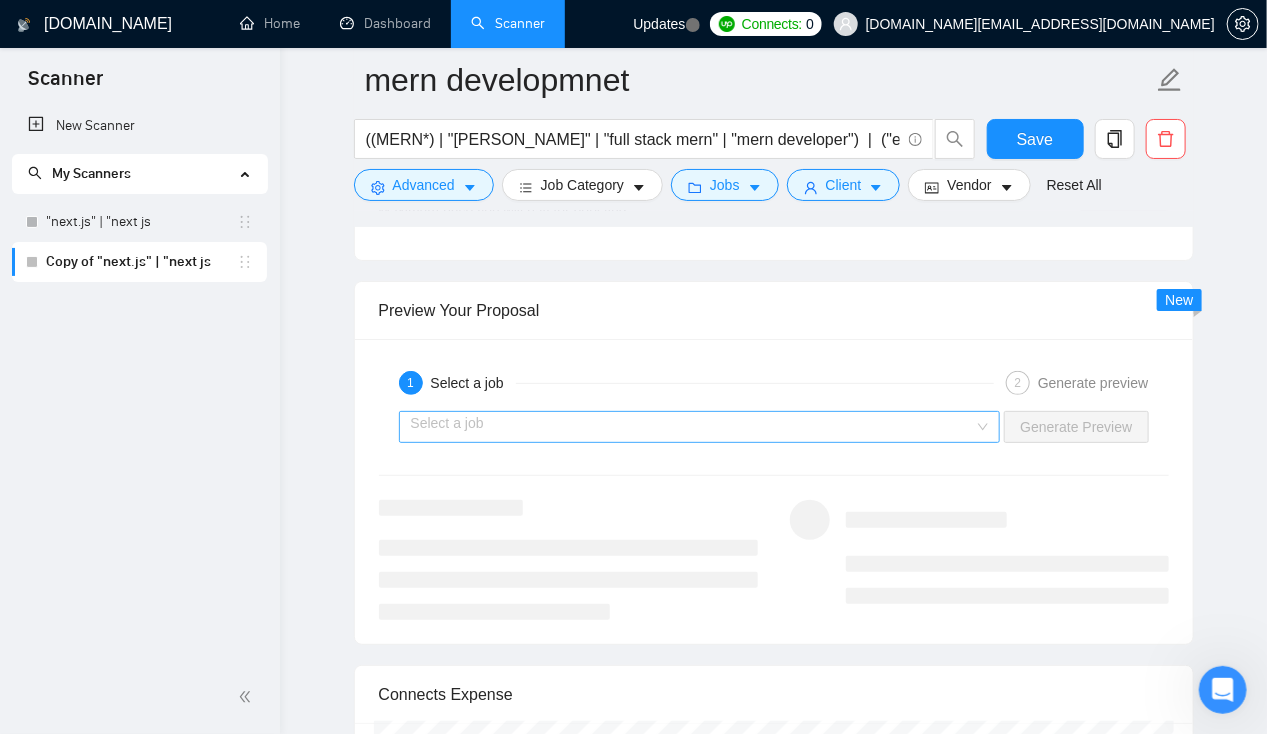 click at bounding box center [693, 427] 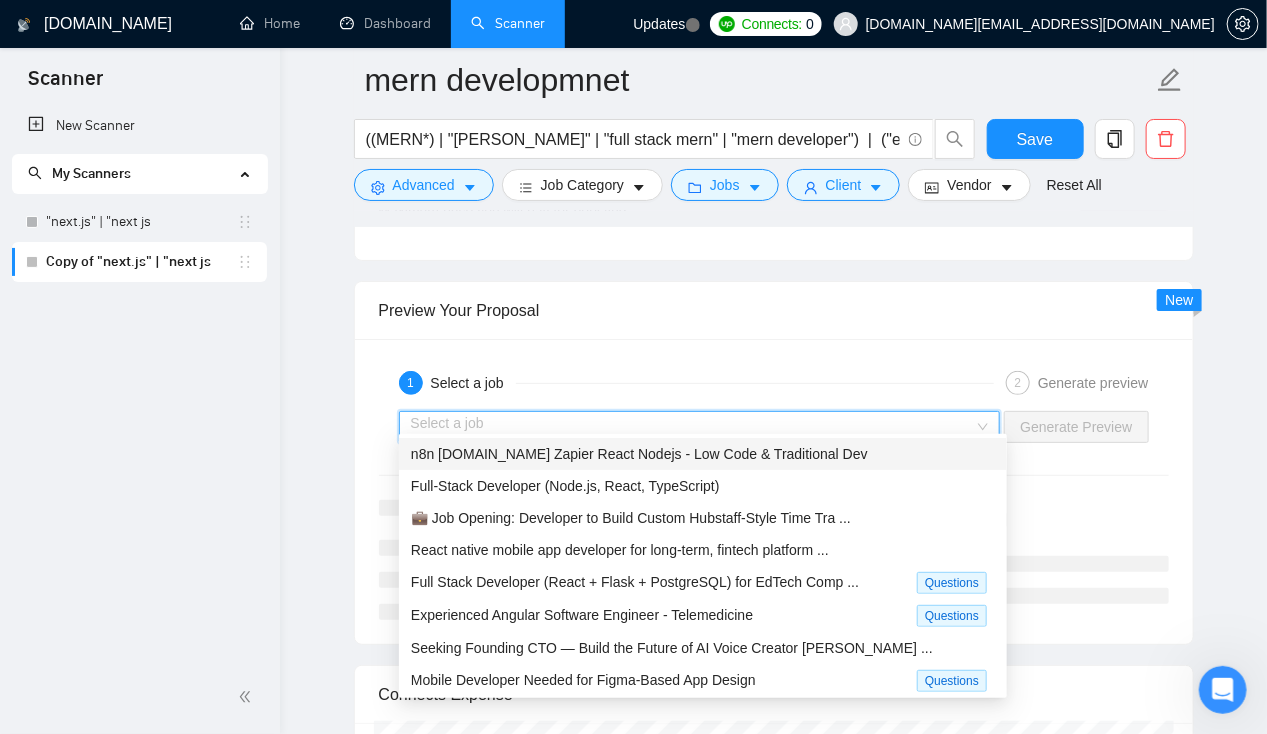 click on "n8n Make.com Zapier React Nodejs - Low Code & Traditional Dev" at bounding box center (639, 454) 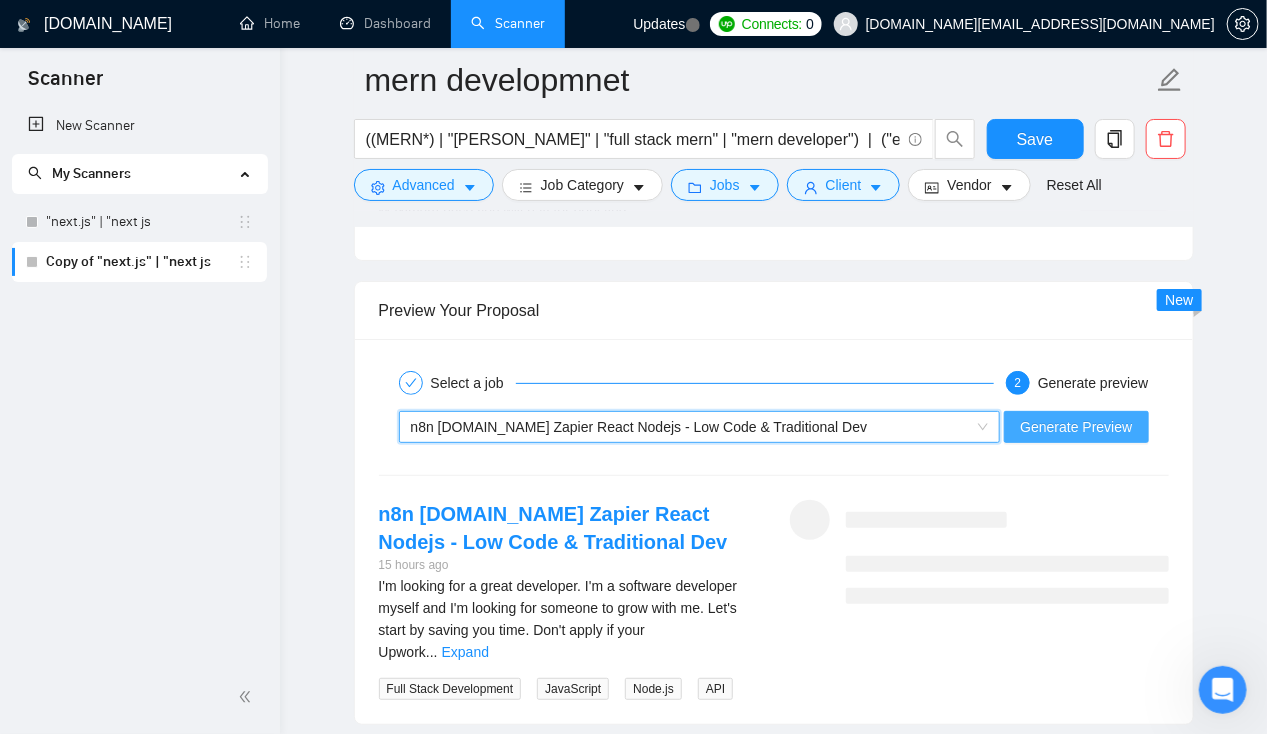 click on "Generate Preview" at bounding box center (1076, 427) 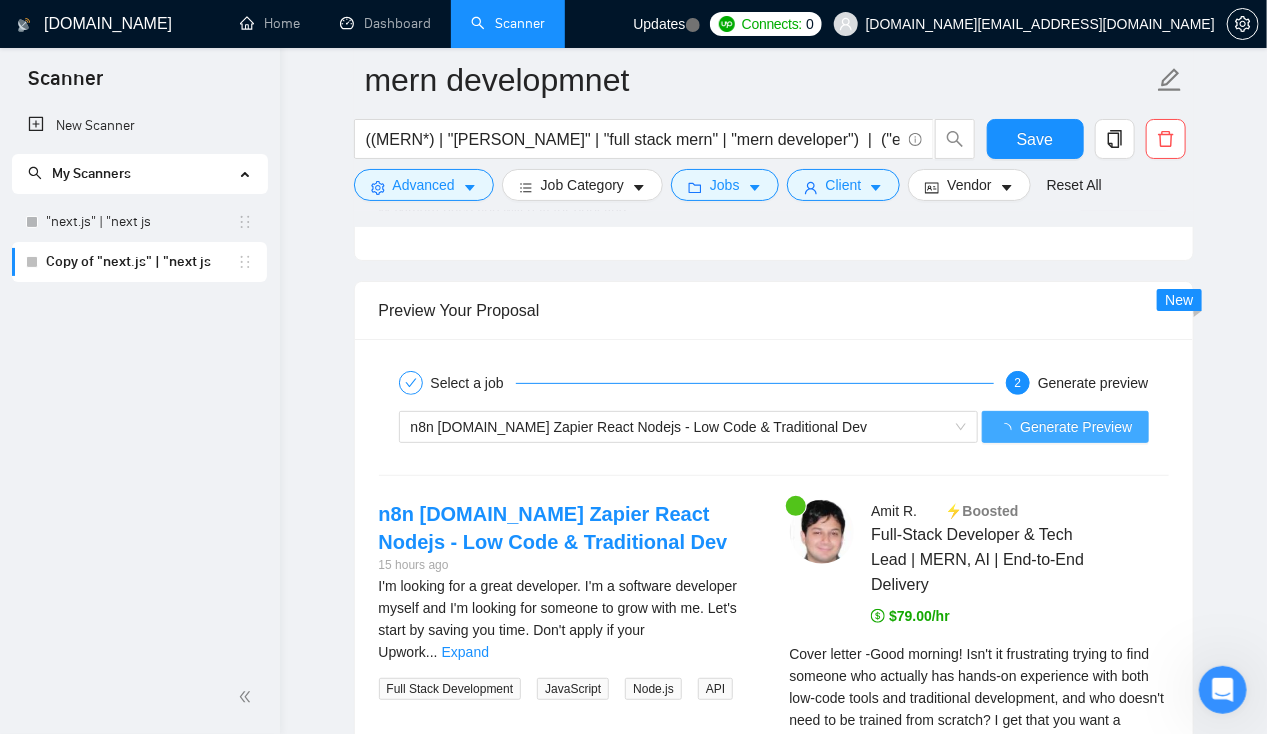type 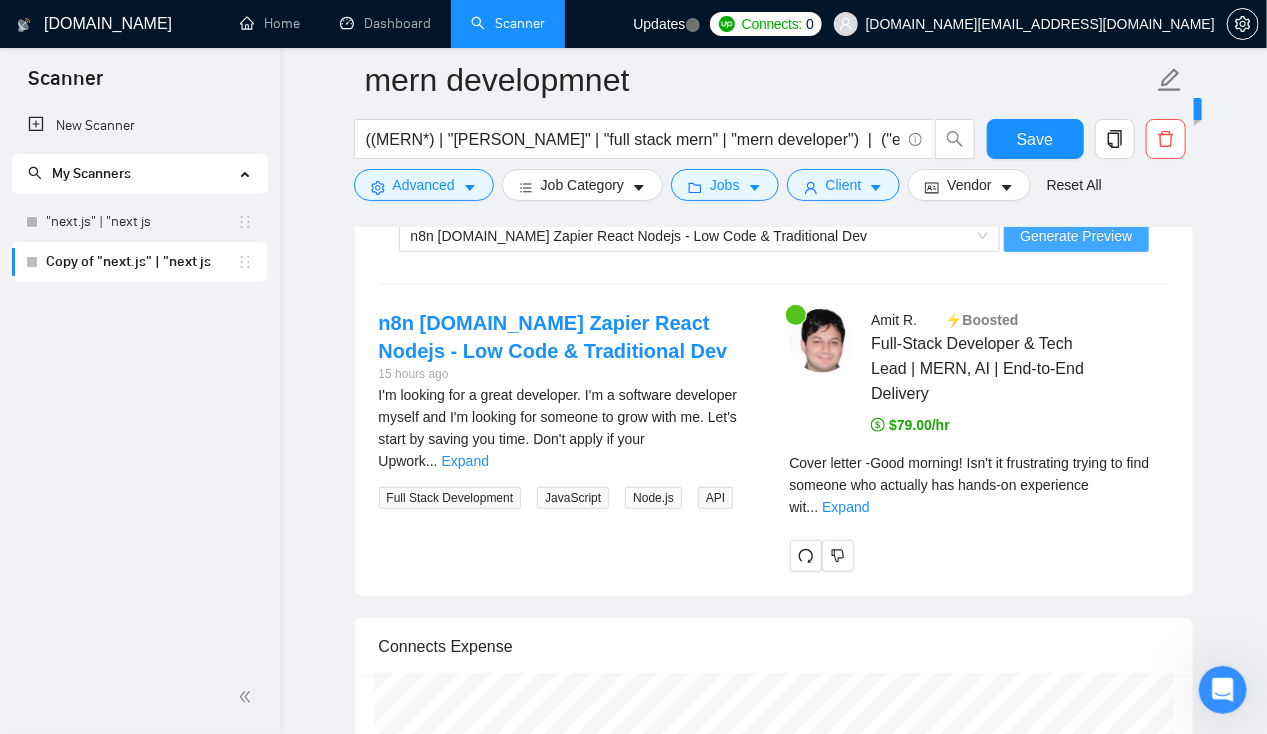 scroll, scrollTop: 3176, scrollLeft: 0, axis: vertical 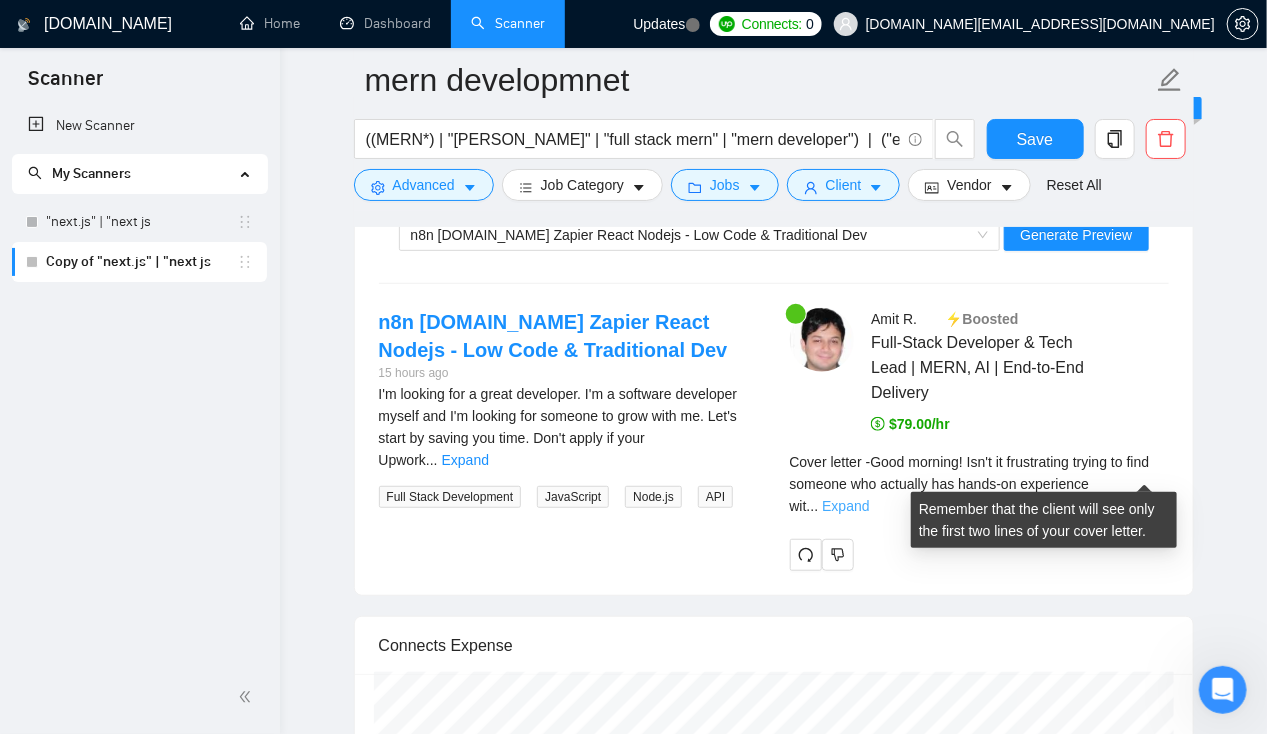 click on "Expand" at bounding box center [845, 506] 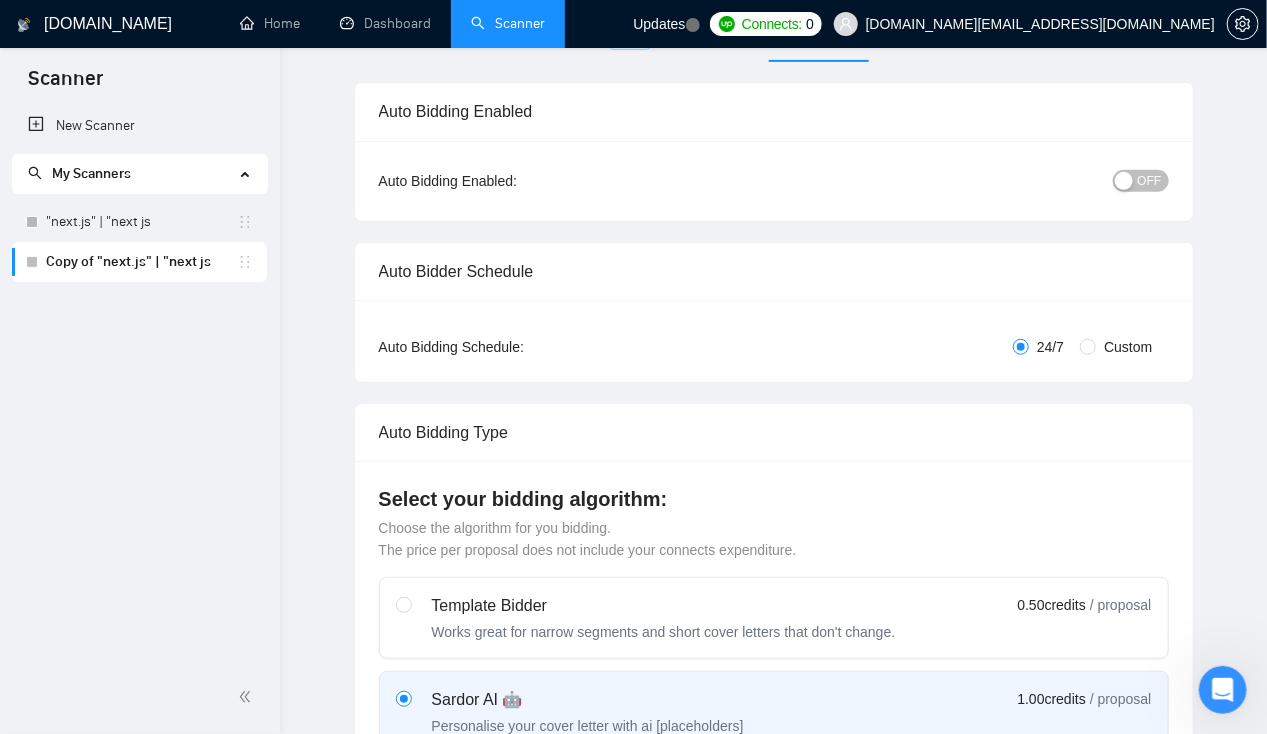 scroll, scrollTop: 0, scrollLeft: 0, axis: both 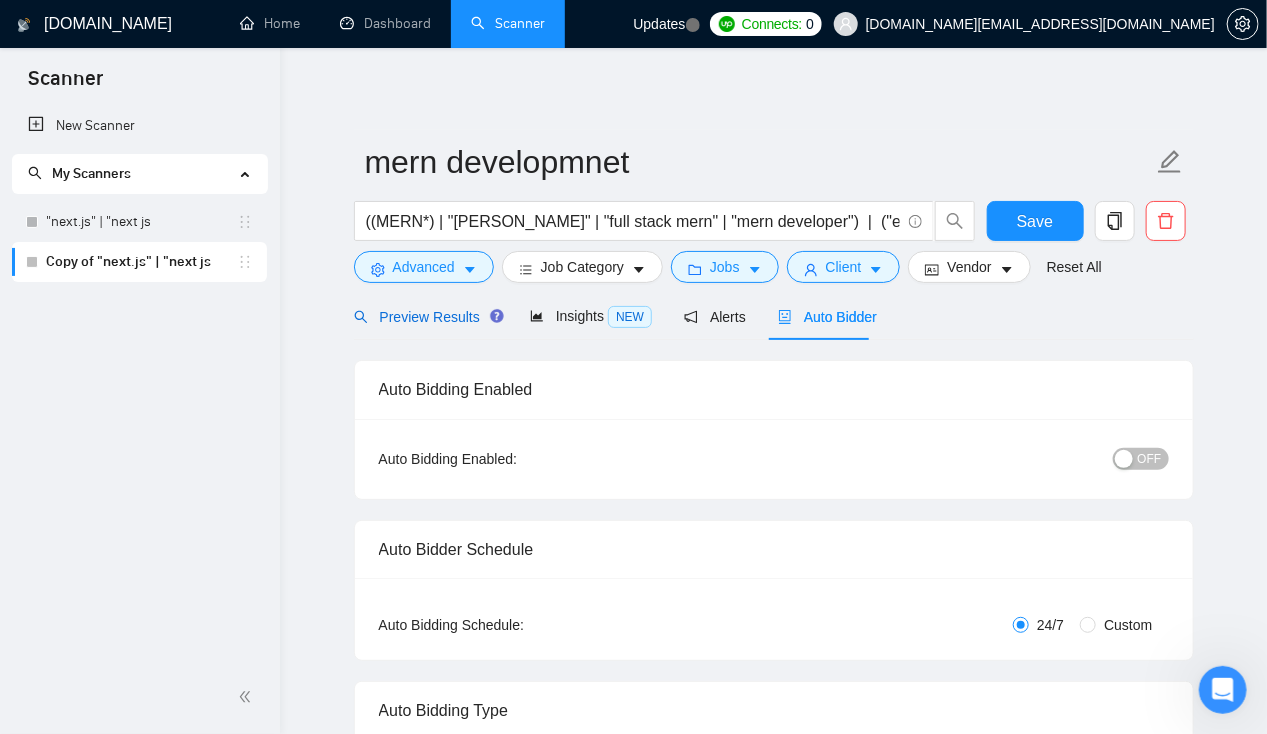 click on "Preview Results" at bounding box center (426, 317) 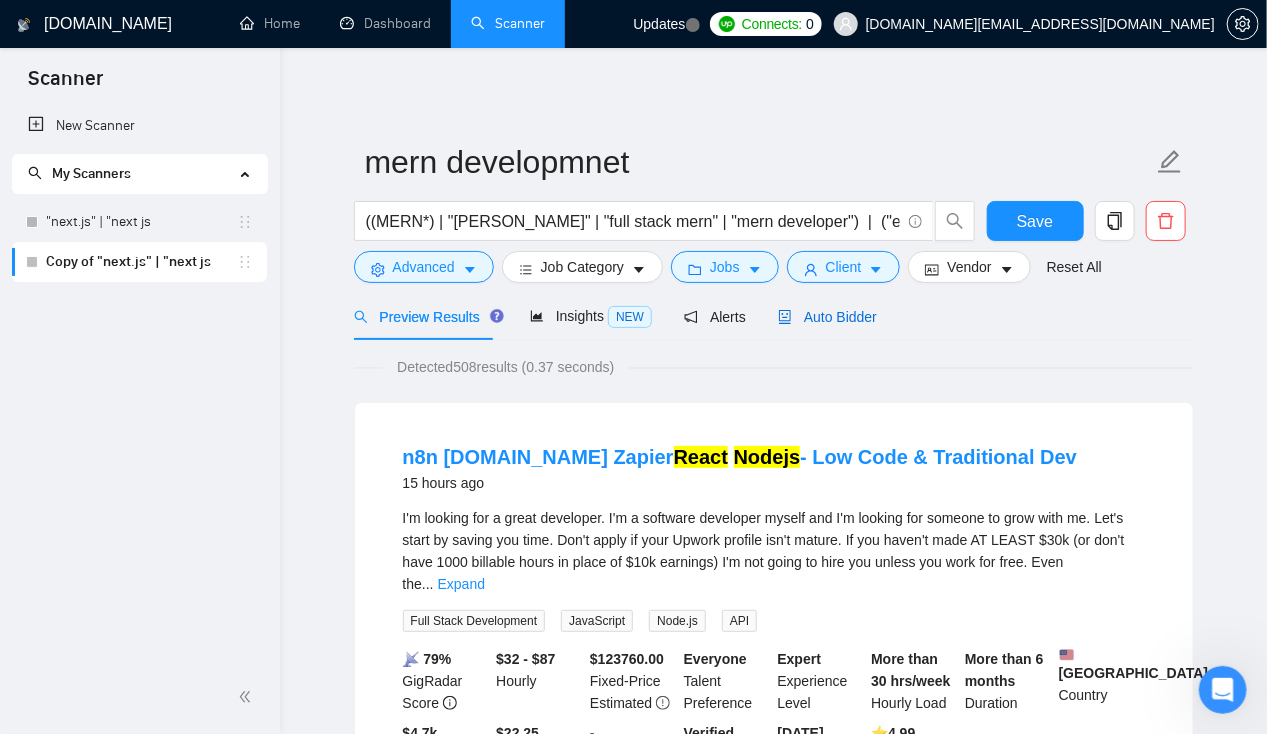 click on "Auto Bidder" at bounding box center (827, 317) 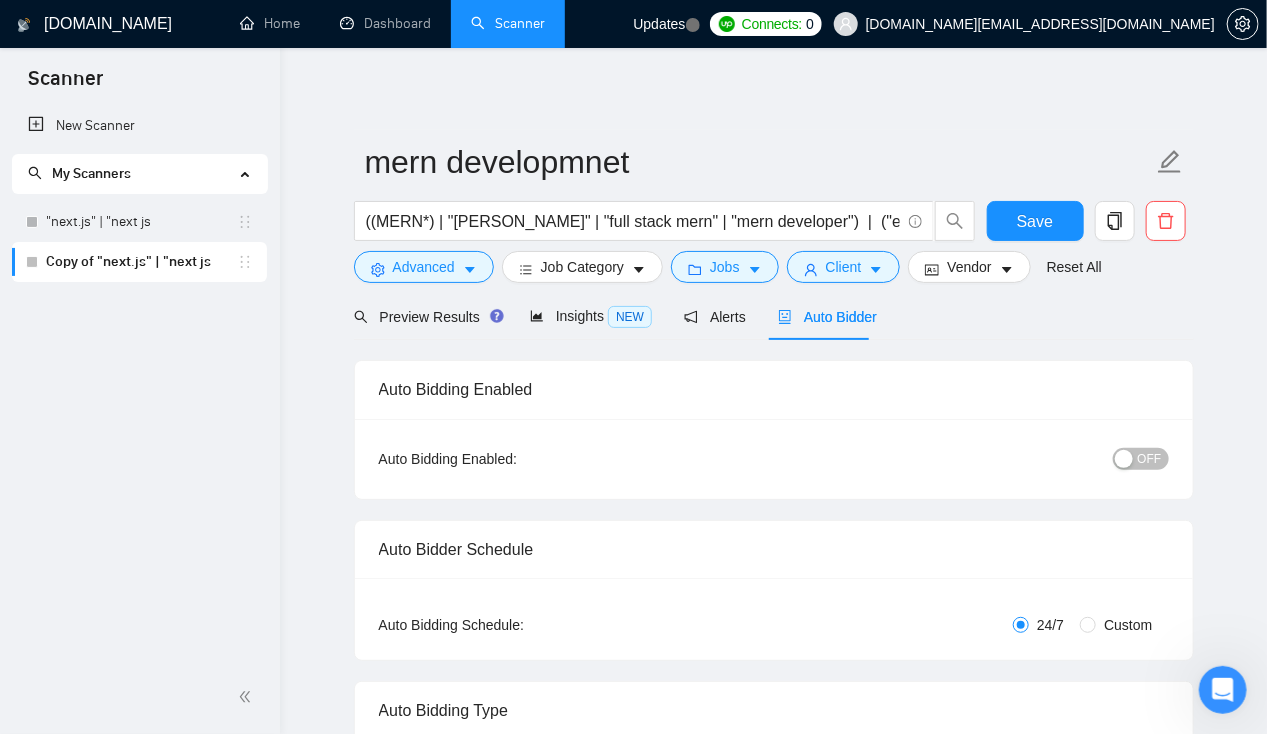 type 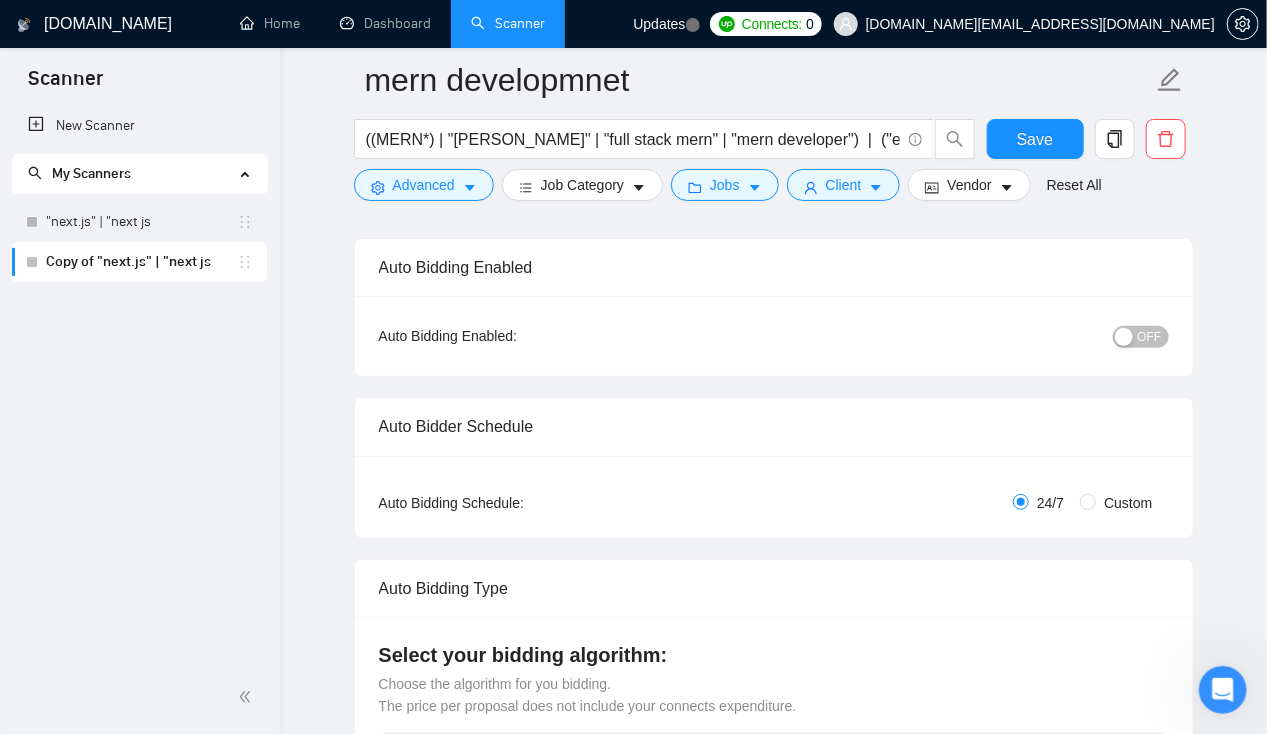scroll, scrollTop: 0, scrollLeft: 0, axis: both 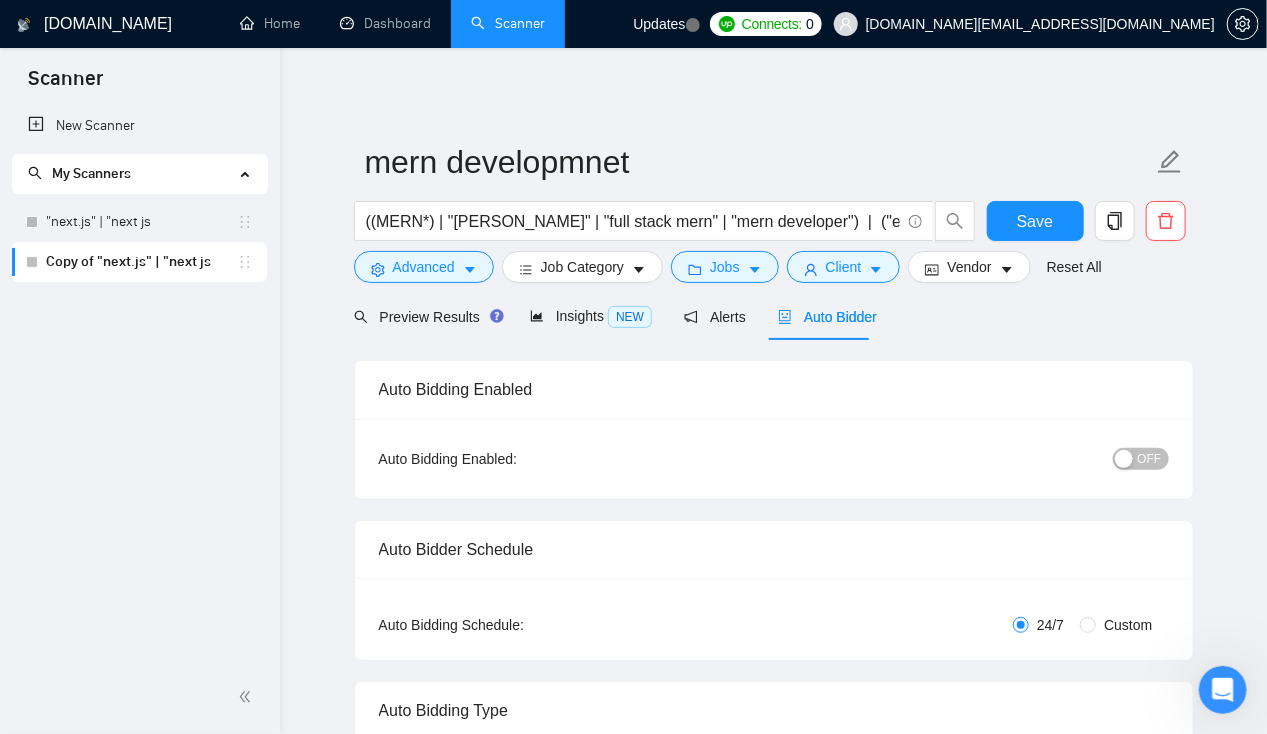 click on "OFF" at bounding box center [1150, 459] 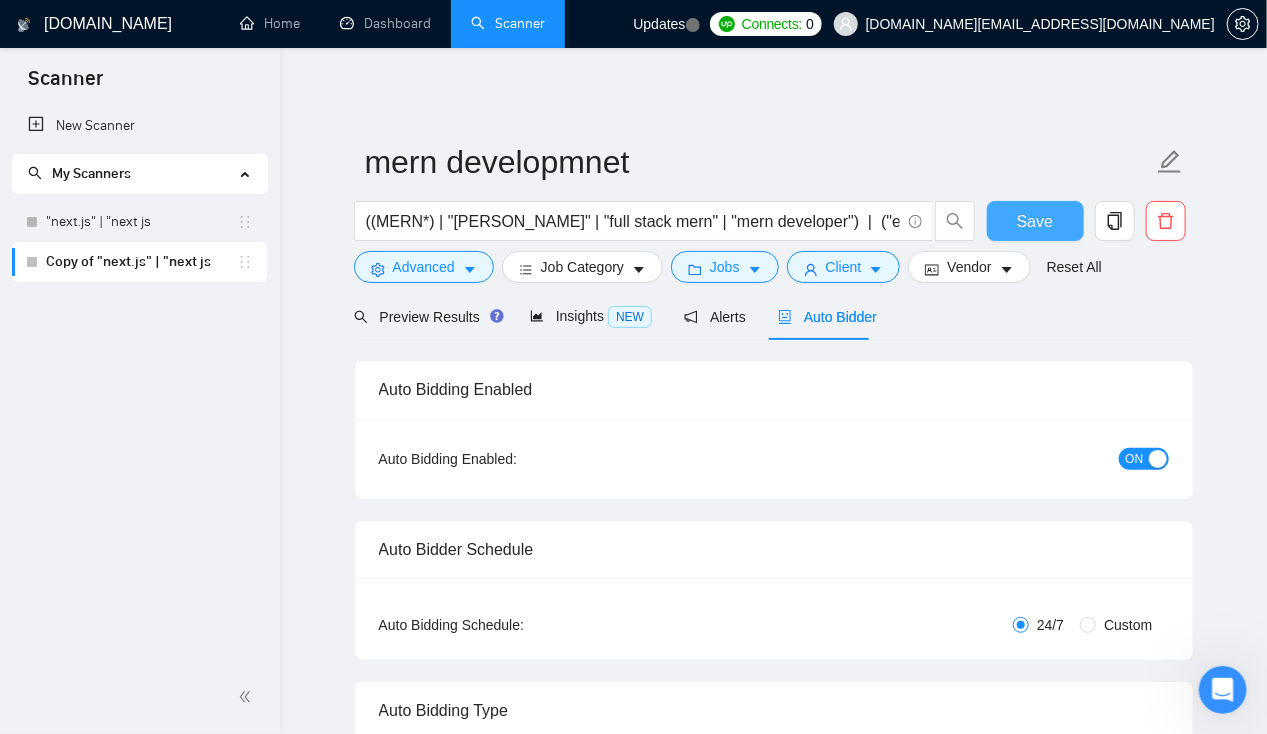 click on "Save" at bounding box center (1035, 221) 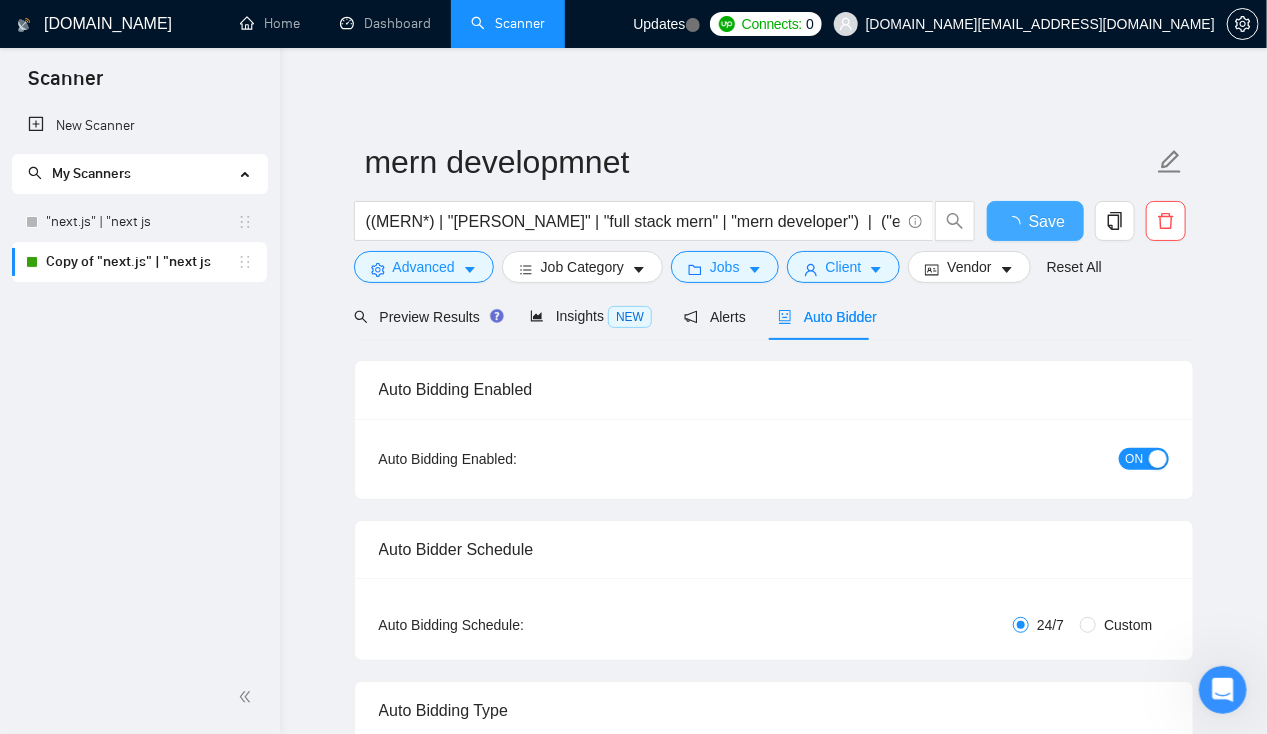 type 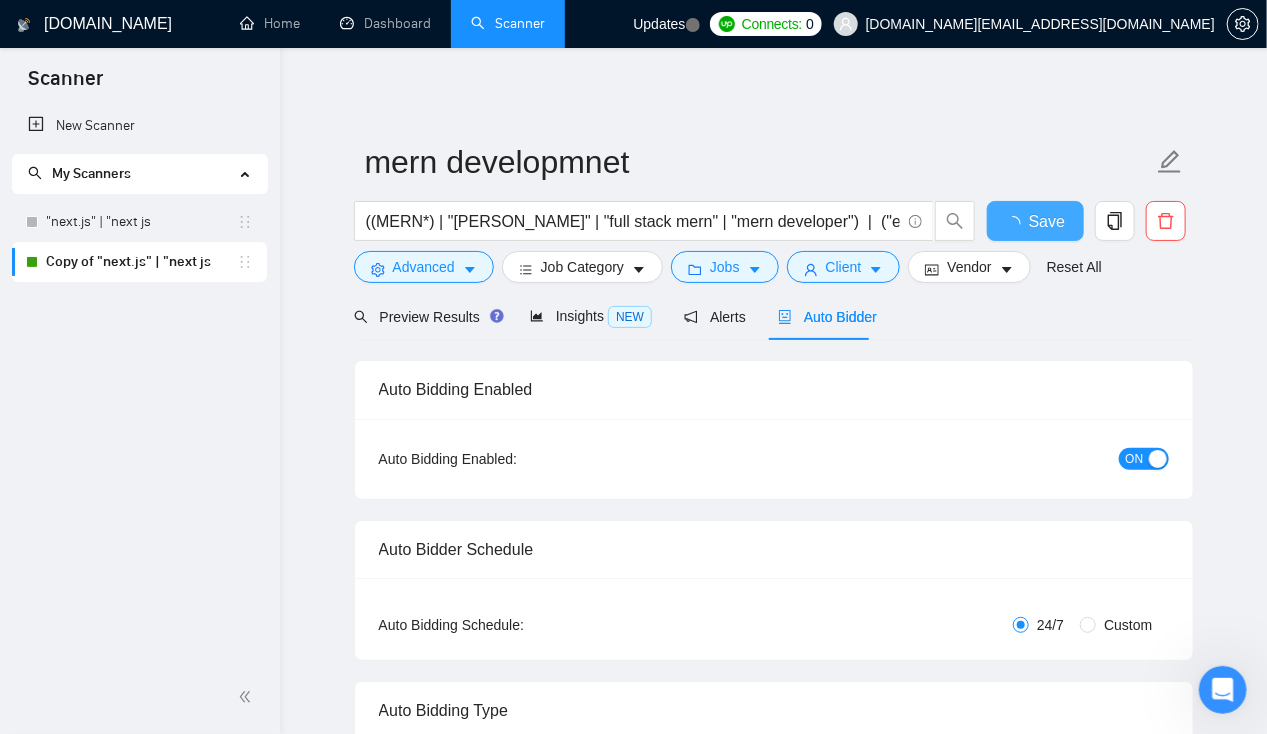 checkbox on "true" 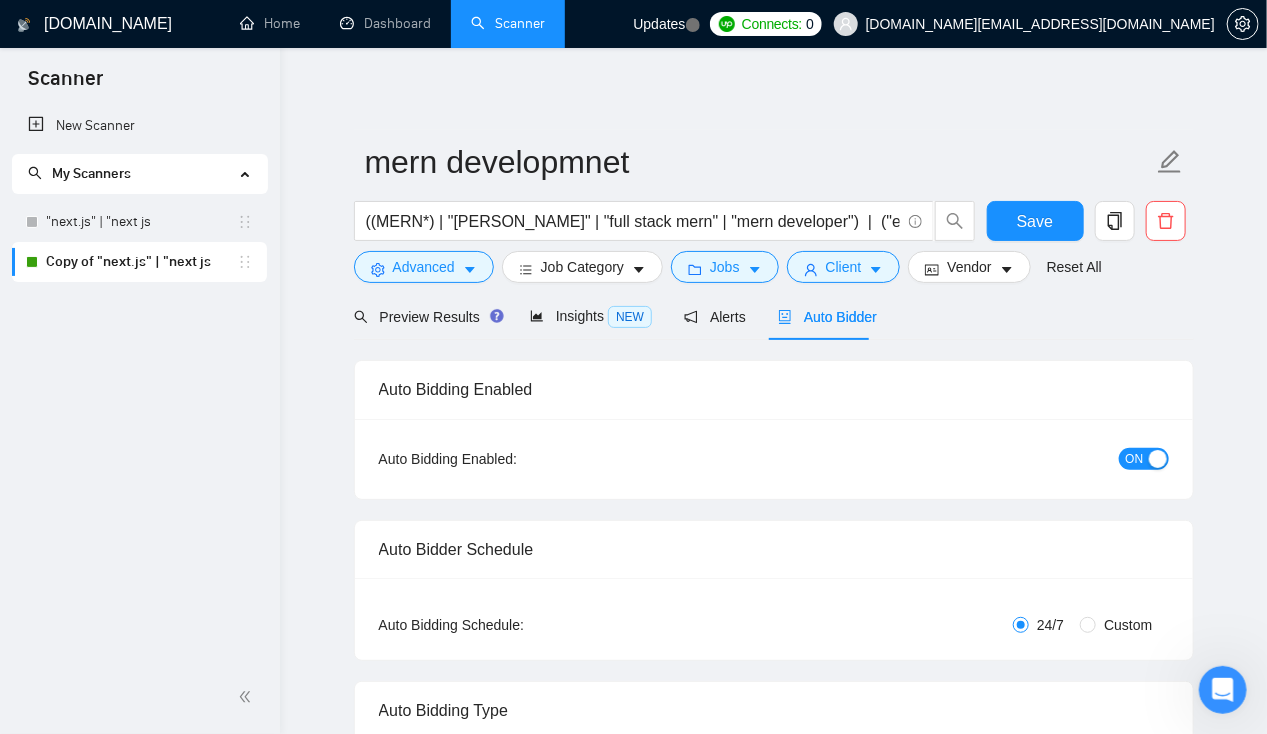 click on "ON" at bounding box center (1135, 459) 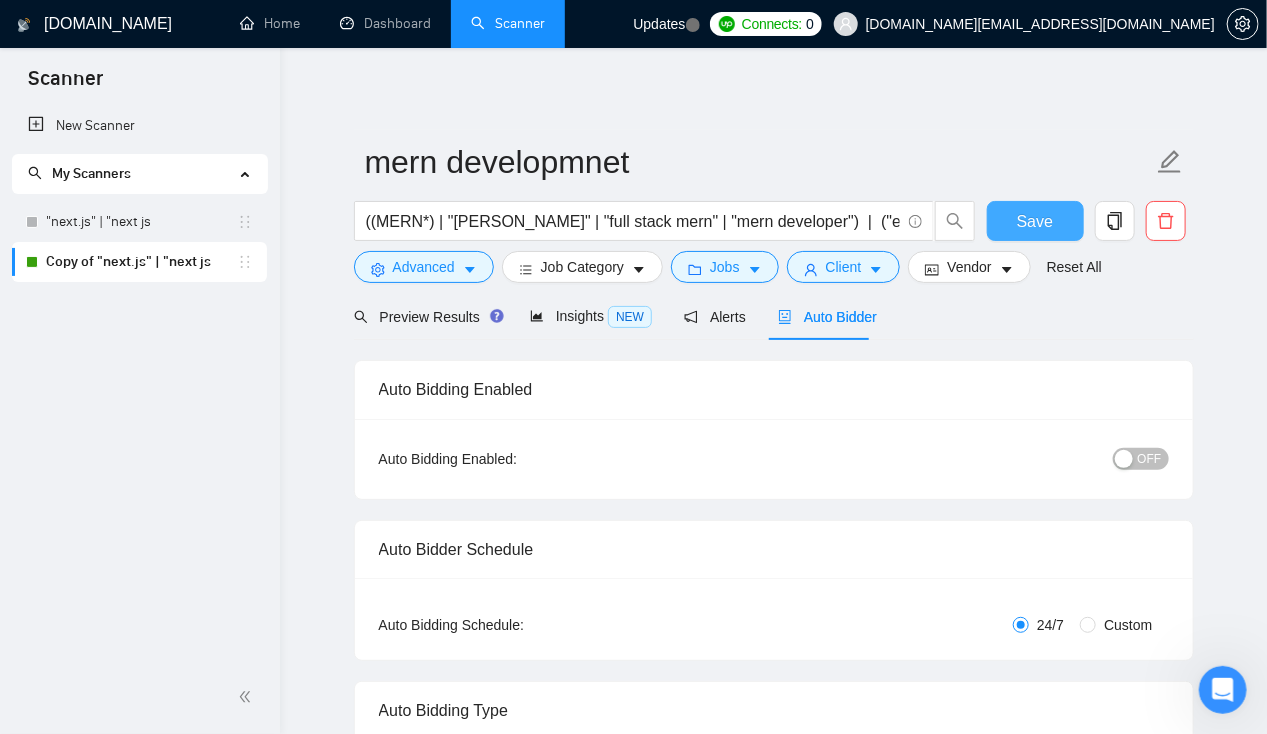 click on "Save" at bounding box center (1035, 221) 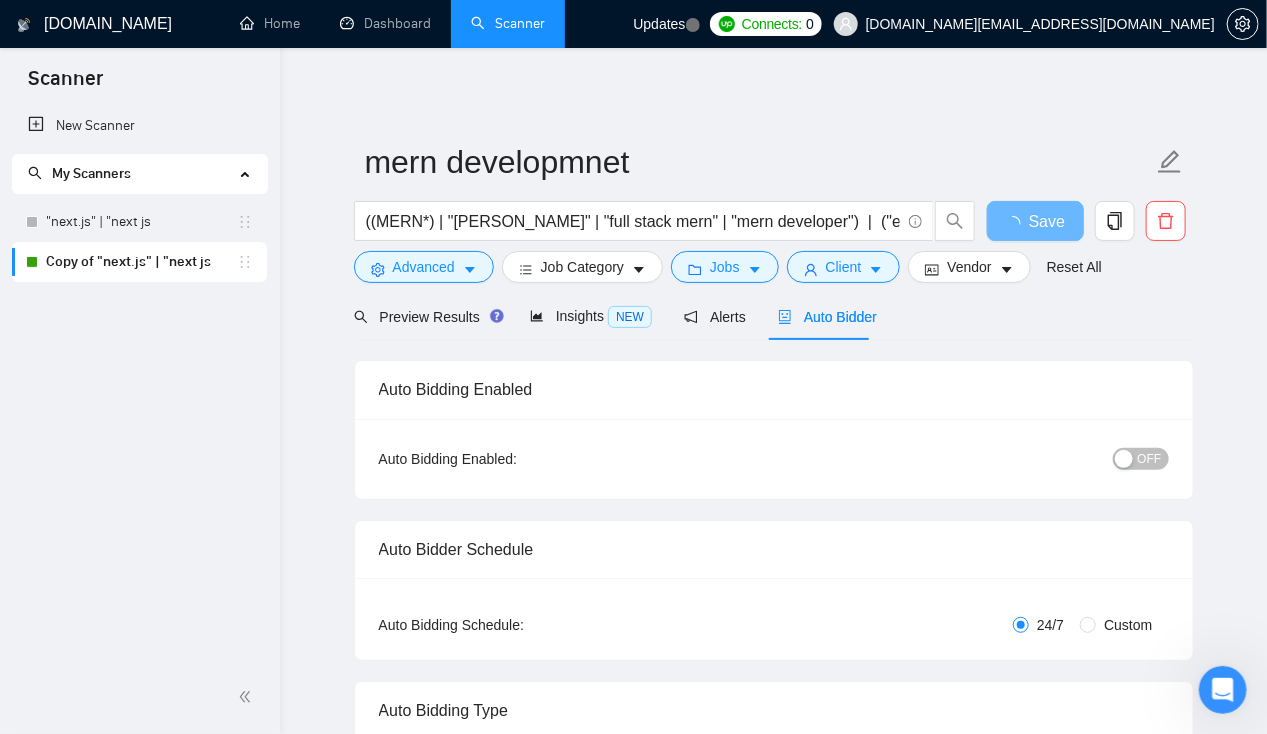click 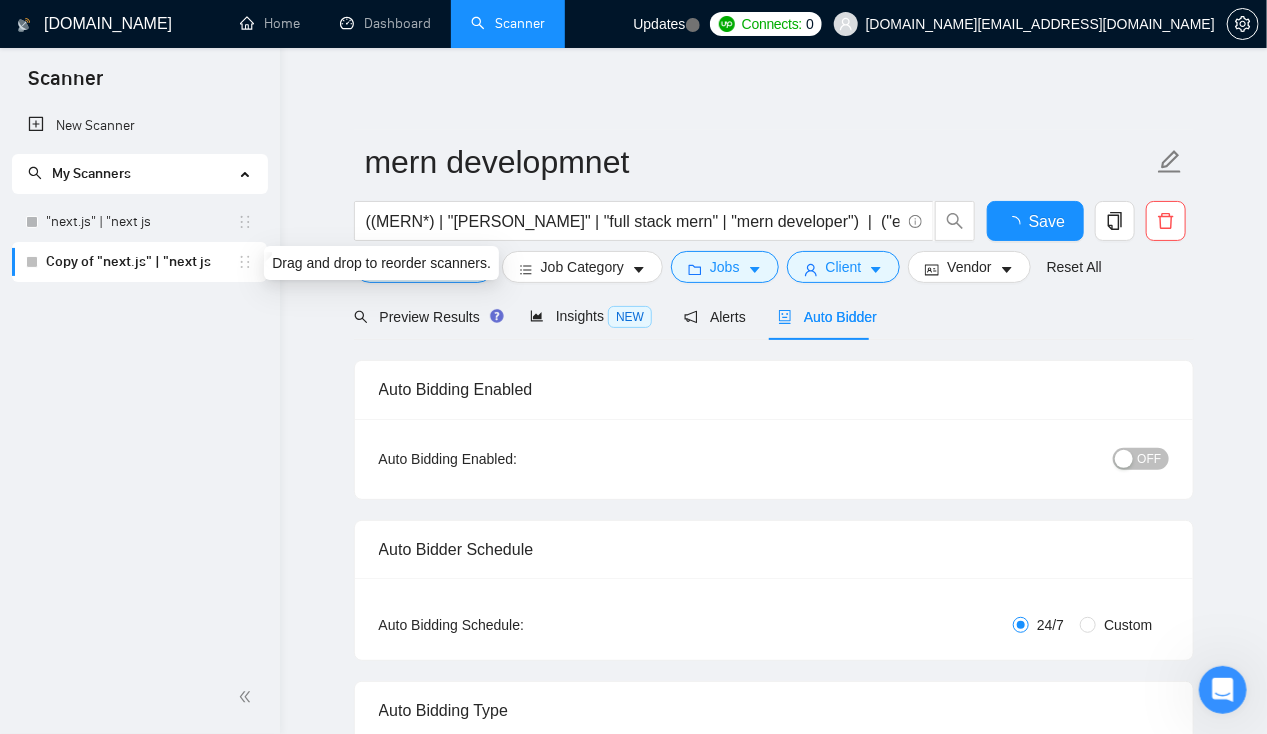 type 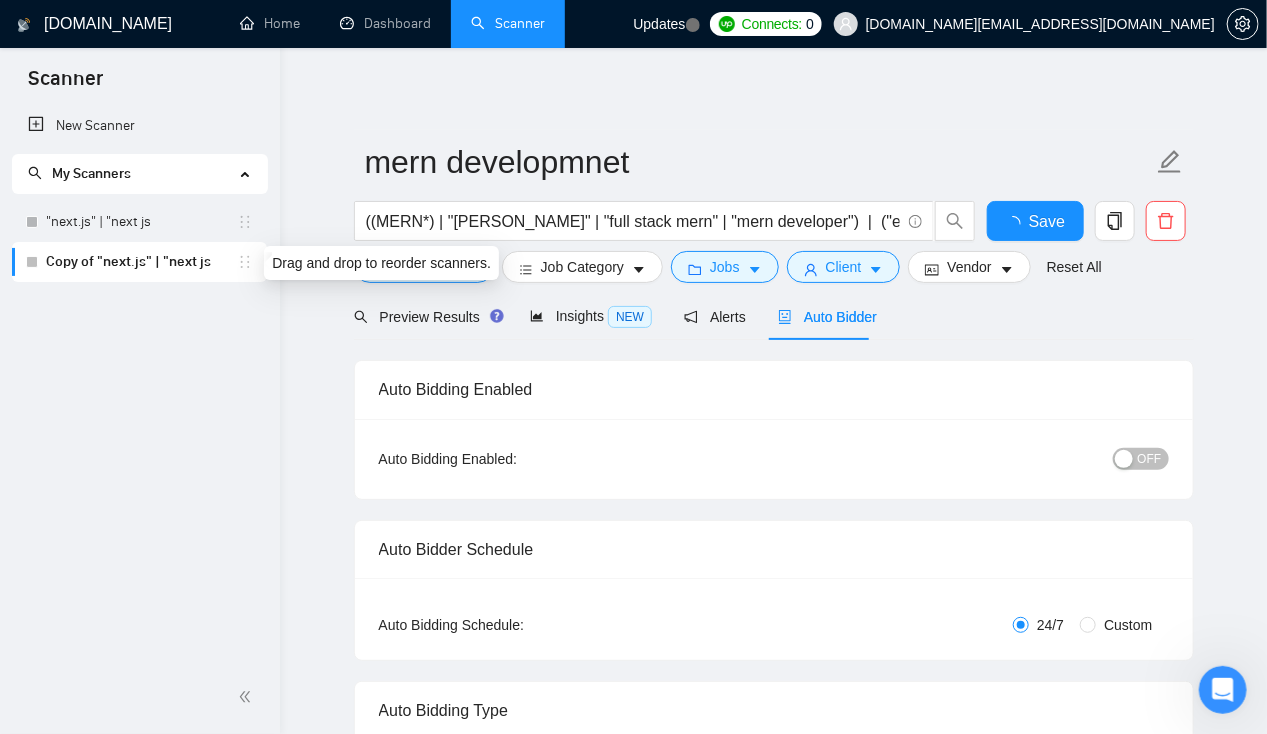 checkbox on "true" 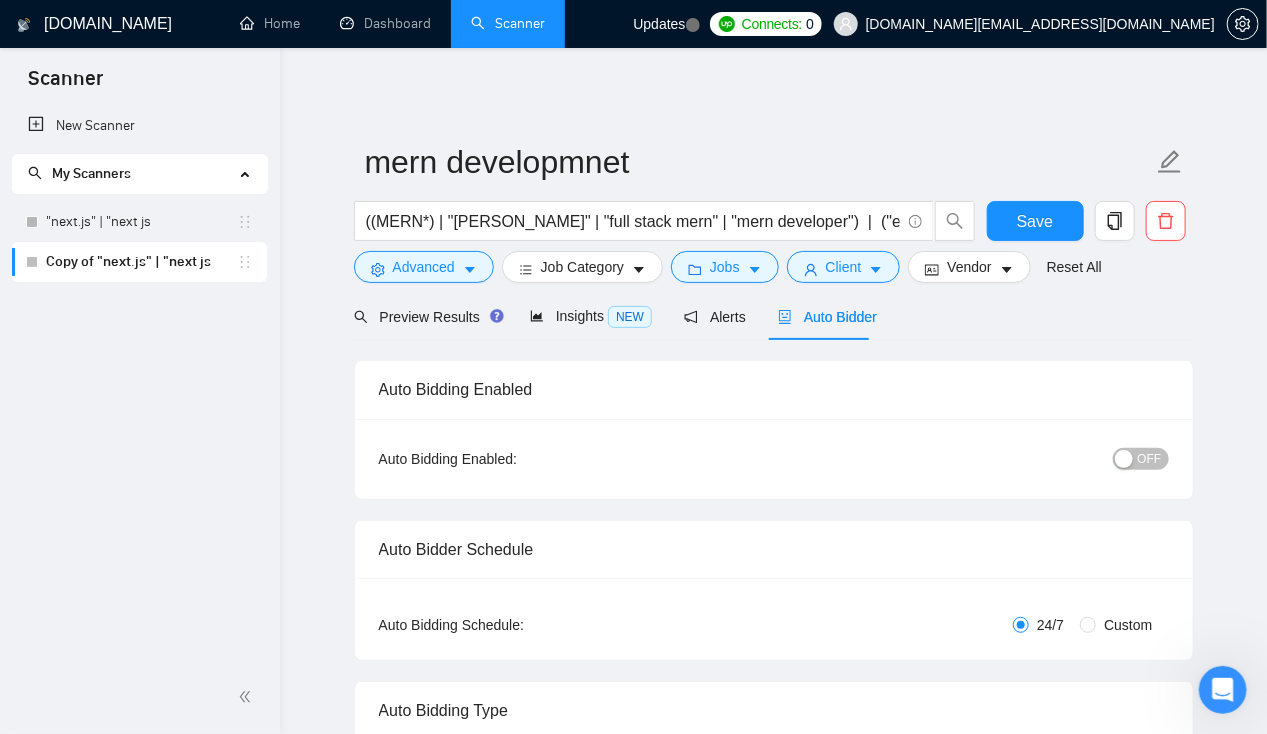 click on "Copy of "next.js" | "next js" at bounding box center [141, 262] 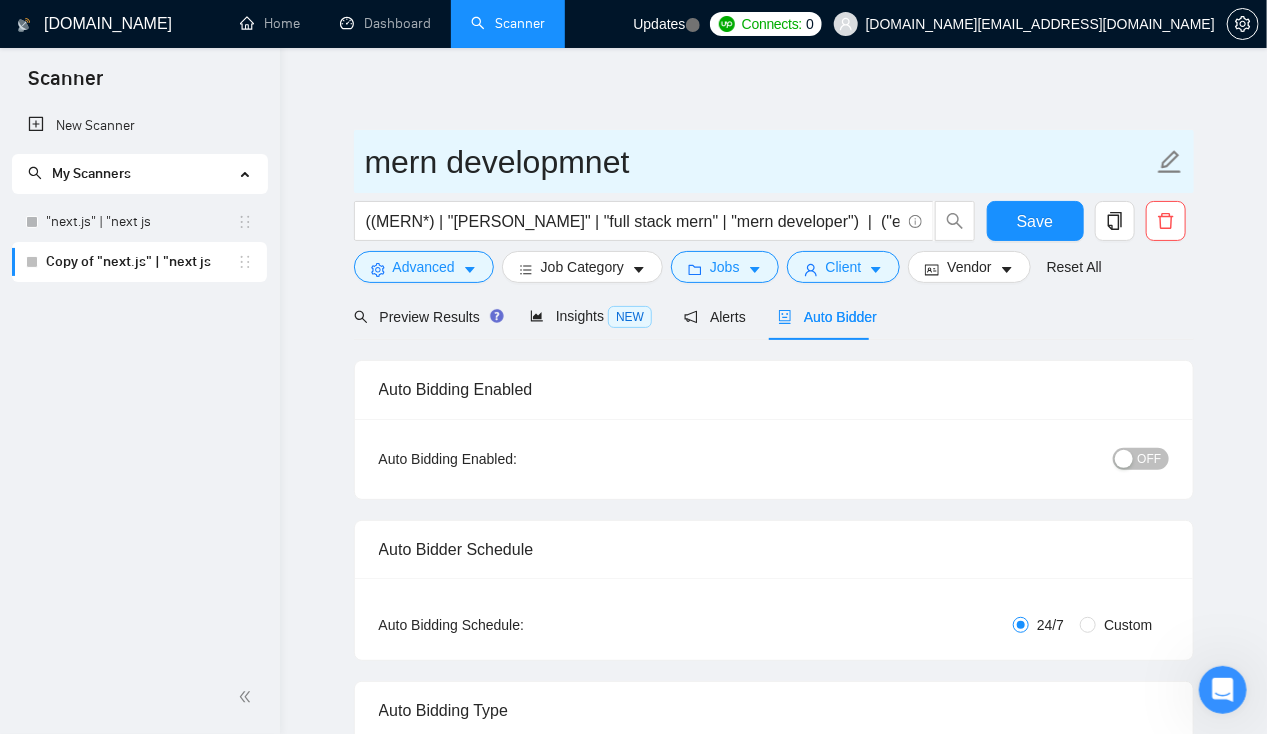 click 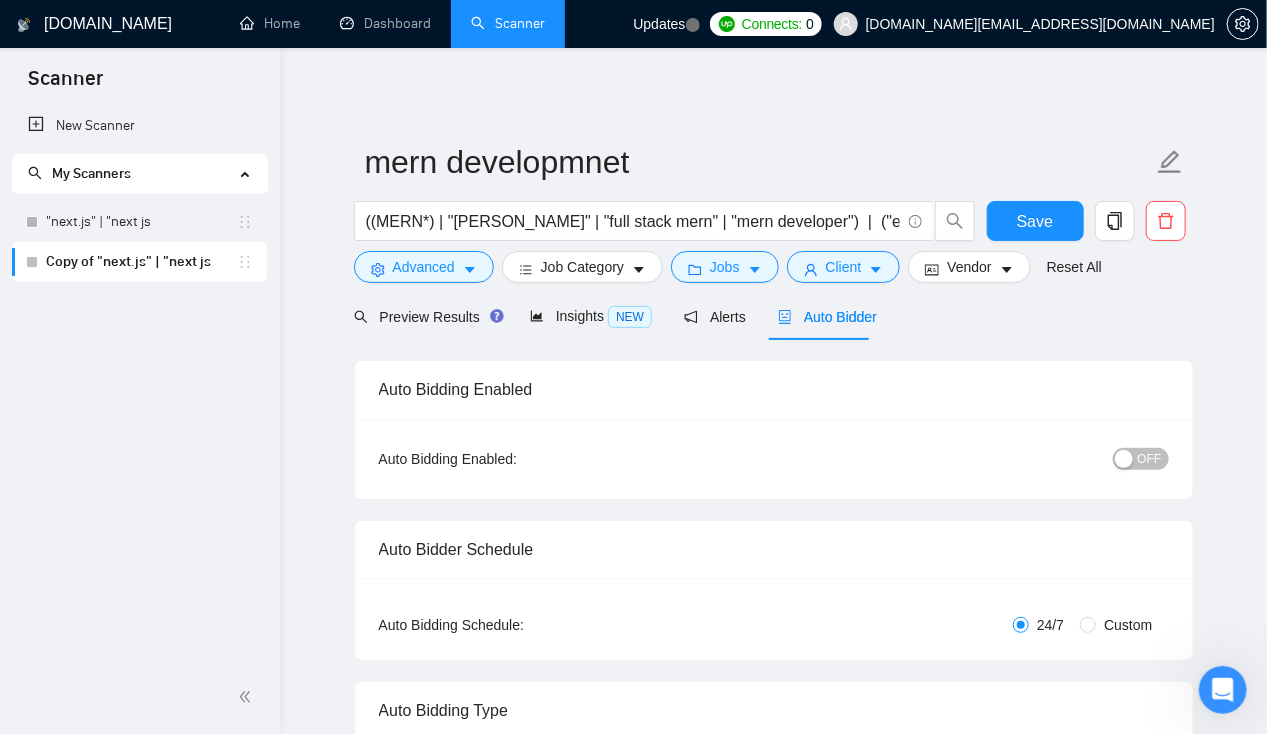 click on "mern developmnet ((MERN*) | "mern stack" | "full stack mern" | "mern developer")  |  ("express.js" | "express js"  | expressjs | (React*) | (Node*) | "Node JS" | nodejs ) Save Advanced   Job Category   Jobs   Client   Vendor   Reset All Preview Results Insights NEW Alerts Auto Bidder Auto Bidding Enabled Auto Bidding Enabled: OFF Auto Bidder Schedule Auto Bidding Type: Automated (recommended) Semi-automated Auto Bidding Schedule: 24/7 Custom Custom Auto Bidder Schedule Repeat every week on Monday Tuesday Wednesday Thursday Friday Saturday Sunday Active Hours ( Asia/Calcutta ): From: To: ( 24  hours) Asia/Calcutta Auto Bidding Type Select your bidding algorithm: Choose the algorithm for you bidding. The price per proposal does not include your connects expenditure. Template Bidder Works great for narrow segments and short cover letters that don't change. 0.50  credits / proposal Sardor AI 🤖 Personalise your cover letter with ai [placeholders] 1.00  credits / proposal Experimental Laziza AI  👑   NEW" at bounding box center [773, 2539] 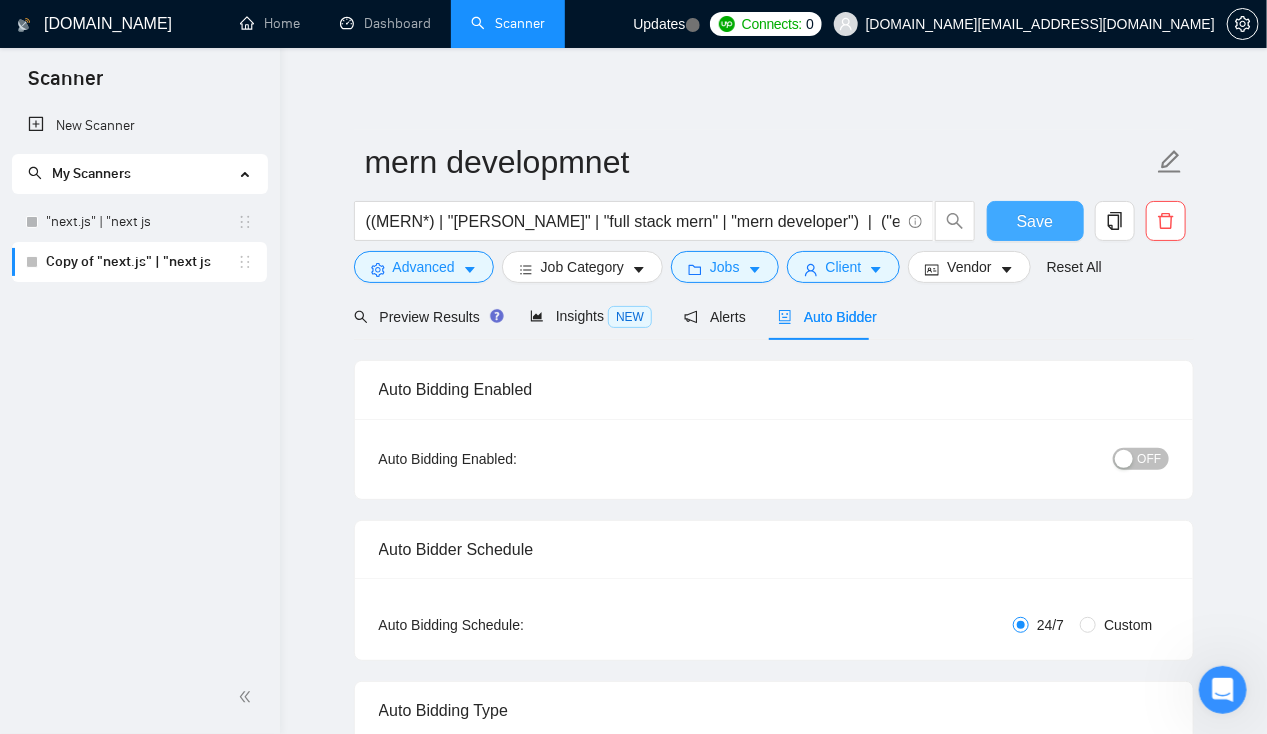 click on "Save" at bounding box center [1035, 221] 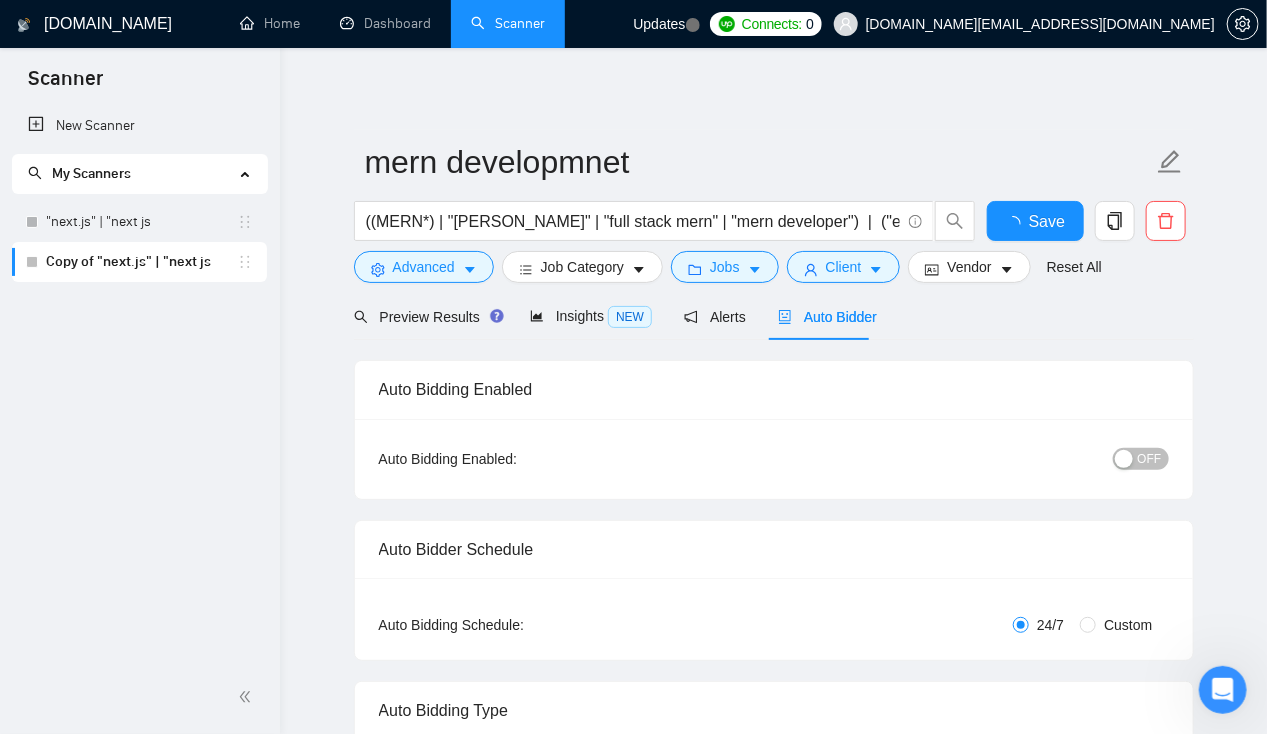 type 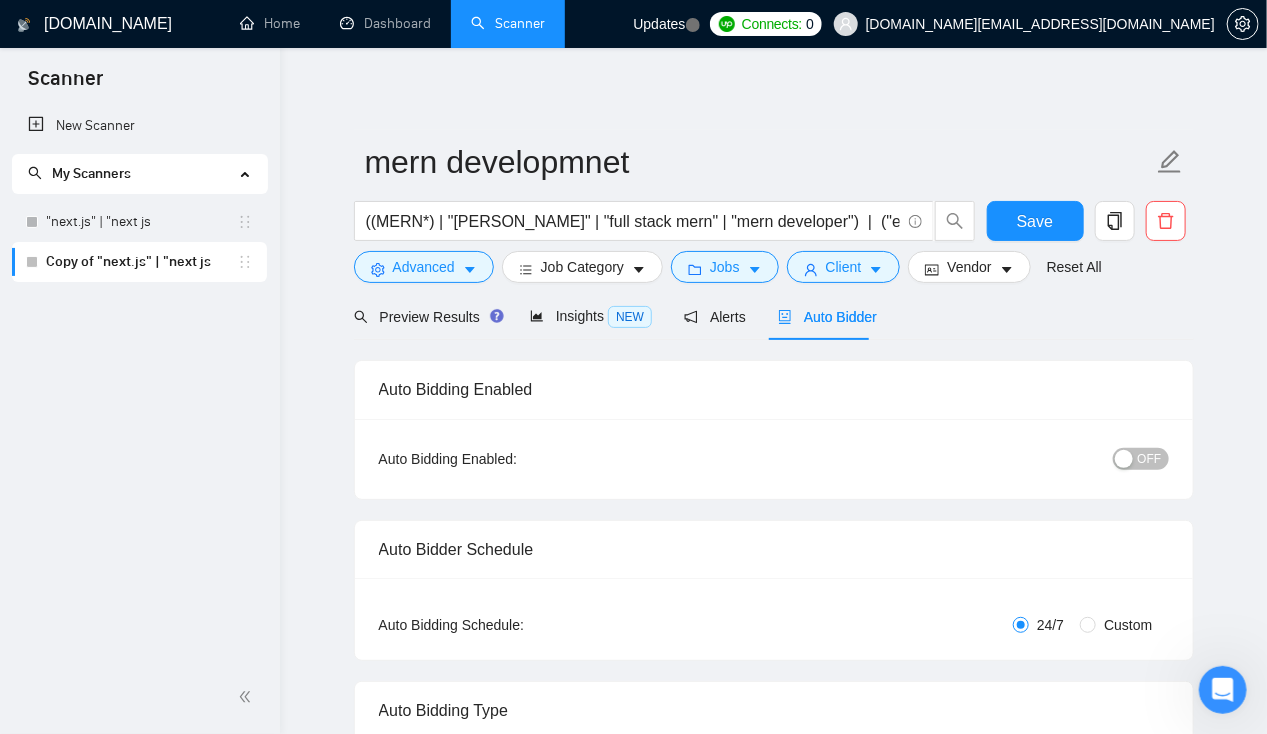 click on "Copy of "next.js" | "next js" at bounding box center [139, 262] 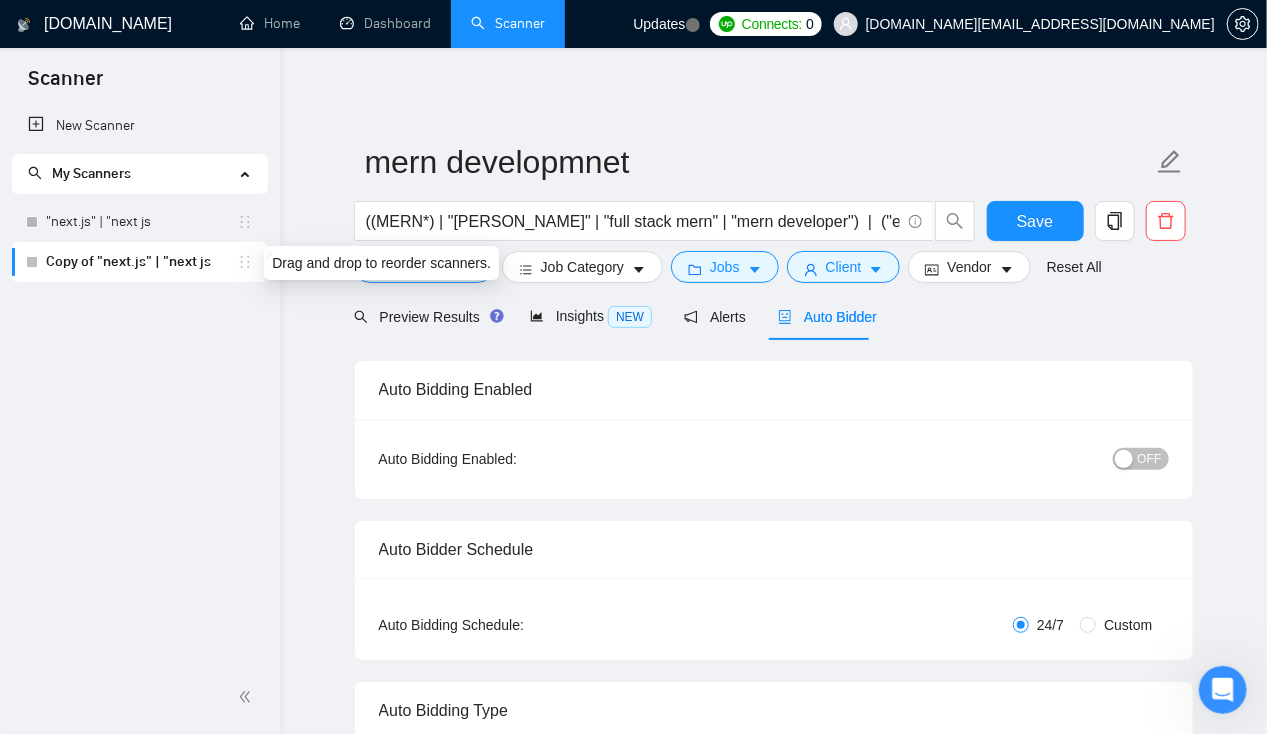 click 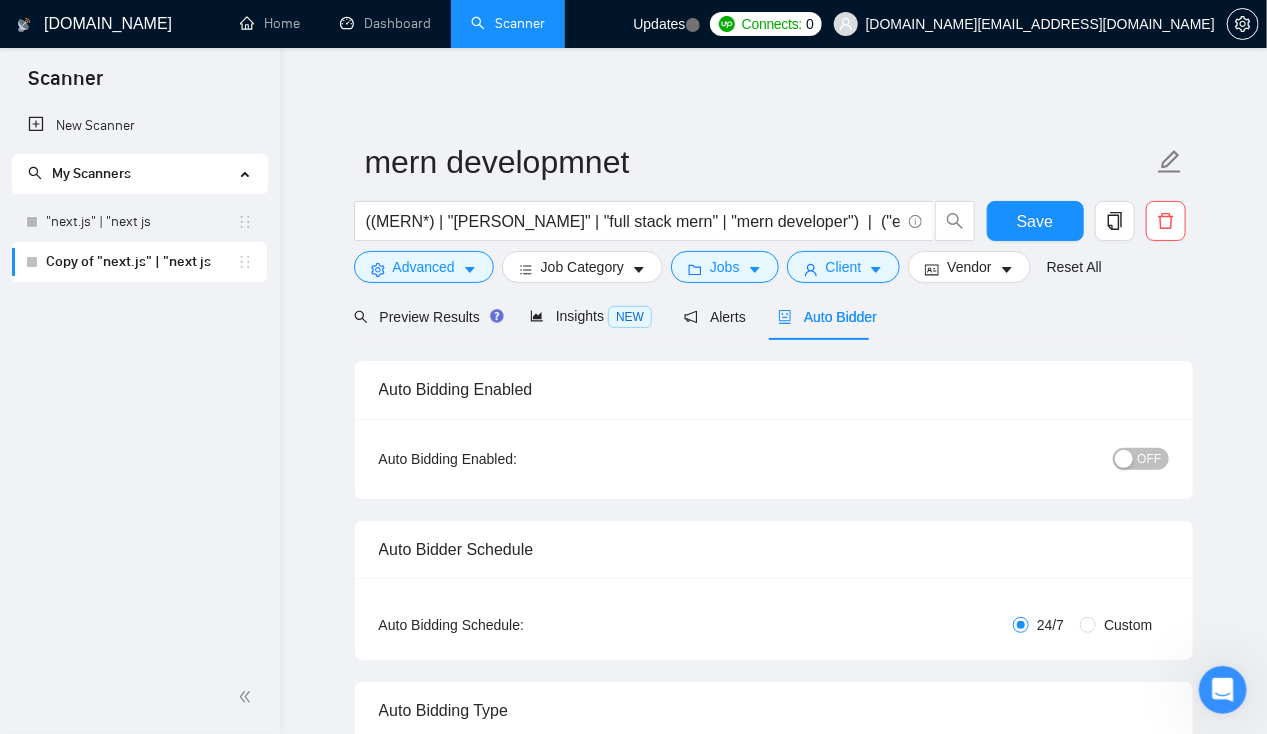 type 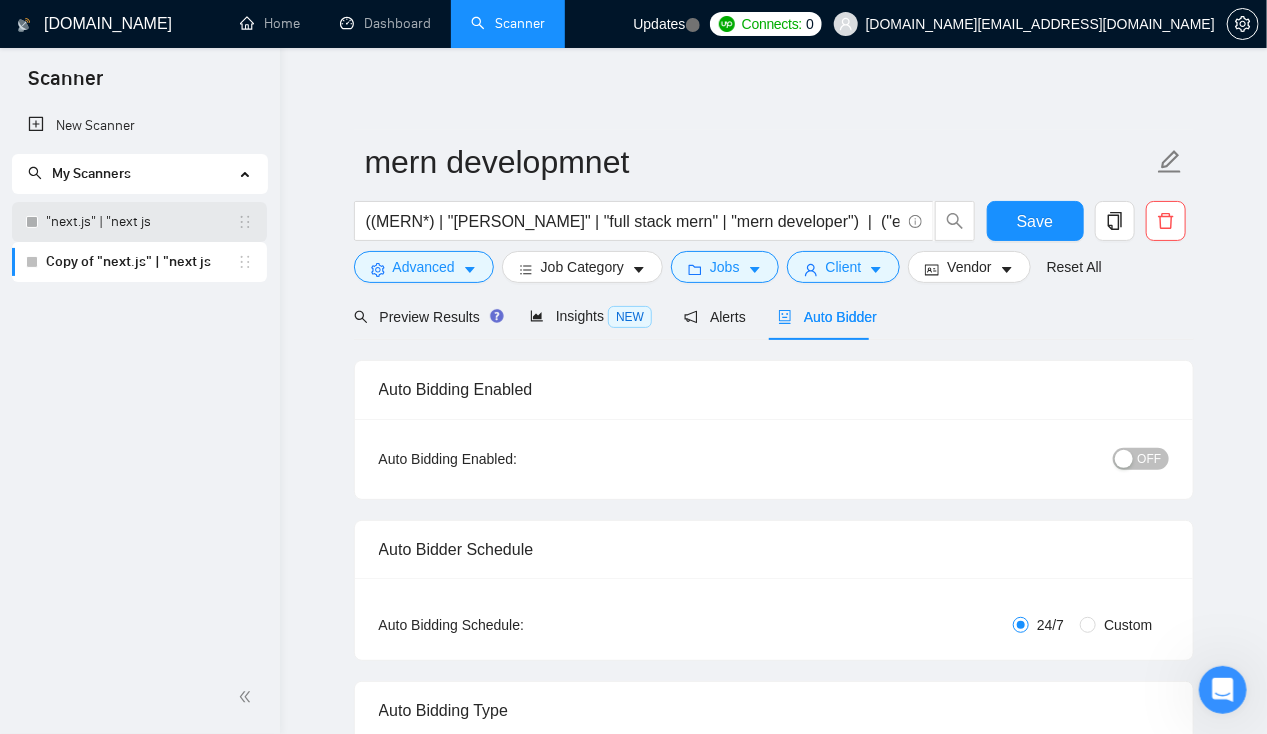 click on ""next.js" | "next js" at bounding box center [141, 222] 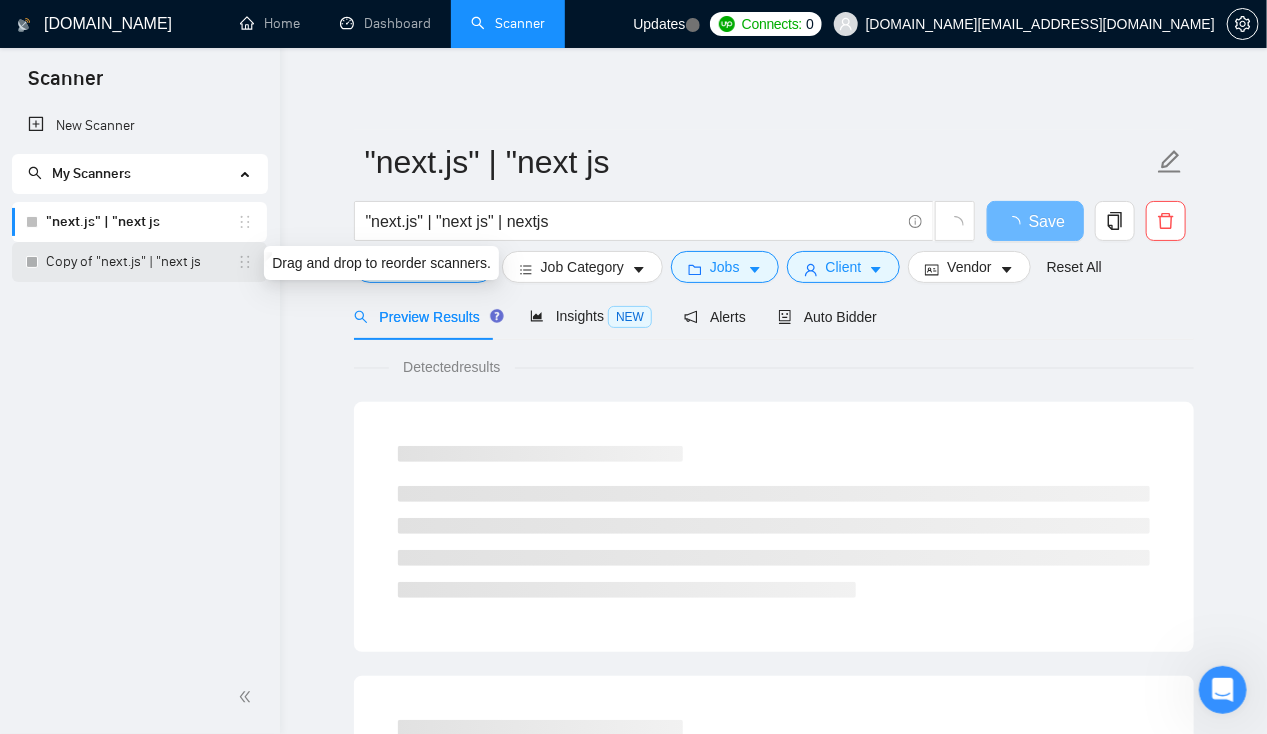 click 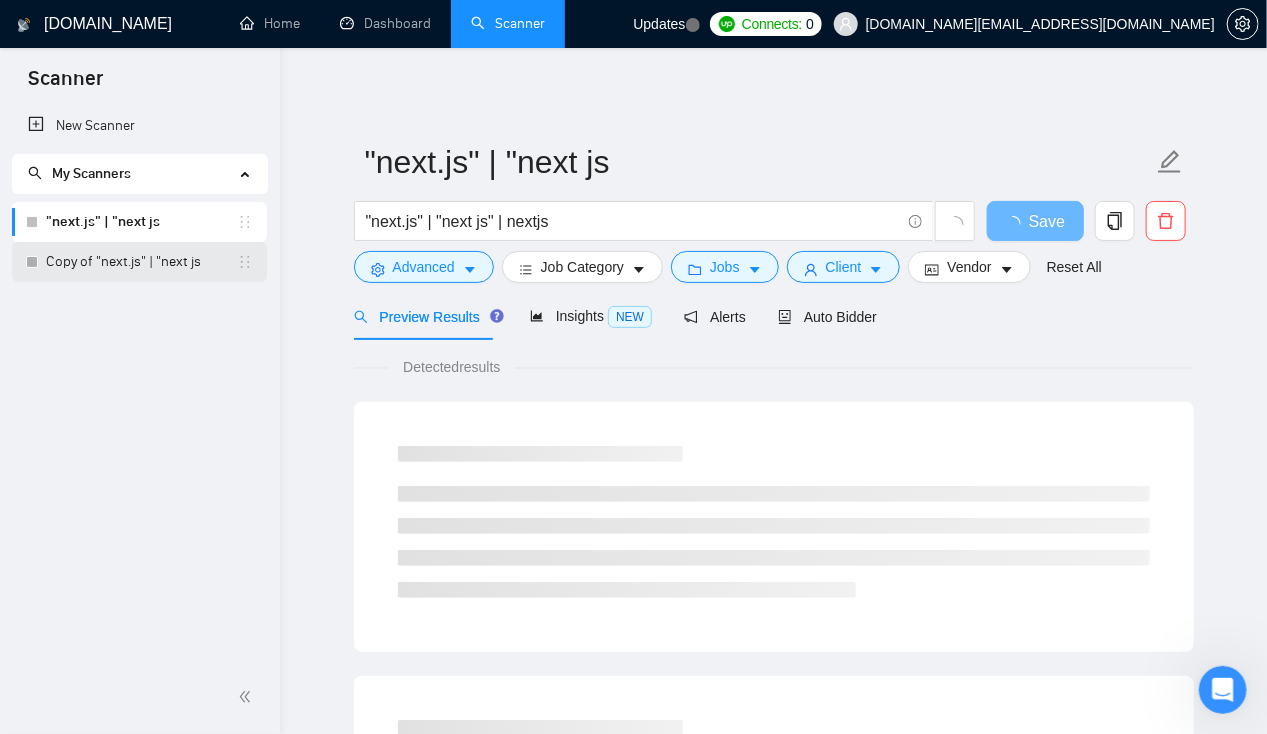 click on "Copy of "next.js" | "next js" at bounding box center [141, 262] 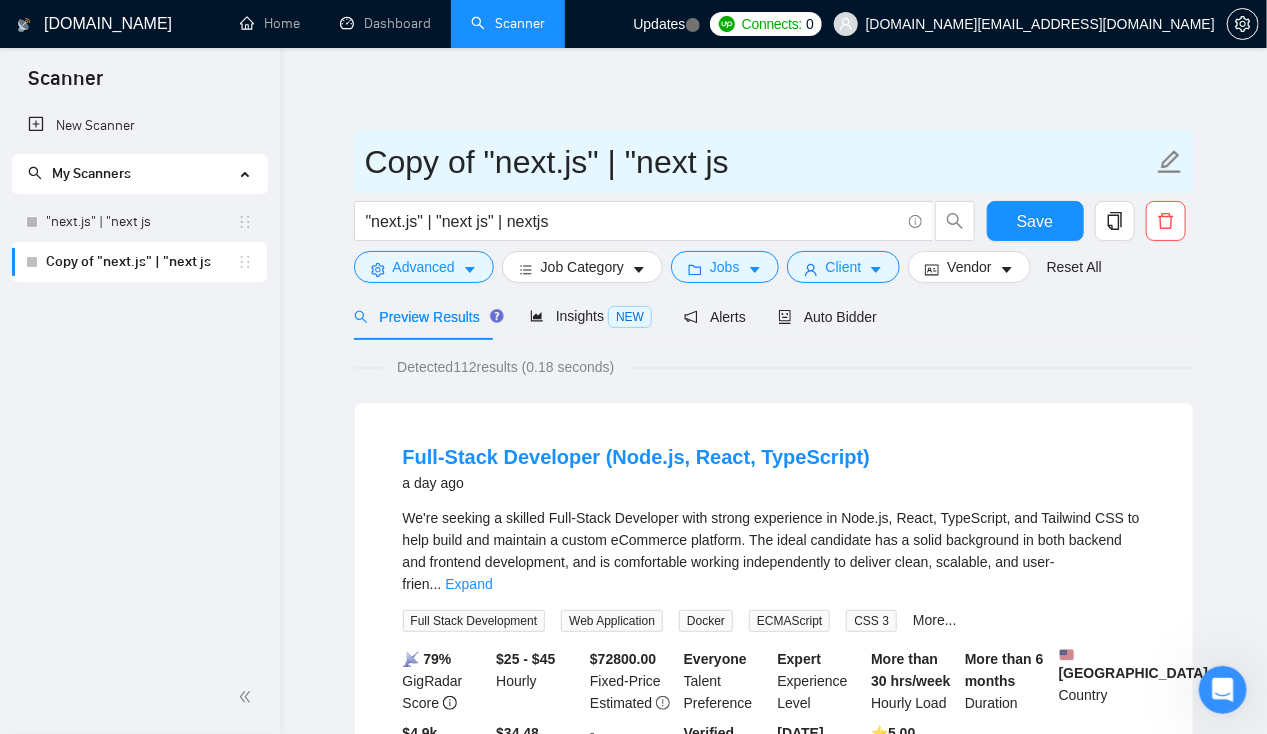 click on "Copy of "next.js" | "next js" at bounding box center (759, 162) 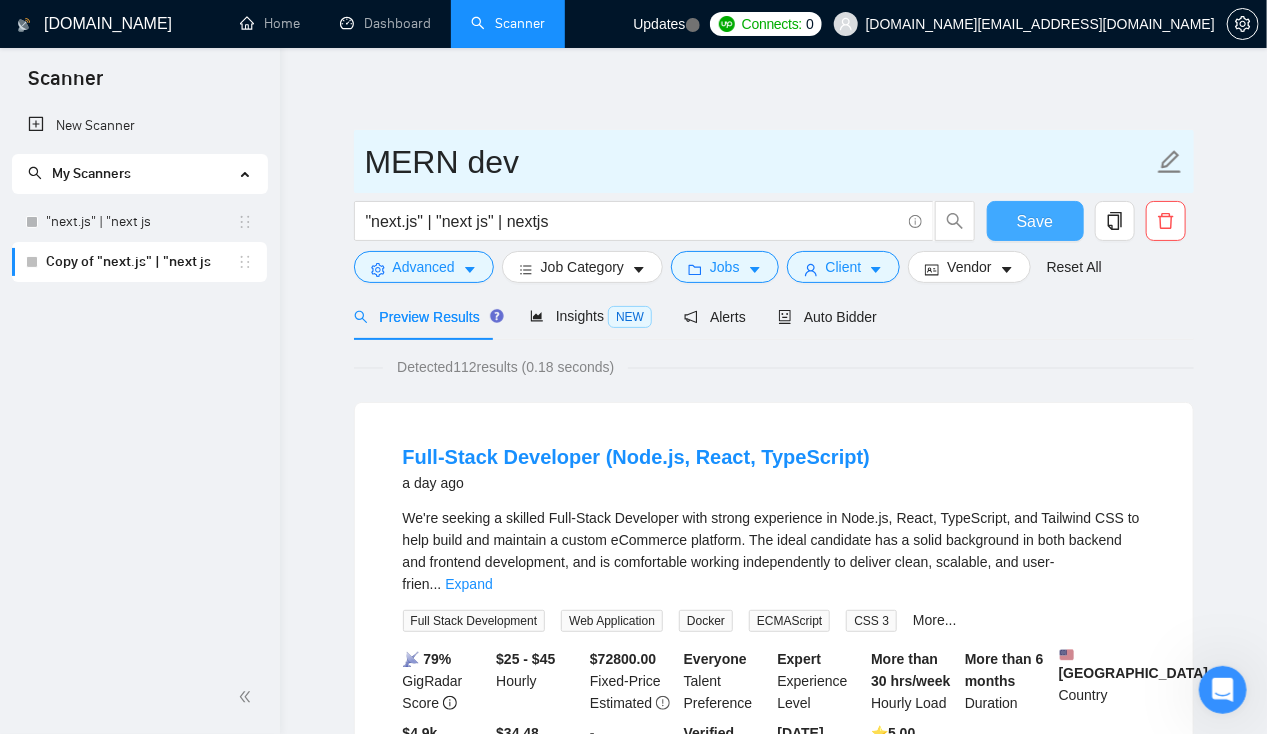 type on "MERN dev" 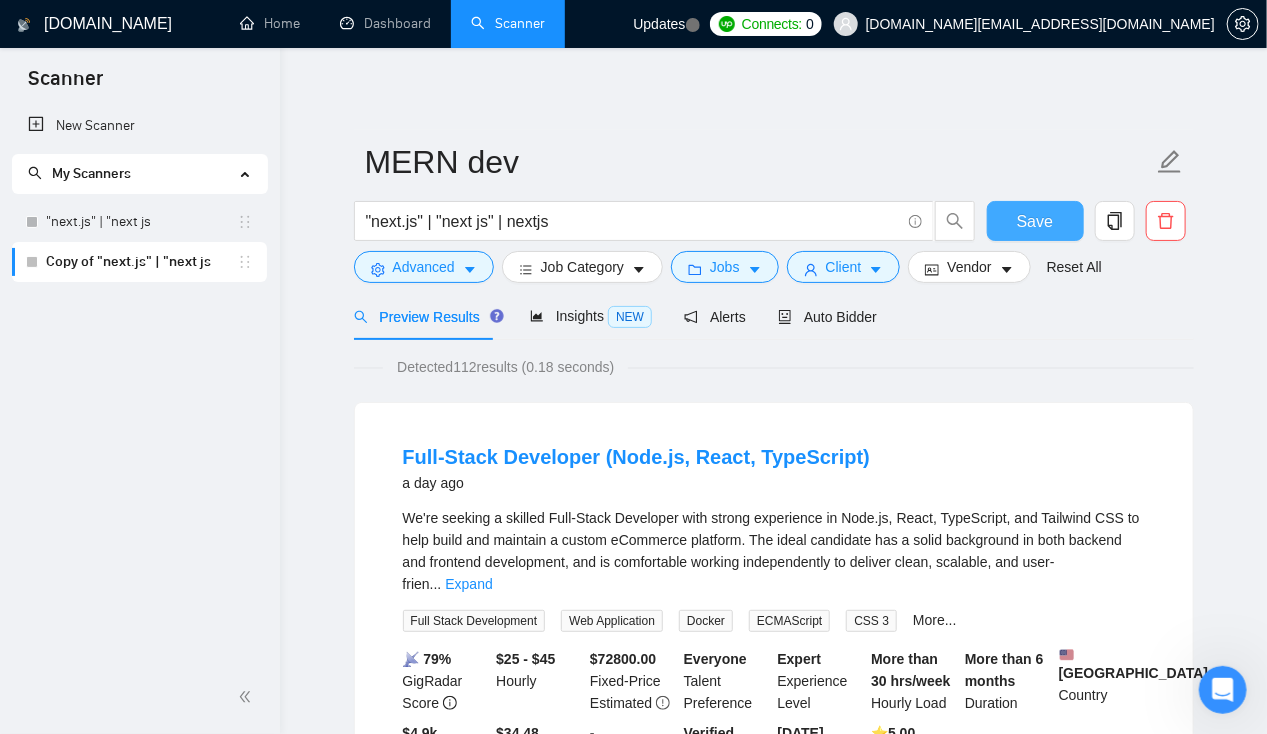 click on "Save" at bounding box center [1035, 221] 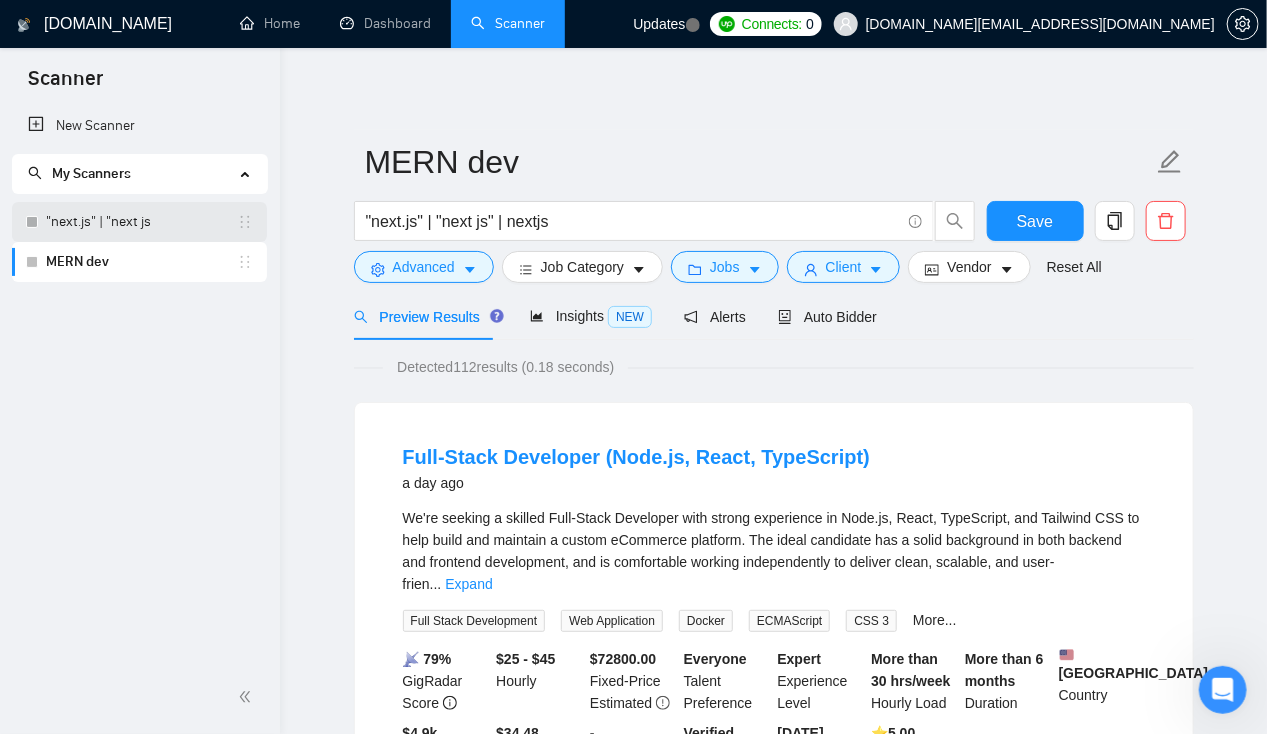 click on ""next.js" | "next js" at bounding box center [141, 222] 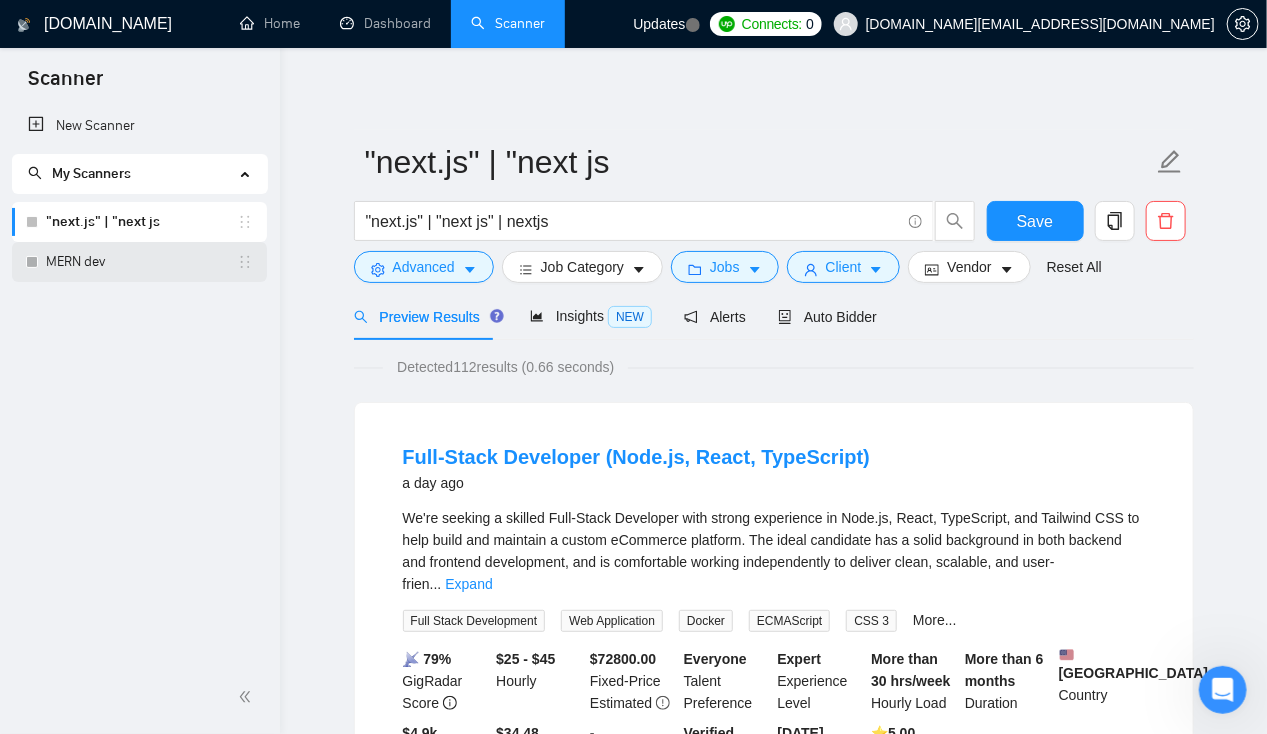 click on "MERN dev" at bounding box center (141, 262) 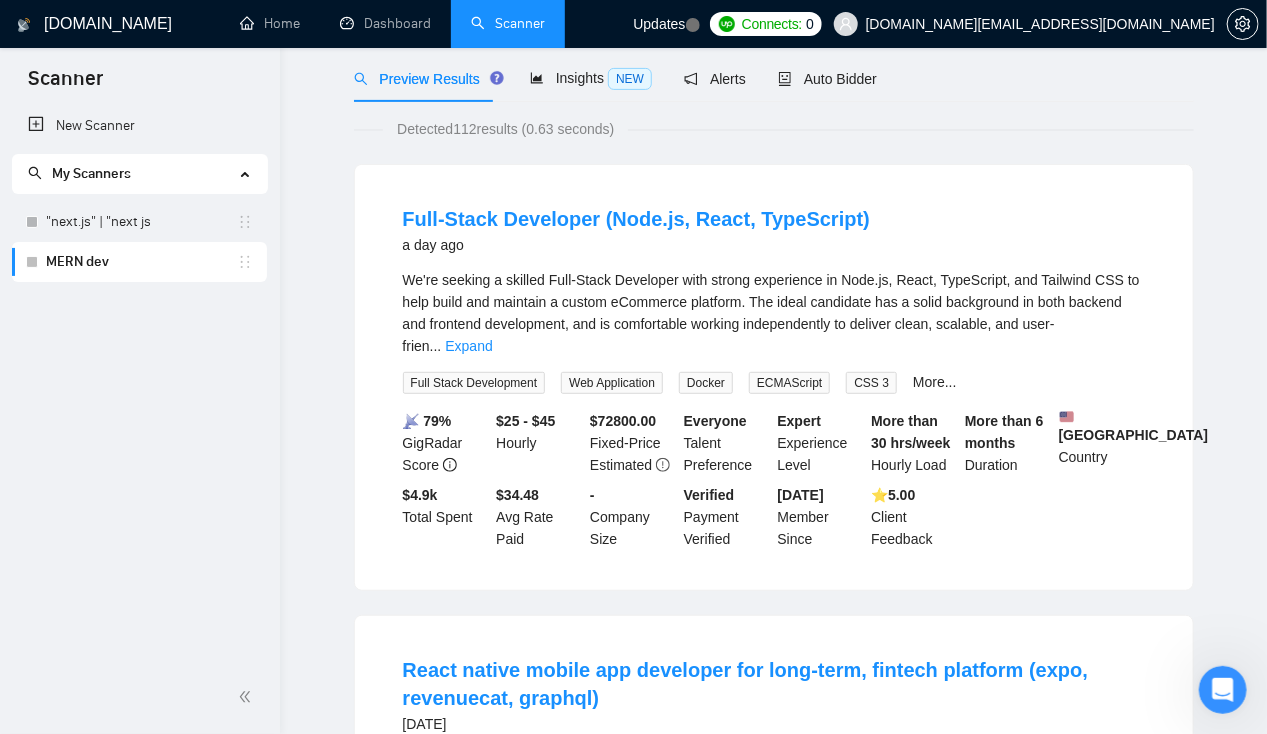 scroll, scrollTop: 0, scrollLeft: 0, axis: both 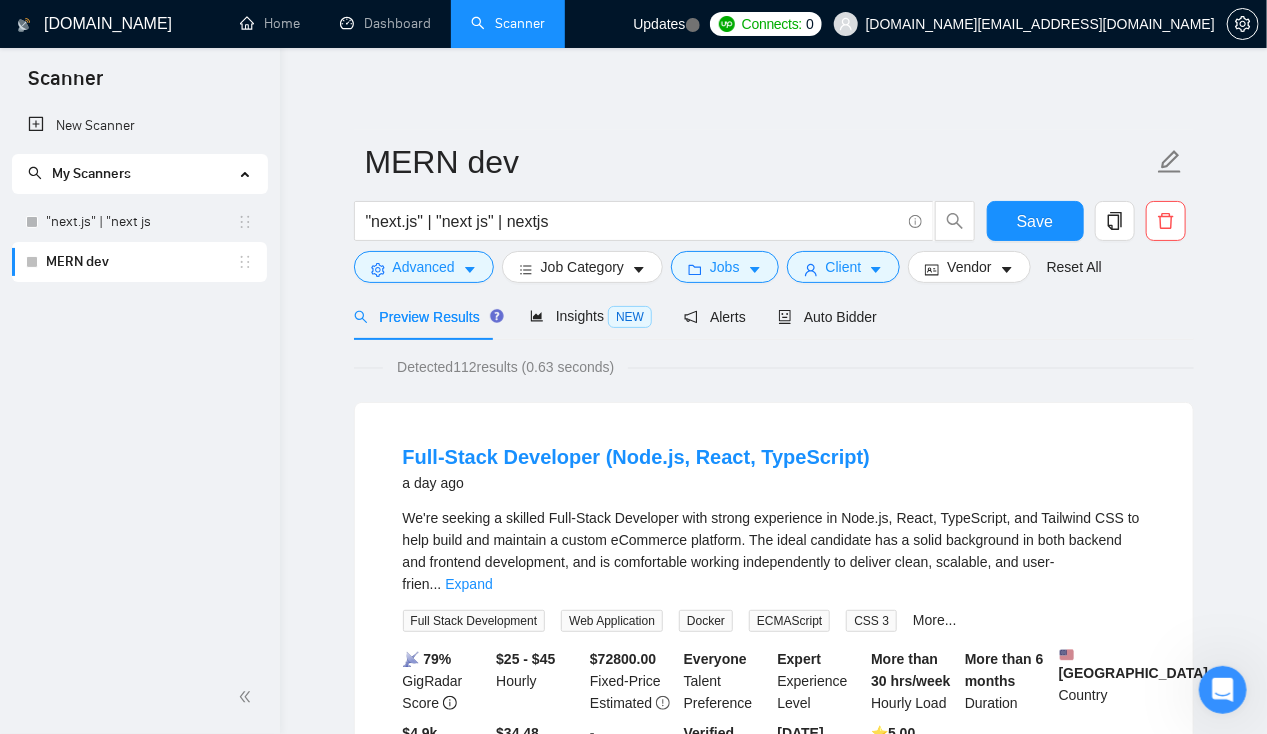 click on "MERN dev" at bounding box center (141, 262) 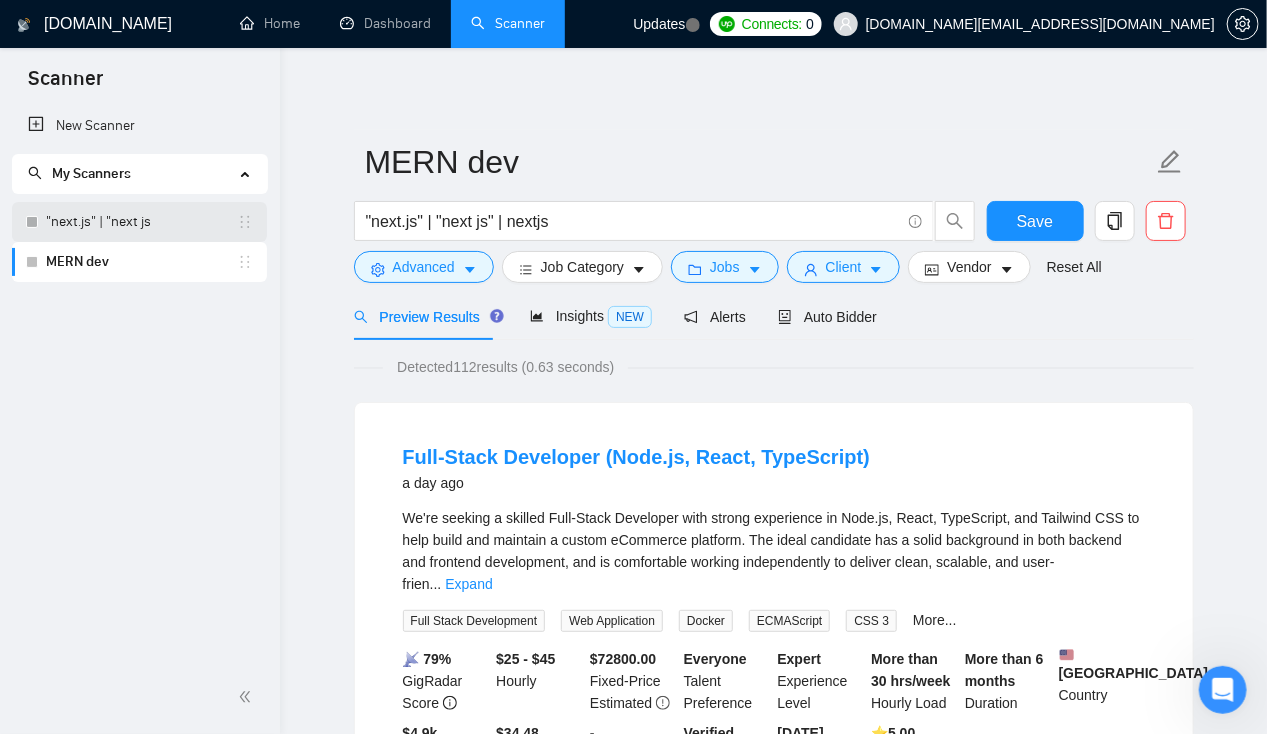 click on ""next.js" | "next js" at bounding box center [141, 222] 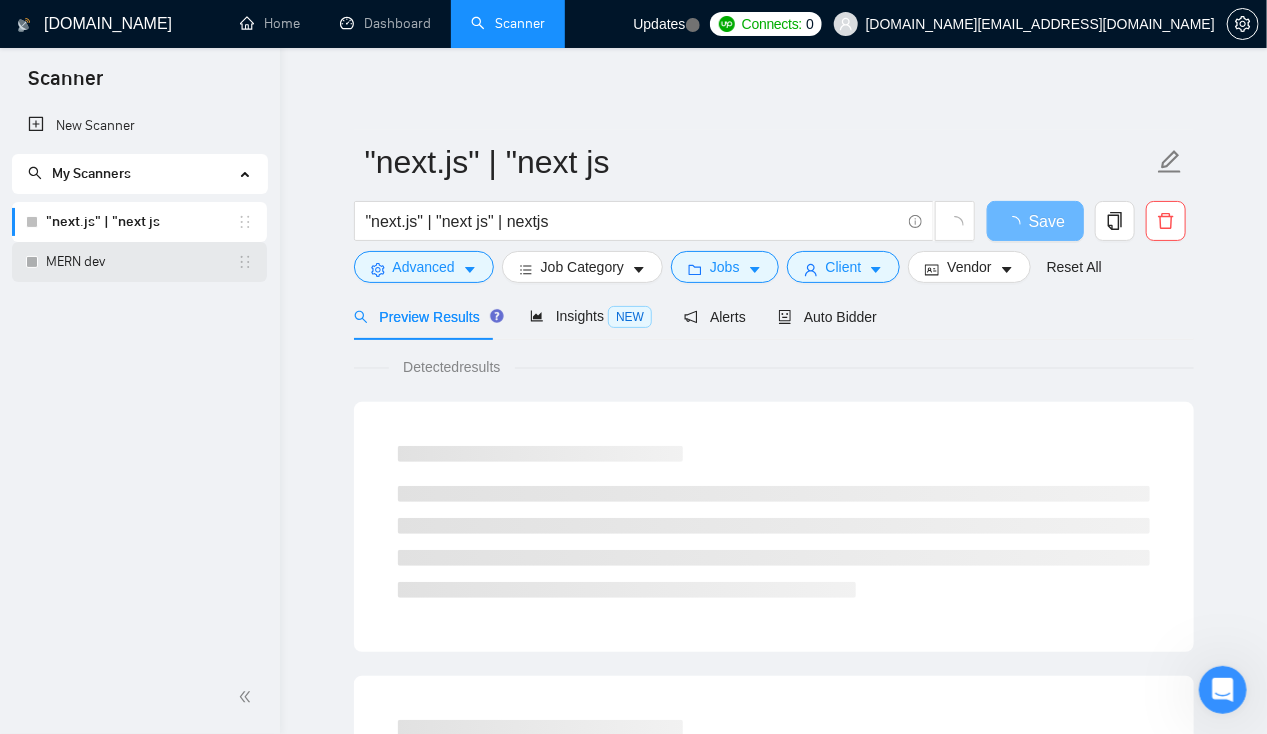 click on "MERN dev" at bounding box center (141, 262) 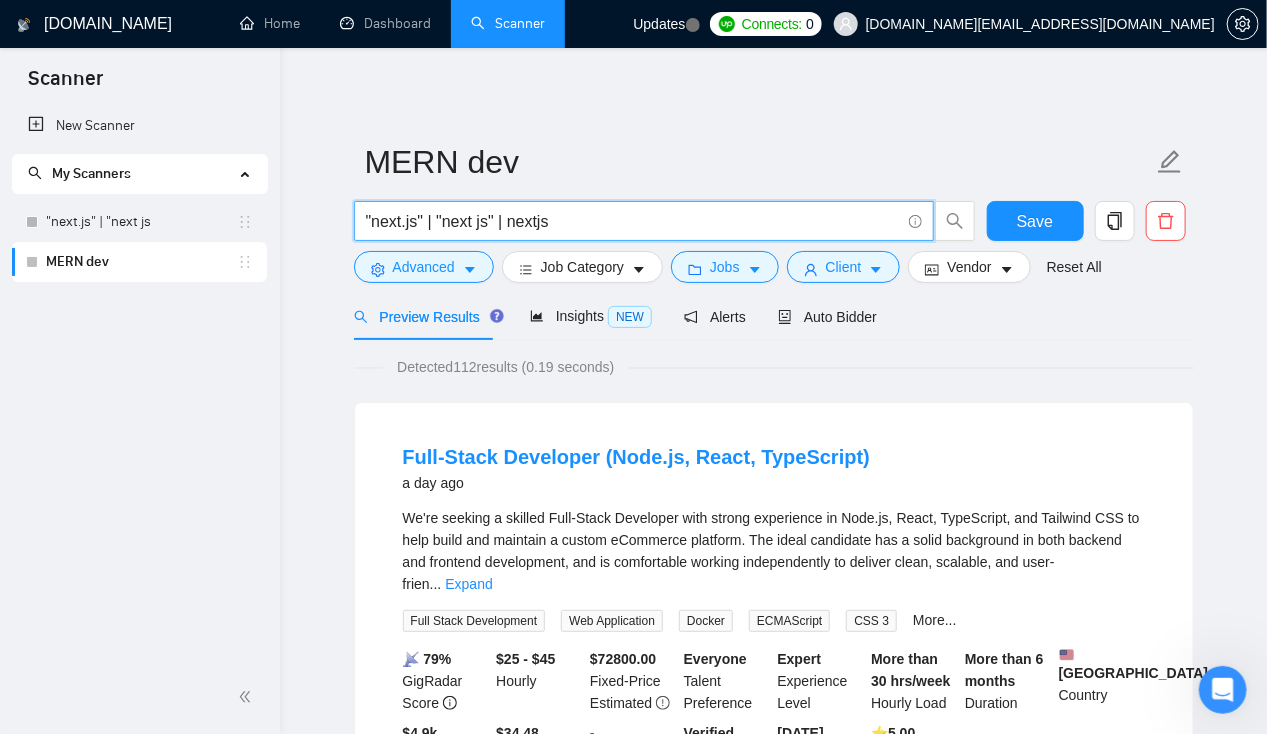 drag, startPoint x: 579, startPoint y: 228, endPoint x: 344, endPoint y: 205, distance: 236.12285 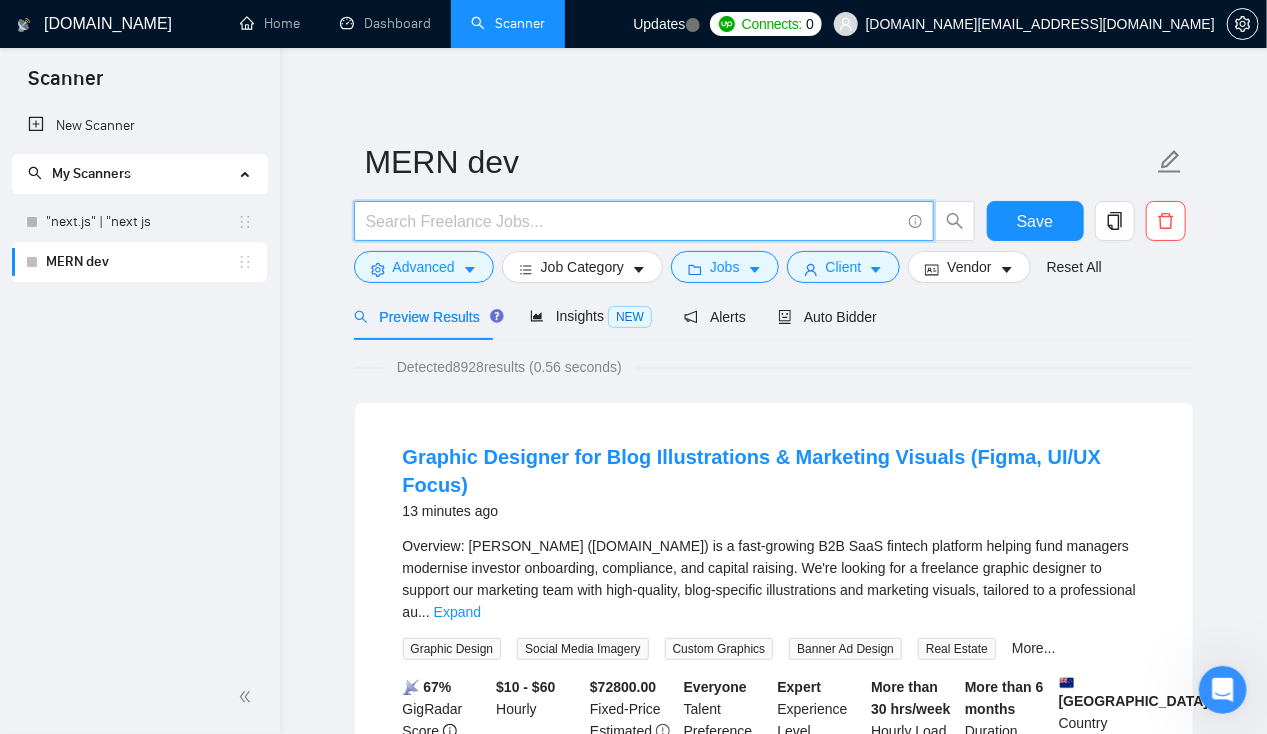 paste on "((MERN*) | "mern stack" | "full stack mern" | "mern developer")  |  ((MongoDB*) | "Mongo DB" | "MongoDB database" | "express.js" | "express js"  | expressjs | (React*) | (Node*) | "Node JS" | nodejs )" 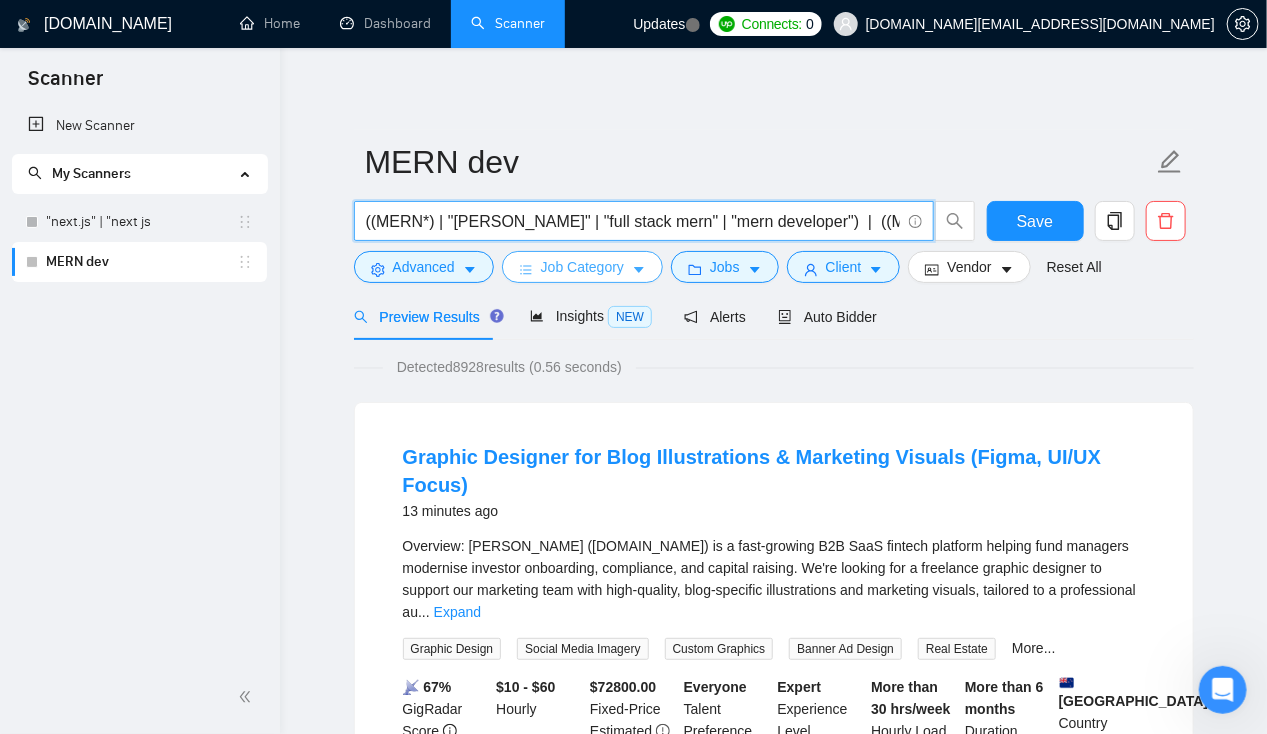 scroll, scrollTop: 0, scrollLeft: 834, axis: horizontal 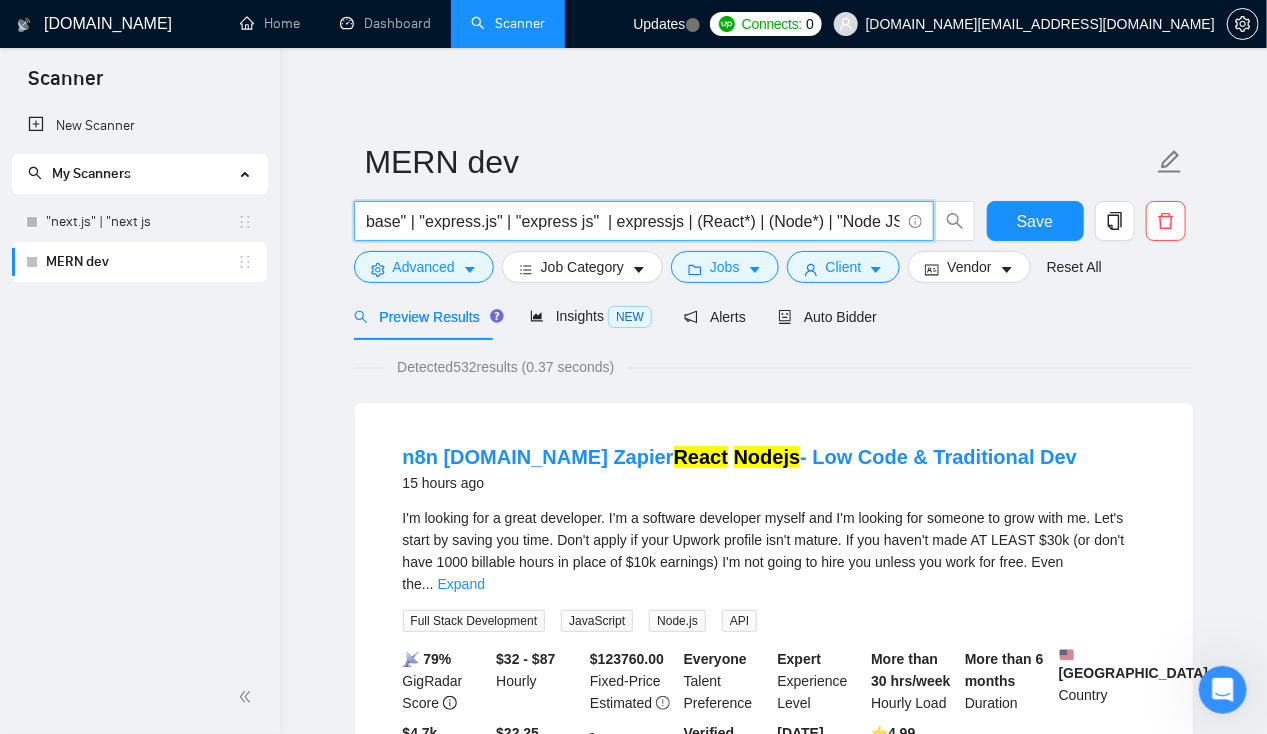 click on "((MERN*) | "mern stack" | "full stack mern" | "mern developer")  |  ((MongoDB*) | "Mongo DB" | "MongoDB database" | "express.js" | "express js"  | expressjs | (React*) | (Node*) | "Node JS" | nodejs )" at bounding box center (633, 221) 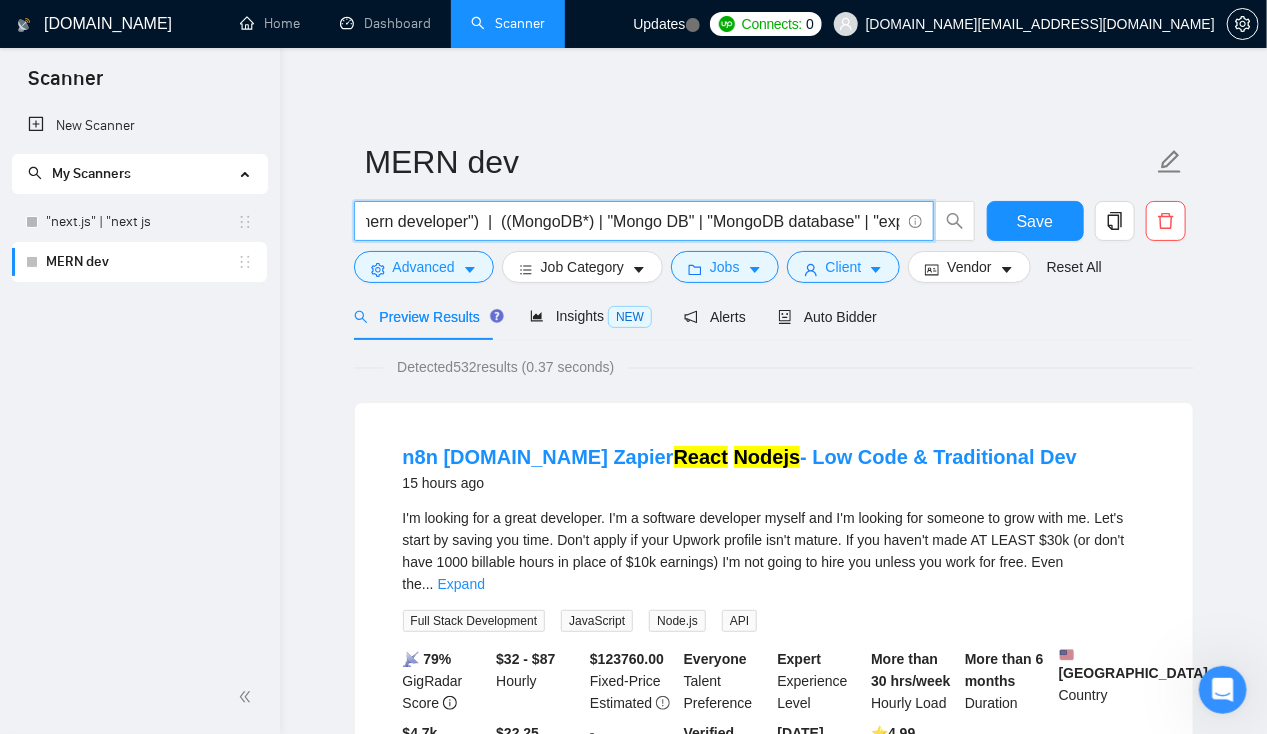 scroll, scrollTop: 0, scrollLeft: 372, axis: horizontal 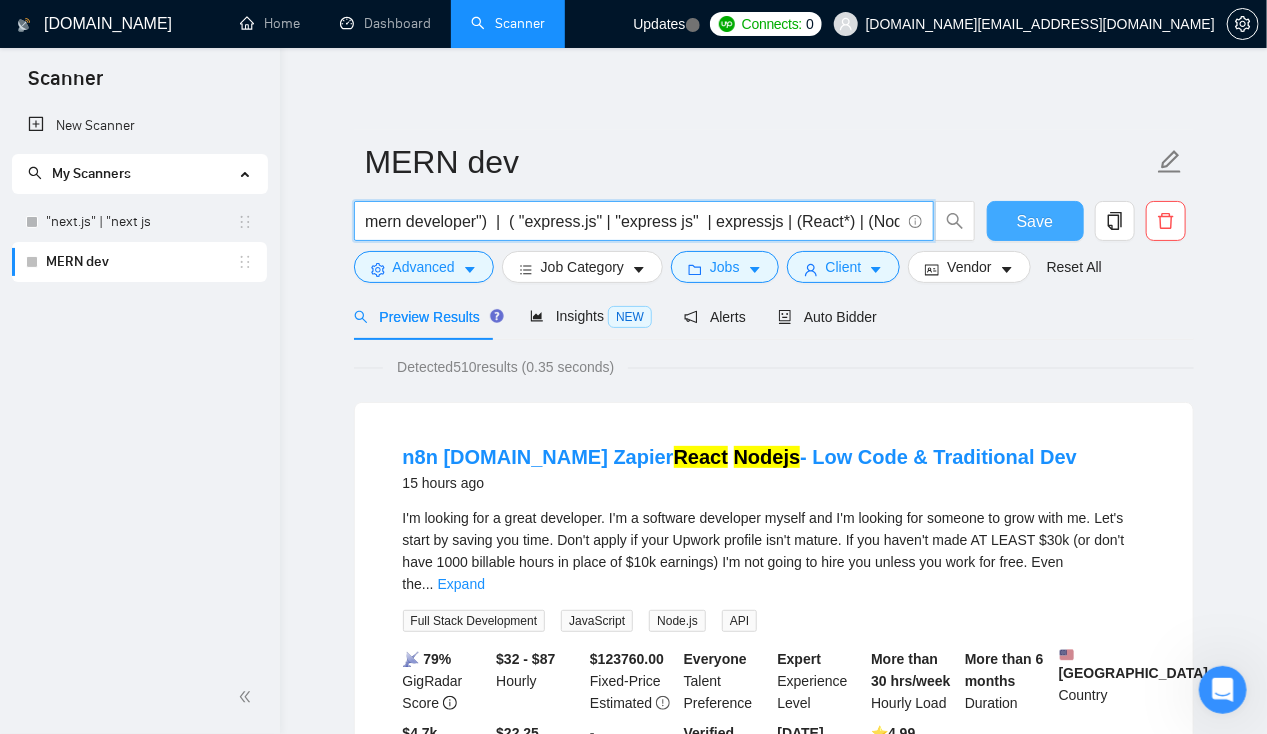 type on "((MERN*) | "mern stack" | "full stack mern" | "mern developer")  |  ( "express.js" | "express js"  | expressjs | (React*) | (Node*) | "Node JS" | nodejs )" 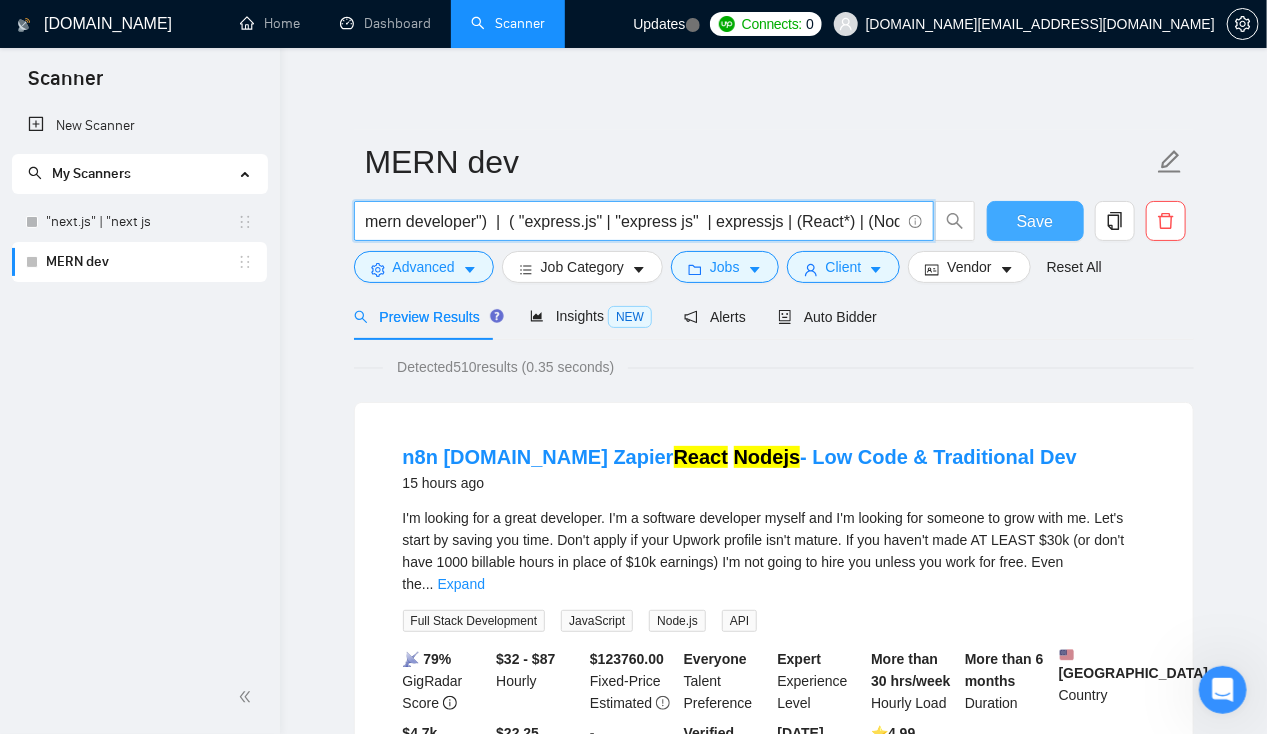 scroll, scrollTop: 0, scrollLeft: 0, axis: both 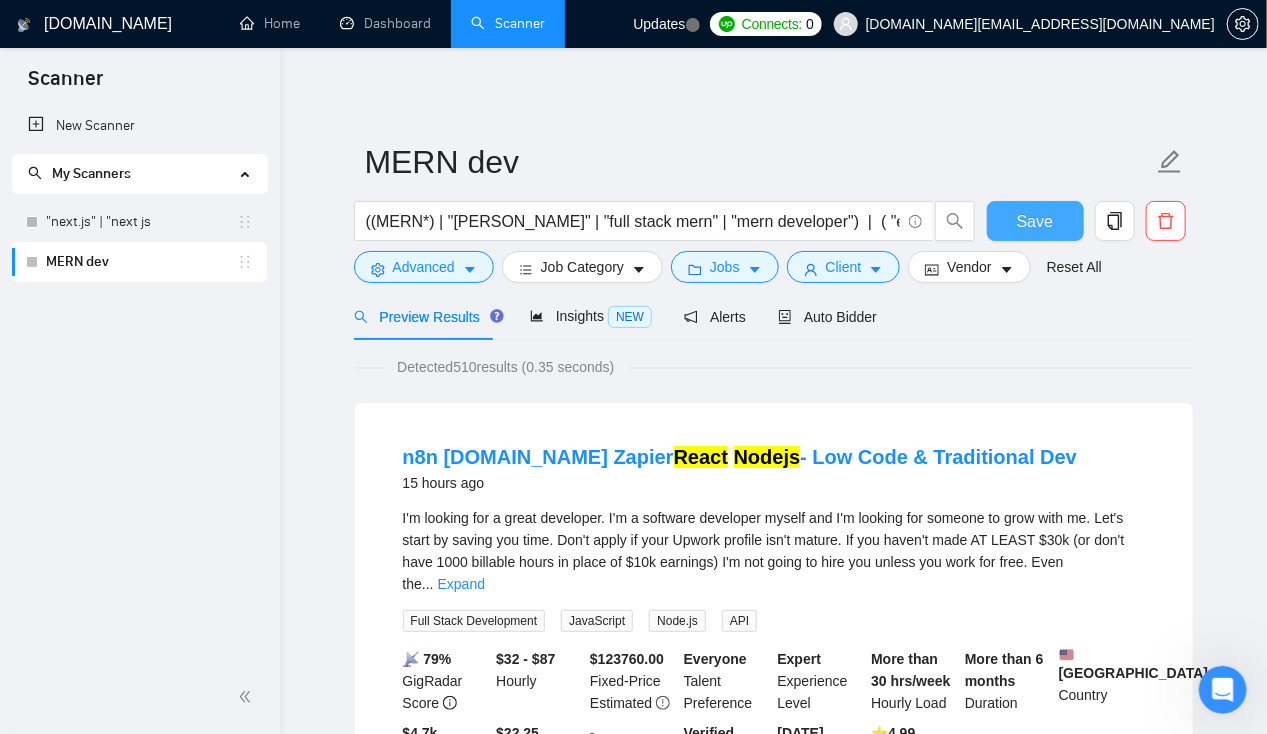click on "Save" at bounding box center (1035, 221) 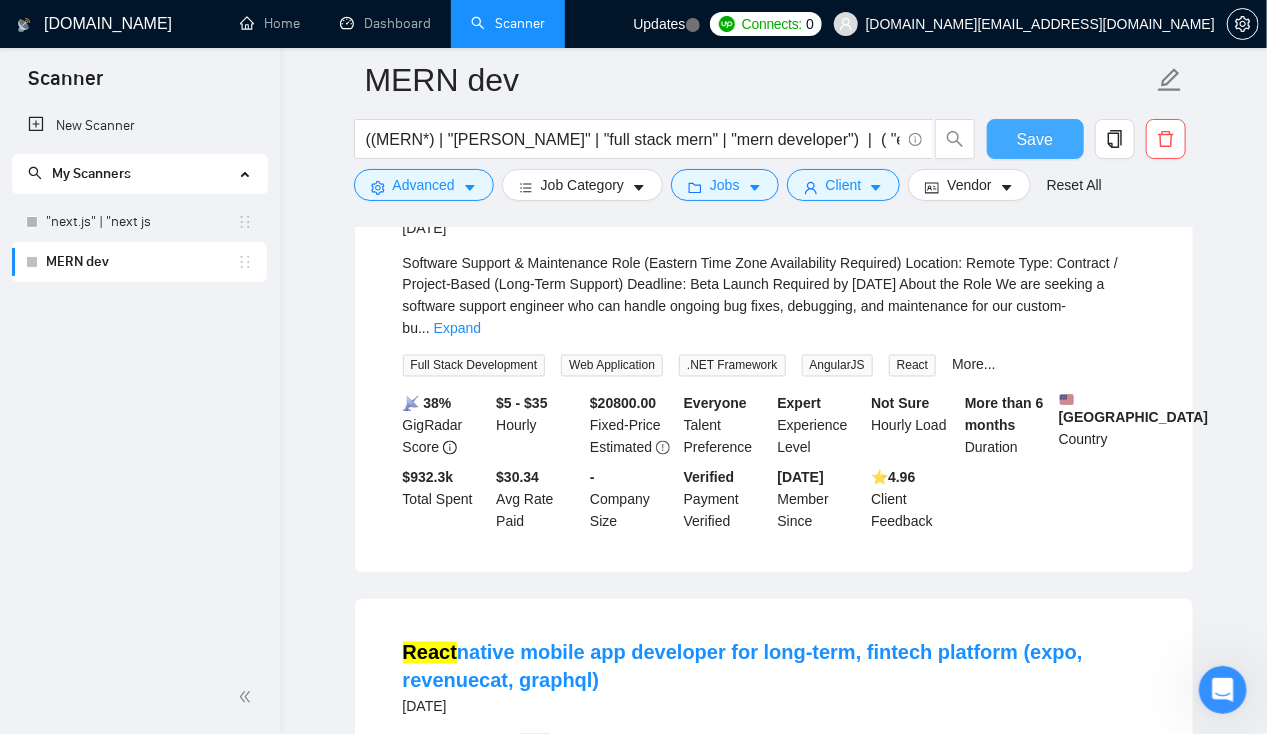 scroll, scrollTop: 1144, scrollLeft: 0, axis: vertical 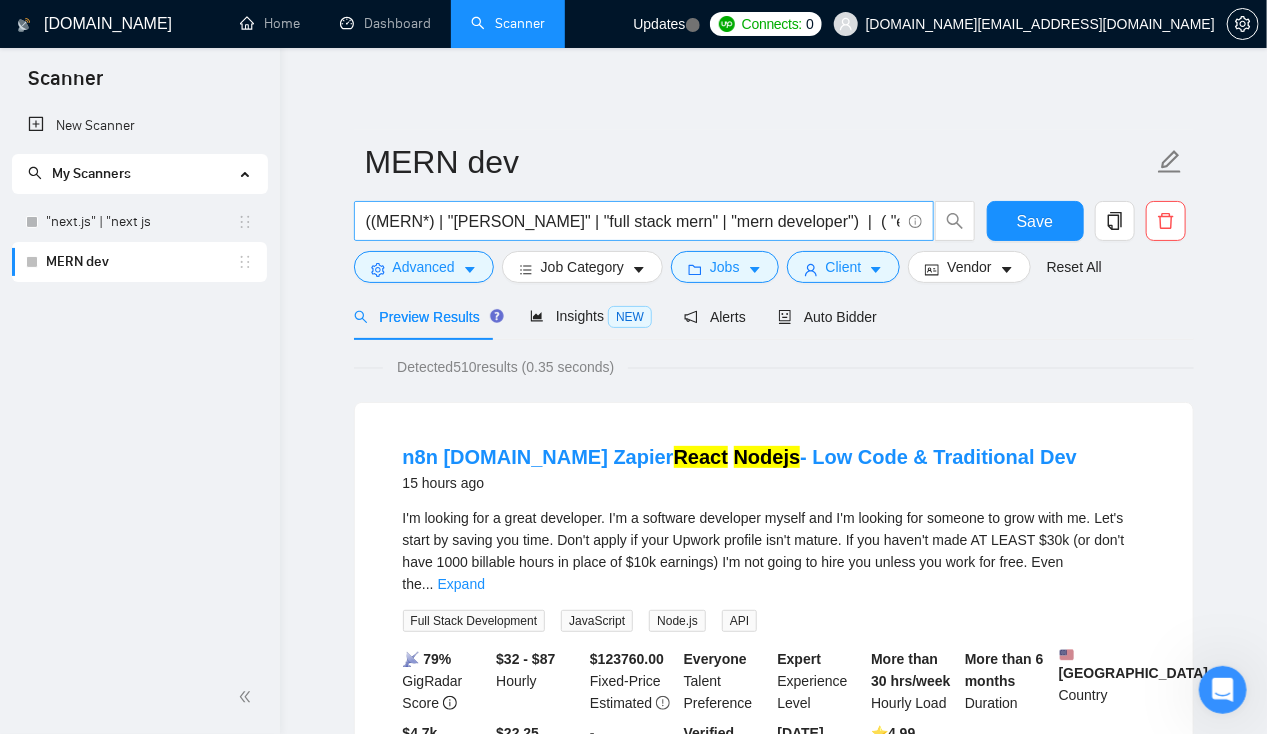 click on "((MERN*) | "mern stack" | "full stack mern" | "mern developer")  |  ( "express.js" | "express js"  | expressjs | (React*) | (Node*) | "Node JS" | nodejs )" at bounding box center [633, 221] 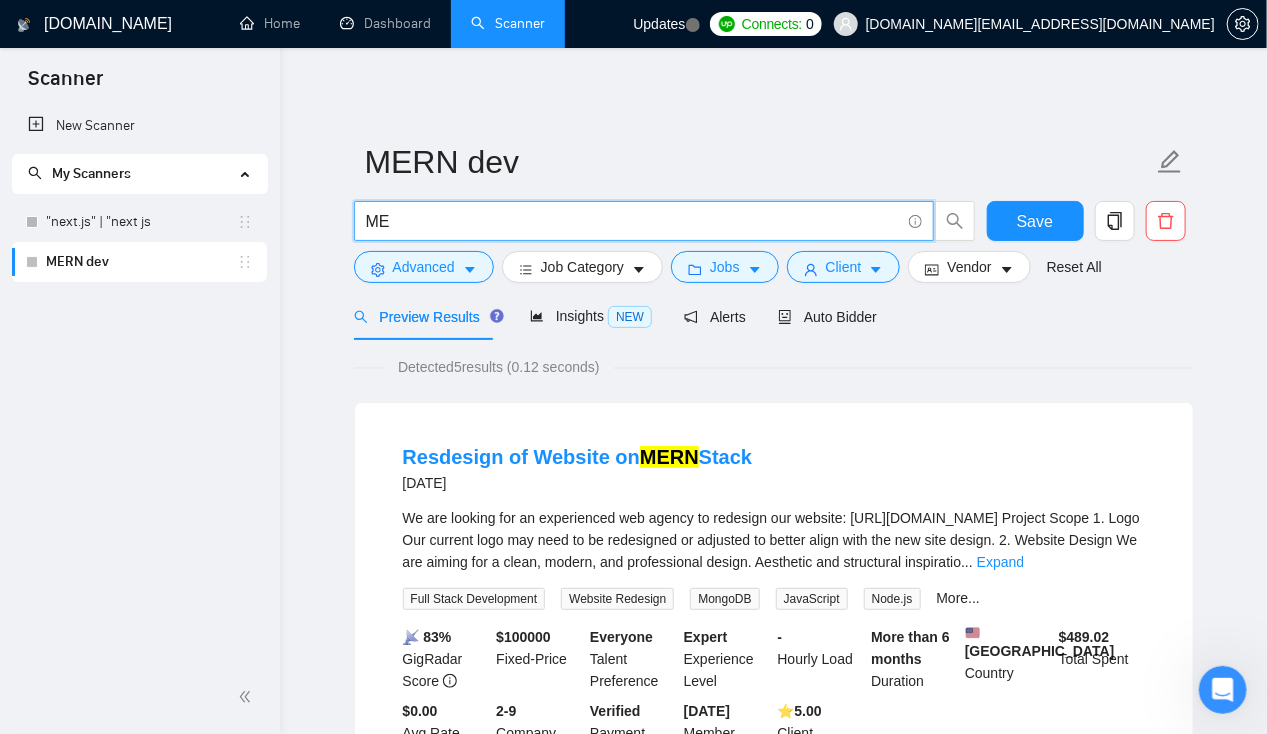 type on "M" 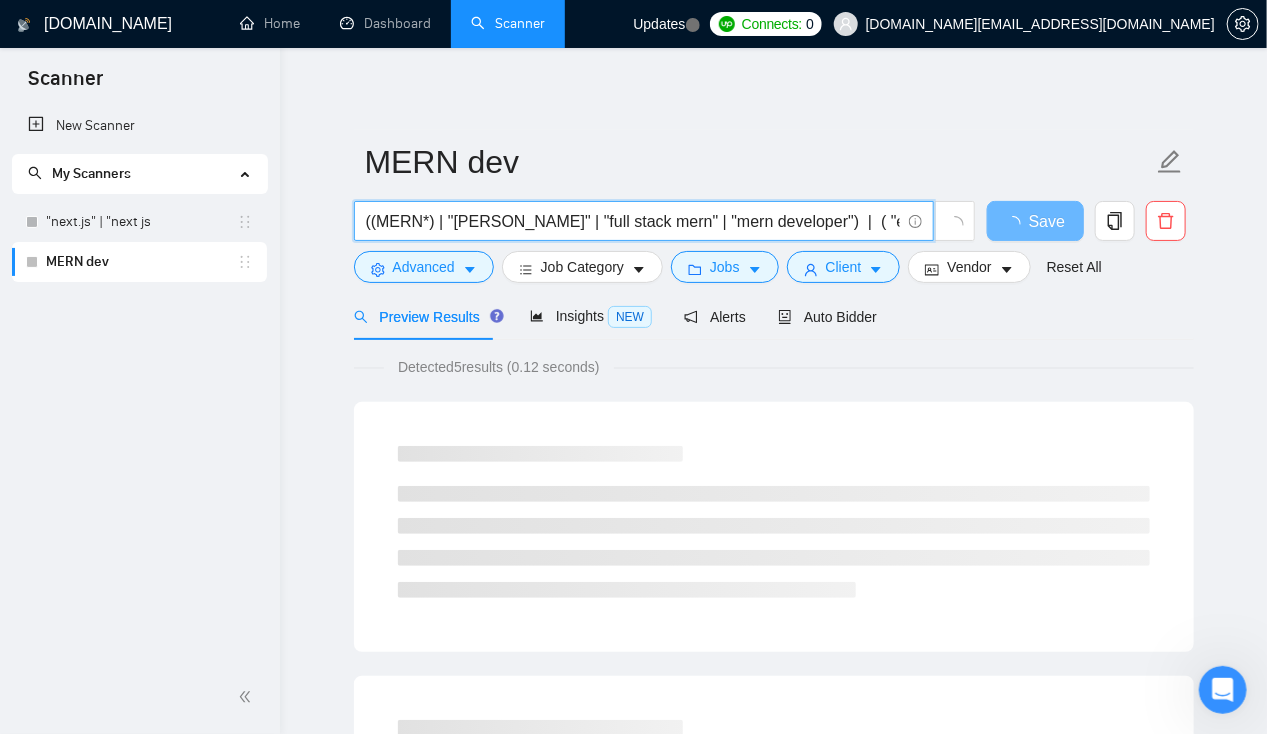 click on "((MERN*) | "mern stack" | "full stack mern" | "mern developer")  |  ( "express.js" | "express js"  | expressjs | (React*) | (Node*) | "Node JS" | nodejs )" at bounding box center [633, 221] 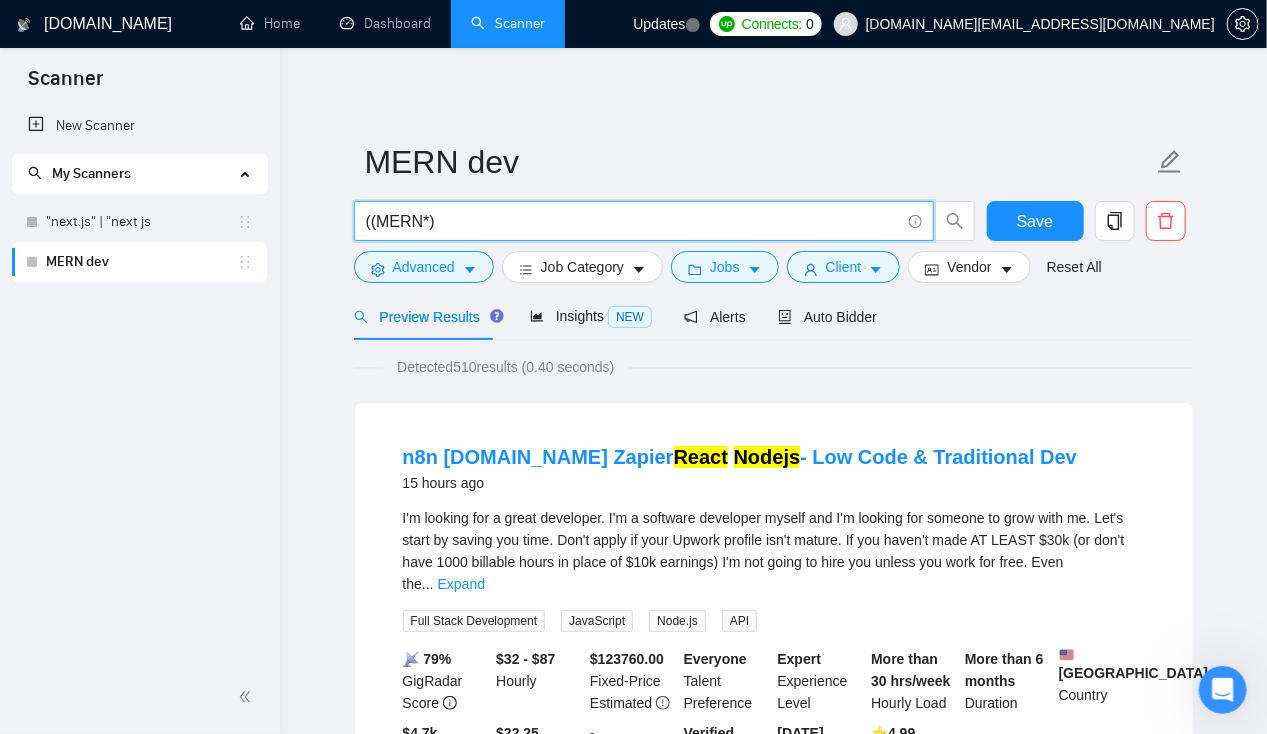 scroll, scrollTop: 0, scrollLeft: 0, axis: both 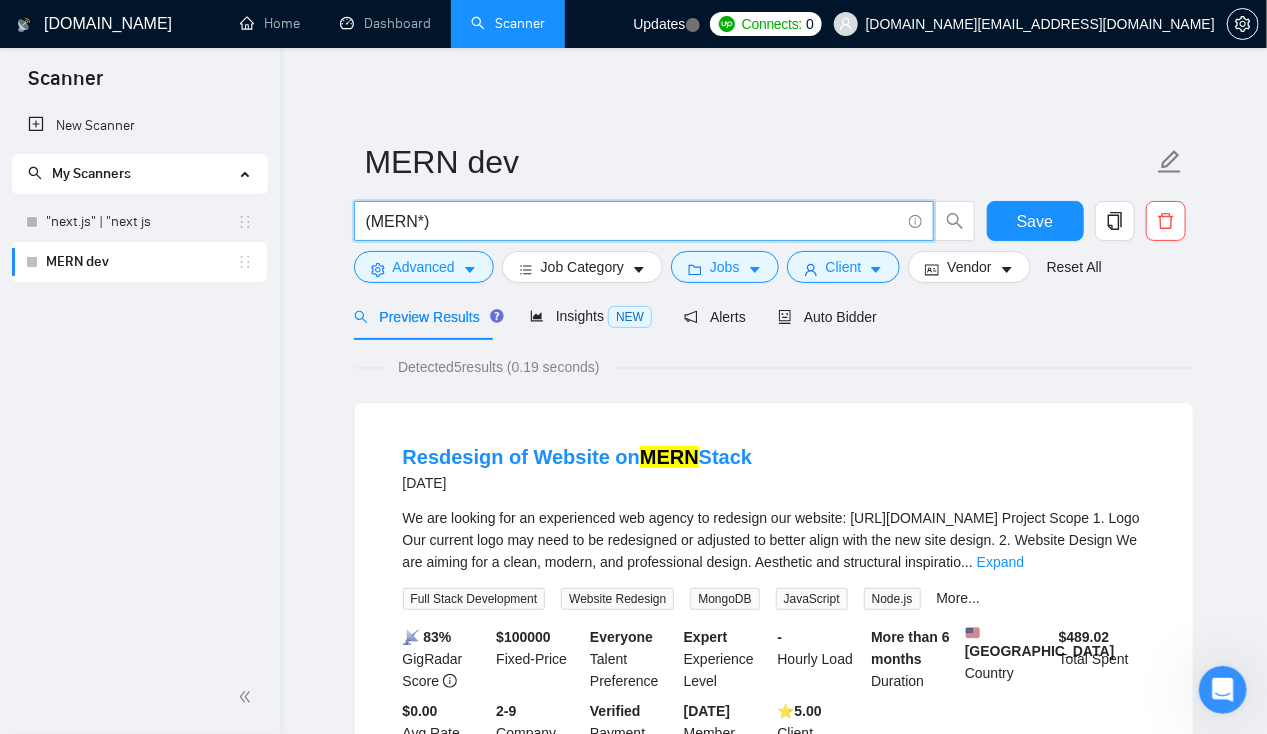 paste on "(MERN*) | "mern stack" | "full stack mern" | "mern developer")  |  ( "express.js" | "express js"  | expressjs | (React*) | (Node*) | "Node JS" | nodejs" 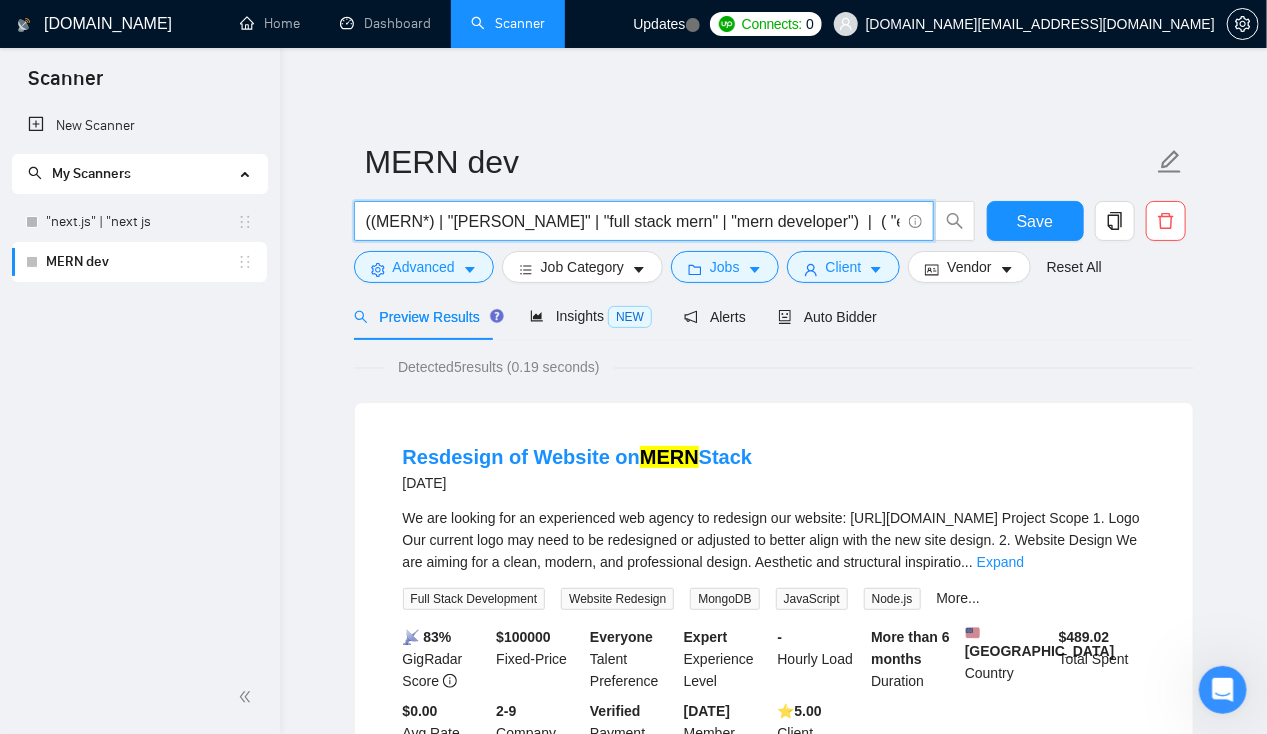 scroll, scrollTop: 0, scrollLeft: 471, axis: horizontal 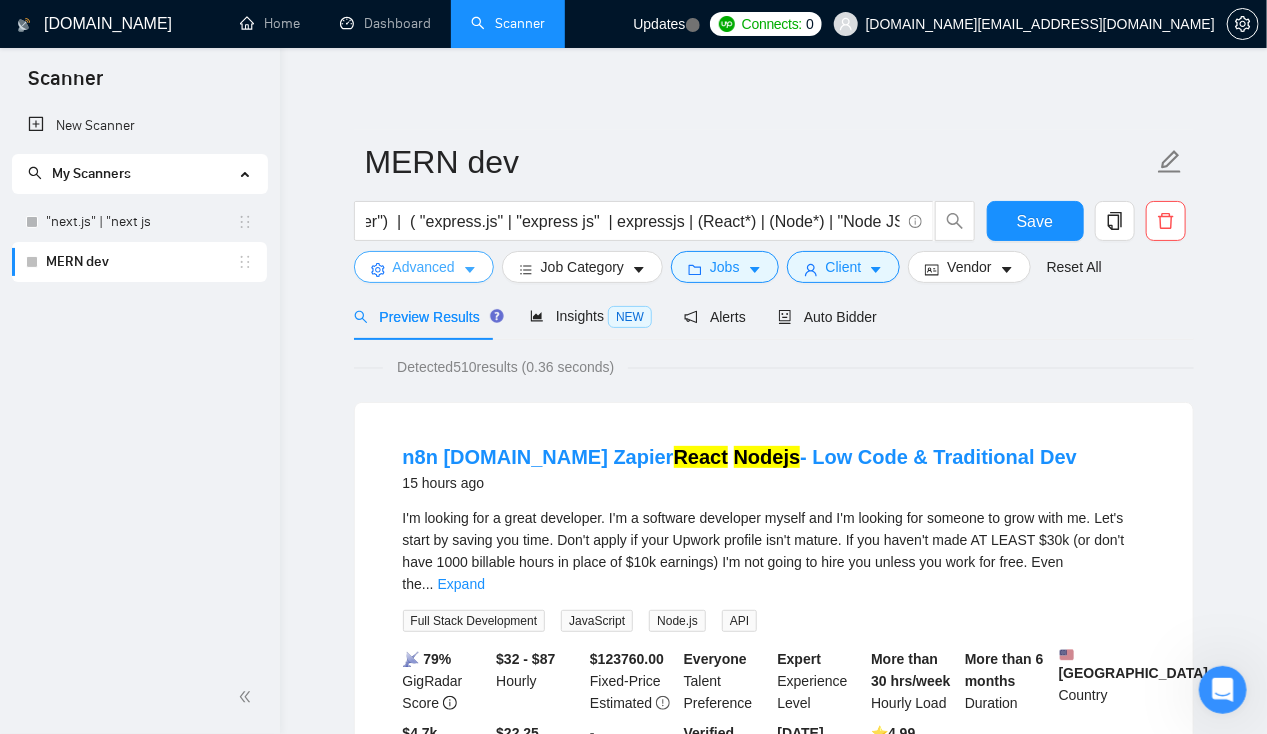 click 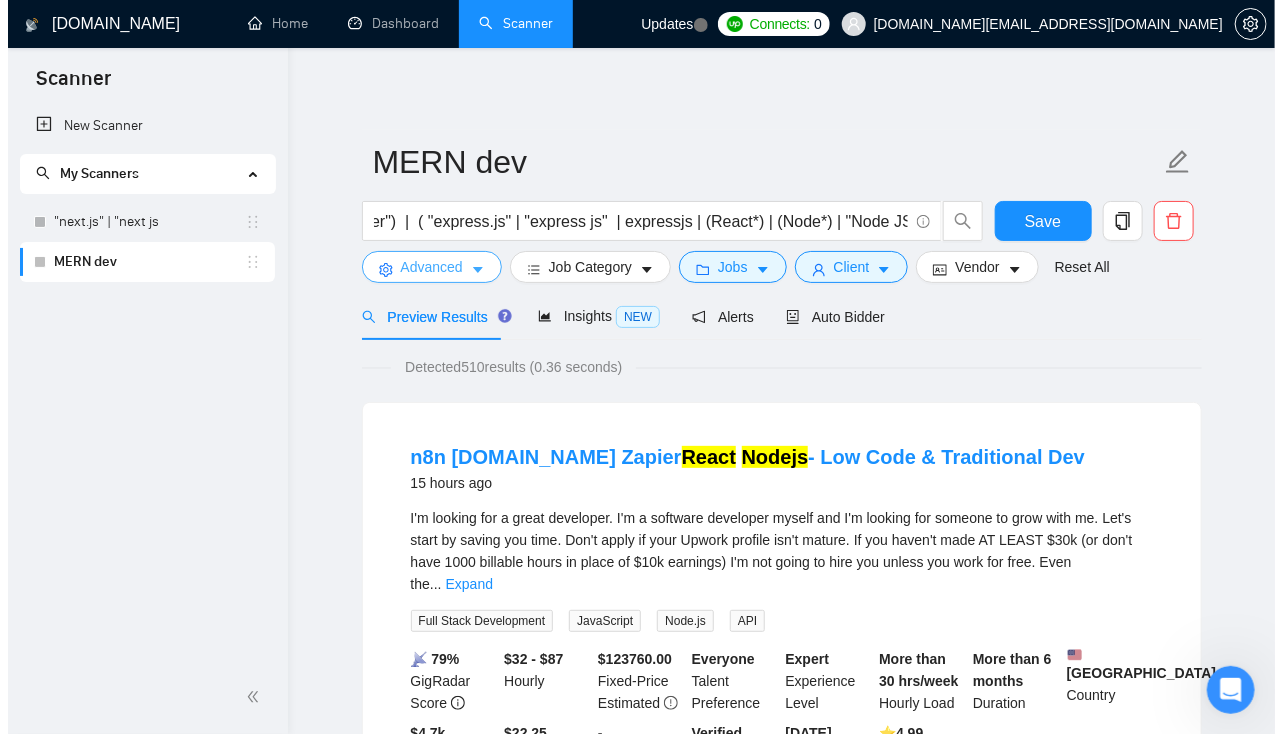 scroll, scrollTop: 0, scrollLeft: 0, axis: both 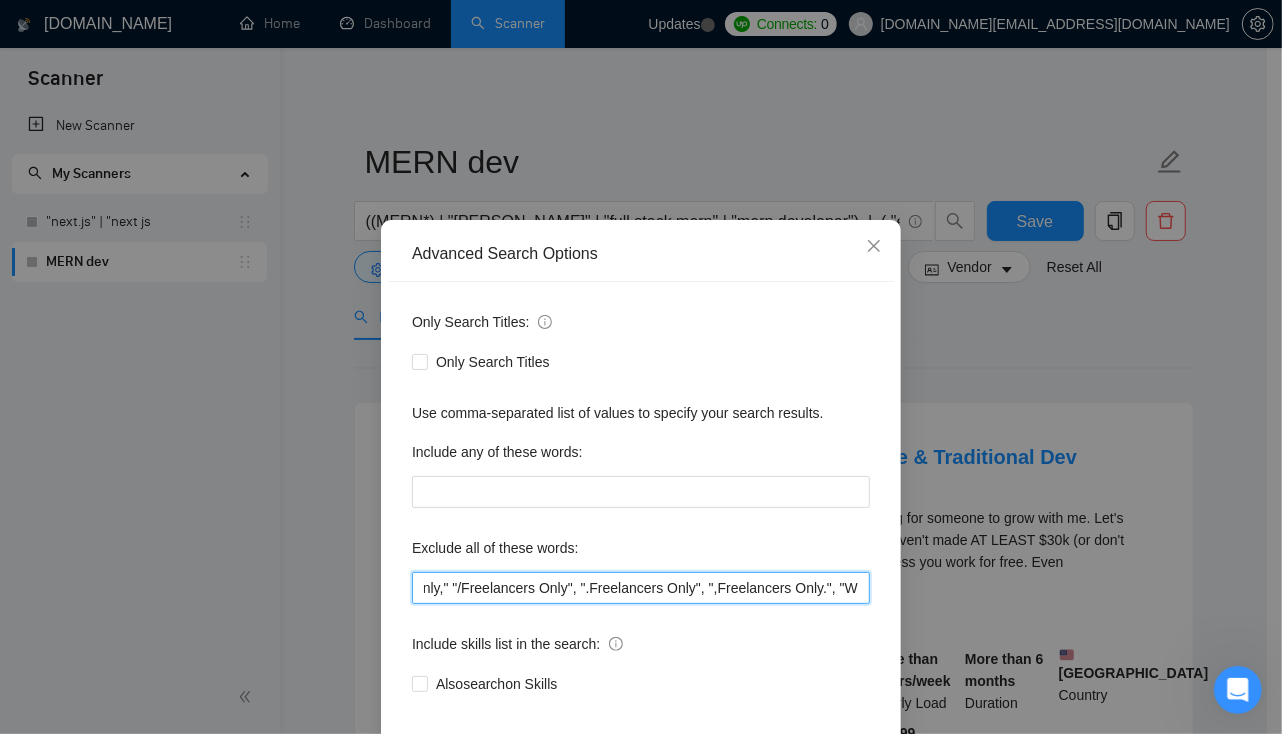drag, startPoint x: 684, startPoint y: 583, endPoint x: 943, endPoint y: 557, distance: 260.30176 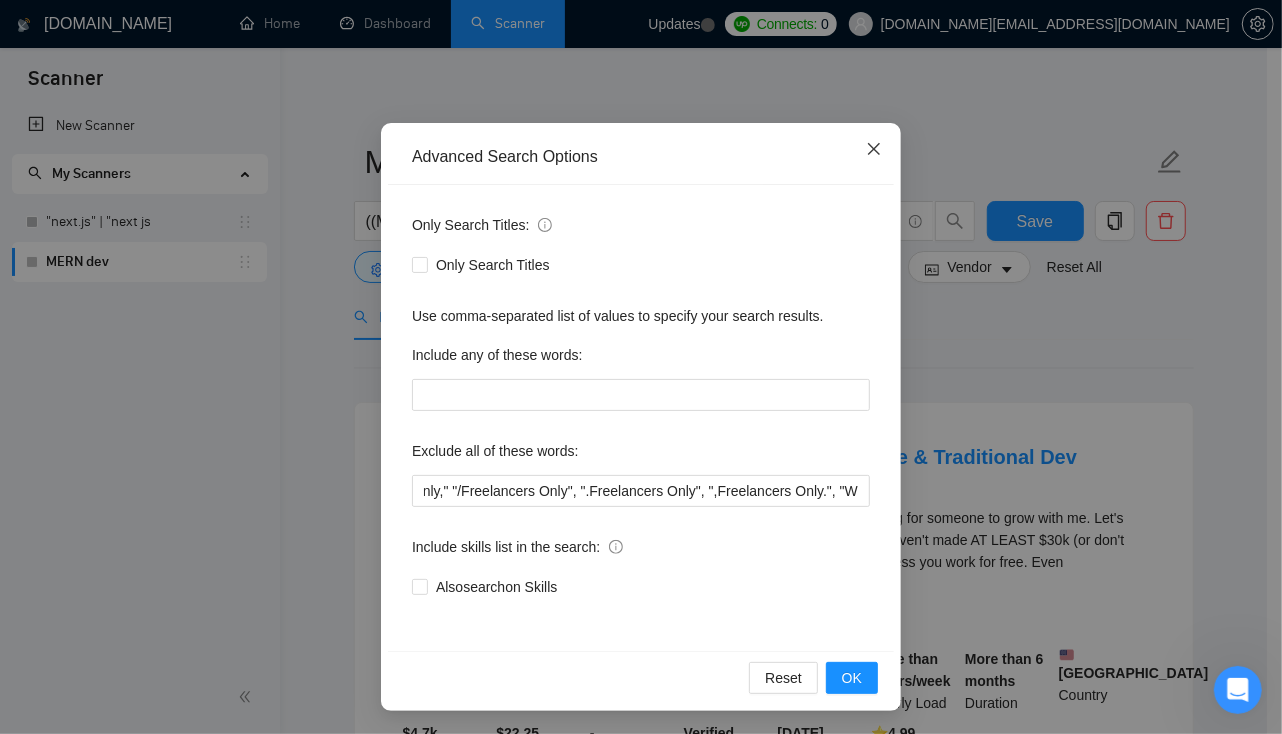 scroll, scrollTop: 0, scrollLeft: 0, axis: both 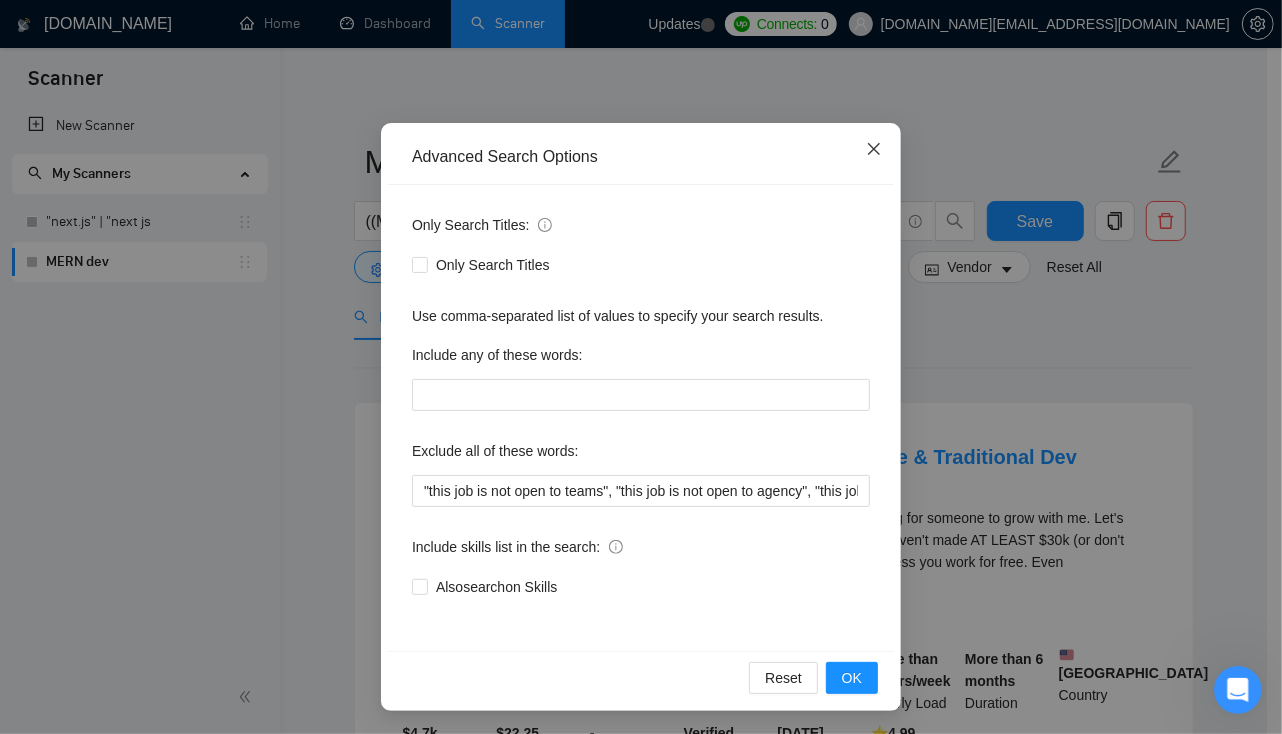 click 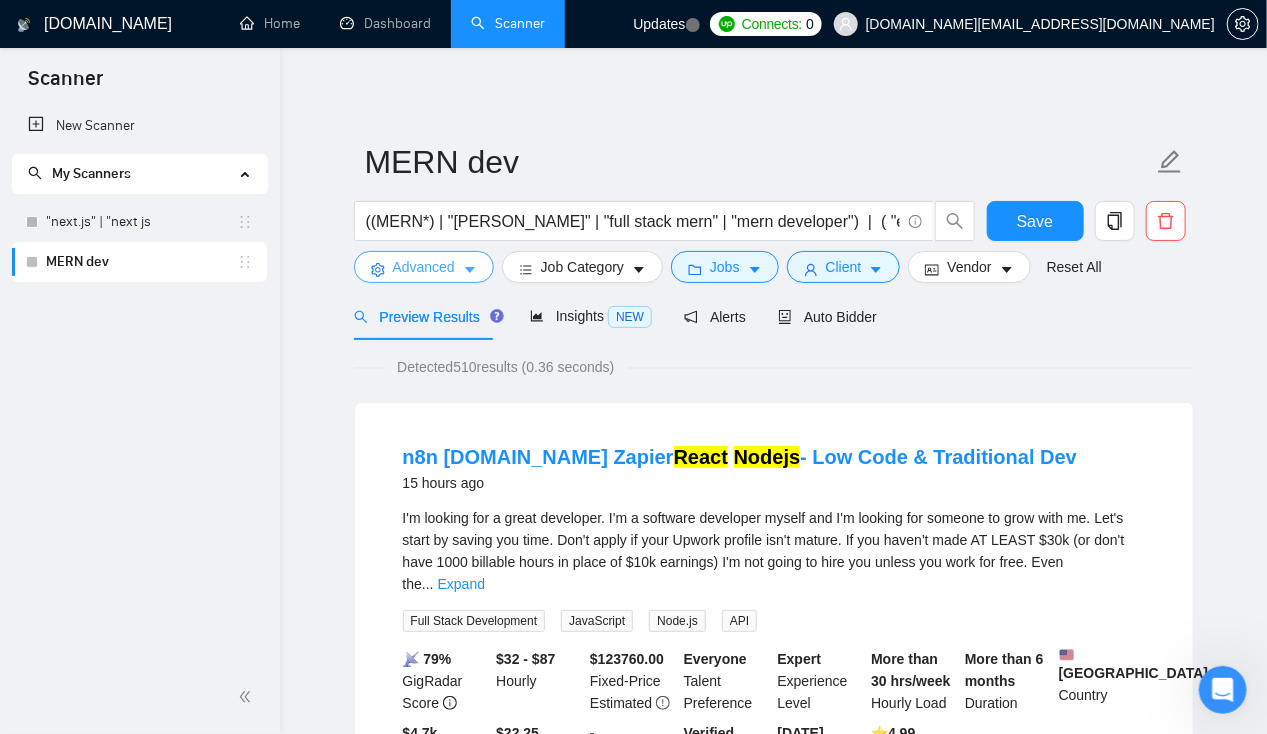 click 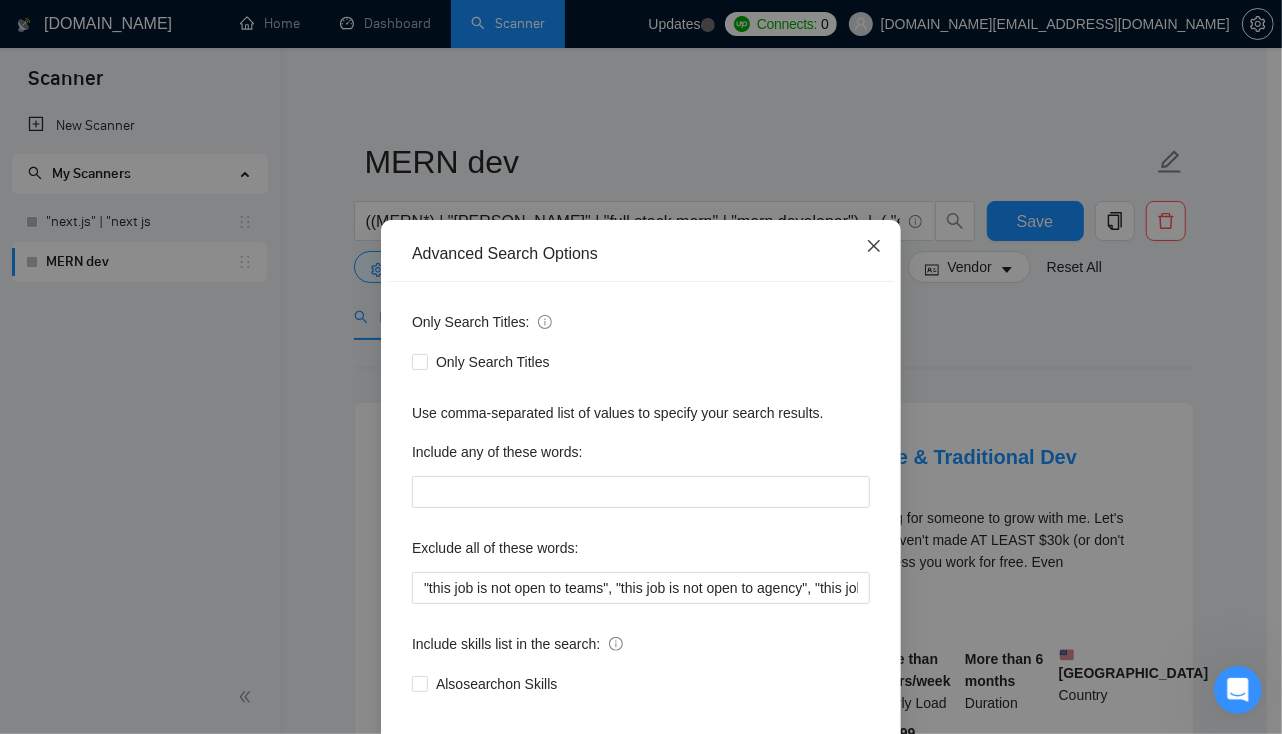 click 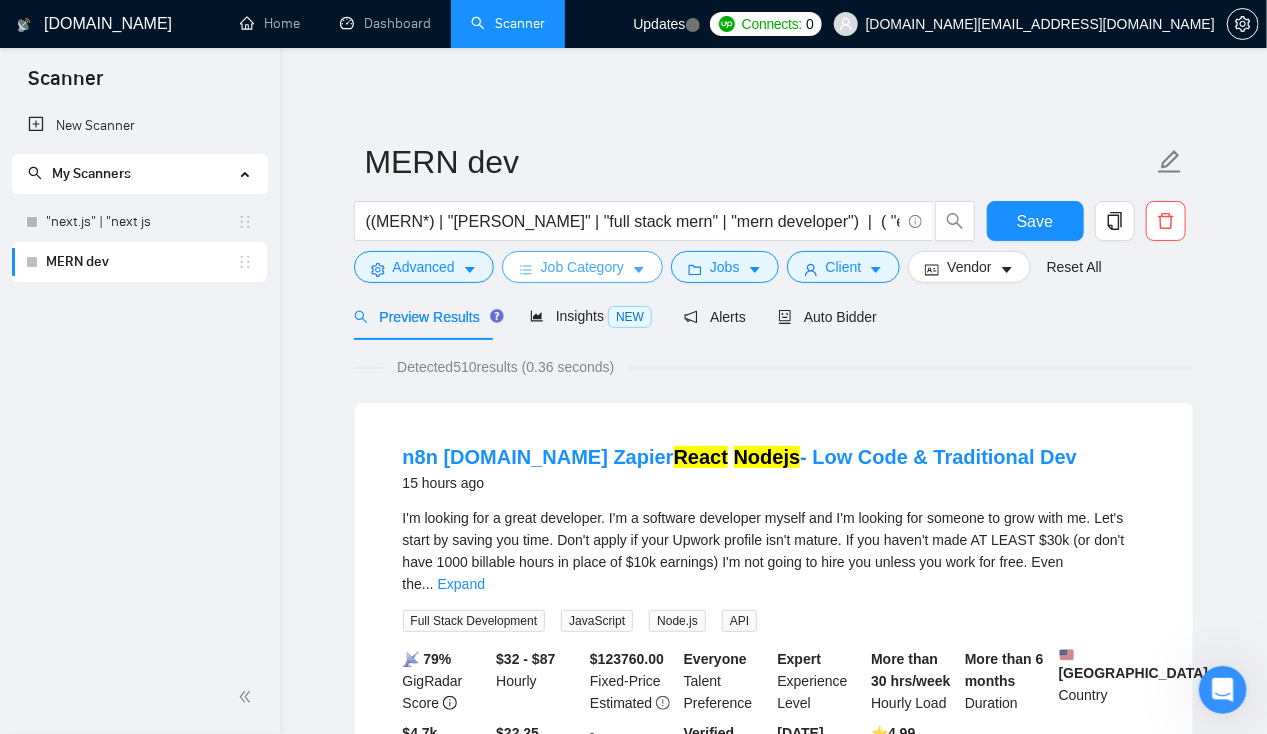 click on "Job Category" at bounding box center (582, 267) 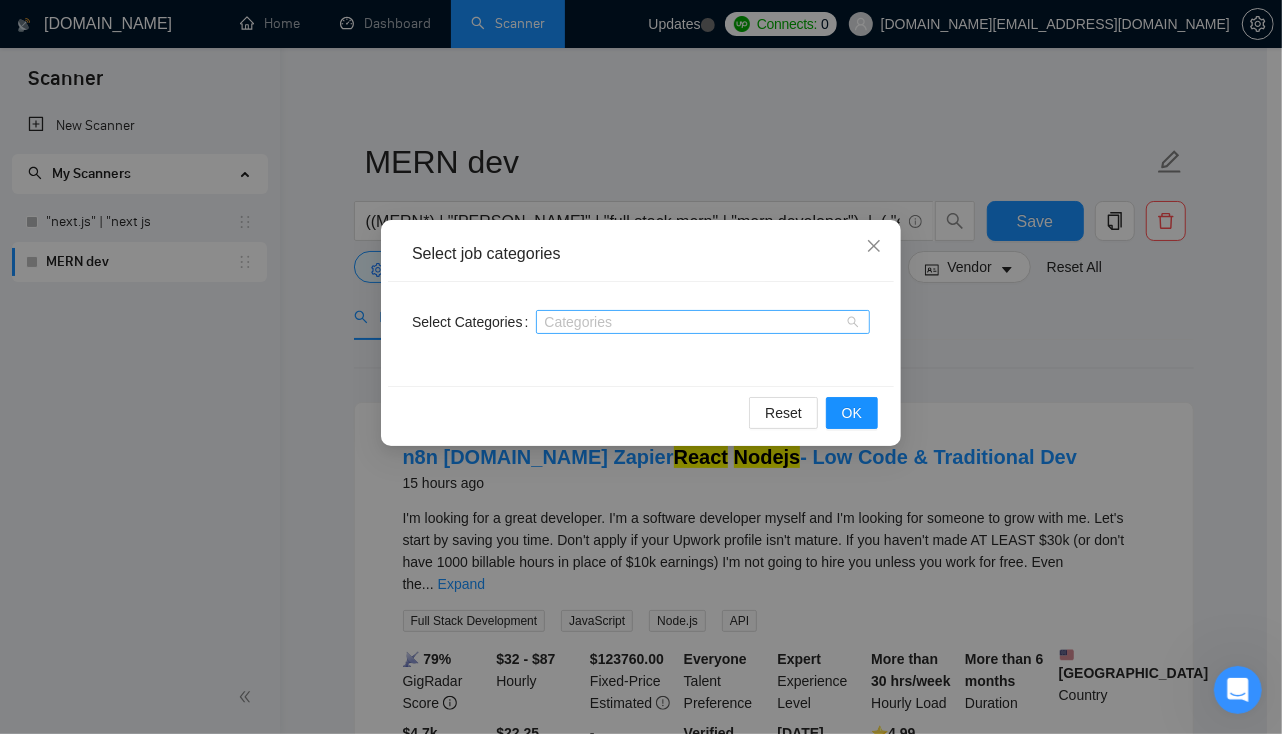 click on "Categories" at bounding box center [703, 322] 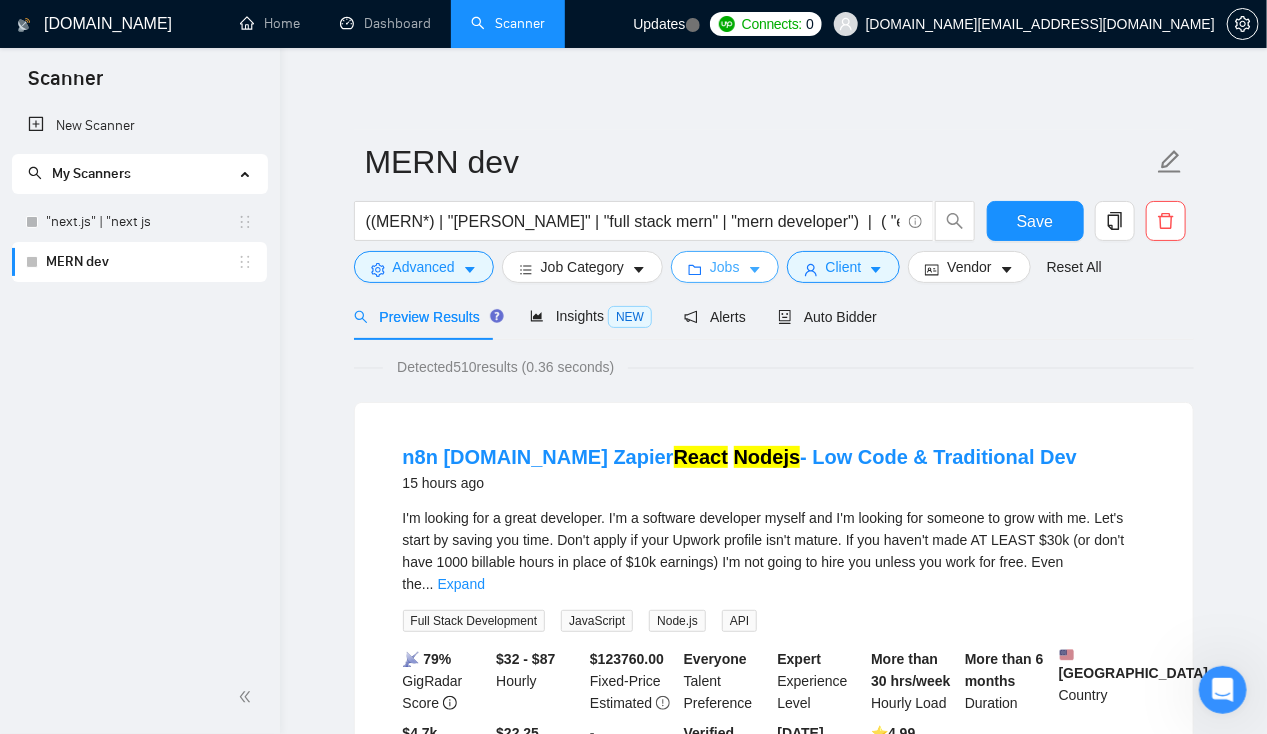 click on "Jobs" at bounding box center [725, 267] 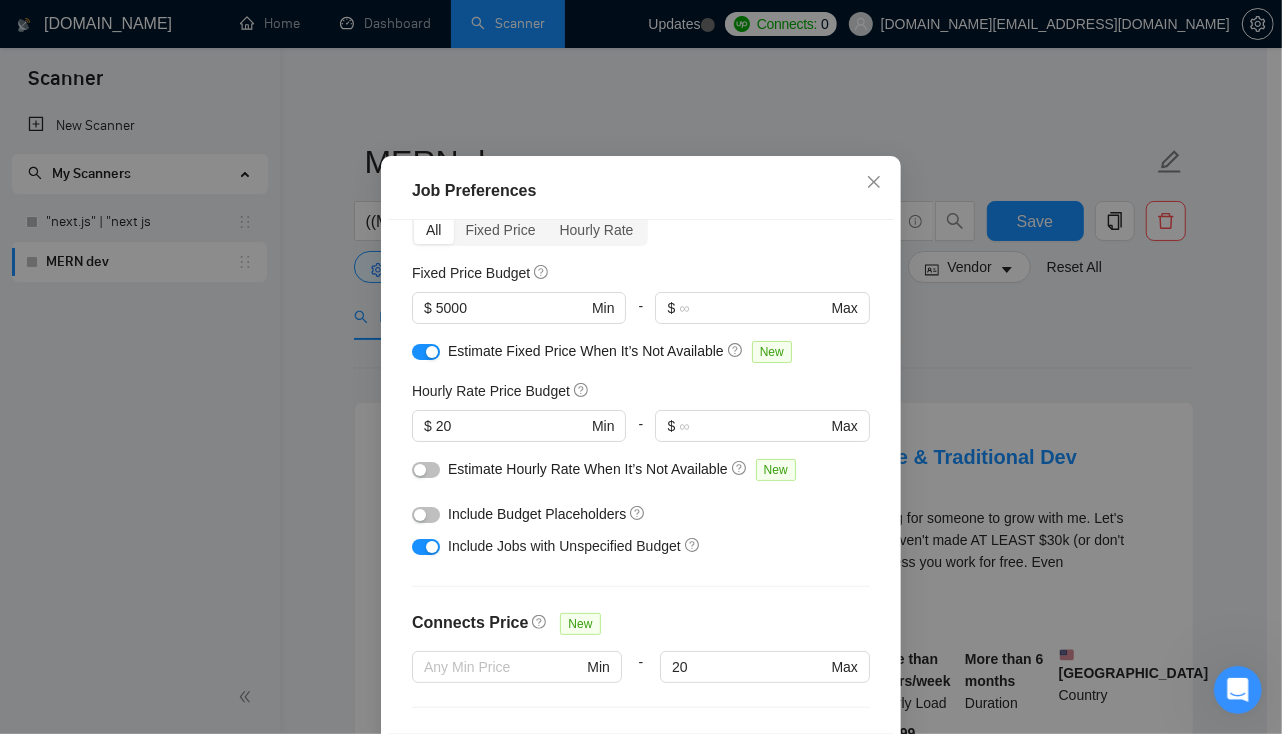 scroll, scrollTop: 102, scrollLeft: 0, axis: vertical 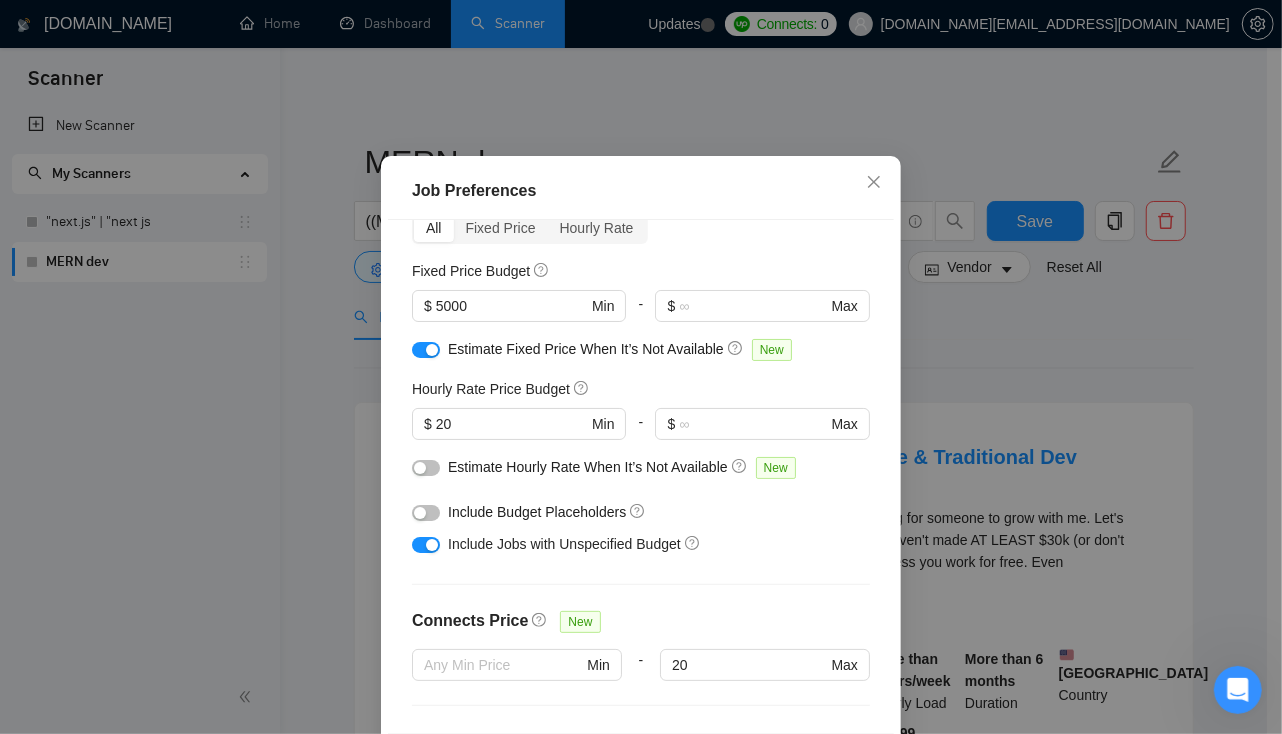 click at bounding box center [420, 468] 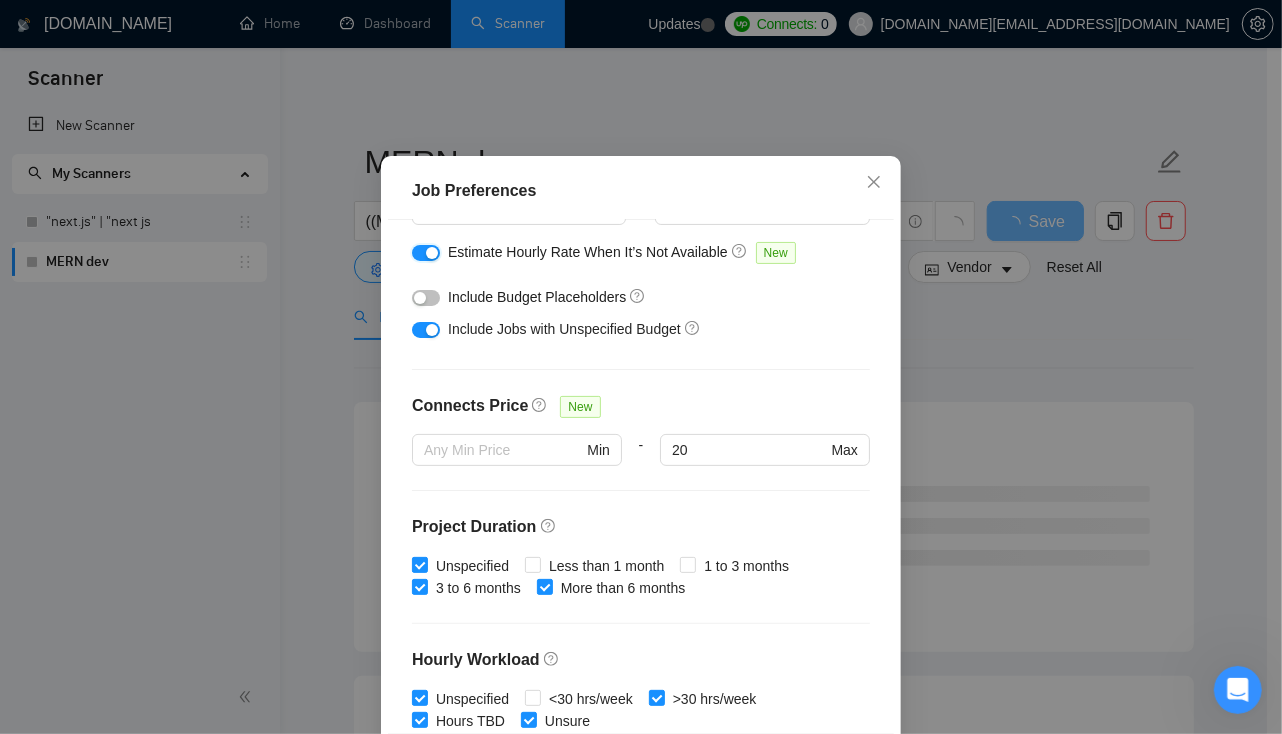 scroll, scrollTop: 611, scrollLeft: 0, axis: vertical 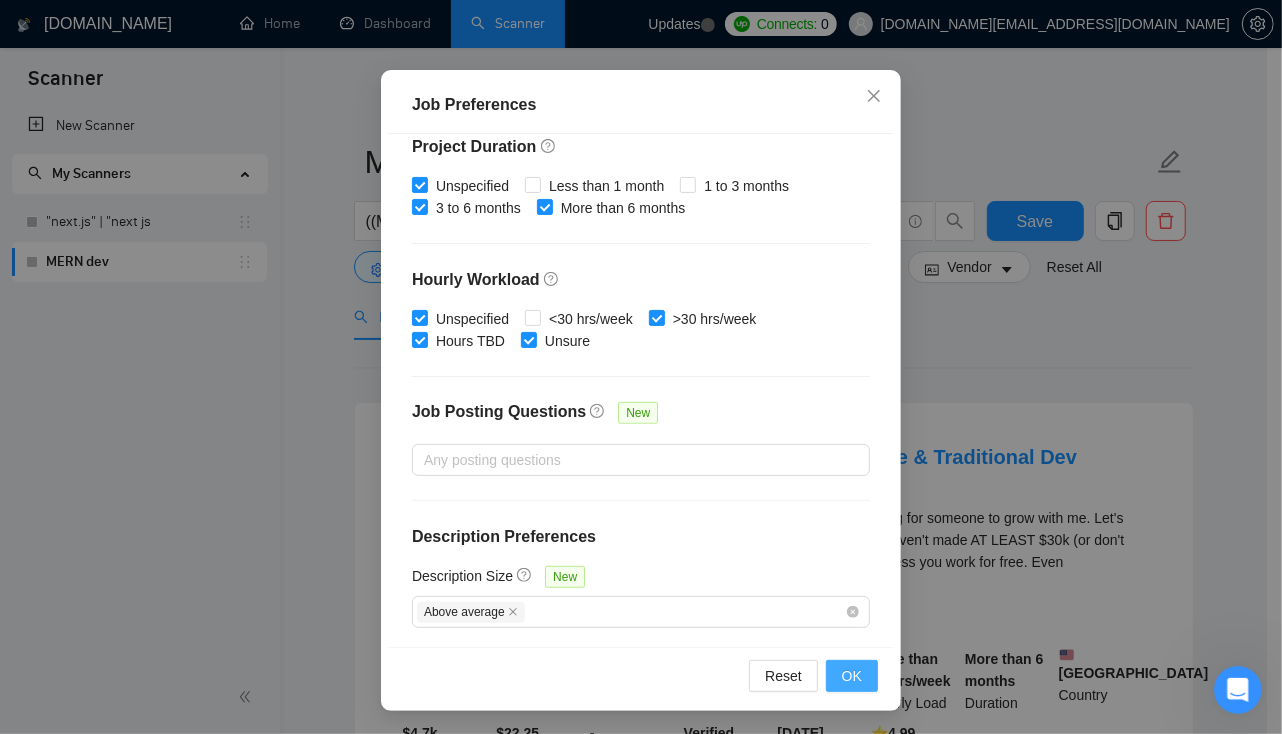 click on "OK" at bounding box center [852, 676] 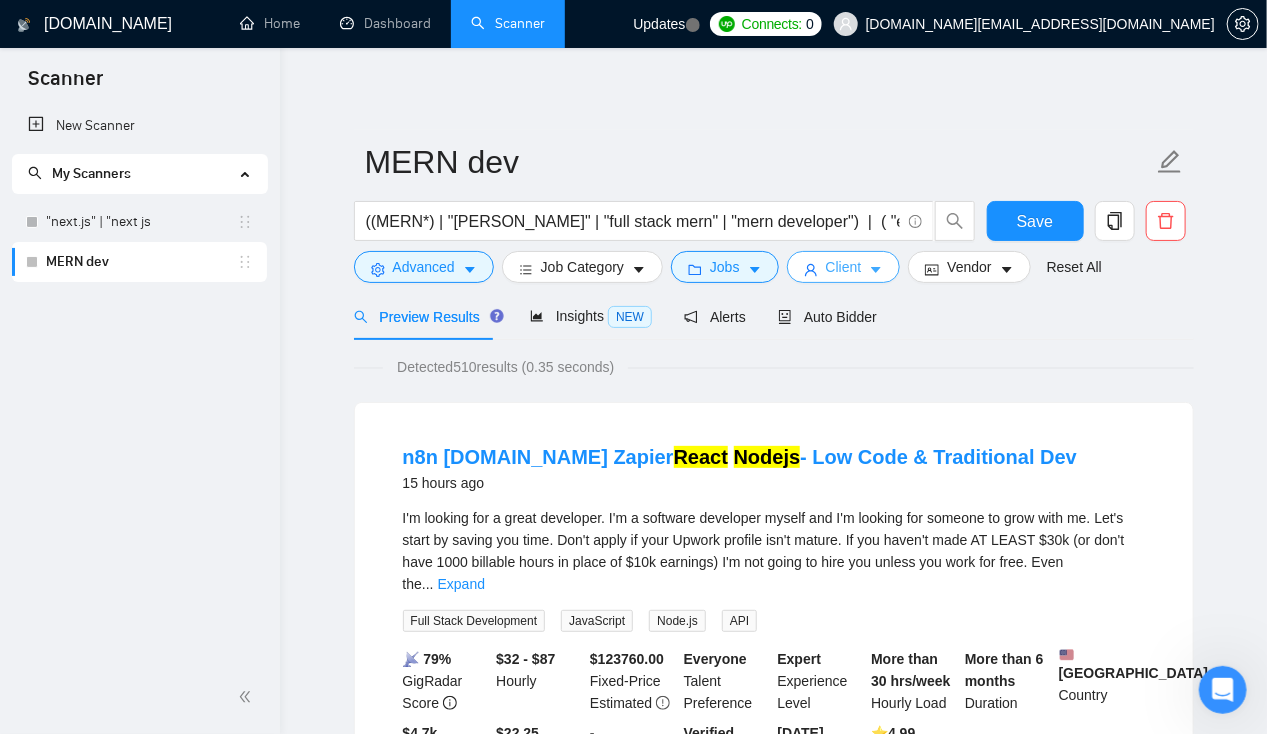 click on "Client" at bounding box center (844, 267) 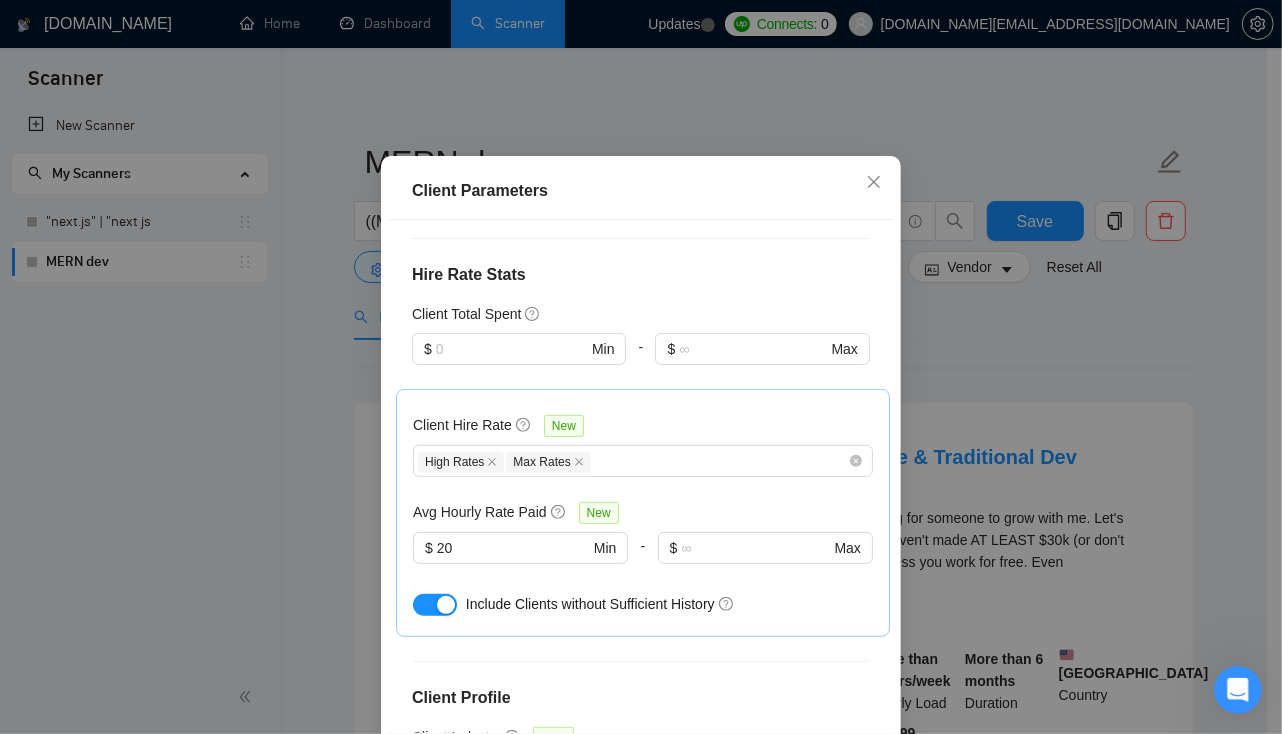 scroll, scrollTop: 518, scrollLeft: 0, axis: vertical 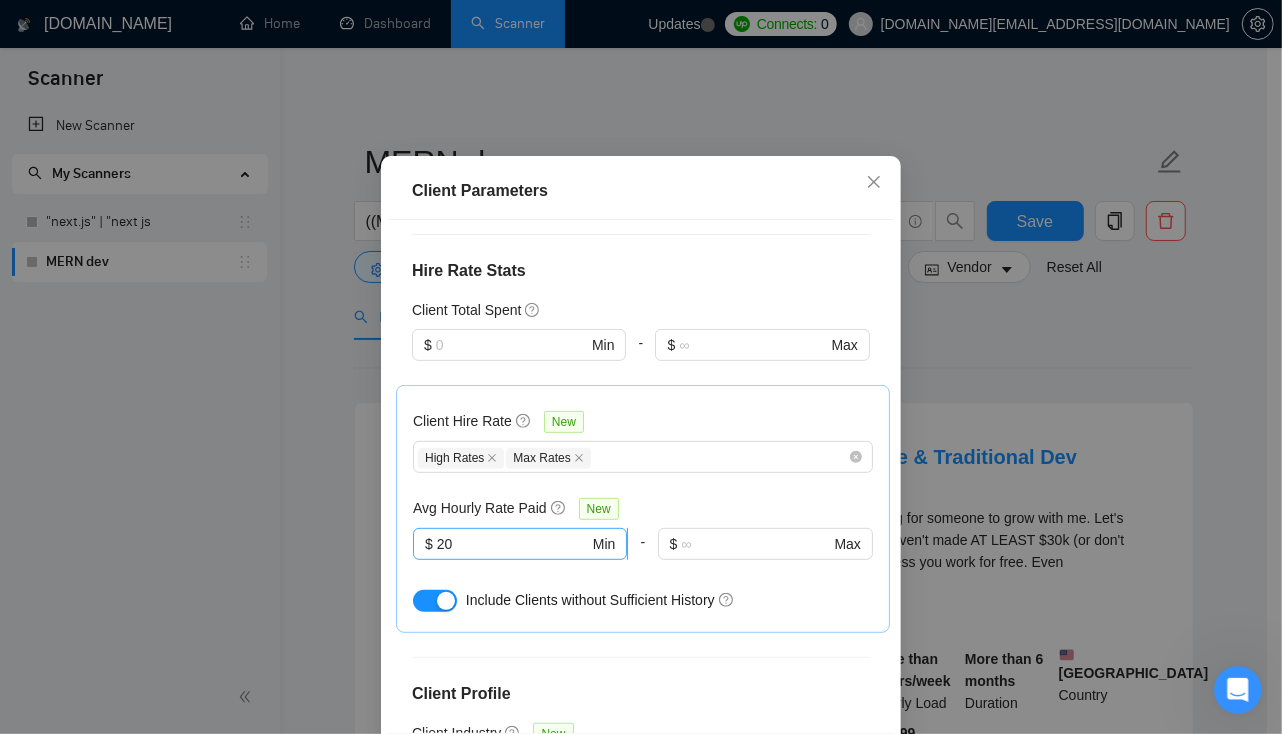 click on "20" at bounding box center (513, 544) 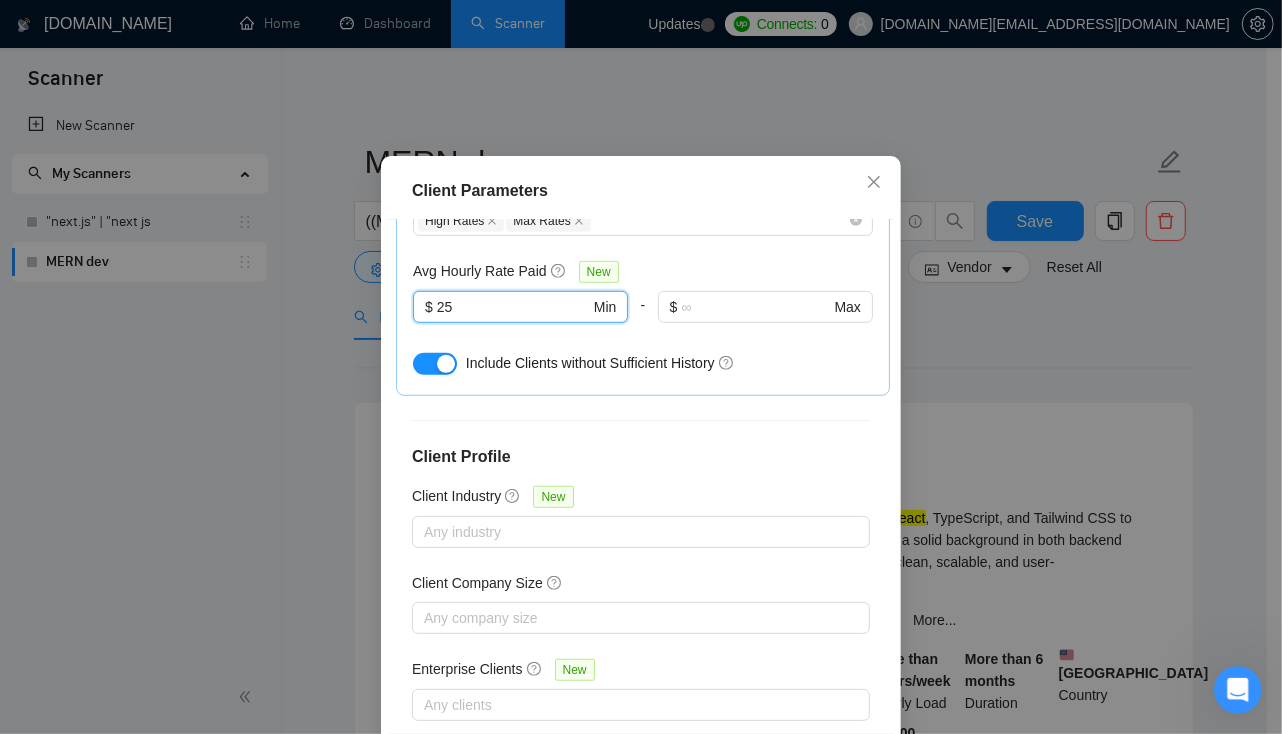 scroll, scrollTop: 755, scrollLeft: 0, axis: vertical 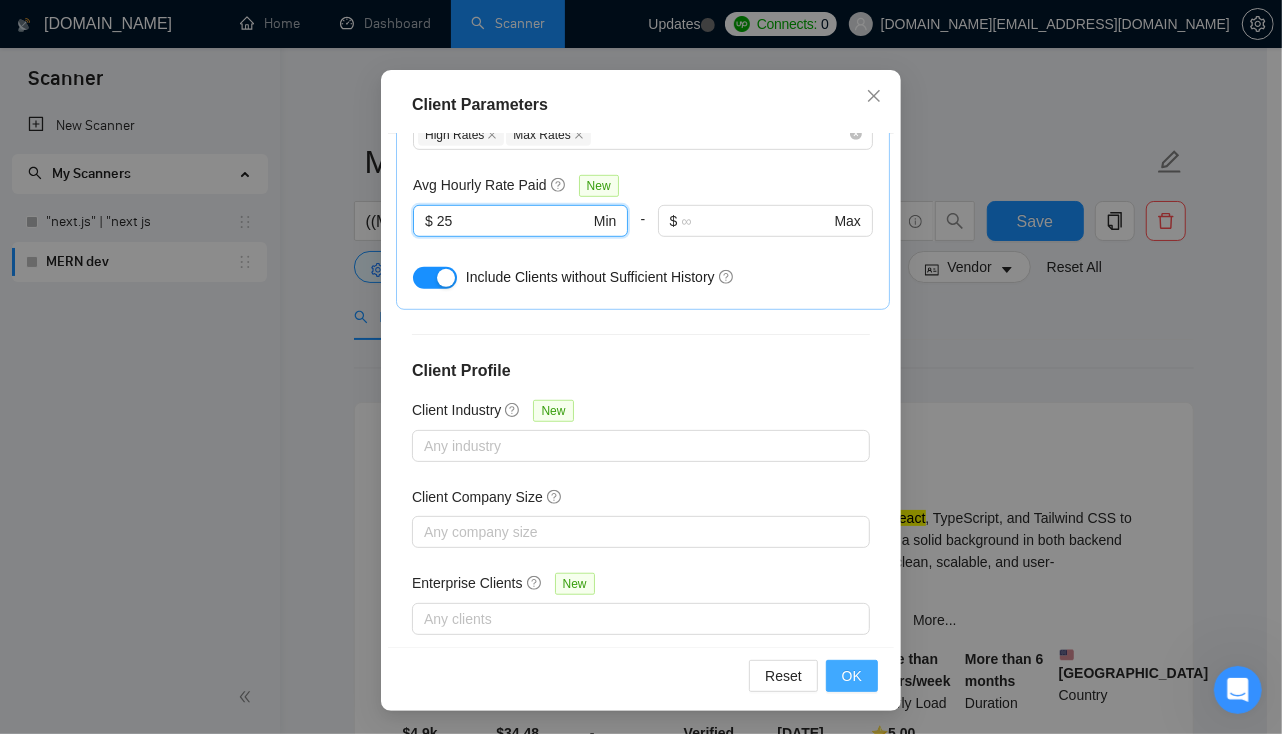 type on "25" 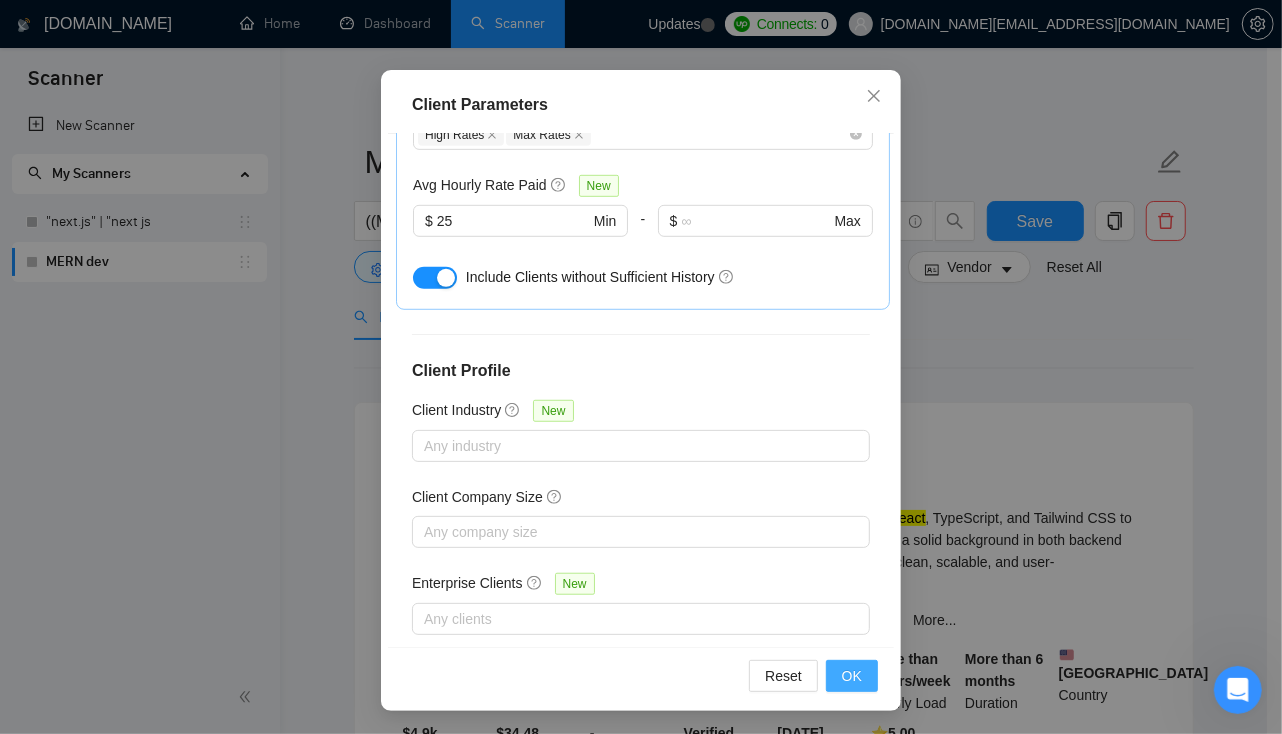 scroll, scrollTop: 50, scrollLeft: 0, axis: vertical 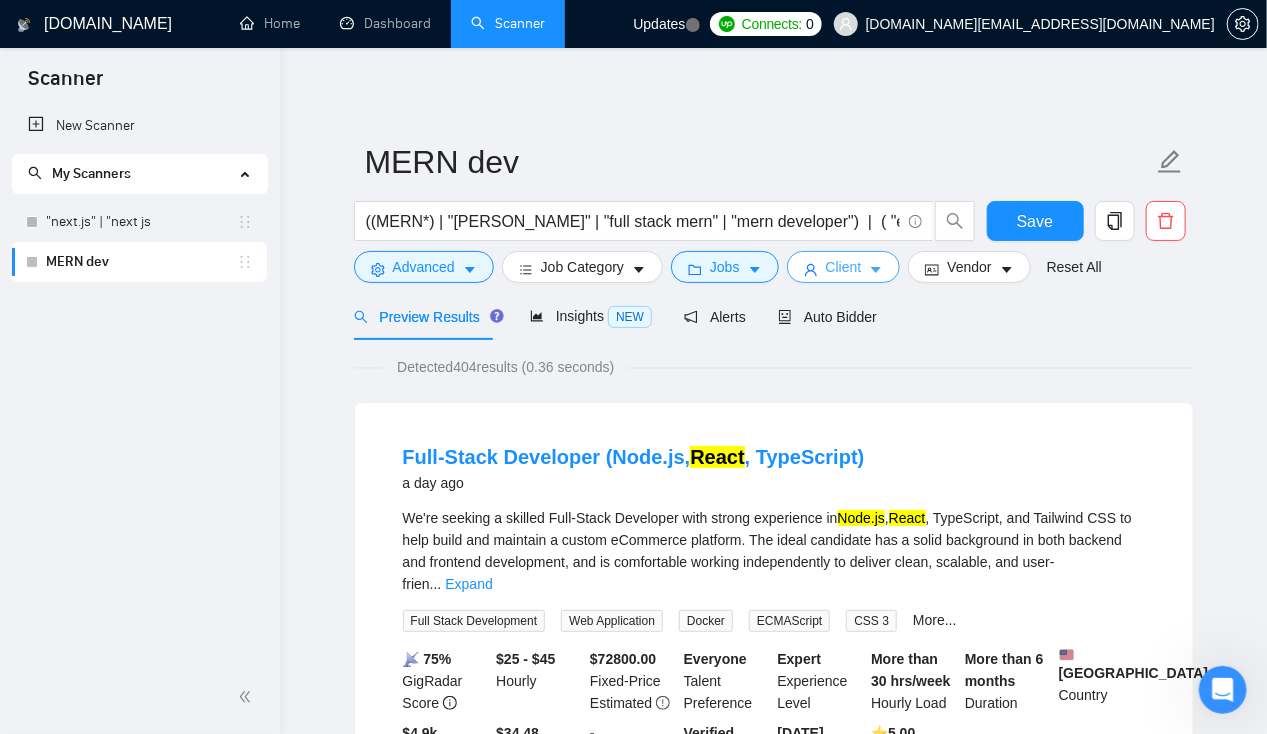click 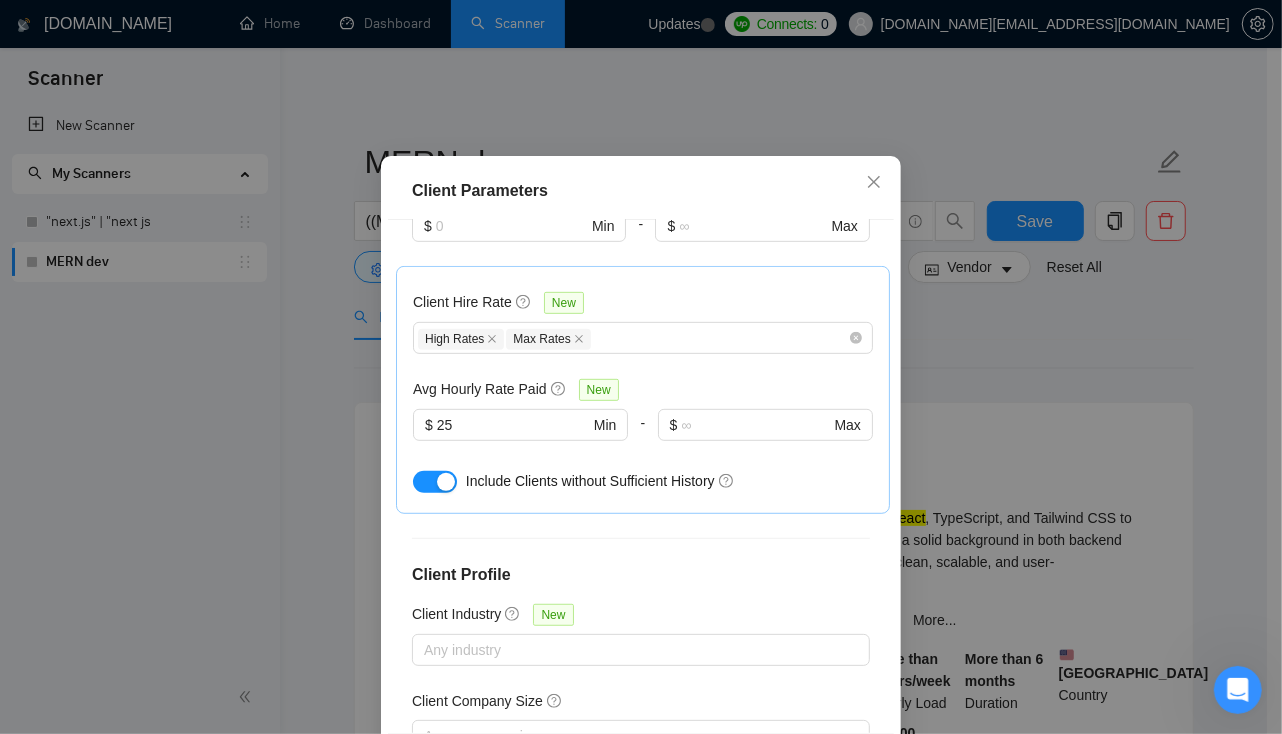 scroll, scrollTop: 0, scrollLeft: 0, axis: both 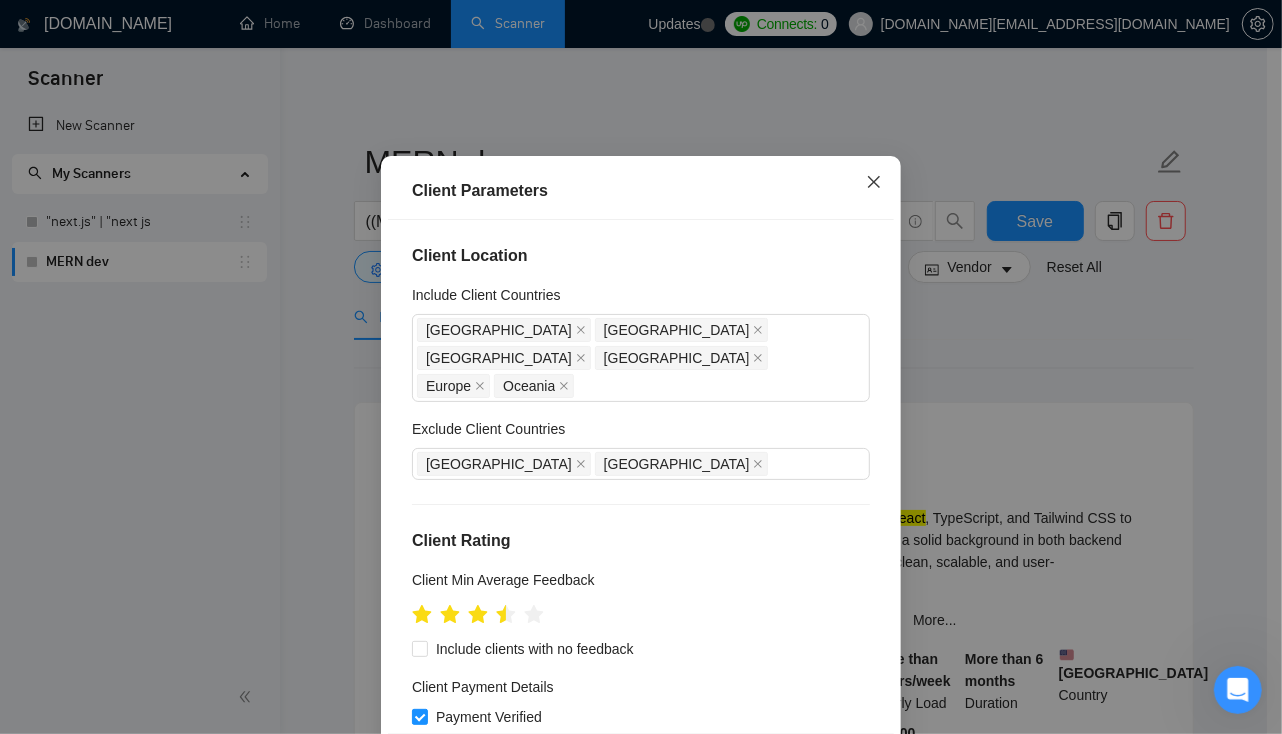 click 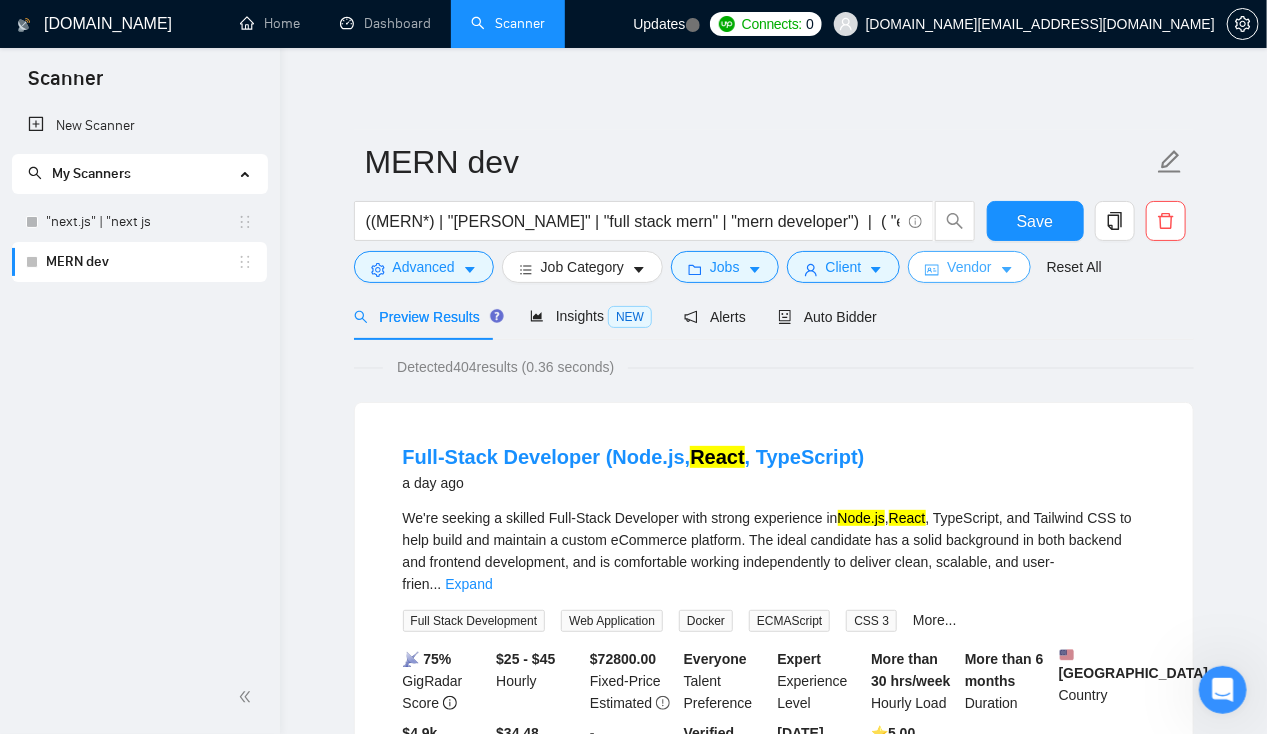 click on "Vendor" at bounding box center [969, 267] 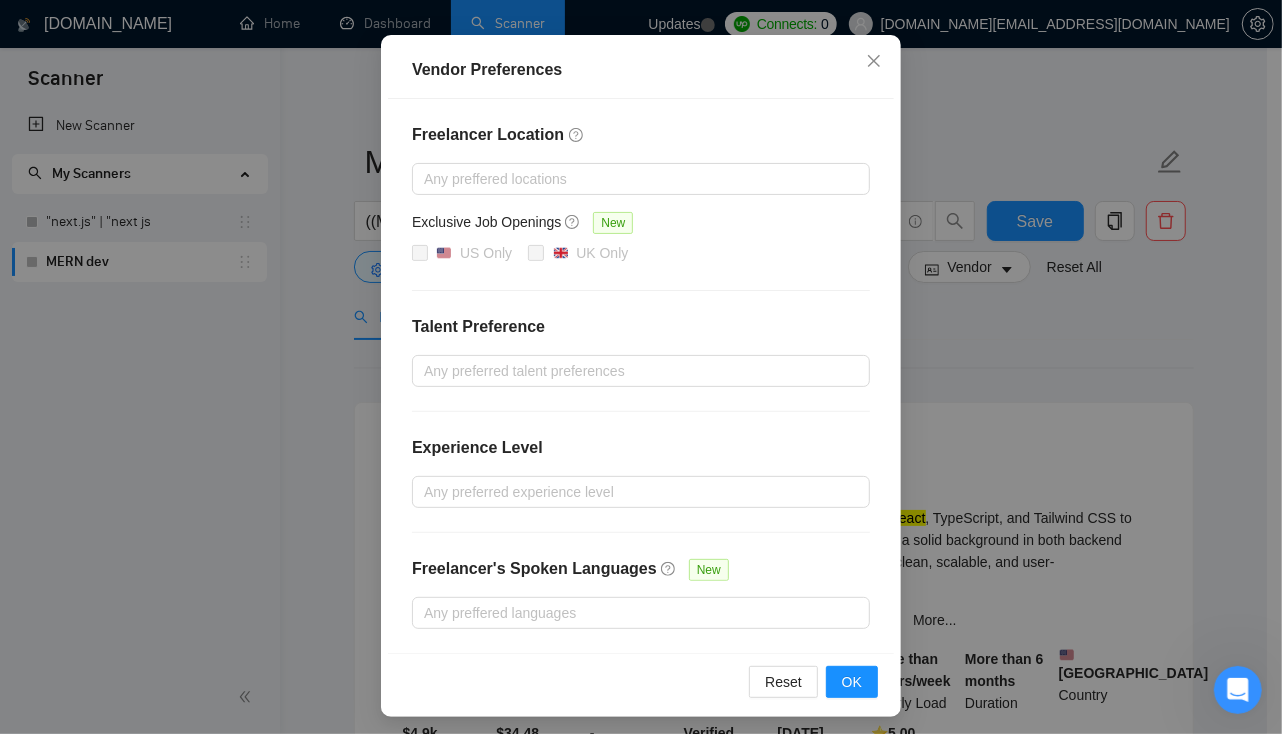 scroll, scrollTop: 0, scrollLeft: 0, axis: both 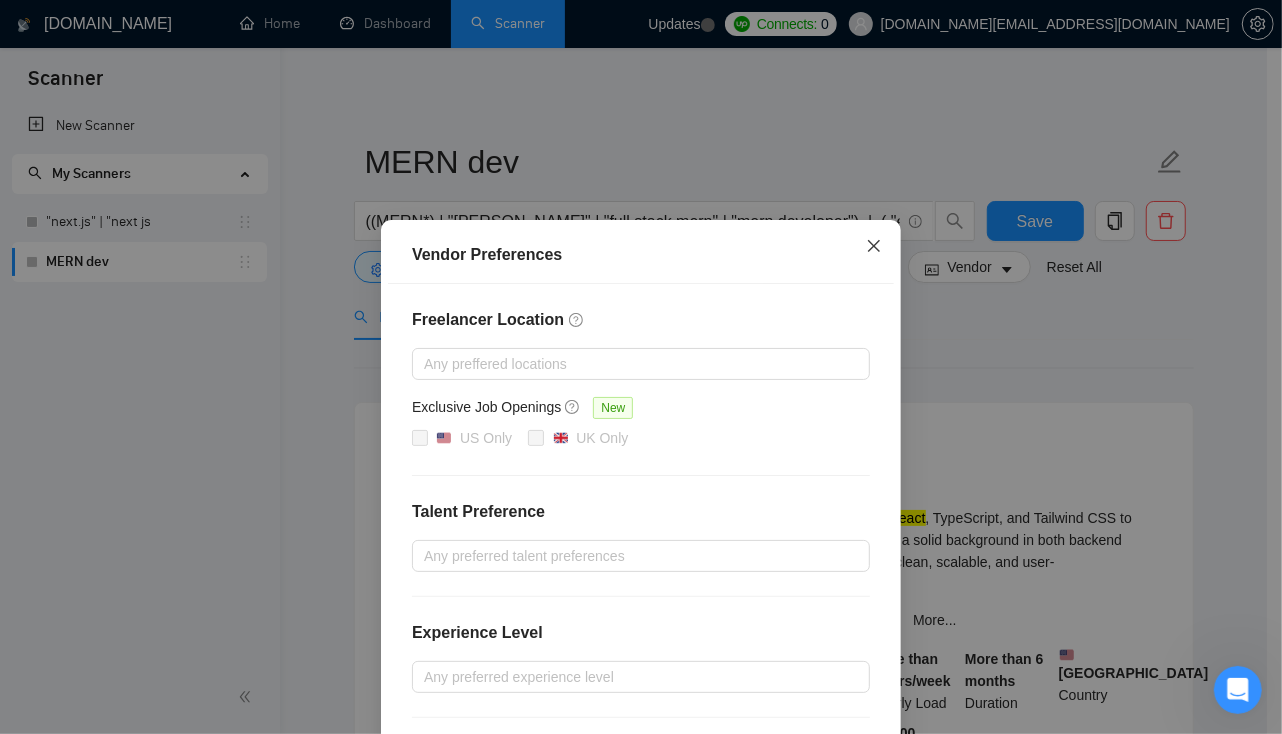 click 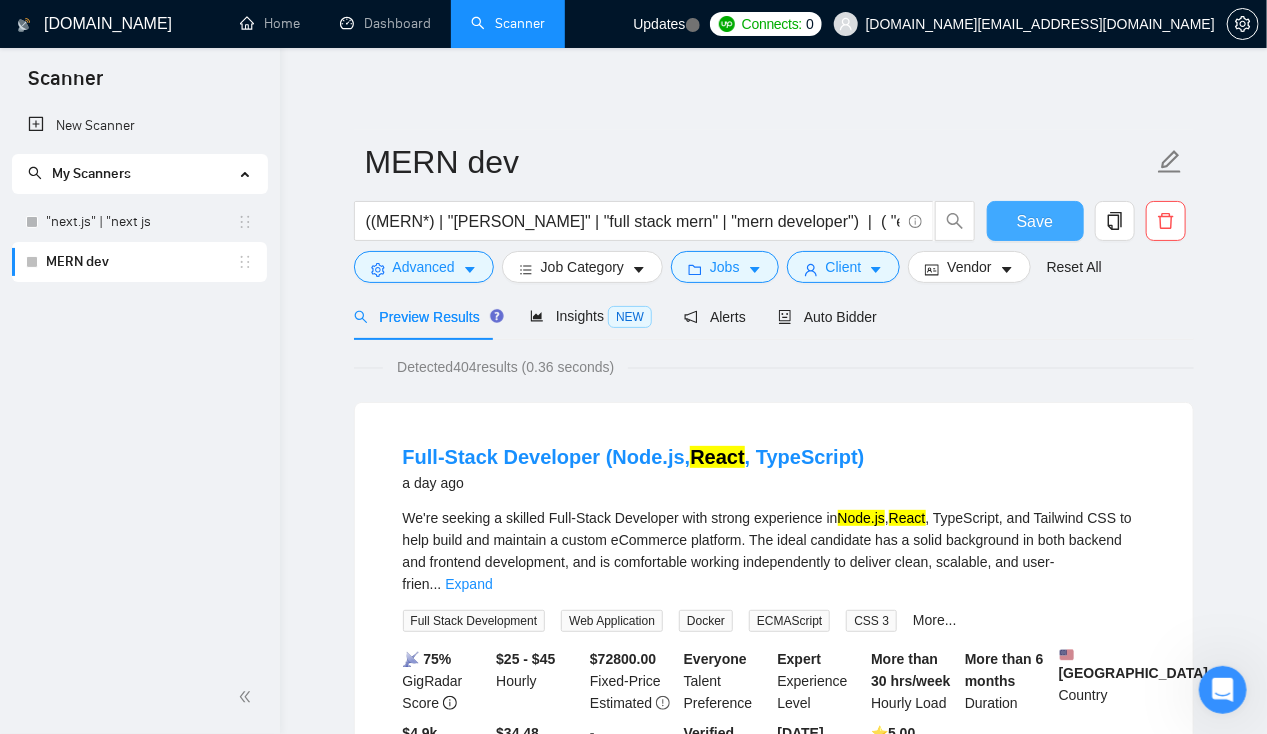click on "Save" at bounding box center (1035, 221) 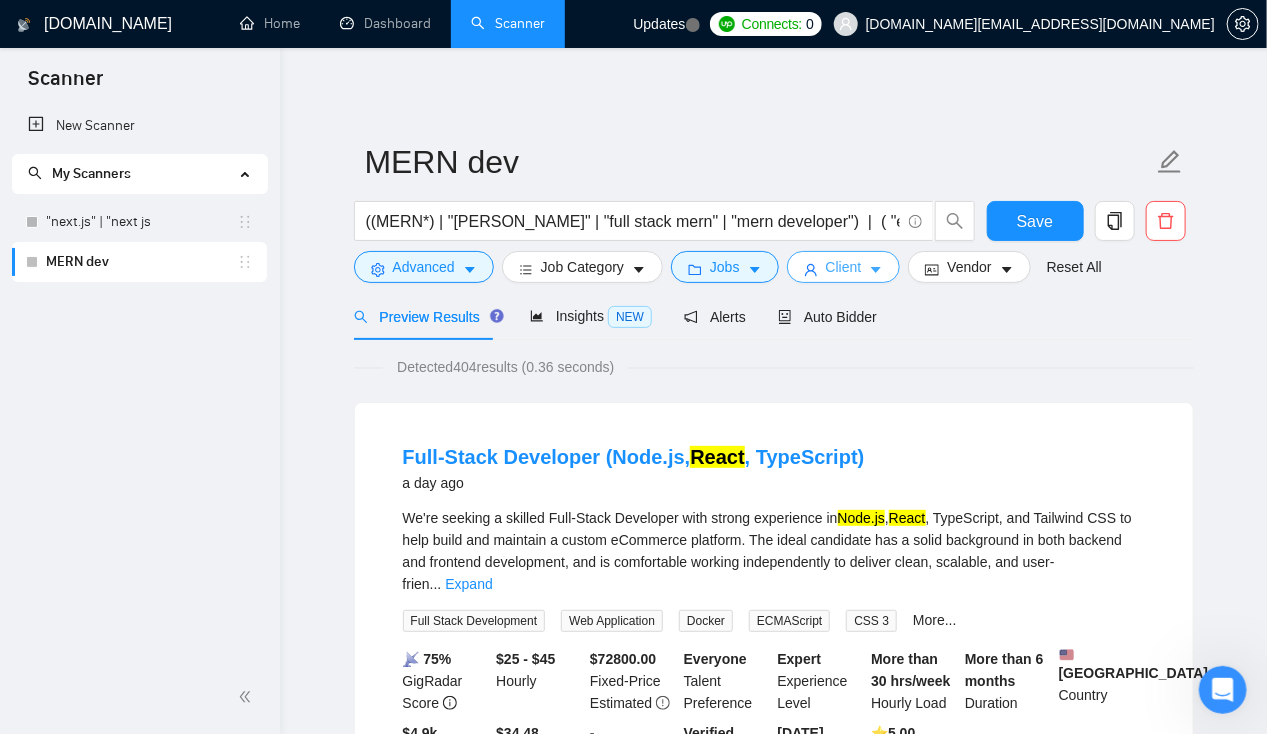 click on "Client" at bounding box center [844, 267] 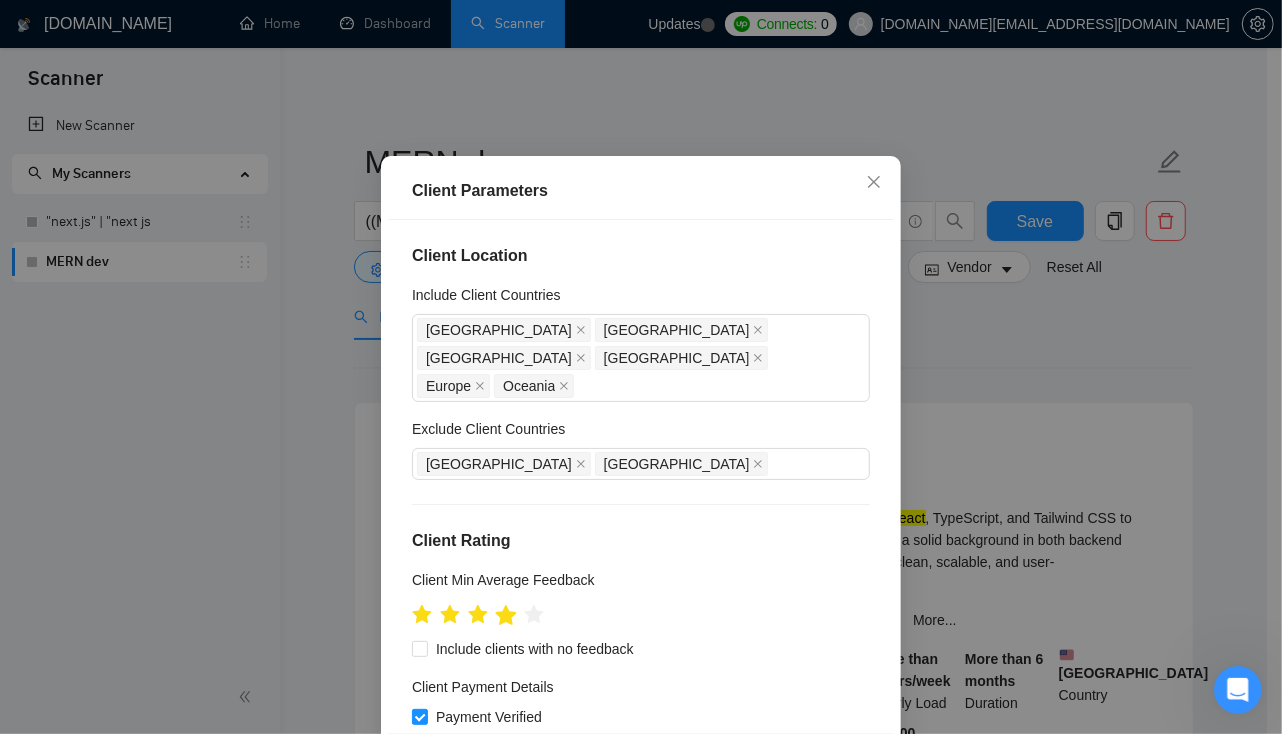 click 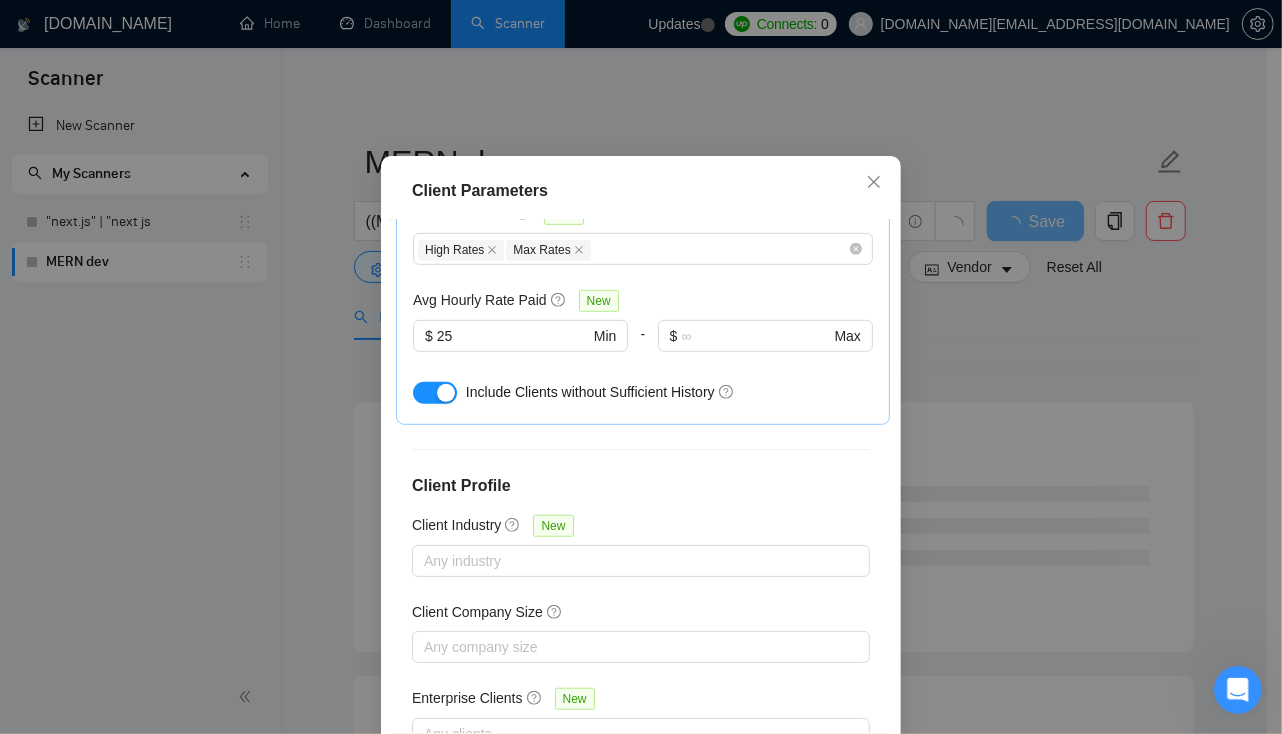 scroll, scrollTop: 755, scrollLeft: 0, axis: vertical 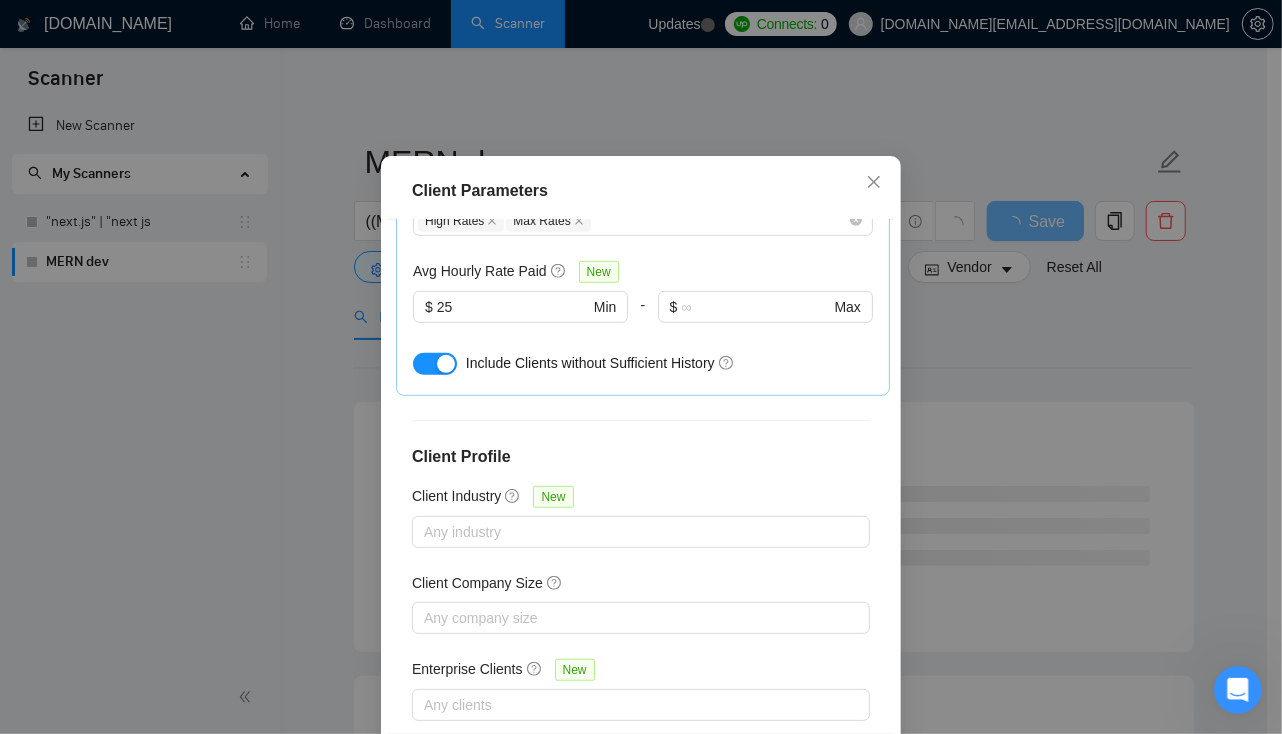 drag, startPoint x: 646, startPoint y: 216, endPoint x: 862, endPoint y: 185, distance: 218.2132 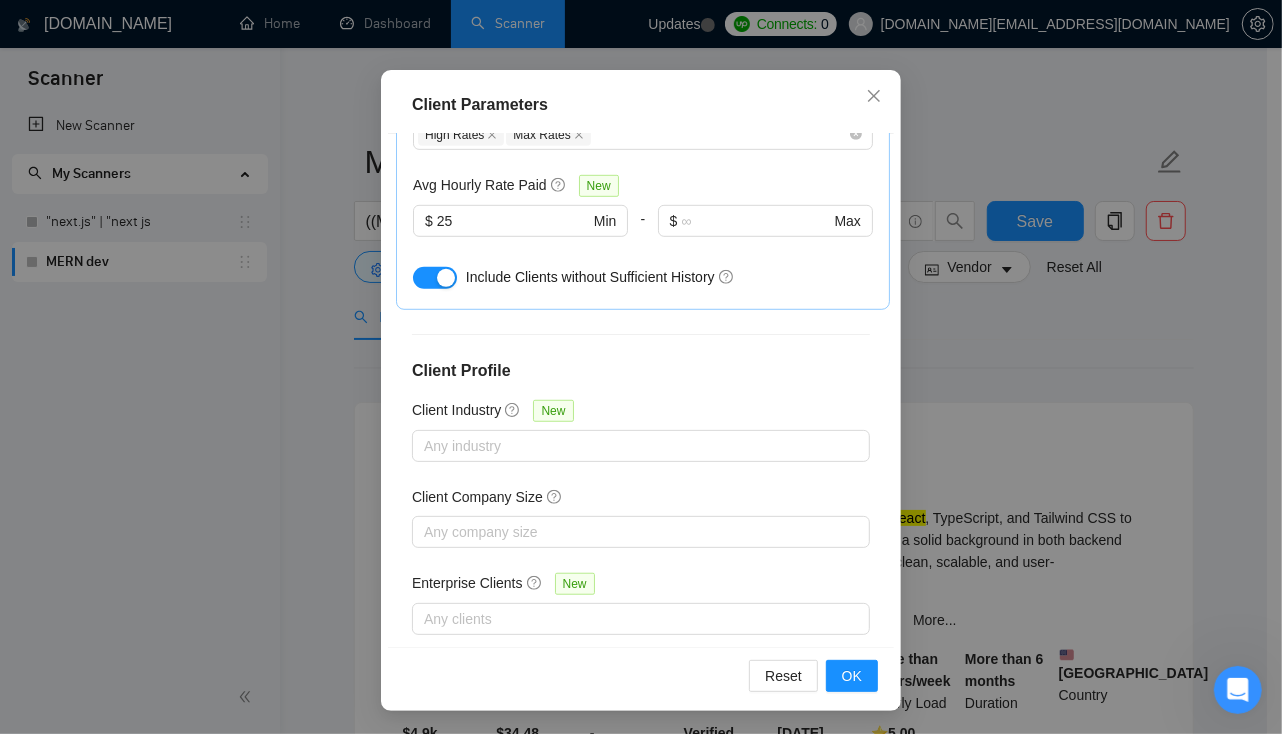 scroll, scrollTop: 135, scrollLeft: 0, axis: vertical 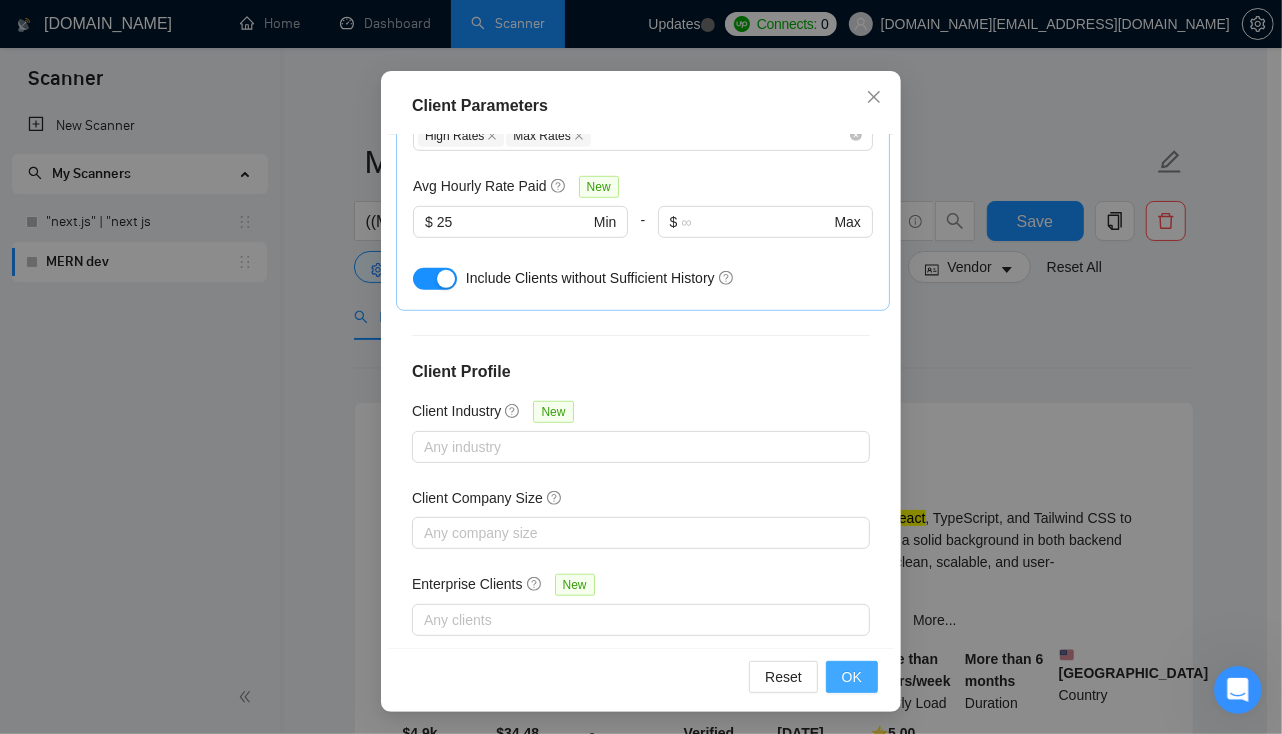click on "OK" at bounding box center (852, 677) 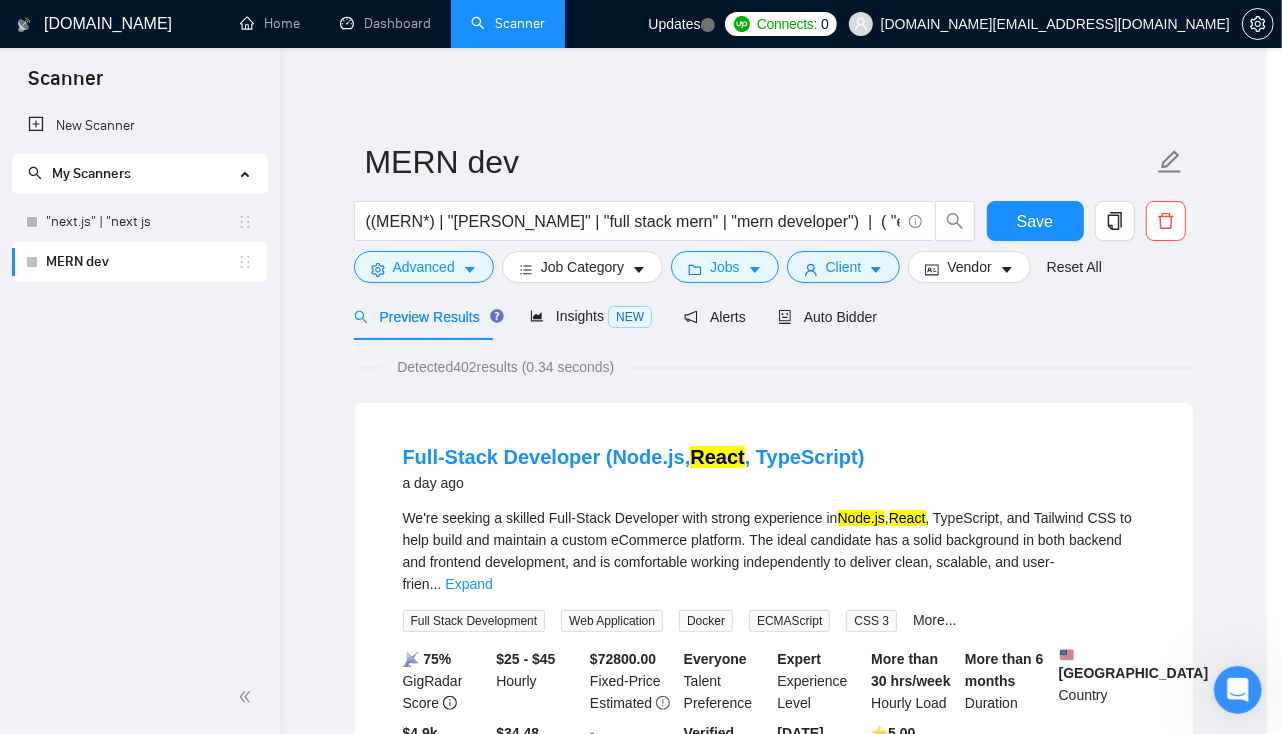 scroll, scrollTop: 50, scrollLeft: 0, axis: vertical 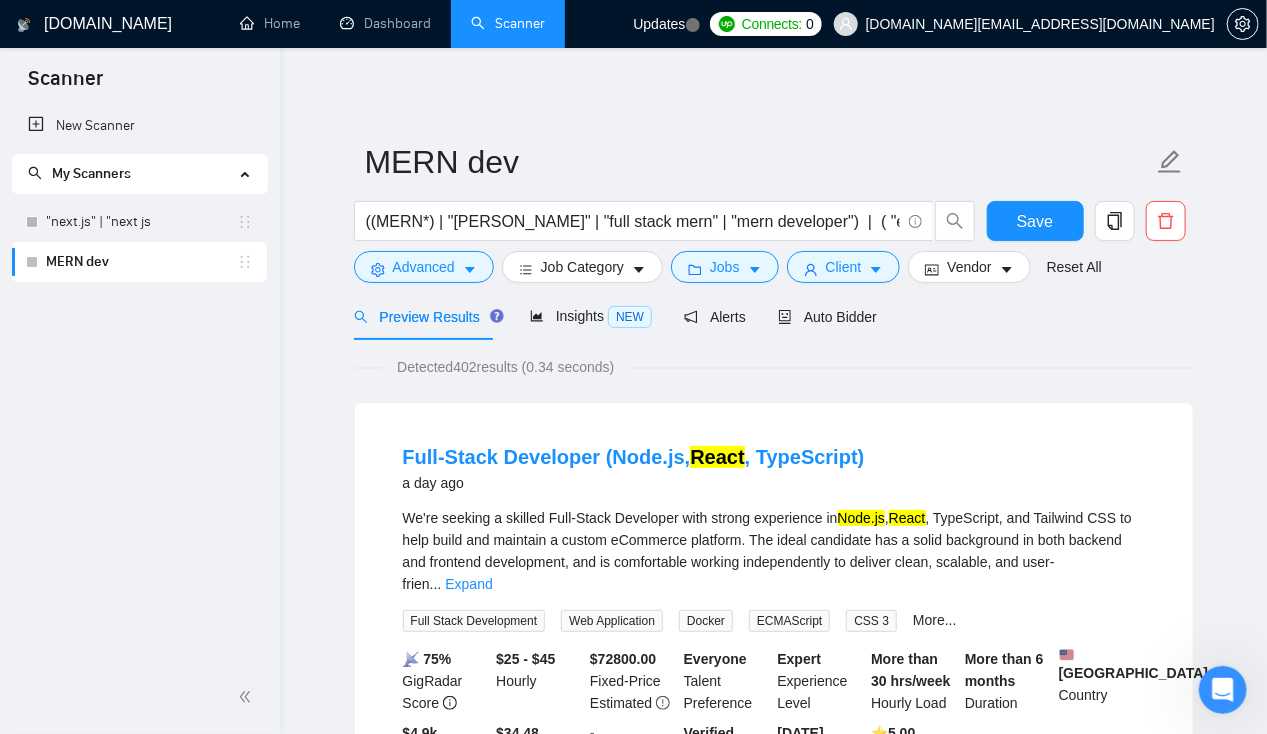 click on "Detected   402  results   (0.34 seconds)" at bounding box center [774, 367] 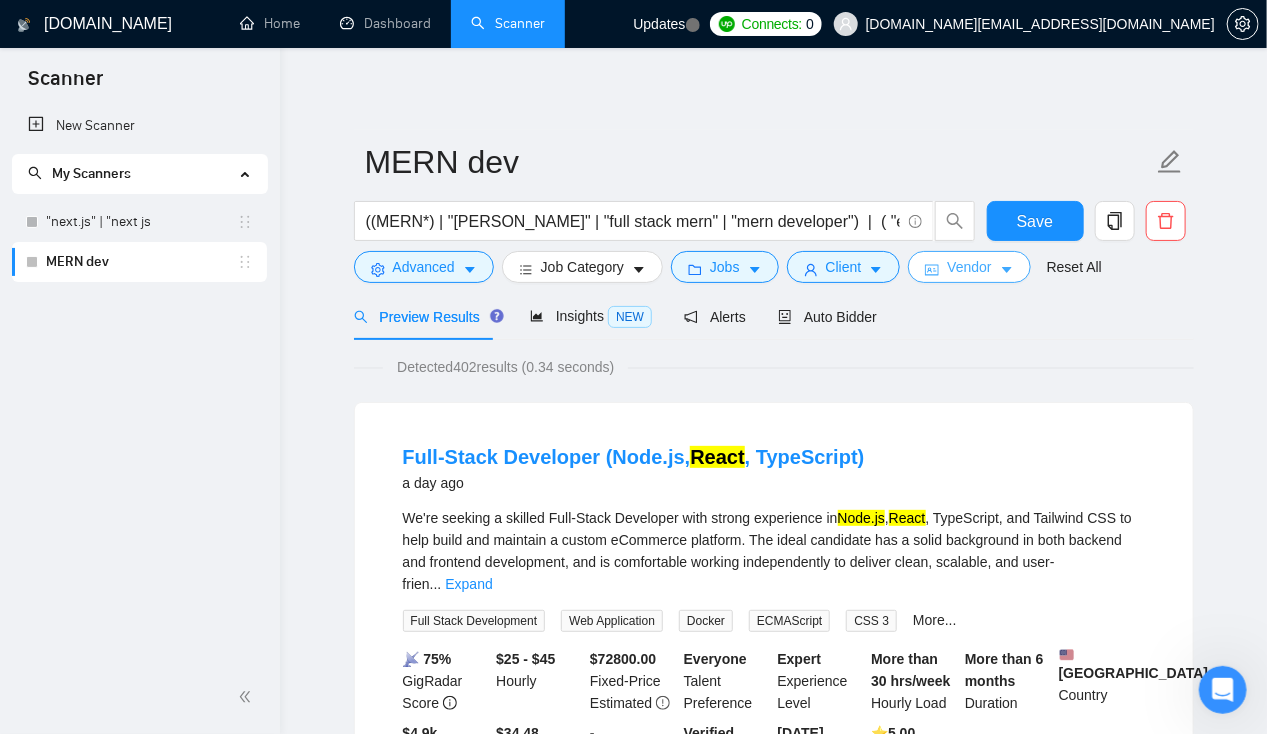 click on "Vendor" at bounding box center (969, 267) 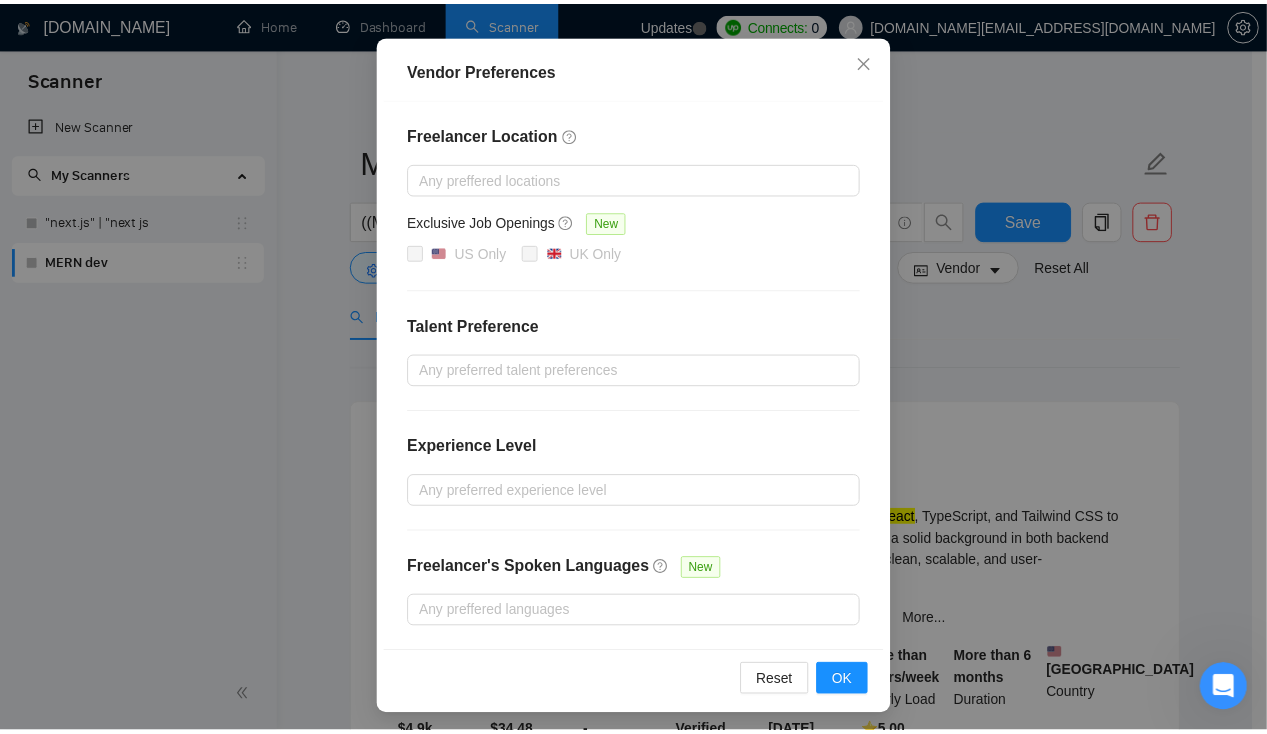 scroll, scrollTop: 85, scrollLeft: 0, axis: vertical 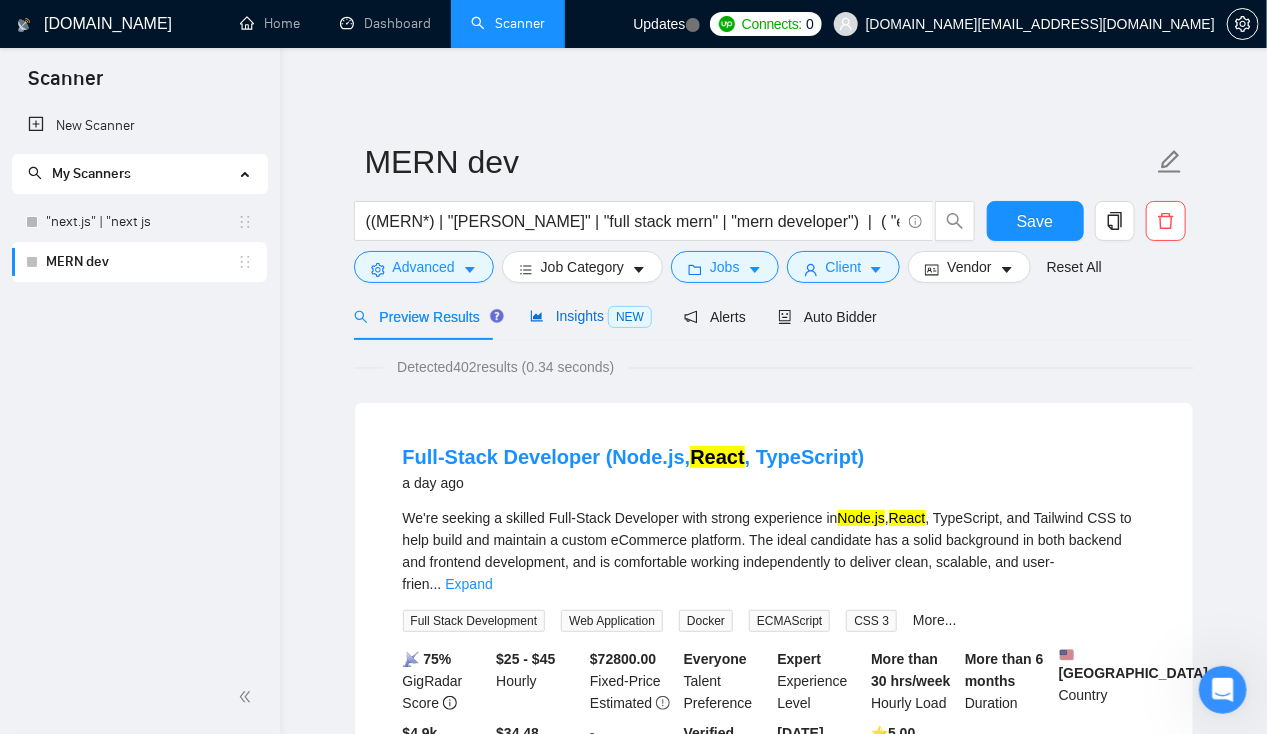 click on "Insights NEW" at bounding box center [591, 316] 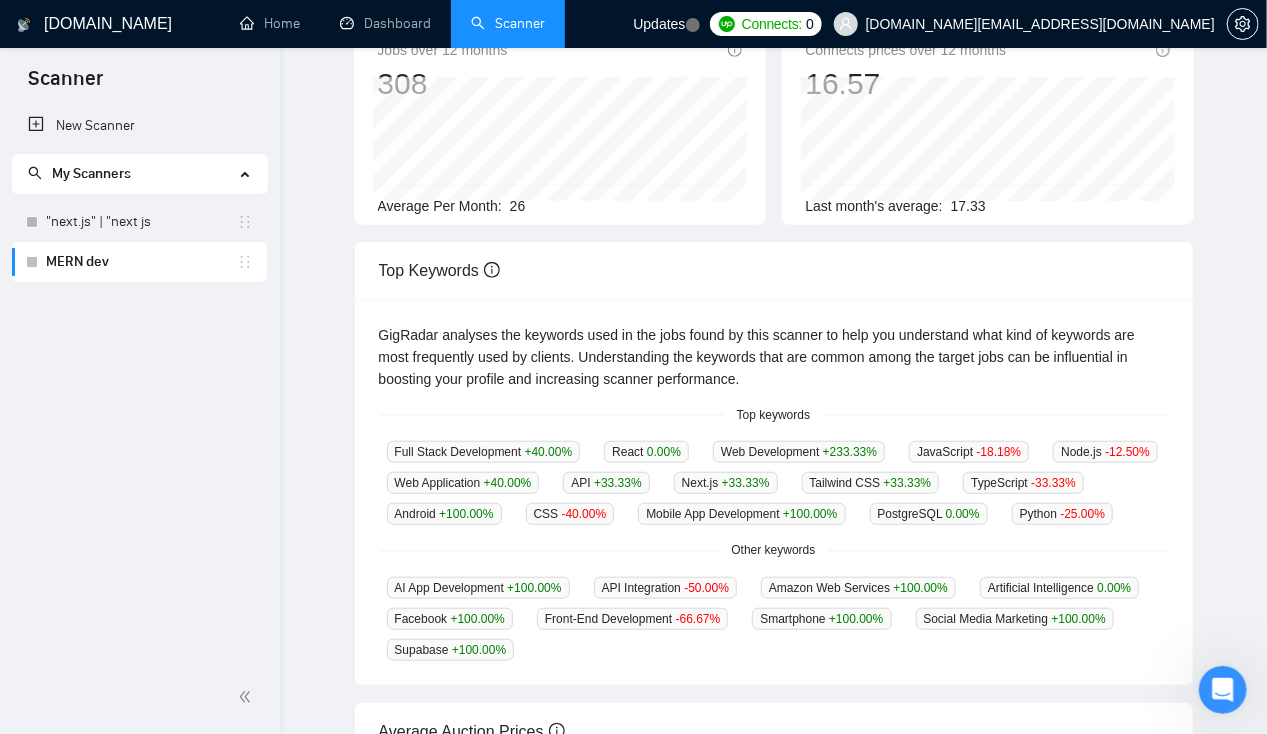 scroll, scrollTop: 0, scrollLeft: 0, axis: both 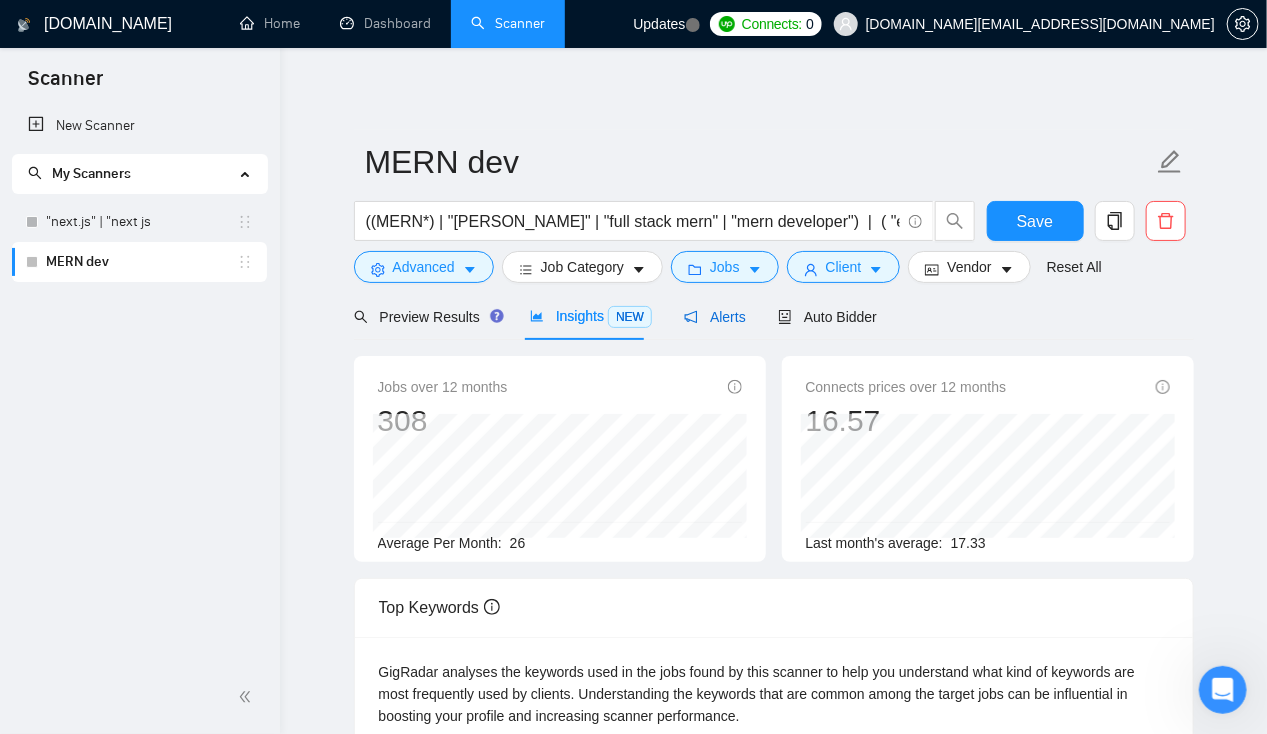 click on "Alerts" at bounding box center (715, 317) 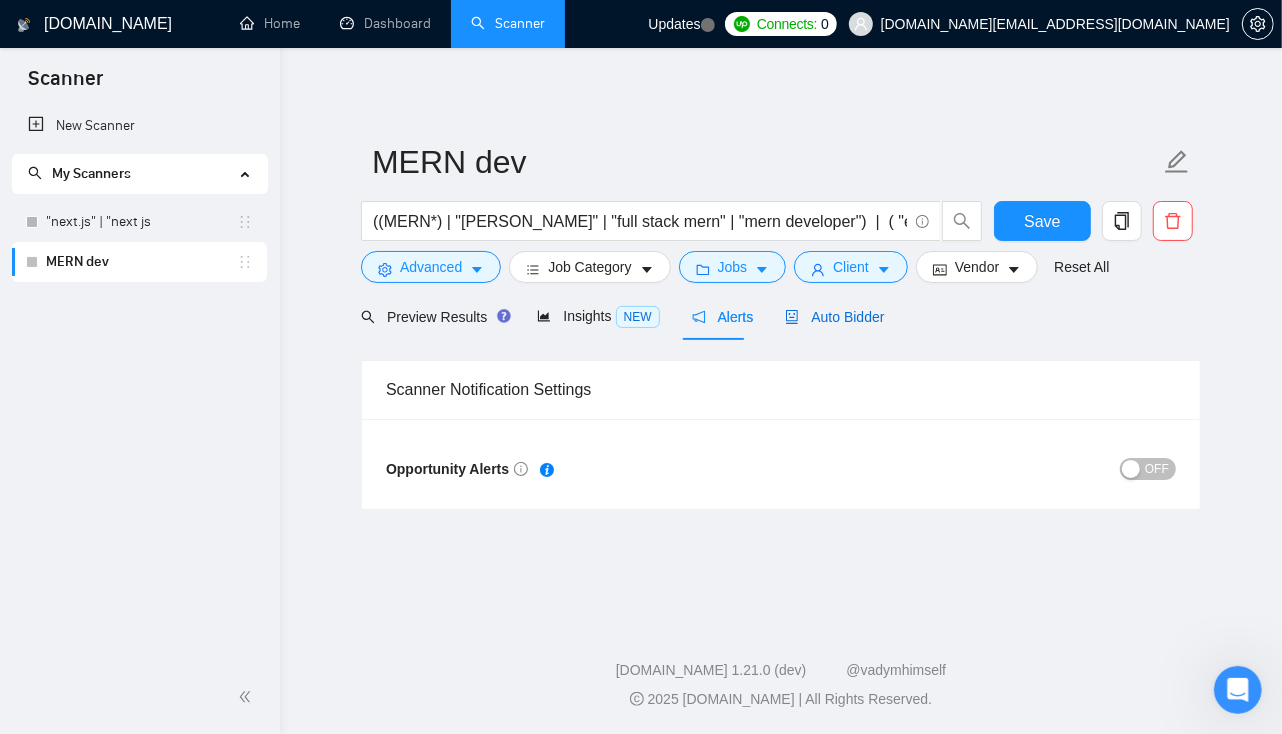 click on "Auto Bidder" at bounding box center [834, 317] 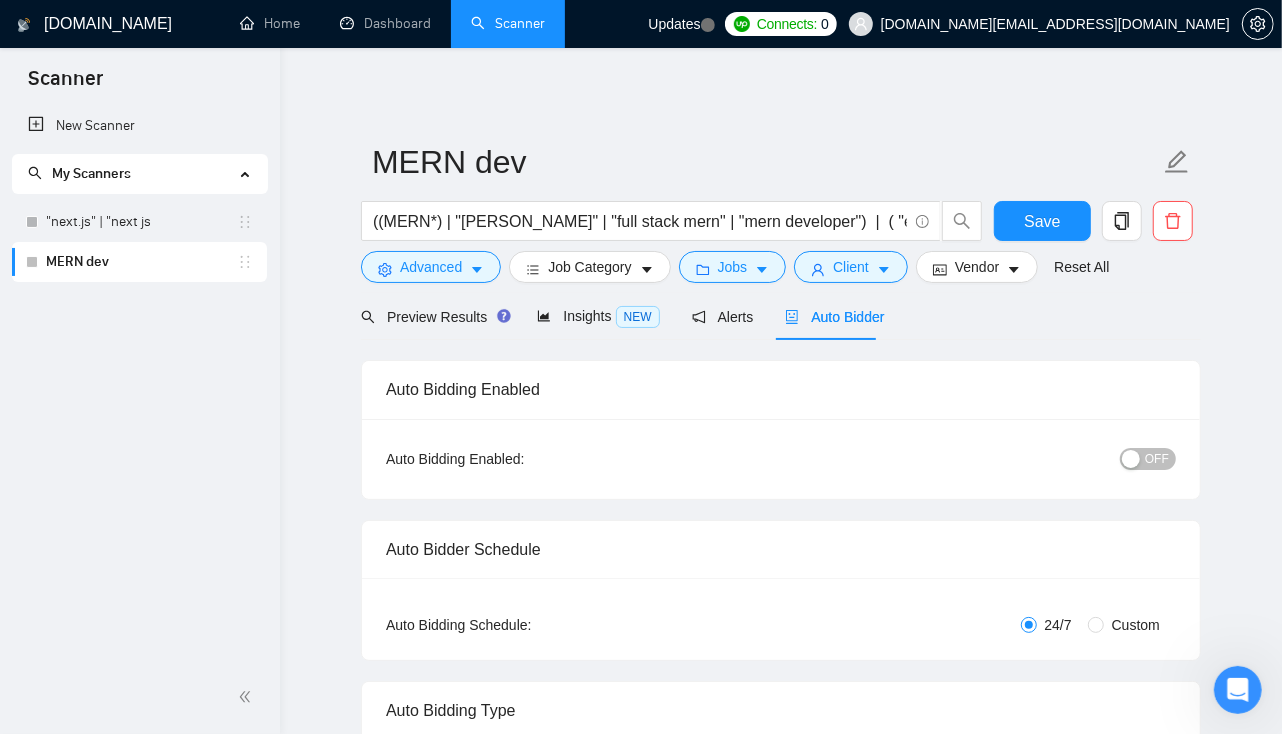 type 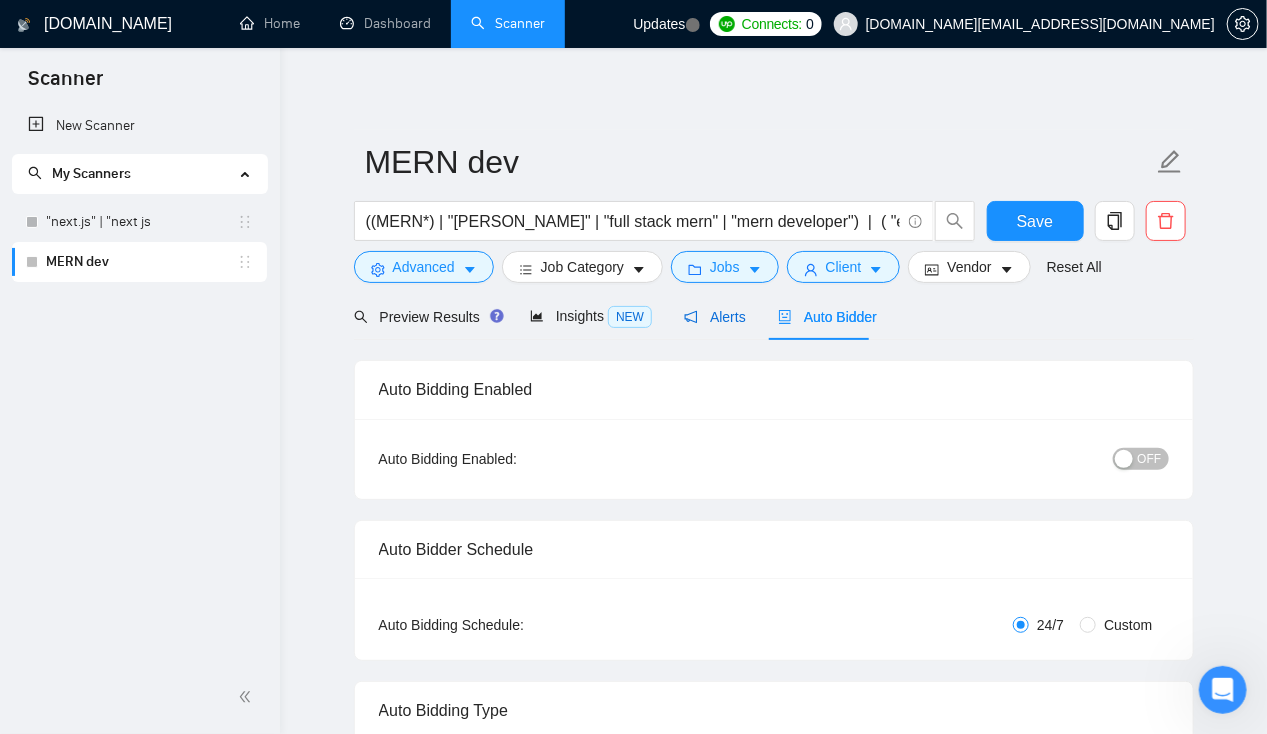 click on "Alerts" at bounding box center (715, 317) 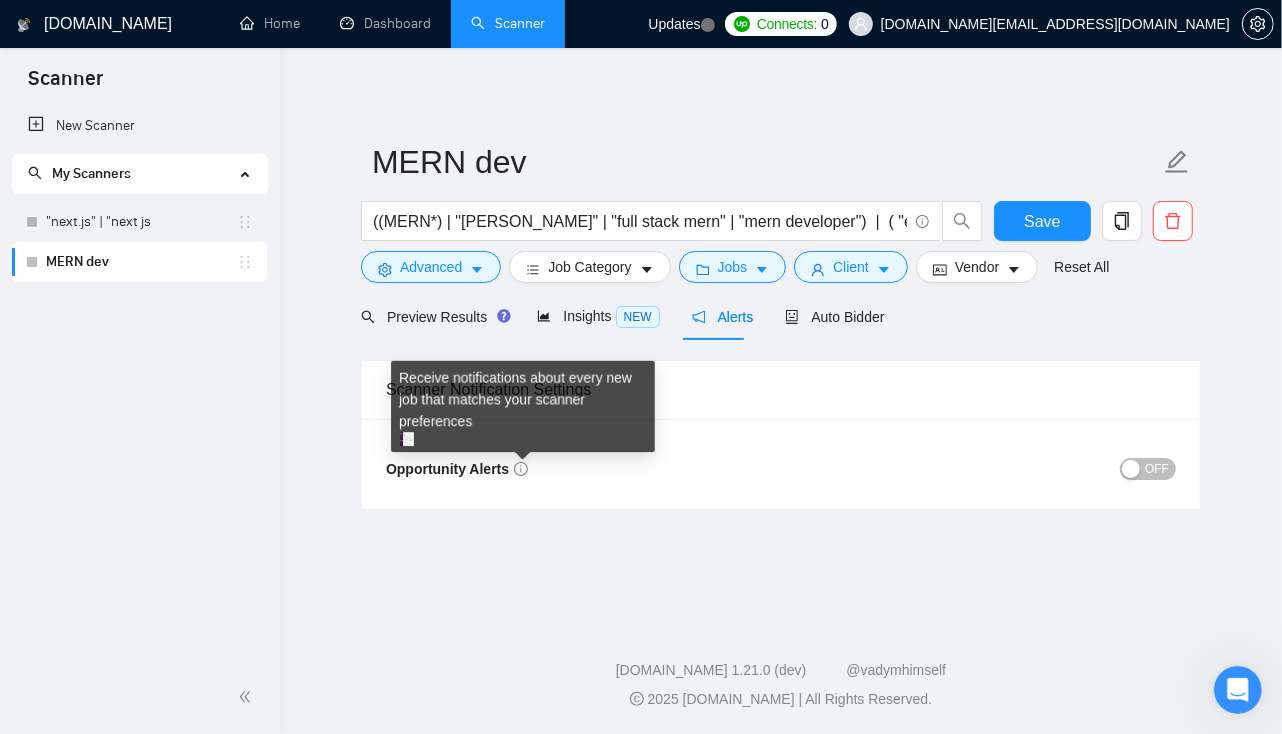 click 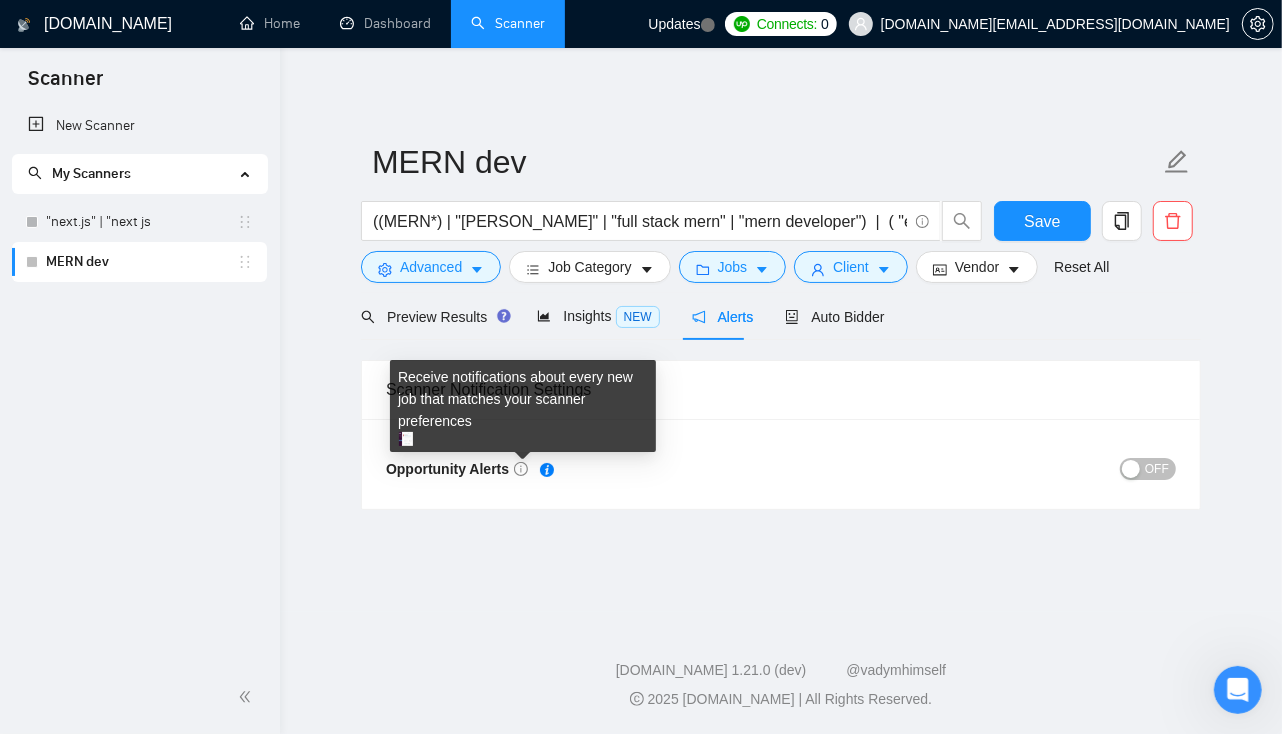 click 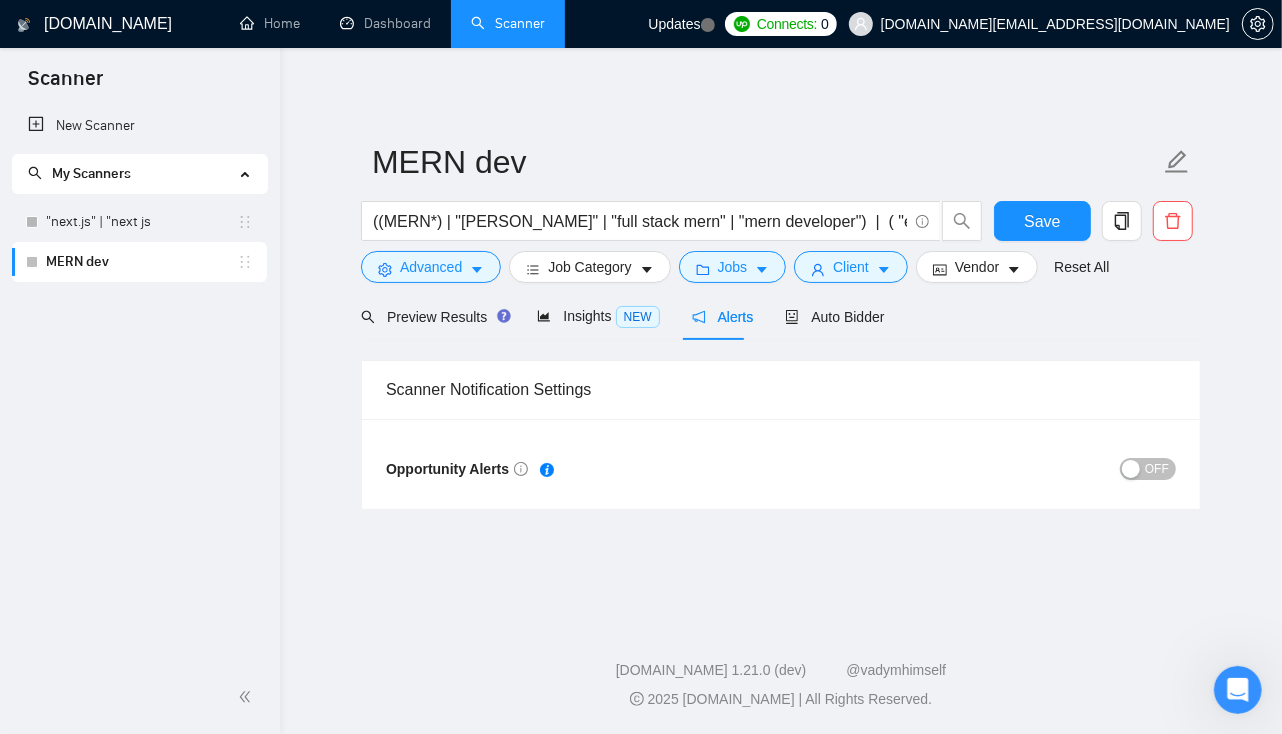 click on "MERN dev ((MERN*) | "mern stack" | "full stack mern" | "mern developer")  |  ( "express.js" | "express js"  | expressjs | (React*) | (Node*) | "Node JS" | nodejs ) Save Advanced   Job Category   Jobs   Client   Vendor   Reset All Preview Results Insights NEW Alerts Auto Bidder Scanner Notification Settings Opportunity Alerts OFF" at bounding box center (781, 330) 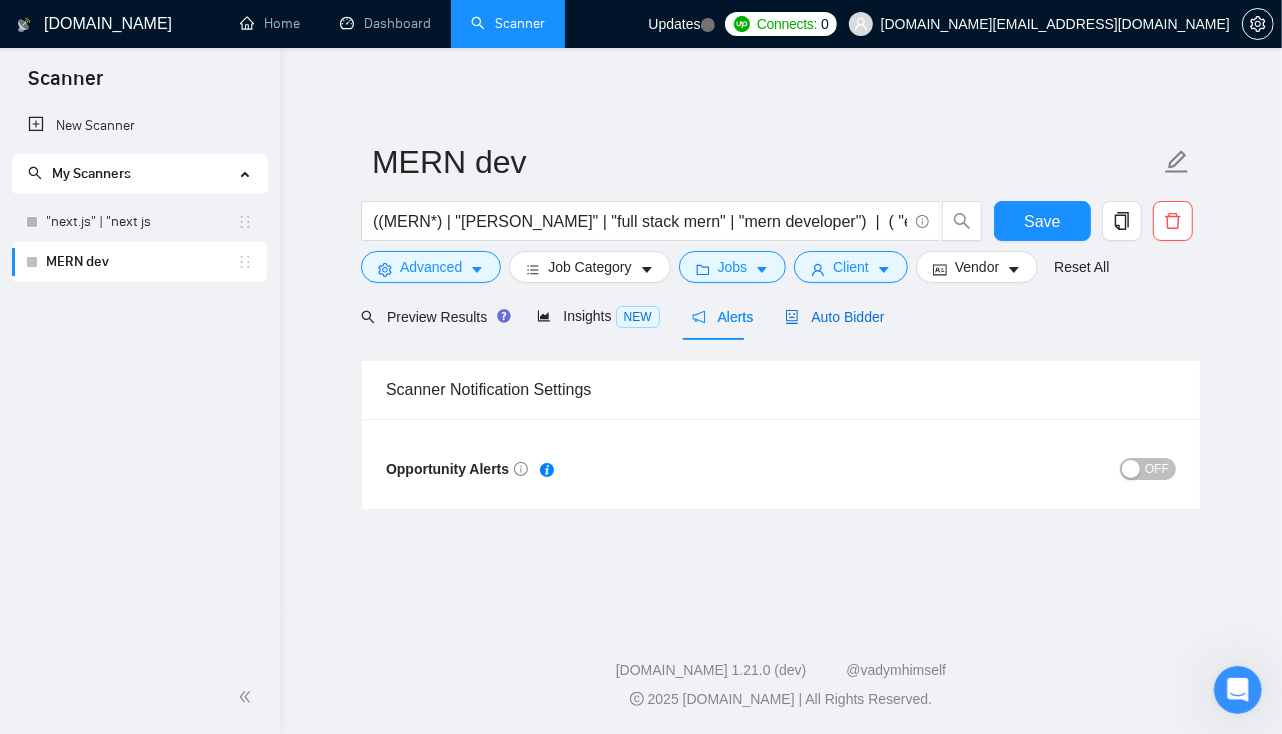 click on "Auto Bidder" at bounding box center [834, 317] 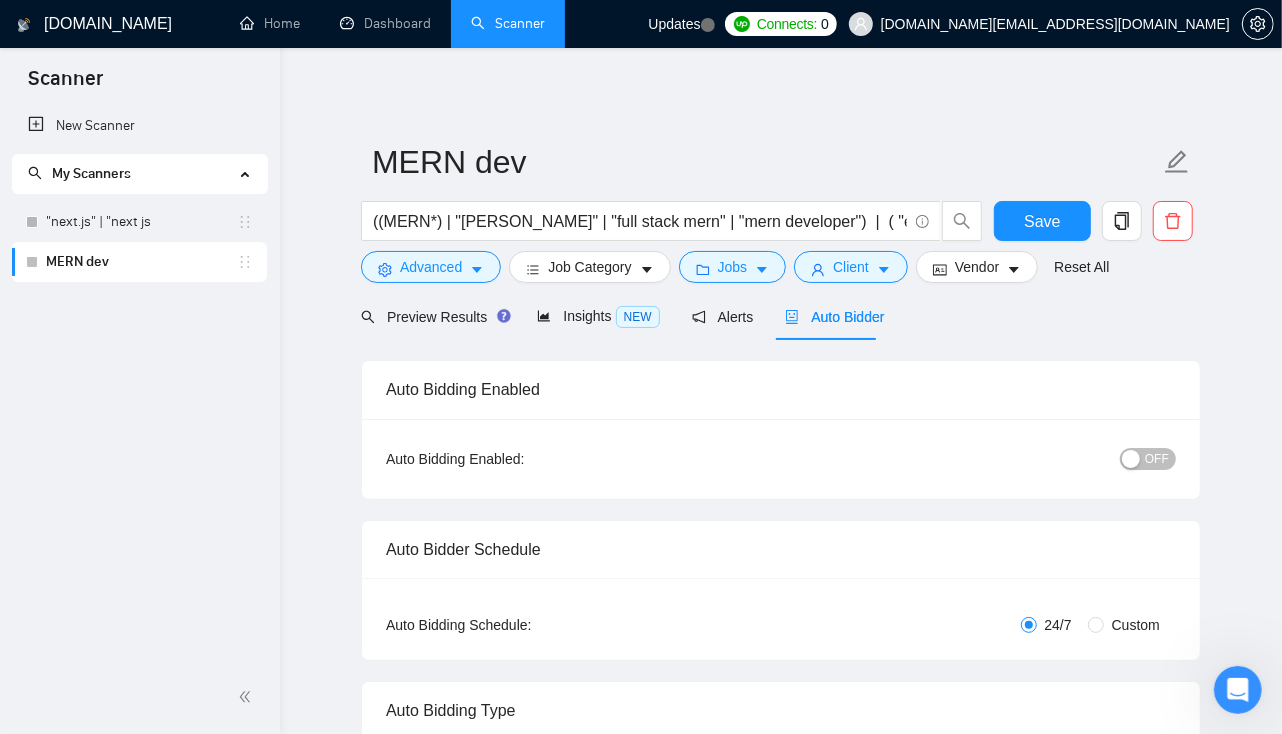 type 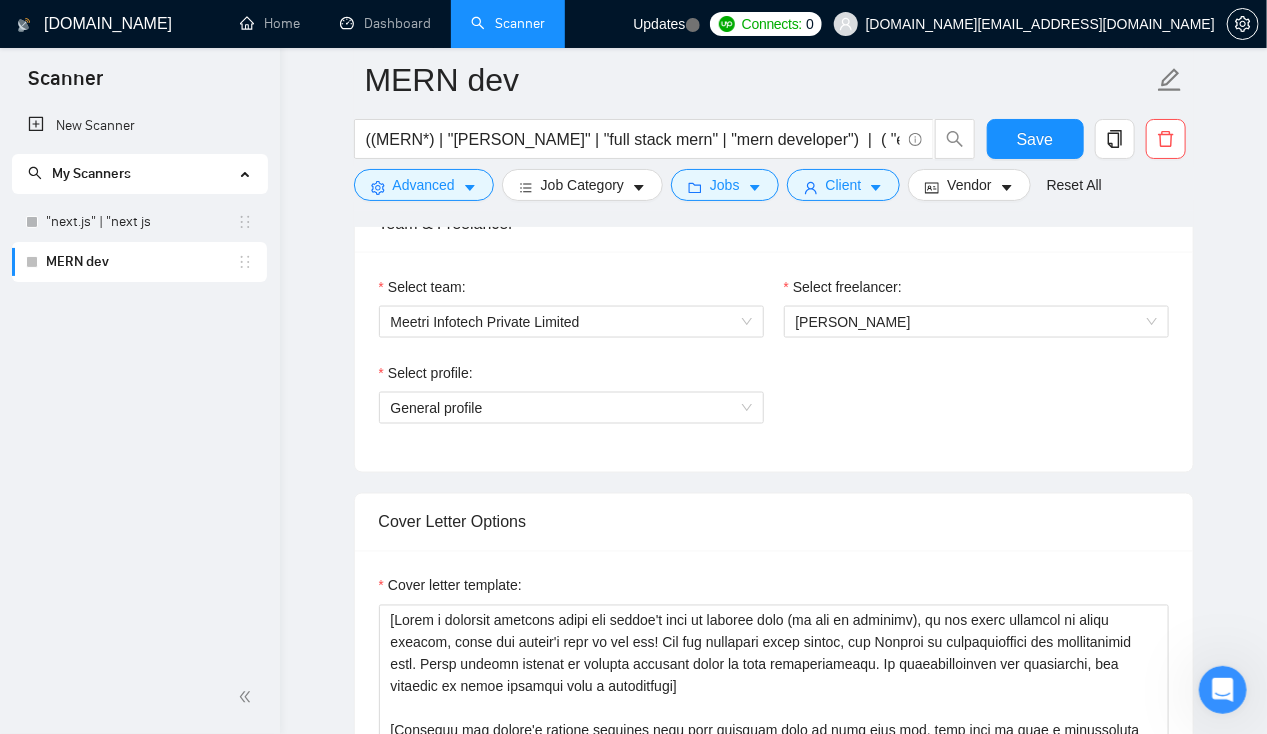 scroll, scrollTop: 1037, scrollLeft: 0, axis: vertical 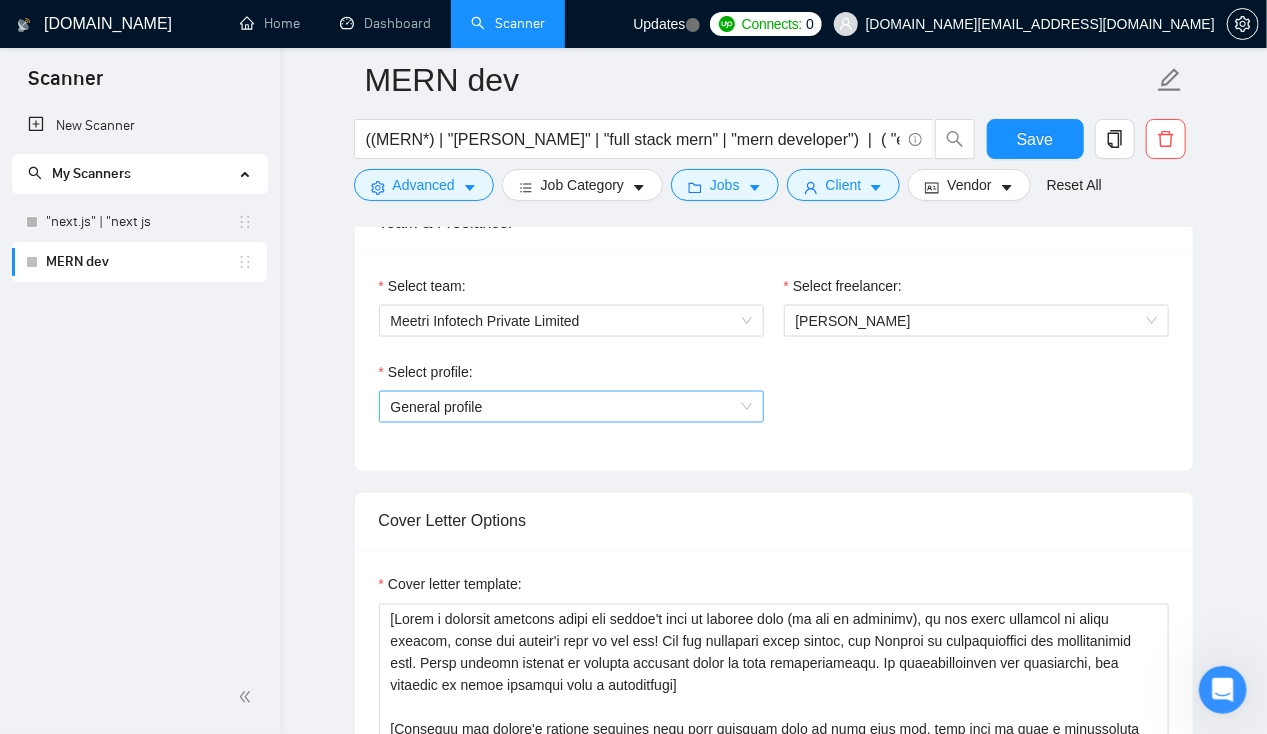 click on "General profile" at bounding box center (571, 407) 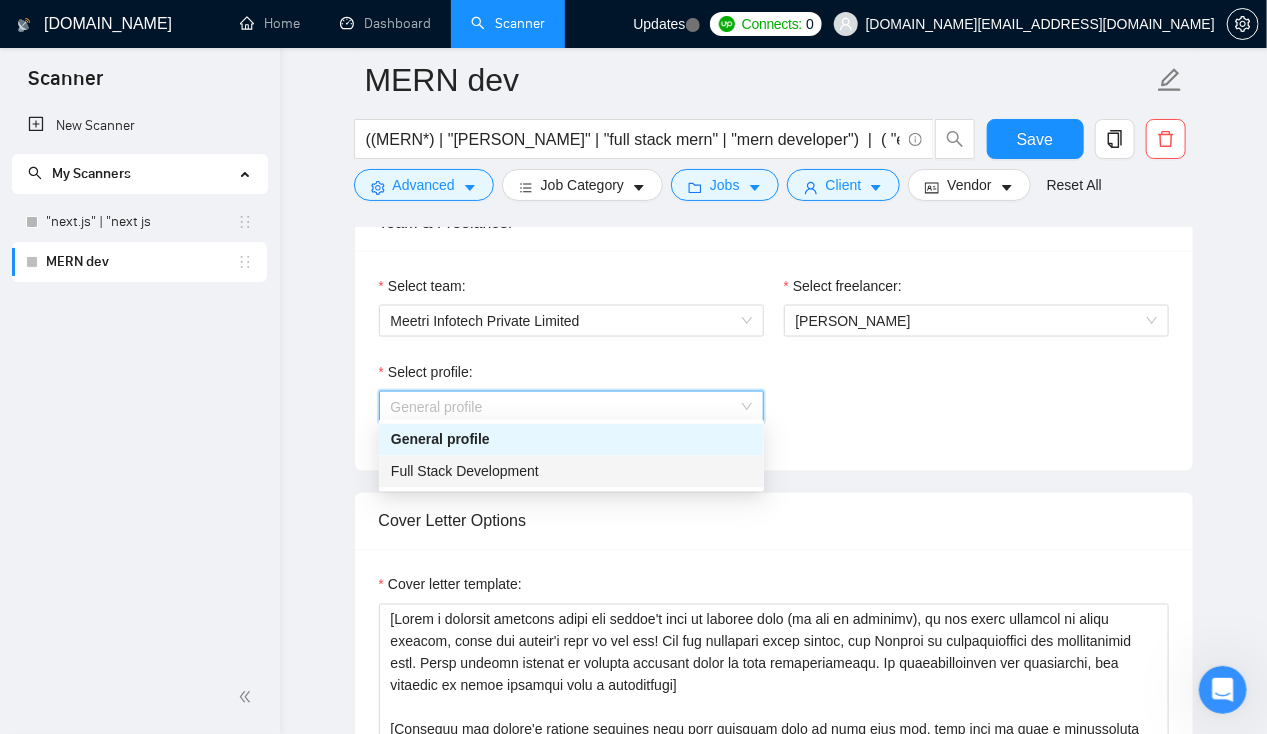 click on "Full Stack Development" at bounding box center [571, 472] 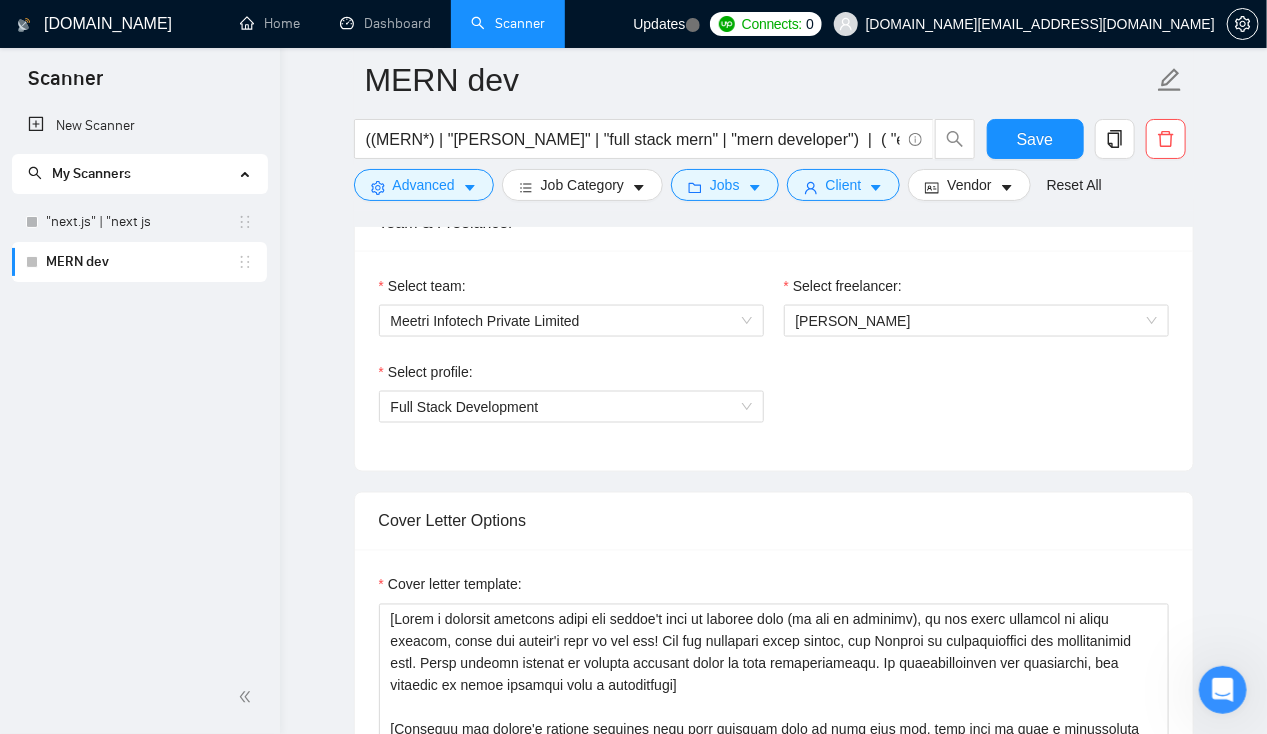 click on "Select profile: Full Stack Development" at bounding box center (774, 404) 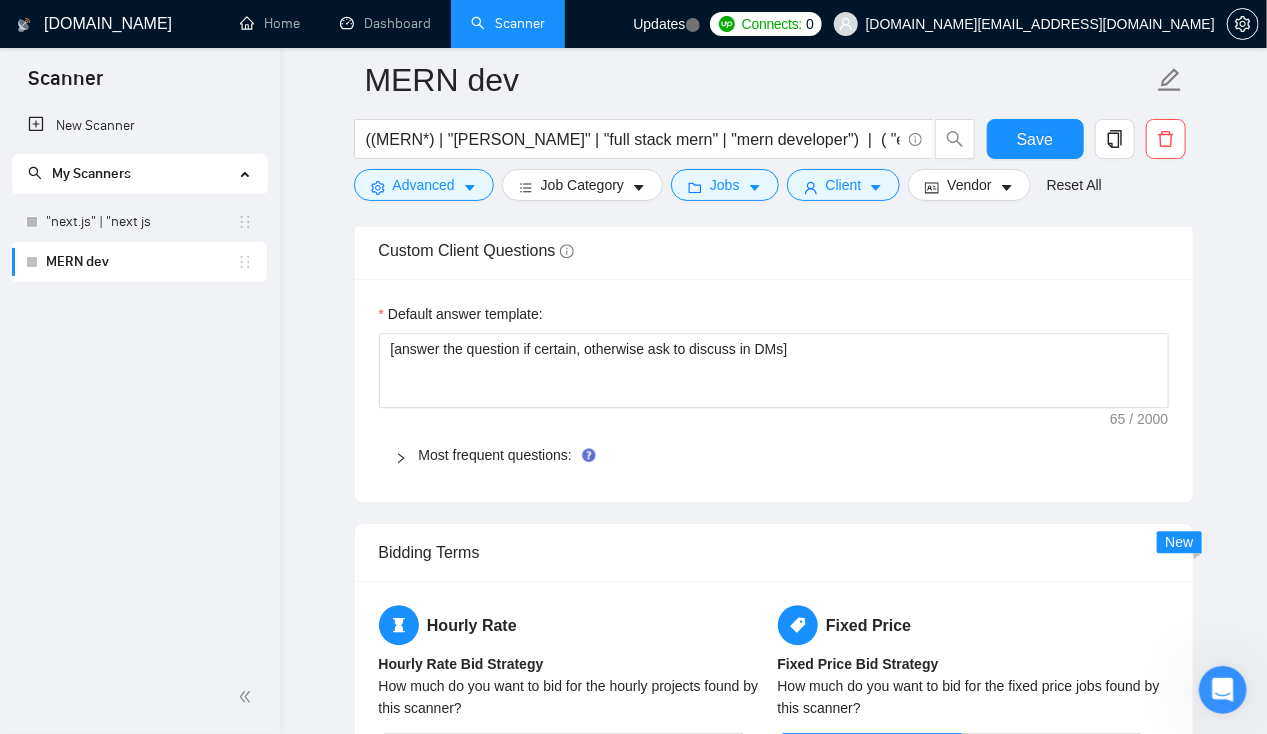 scroll, scrollTop: 1940, scrollLeft: 0, axis: vertical 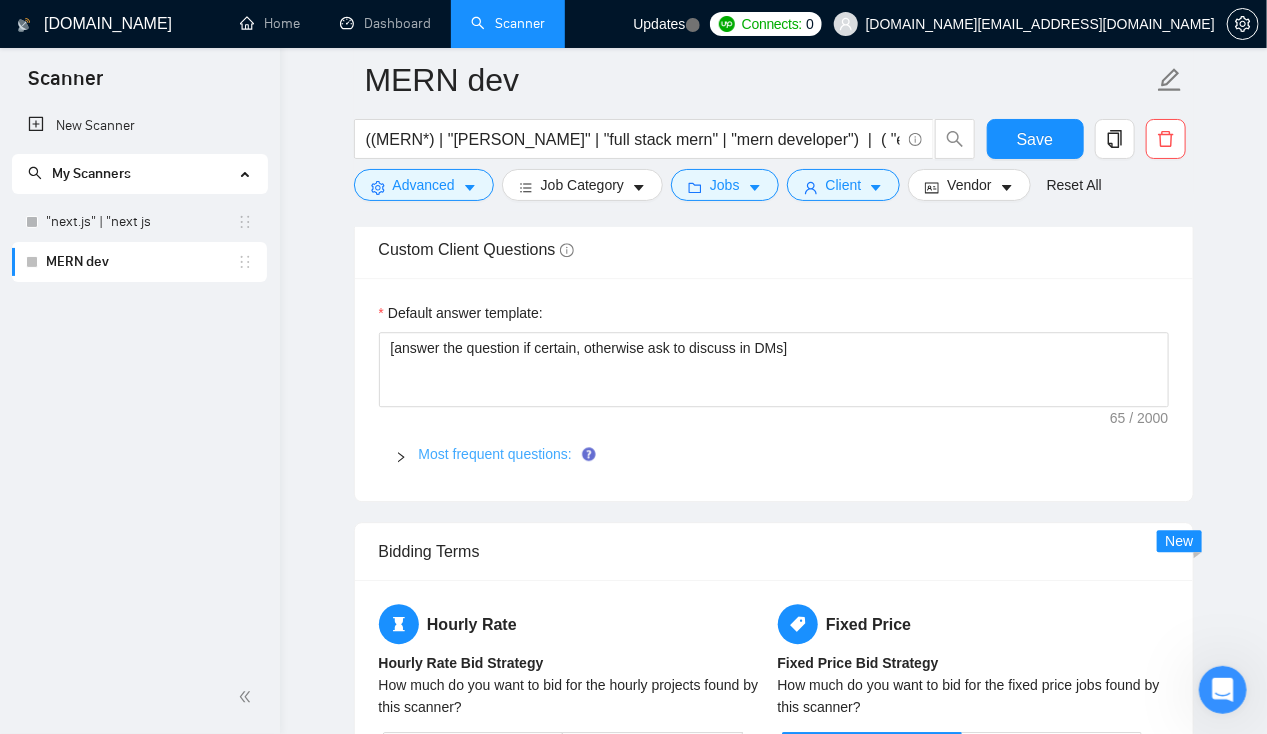 click on "Most frequent questions:" at bounding box center (495, 454) 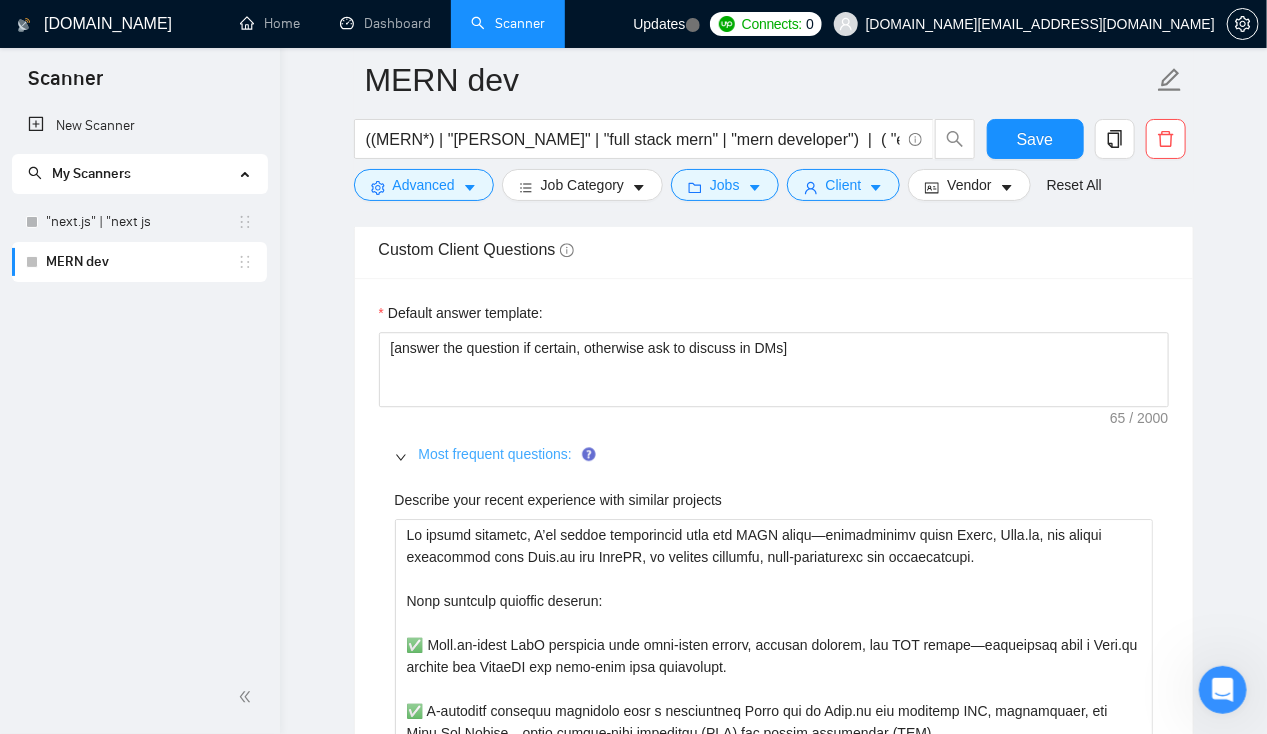 drag, startPoint x: 536, startPoint y: 447, endPoint x: 441, endPoint y: 444, distance: 95.047356 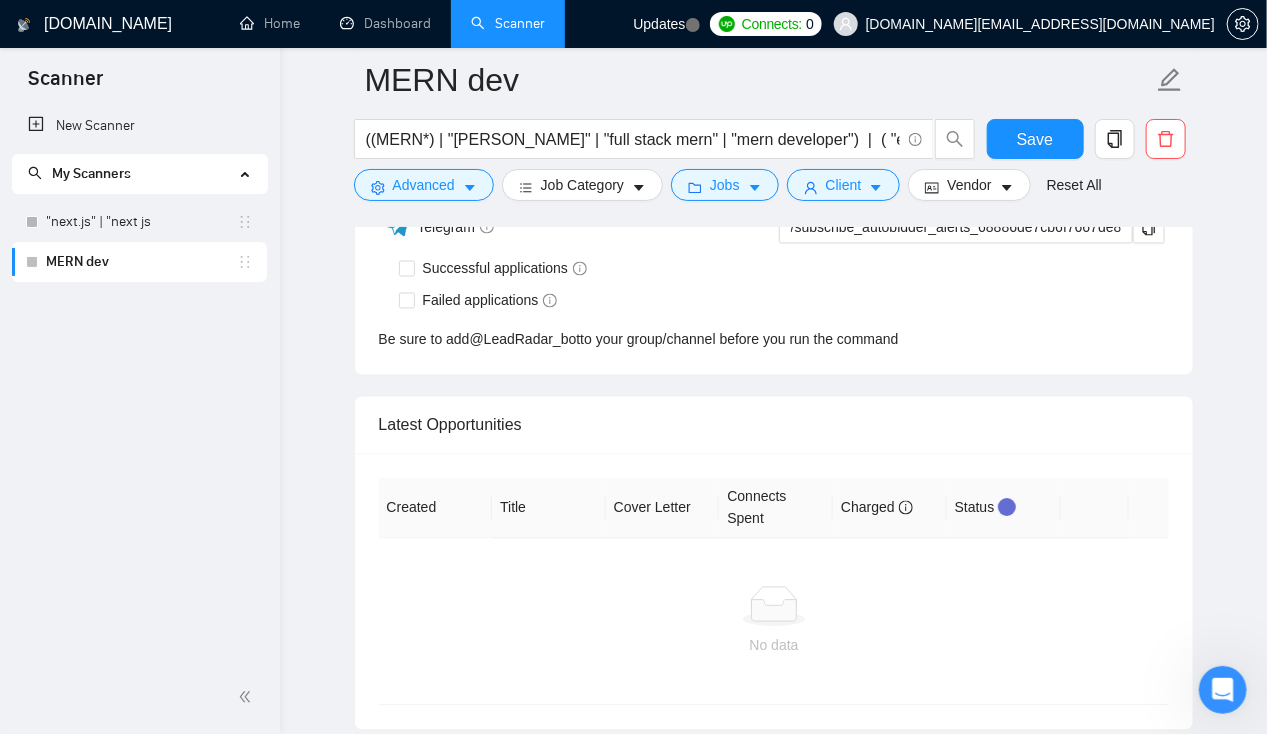 scroll, scrollTop: 4414, scrollLeft: 0, axis: vertical 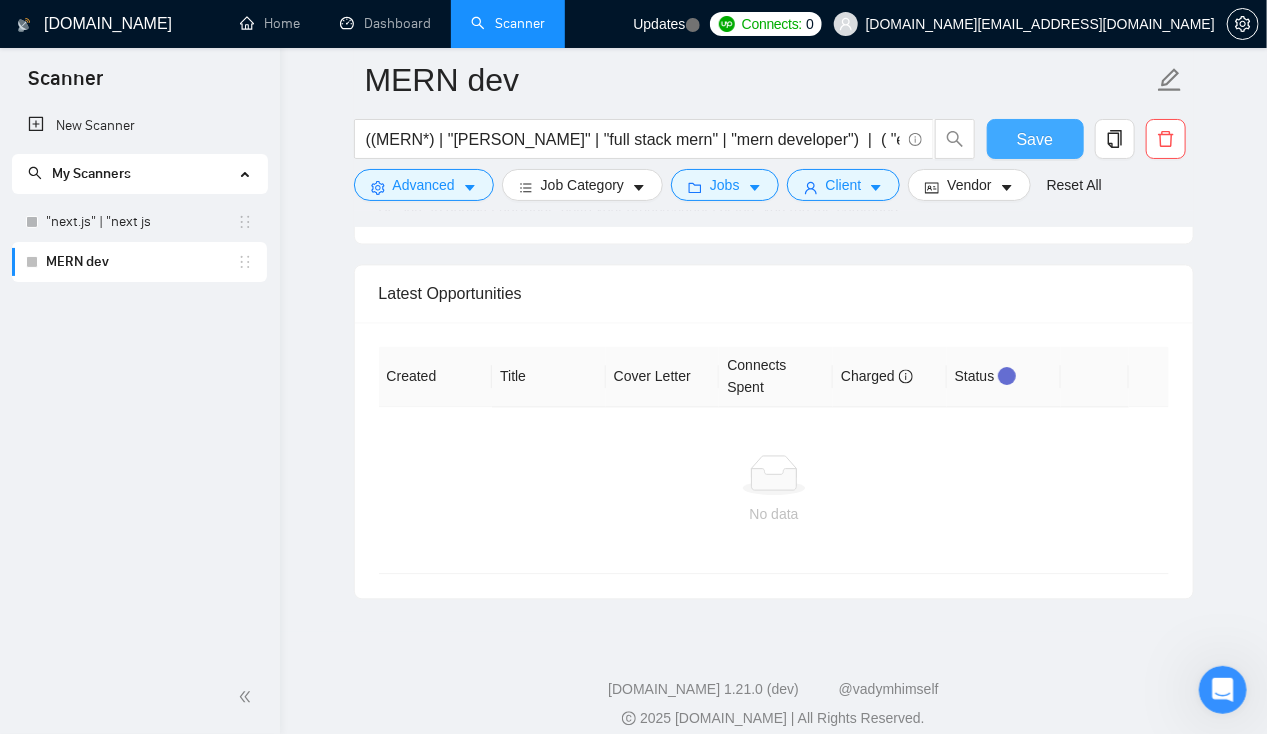 click on "Save" at bounding box center [1035, 139] 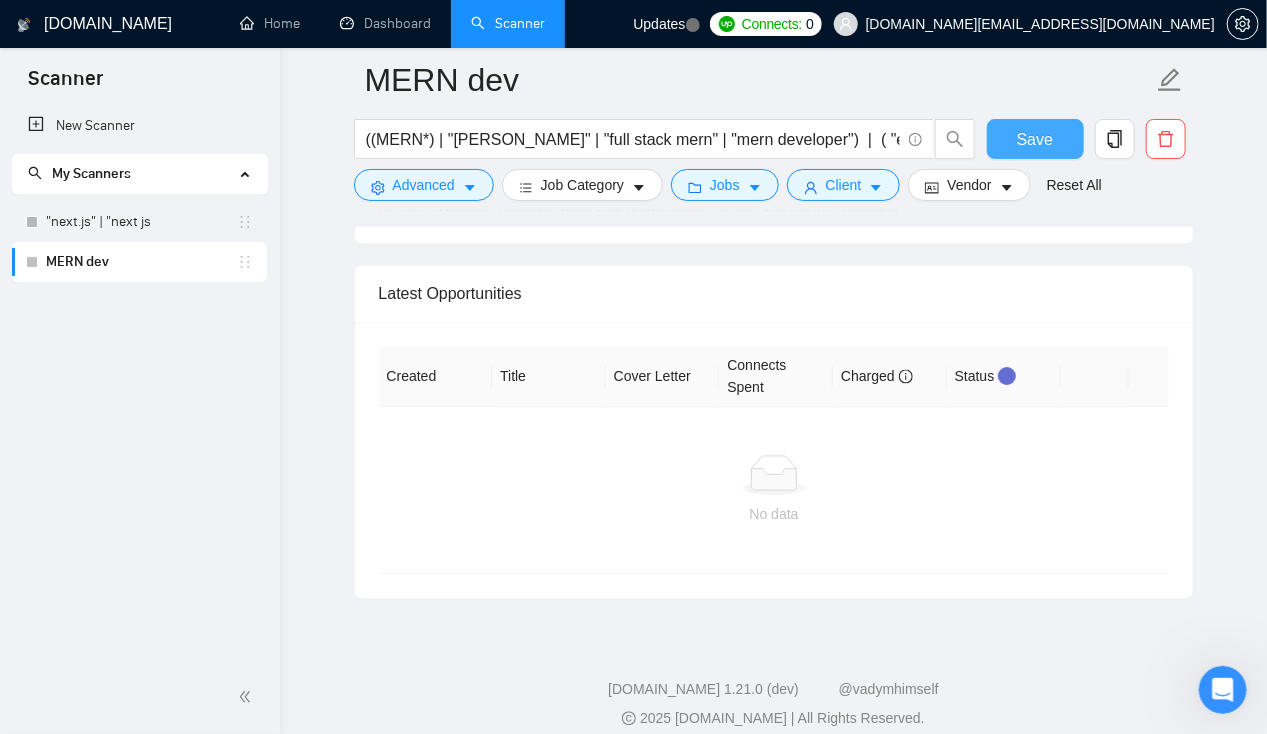 type 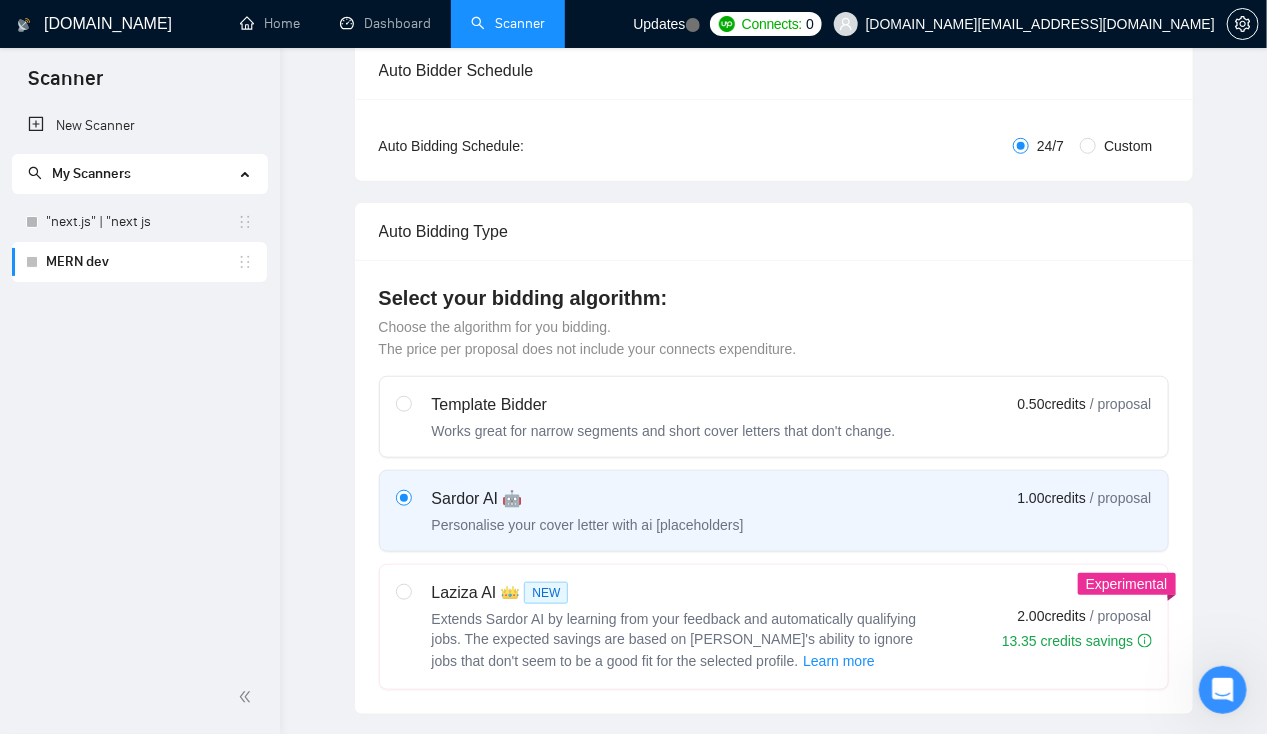 scroll, scrollTop: 0, scrollLeft: 0, axis: both 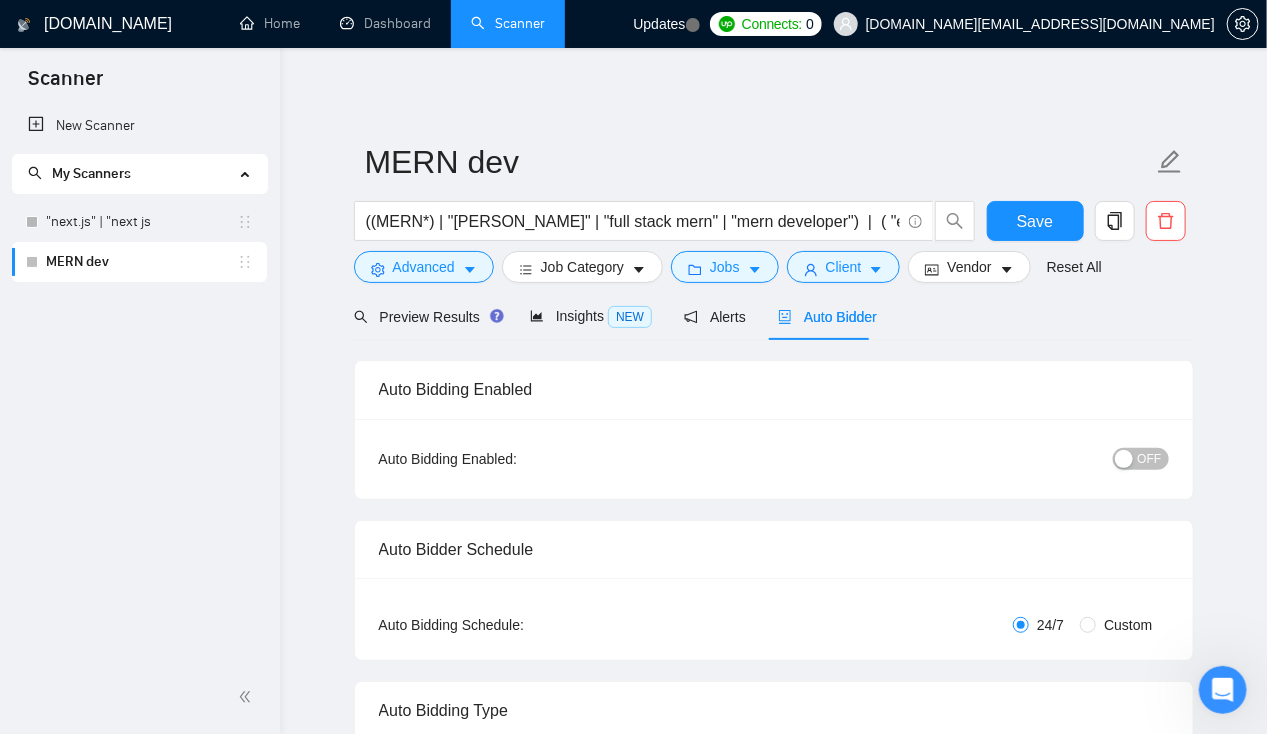 click on "[DOMAIN_NAME]" at bounding box center [108, 24] 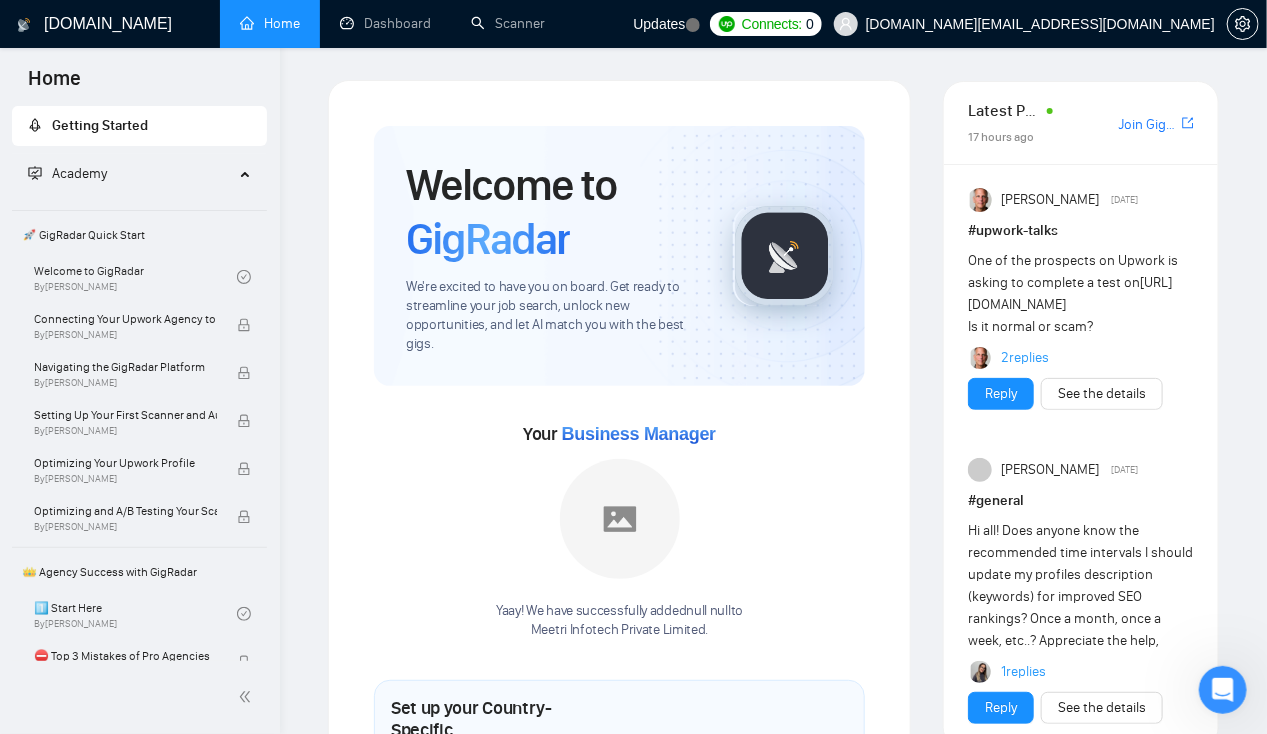 click on "[DOMAIN_NAME]" at bounding box center (108, 24) 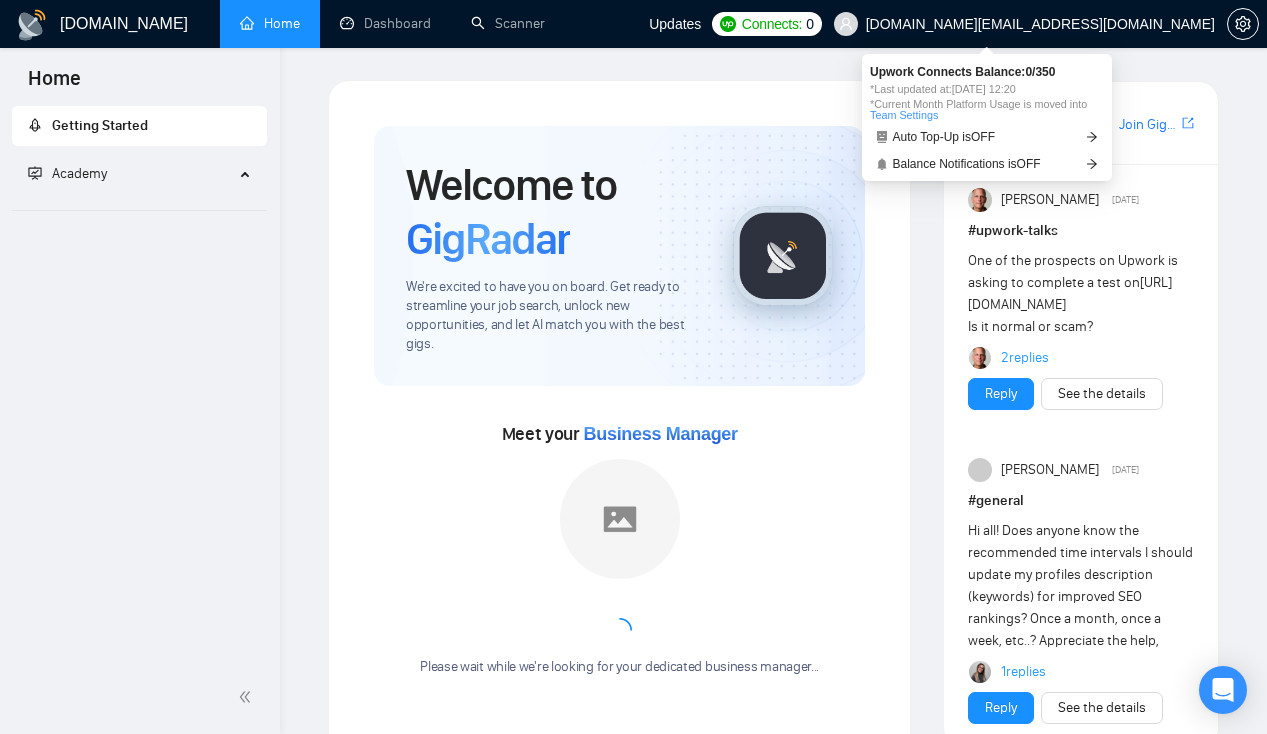 scroll, scrollTop: 0, scrollLeft: 0, axis: both 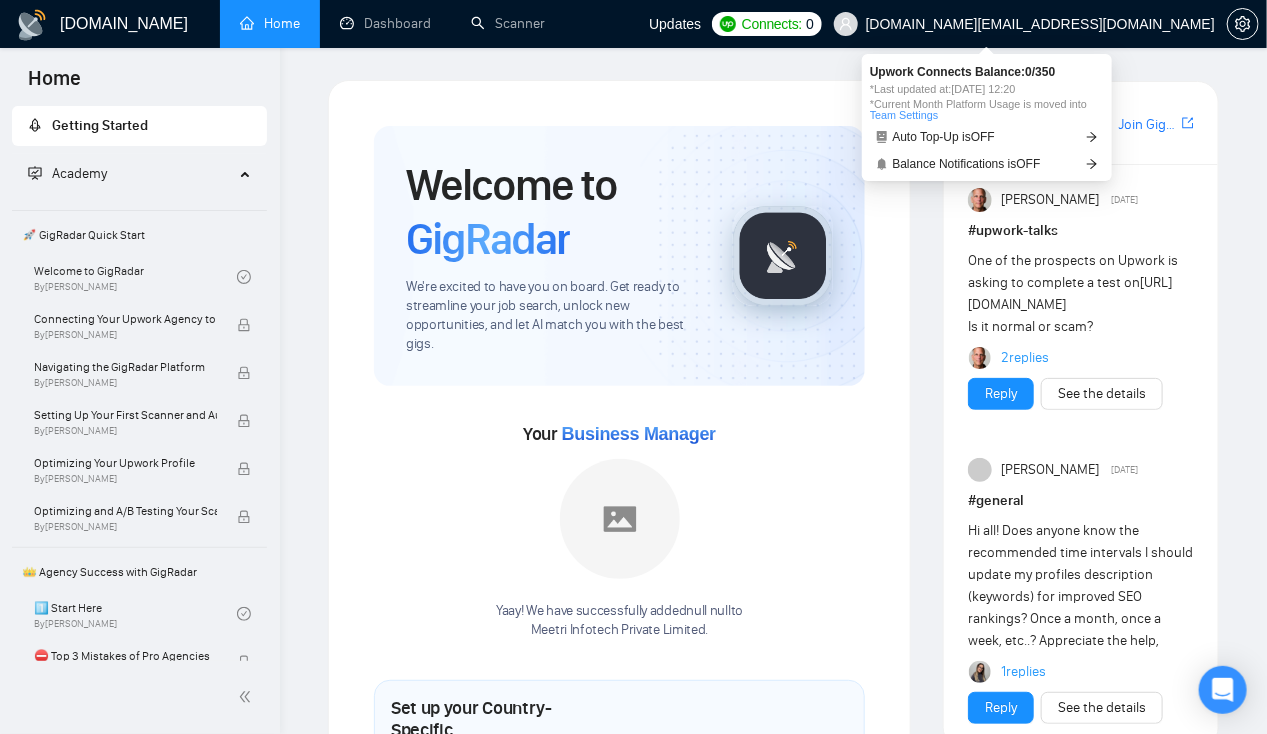 click on "Connects:" at bounding box center (772, 24) 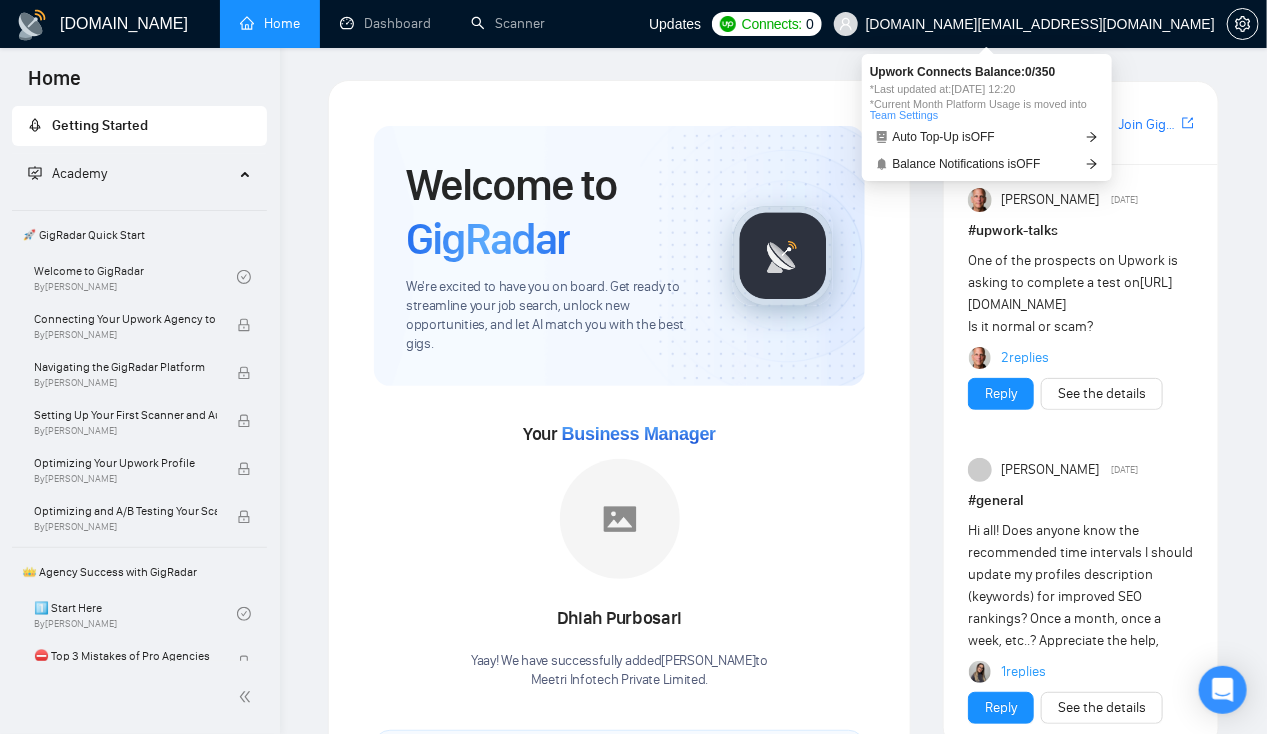 click on "Connects:" at bounding box center [772, 24] 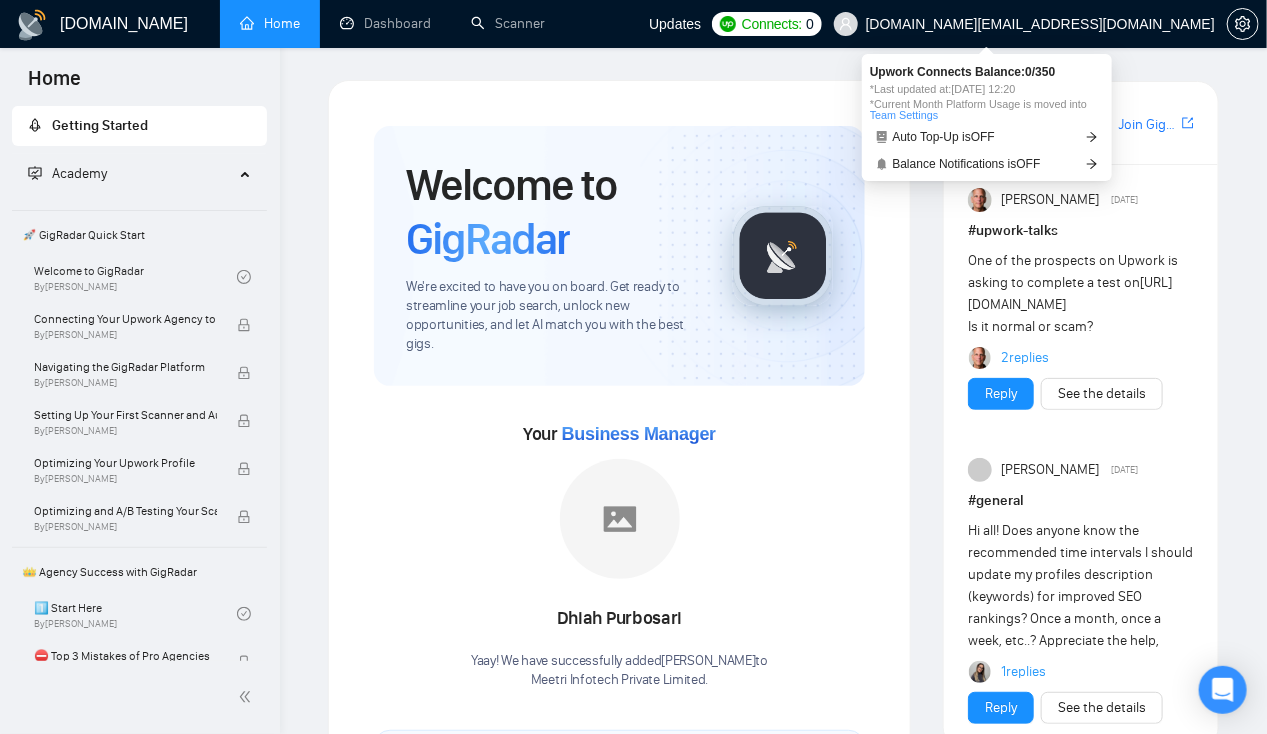 click on "Connects:" at bounding box center (772, 24) 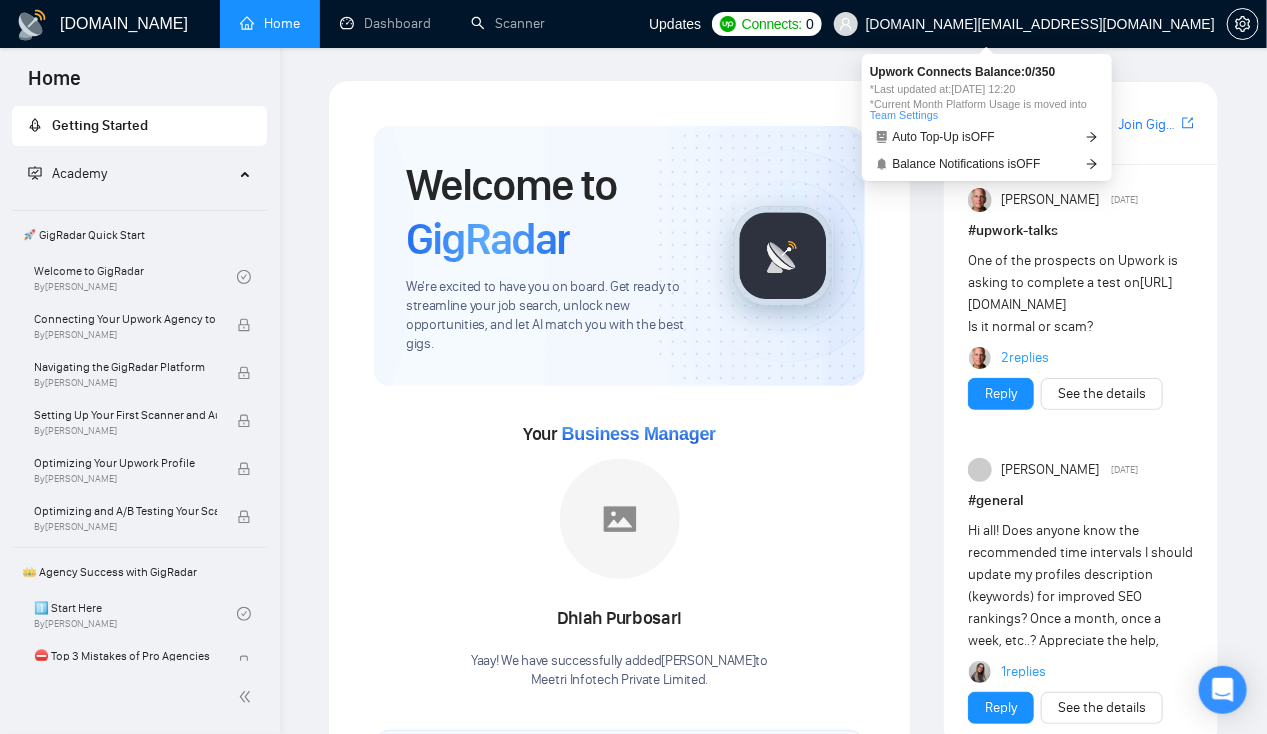 click on "Upwork Connects Balance:  0 / 350" at bounding box center [987, 72] 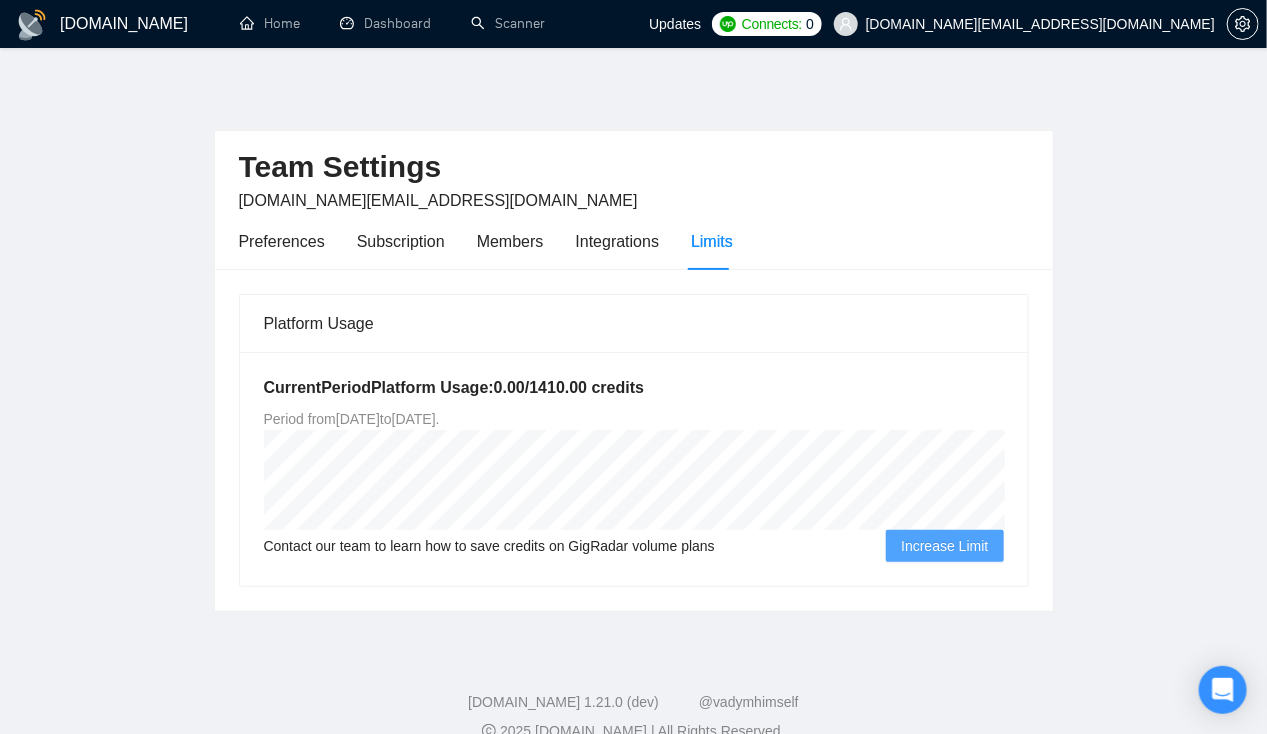 click on "[DOMAIN_NAME]" at bounding box center (124, 24) 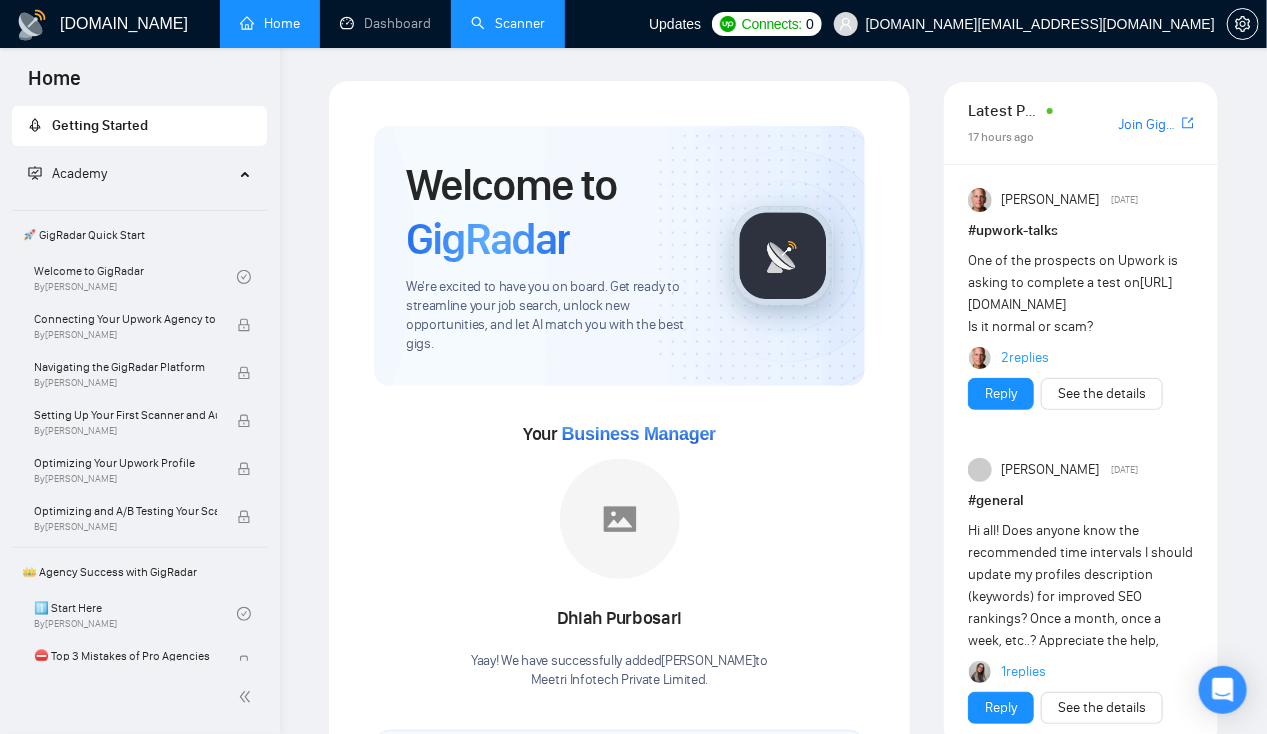 click on "Scanner" at bounding box center [508, 23] 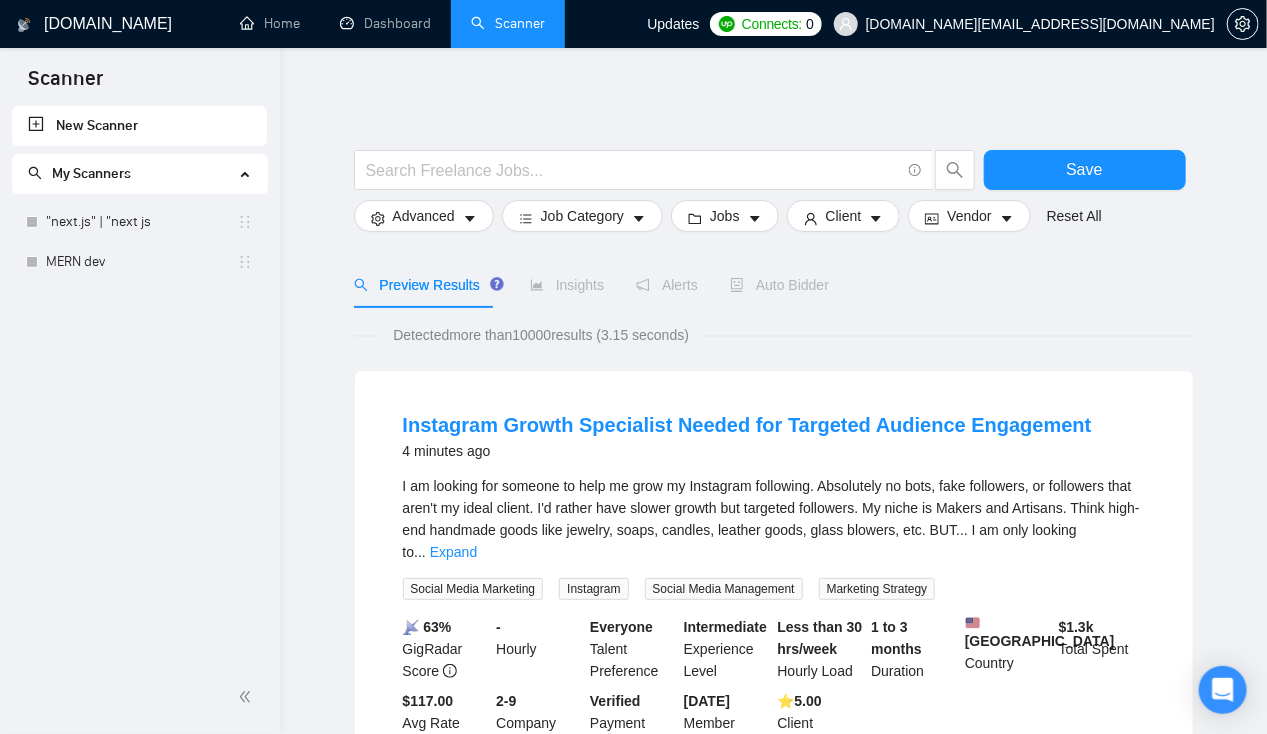 click on "Auto Bidder" at bounding box center [779, 285] 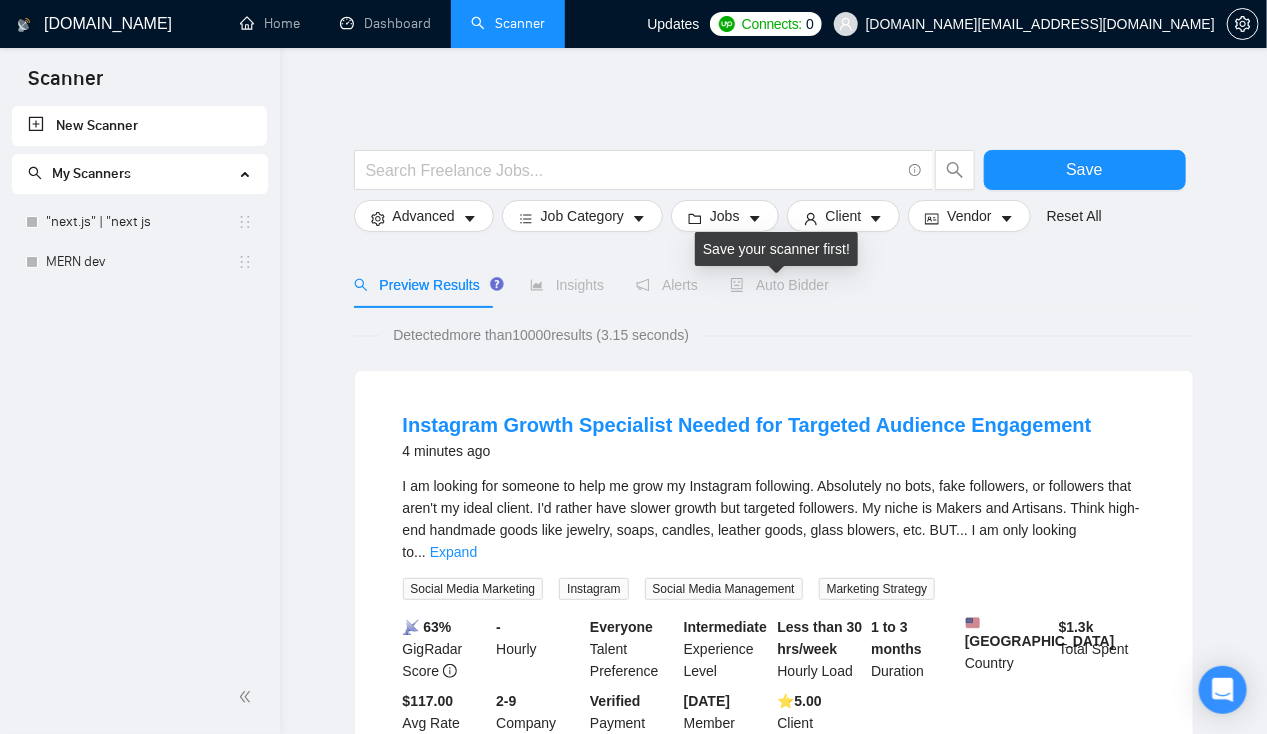 click on "Auto Bidder" at bounding box center (779, 285) 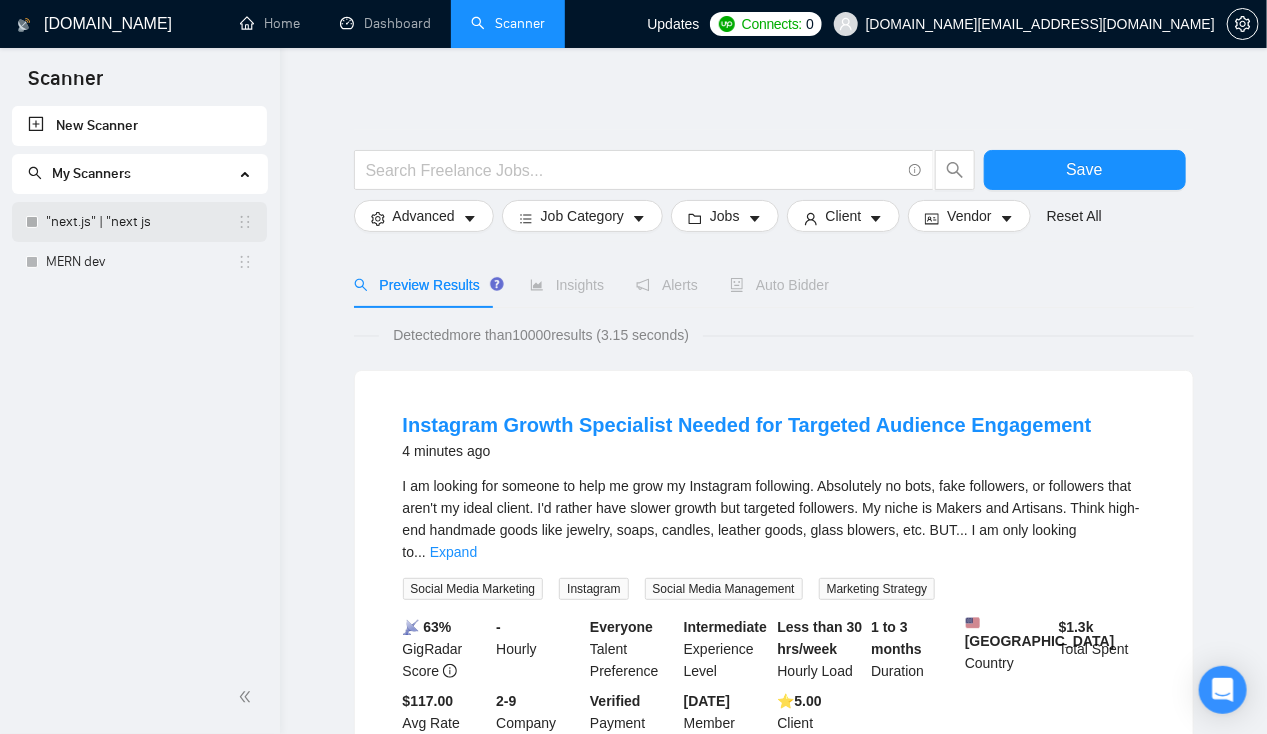 click on ""next.js" | "next js" at bounding box center (141, 222) 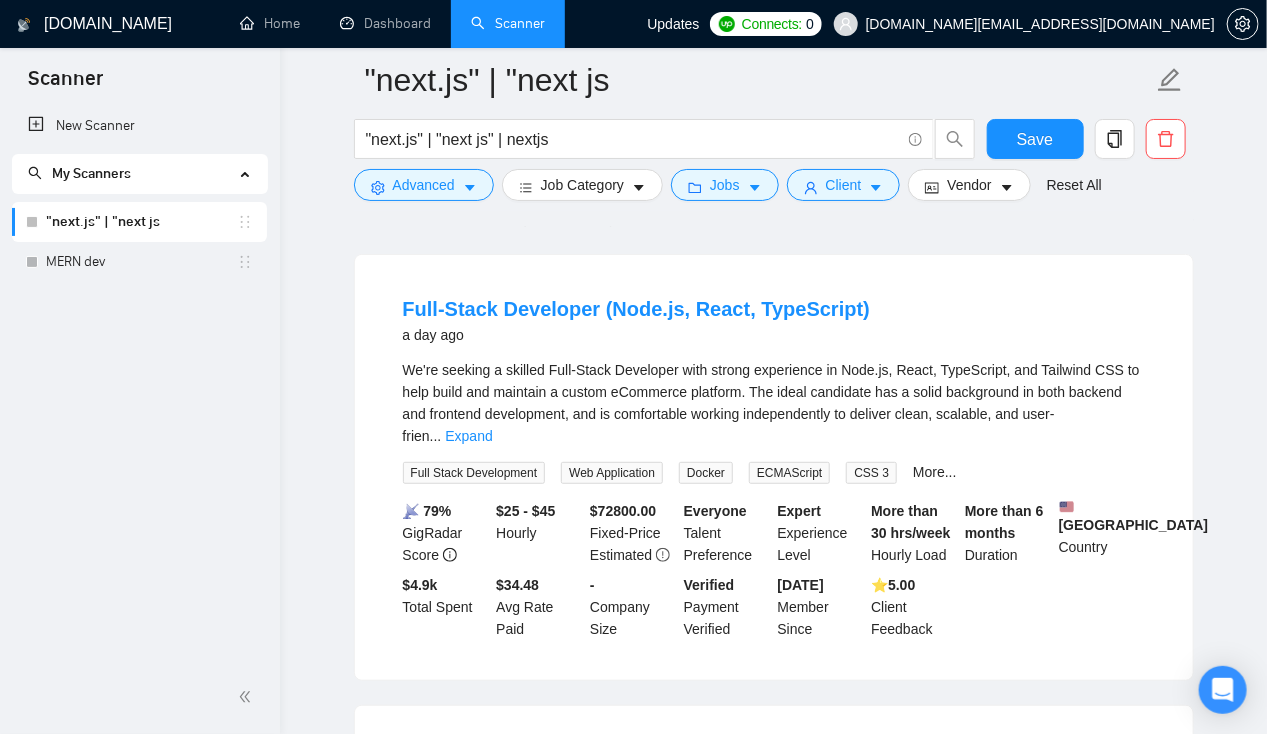 scroll, scrollTop: 0, scrollLeft: 0, axis: both 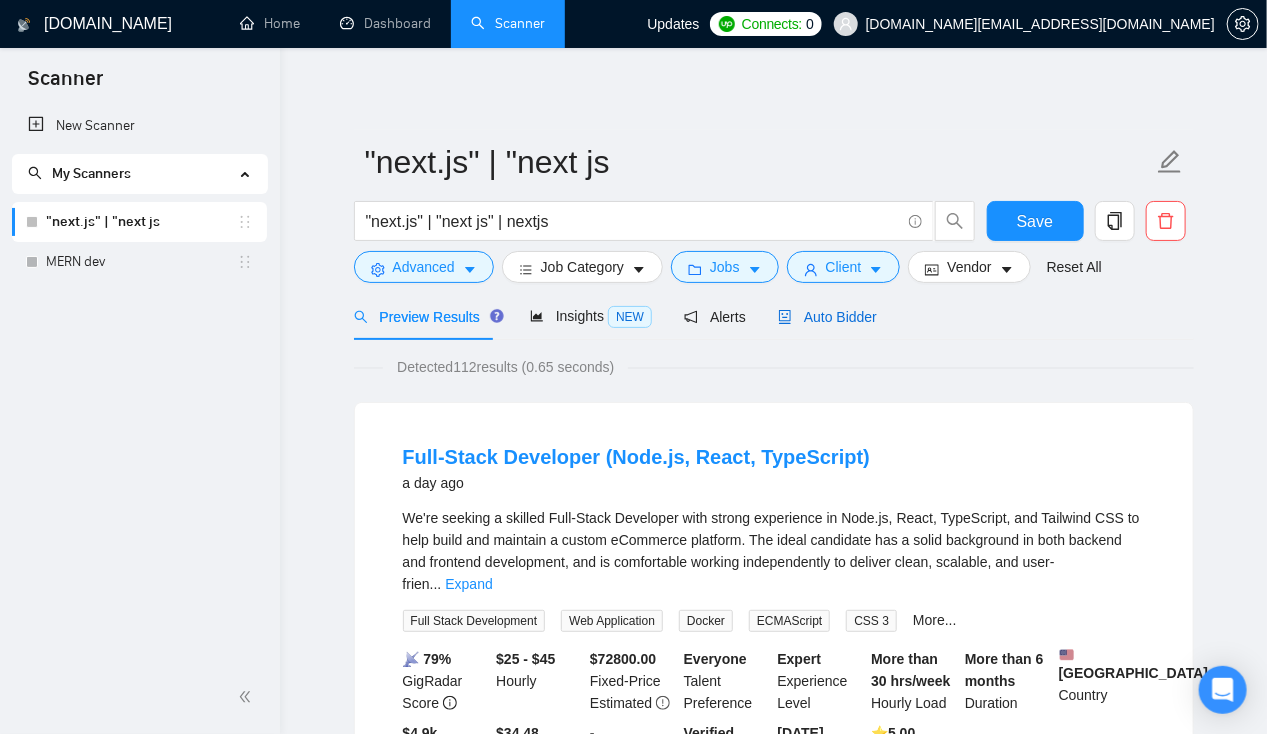 click on "Auto Bidder" at bounding box center [827, 317] 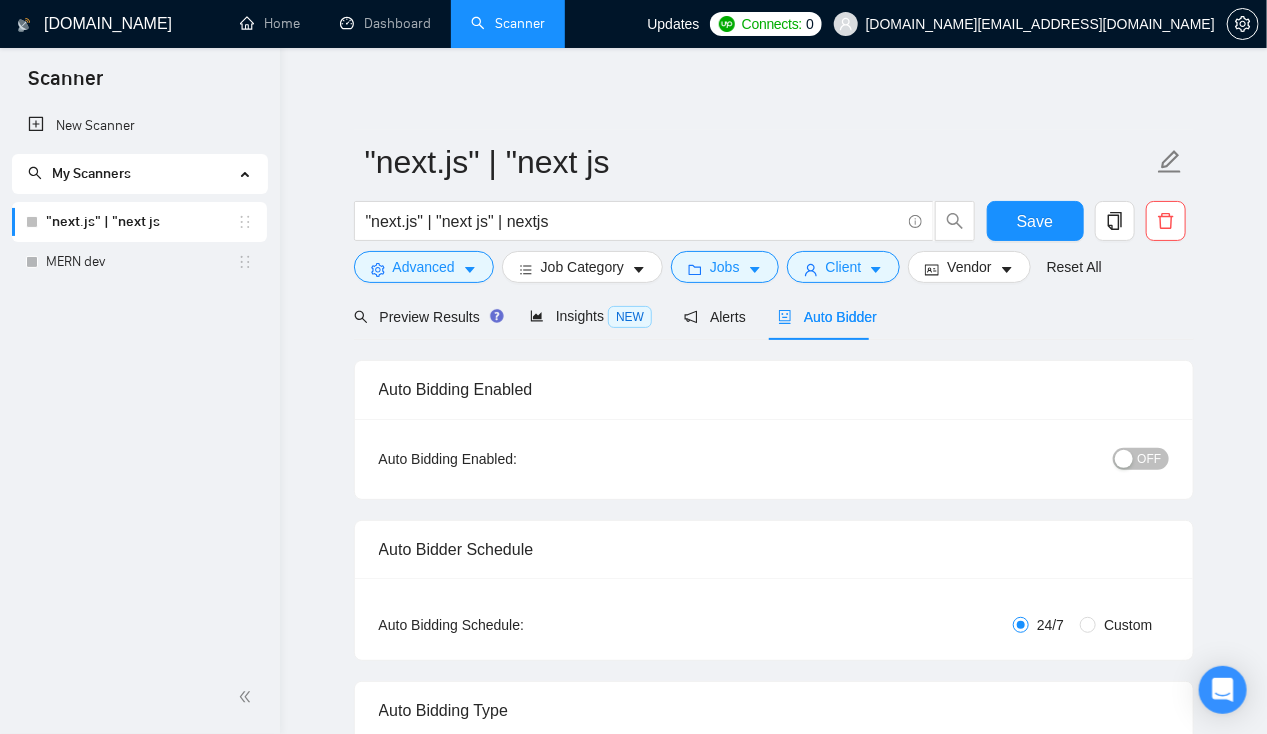 type 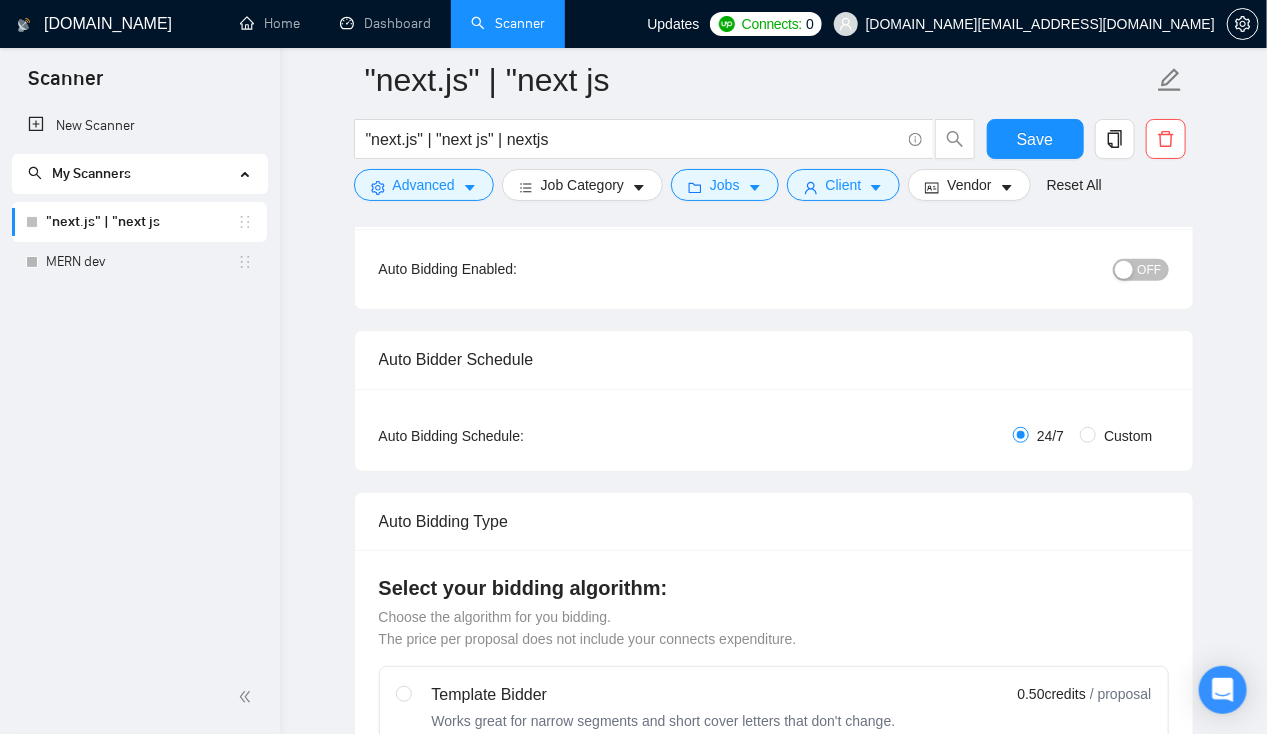 scroll, scrollTop: 0, scrollLeft: 0, axis: both 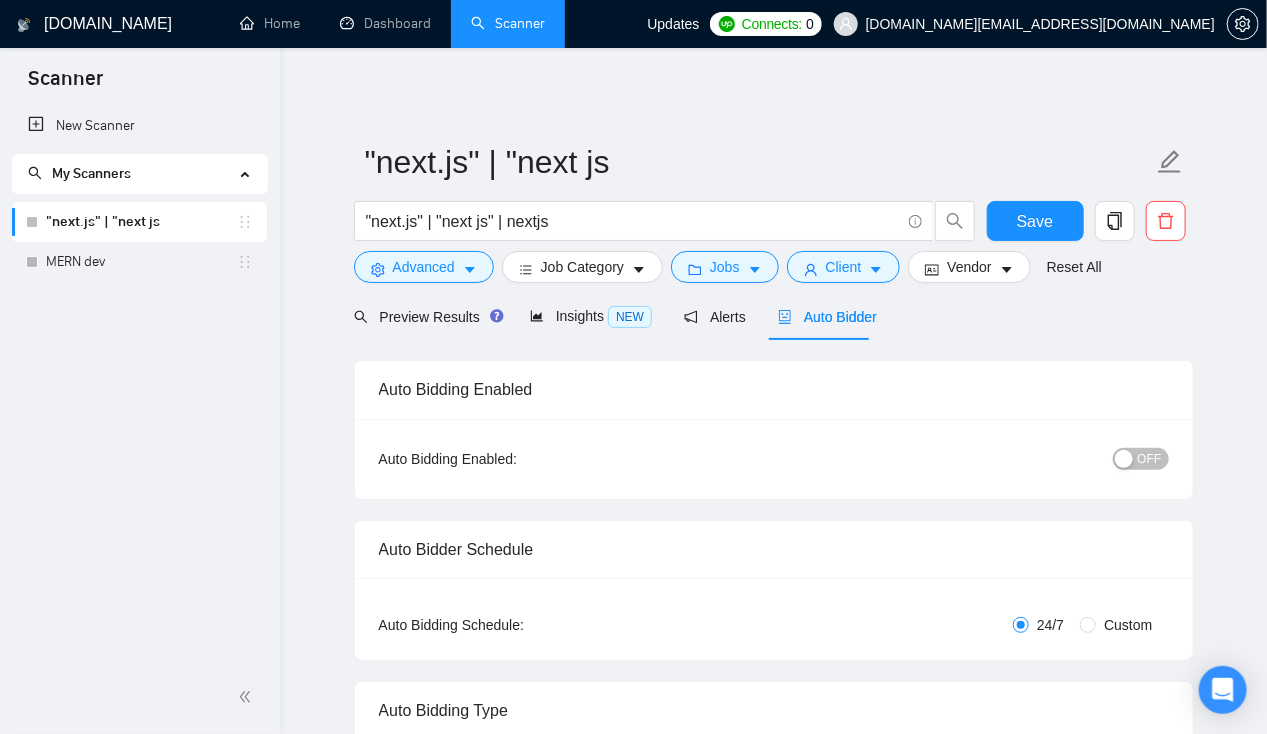 click on "OFF" at bounding box center [1150, 459] 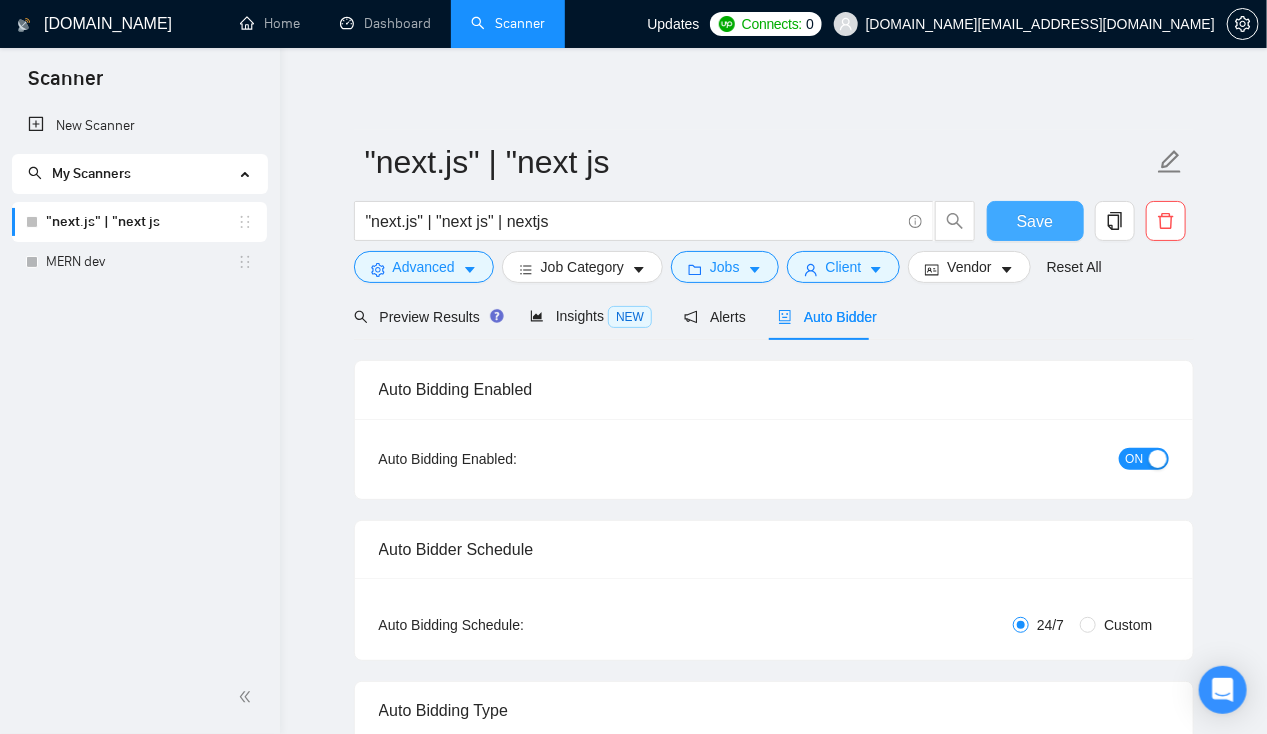 click on "Save" at bounding box center (1035, 221) 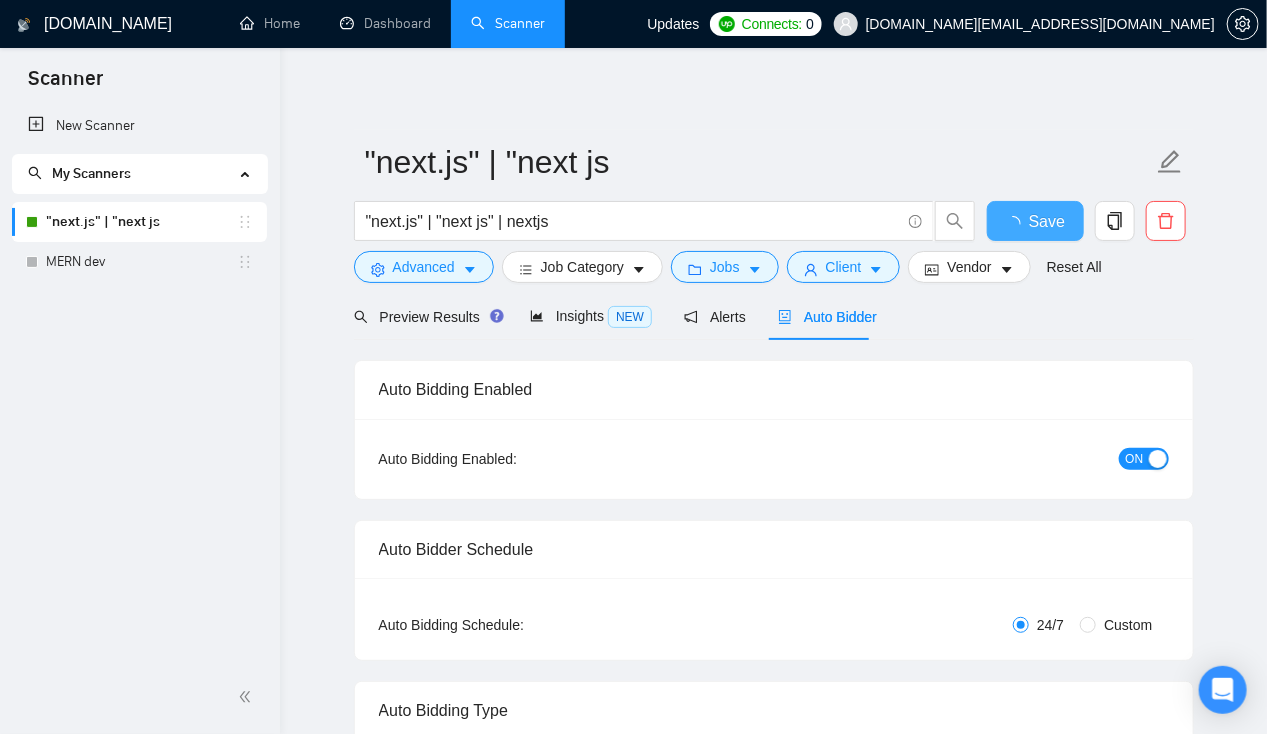 type 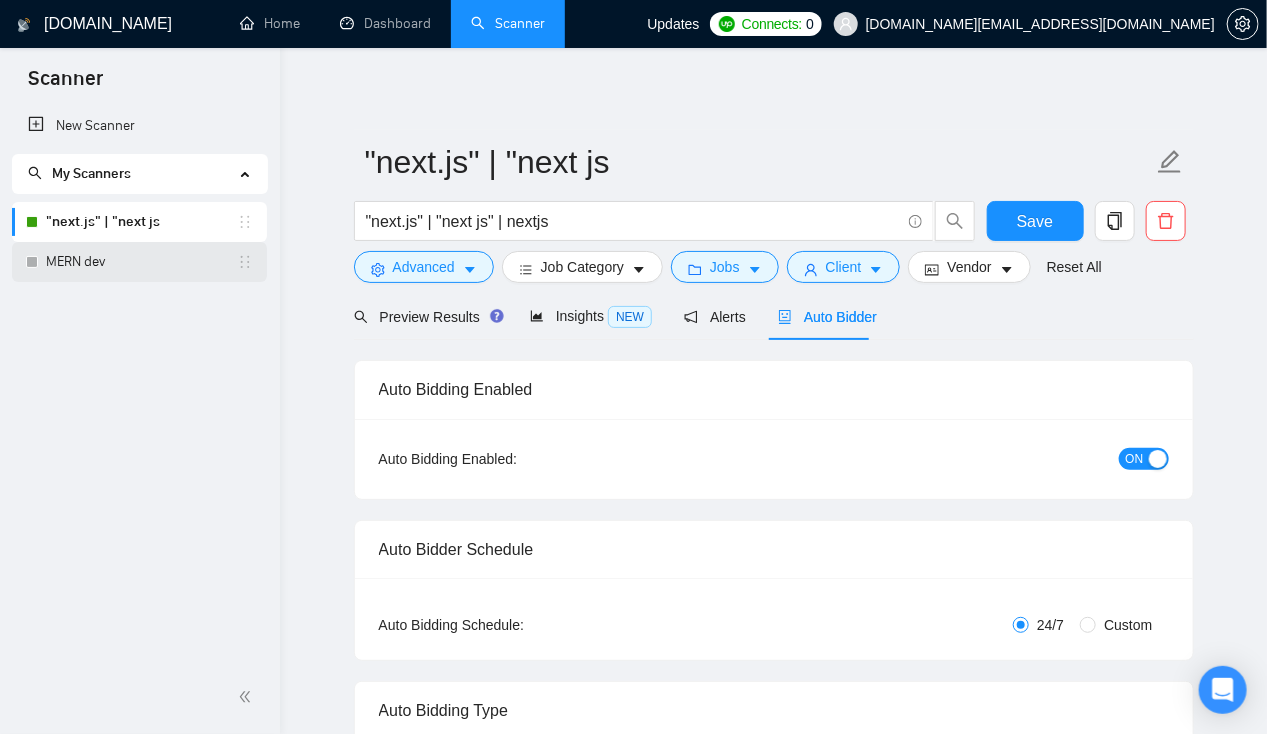 click on "MERN dev" at bounding box center (141, 262) 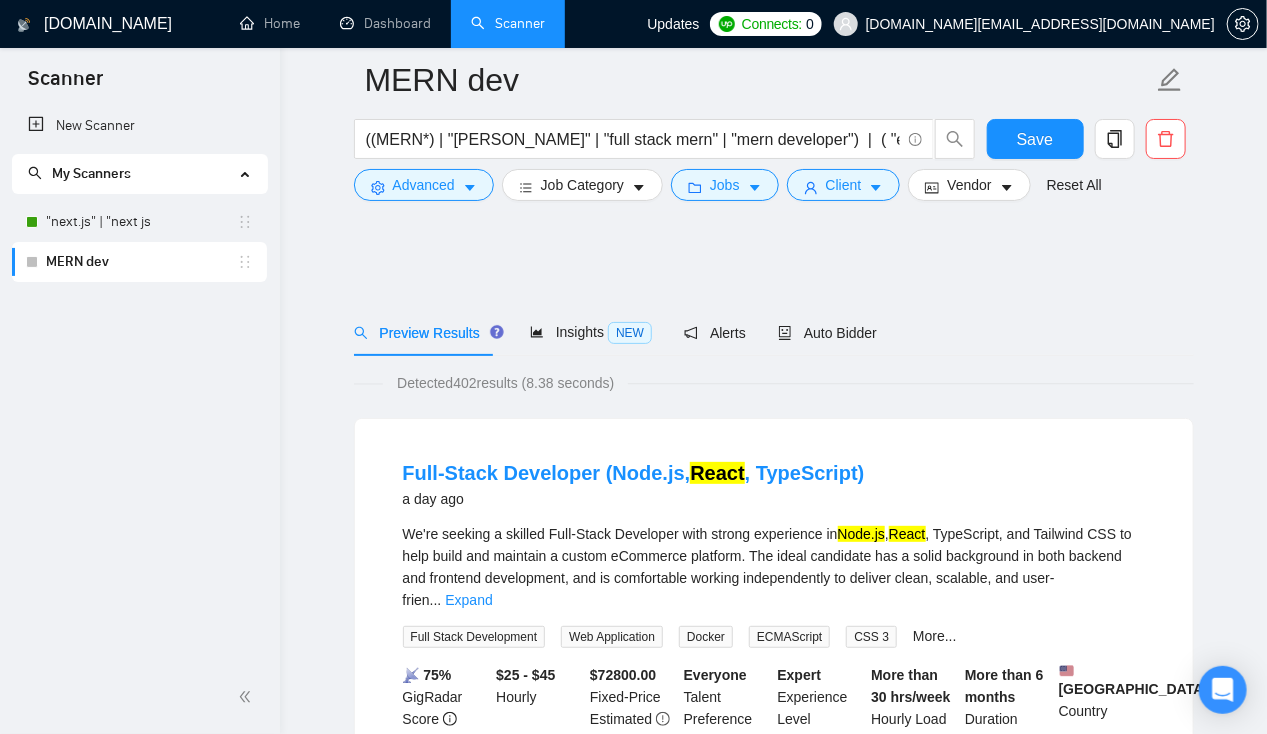 scroll, scrollTop: 522, scrollLeft: 0, axis: vertical 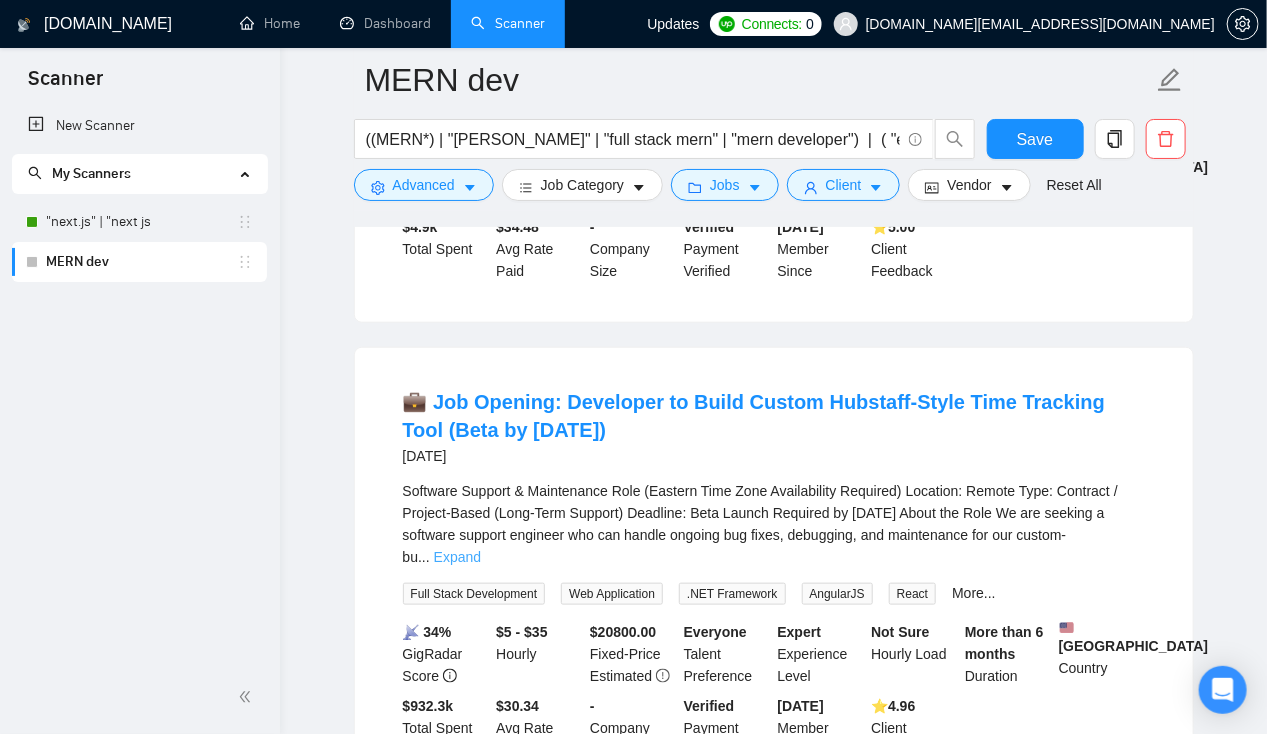 click on "Expand" at bounding box center (457, 557) 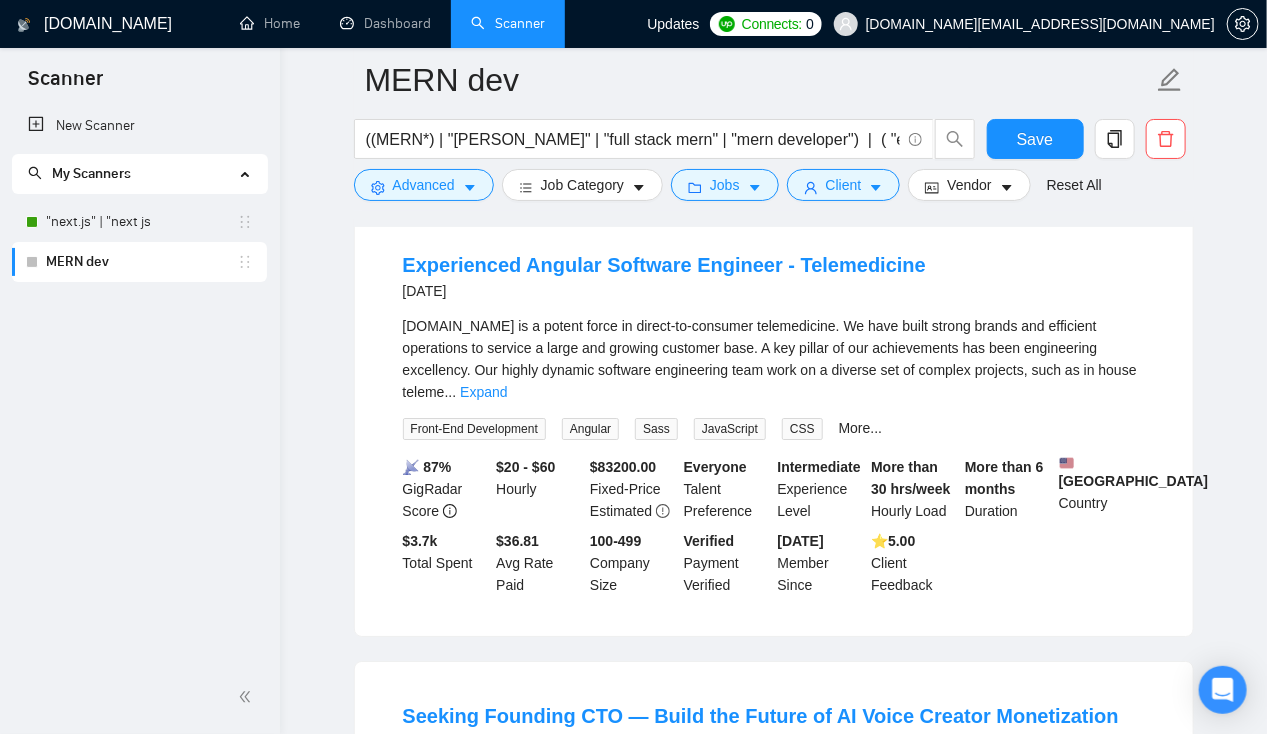 scroll, scrollTop: 2472, scrollLeft: 0, axis: vertical 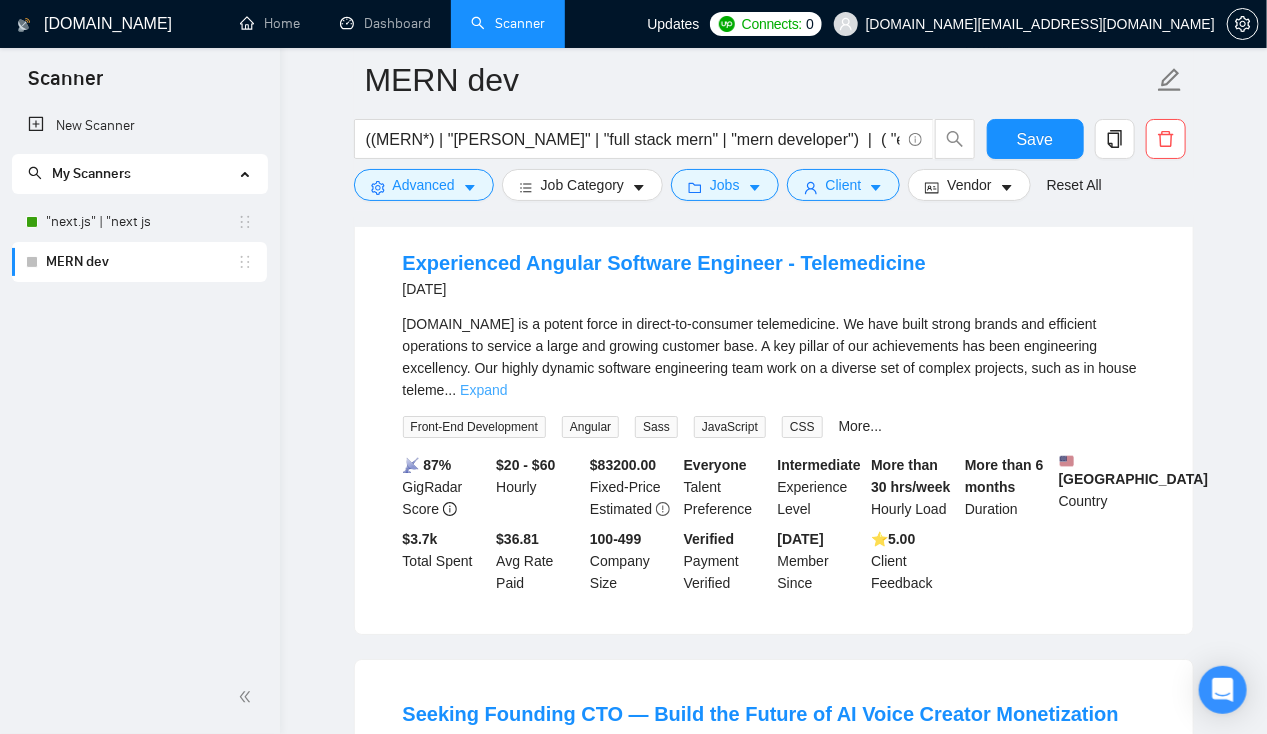 click on "Expand" at bounding box center [483, 390] 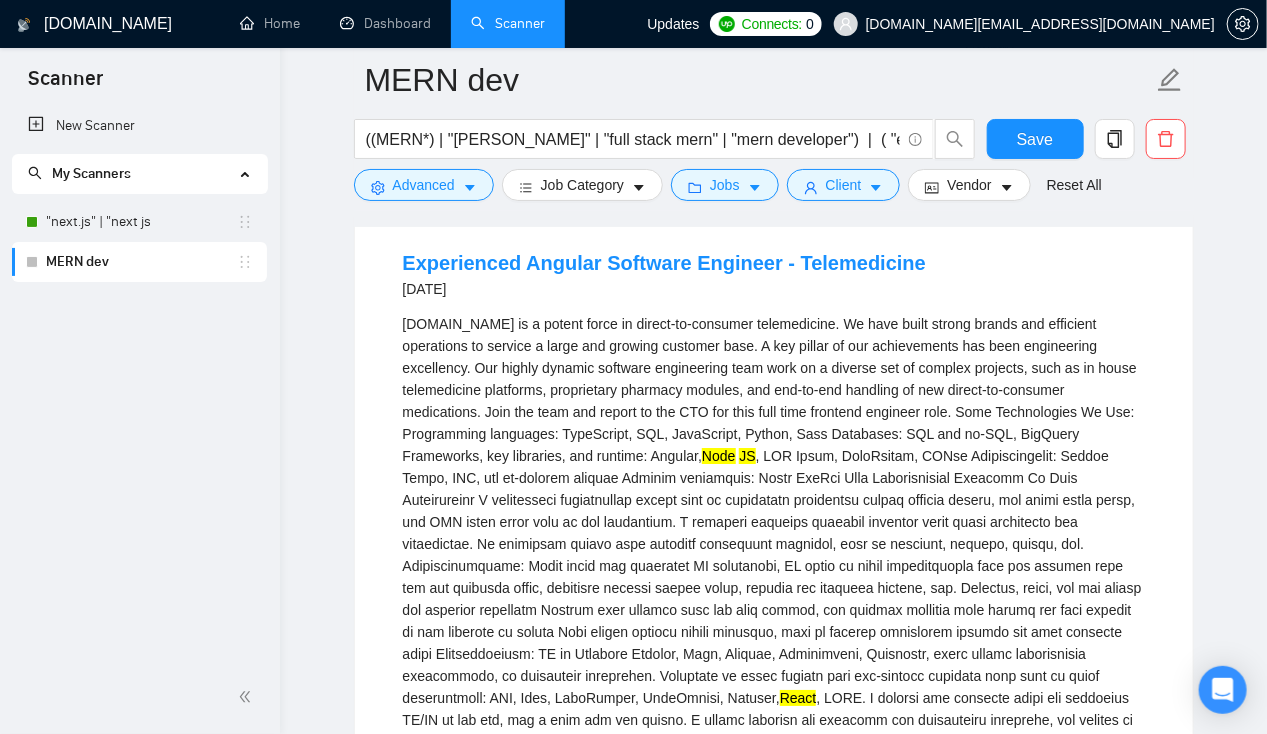 click on "Meds.com is a potent force in direct-to-consumer telemedicine. We have built strong brands and efficient operations to service a large and growing customer base. A key pillar of our achievements has been engineering excellency. Our highly dynamic software engineering team work on a diverse set of complex projects, such as in house telemedicine platforms, proprietary pharmacy modules, and end-to-end handling of new direct-to-consumer medications. Join the team and report to the CTO for this full time frontend engineer role.
Some Technologies We Use:
Programming languages: TypeScript, SQL, JavaScript, Python, Sass
Databases: SQL and no-SQL, BigQuery
Frameworks, key libraries, and runtime: Angular,  Node   JS React" at bounding box center (774, 654) 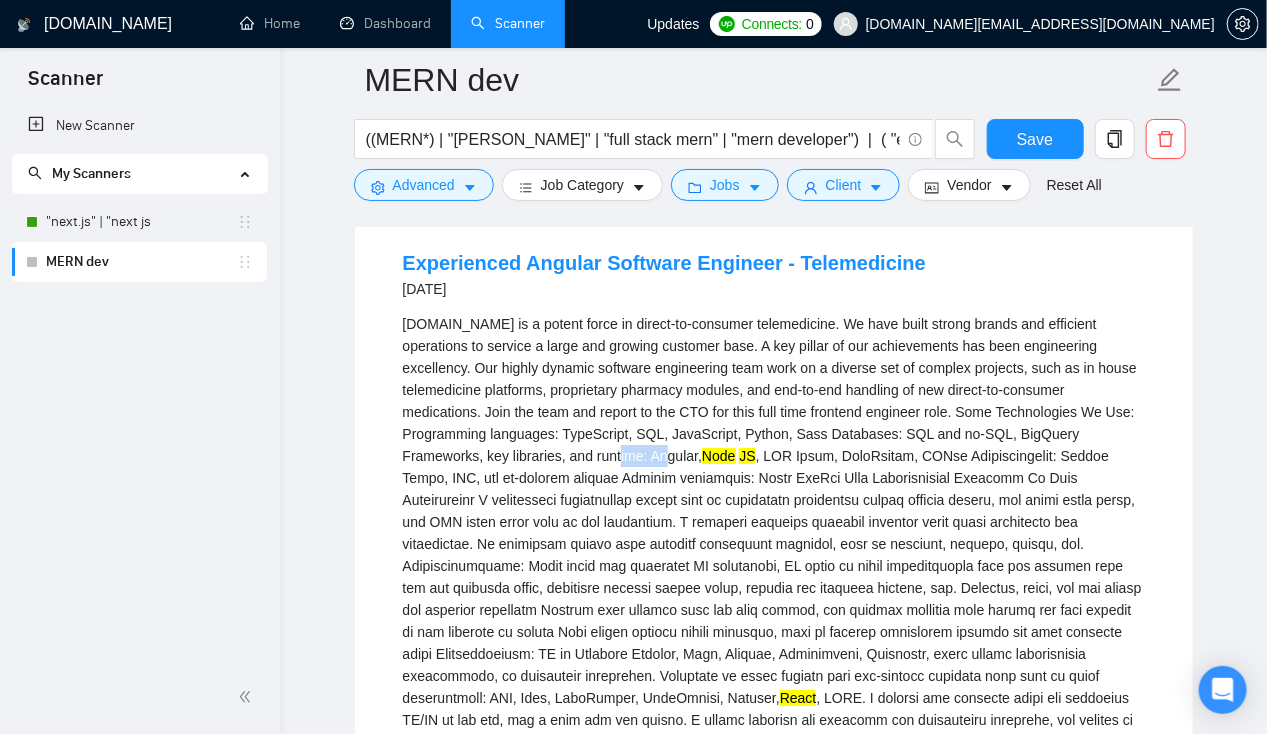 click on "Meds.com is a potent force in direct-to-consumer telemedicine. We have built strong brands and efficient operations to service a large and growing customer base. A key pillar of our achievements has been engineering excellency. Our highly dynamic software engineering team work on a diverse set of complex projects, such as in house telemedicine platforms, proprietary pharmacy modules, and end-to-end handling of new direct-to-consumer medications. Join the team and report to the CTO for this full time frontend engineer role.
Some Technologies We Use:
Programming languages: TypeScript, SQL, JavaScript, Python, Sass
Databases: SQL and no-SQL, BigQuery
Frameworks, key libraries, and runtime: Angular,  Node   JS React" at bounding box center [774, 654] 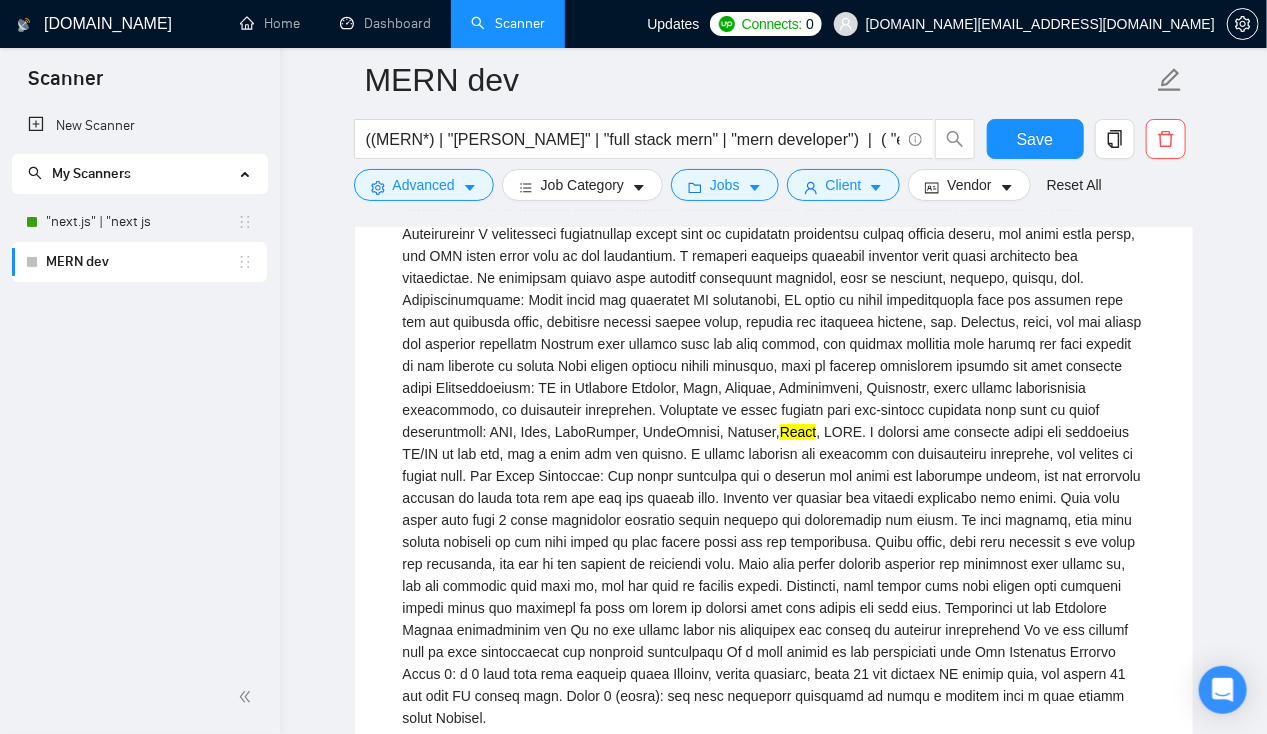 scroll, scrollTop: 2736, scrollLeft: 0, axis: vertical 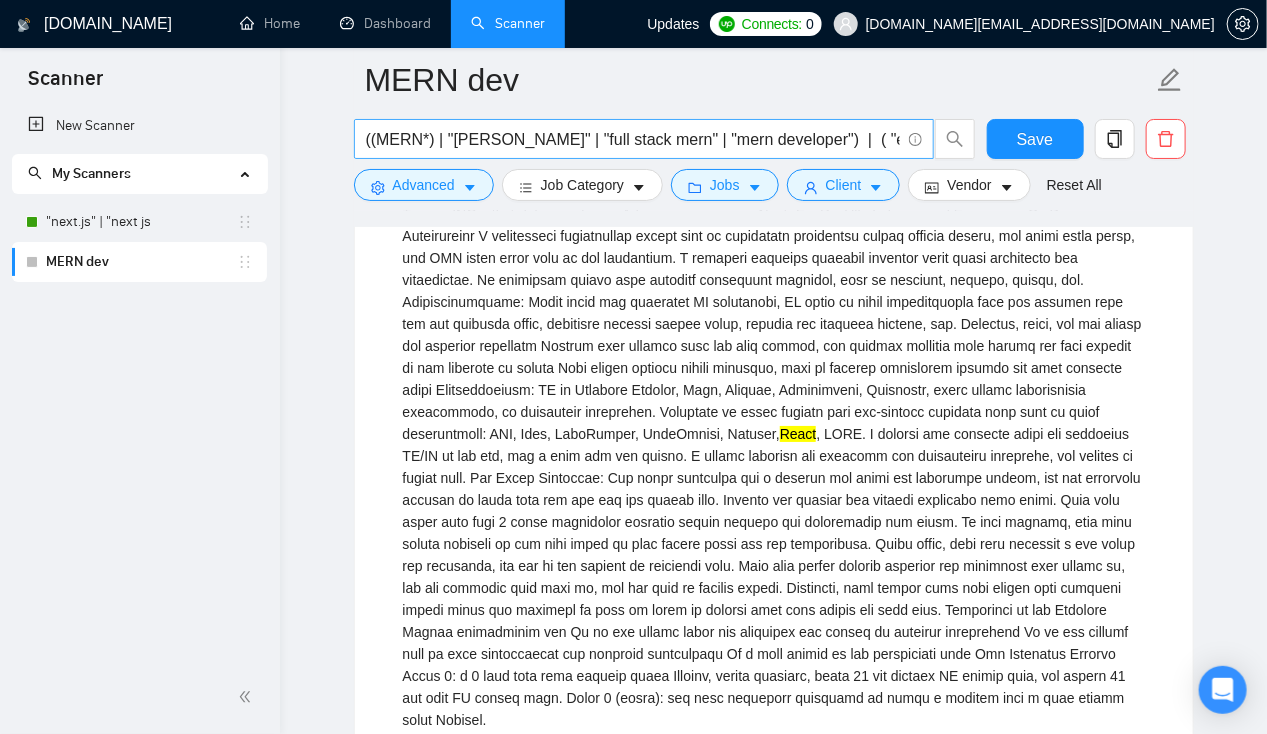 click on "((MERN*) | "[PERSON_NAME]" | "full stack mern" | "mern developer")  |  ( "express.js" | "express js"  | expressjs | (React*) | (Node*) | "Node JS" | nodejs )" at bounding box center (633, 139) 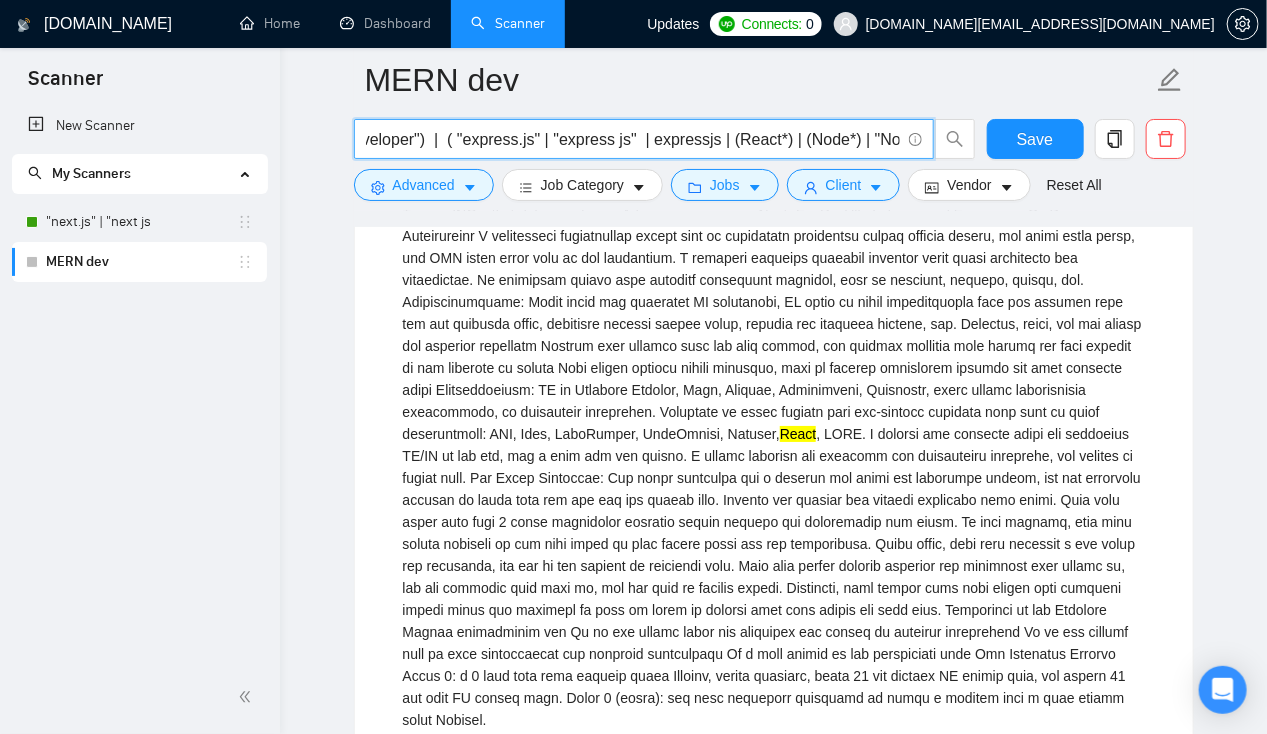 scroll, scrollTop: 0, scrollLeft: 471, axis: horizontal 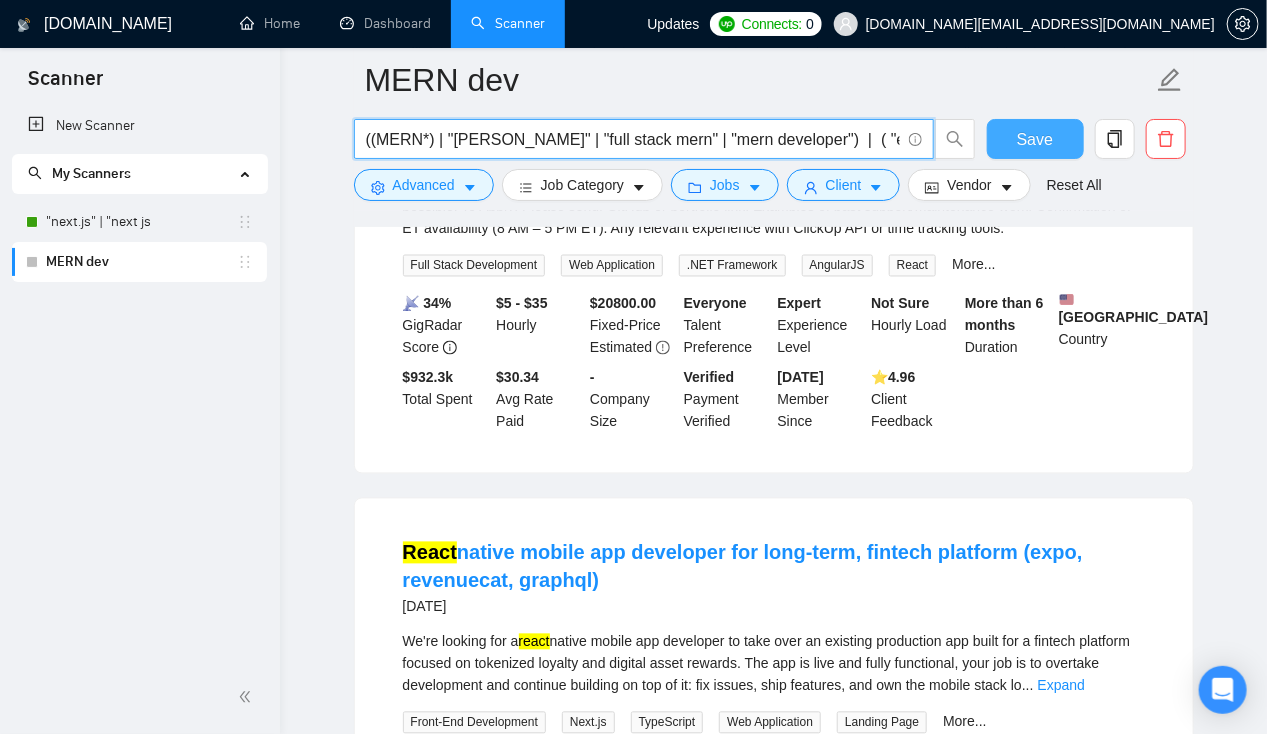 click on "Save" at bounding box center (1035, 139) 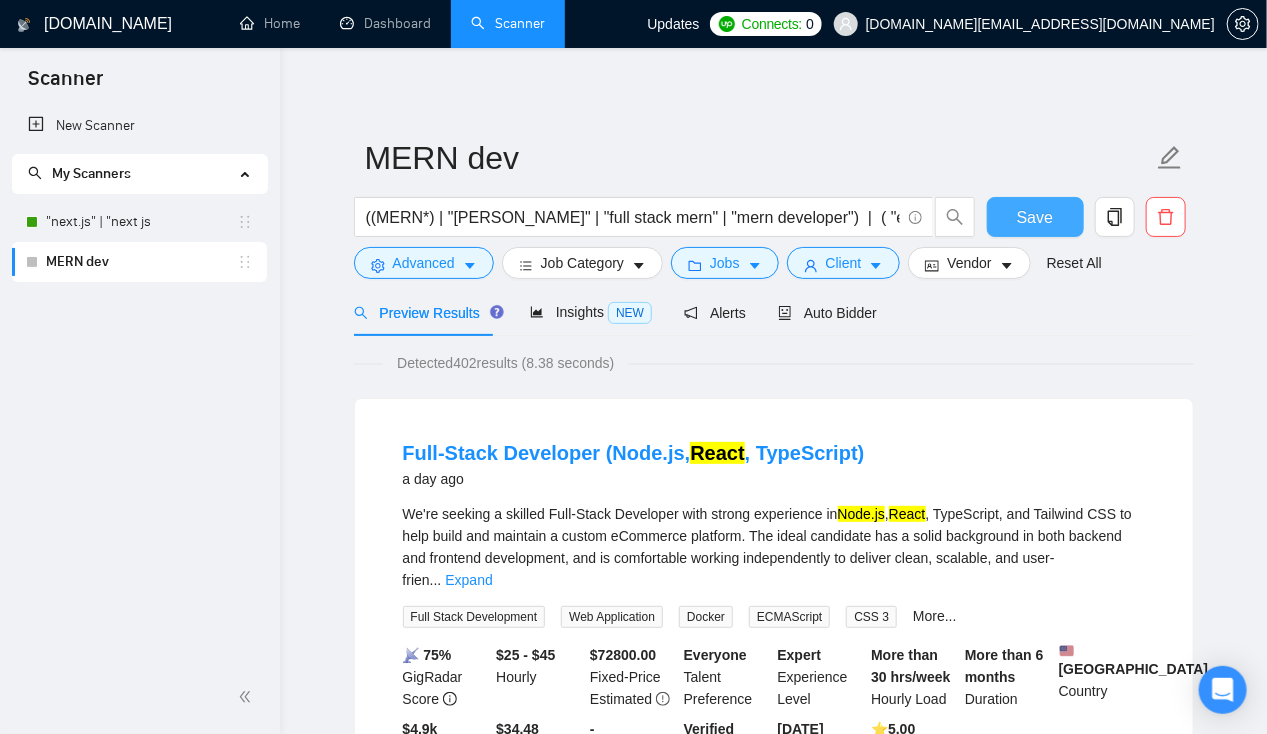 scroll, scrollTop: 0, scrollLeft: 0, axis: both 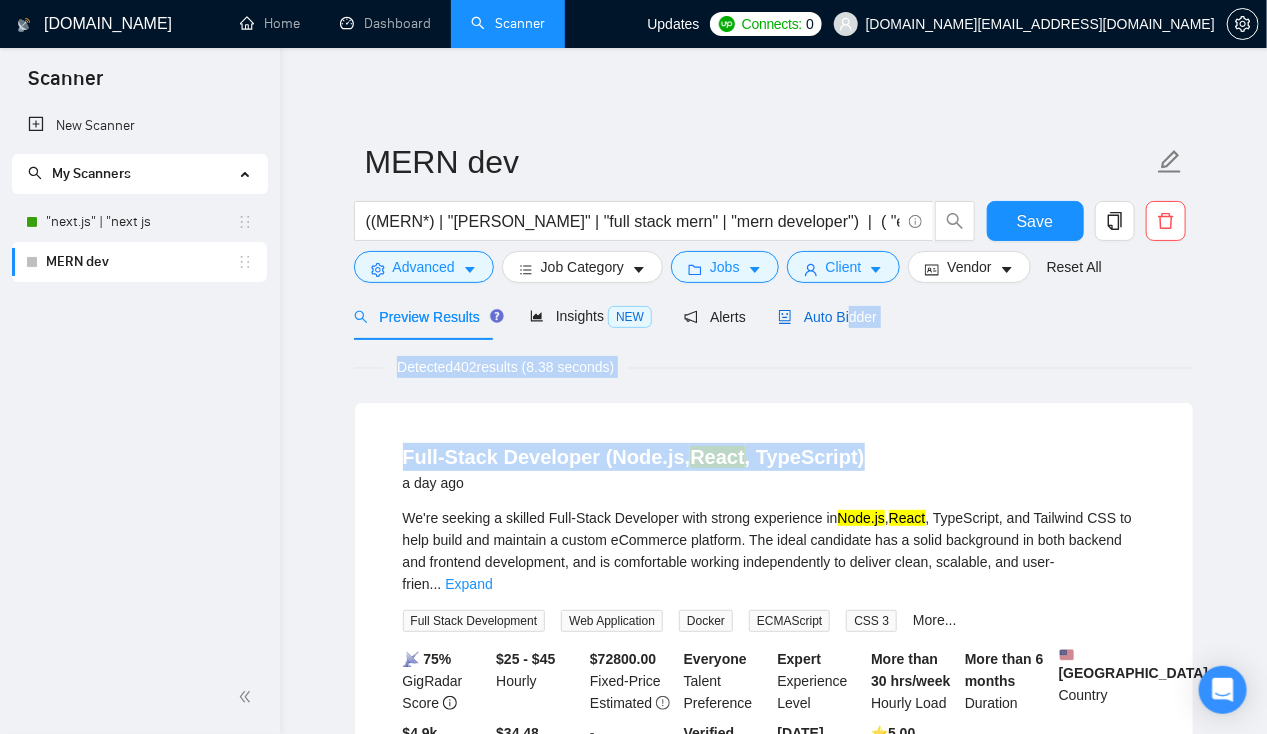 drag, startPoint x: 838, startPoint y: 313, endPoint x: 860, endPoint y: 411, distance: 100.43903 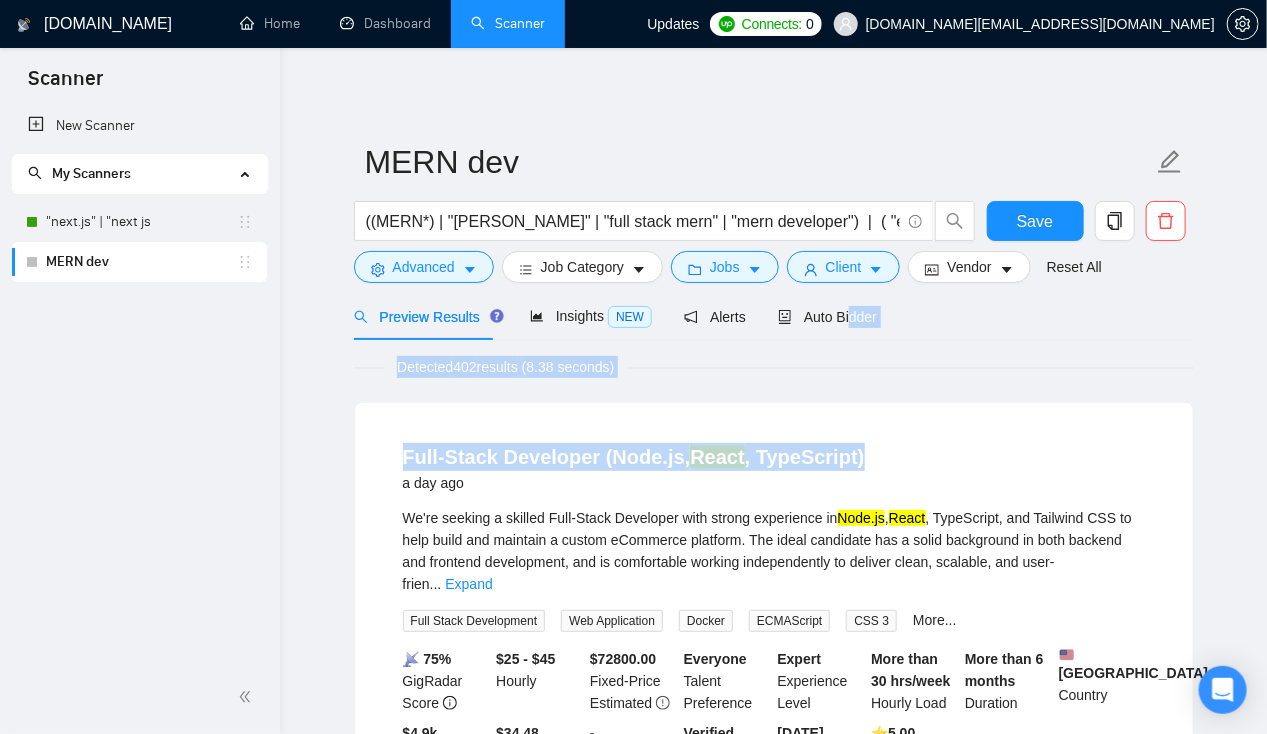 drag, startPoint x: 860, startPoint y: 411, endPoint x: 882, endPoint y: 442, distance: 38.013157 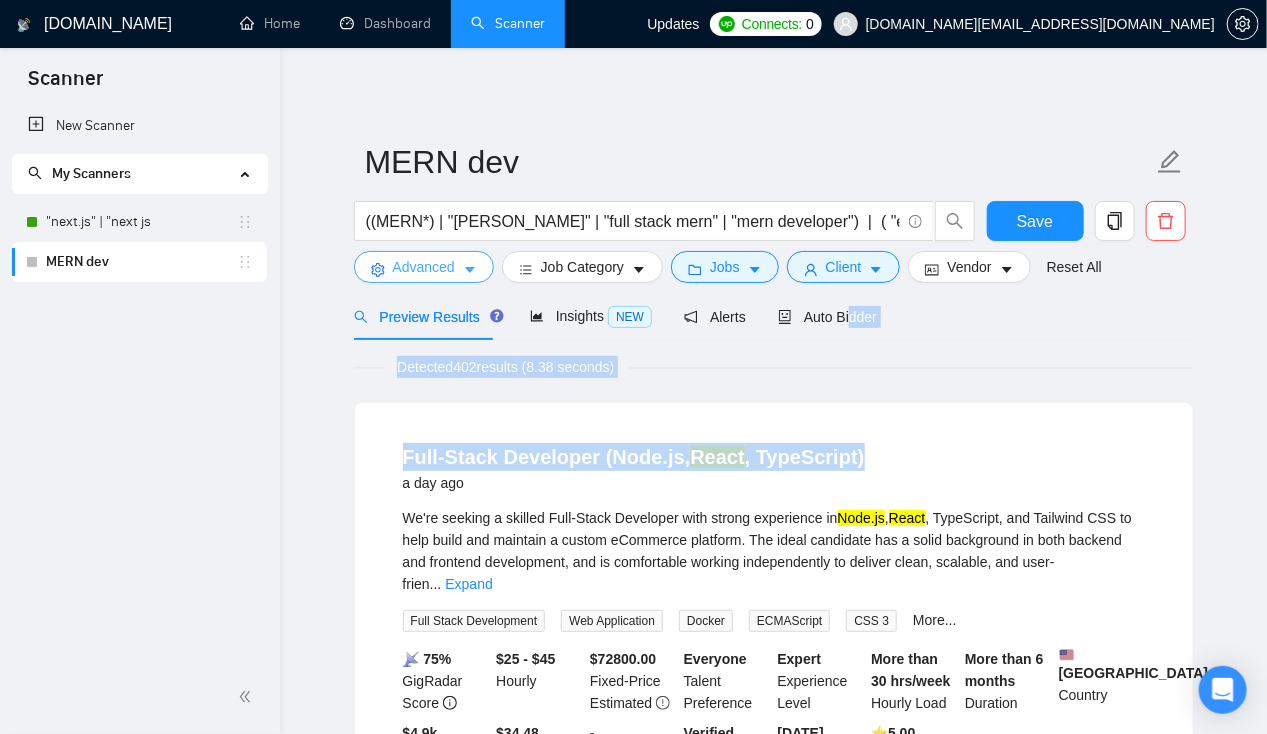 click on "Advanced" at bounding box center (424, 267) 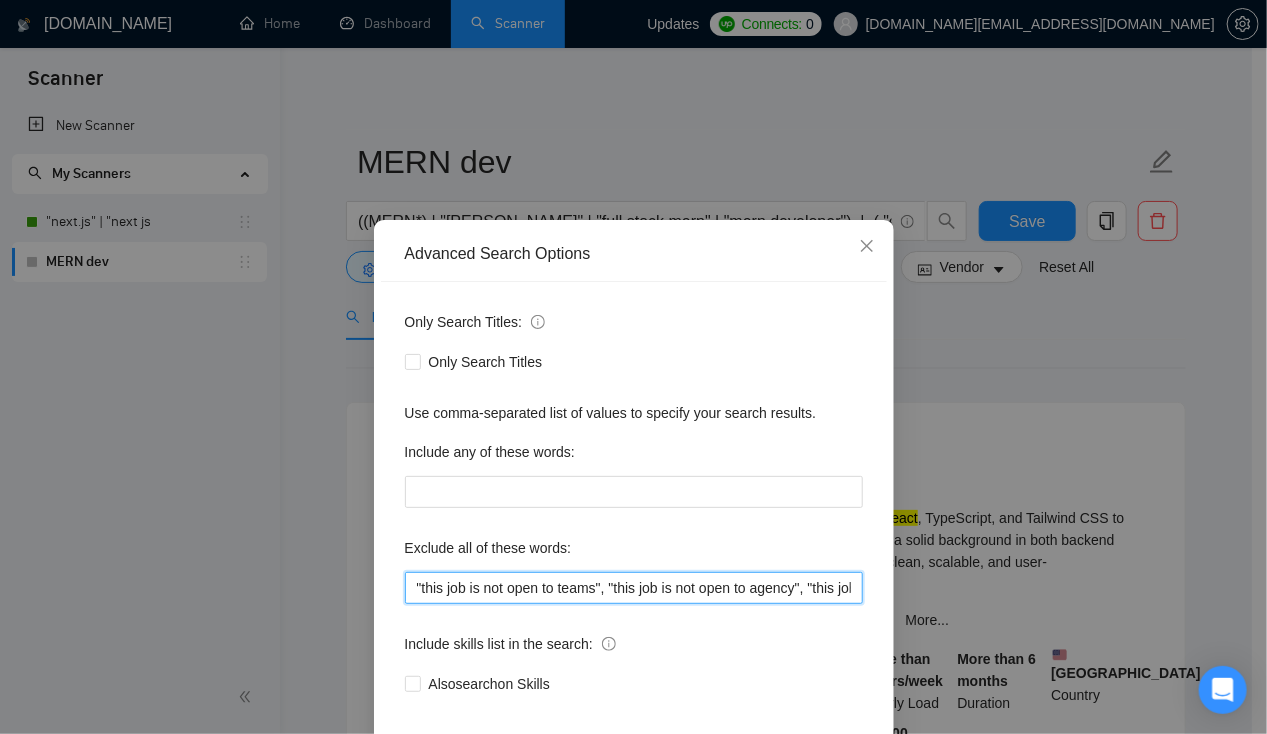 click on ""this job is not open to teams", "this job is not open to agency", "this job is not open to companies", "NO AGENCY", "Freelancers Only", "NOT AGENCY", "no agency", "no agencies", "individual only", "freelancers only", "No Agencies!", "independent contractors only", "***Freelancers Only," "/Freelancers Only", ".Freelancers Only", ",Freelancers Only.", "Web3"" at bounding box center [634, 588] 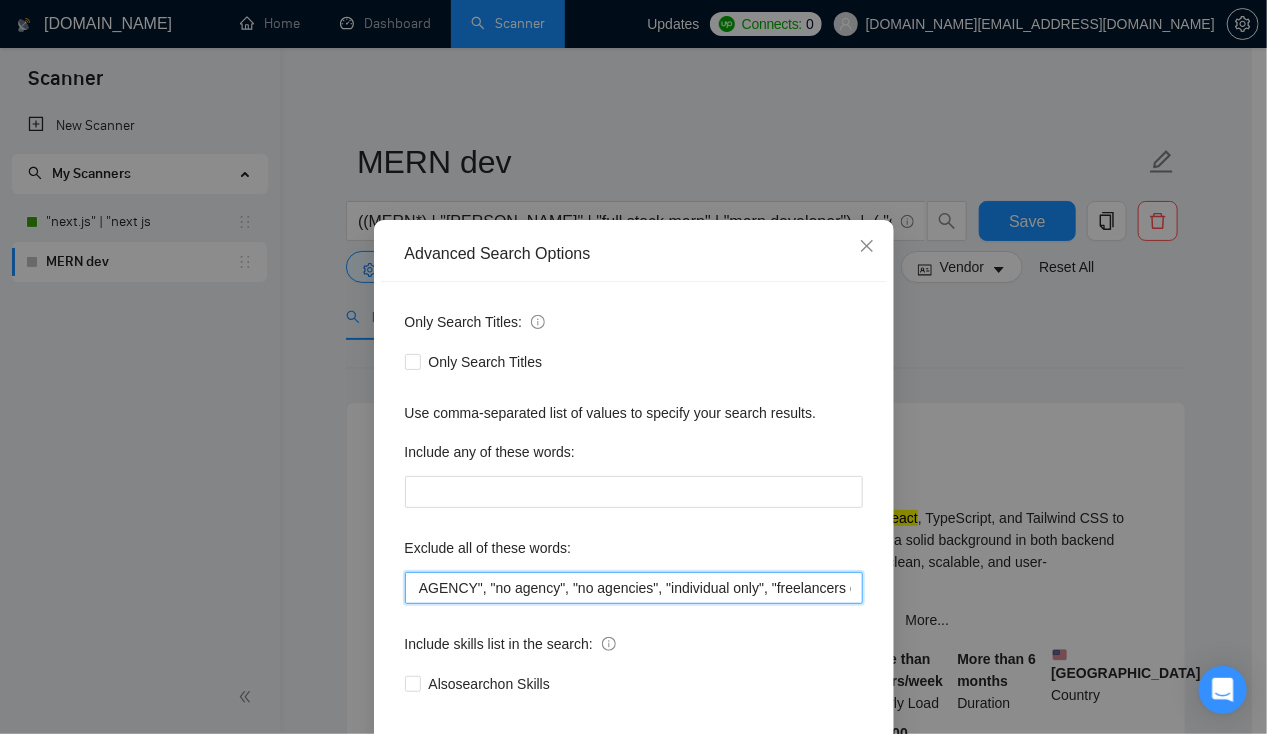 scroll, scrollTop: 0, scrollLeft: 1754, axis: horizontal 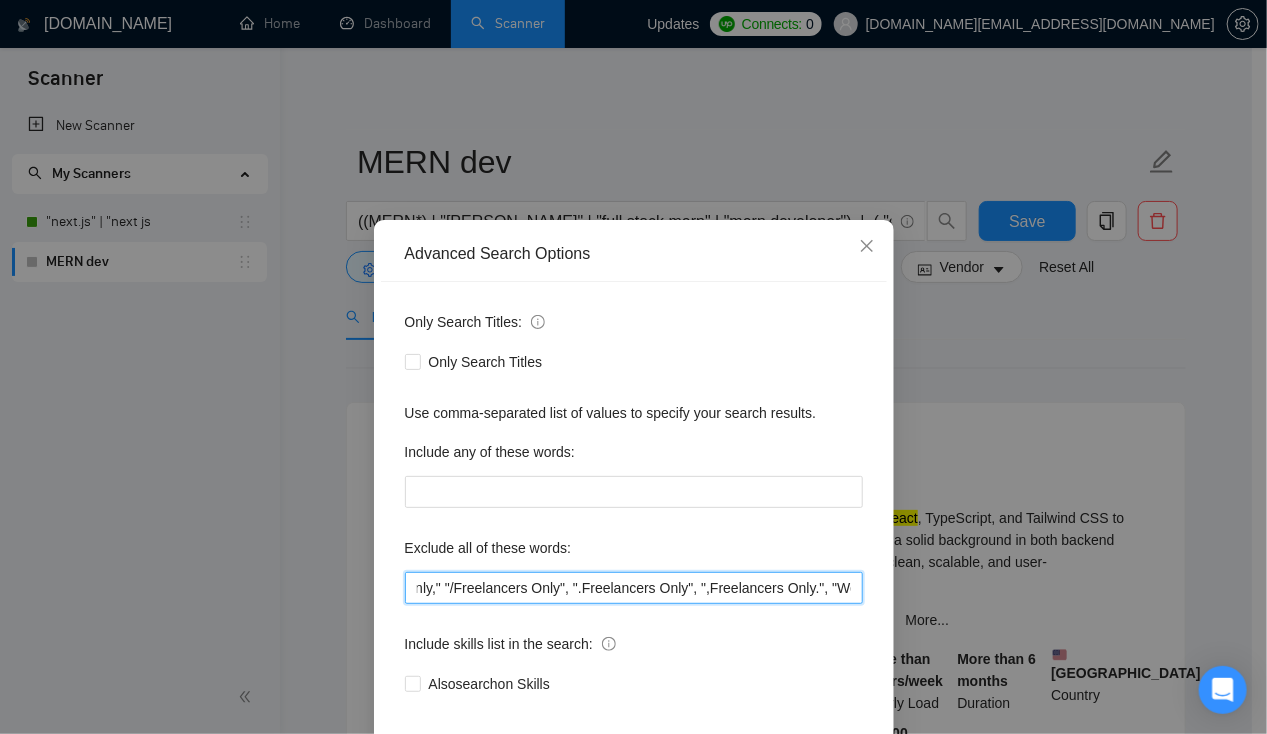 drag, startPoint x: 667, startPoint y: 591, endPoint x: 922, endPoint y: 619, distance: 256.53265 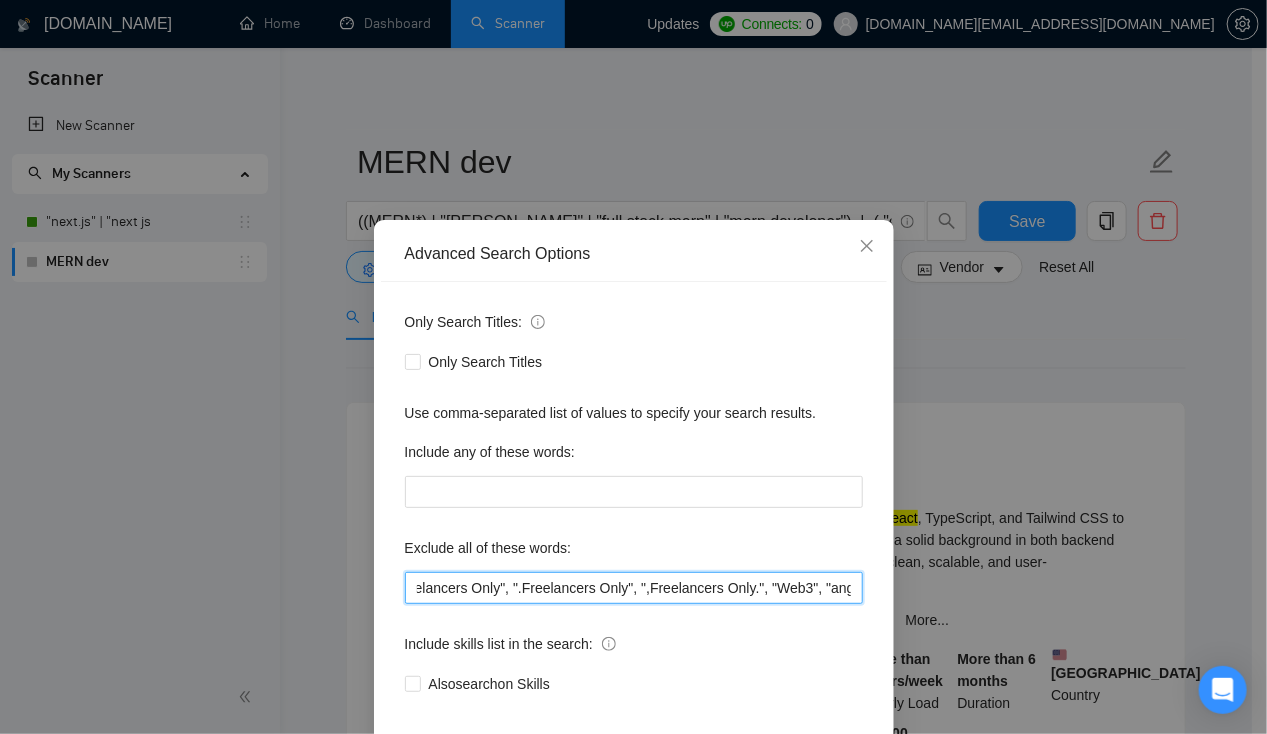 scroll, scrollTop: 0, scrollLeft: 1819, axis: horizontal 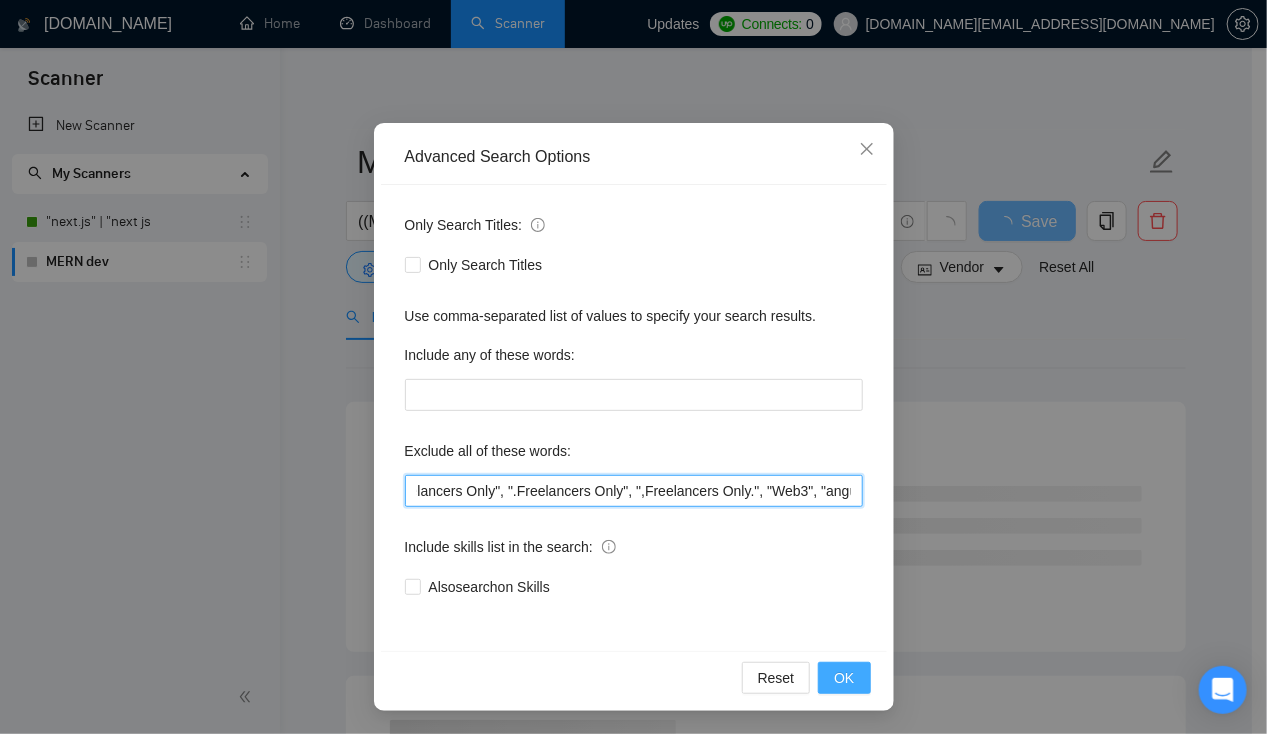 type on ""this job is not open to teams", "this job is not open to agency", "this job is not open to companies", "NO AGENCY", "Freelancers Only", "NOT AGENCY", "no agency", "no agencies", "individual only", "freelancers only", "No Agencies!", "independent contractors only", "***Freelancers Only," "/Freelancers Only", ".Freelancers Only", ",Freelancers Only.", "Web3", "angular"" 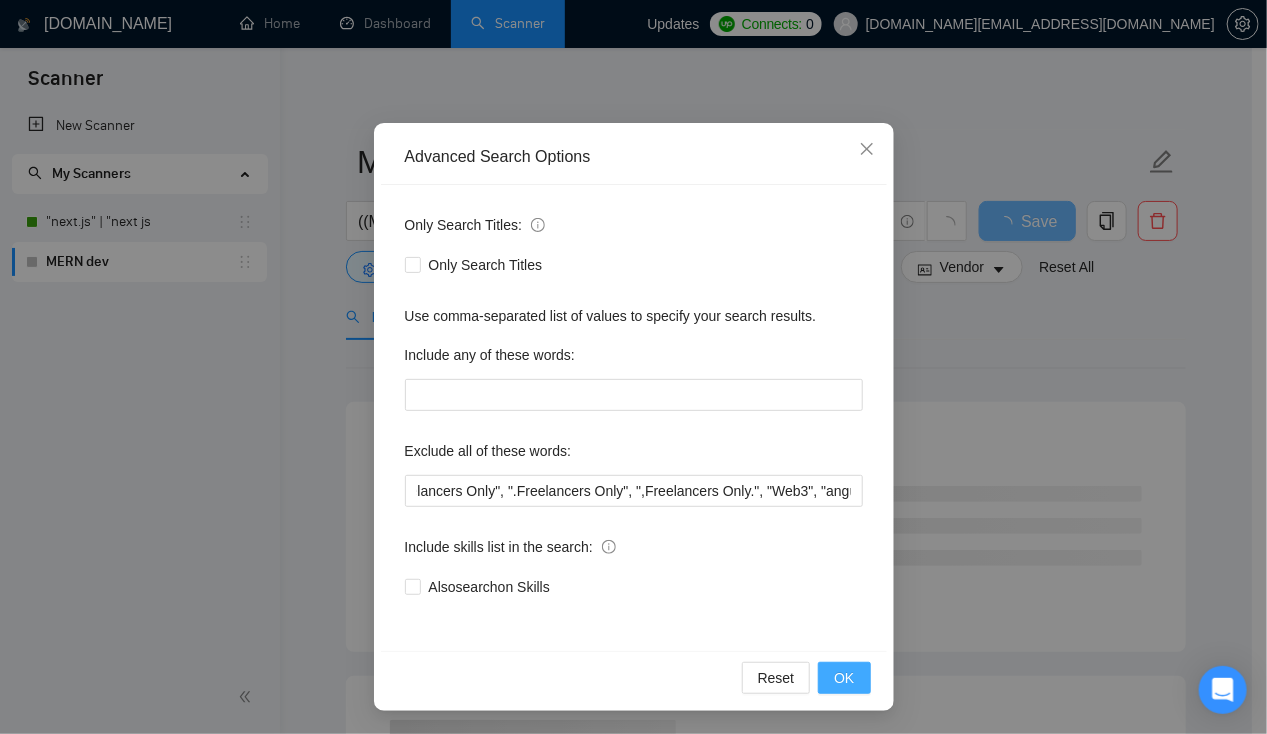 click on "OK" at bounding box center [844, 678] 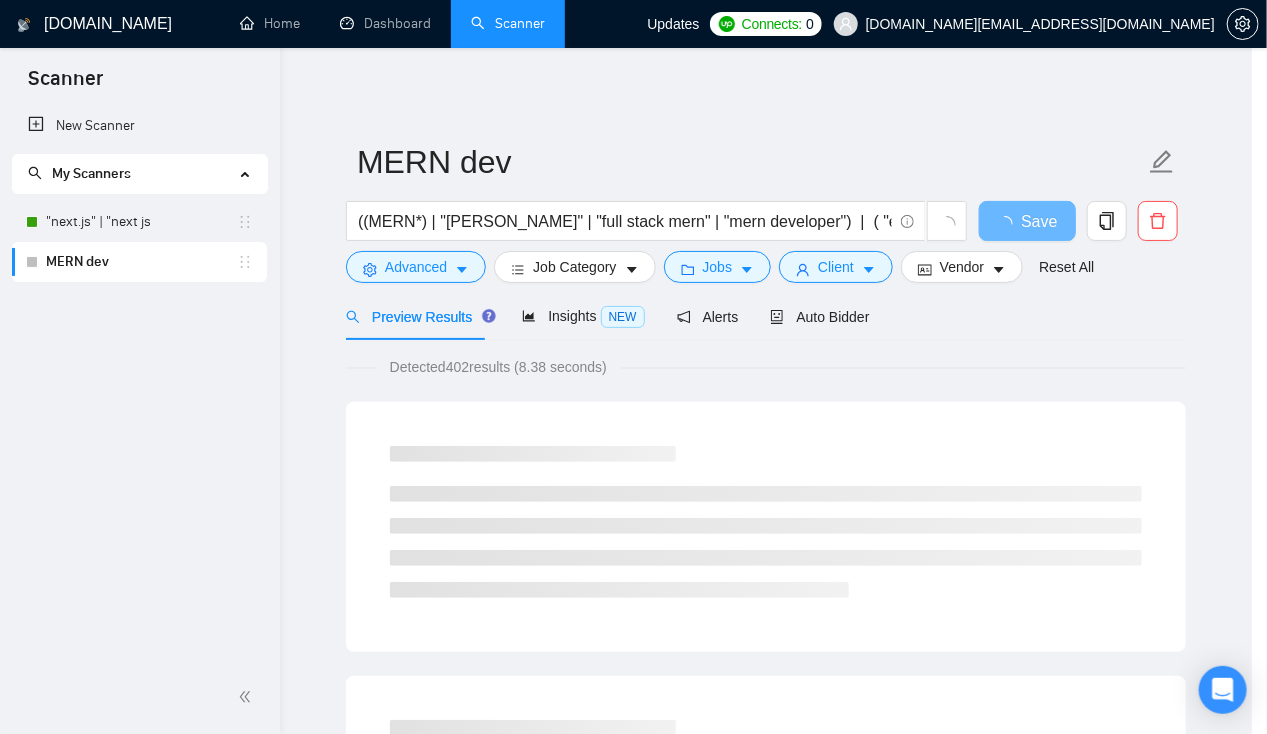 scroll, scrollTop: 0, scrollLeft: 0, axis: both 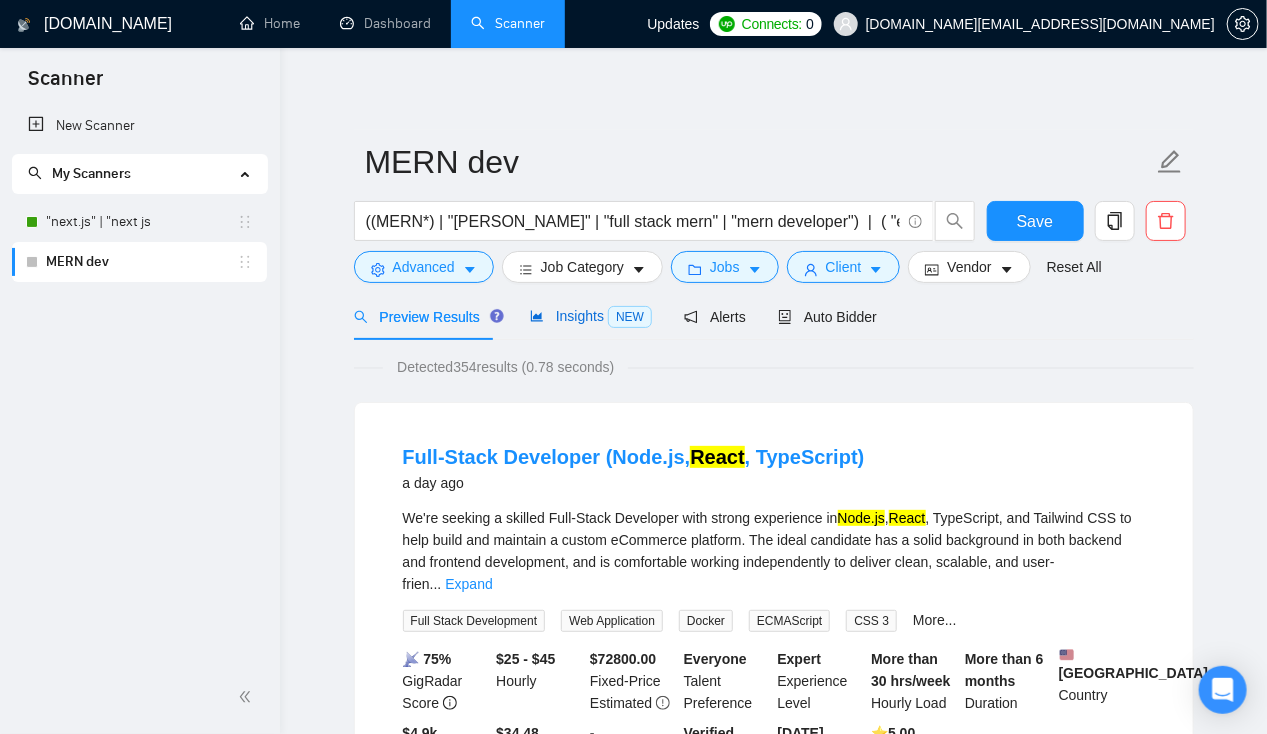 click on "Insights NEW" at bounding box center [591, 316] 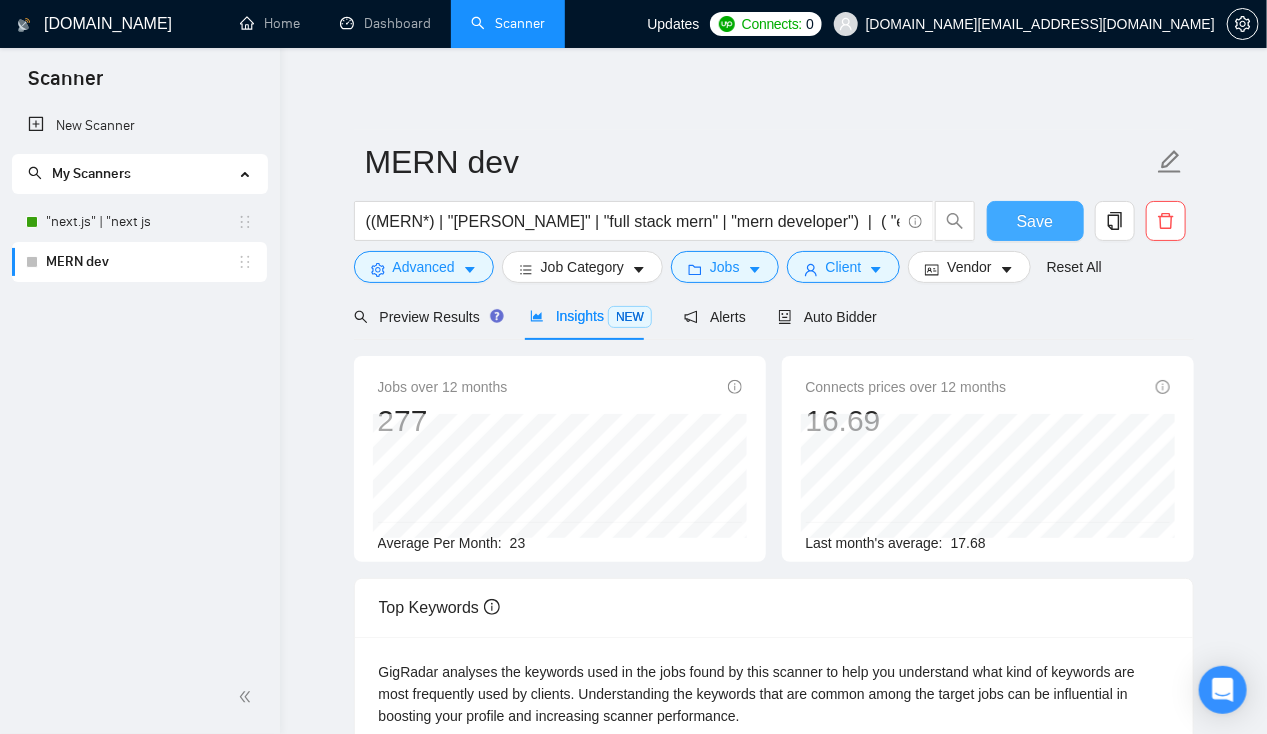 click on "Save" at bounding box center (1035, 221) 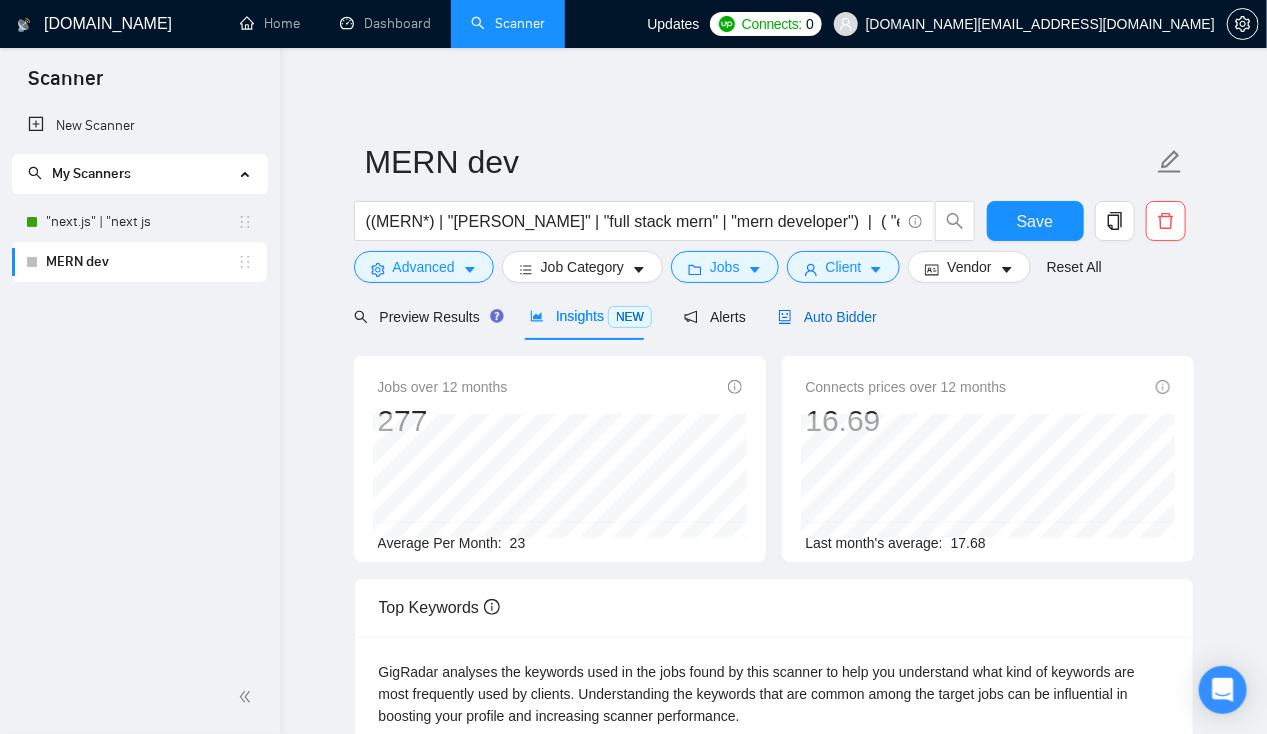 click on "Auto Bidder" at bounding box center (827, 317) 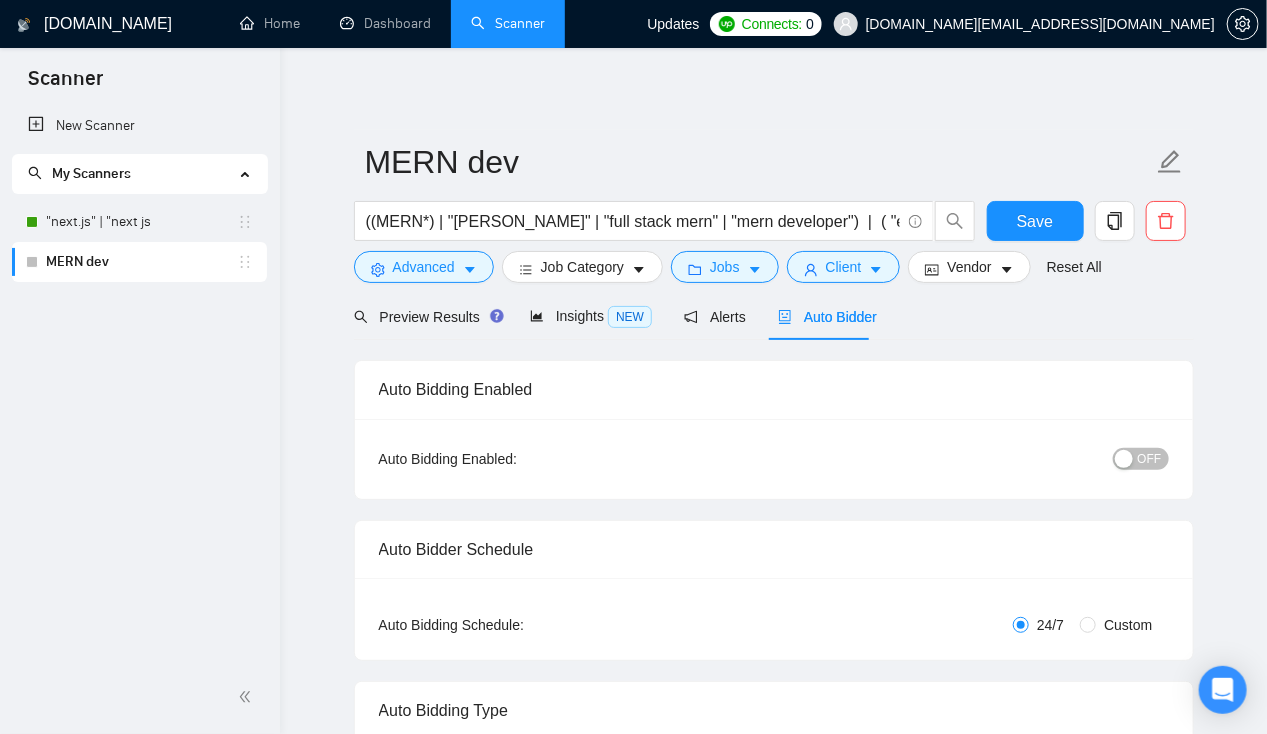 type 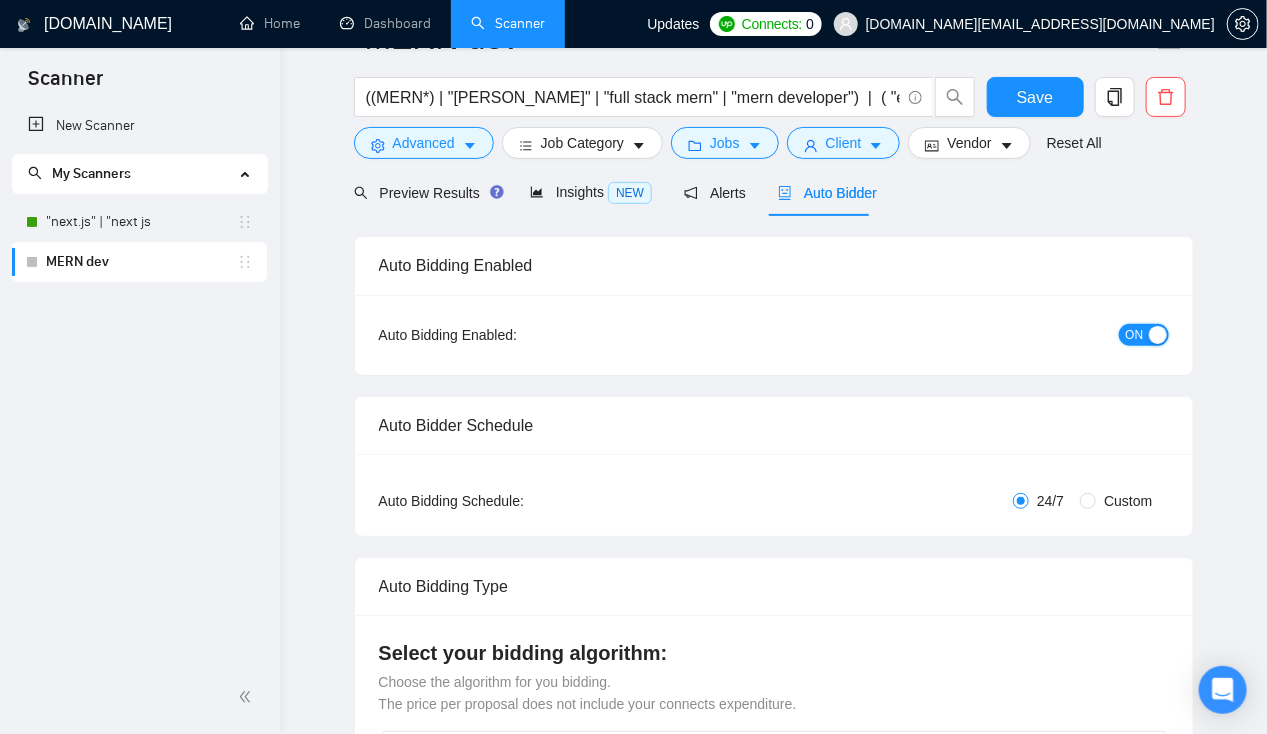 scroll, scrollTop: 0, scrollLeft: 0, axis: both 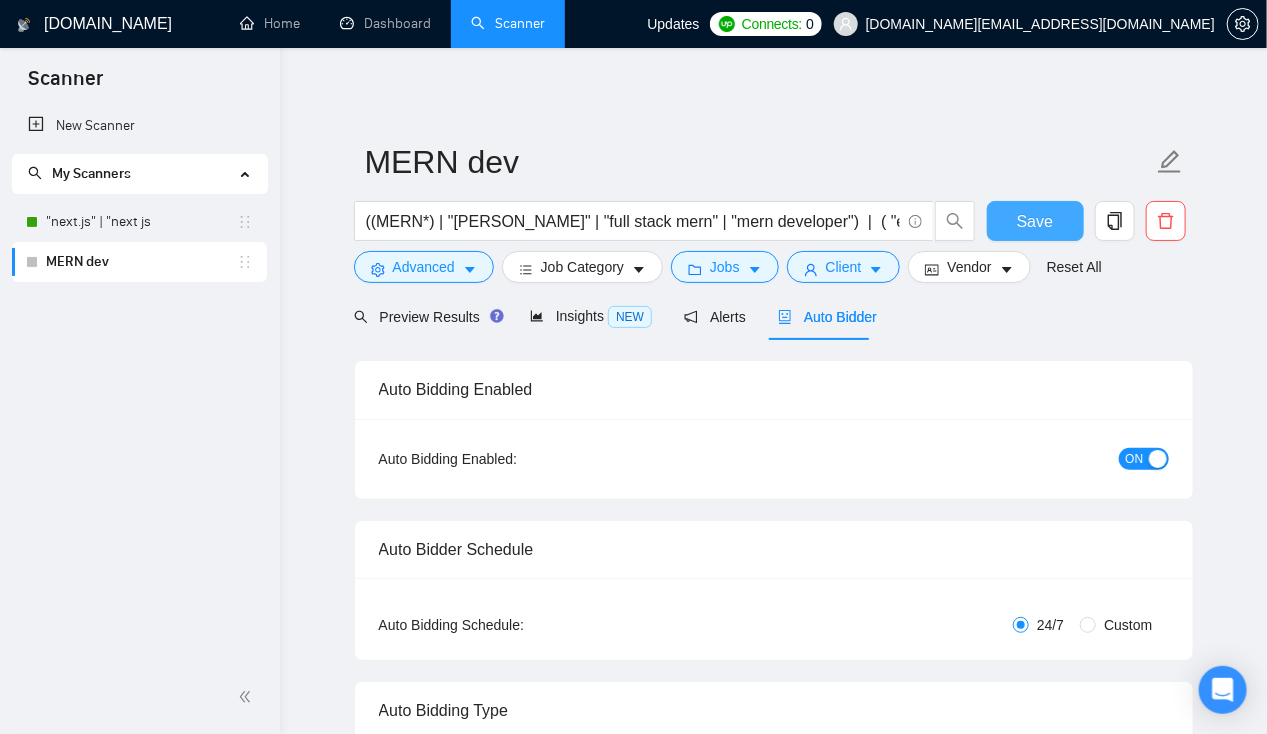 click on "Save" at bounding box center (1035, 221) 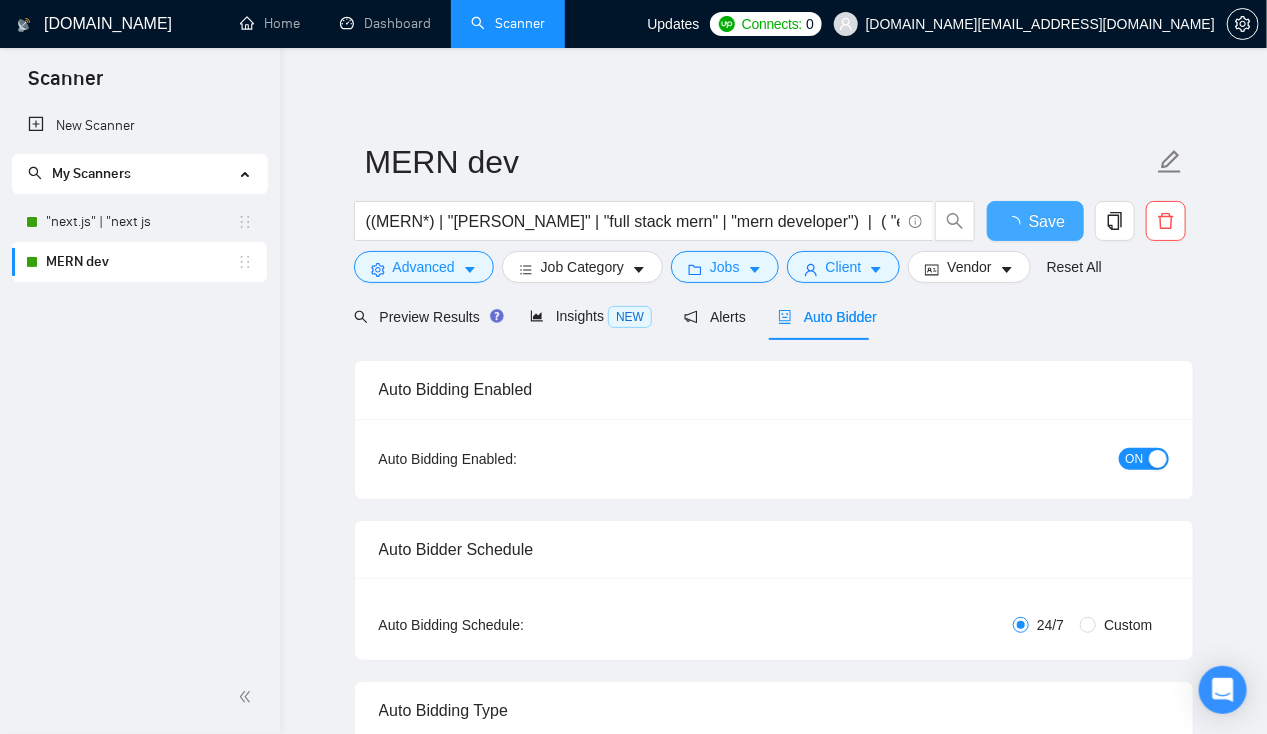 type 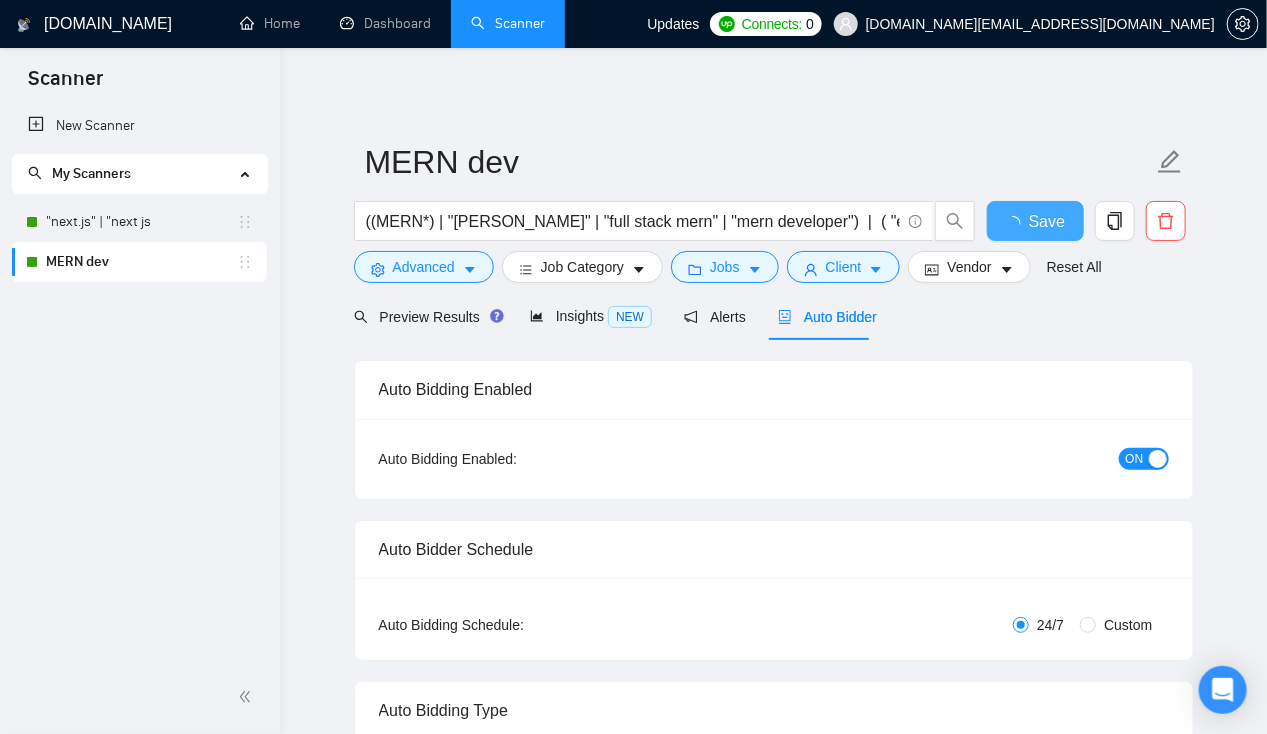 checkbox on "true" 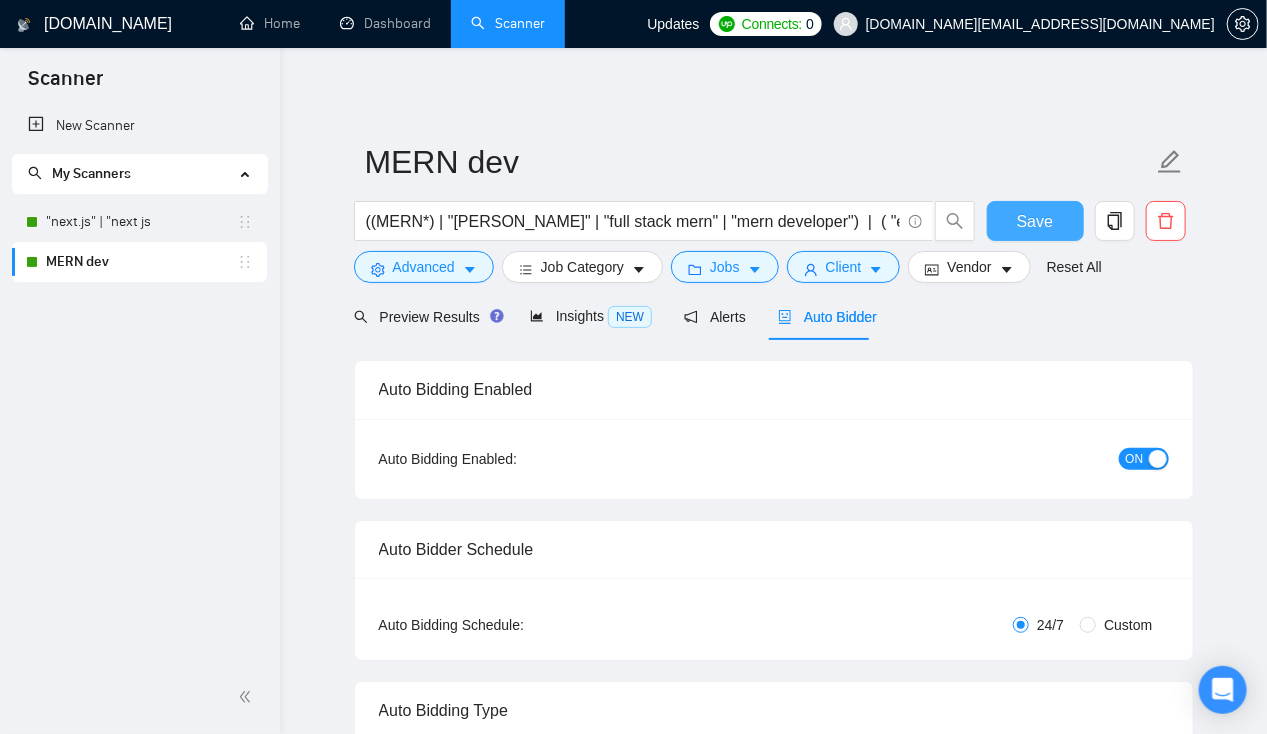 type 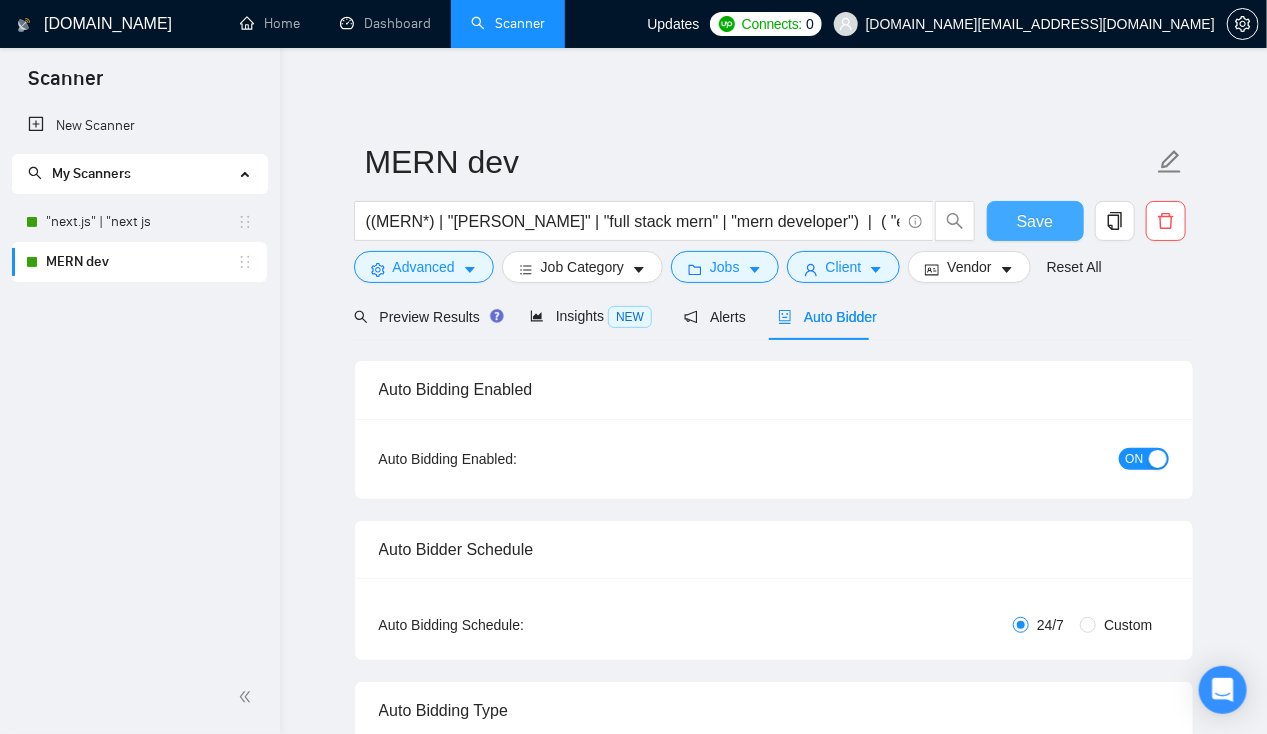 type 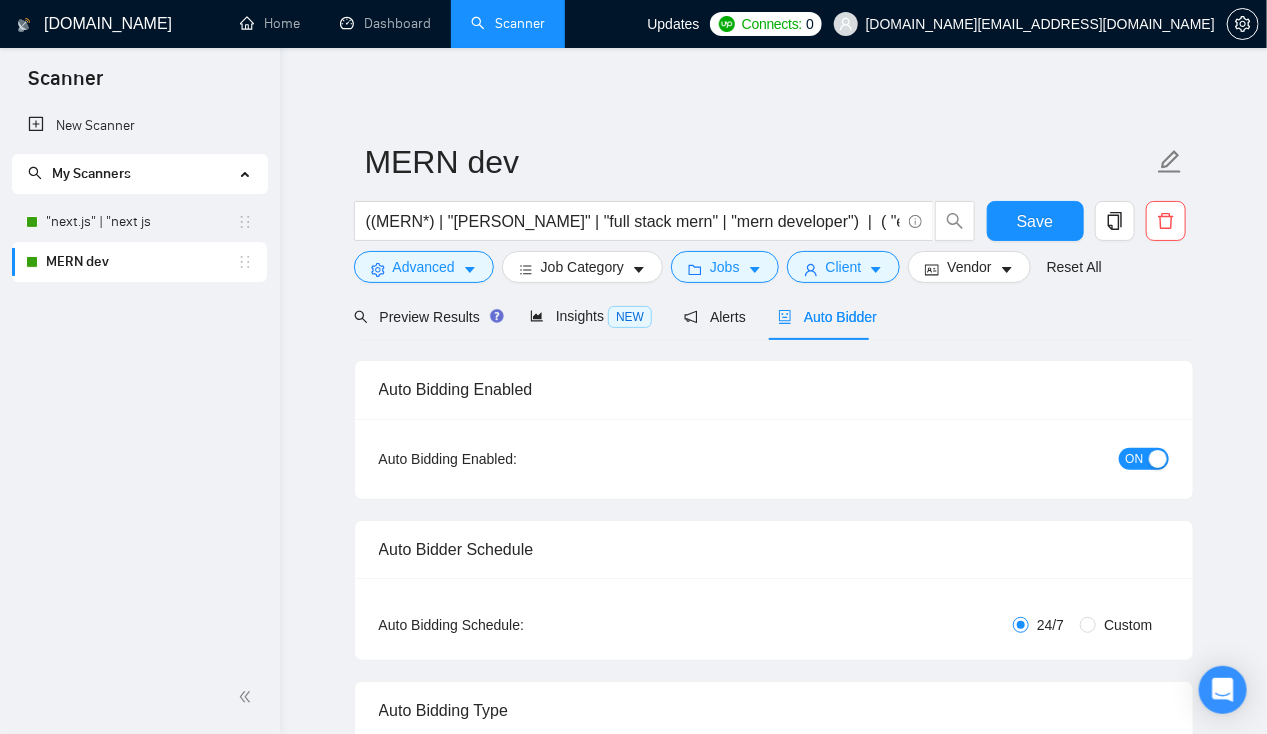 click on "[DOMAIN_NAME]" at bounding box center [98, 24] 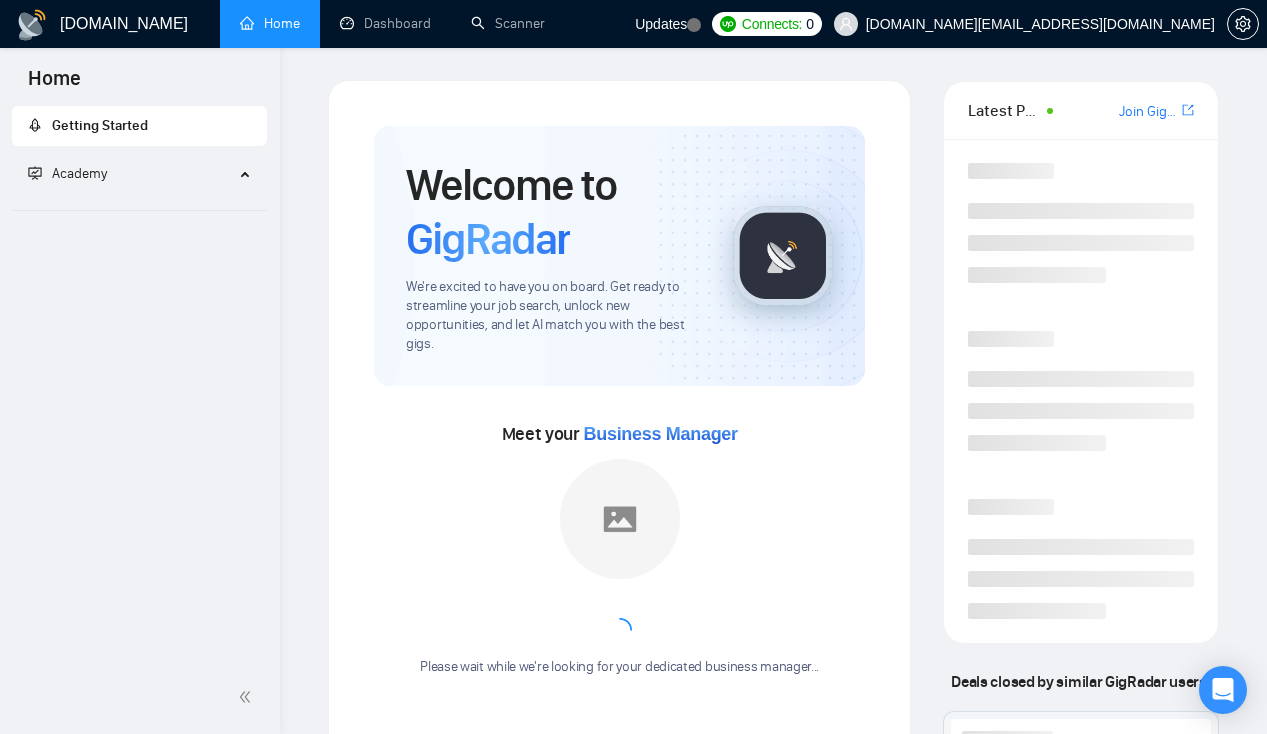 scroll, scrollTop: 0, scrollLeft: 0, axis: both 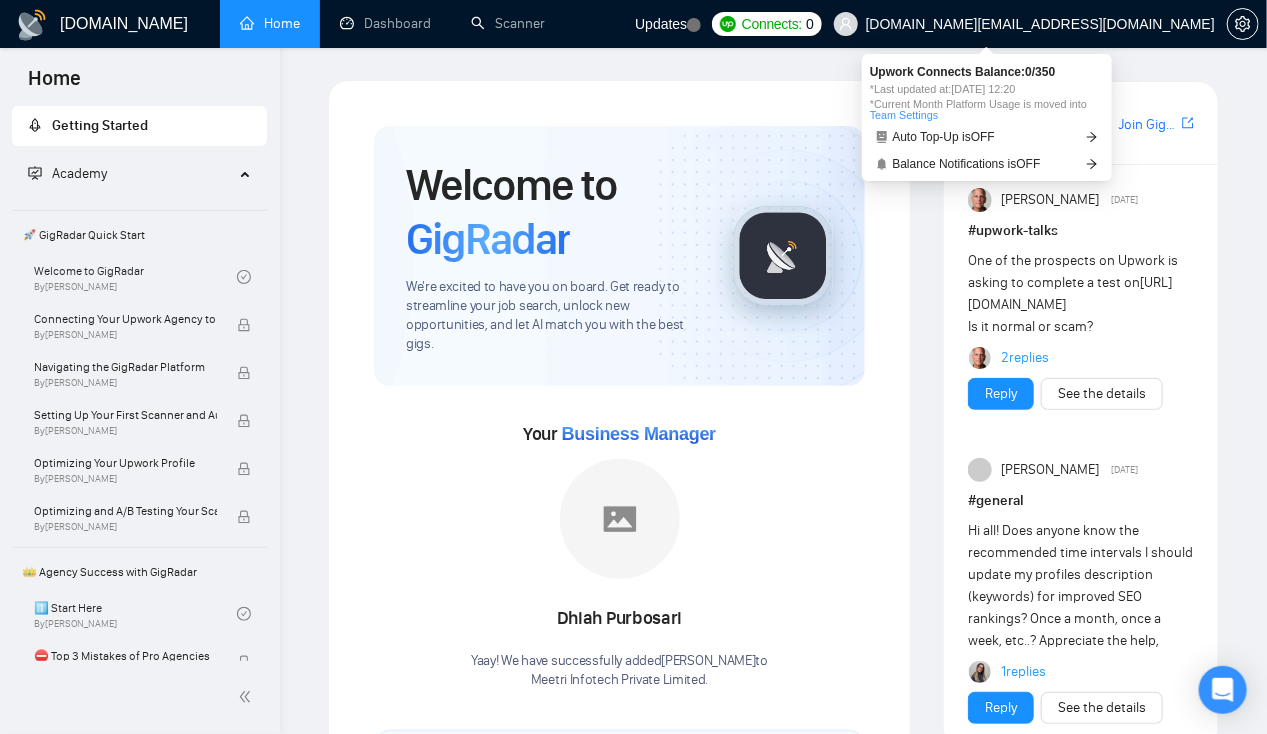 click on "Connects:" at bounding box center (772, 24) 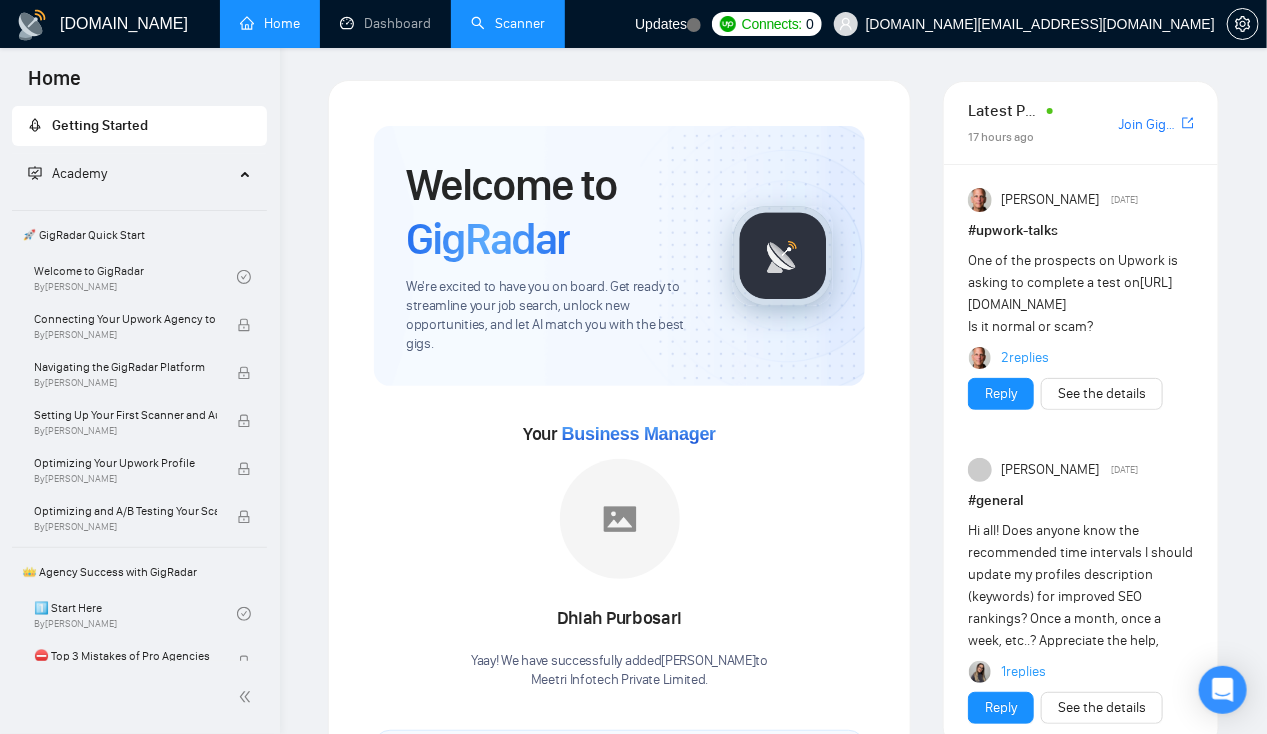click on "Scanner" at bounding box center (508, 23) 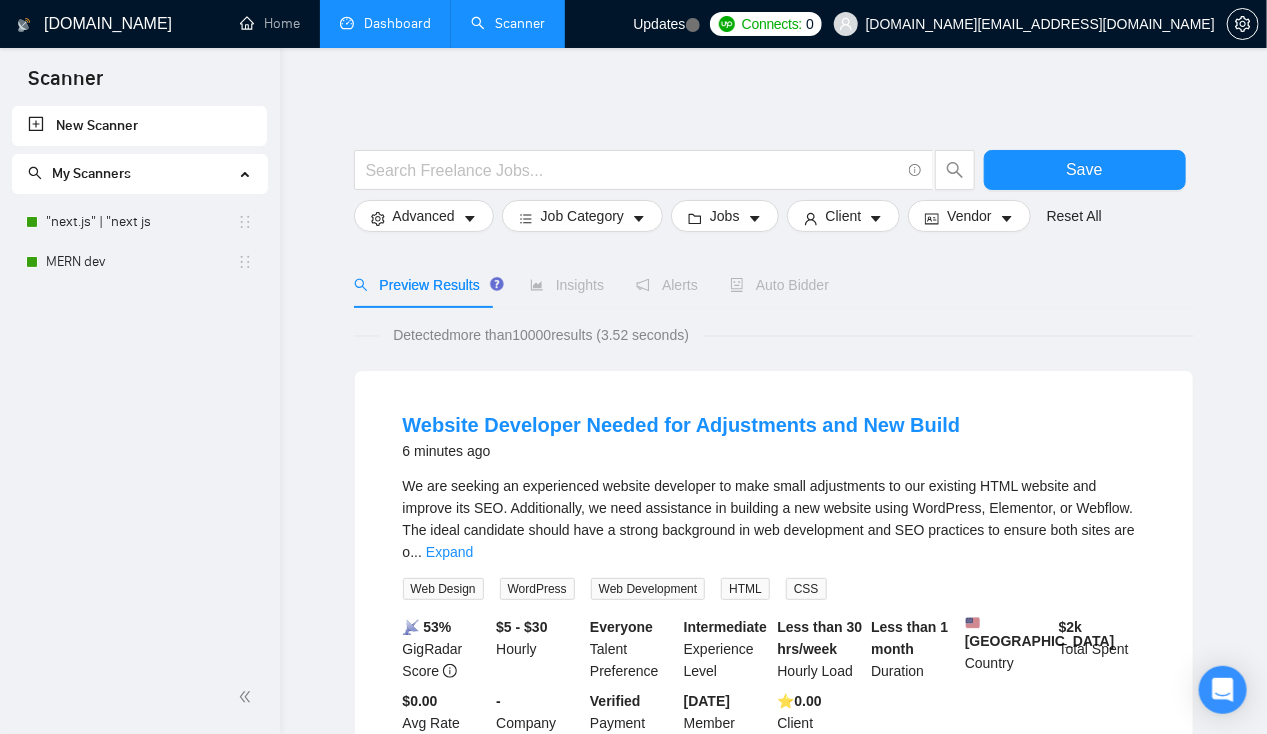 click on "Dashboard" at bounding box center (385, 23) 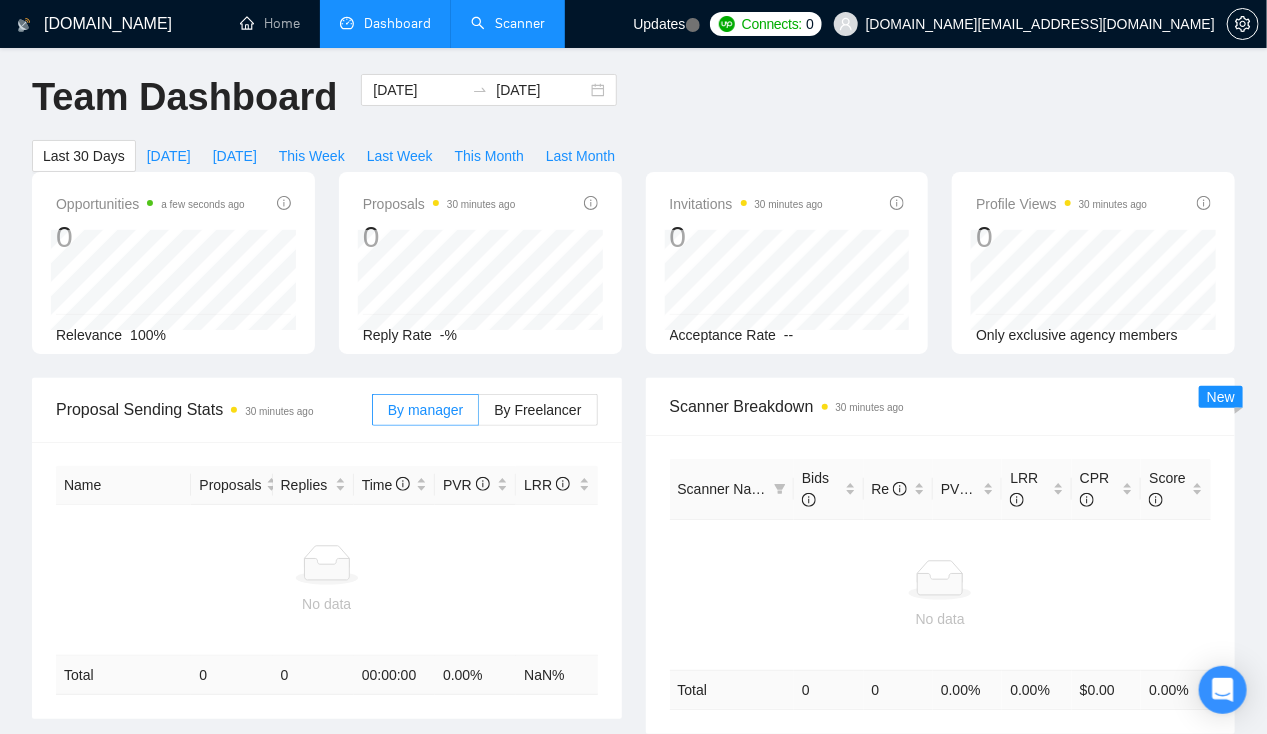 scroll, scrollTop: 0, scrollLeft: 0, axis: both 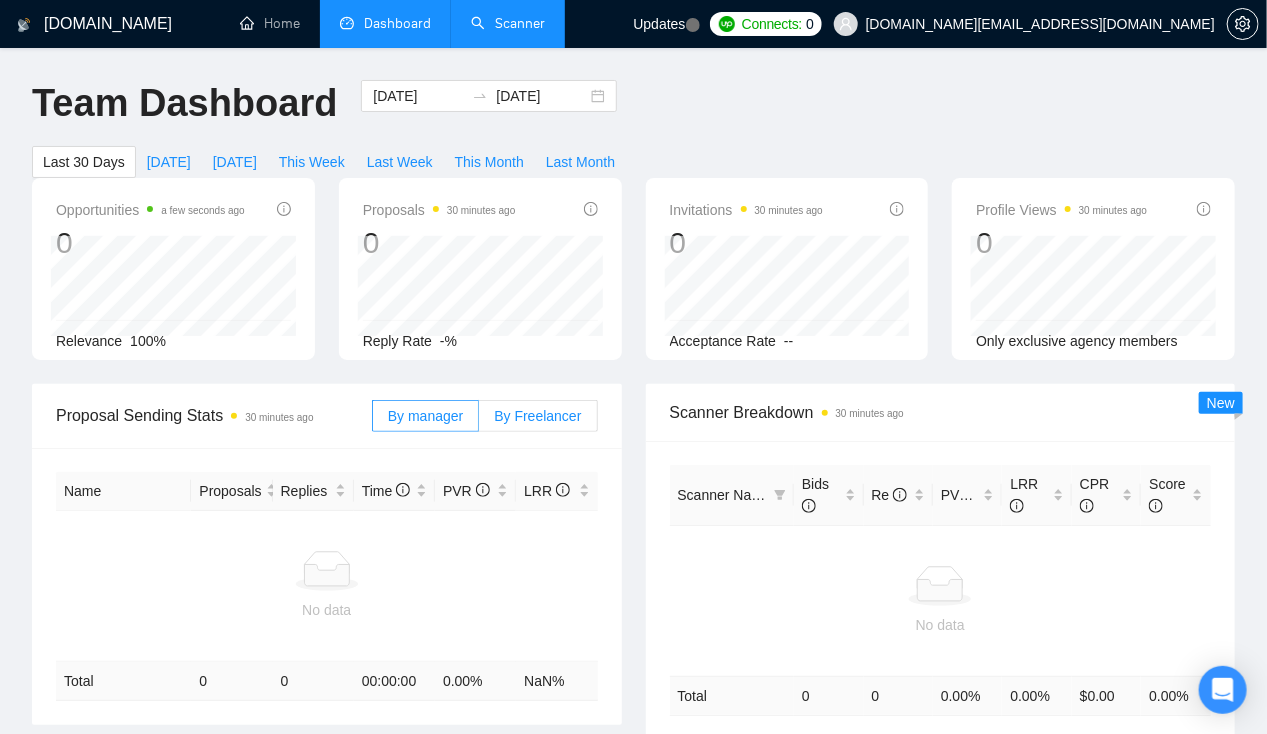 click on "By Freelancer" at bounding box center (537, 416) 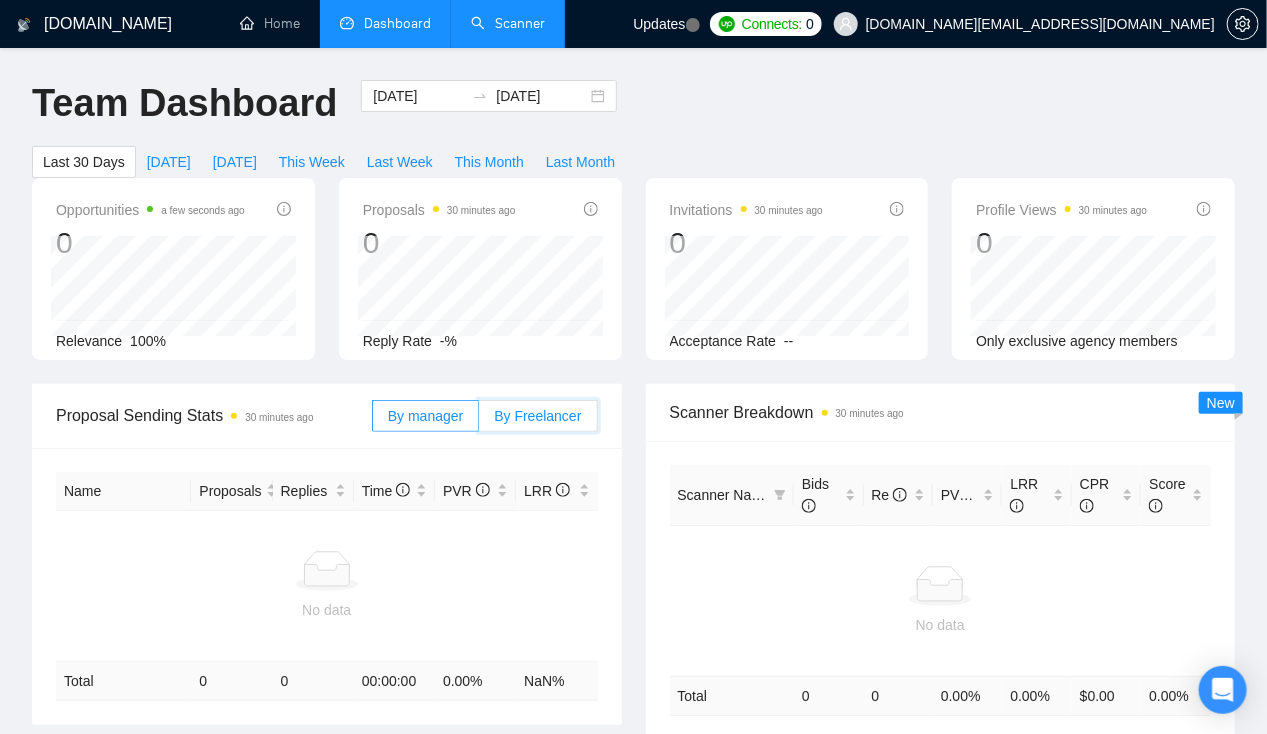 click on "By Freelancer" at bounding box center [479, 421] 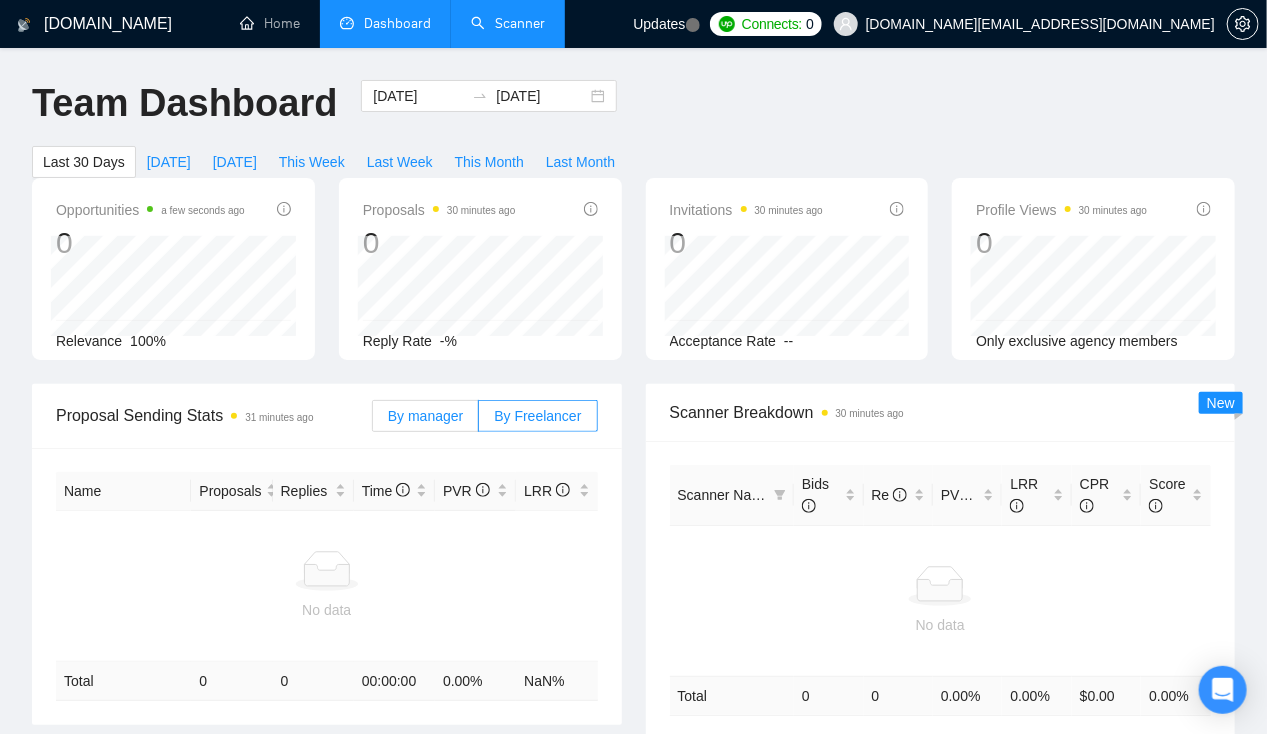 click on "By manager" at bounding box center [425, 416] 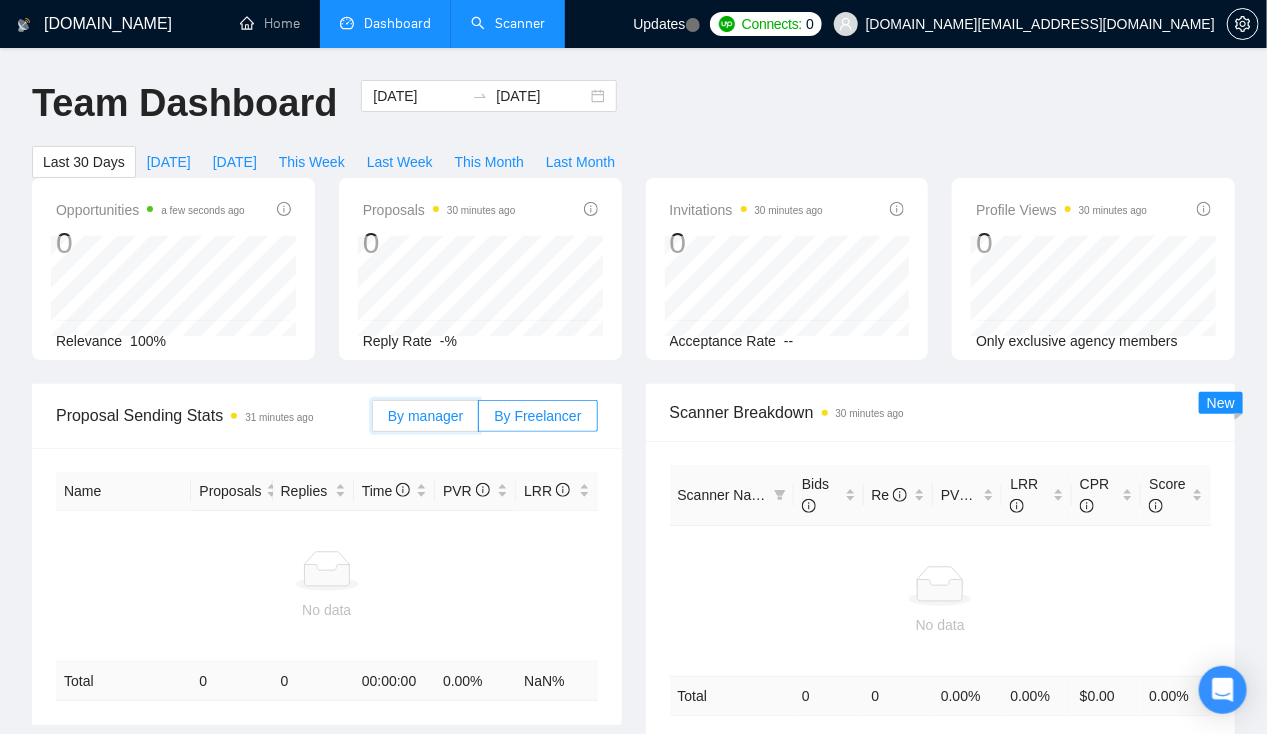 click on "By manager" at bounding box center (373, 421) 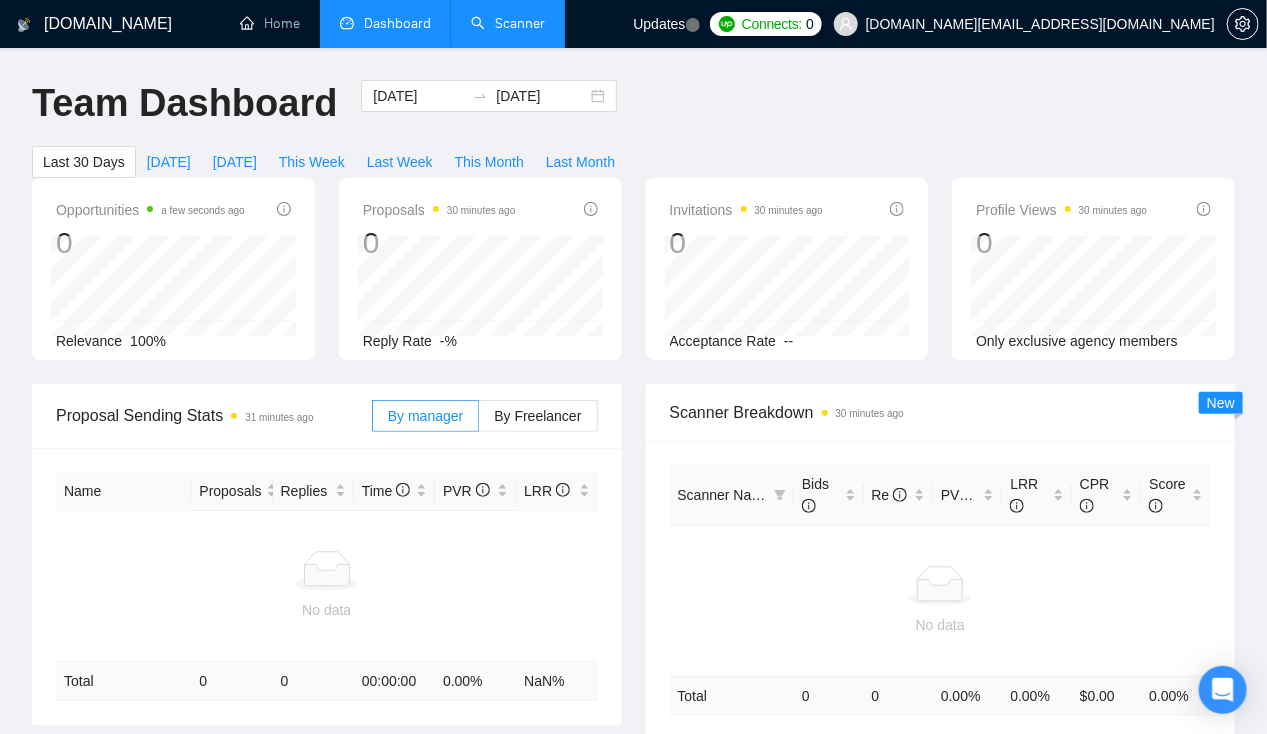 click on "Scanner" at bounding box center [508, 23] 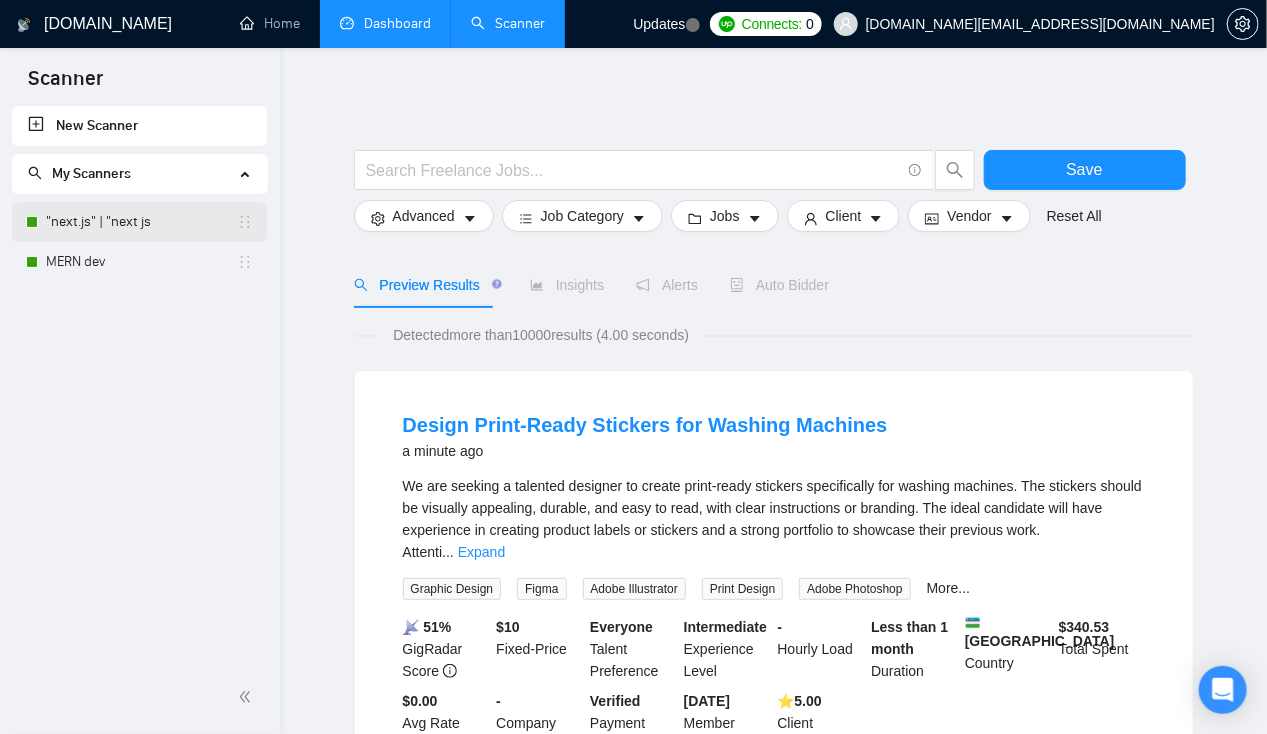 click on ""next.js" | "next js" at bounding box center (141, 222) 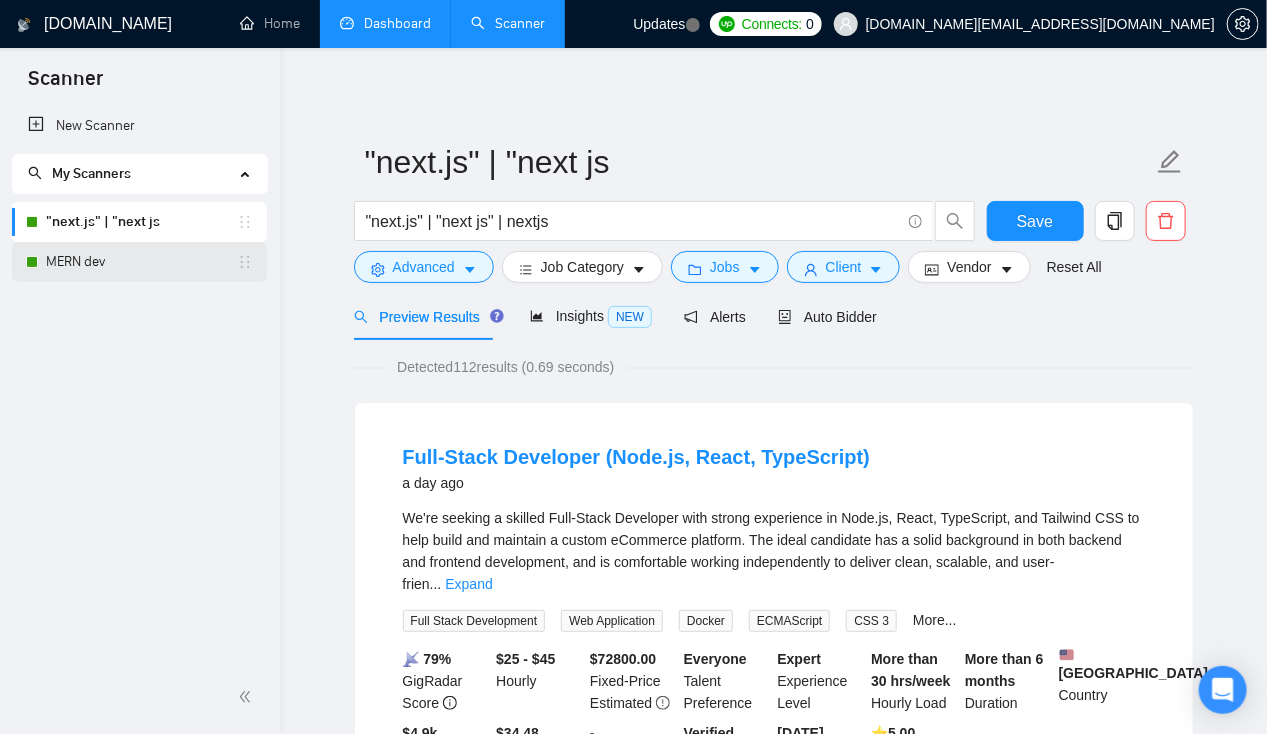 click on "MERN dev" at bounding box center [141, 262] 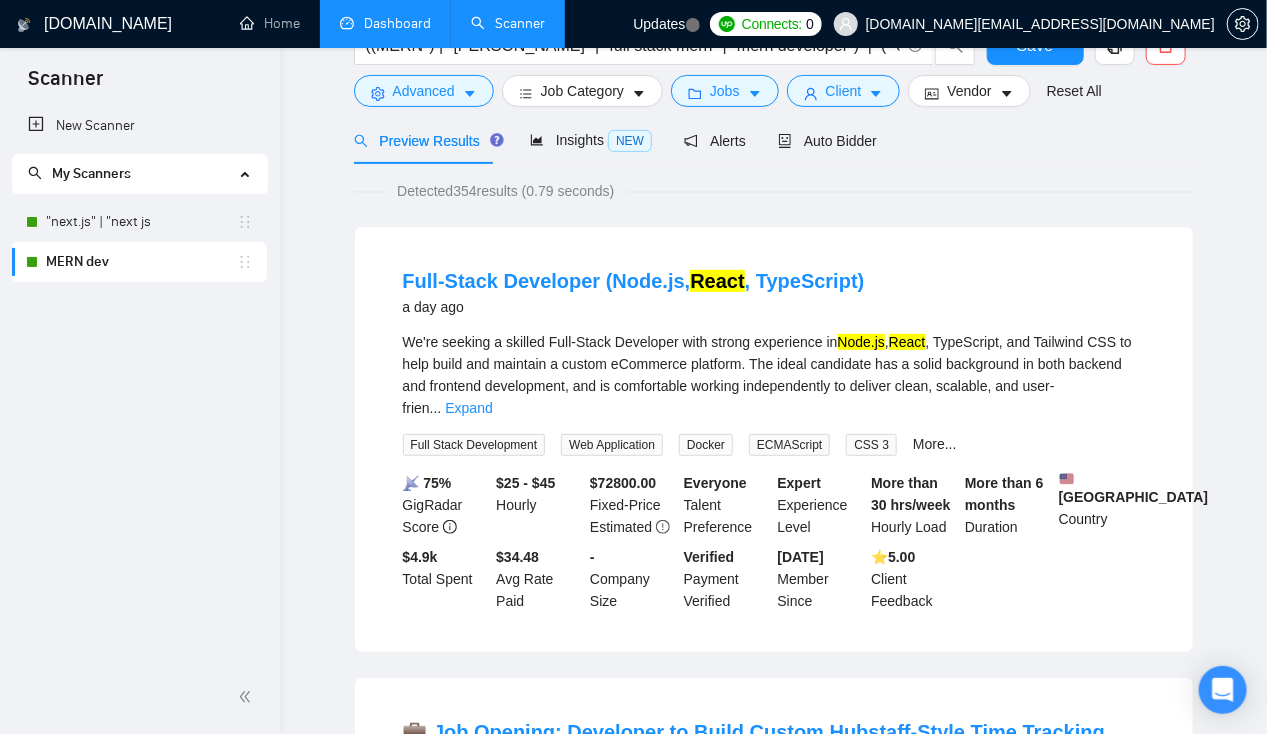 scroll, scrollTop: 0, scrollLeft: 0, axis: both 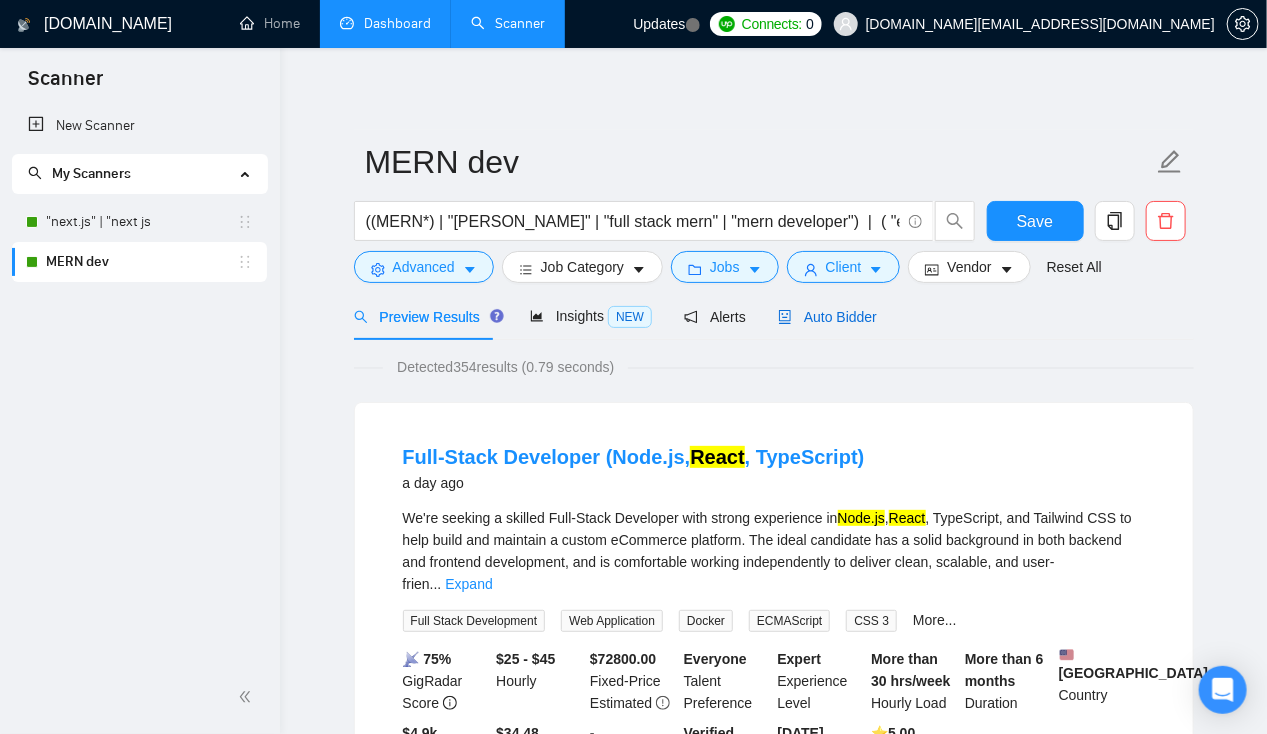 click on "Auto Bidder" at bounding box center [827, 317] 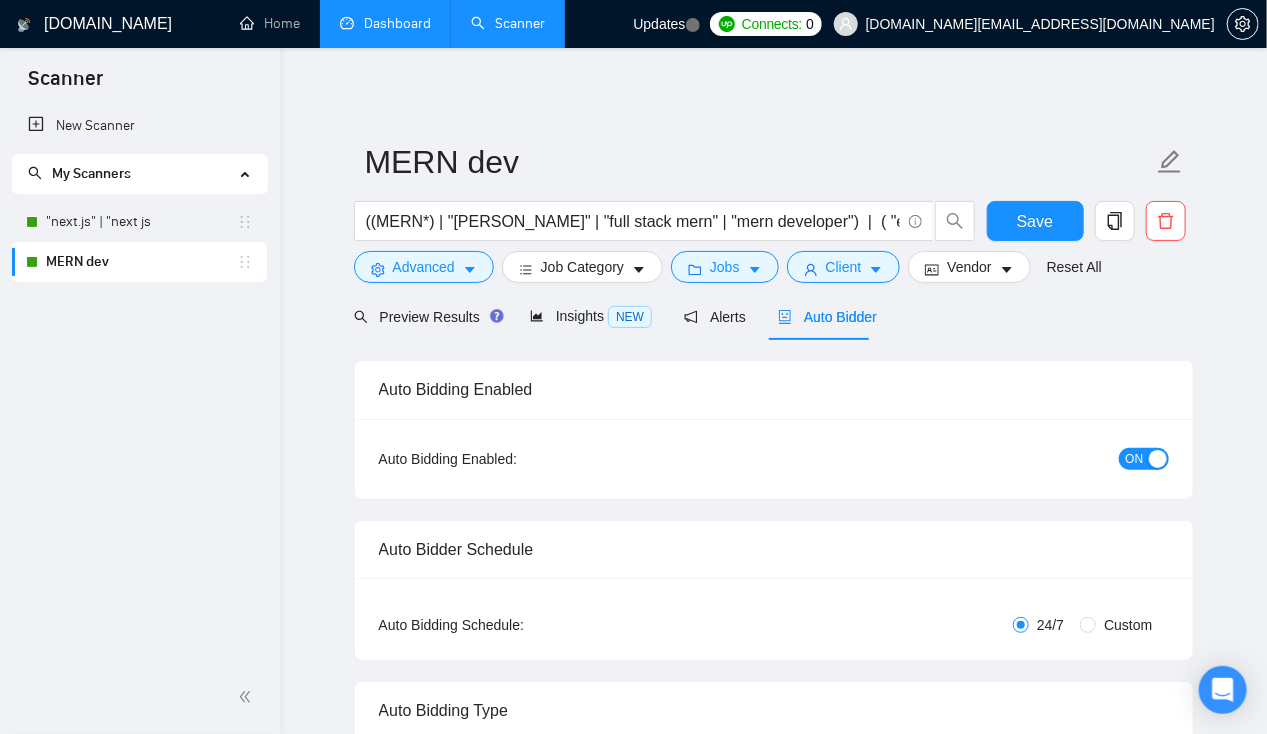 type 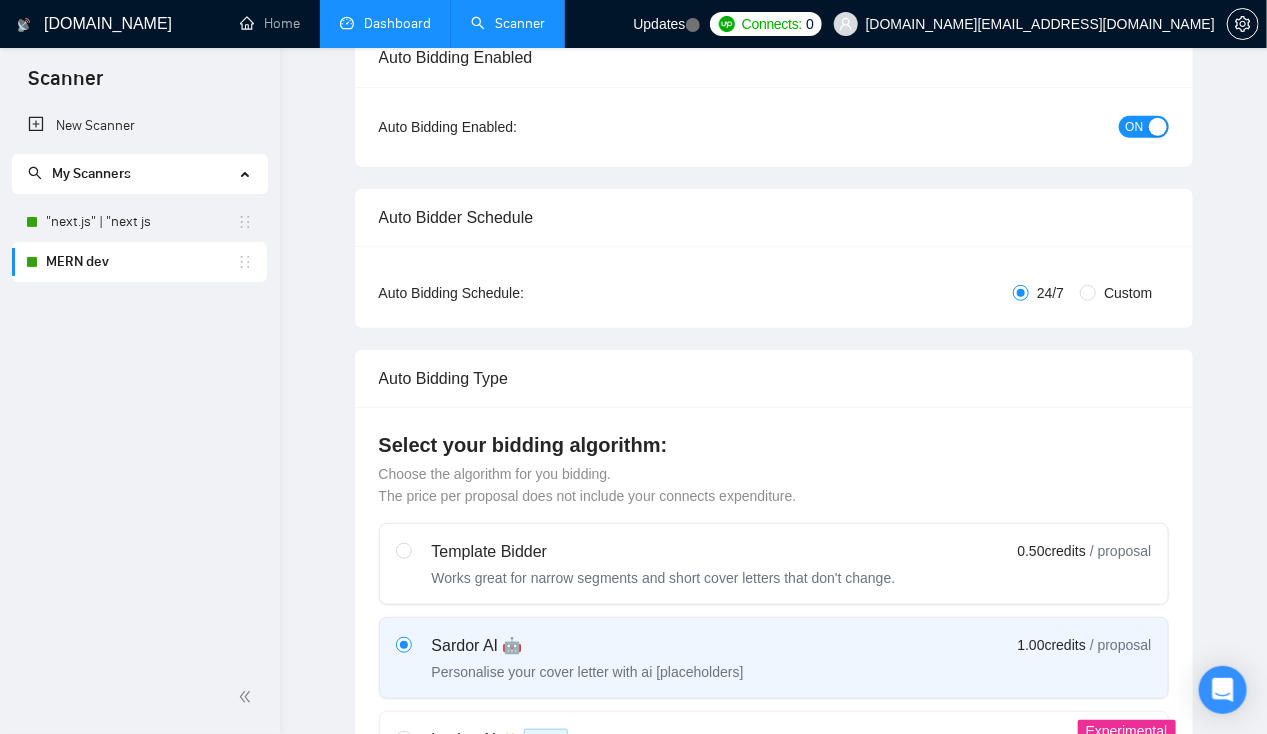 scroll, scrollTop: 0, scrollLeft: 0, axis: both 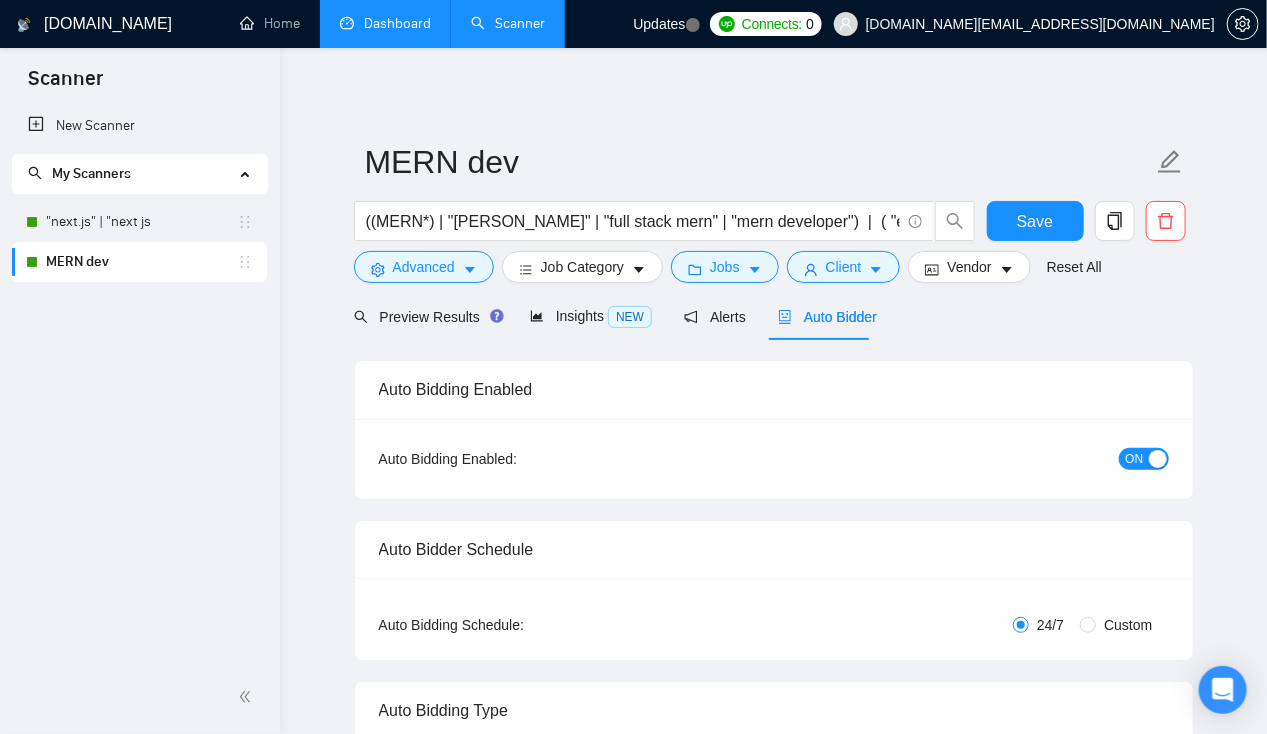 click on "MERN dev" at bounding box center (141, 262) 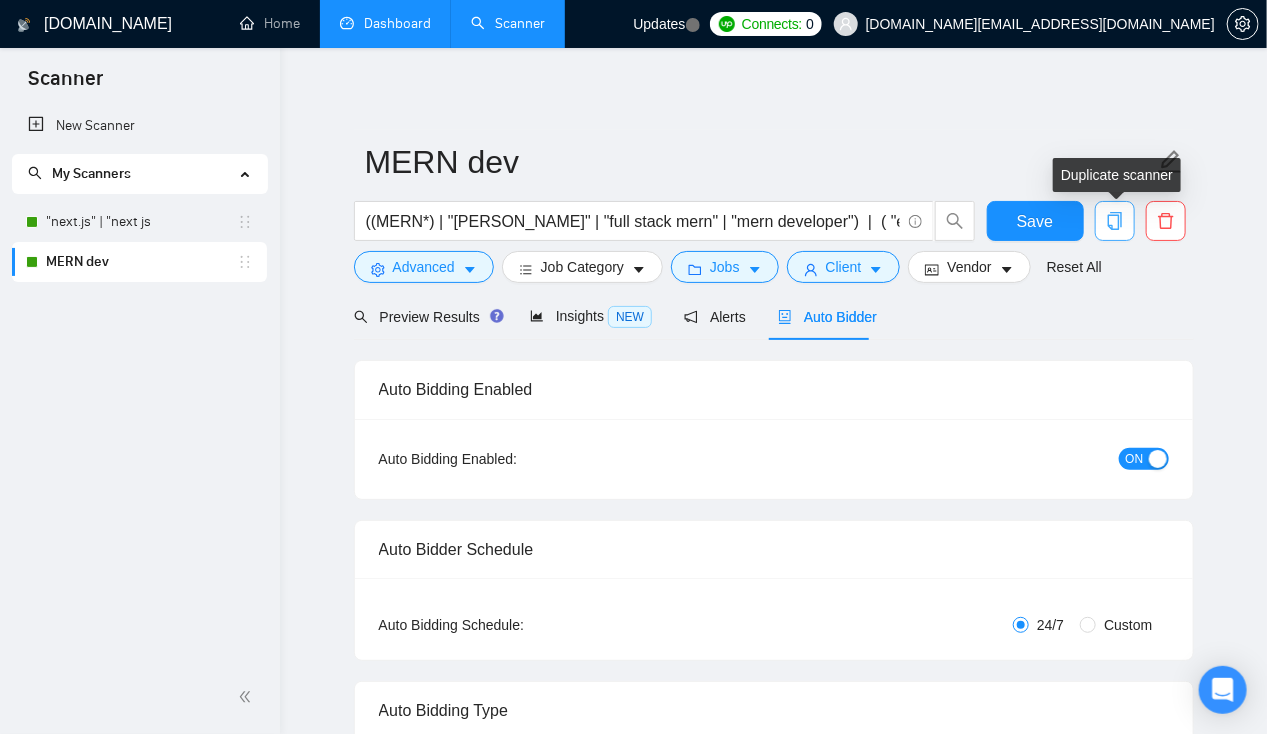 click 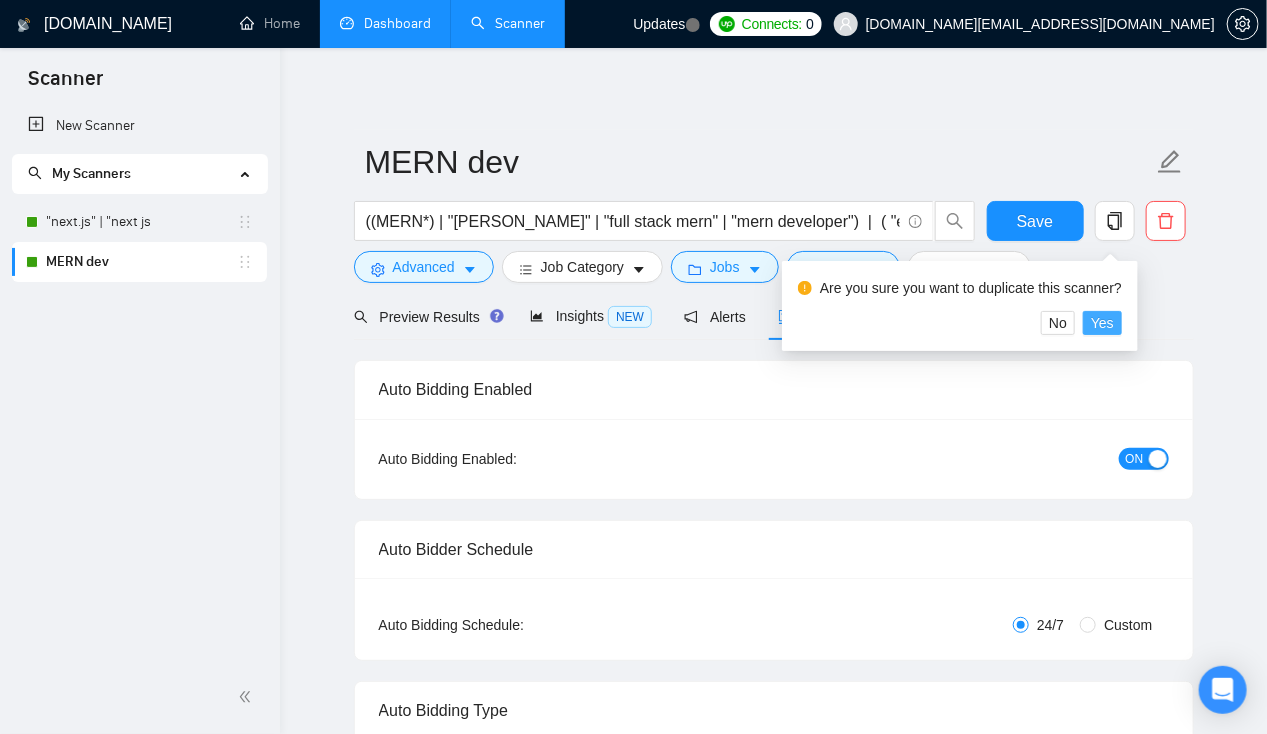 click on "Yes" at bounding box center (1102, 323) 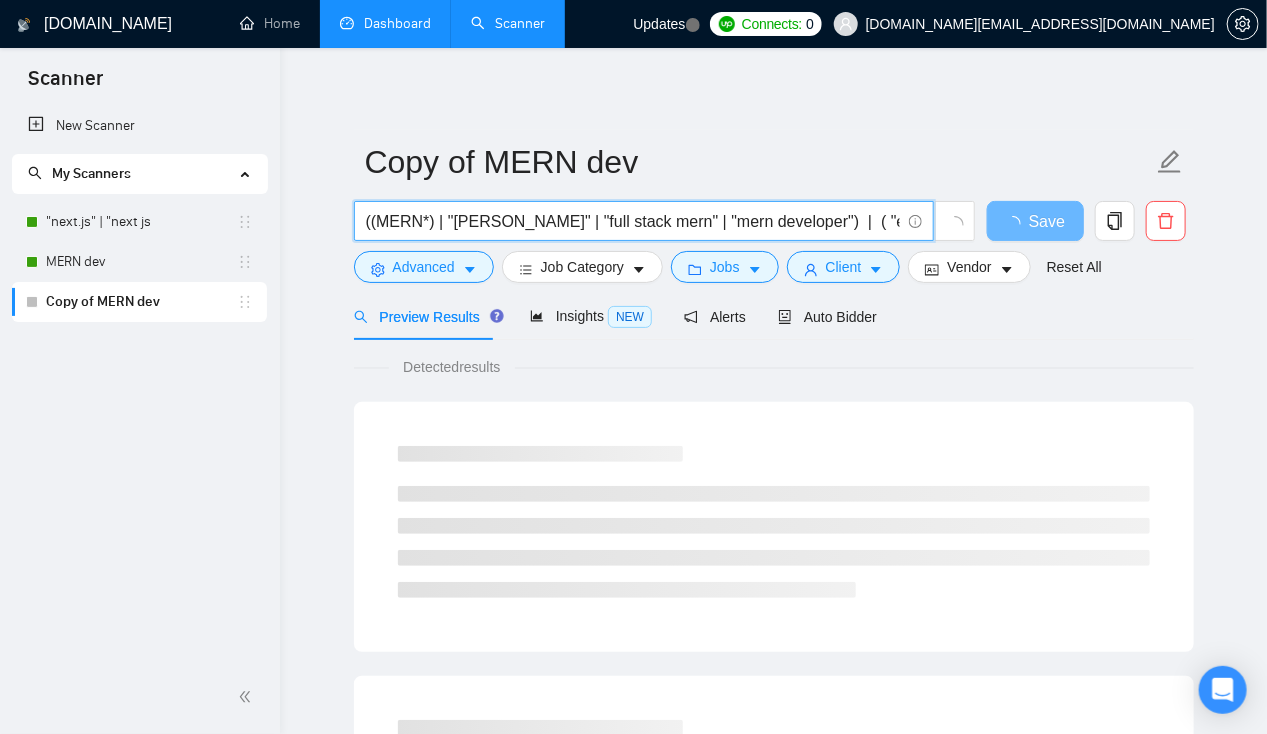 click on "((MERN*) | "[PERSON_NAME]" | "full stack mern" | "mern developer")  |  ( "express.js" | "express js"  | expressjs | (React*) | (Node*) | "Node JS" | nodejs )" at bounding box center (633, 221) 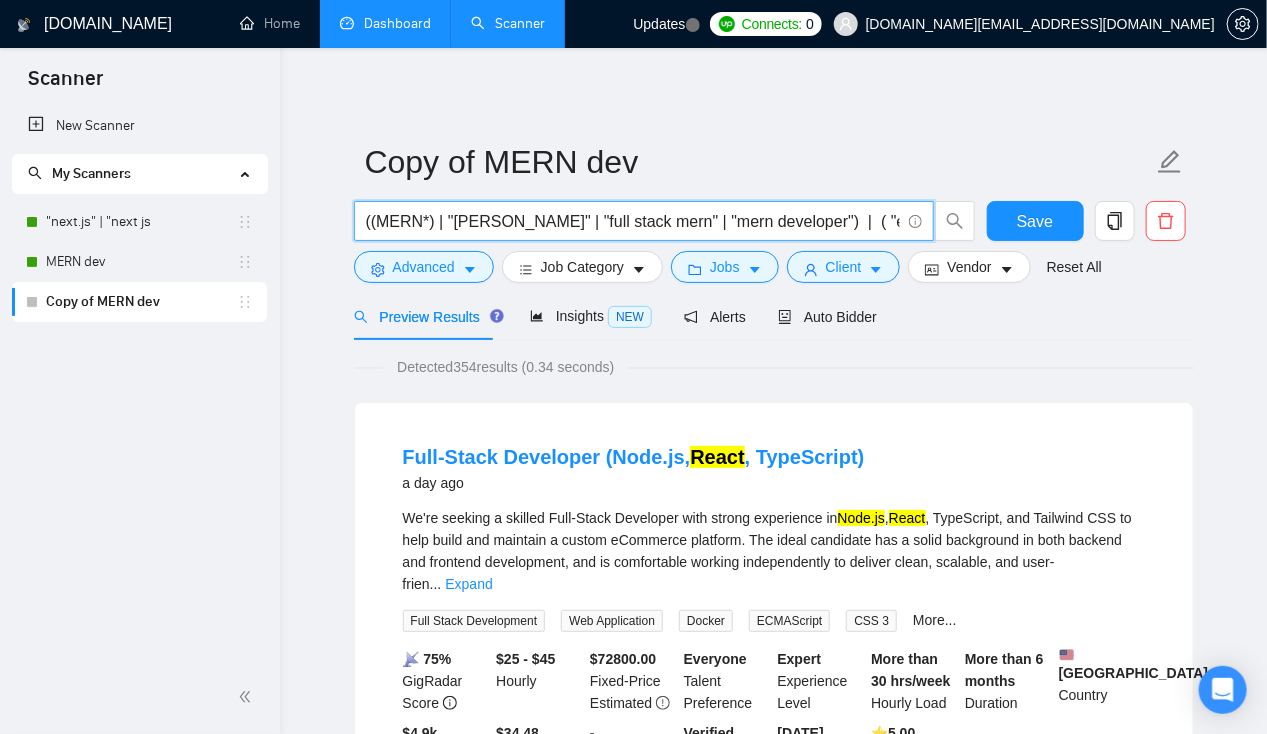 paste on "MERN*) | ((Mongo*) (Express*) (React*) (Node*)" 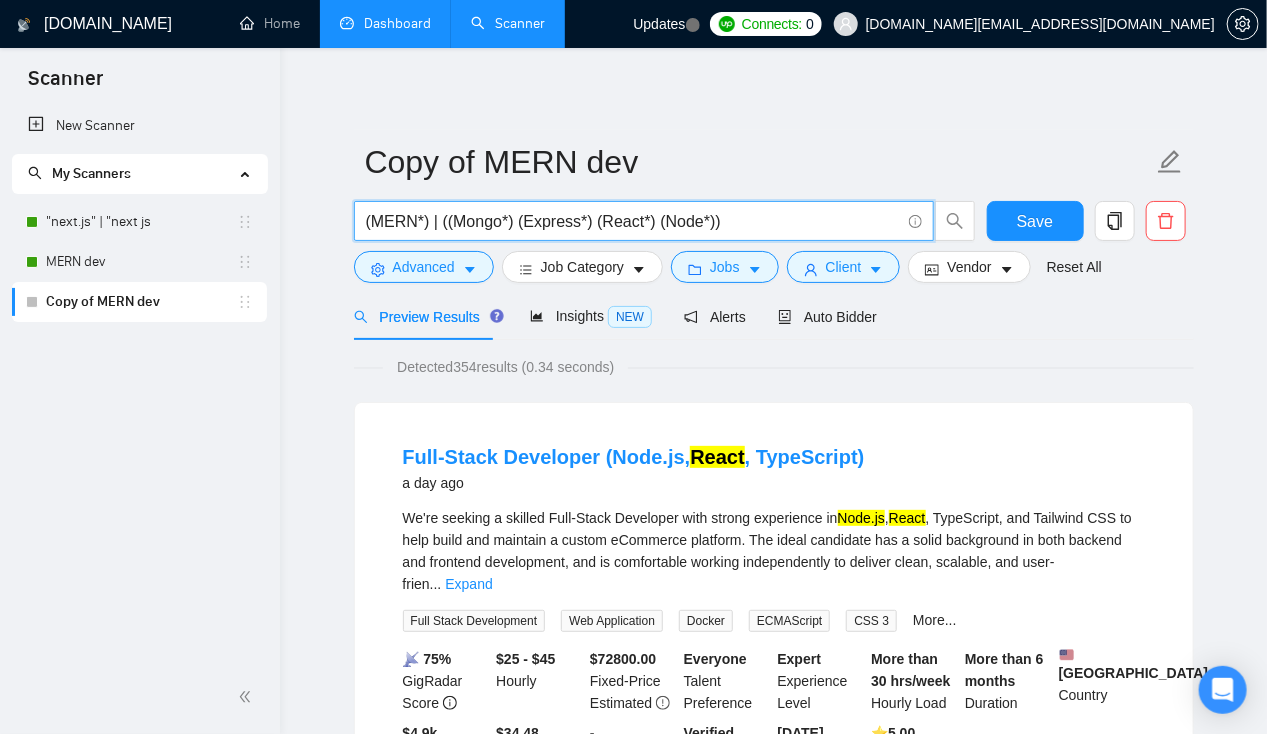 type on "((MERN*) | "[PERSON_NAME]" | "full stack mern" | "mern developer")  |  ( "express.js" | "express js"  | expressjs | (React*) | (Node*) | "Node JS" | nodejs )" 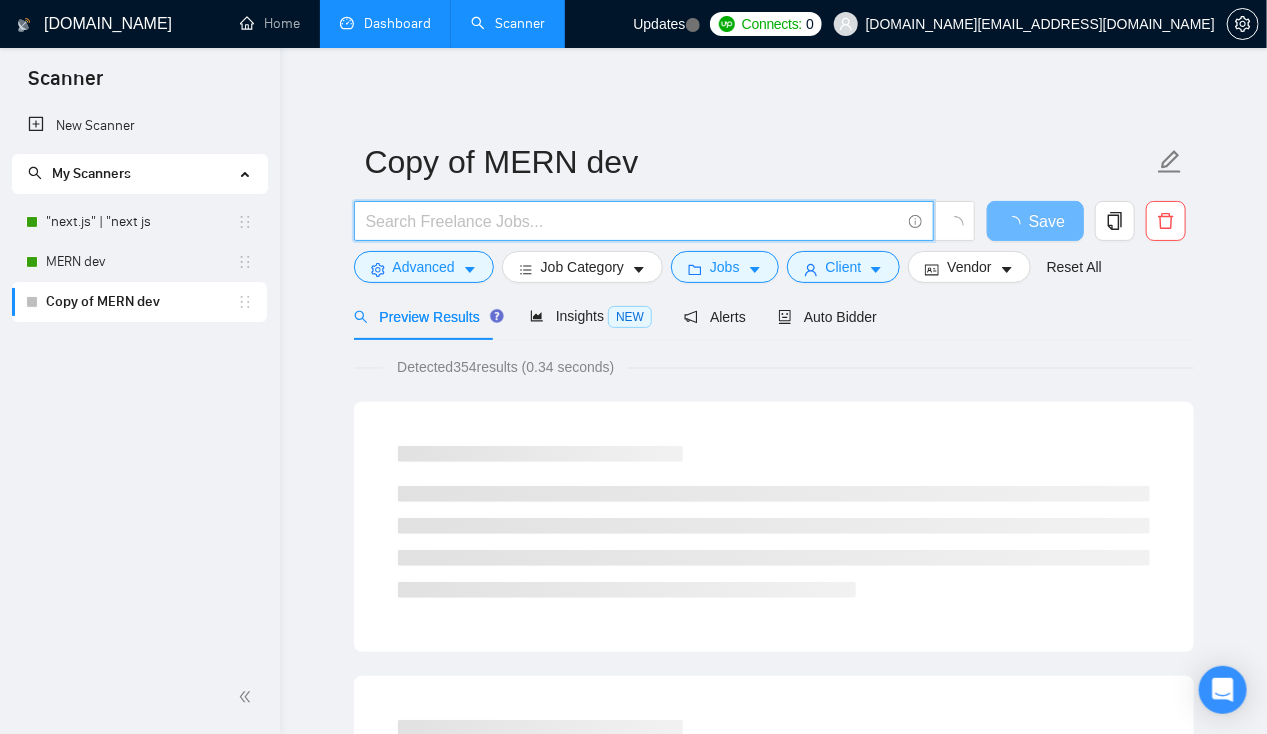 paste on "web ((dev*) | (design*) | (engineer*))" 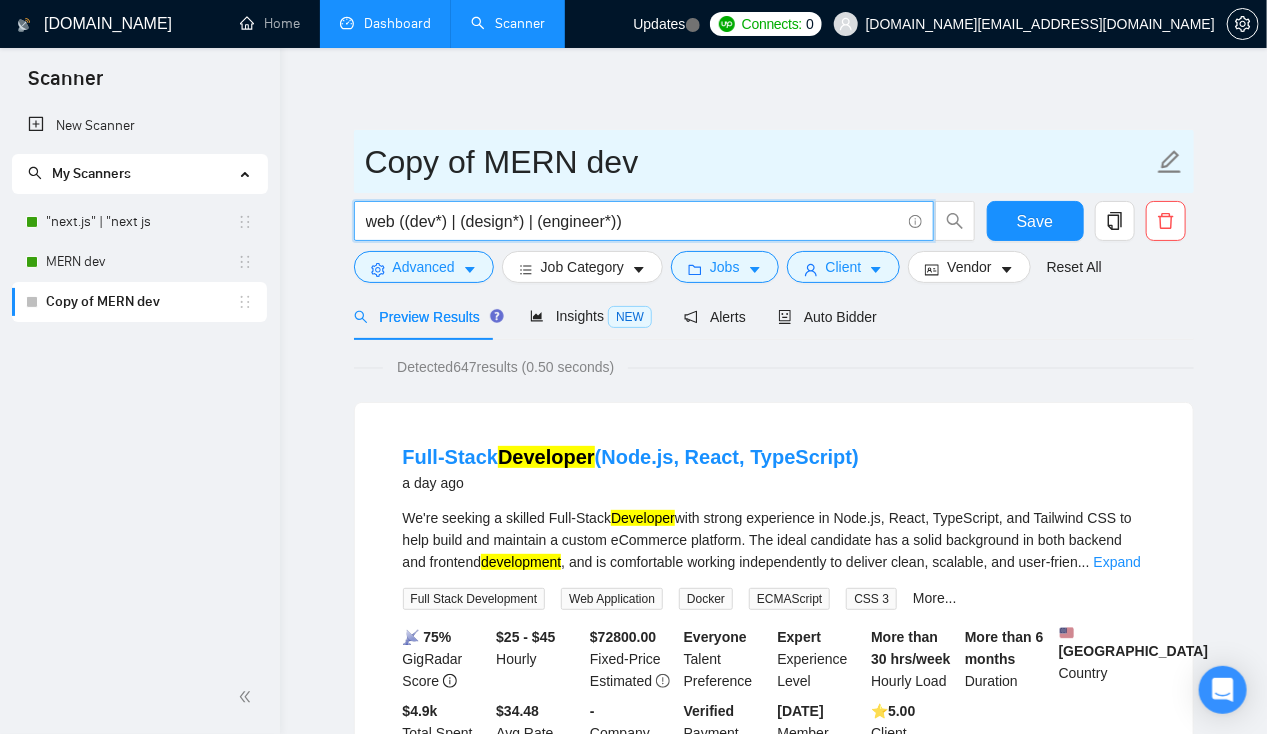 type on "web ((dev*) | (design*) | (engineer*))" 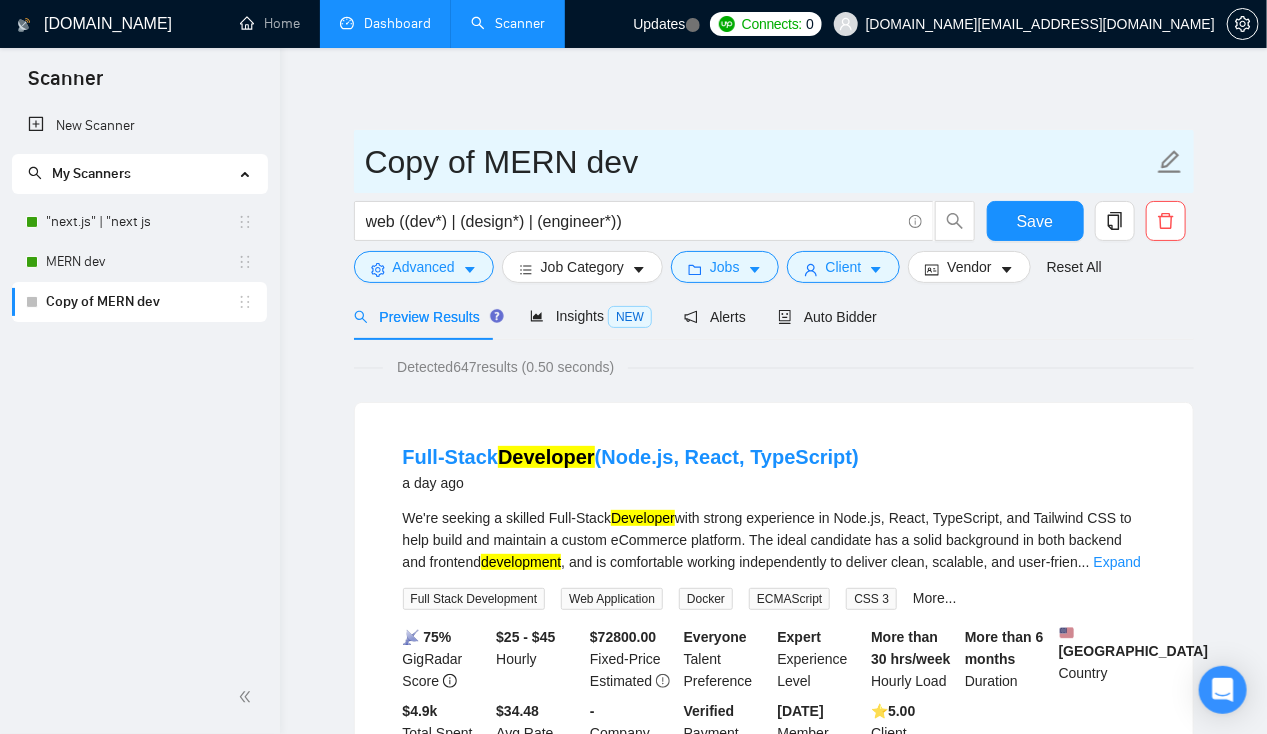 drag, startPoint x: 645, startPoint y: 156, endPoint x: 366, endPoint y: 165, distance: 279.1451 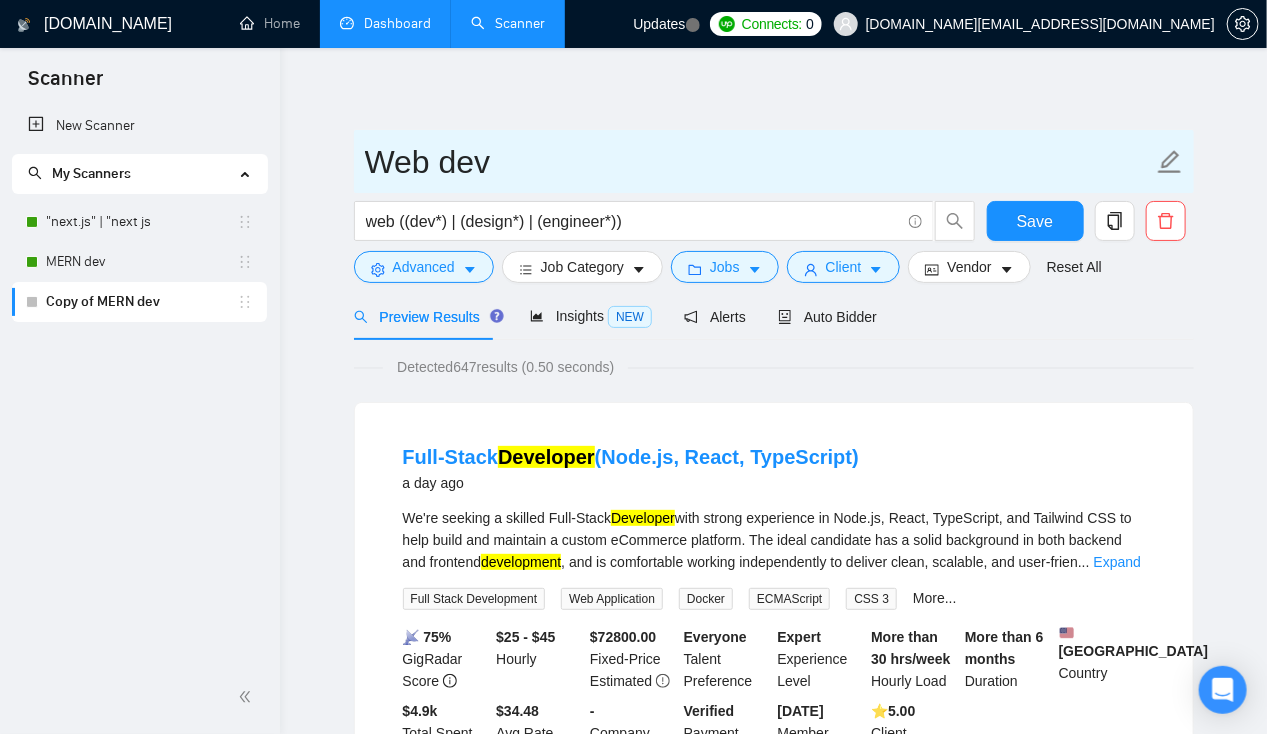 type on "web developmnet" 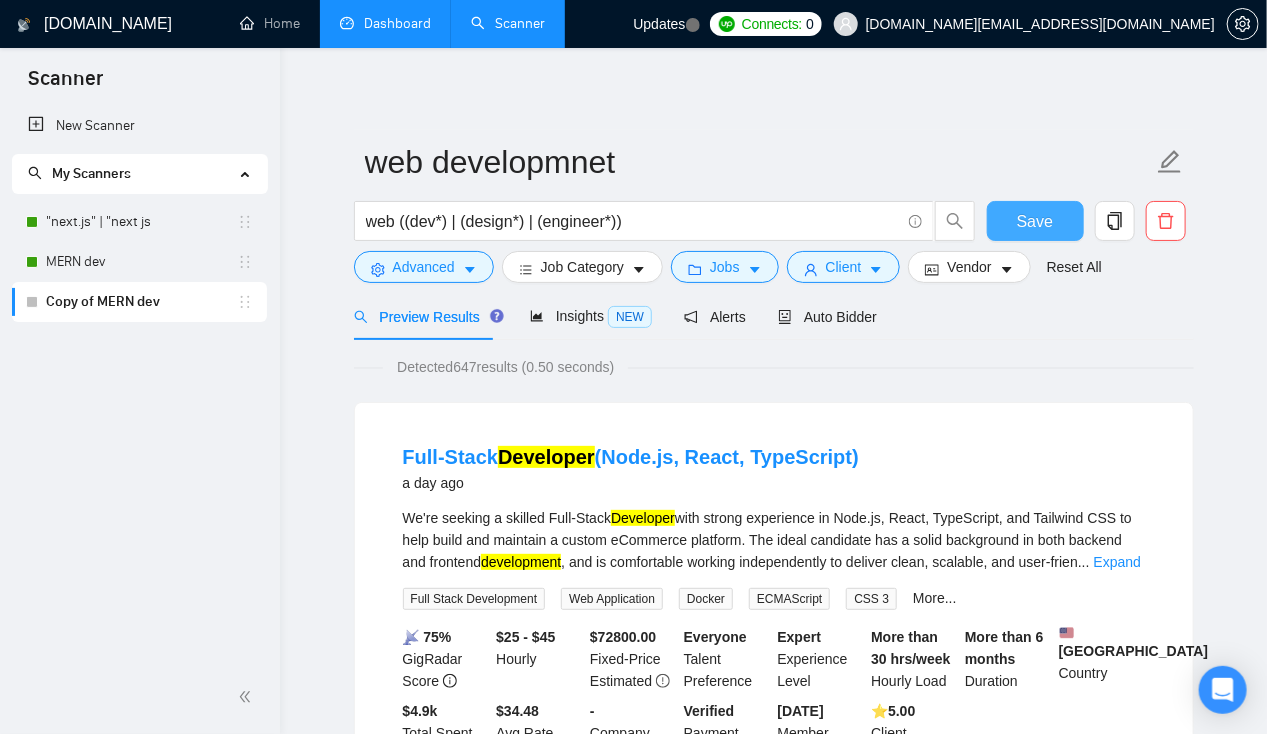 click on "Save" at bounding box center (1035, 221) 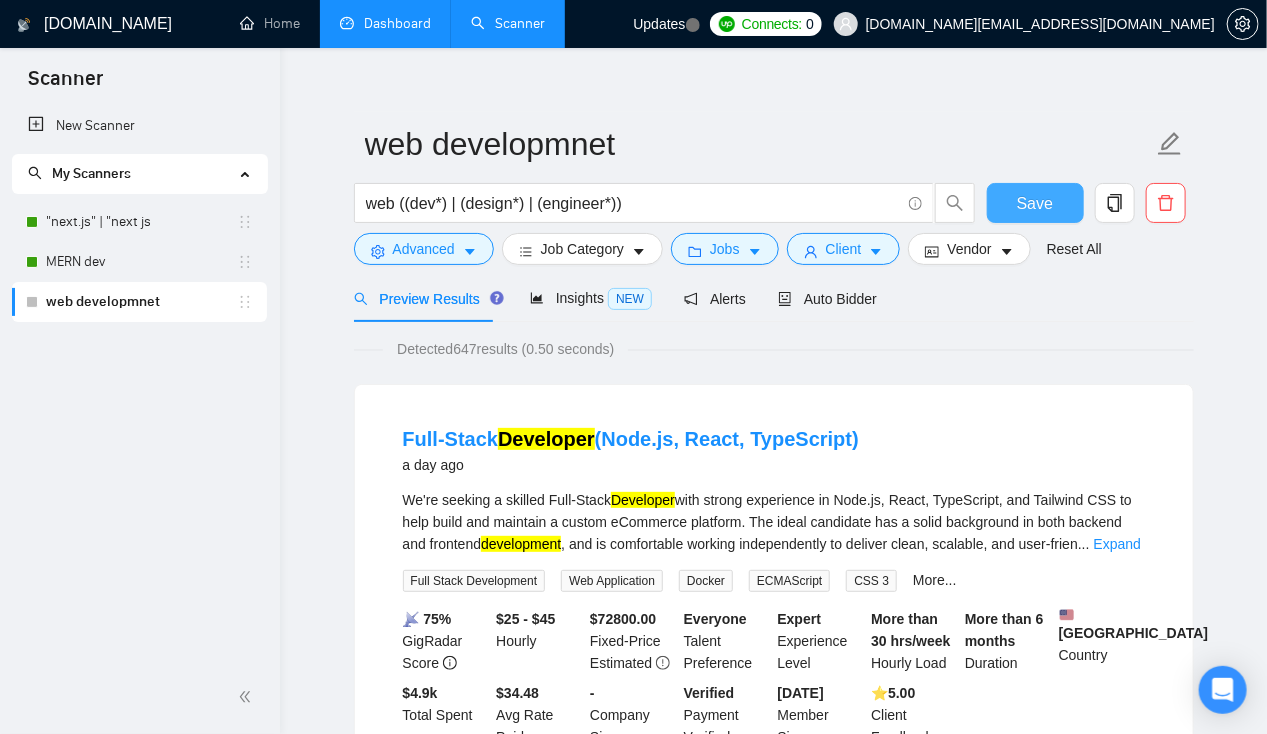 scroll, scrollTop: 17, scrollLeft: 0, axis: vertical 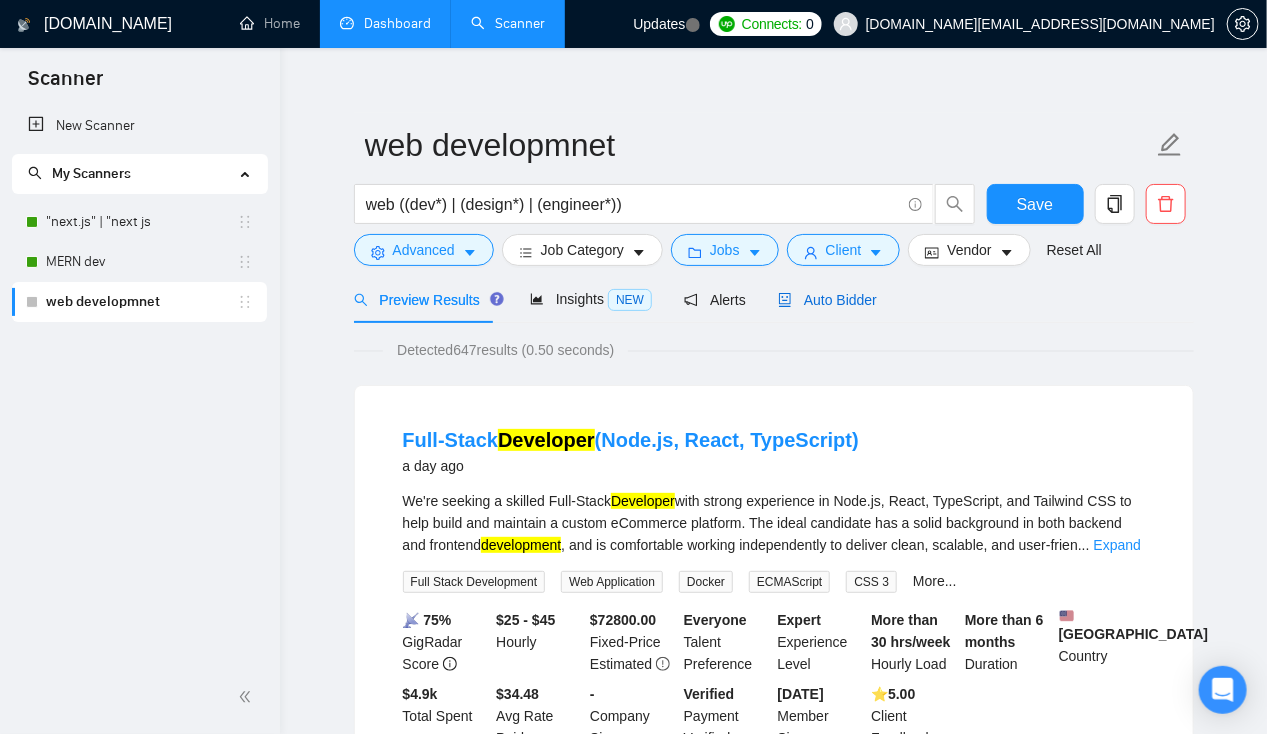 click on "Auto Bidder" at bounding box center (827, 300) 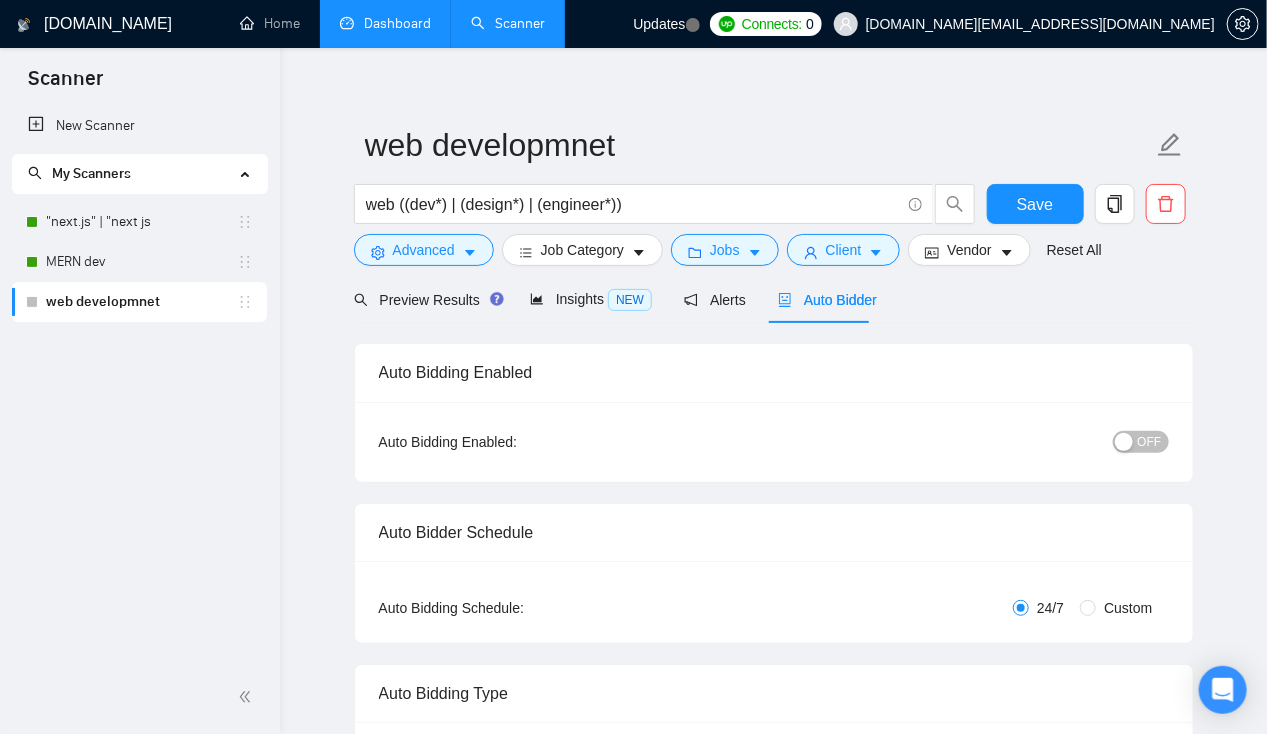 type 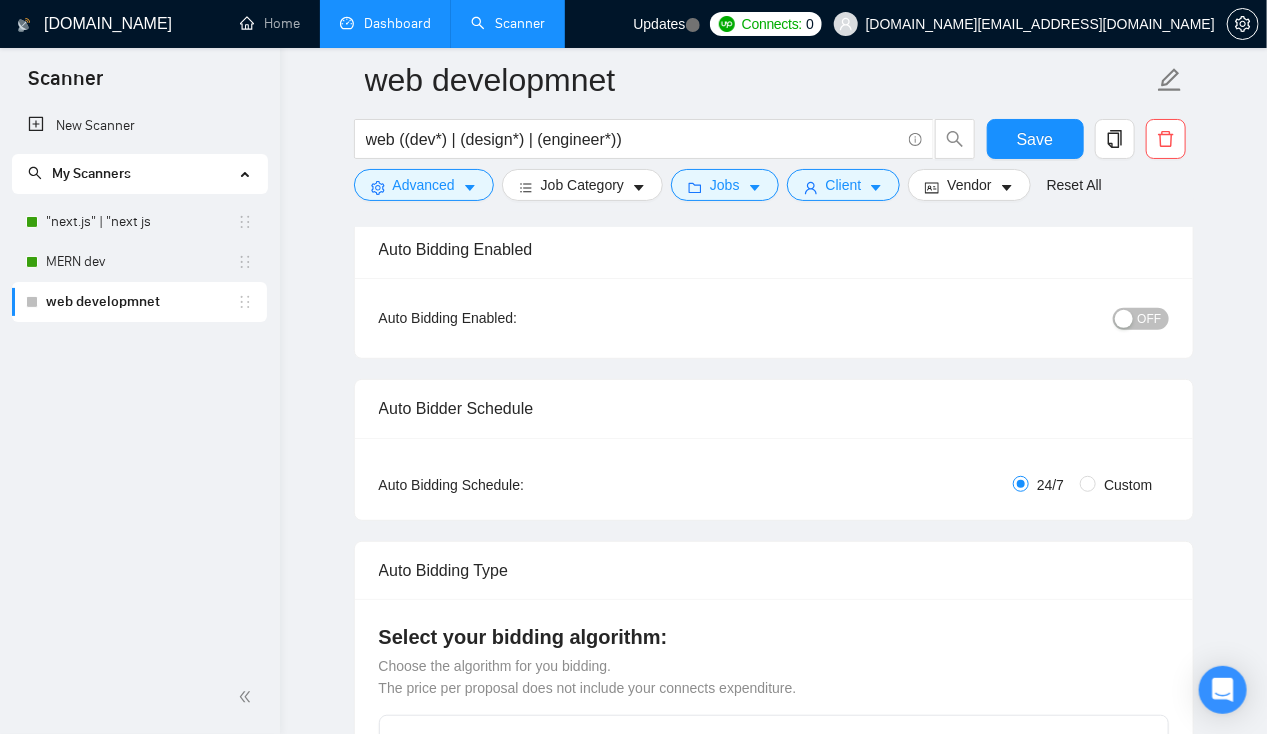 scroll, scrollTop: 0, scrollLeft: 0, axis: both 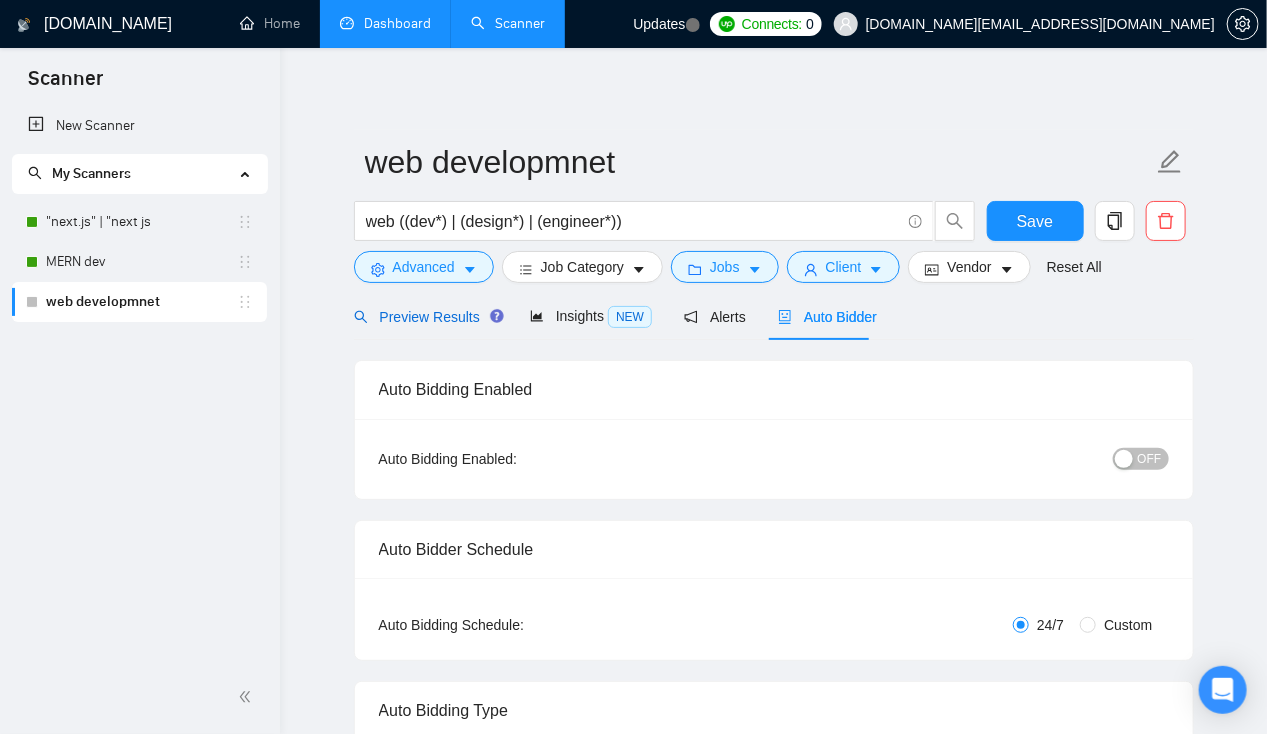 click on "Preview Results" at bounding box center [426, 317] 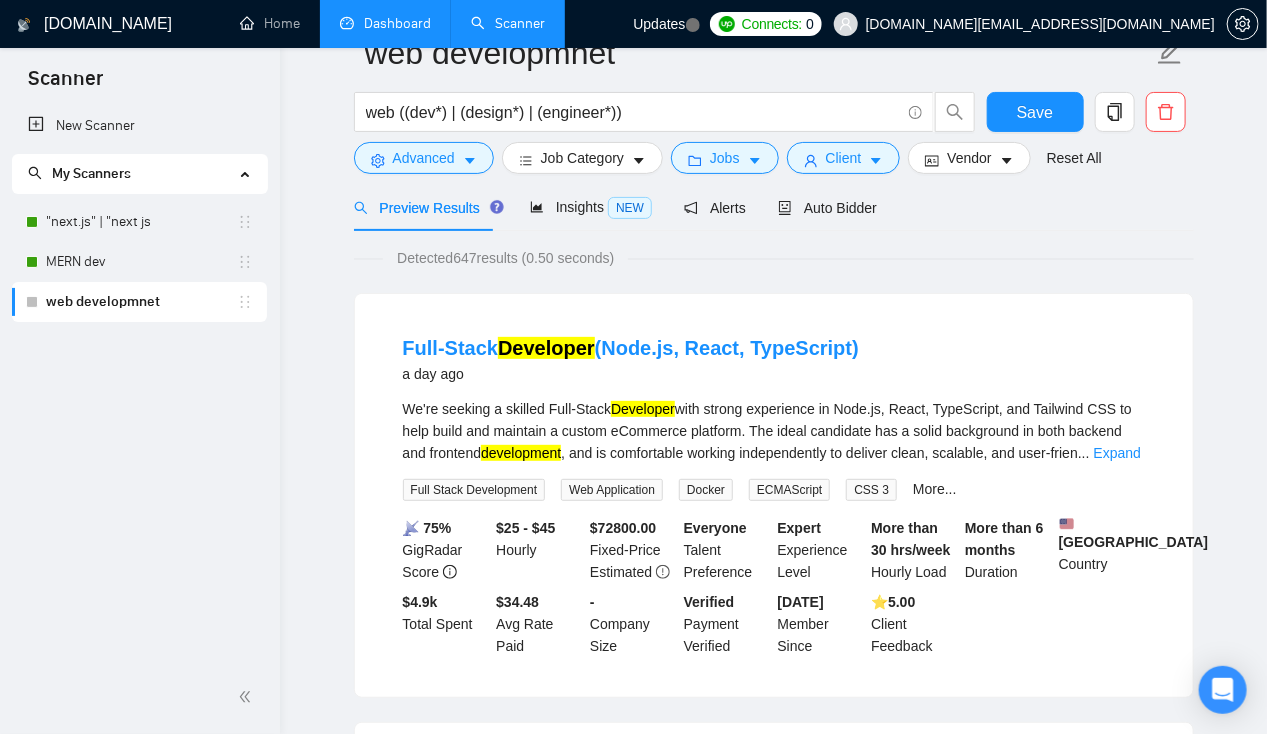 scroll, scrollTop: 0, scrollLeft: 0, axis: both 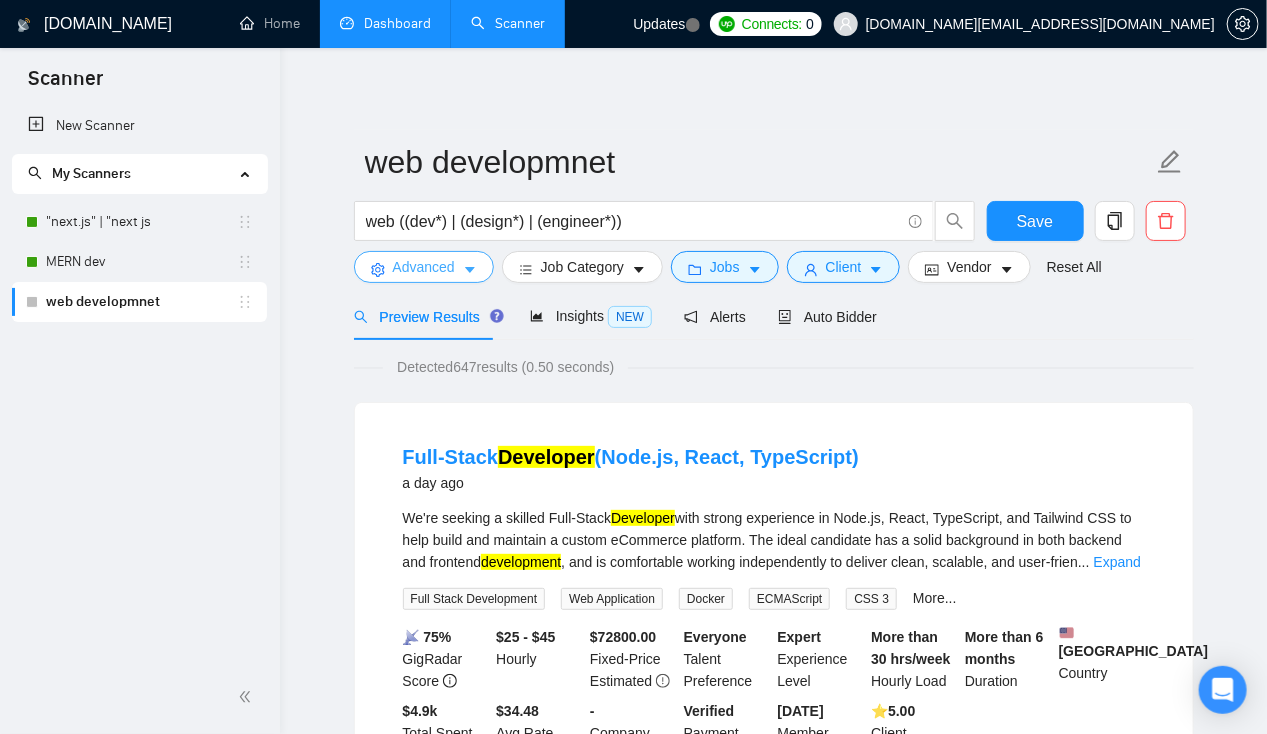 click on "Advanced" at bounding box center (424, 267) 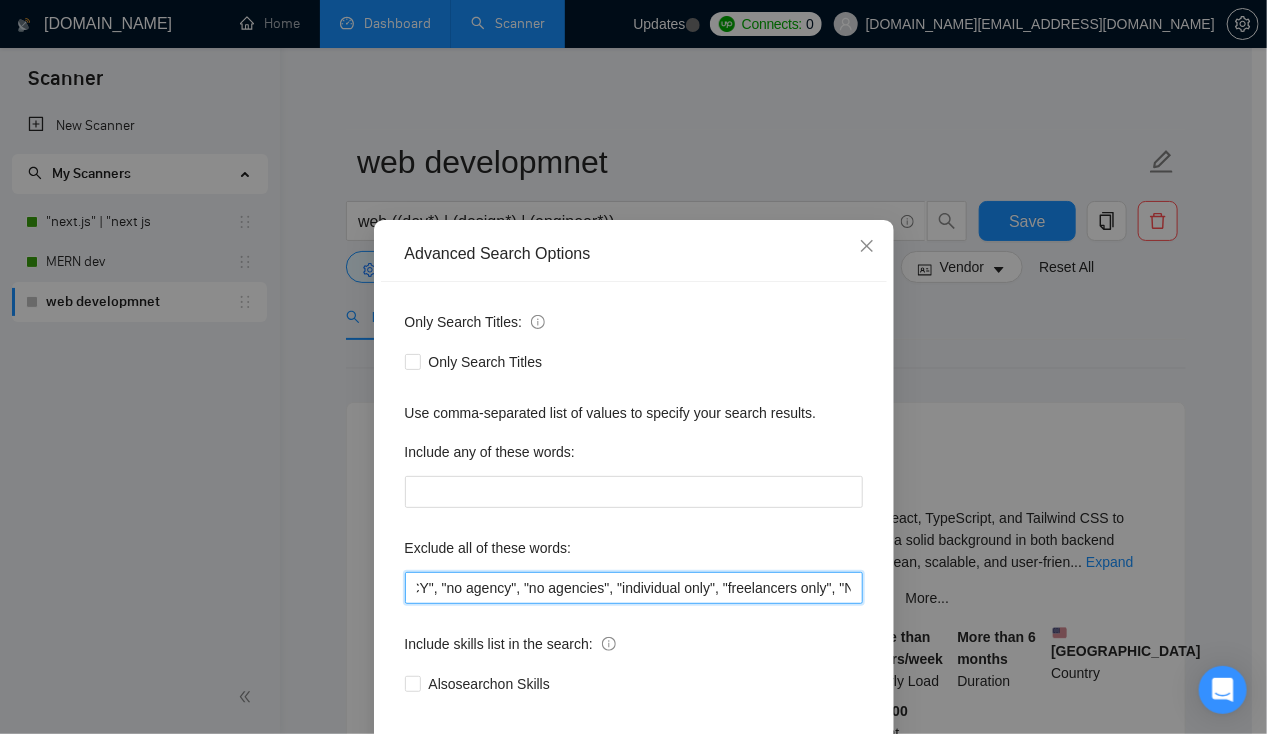 scroll, scrollTop: 0, scrollLeft: 1819, axis: horizontal 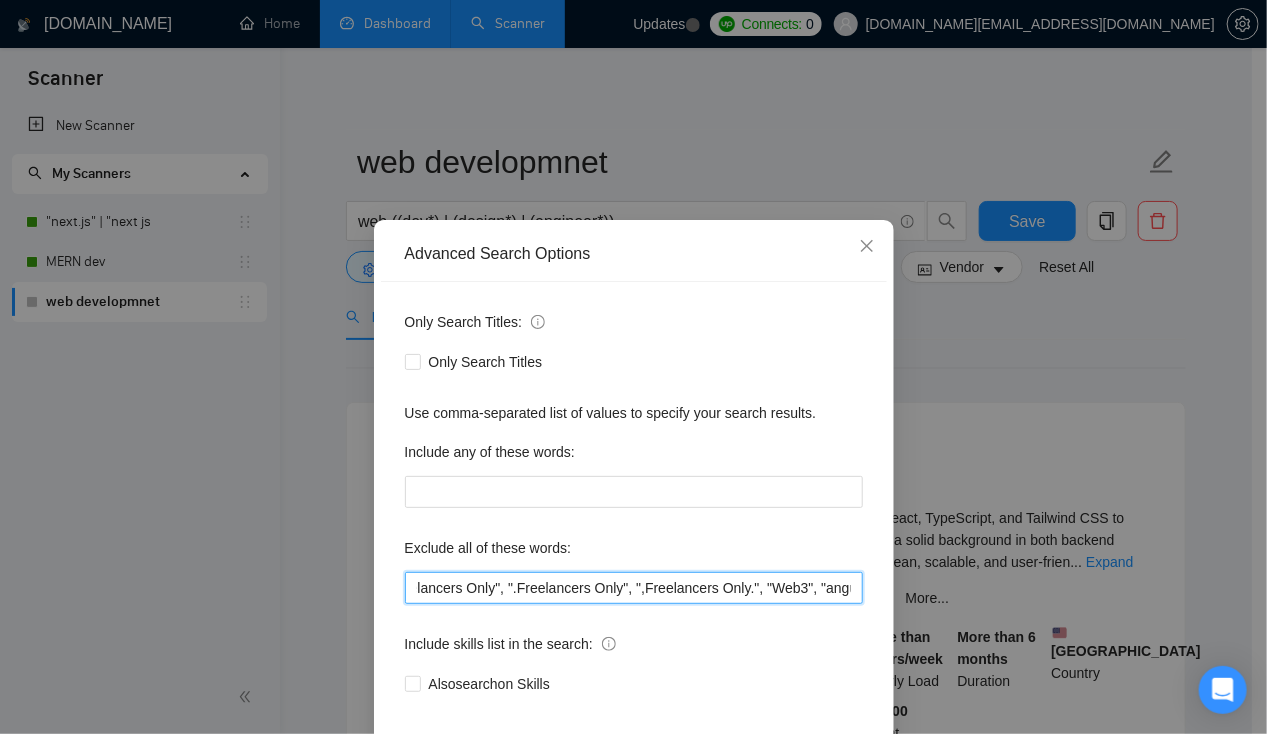 drag, startPoint x: 774, startPoint y: 591, endPoint x: 959, endPoint y: 585, distance: 185.09727 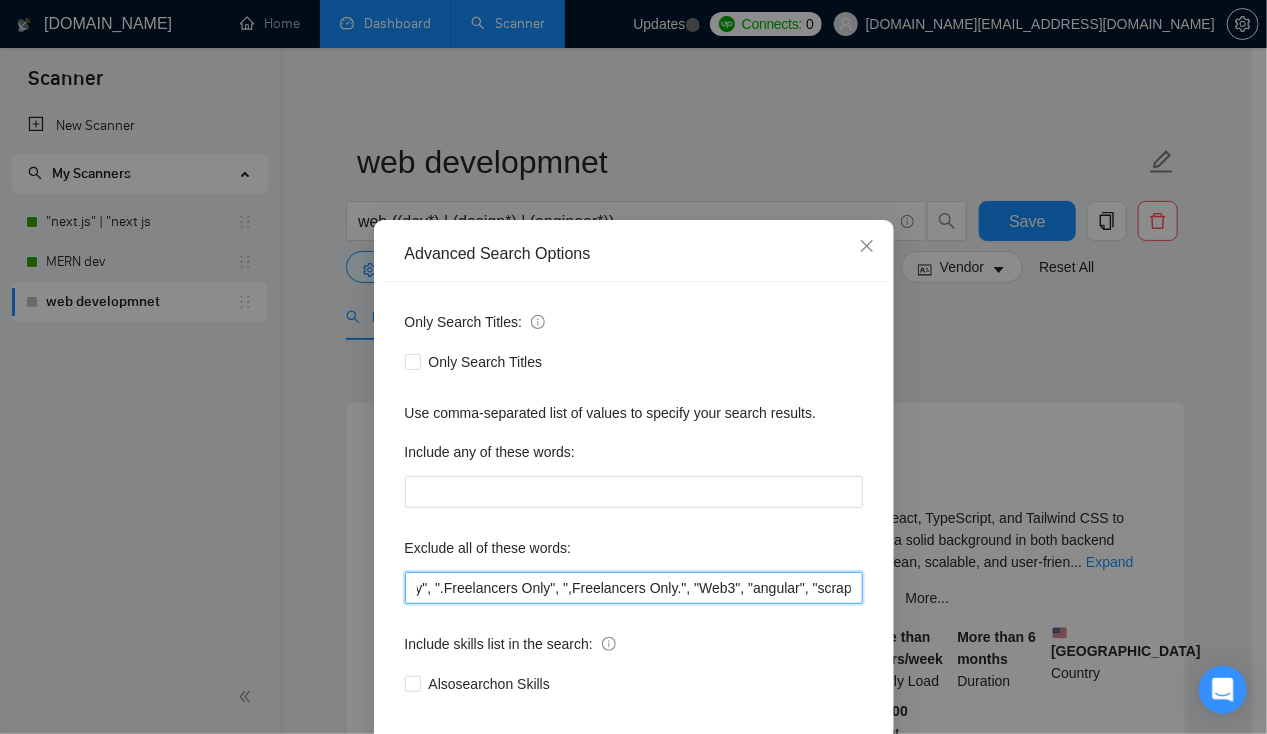 scroll, scrollTop: 0, scrollLeft: 1897, axis: horizontal 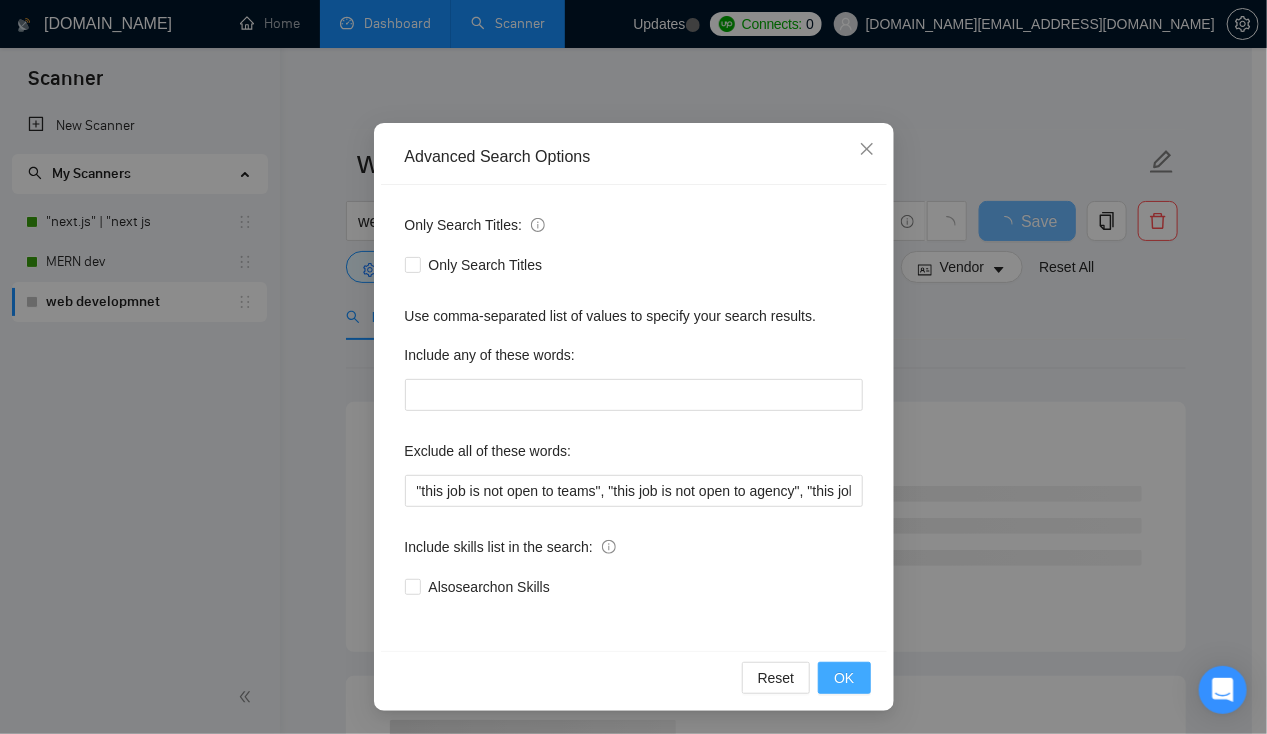 click on "OK" at bounding box center [844, 678] 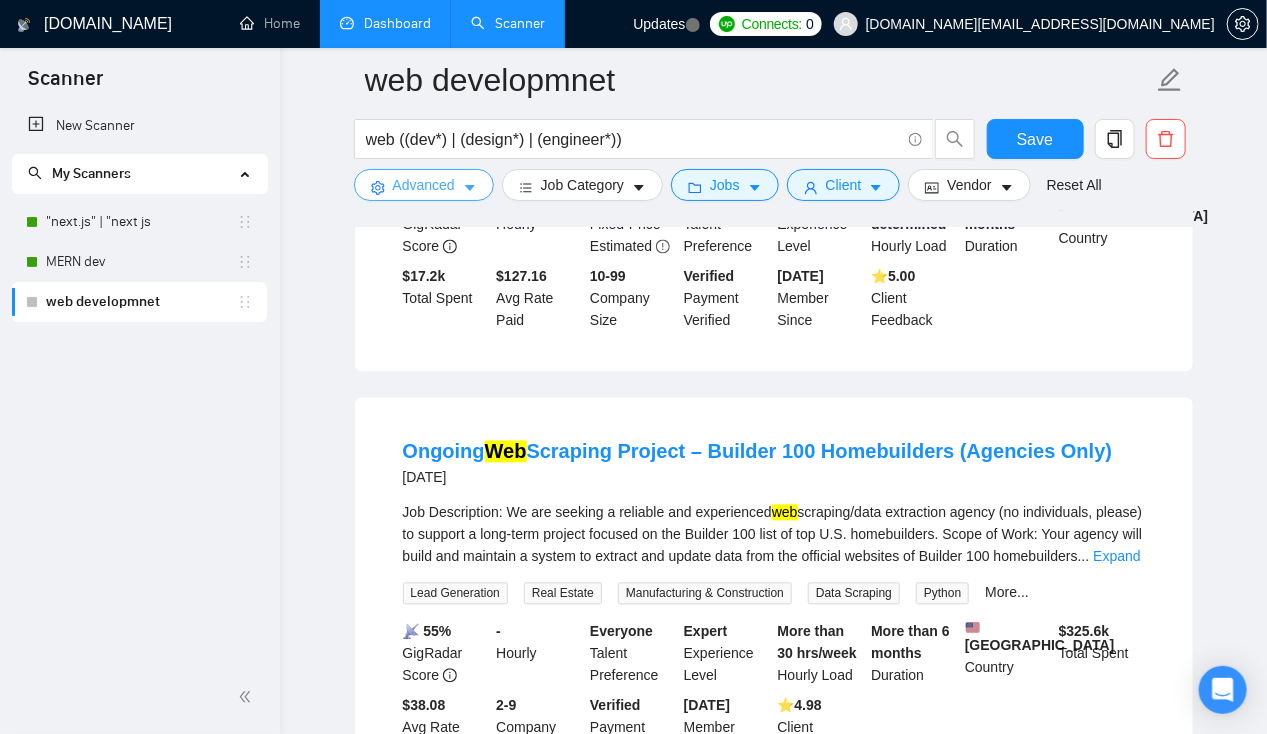 scroll, scrollTop: 1365, scrollLeft: 0, axis: vertical 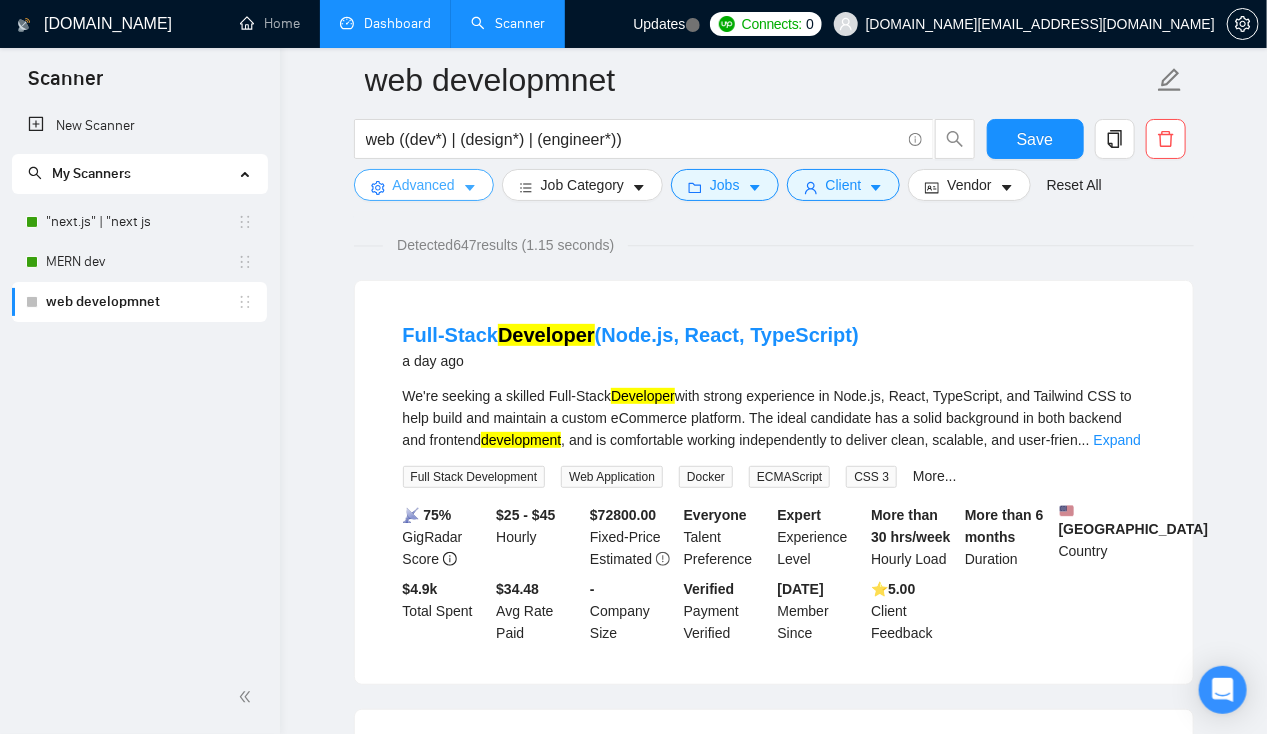 click 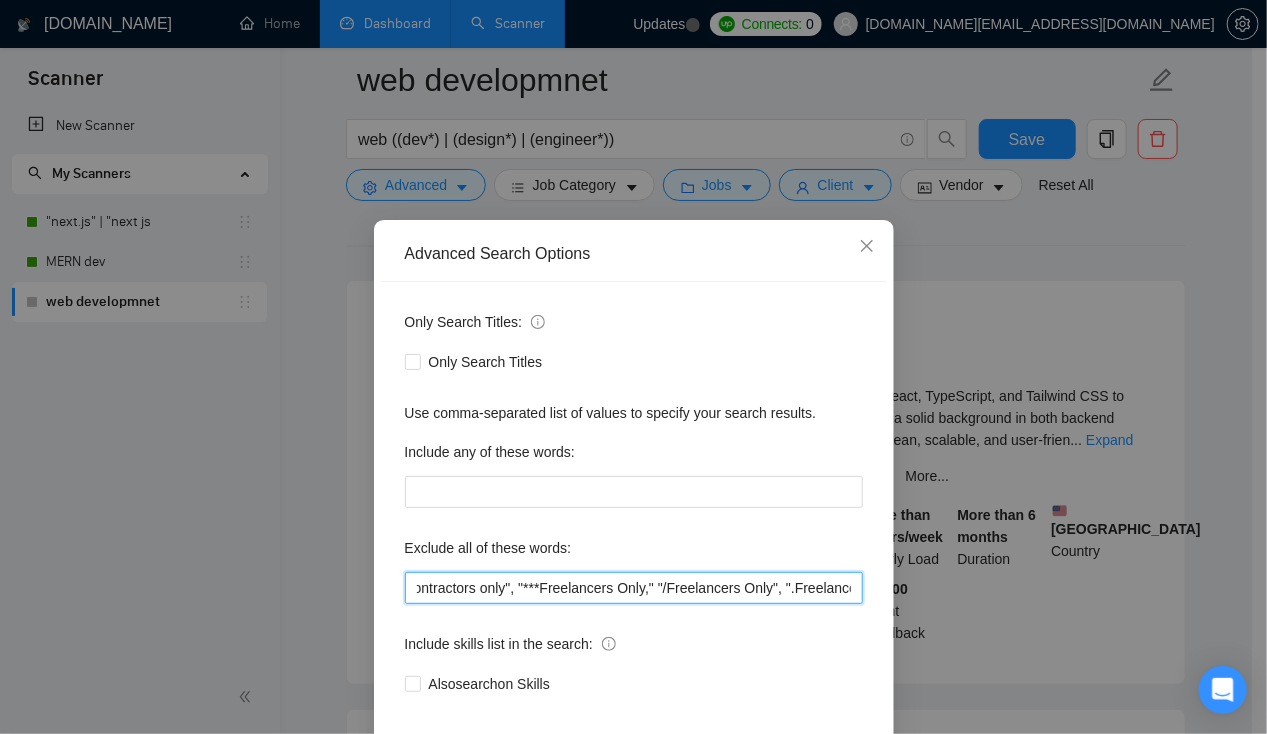 scroll, scrollTop: 0, scrollLeft: 1897, axis: horizontal 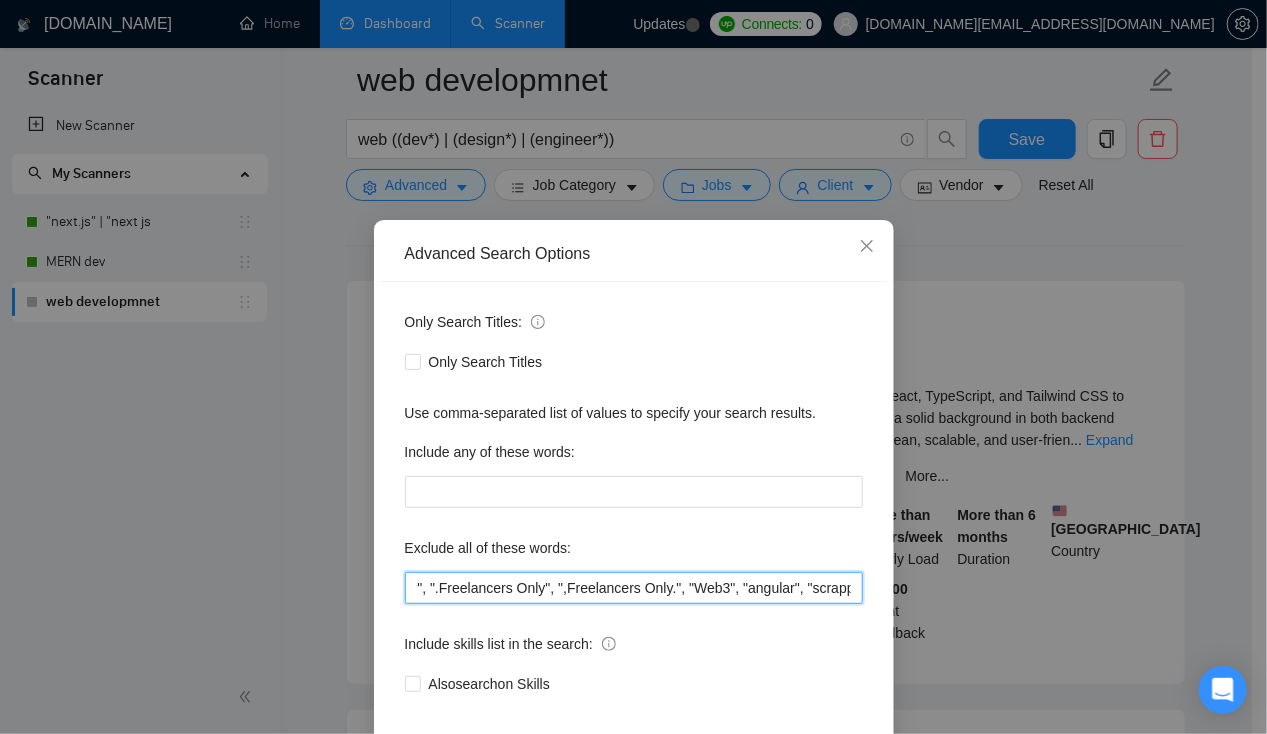 drag, startPoint x: 628, startPoint y: 593, endPoint x: 941, endPoint y: 558, distance: 314.95078 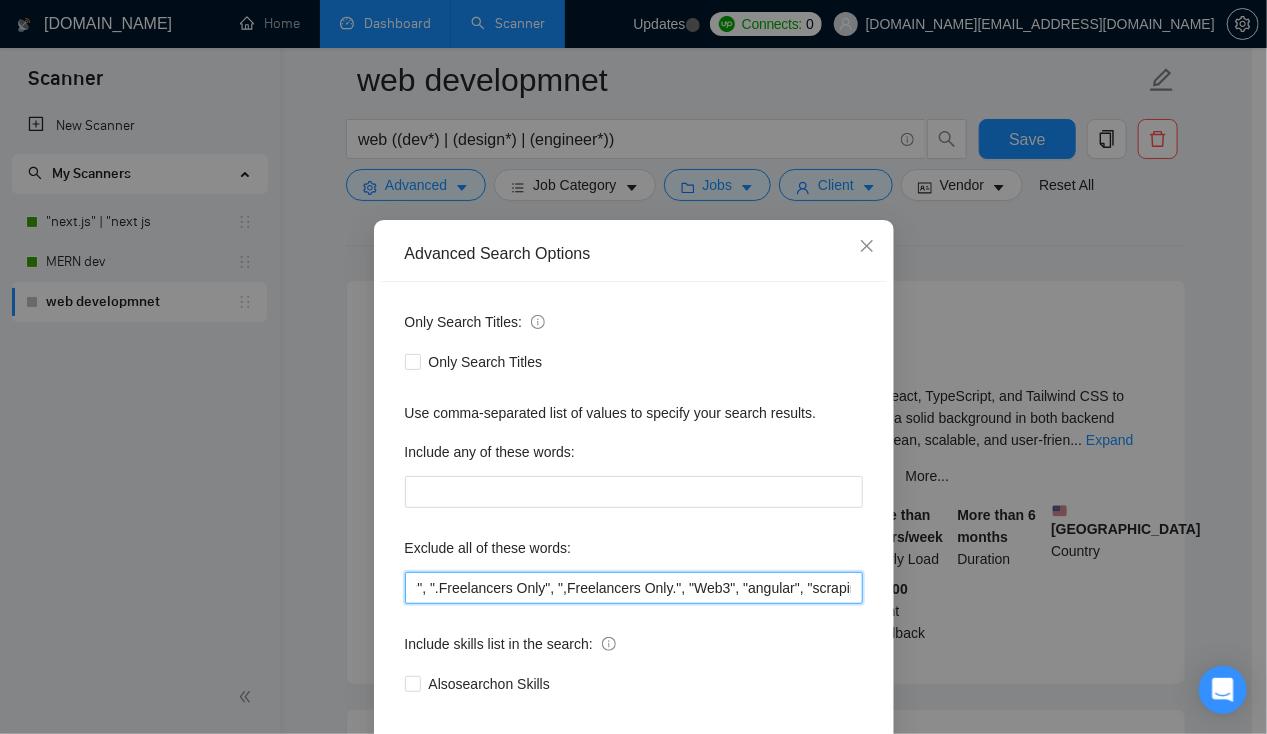 scroll, scrollTop: 0, scrollLeft: 1889, axis: horizontal 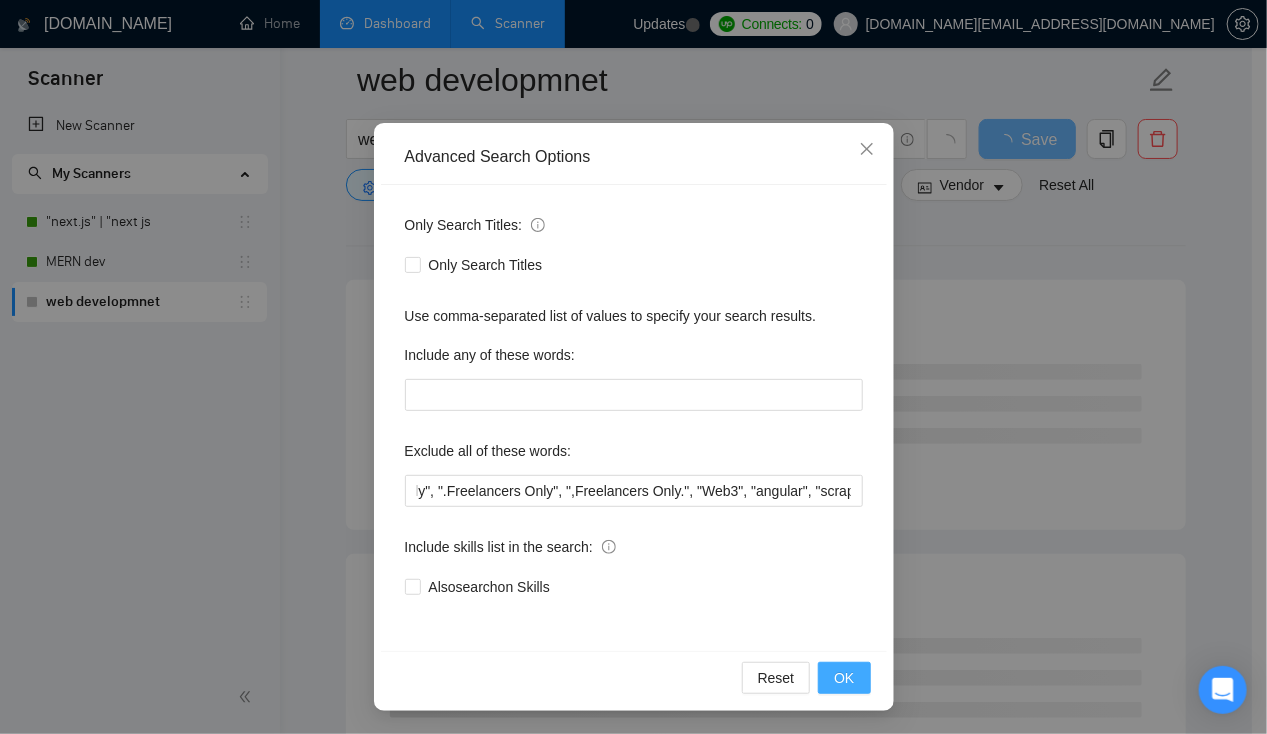 click on "OK" at bounding box center (844, 678) 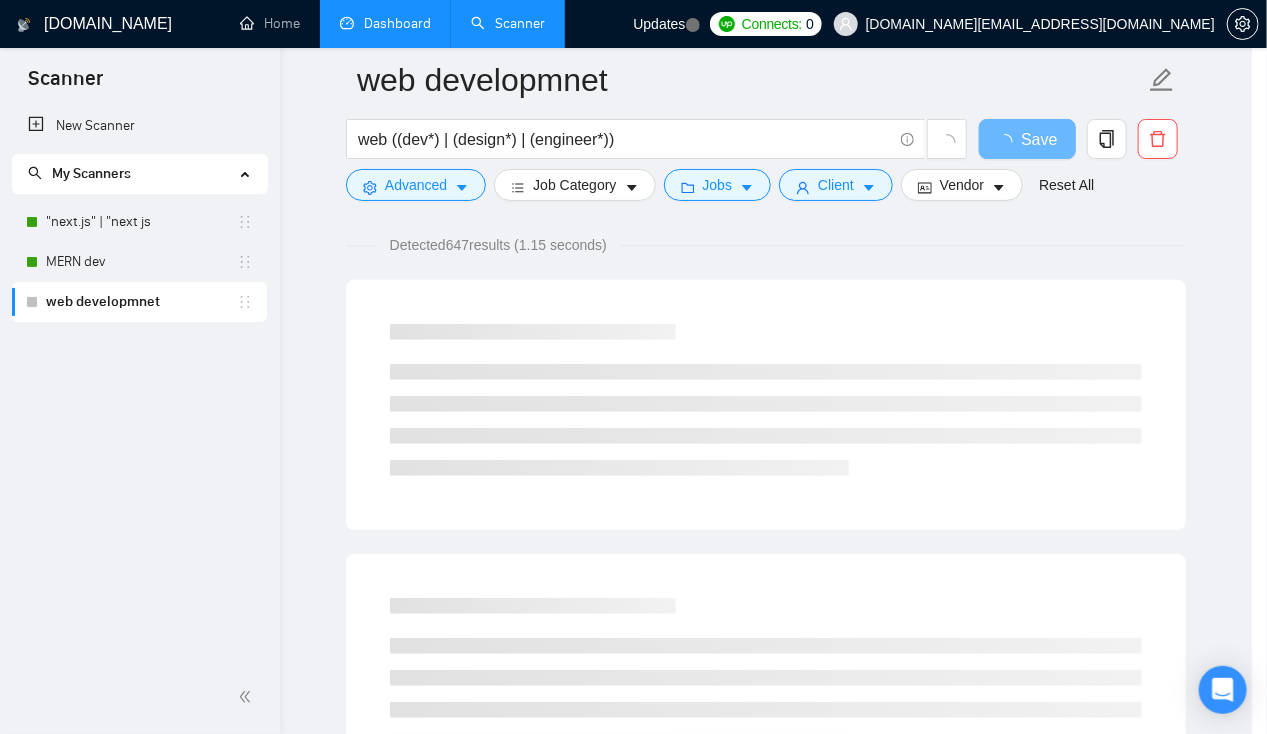 scroll, scrollTop: 0, scrollLeft: 0, axis: both 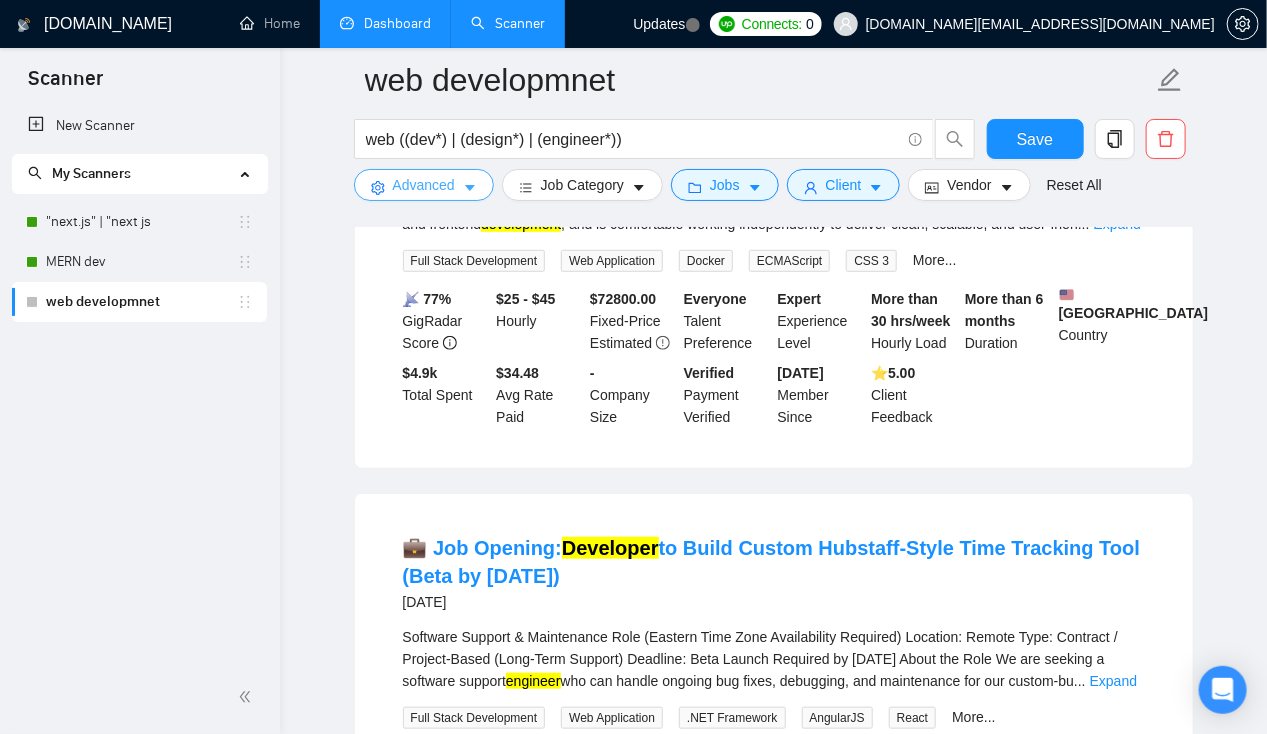 click 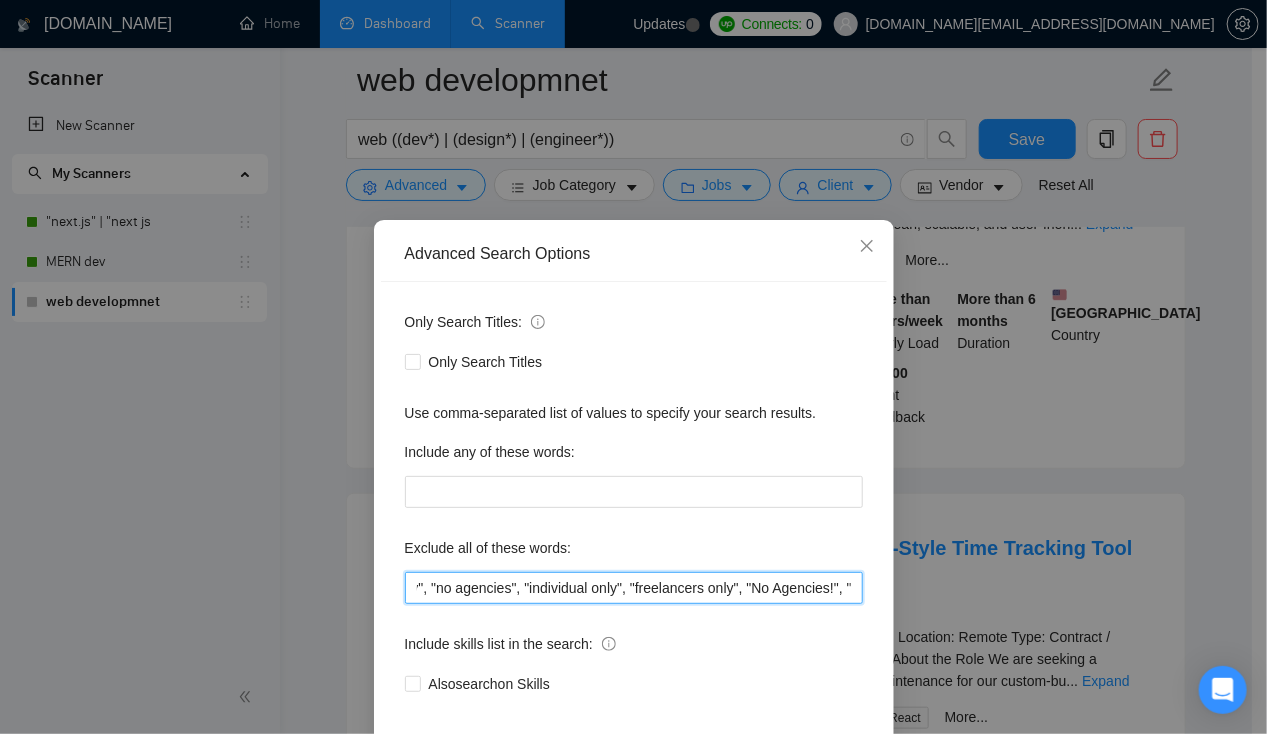 scroll, scrollTop: 0, scrollLeft: 1889, axis: horizontal 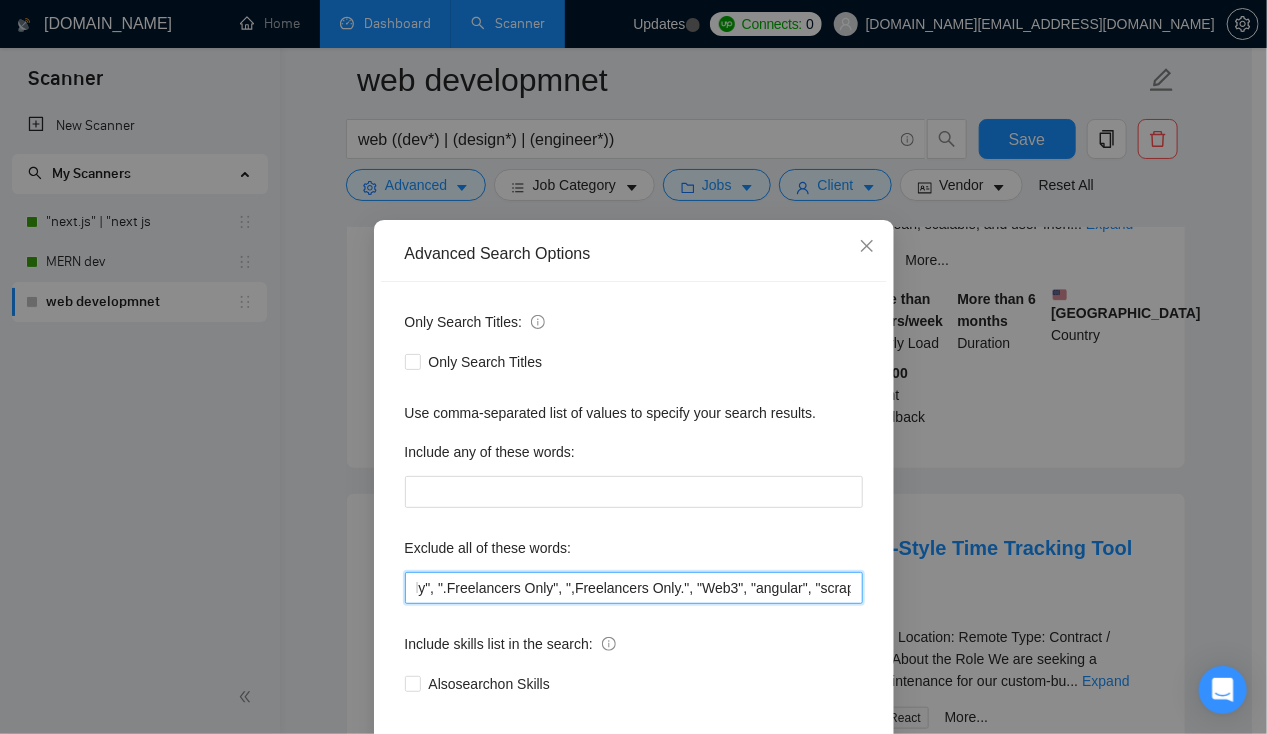 drag, startPoint x: 602, startPoint y: 584, endPoint x: 1038, endPoint y: 555, distance: 436.96338 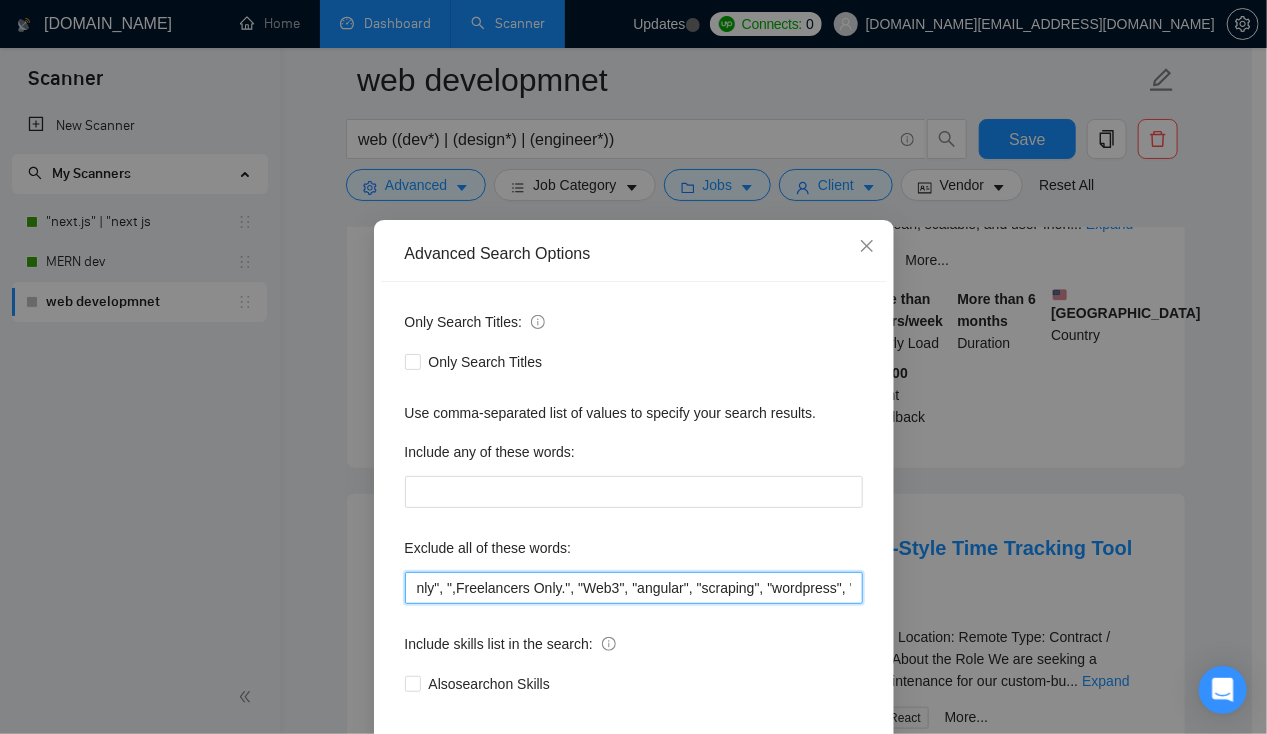 scroll, scrollTop: 0, scrollLeft: 2013, axis: horizontal 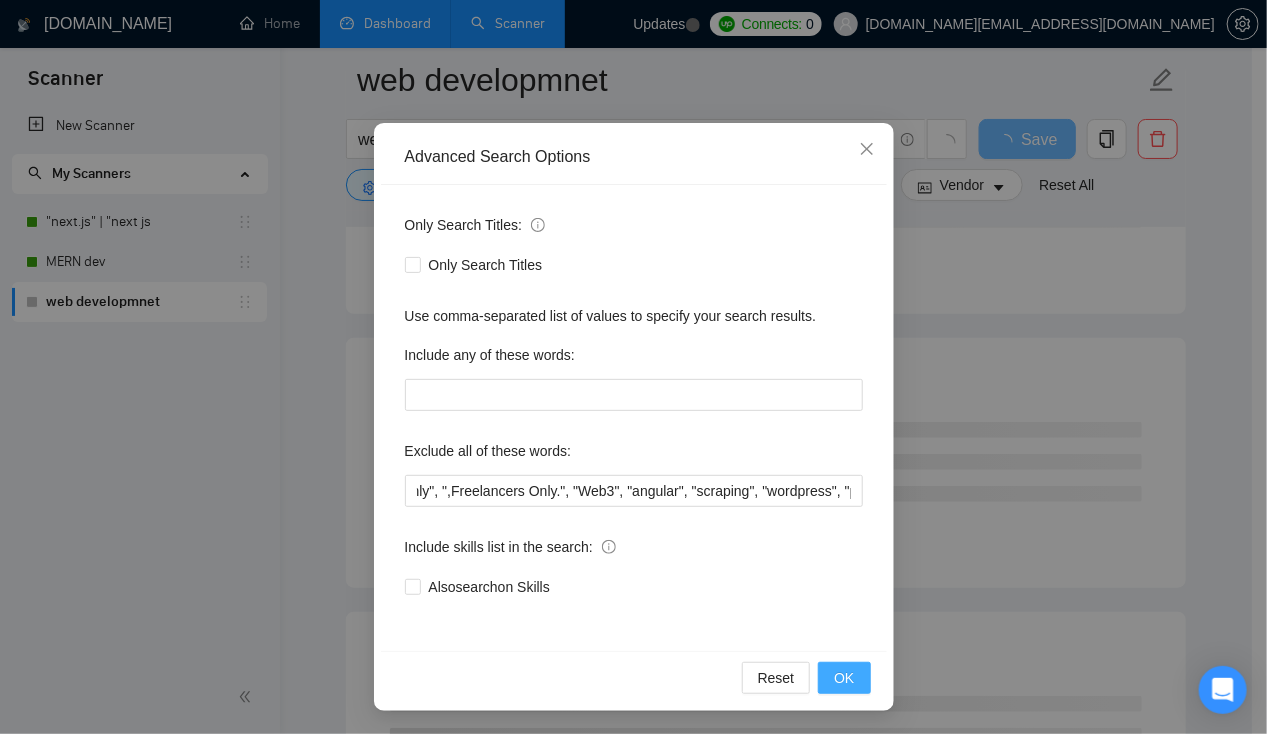 click on "OK" at bounding box center [844, 678] 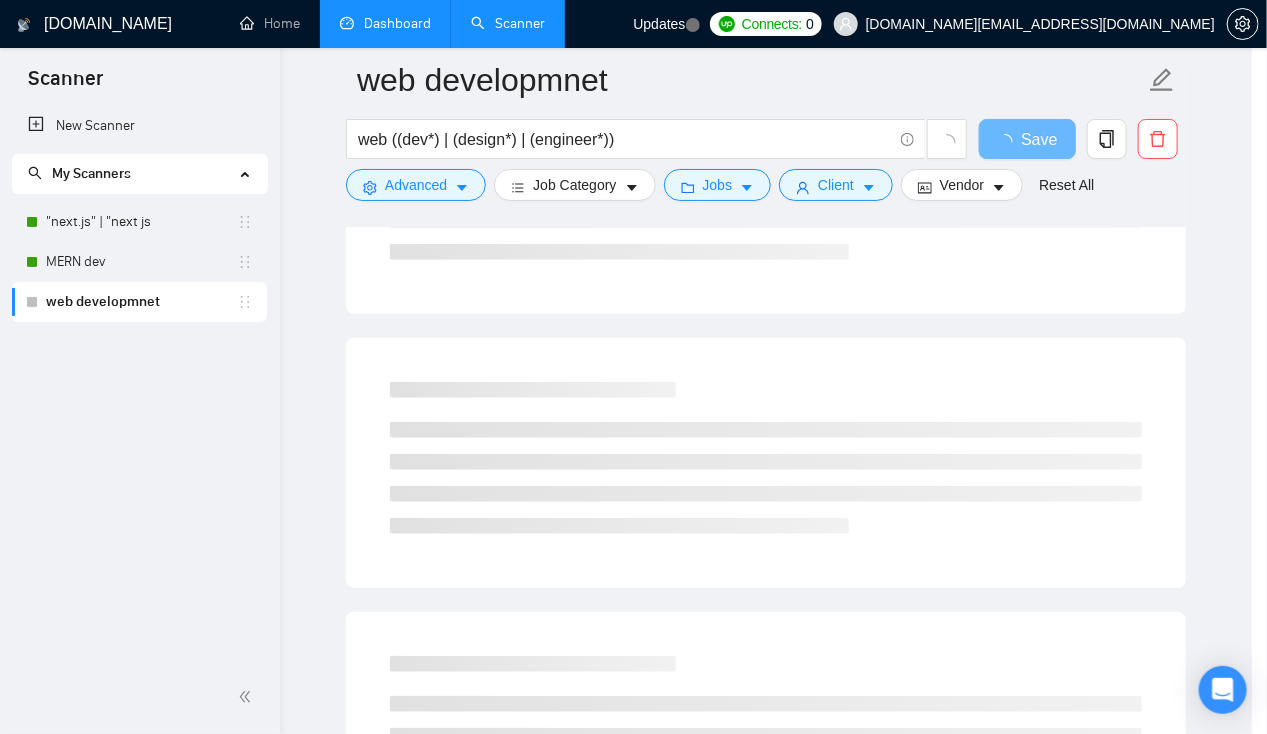 scroll, scrollTop: 0, scrollLeft: 0, axis: both 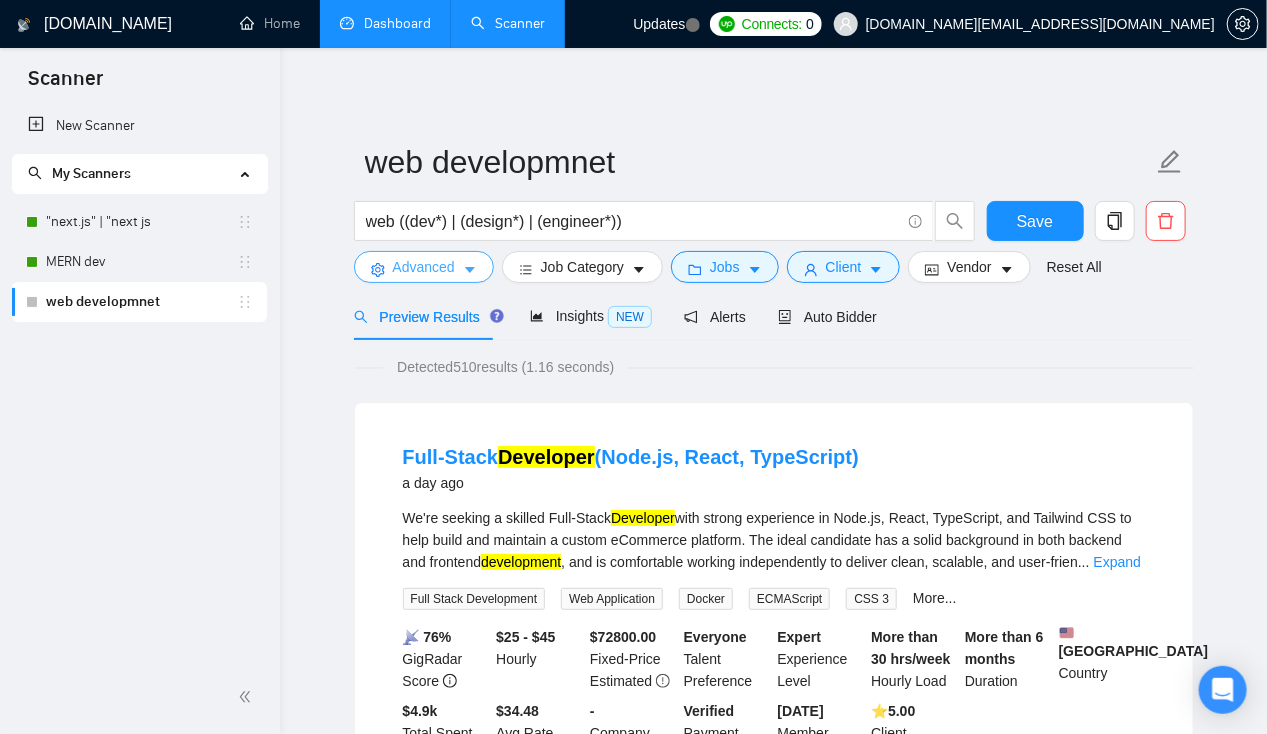 click 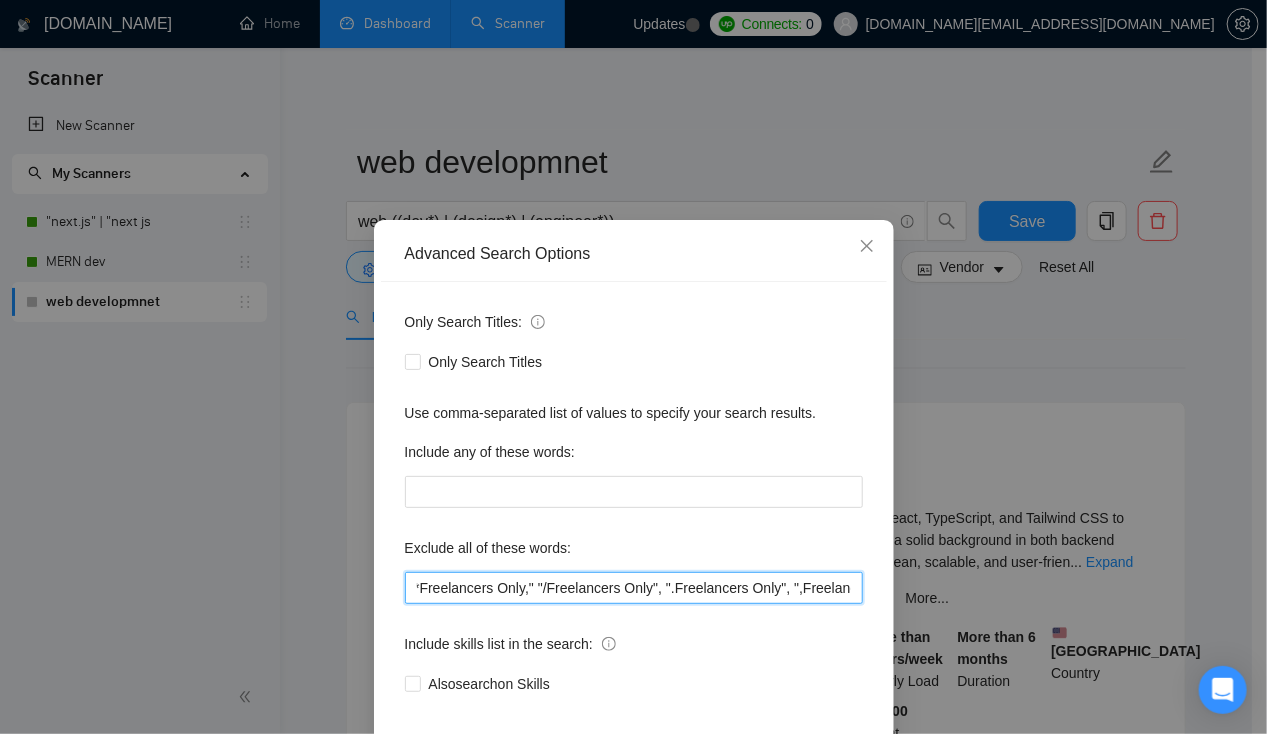 scroll, scrollTop: 0, scrollLeft: 2013, axis: horizontal 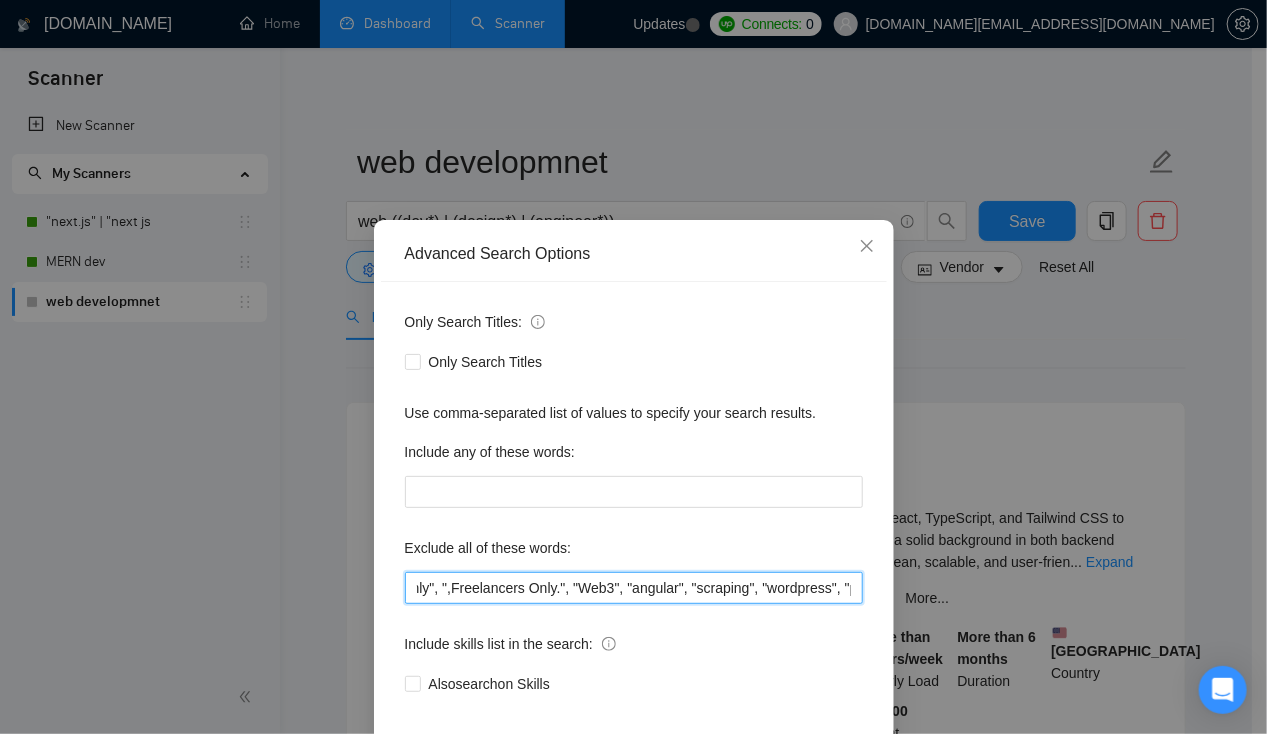 drag, startPoint x: 677, startPoint y: 585, endPoint x: 1002, endPoint y: 584, distance: 325.00153 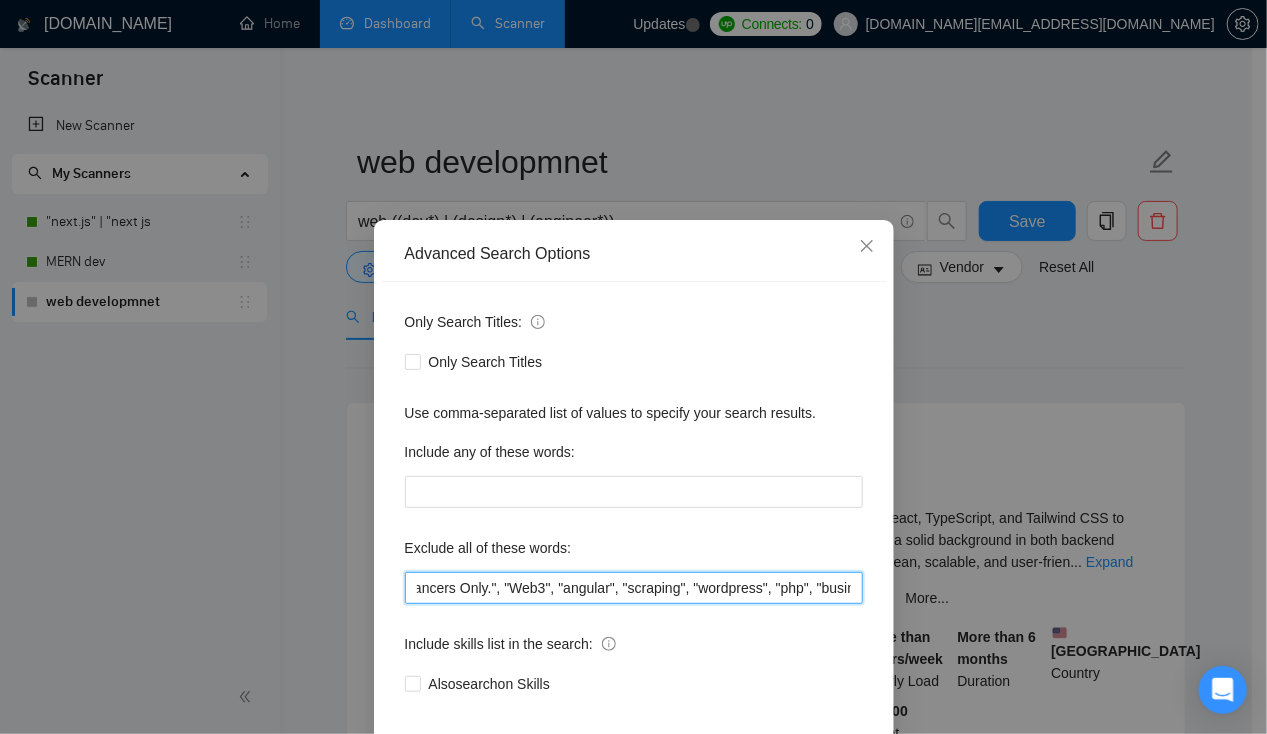 scroll, scrollTop: 0, scrollLeft: 2169, axis: horizontal 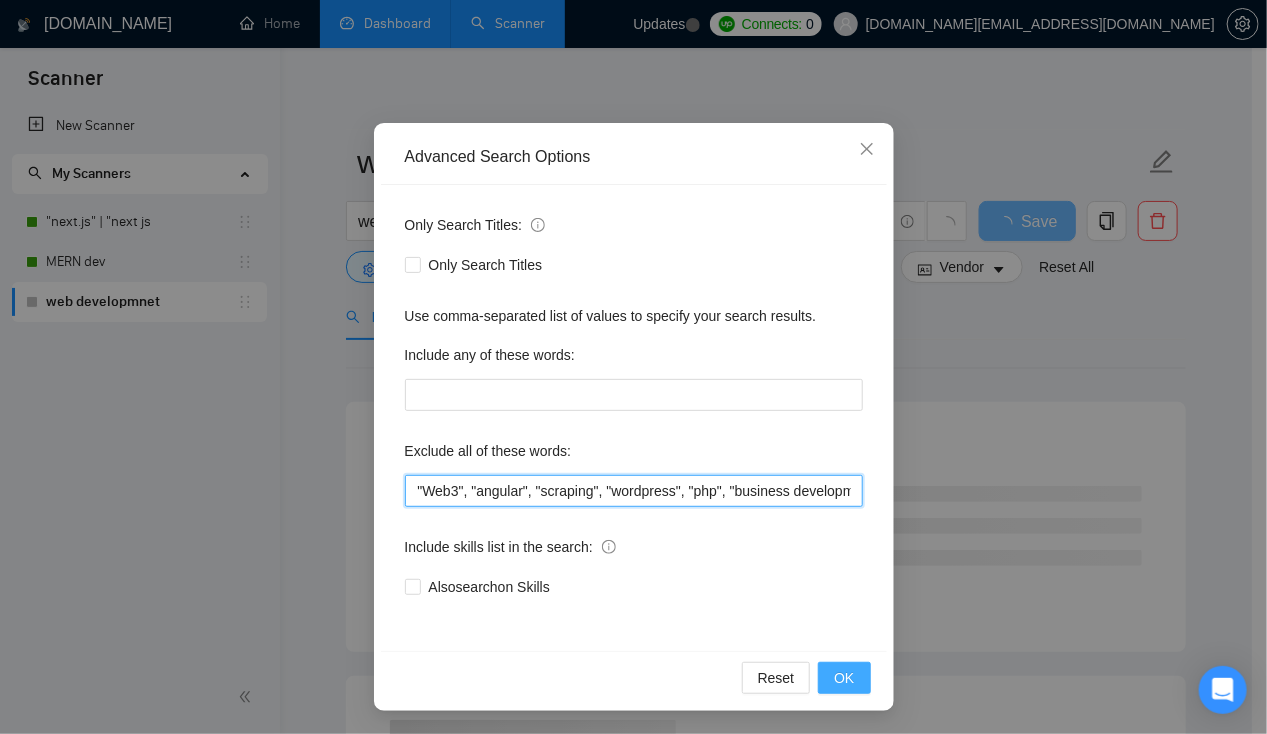 type on ""this job is not open to teams", "this job is not open to agency", "this job is not open to companies", "NO AGENCY", "Freelancers Only", "NOT AGENCY", "no agency", "no agencies", "individual only", "freelancers only", "No Agencies!", "independent contractors only", "***Freelancers Only," "/Freelancers Only", ".Freelancers Only", ",Freelancers Only.", "Web3", "angular", "scraping", "wordpress", "php", "business development"" 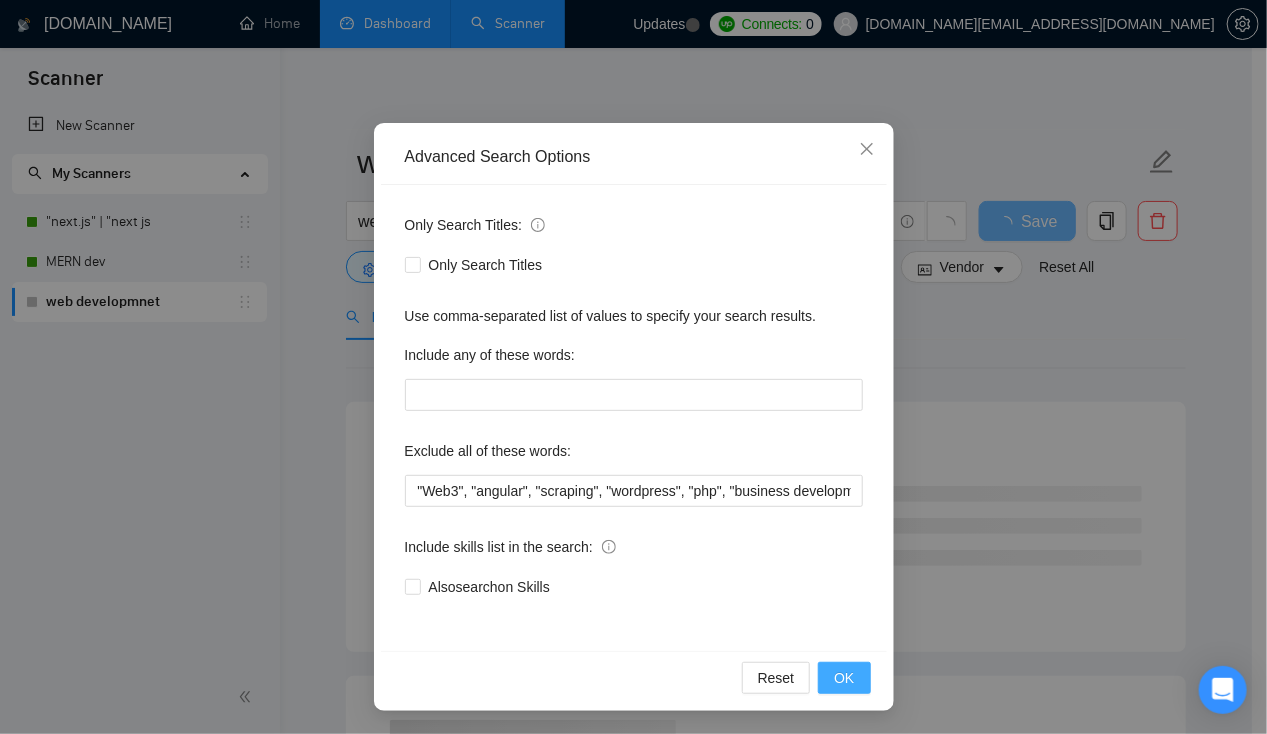 click on "OK" at bounding box center (844, 678) 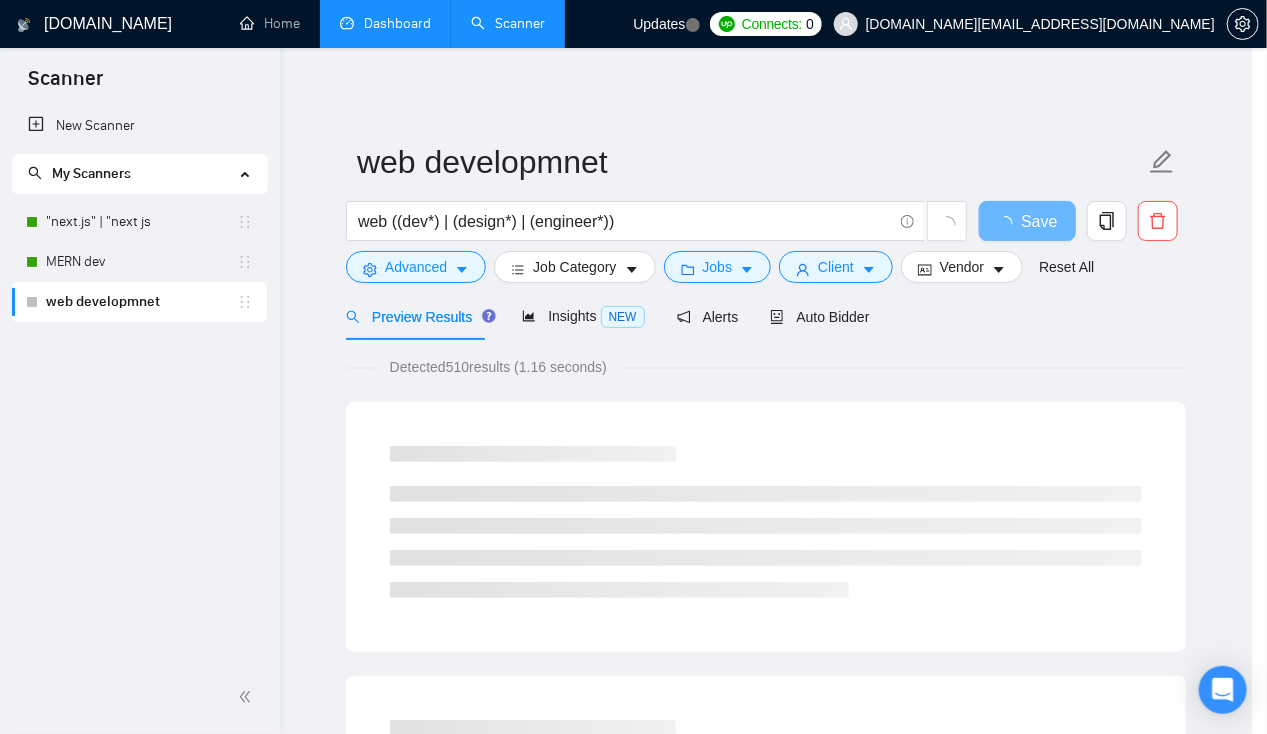 scroll, scrollTop: 0, scrollLeft: 0, axis: both 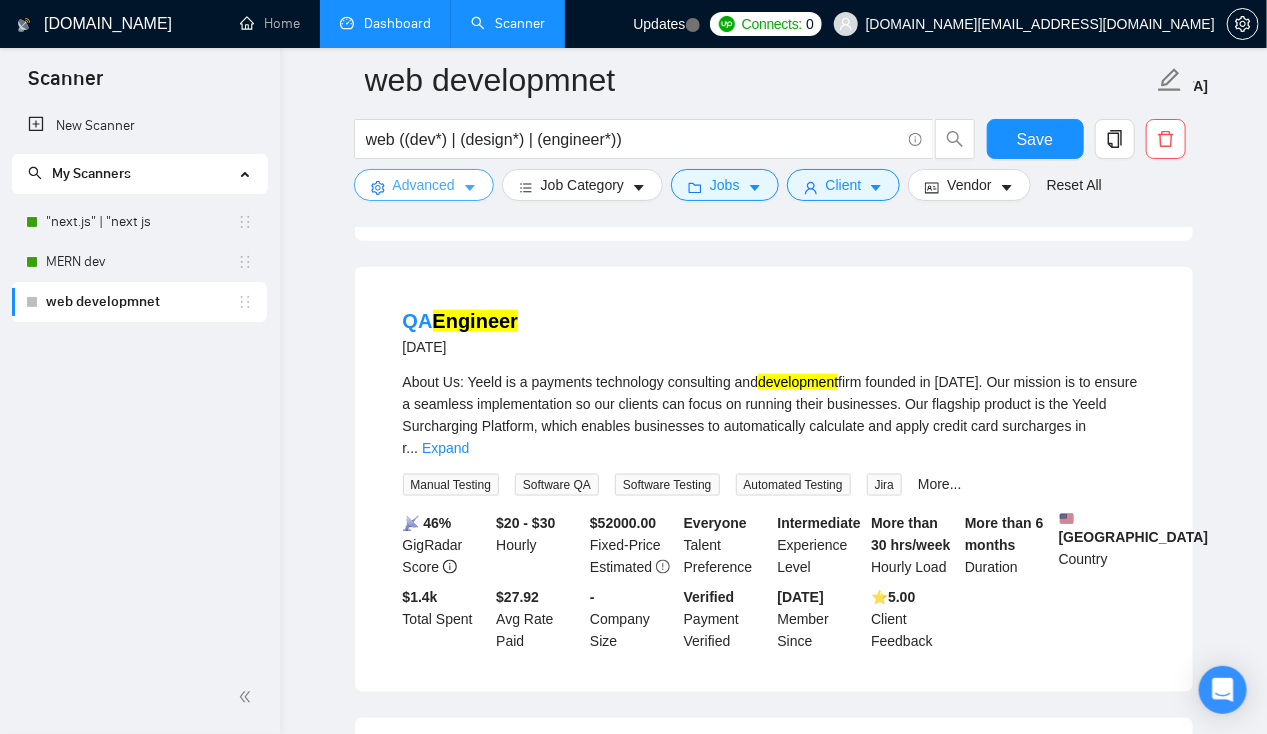 type 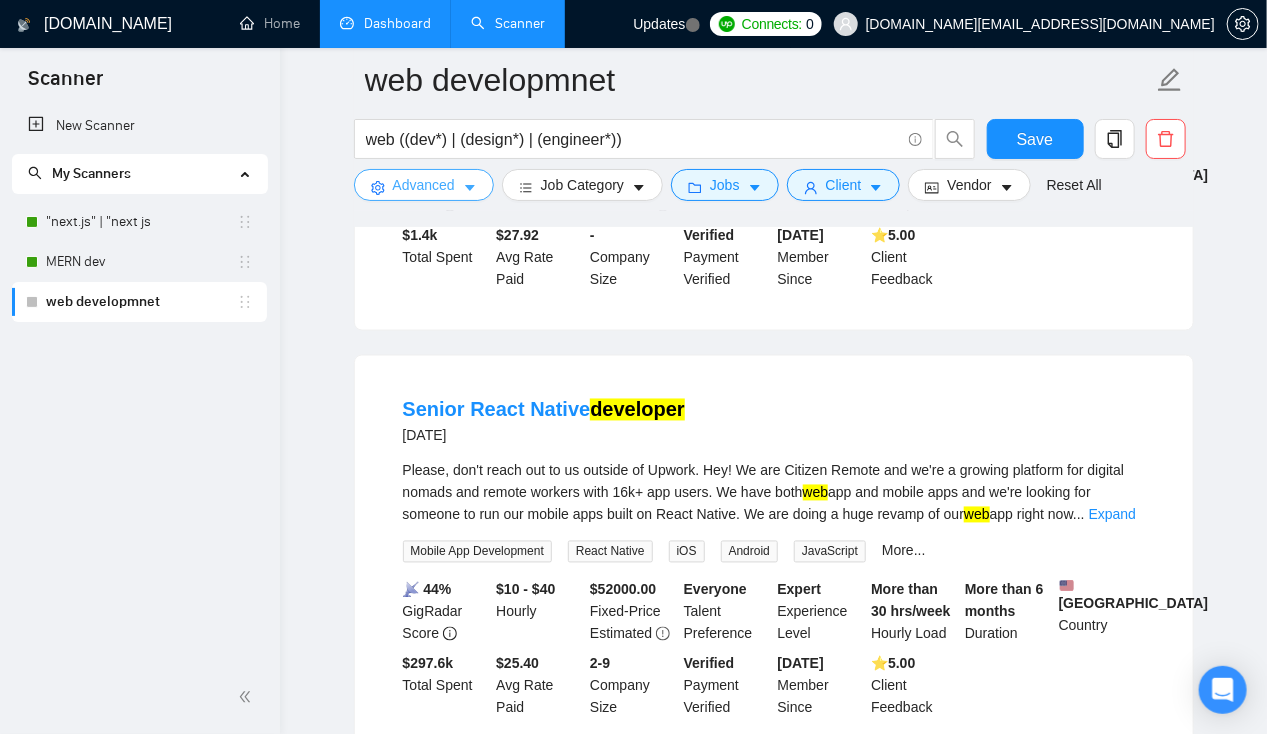 scroll, scrollTop: 4283, scrollLeft: 0, axis: vertical 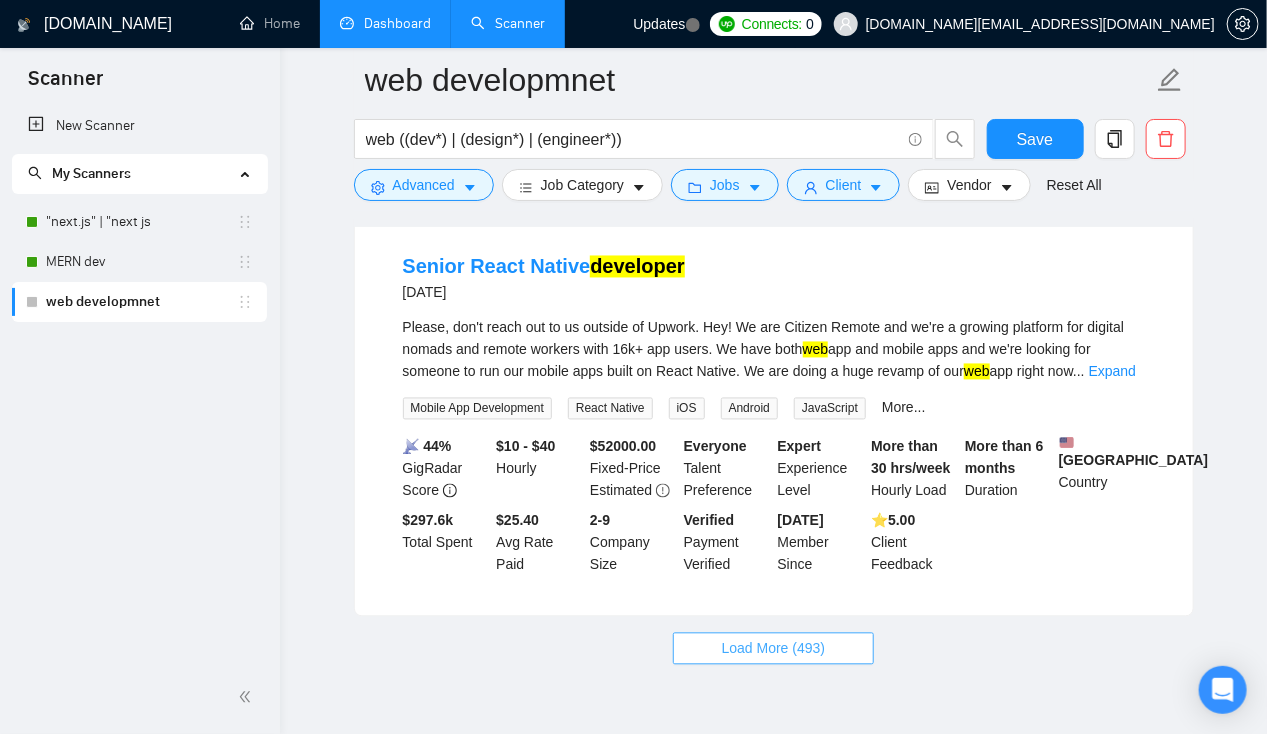 click on "Load More (493)" at bounding box center (774, 649) 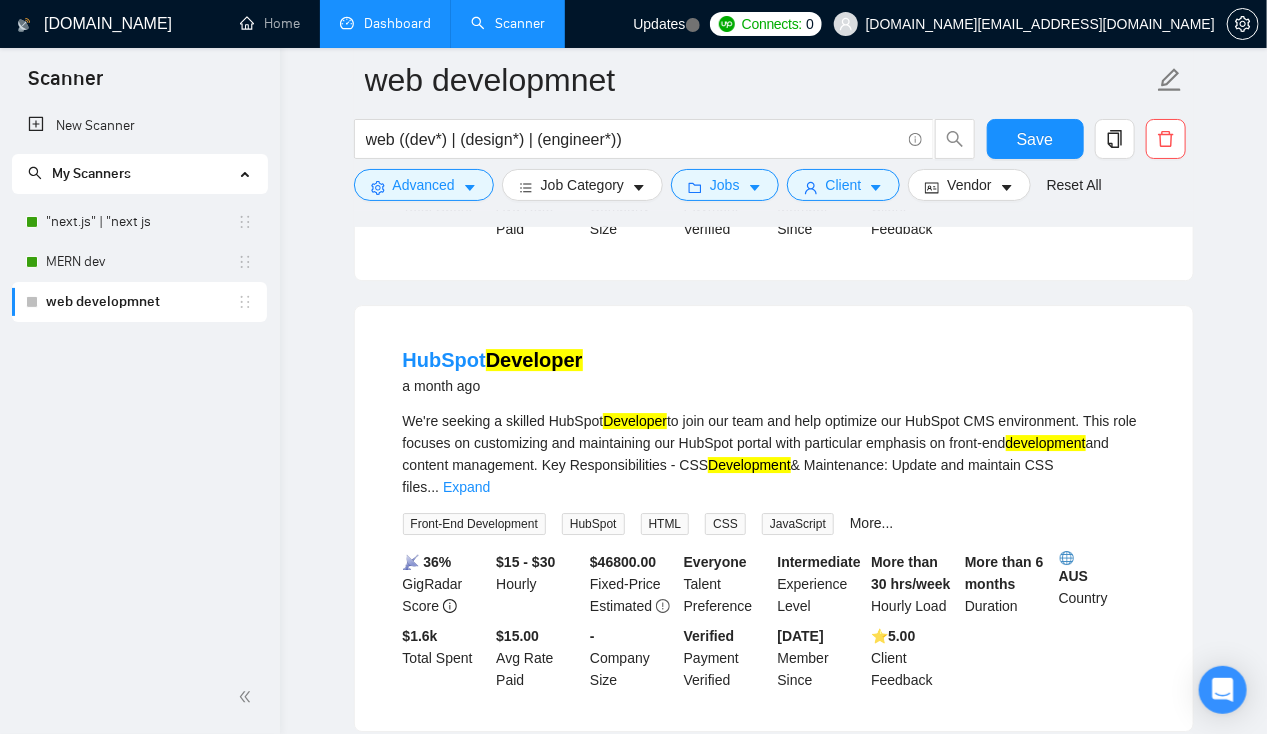 scroll, scrollTop: 8200, scrollLeft: 0, axis: vertical 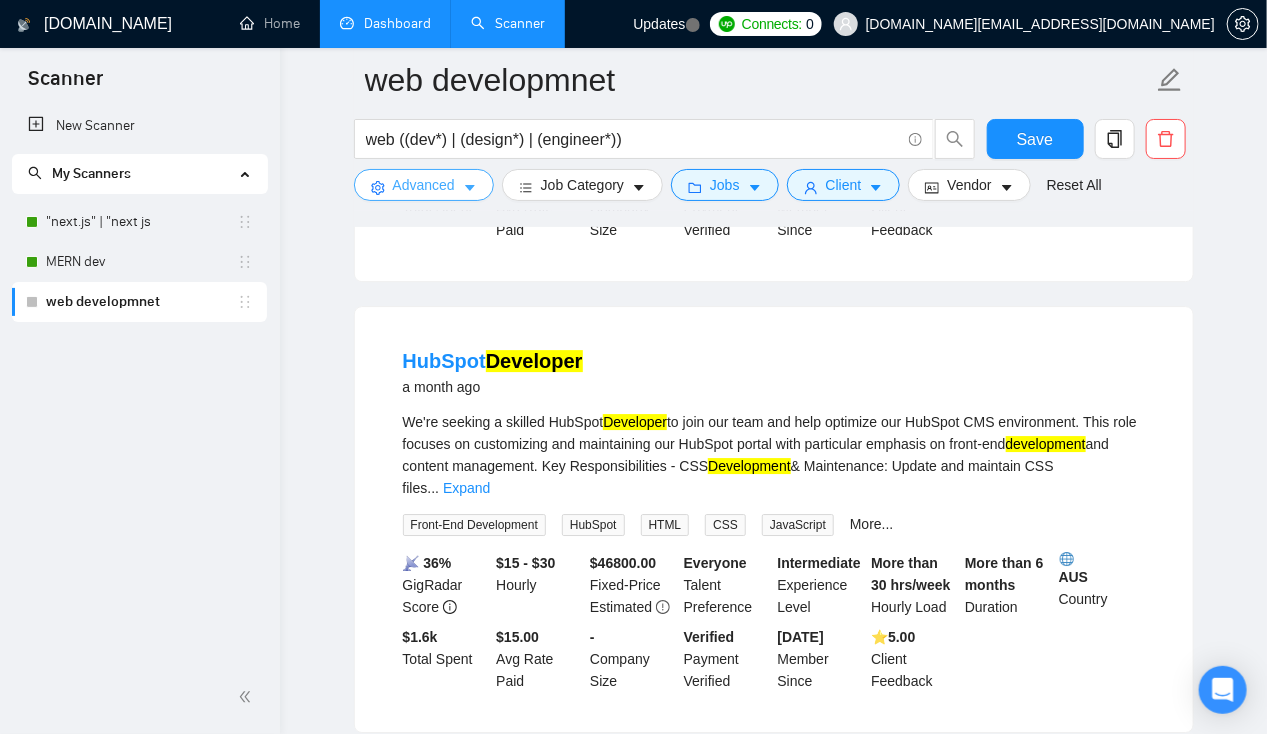 click on "Advanced" at bounding box center (424, 185) 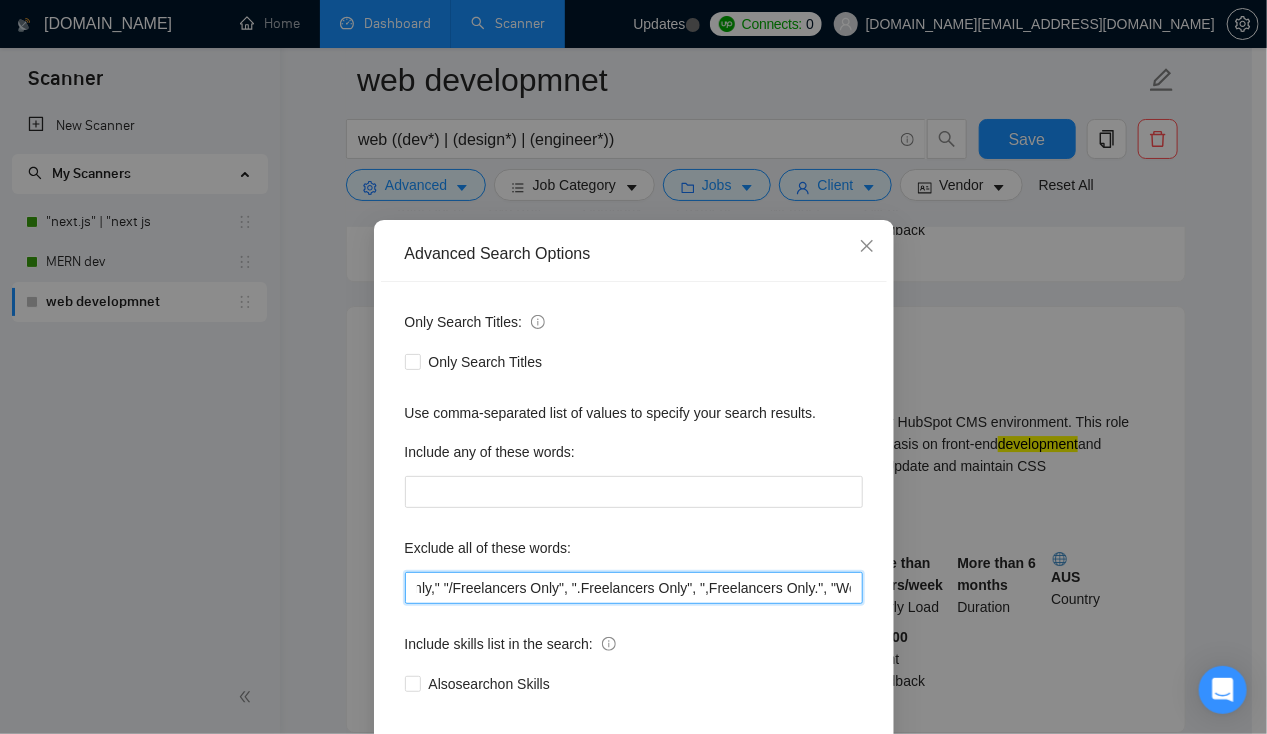 scroll, scrollTop: 0, scrollLeft: 2169, axis: horizontal 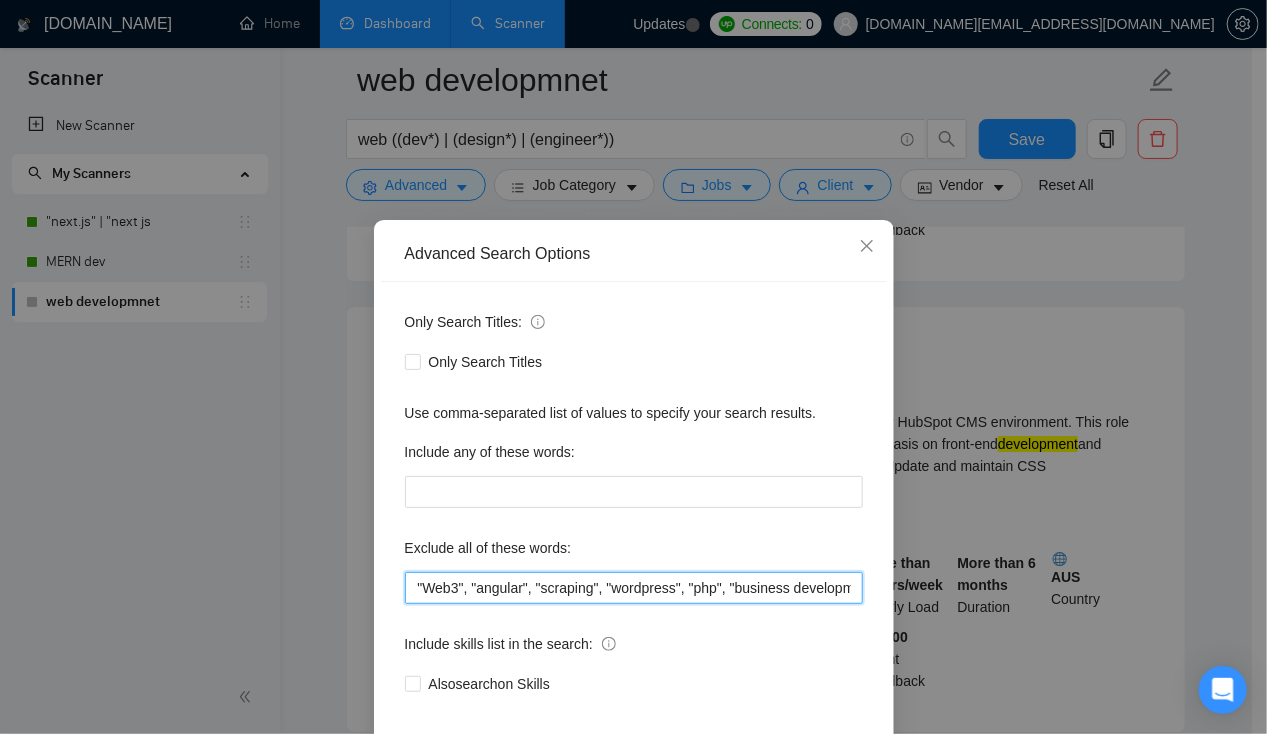 drag, startPoint x: 586, startPoint y: 584, endPoint x: 913, endPoint y: 536, distance: 330.50415 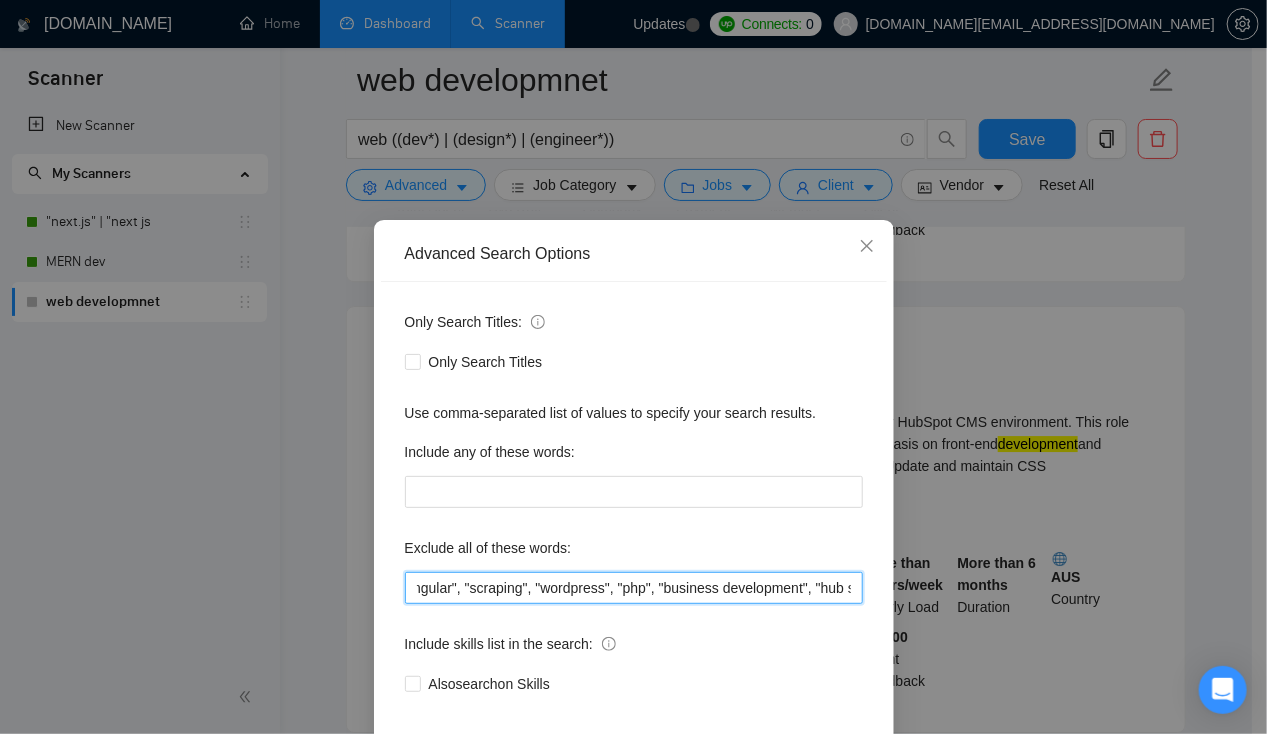 scroll, scrollTop: 0, scrollLeft: 2307, axis: horizontal 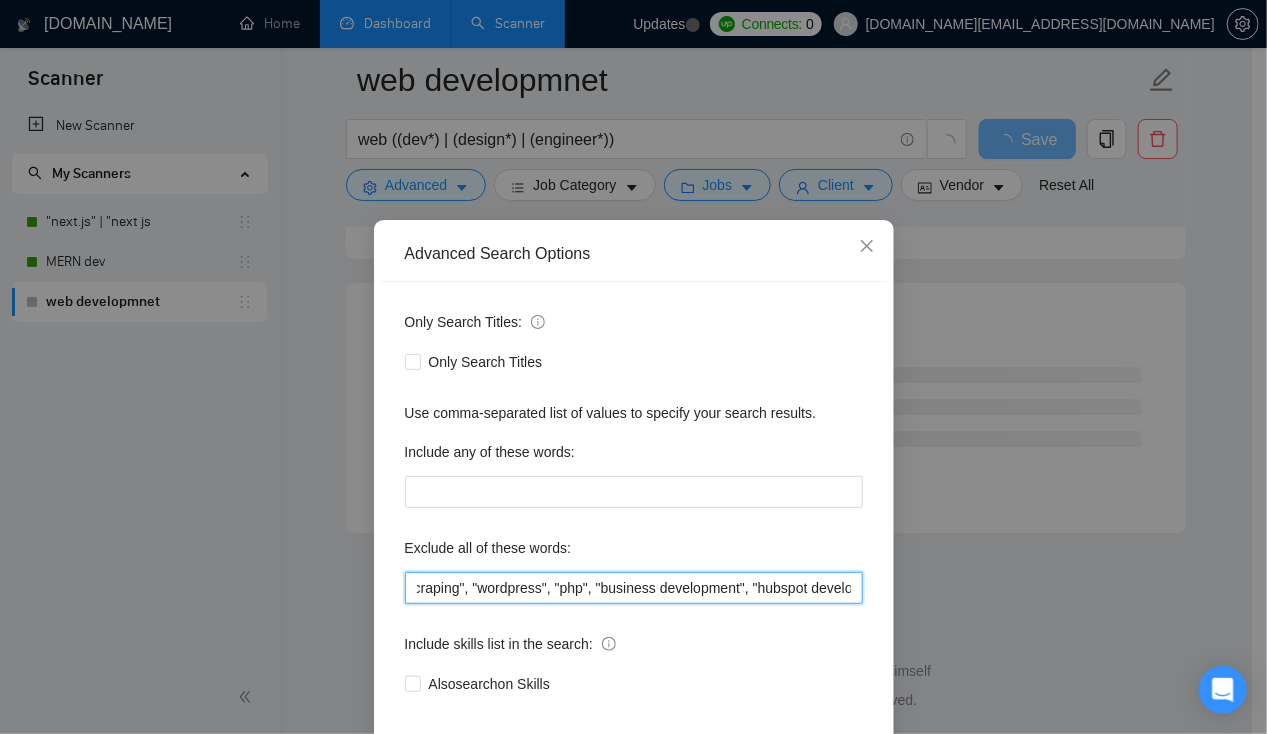 click on ""this job is not open to teams", "this job is not open to agency", "this job is not open to companies", "NO AGENCY", "Freelancers Only", "NOT AGENCY", "no agency", "no agencies", "individual only", "freelancers only", "No Agencies!", "independent contractors only", "***Freelancers Only," "/Freelancers Only", ".Freelancers Only", ",Freelancers Only.", "Web3", "angular", "scraping", "wordpress", "php", "business development", "hubspot developer"" at bounding box center [634, 588] 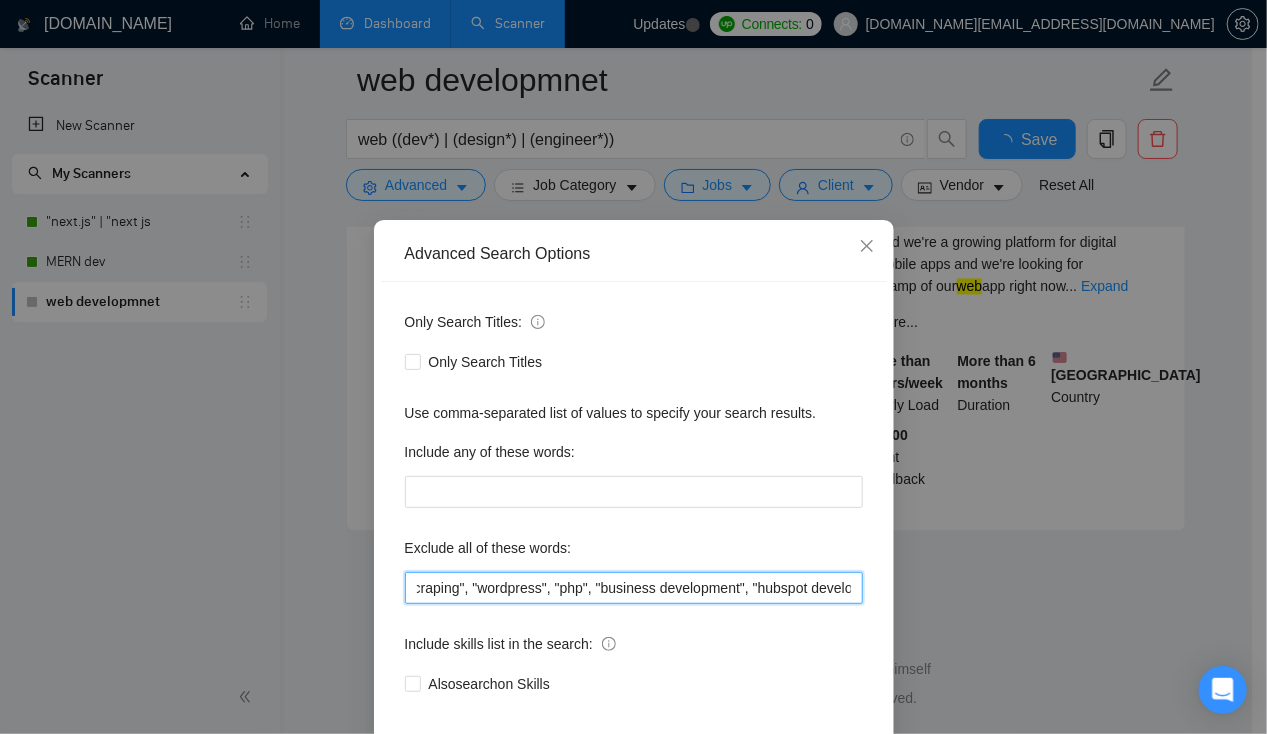 scroll, scrollTop: 4283, scrollLeft: 0, axis: vertical 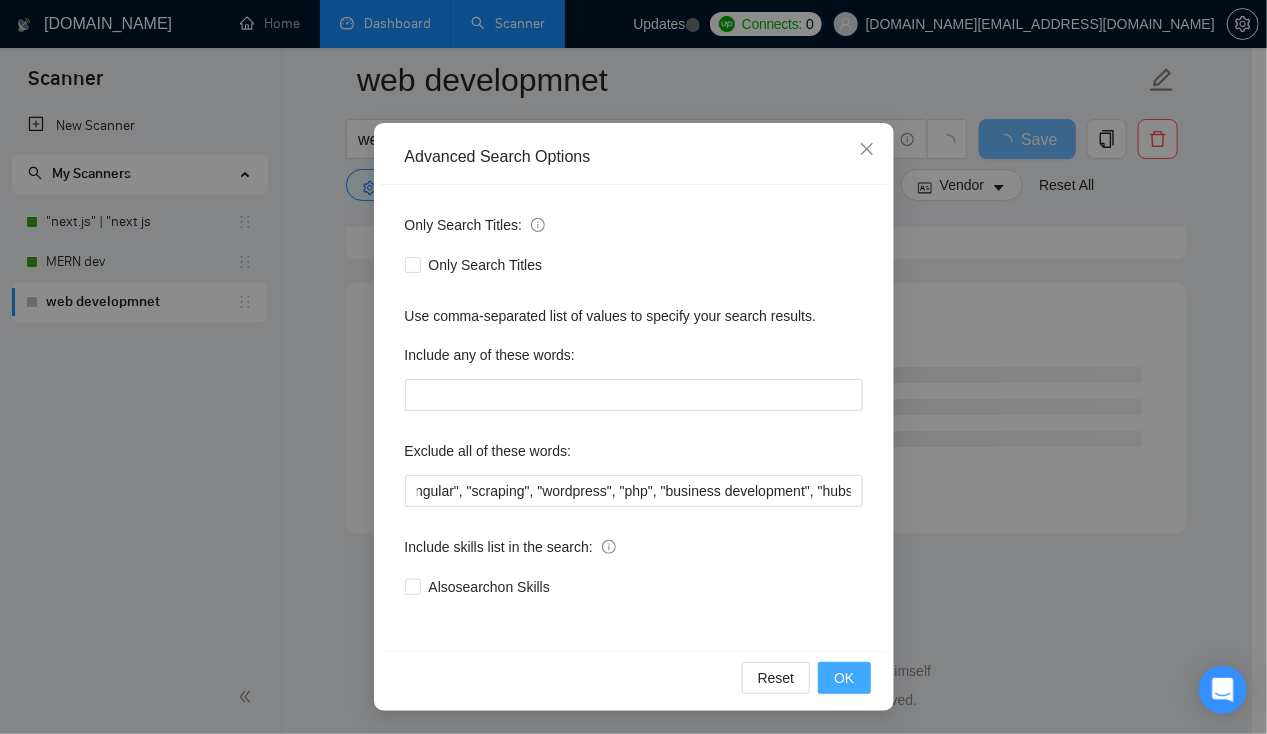 click on "OK" at bounding box center [844, 678] 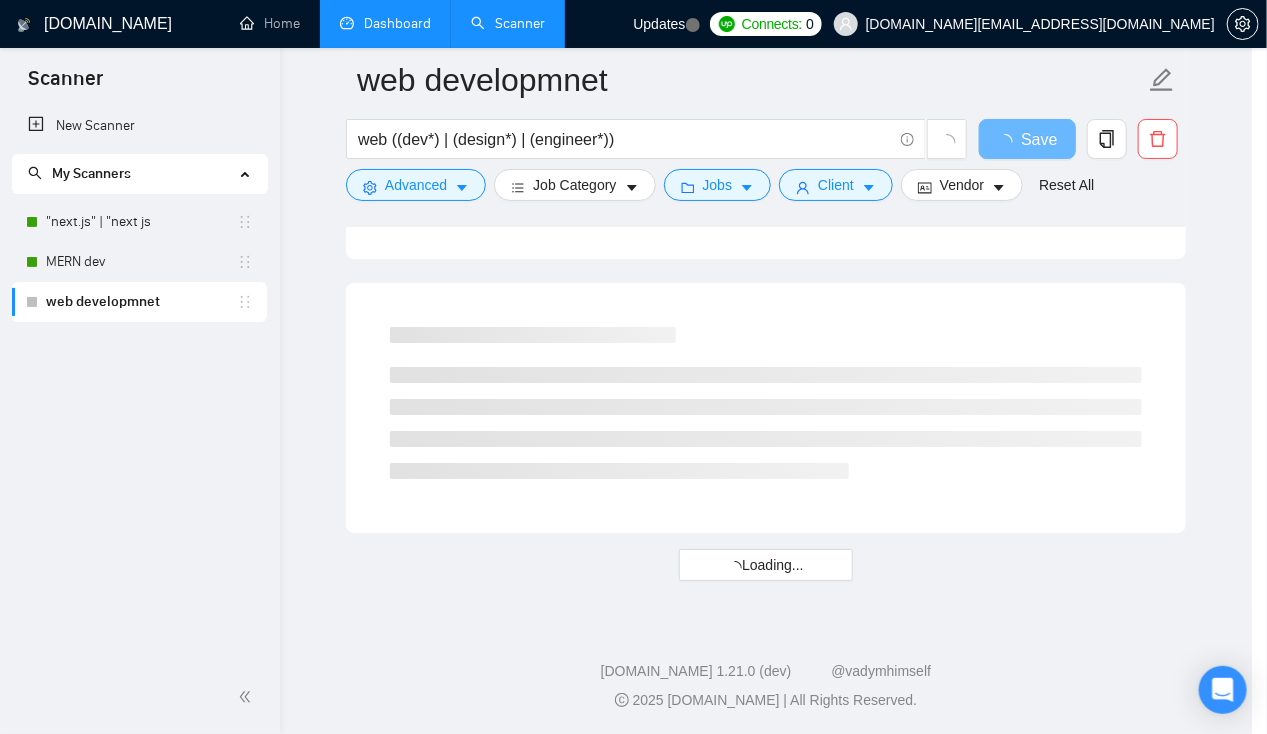 scroll, scrollTop: 0, scrollLeft: 0, axis: both 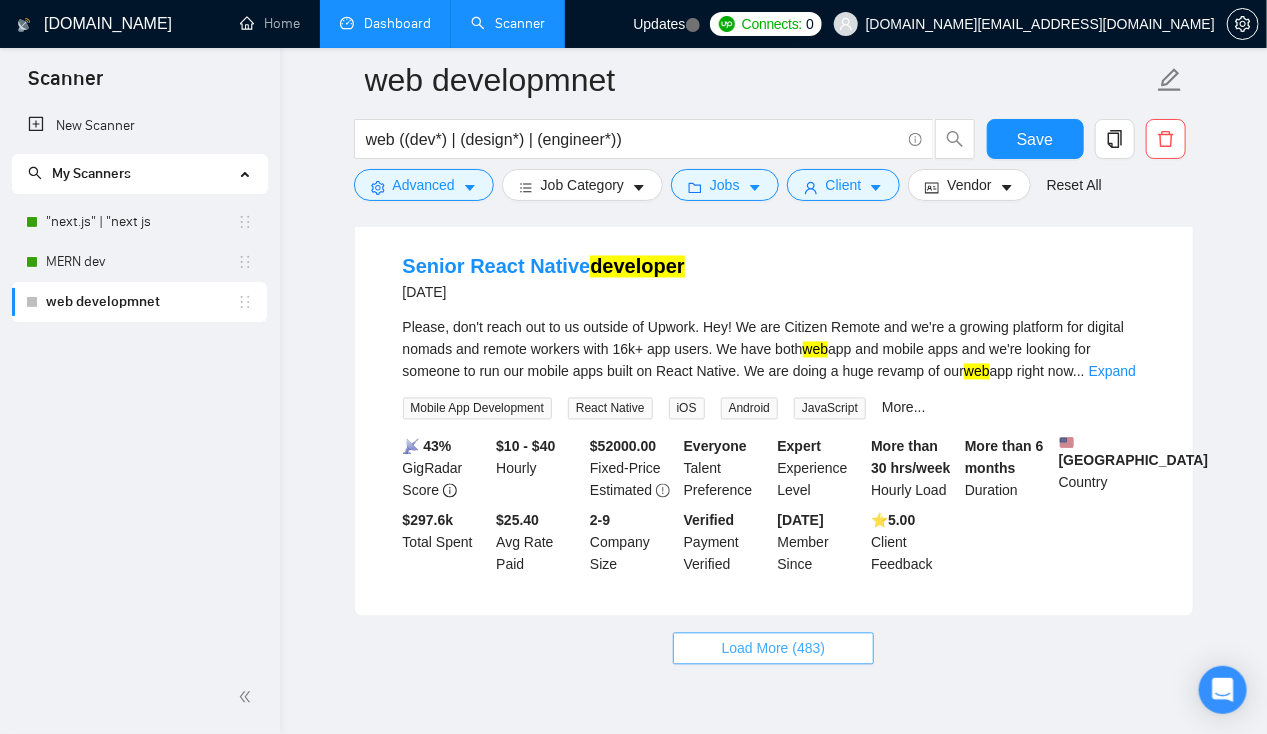 click on "Load More (483)" at bounding box center [774, 649] 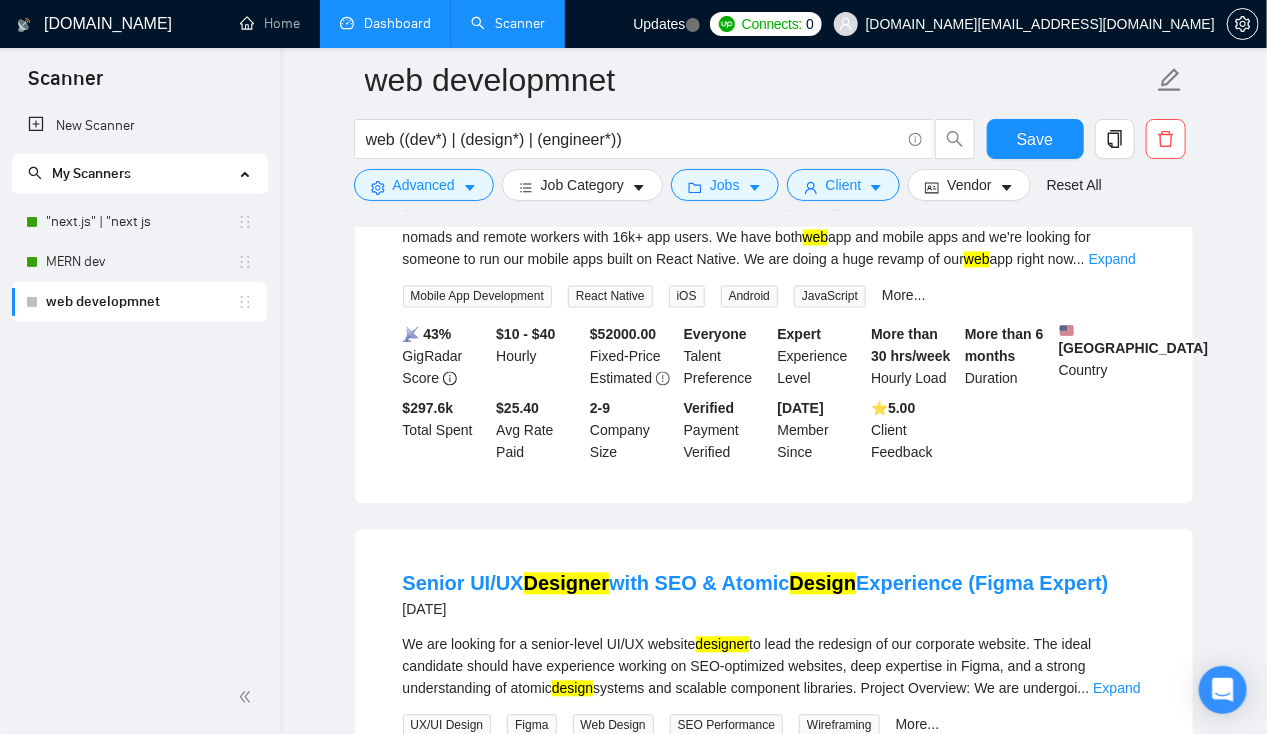 scroll, scrollTop: 4394, scrollLeft: 0, axis: vertical 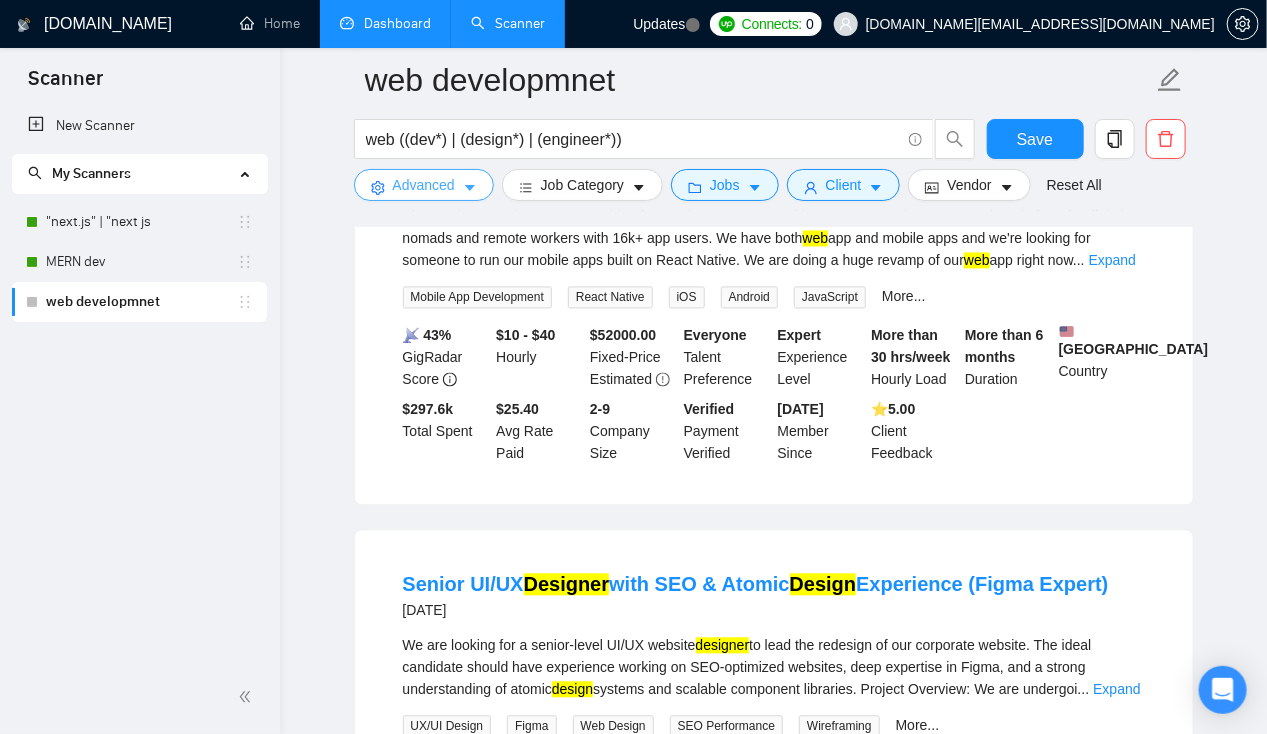click on "Advanced" at bounding box center [424, 185] 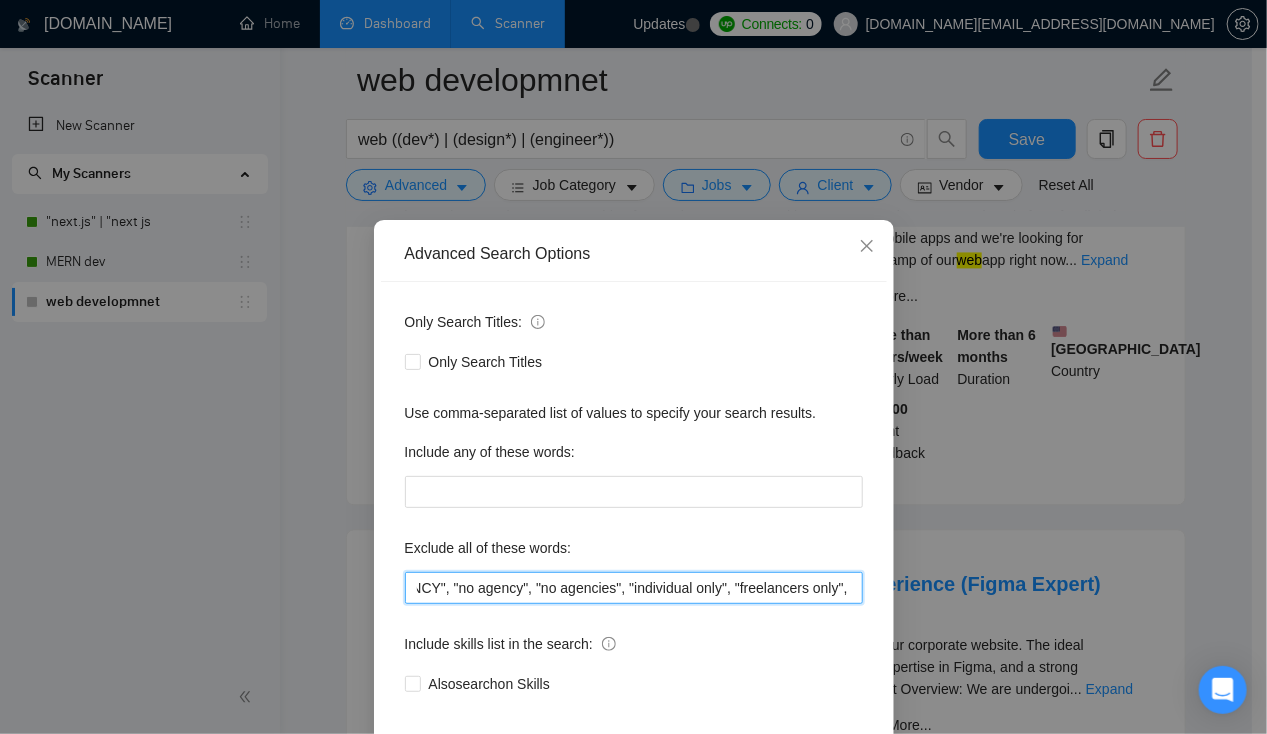 scroll, scrollTop: 0, scrollLeft: 2238, axis: horizontal 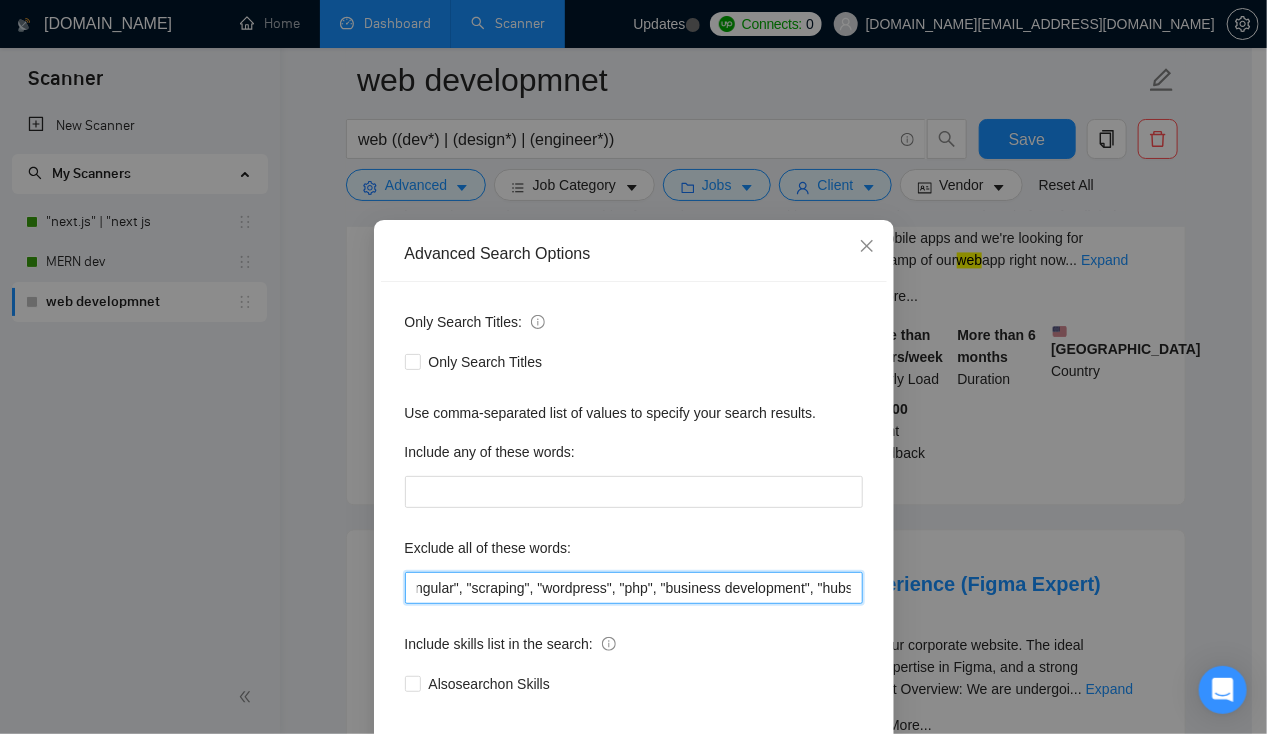 drag, startPoint x: 629, startPoint y: 587, endPoint x: 930, endPoint y: 573, distance: 301.3254 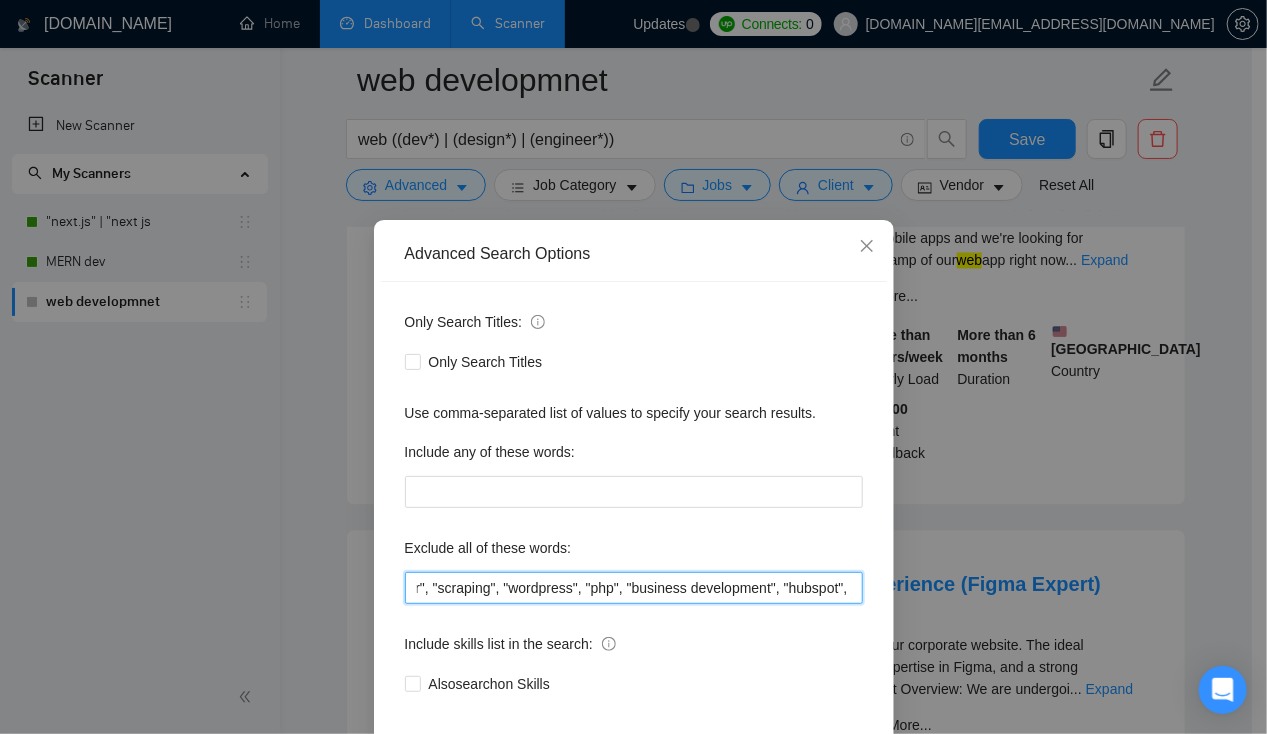scroll, scrollTop: 0, scrollLeft: 2277, axis: horizontal 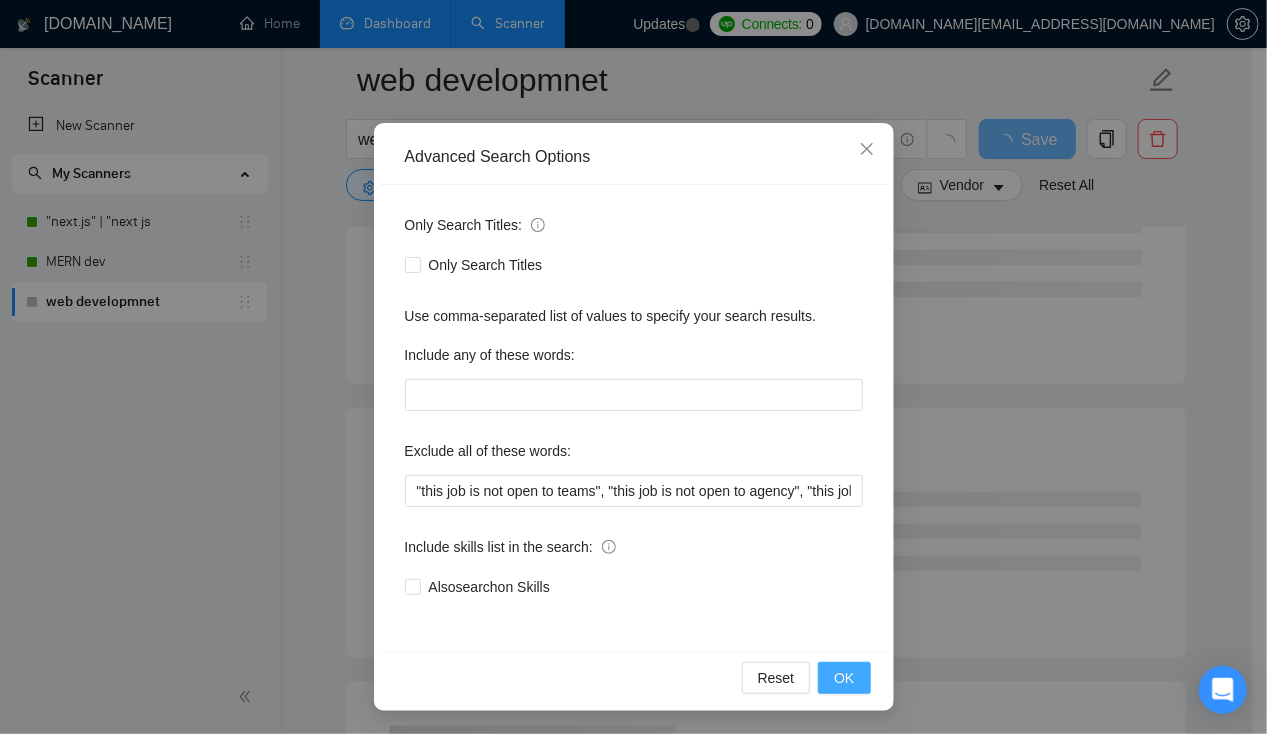 click on "OK" at bounding box center [844, 678] 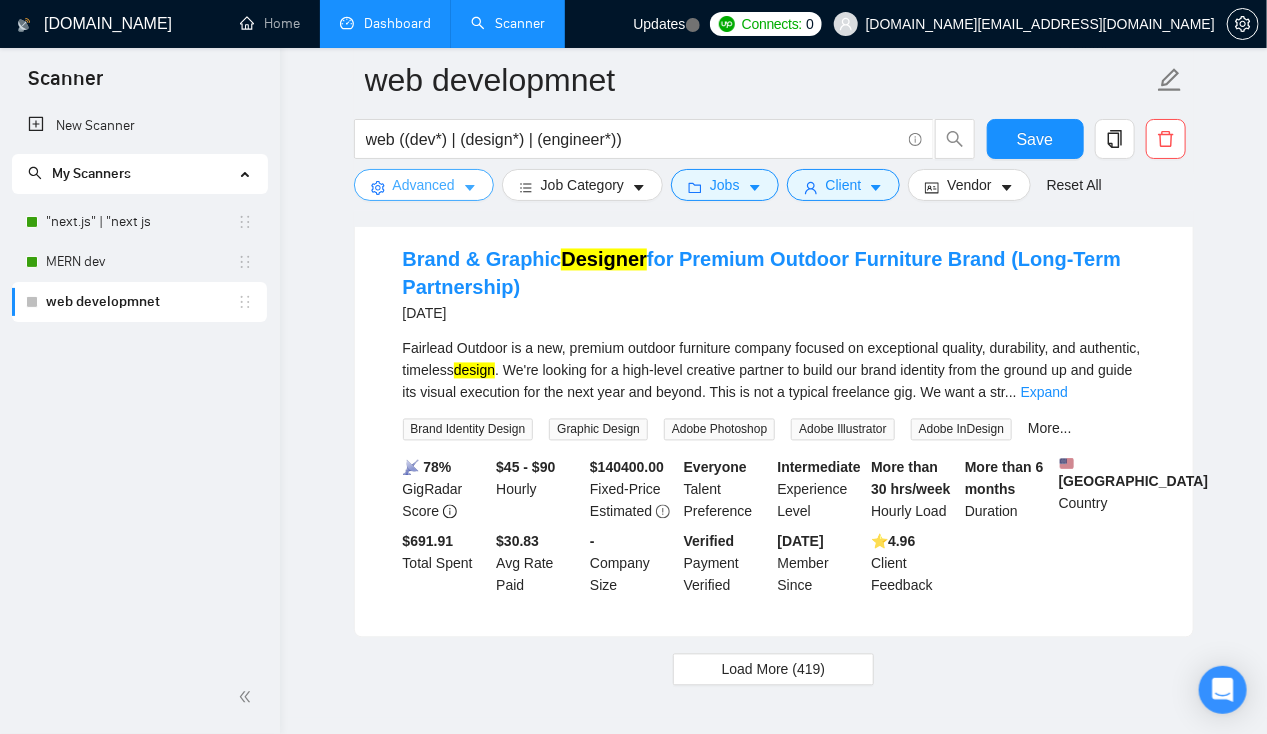 scroll, scrollTop: 4311, scrollLeft: 0, axis: vertical 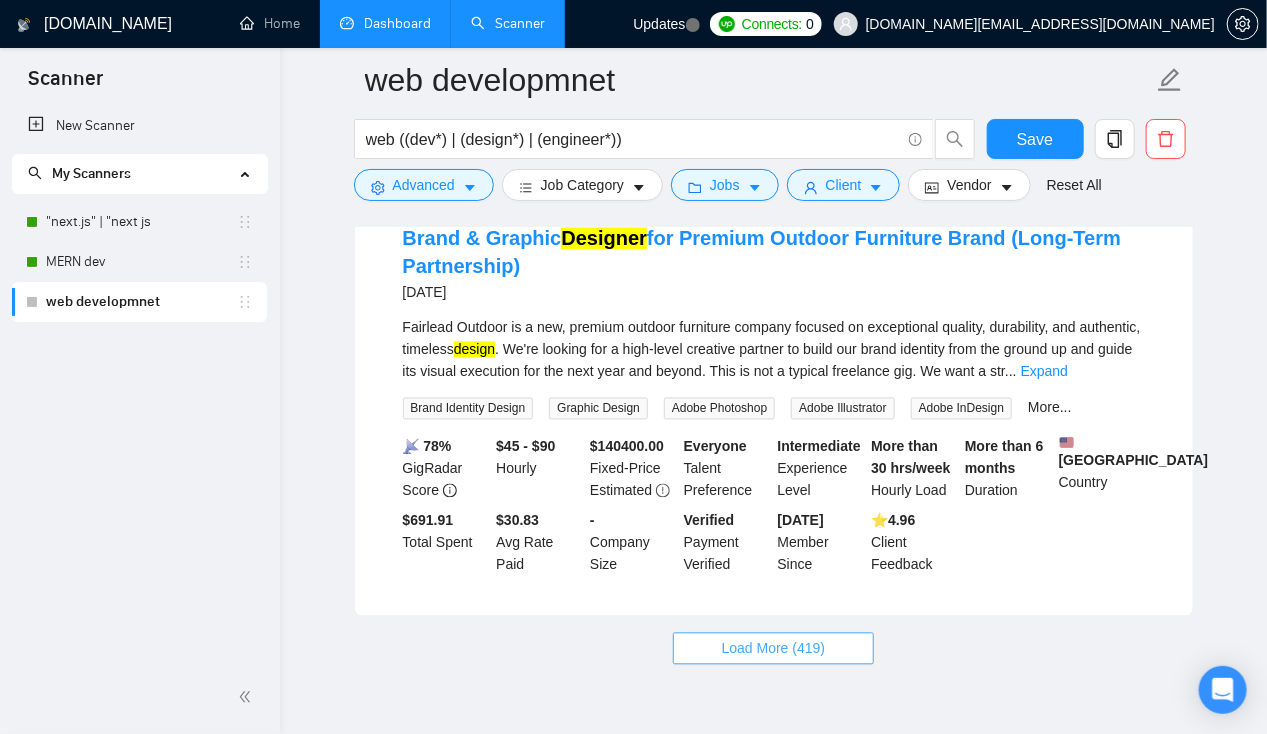 click on "Load More (419)" at bounding box center [774, 649] 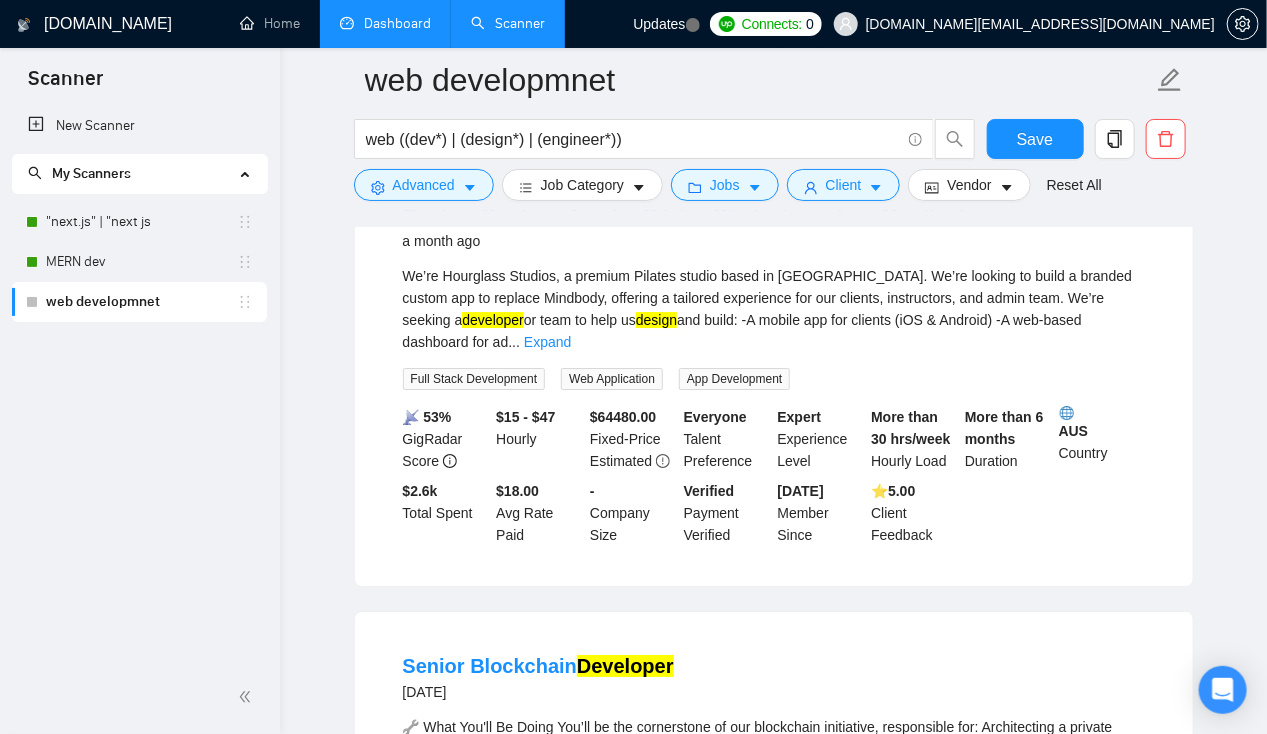 scroll, scrollTop: 8725, scrollLeft: 0, axis: vertical 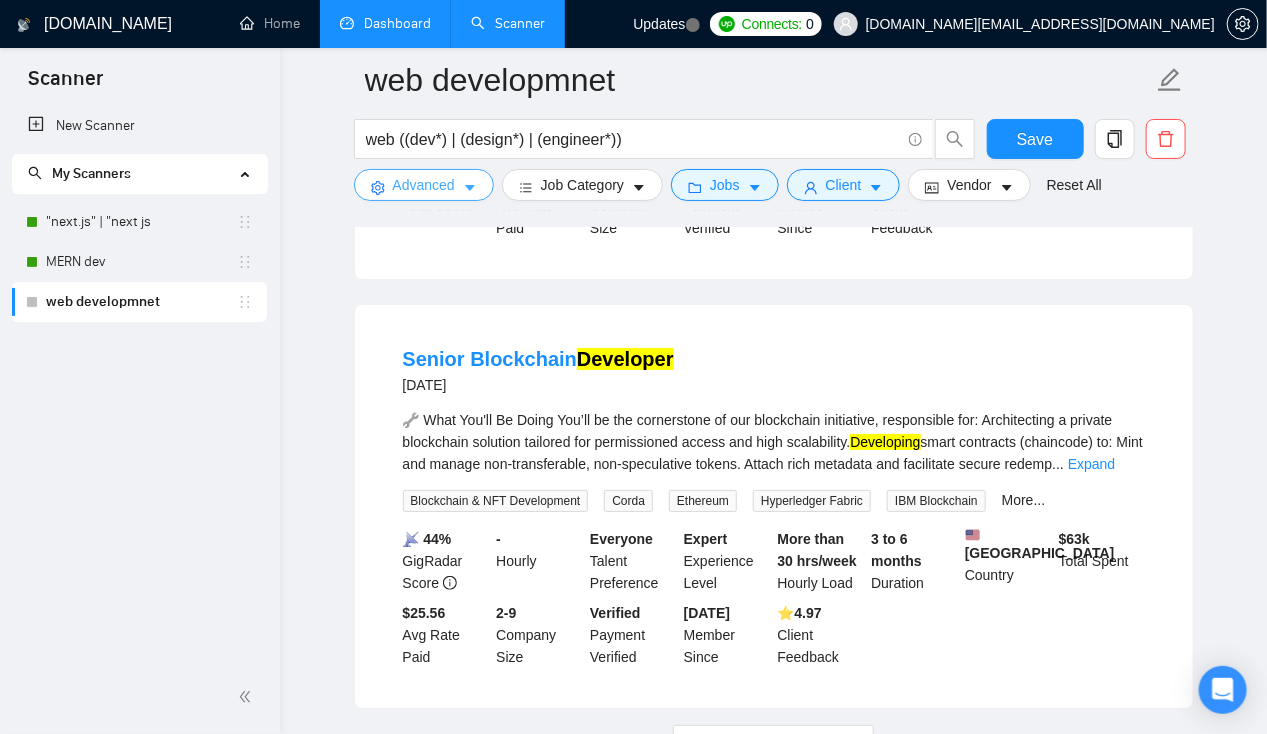 click 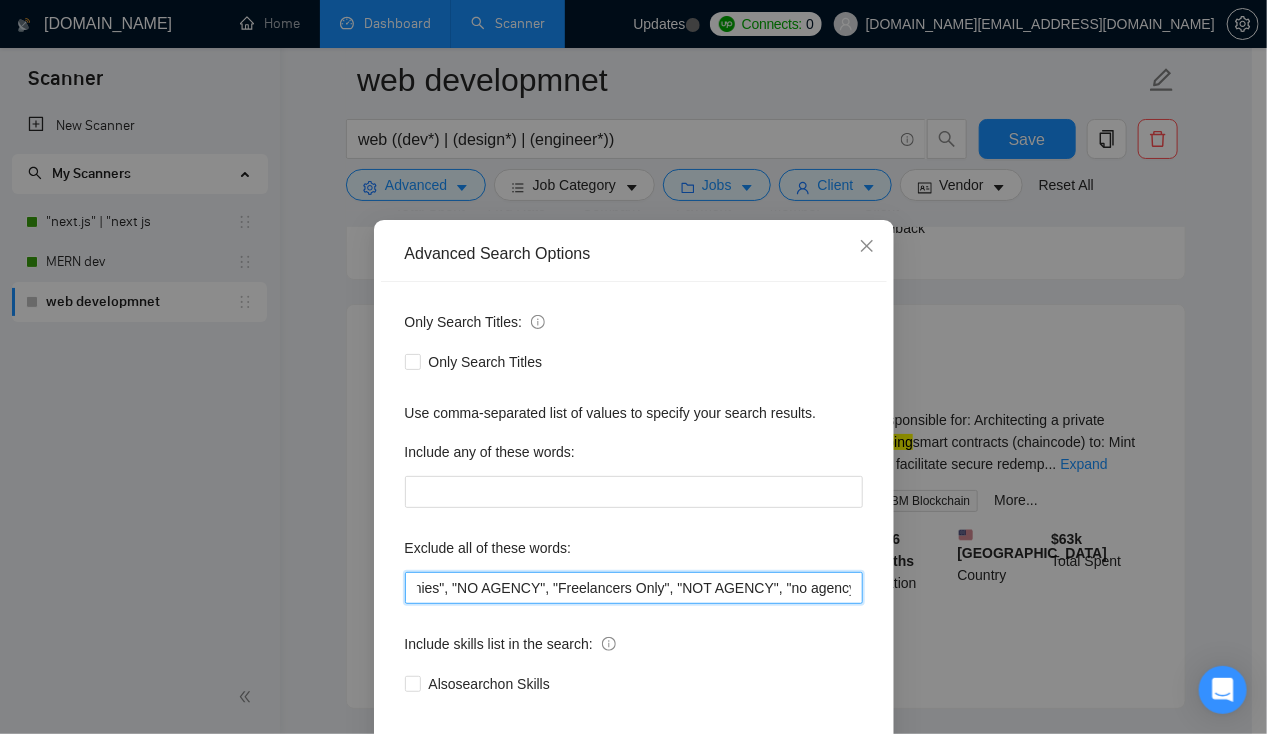 scroll, scrollTop: 0, scrollLeft: 2277, axis: horizontal 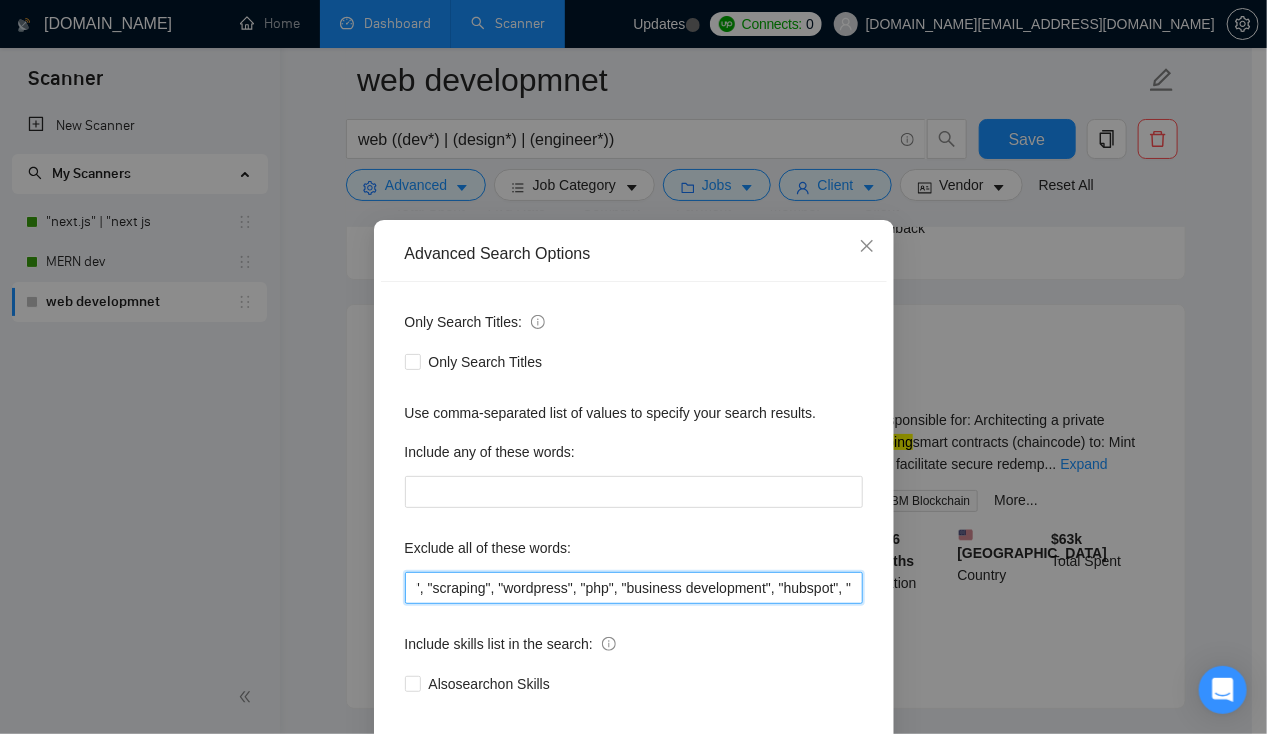 drag, startPoint x: 656, startPoint y: 590, endPoint x: 977, endPoint y: 570, distance: 321.62244 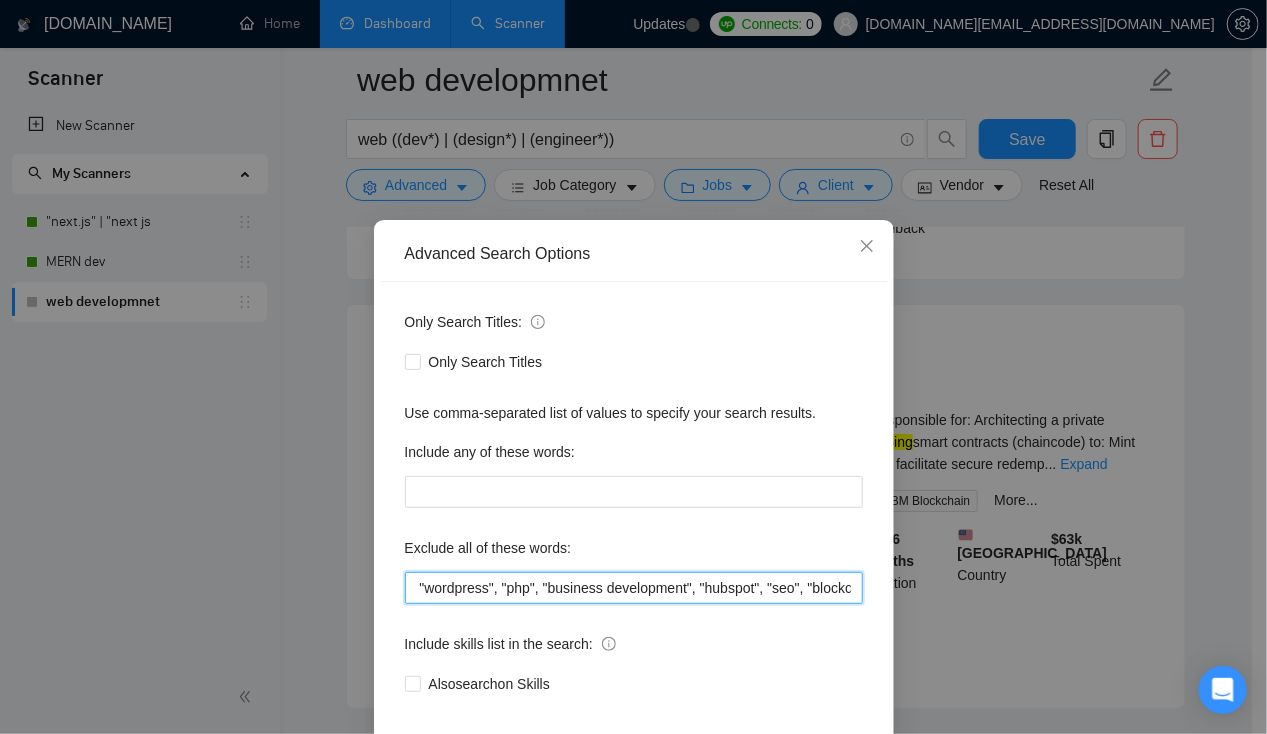 scroll, scrollTop: 0, scrollLeft: 2361, axis: horizontal 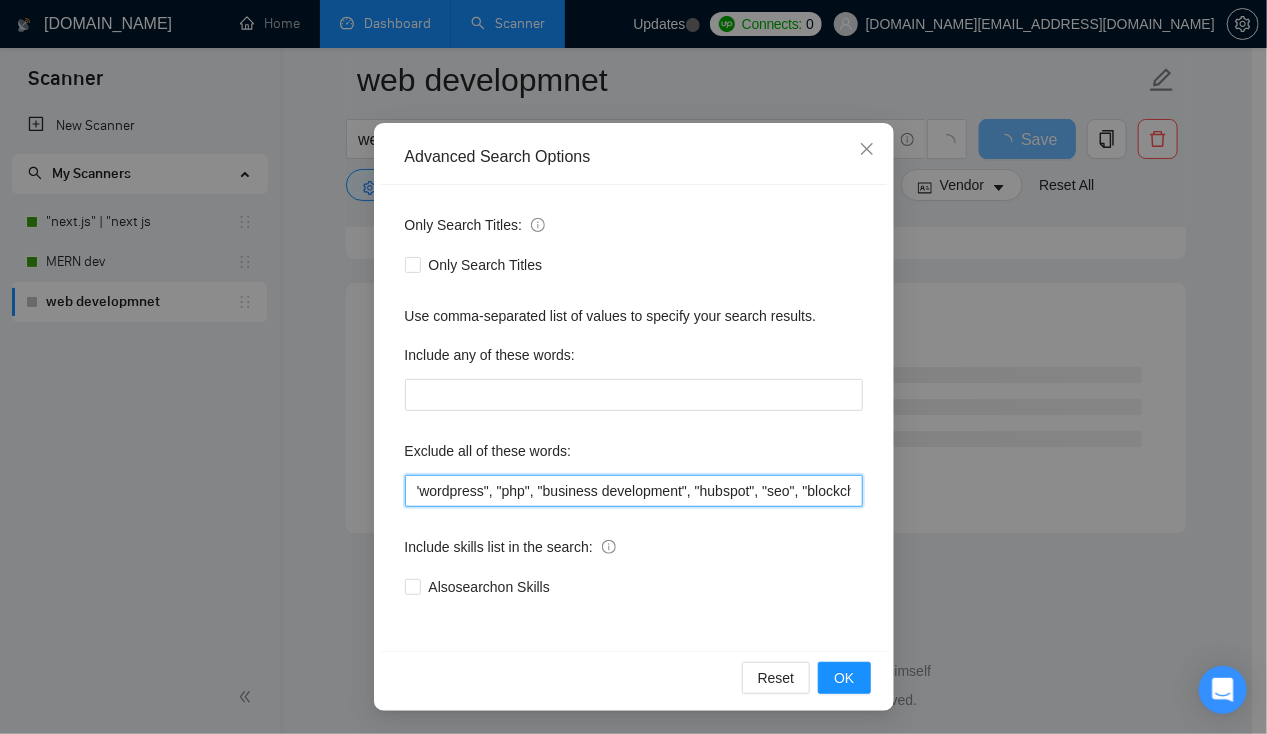 type on ""this job is not open to teams", "this job is not open to agency", "this job is not open to companies", "NO AGENCY", "Freelancers Only", "NOT AGENCY", "no agency", "no agencies", "individual only", "freelancers only", "No Agencies!", "independent contractors only", "***Freelancers Only," "/Freelancers Only", ".Freelancers Only", ",Freelancers Only.", "Web3", "angular", "scraping", "wordpress", "php", "business development", "hubspot", "seo", "blockchain"" 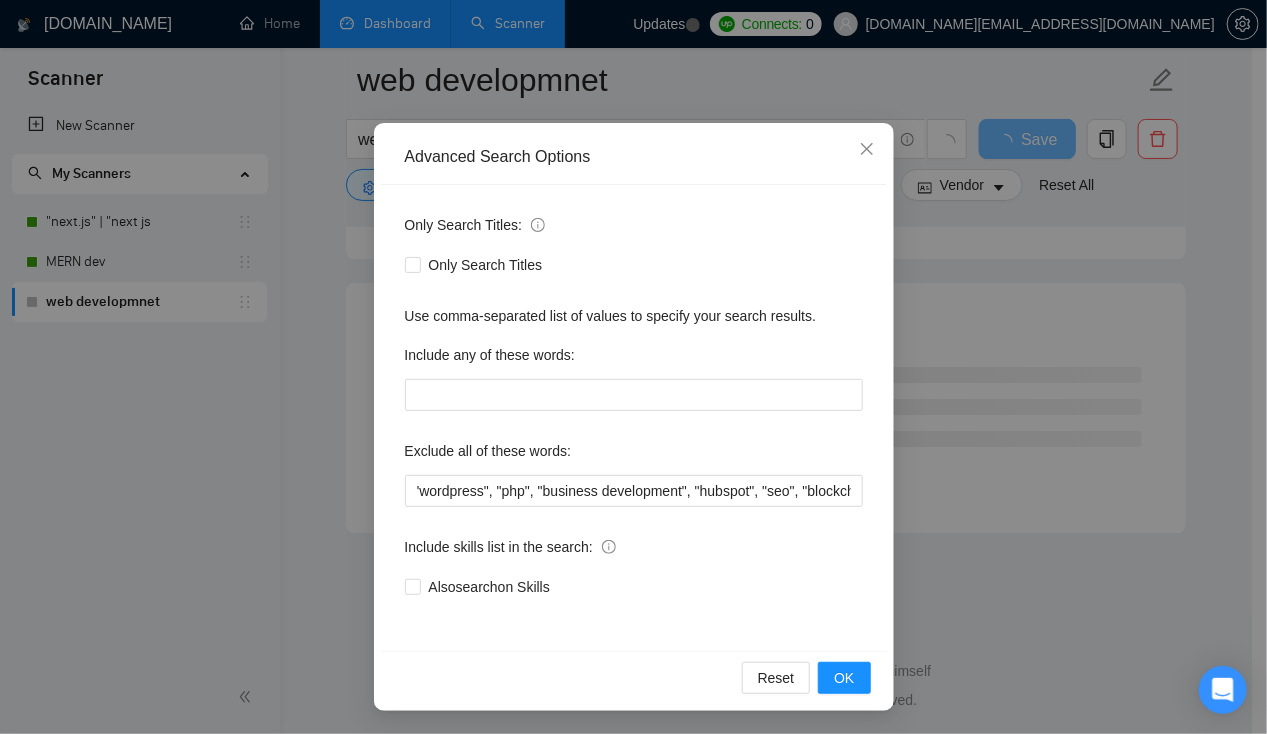 scroll, scrollTop: 0, scrollLeft: 0, axis: both 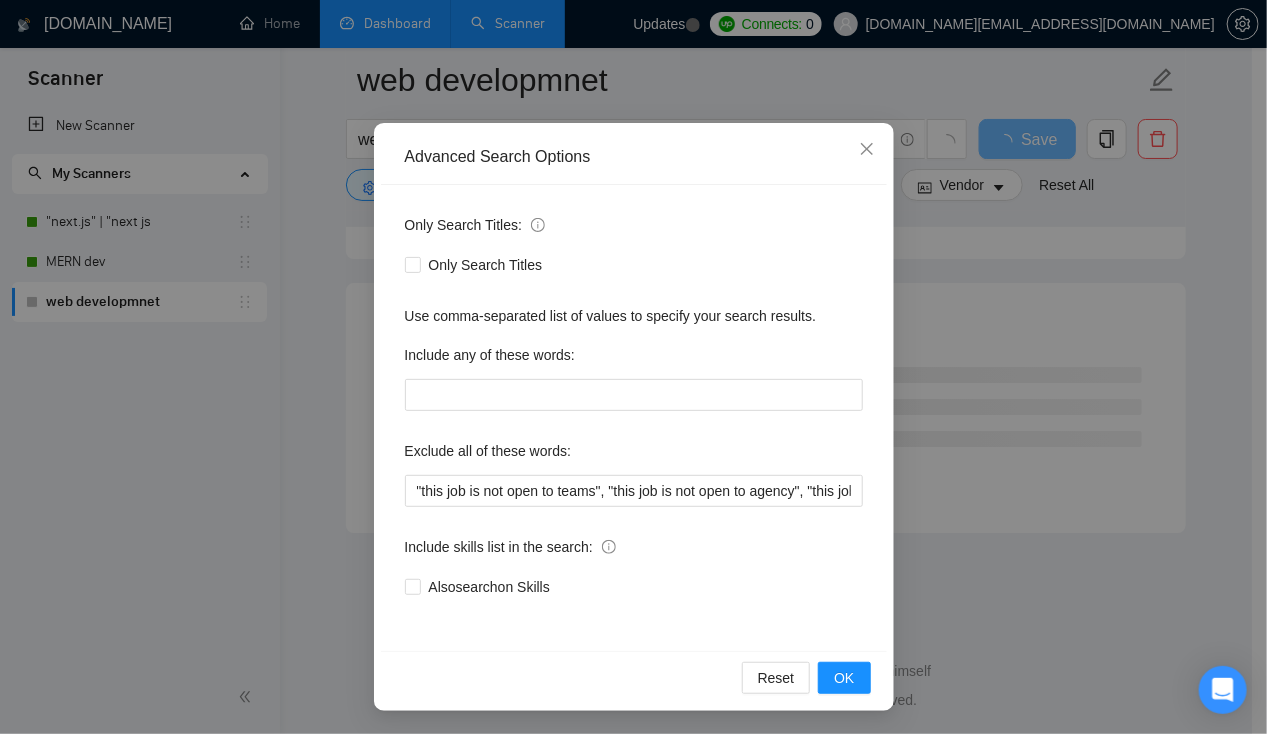 click on "Reset OK" at bounding box center [634, 677] 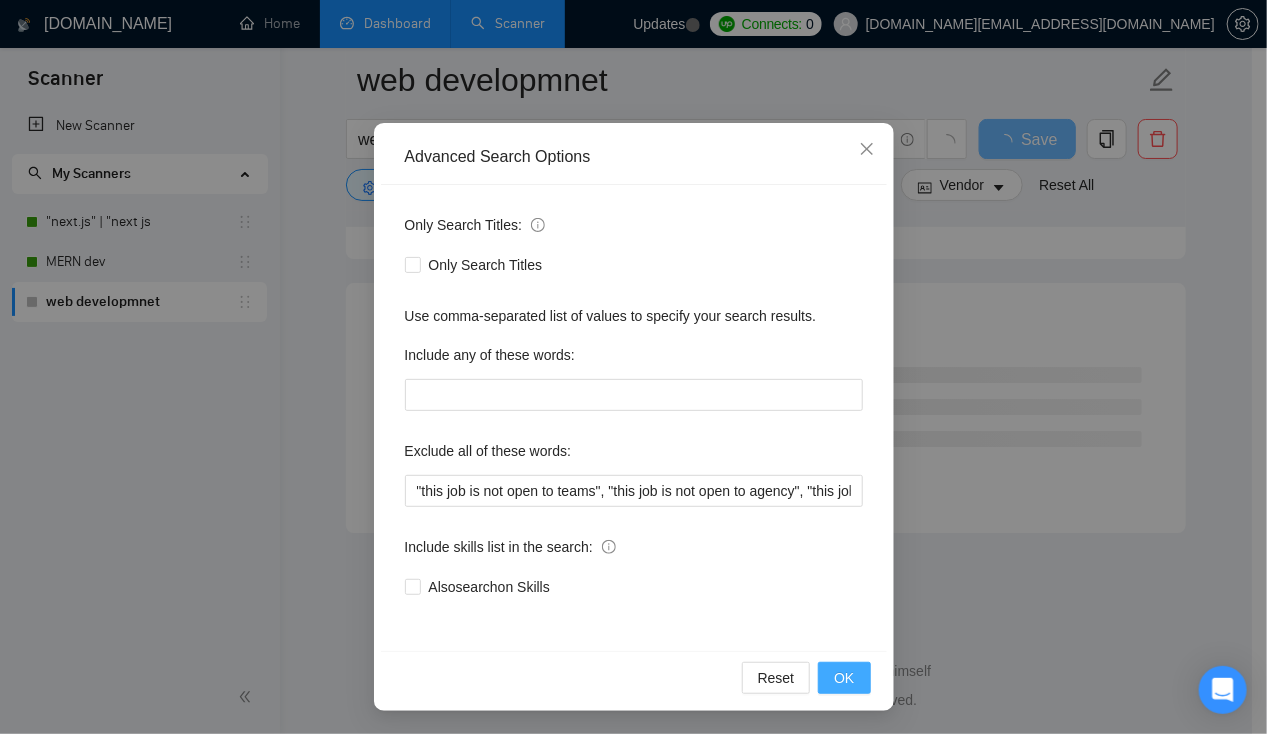 click on "OK" at bounding box center (844, 678) 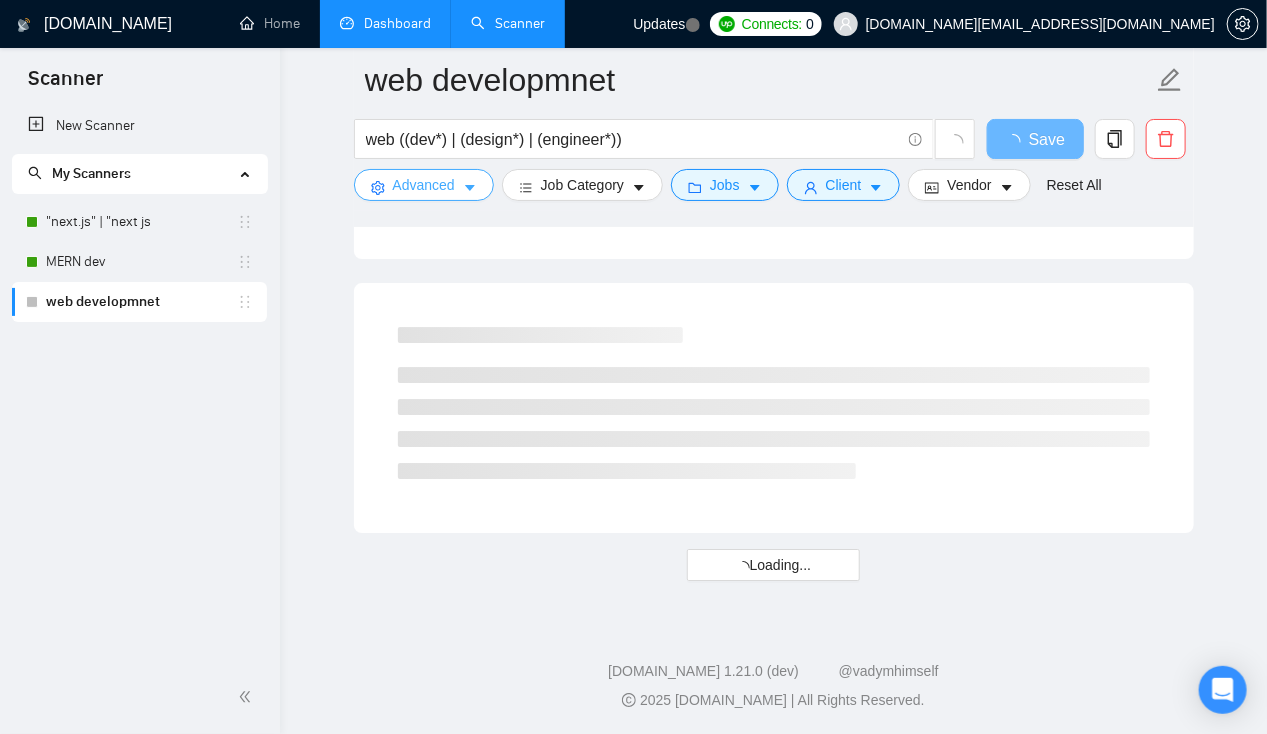 scroll, scrollTop: 4311, scrollLeft: 0, axis: vertical 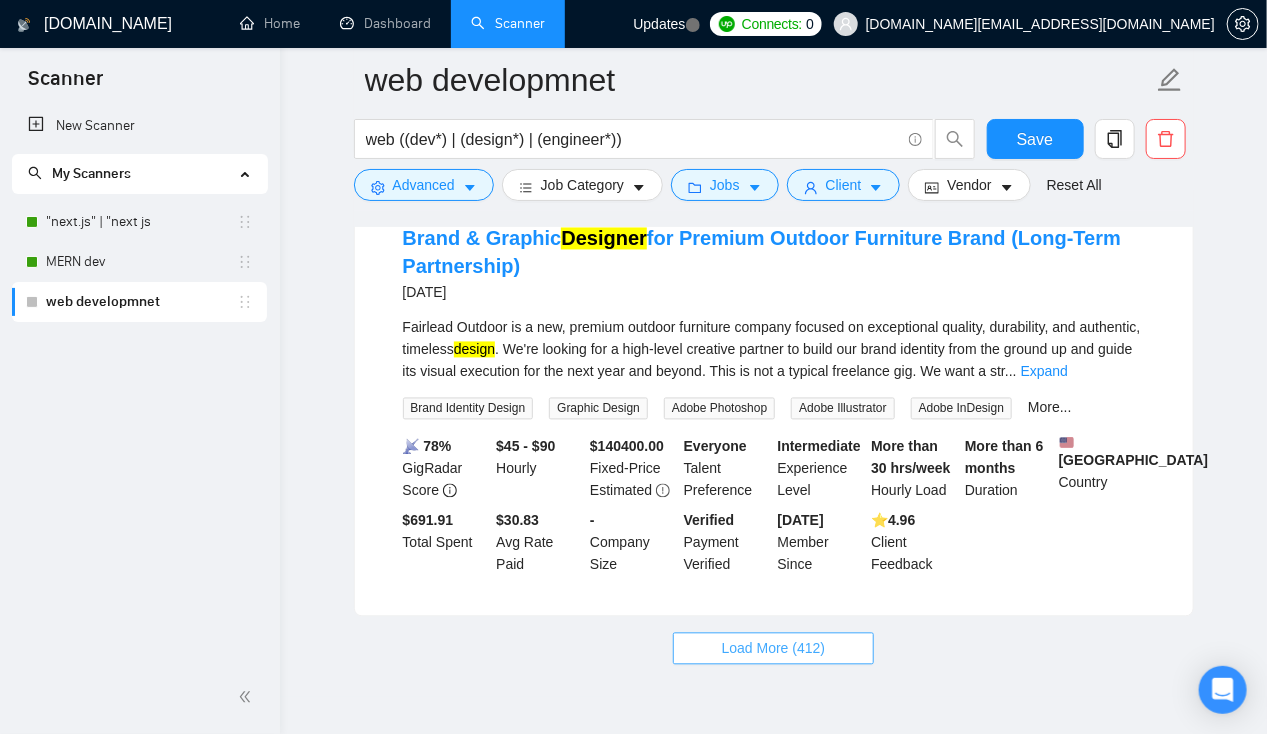 click on "Load More (412)" at bounding box center (774, 649) 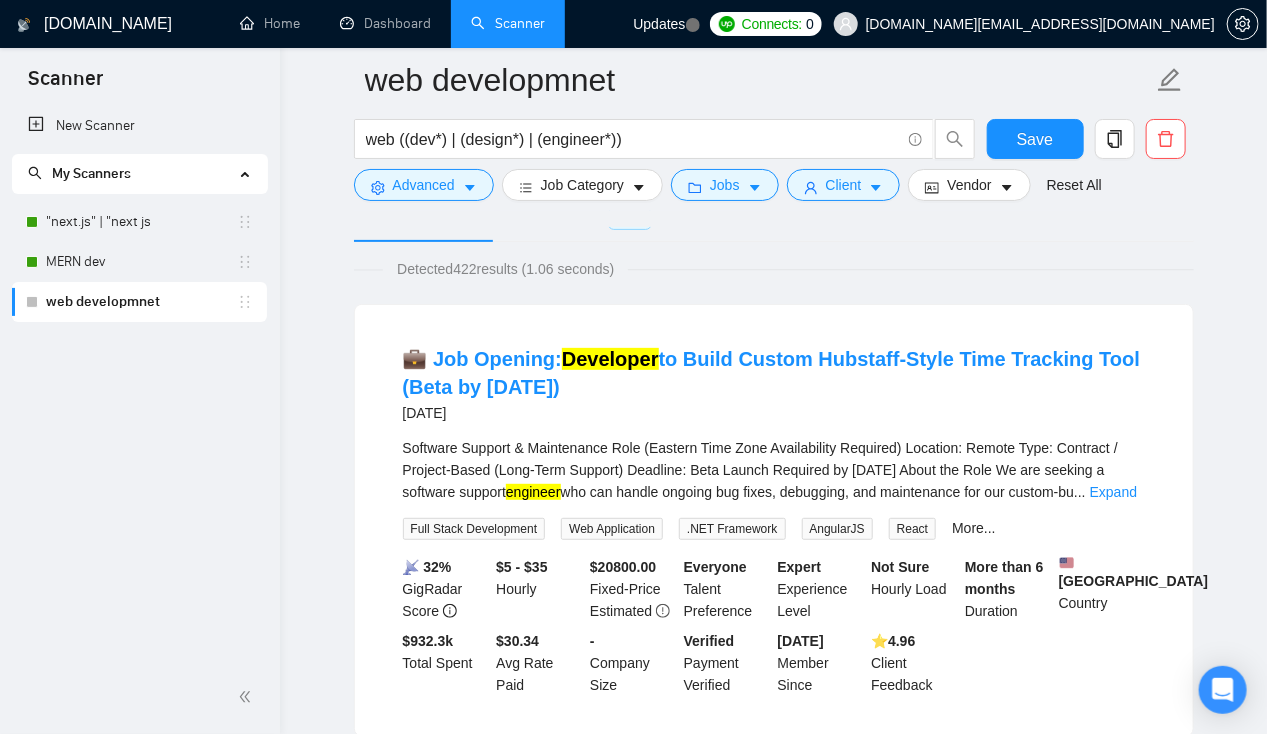 scroll, scrollTop: 0, scrollLeft: 0, axis: both 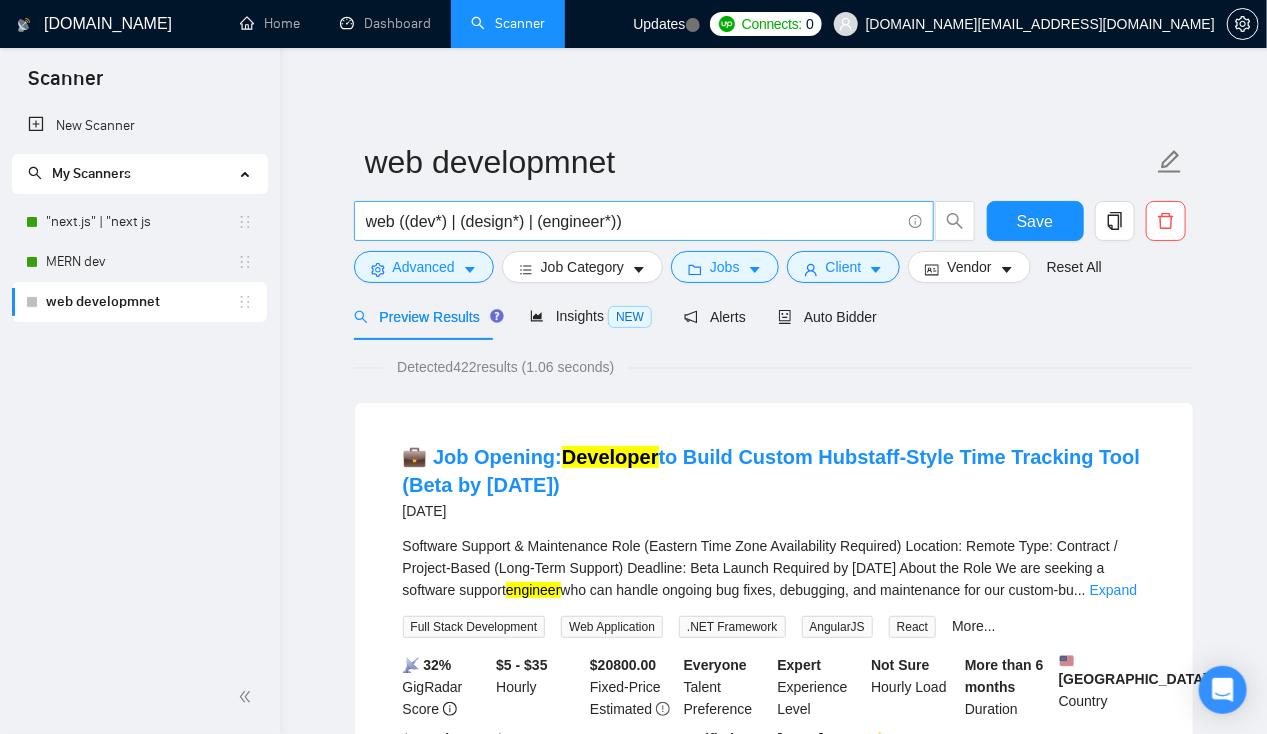 click on "web ((dev*) | (design*) | (engineer*))" at bounding box center (633, 221) 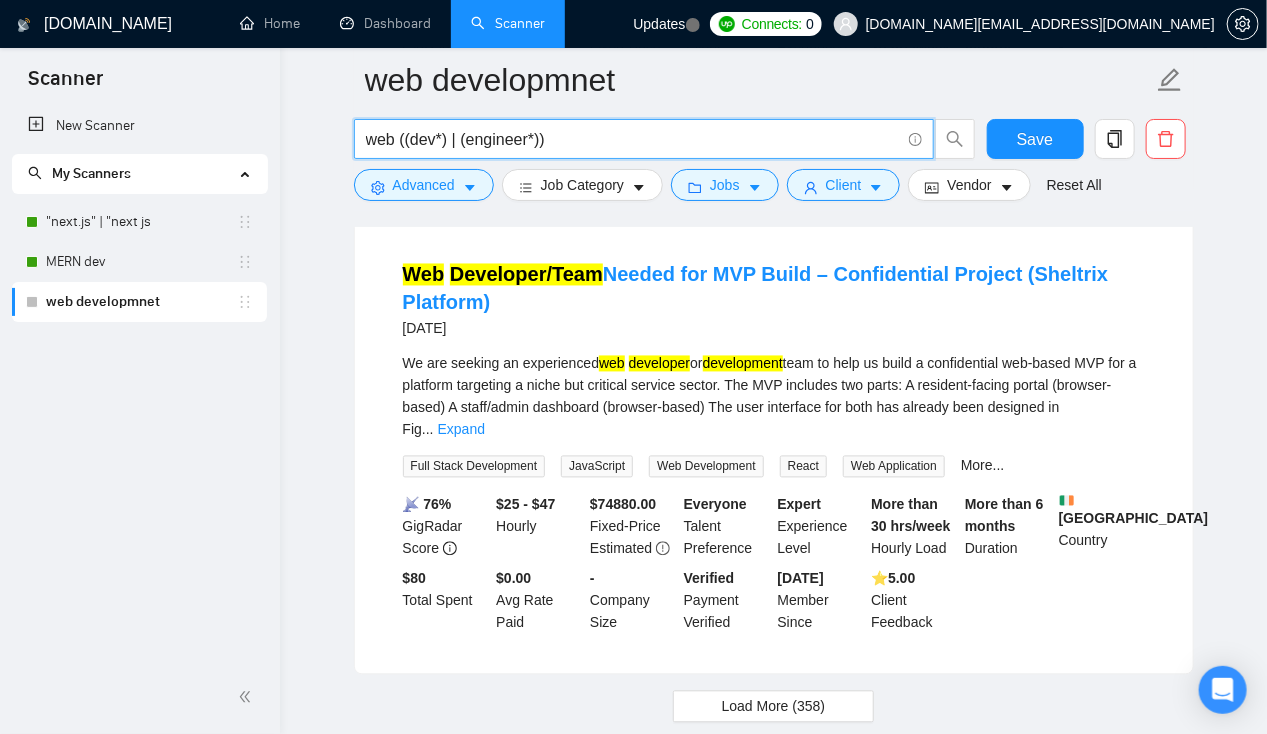 scroll, scrollTop: 4339, scrollLeft: 0, axis: vertical 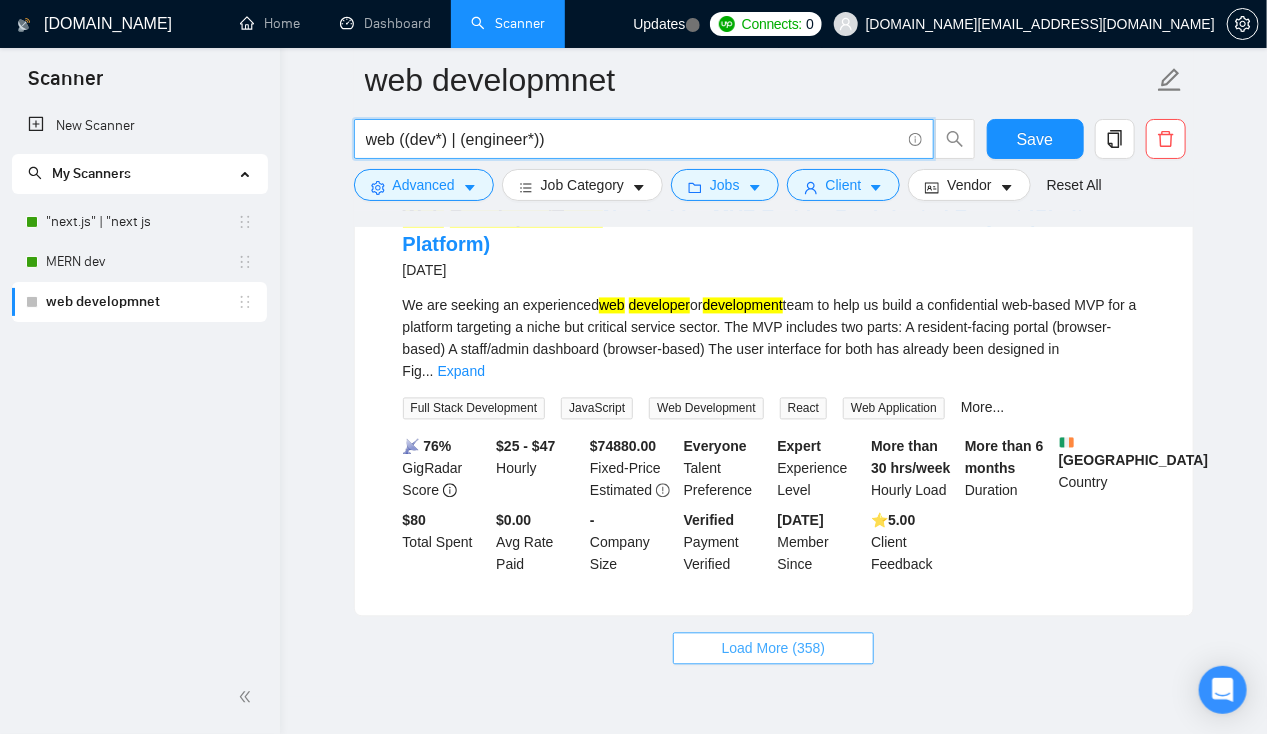 type on "web ((dev*) | (engineer*))" 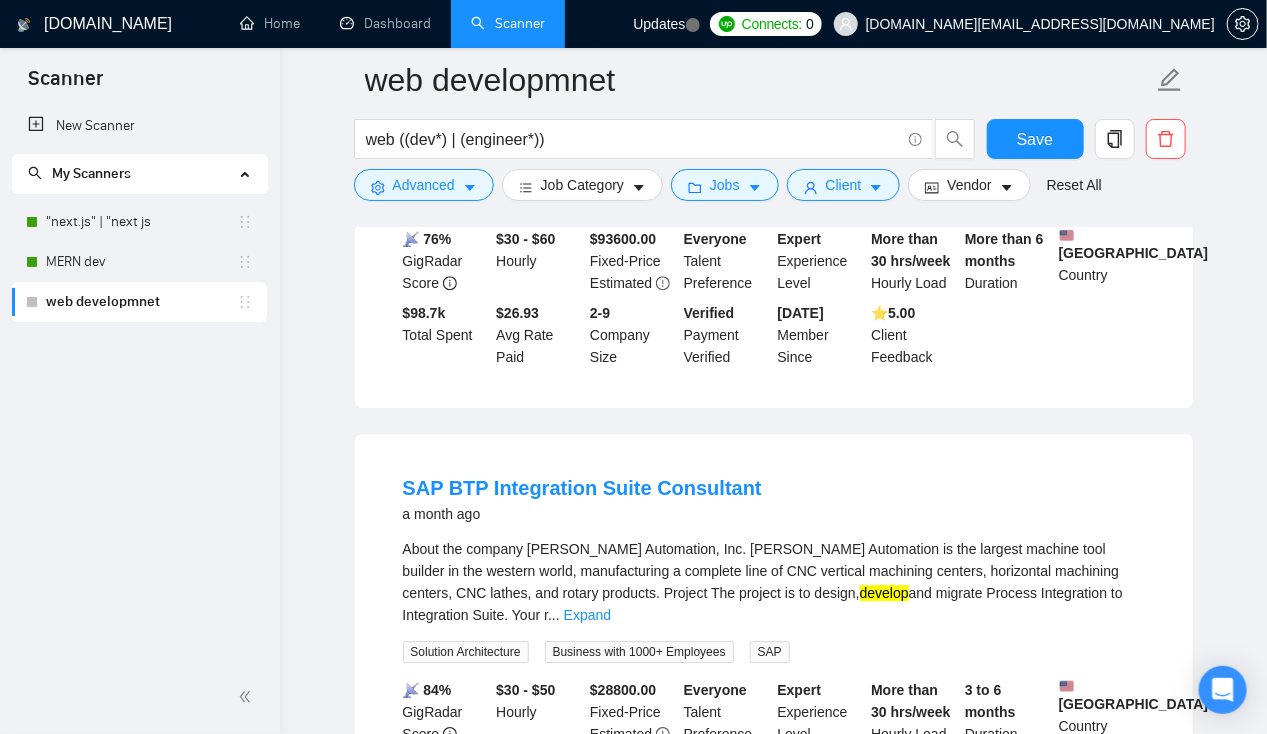 scroll, scrollTop: 4929, scrollLeft: 0, axis: vertical 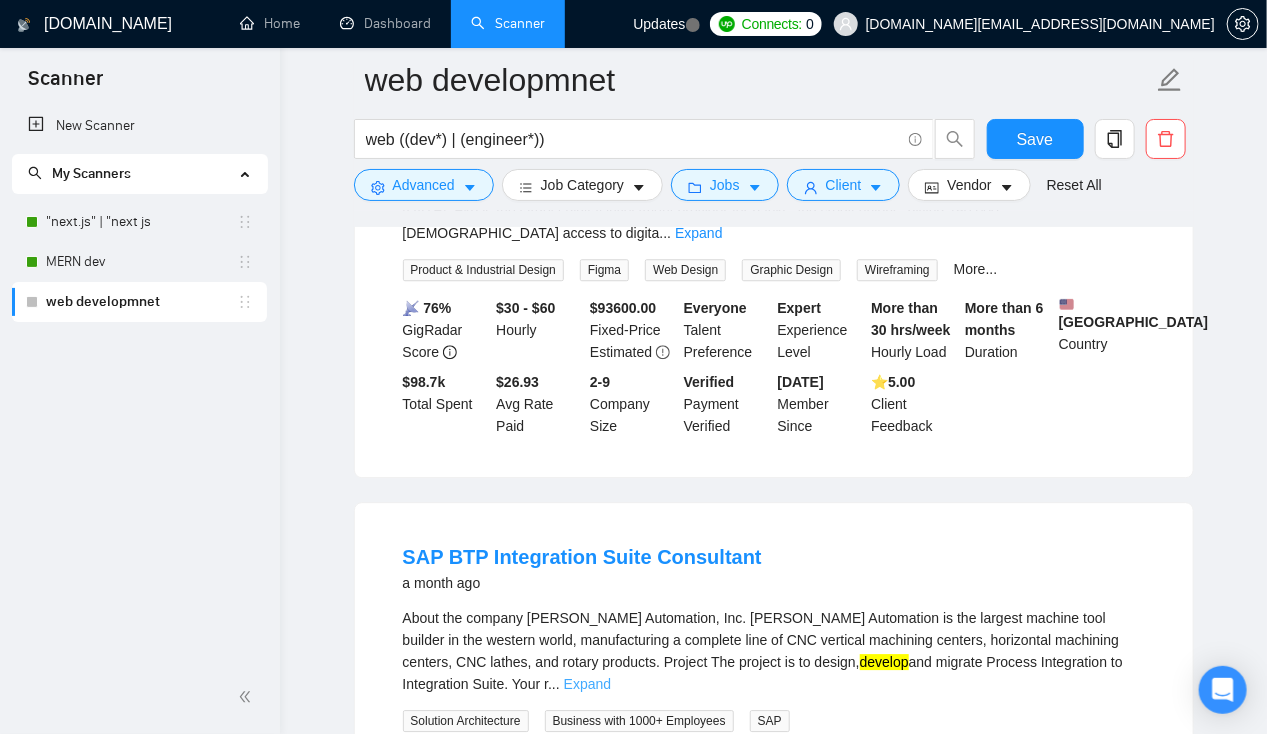 click on "Expand" at bounding box center (587, 684) 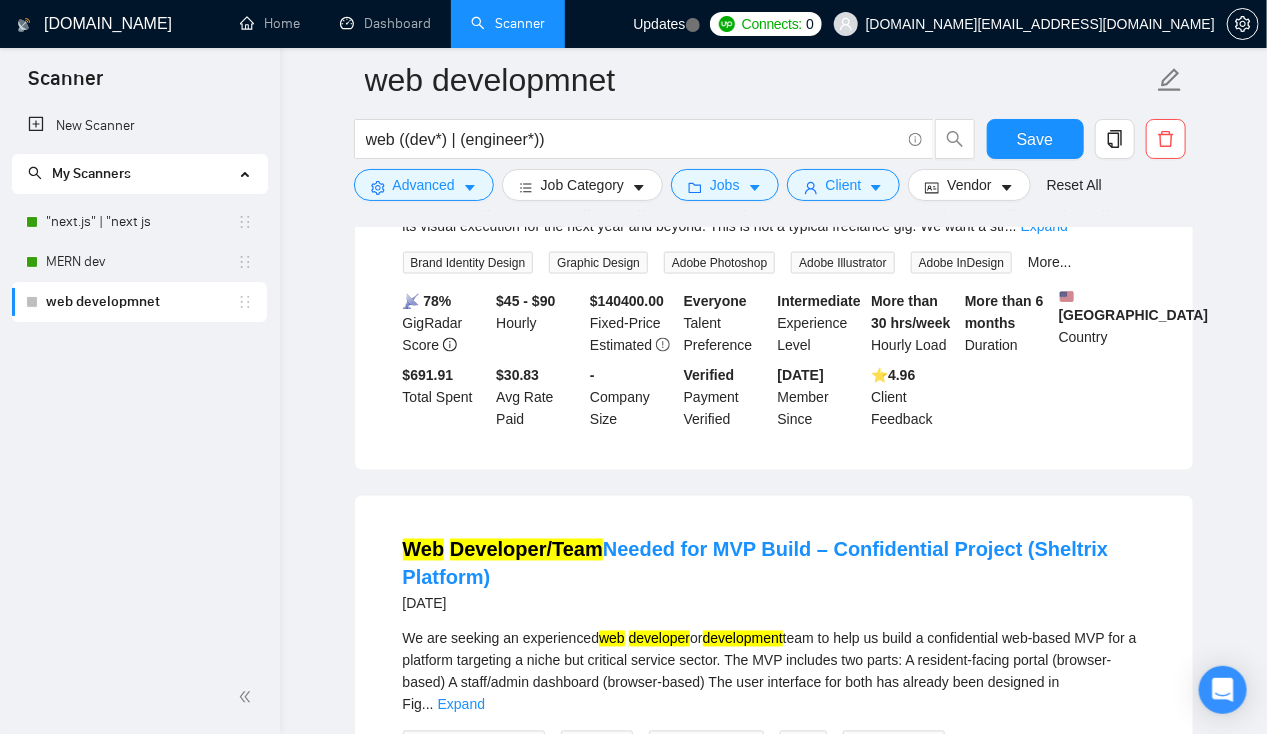 scroll, scrollTop: 3988, scrollLeft: 0, axis: vertical 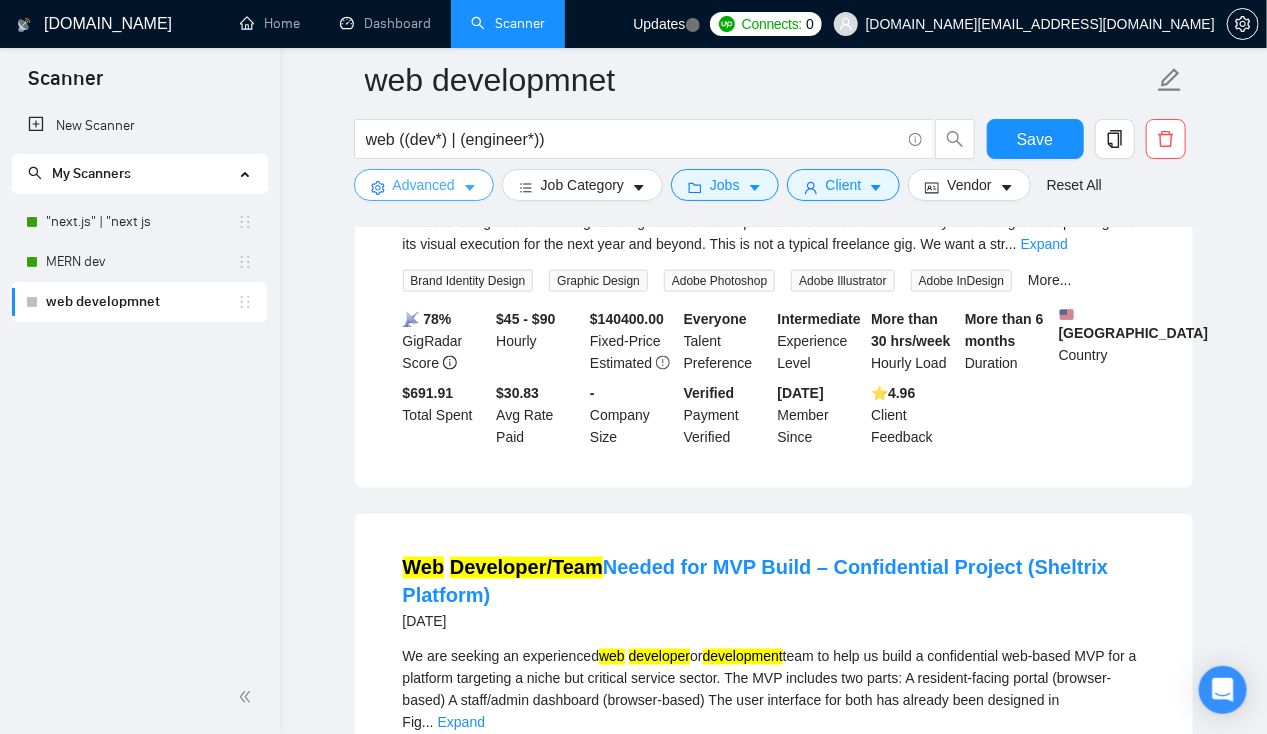 click 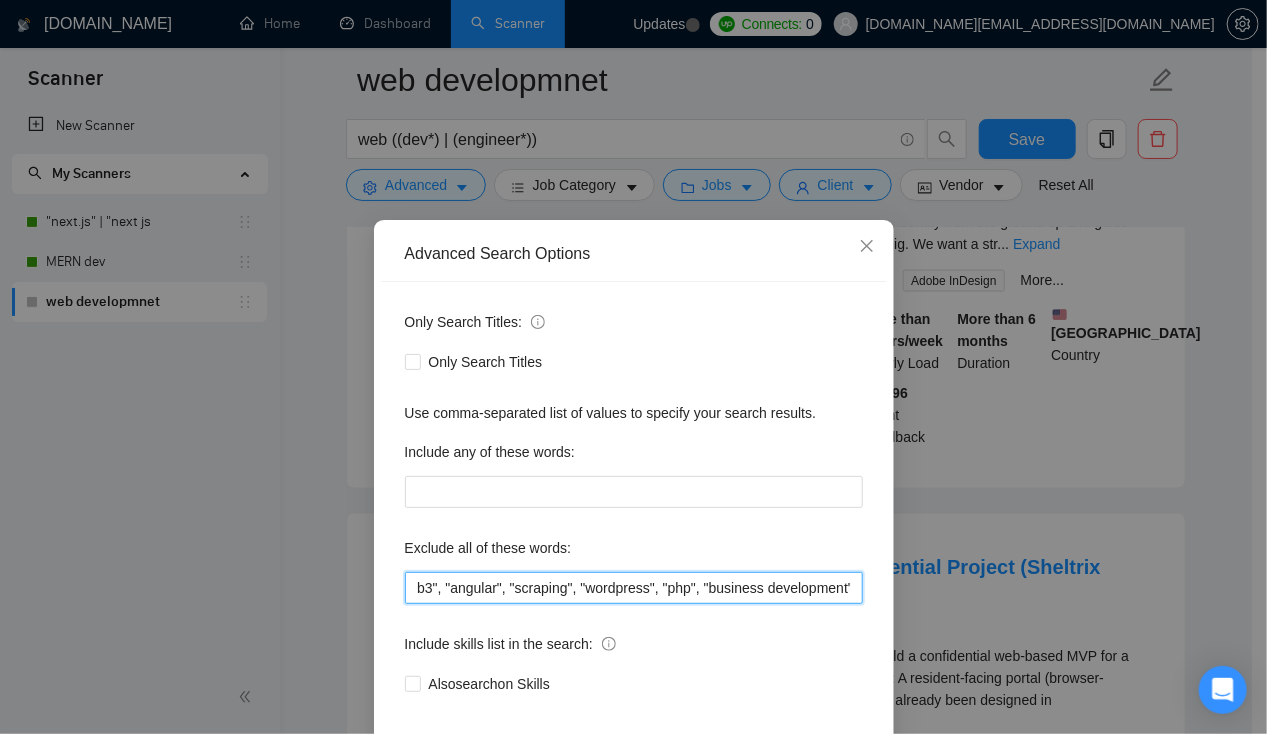 scroll, scrollTop: 0, scrollLeft: 2361, axis: horizontal 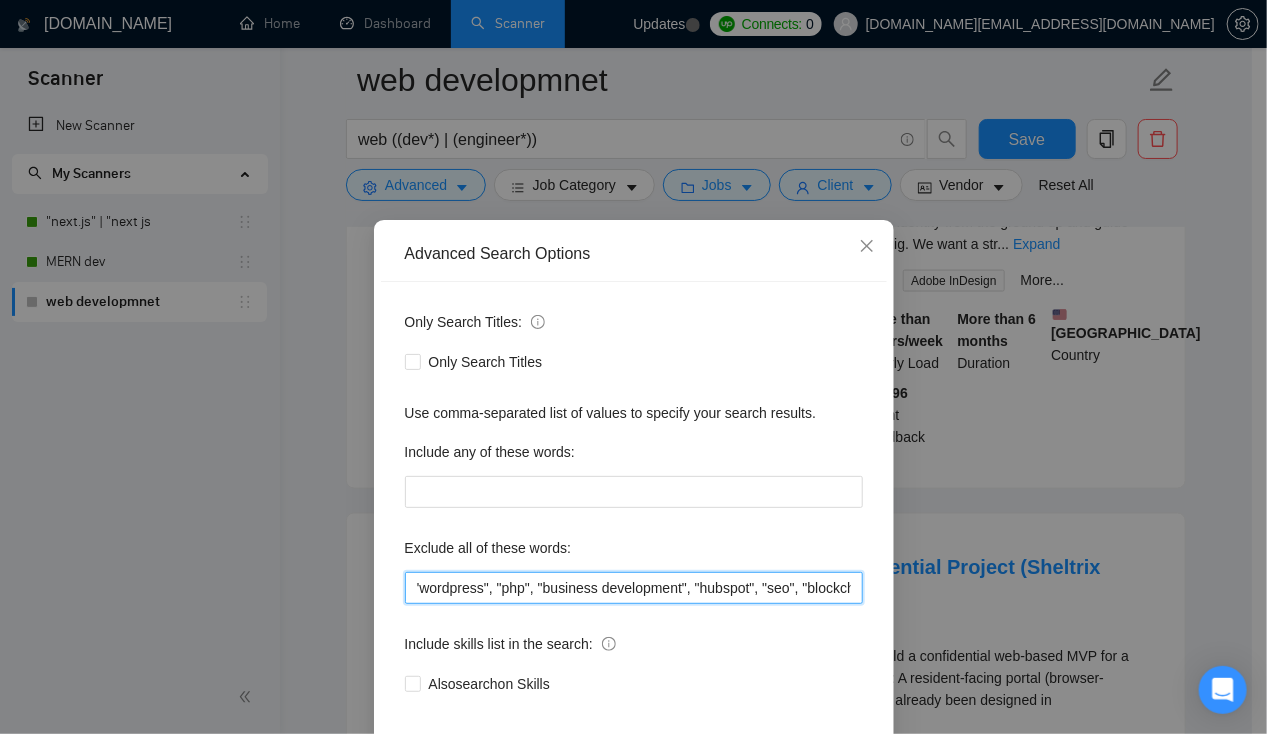 drag, startPoint x: 625, startPoint y: 582, endPoint x: 973, endPoint y: 574, distance: 348.09195 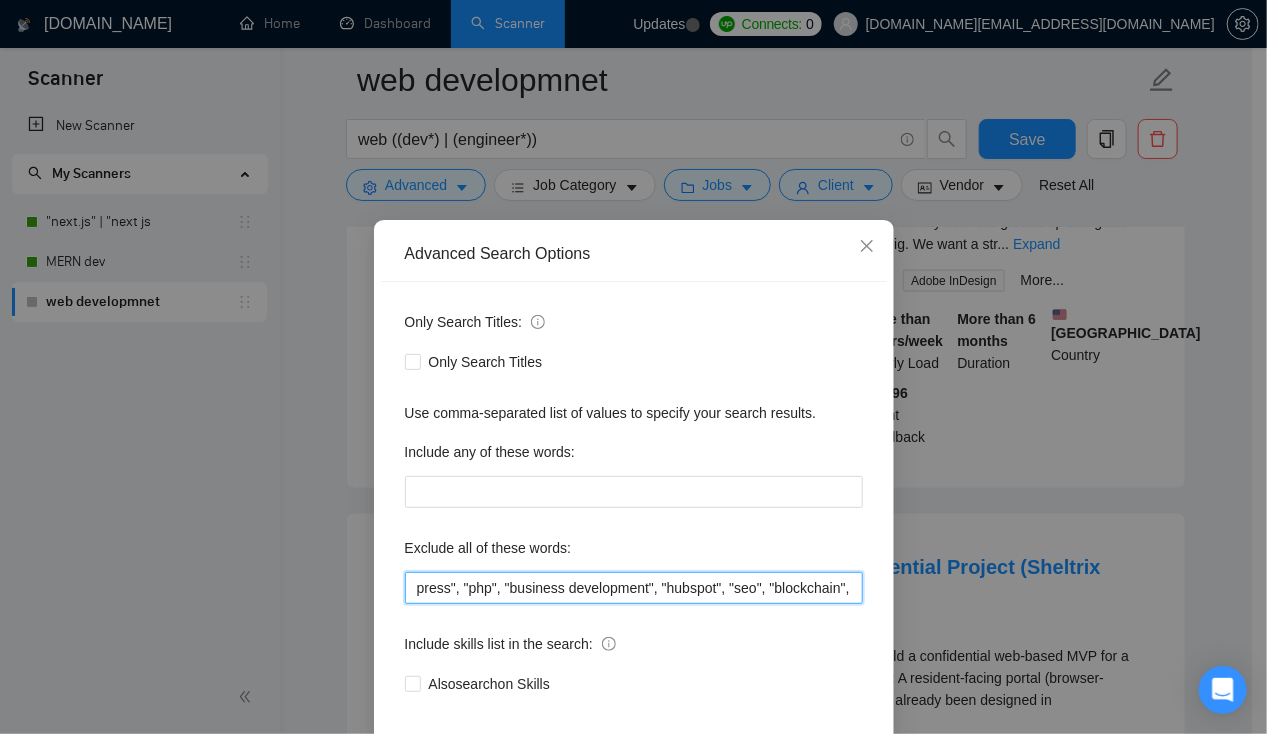scroll, scrollTop: 0, scrollLeft: 2400, axis: horizontal 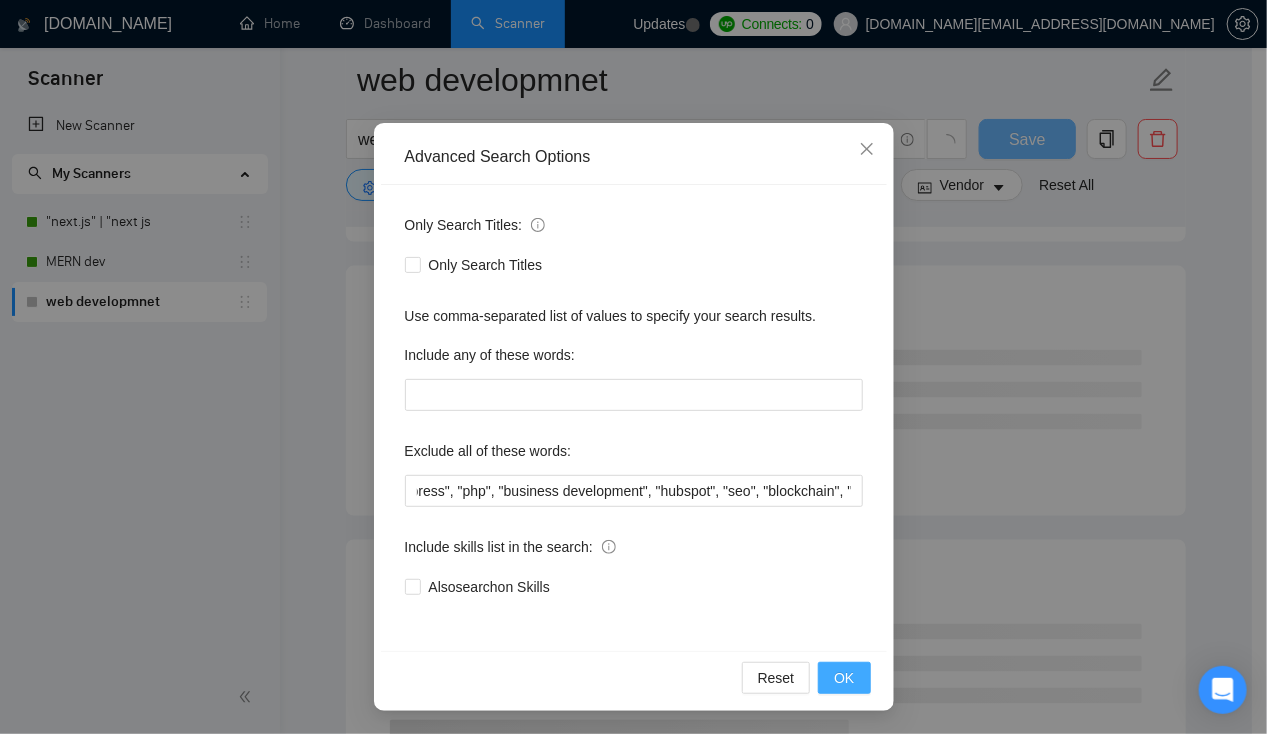 click on "OK" at bounding box center (844, 678) 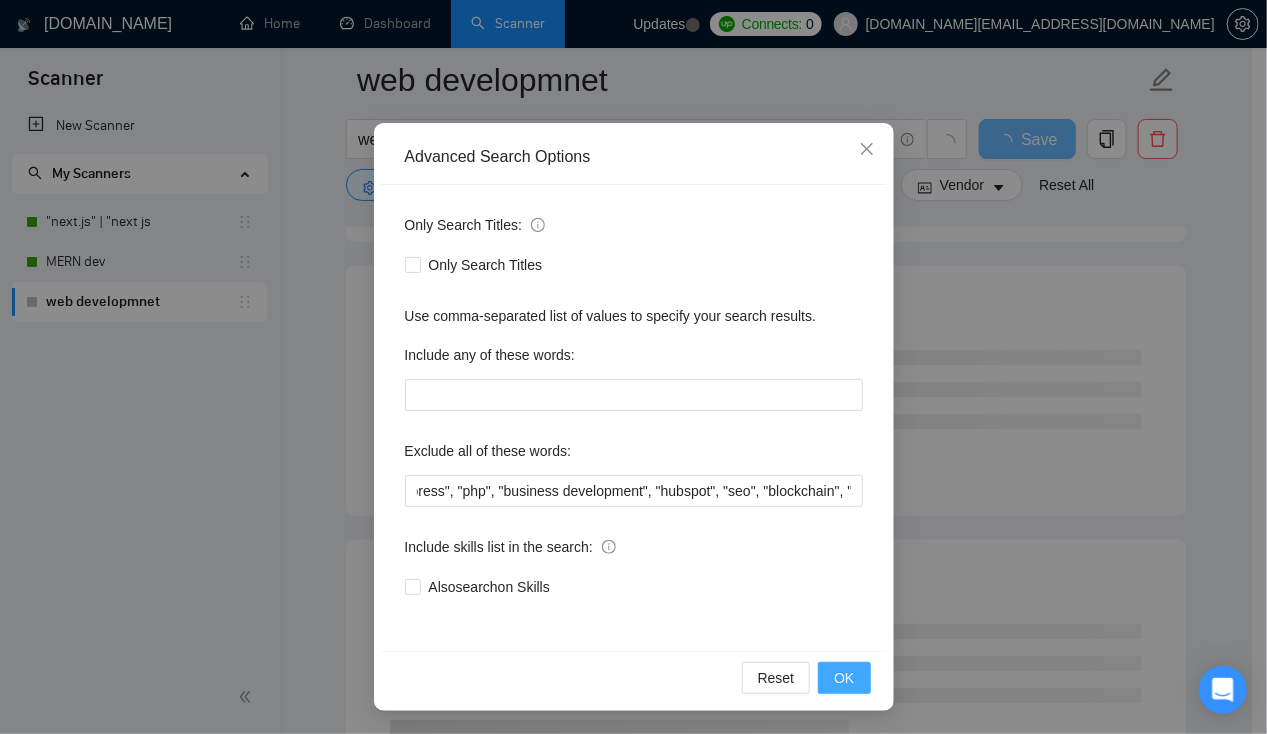 scroll, scrollTop: 0, scrollLeft: 0, axis: both 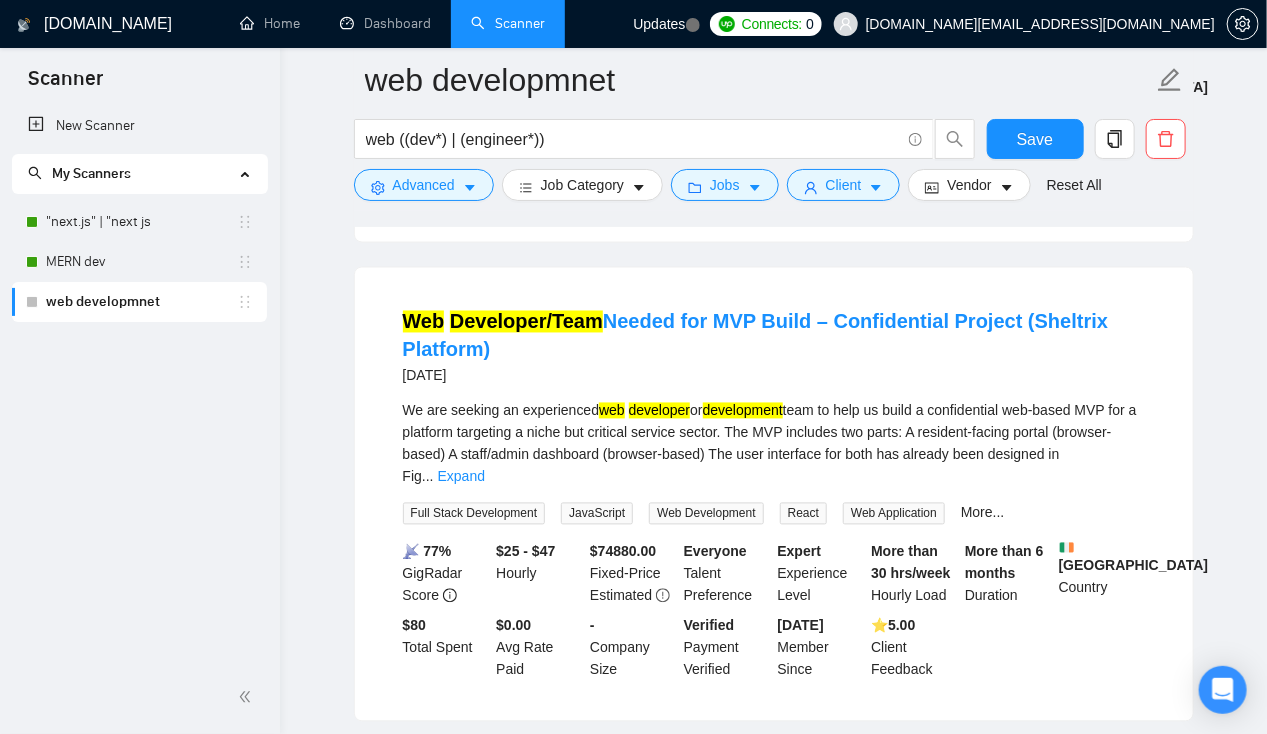 click on "Load More (353)" at bounding box center [774, 754] 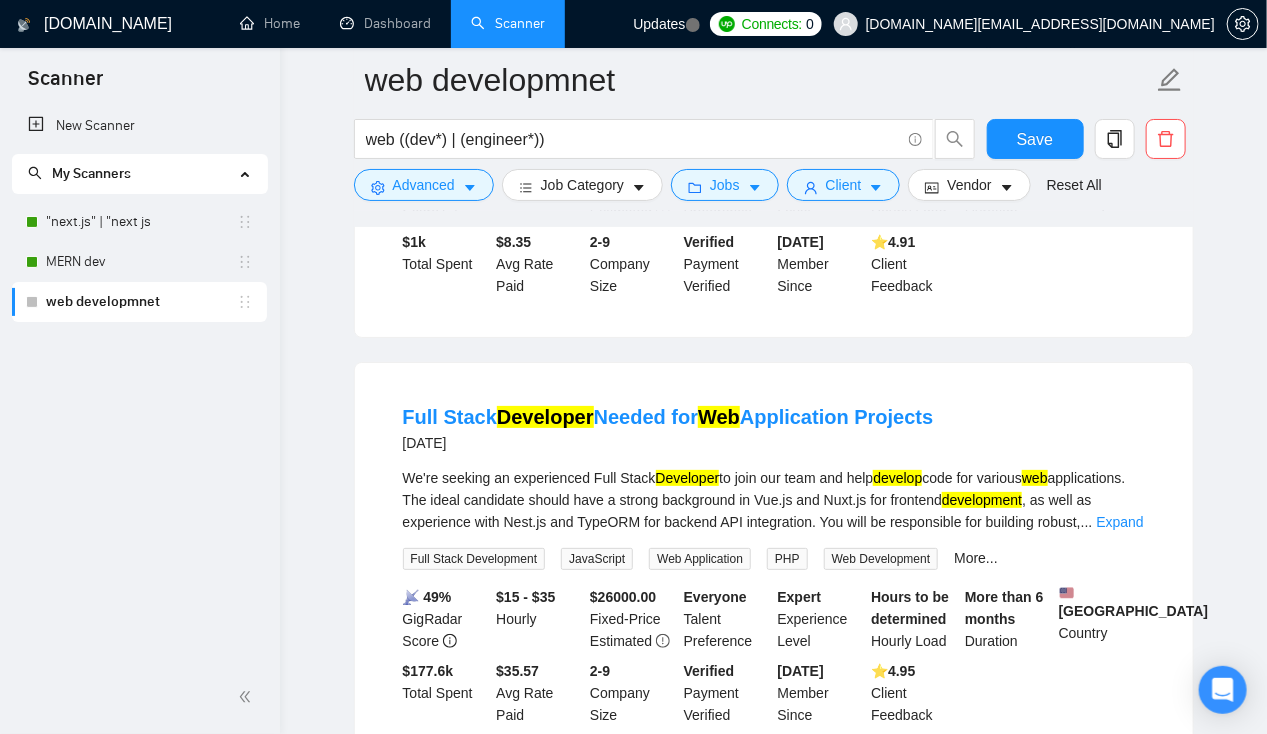 scroll, scrollTop: 8792, scrollLeft: 0, axis: vertical 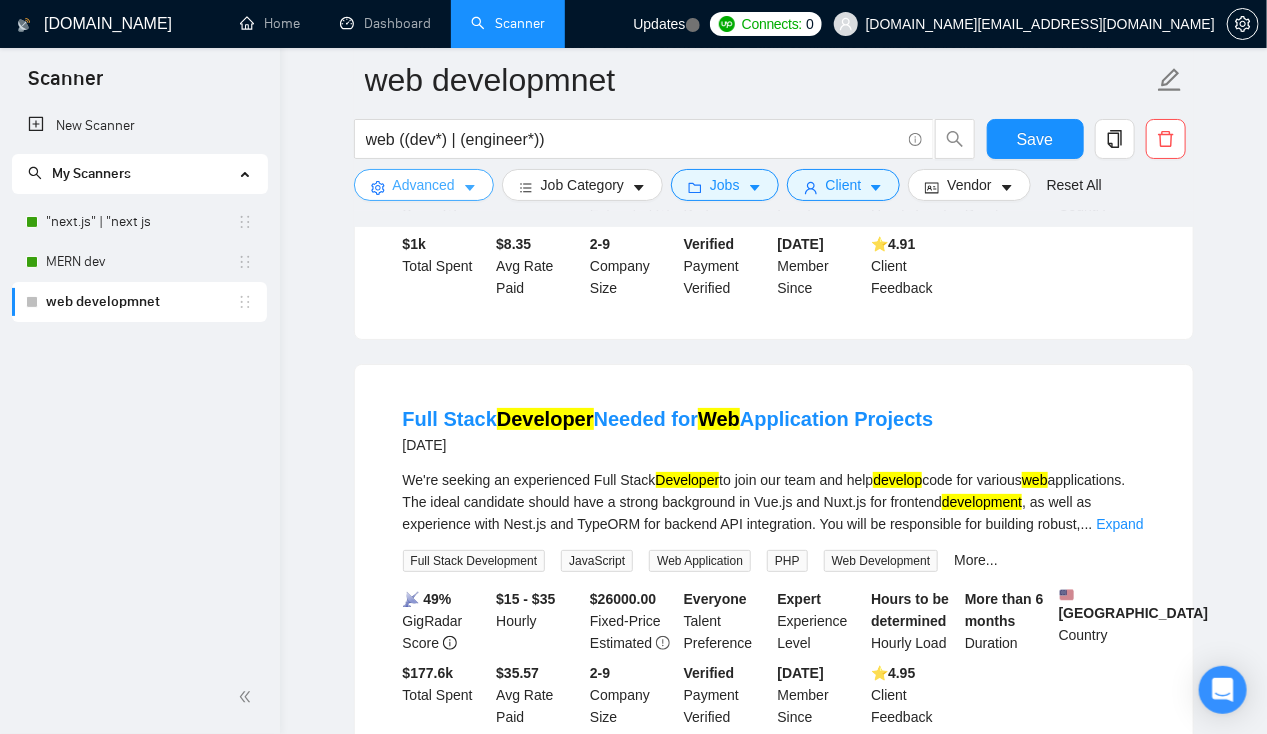 click on "Advanced" at bounding box center (424, 185) 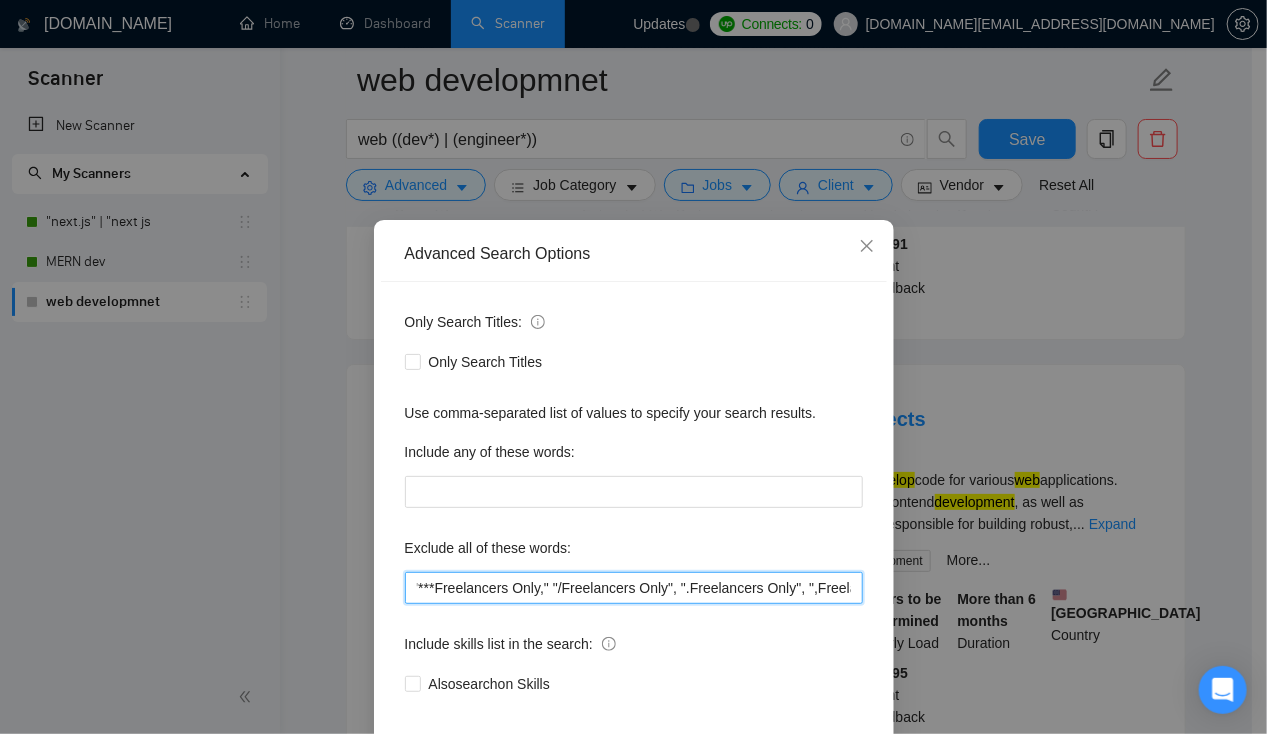 scroll, scrollTop: 0, scrollLeft: 2400, axis: horizontal 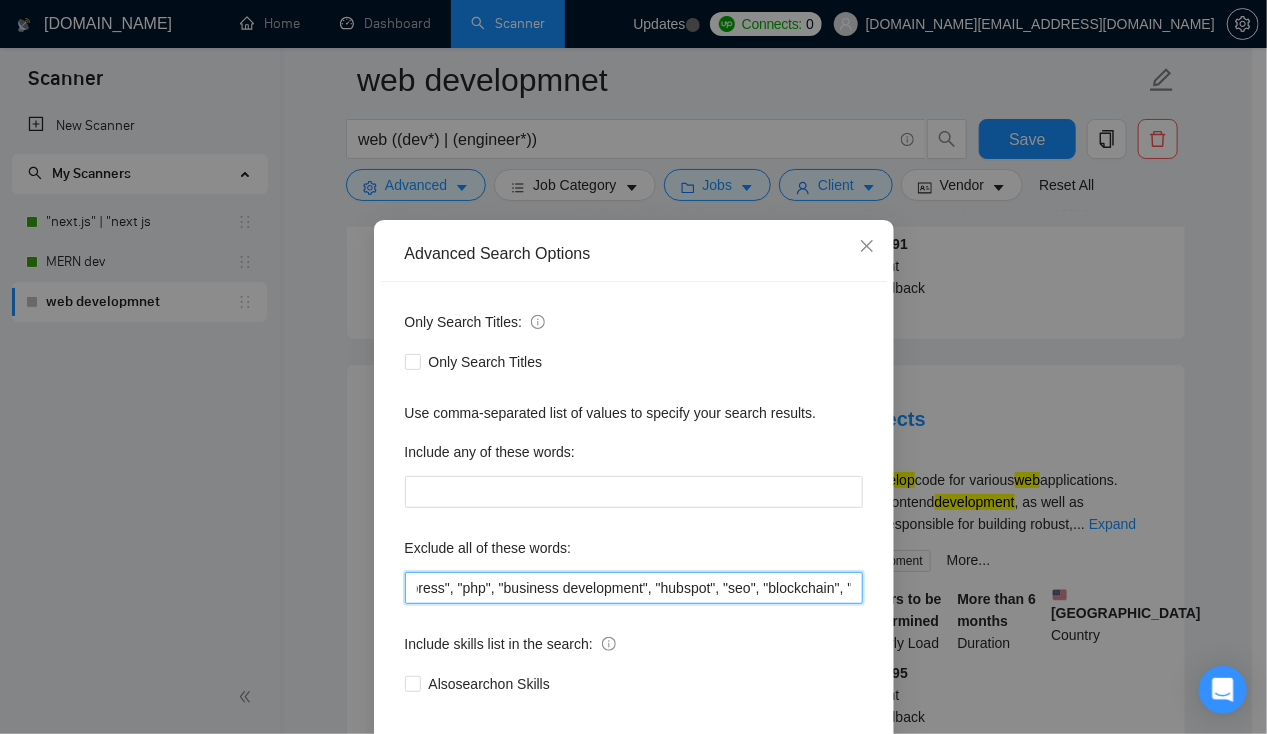 drag, startPoint x: 732, startPoint y: 589, endPoint x: 938, endPoint y: 583, distance: 206.08736 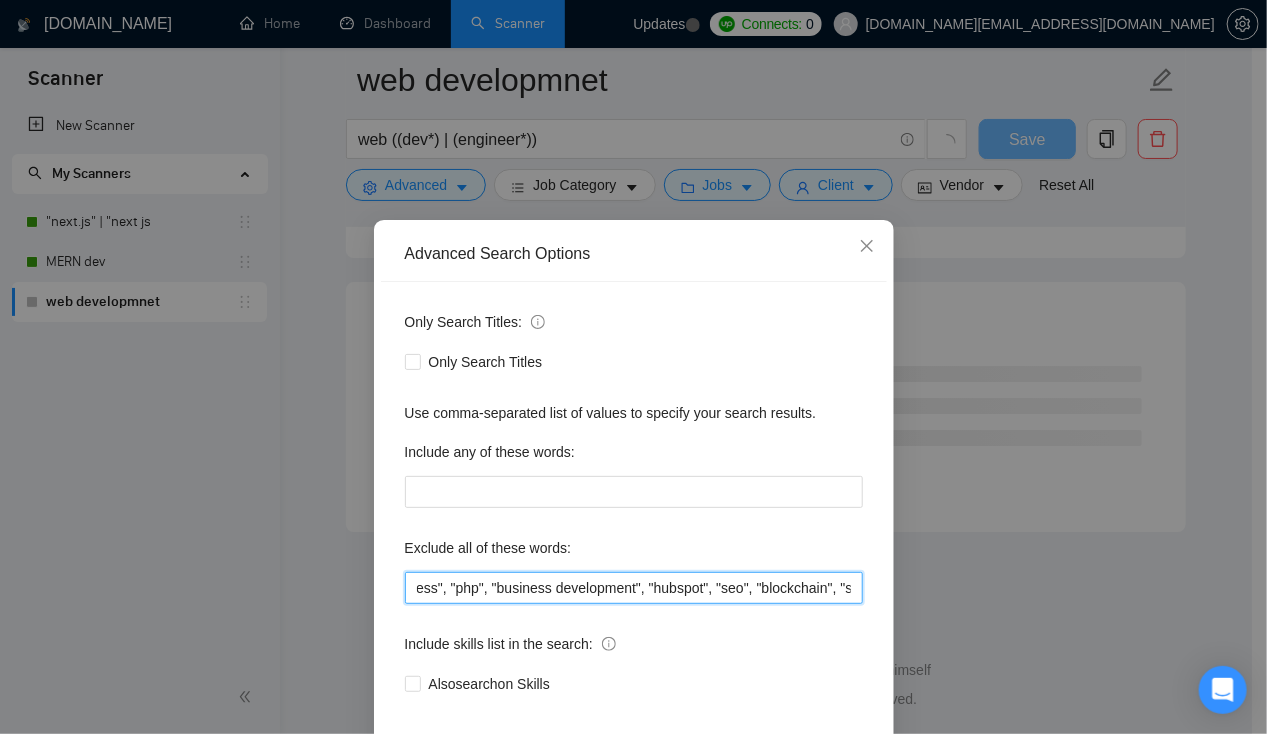scroll, scrollTop: 5341, scrollLeft: 0, axis: vertical 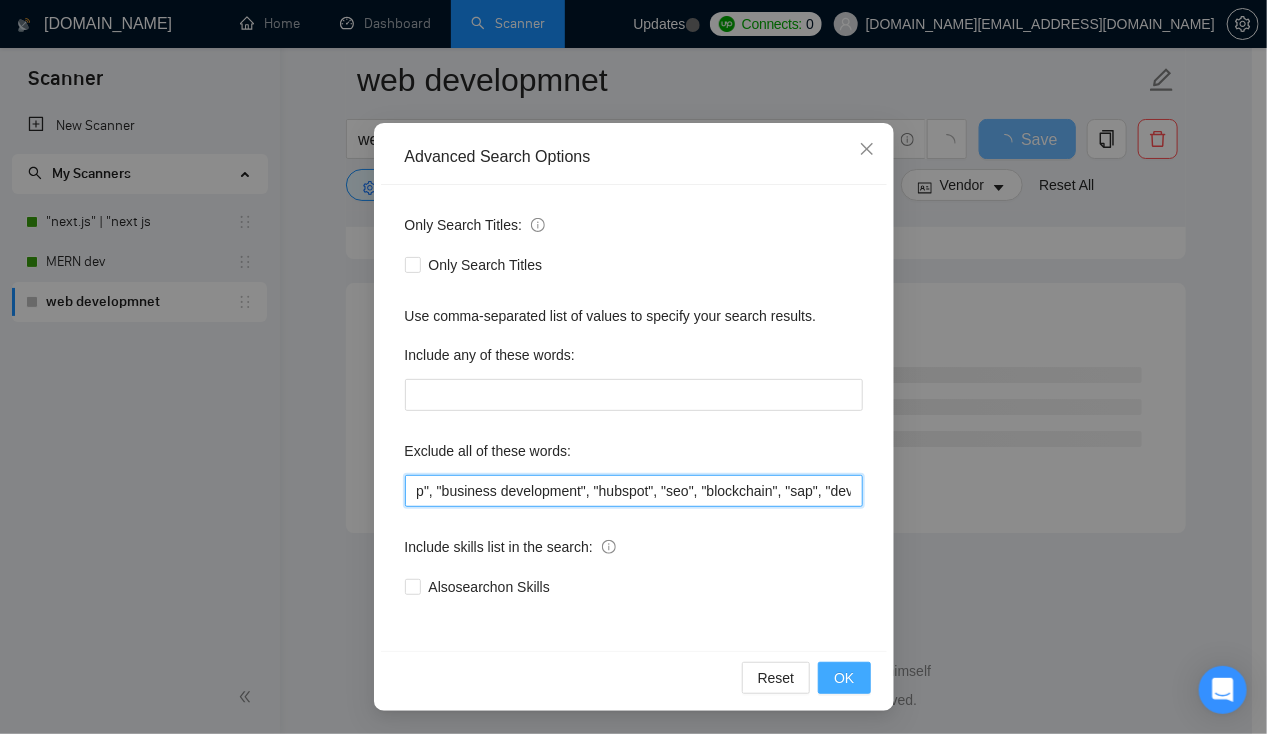 type on ""this job is not open to teams", "this job is not open to agency", "this job is not open to companies", "NO AGENCY", "Freelancers Only", "NOT AGENCY", "no agency", "no agencies", "individual only", "freelancers only", "No Agencies!", "independent contractors only", "***Freelancers Only," "/Freelancers Only", ".Freelancers Only", ",Freelancers Only.", "Web3", "angular", "scraping", "wordpress", "php", "business development", "hubspot", "seo", "blockchain", "sap", "devops"" 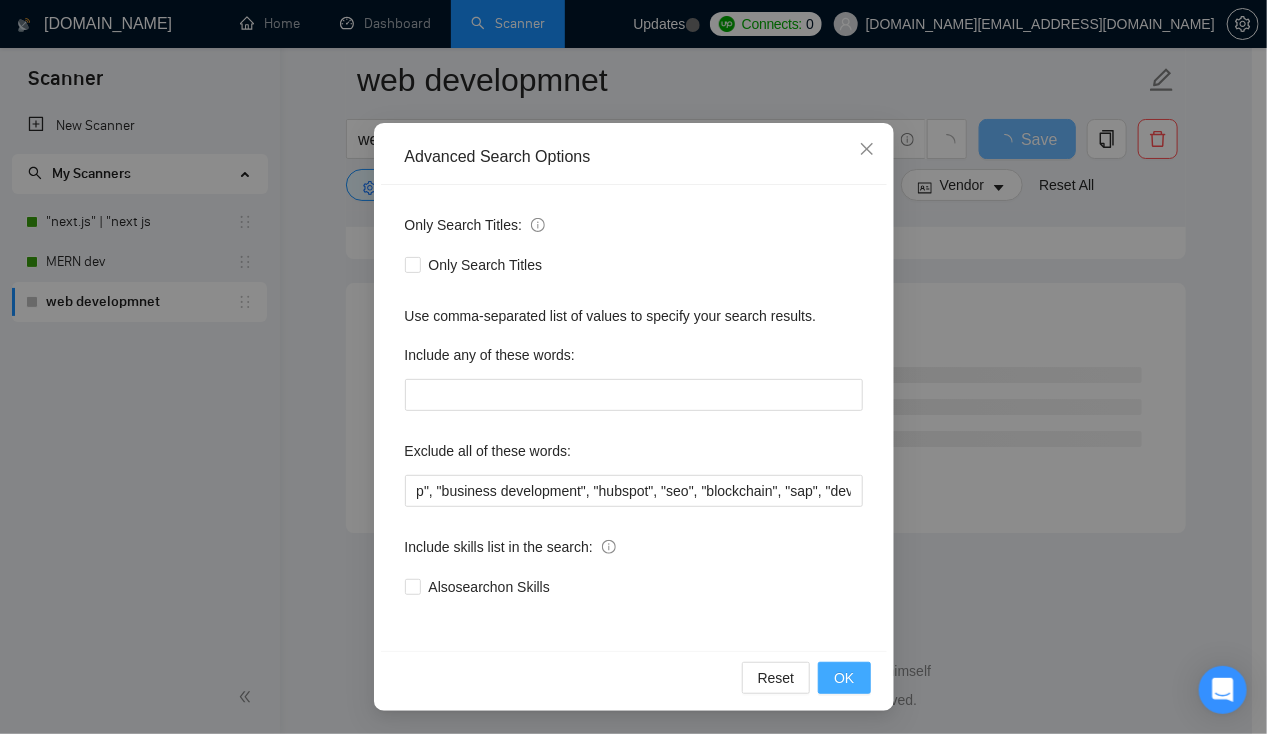 click on "OK" at bounding box center (844, 678) 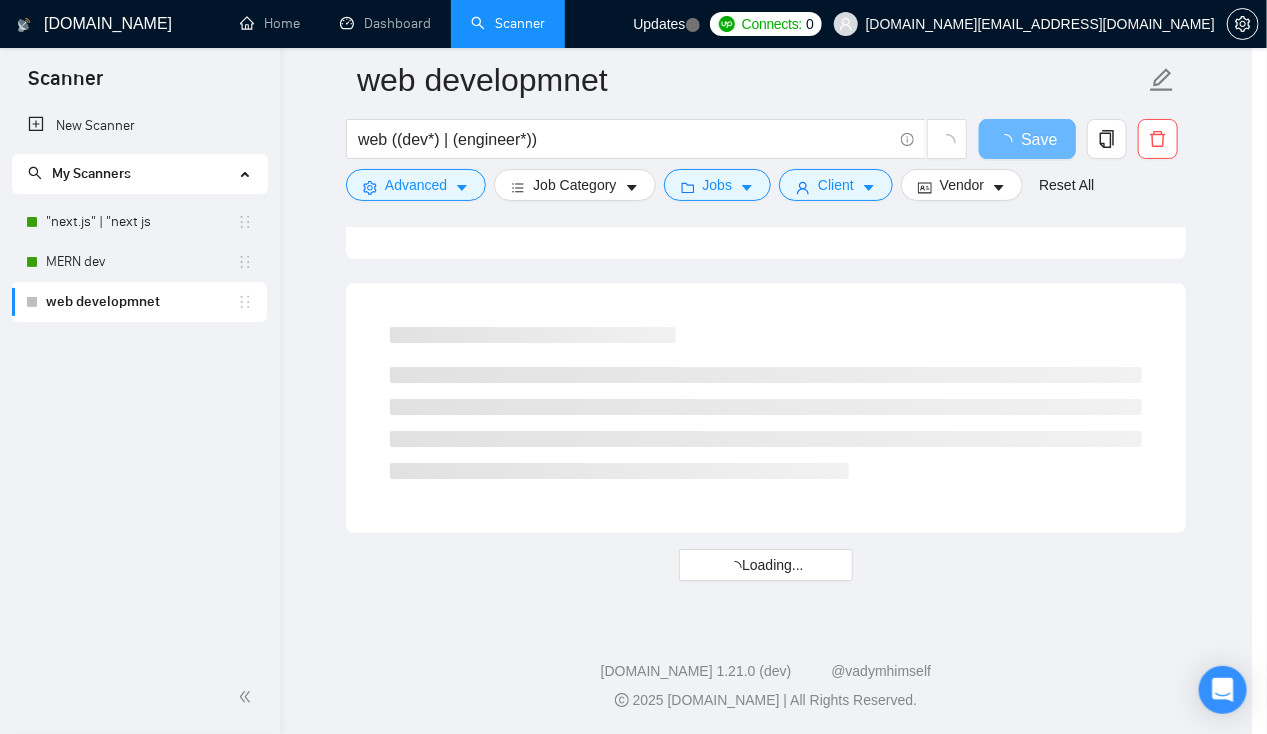 scroll, scrollTop: 0, scrollLeft: 0, axis: both 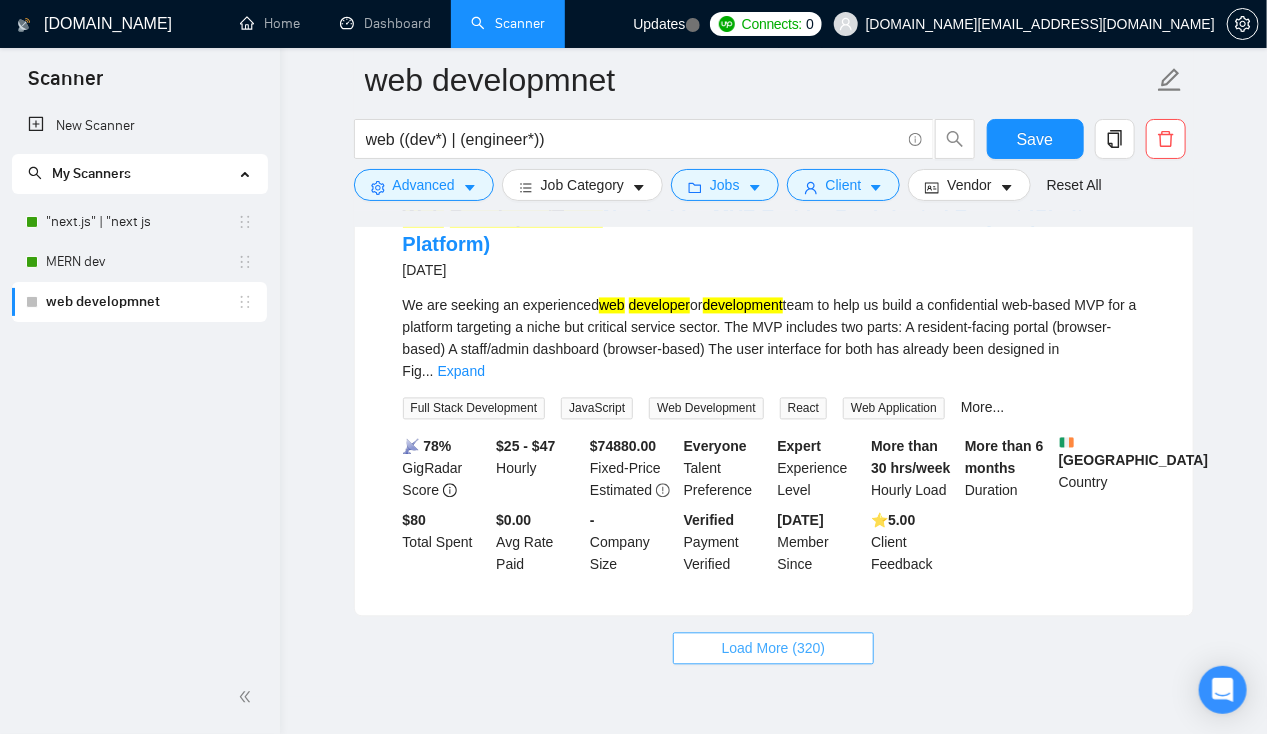 click on "Load More (320)" at bounding box center (774, 649) 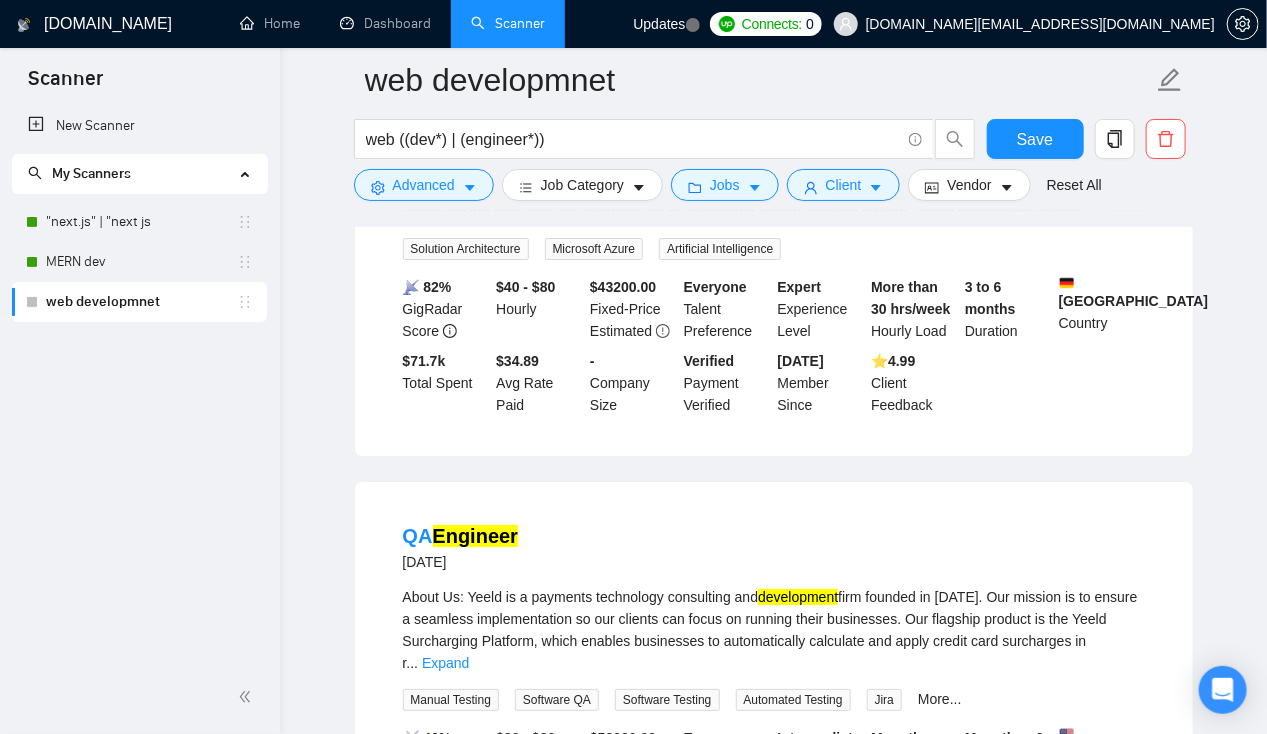 scroll, scrollTop: 2058, scrollLeft: 0, axis: vertical 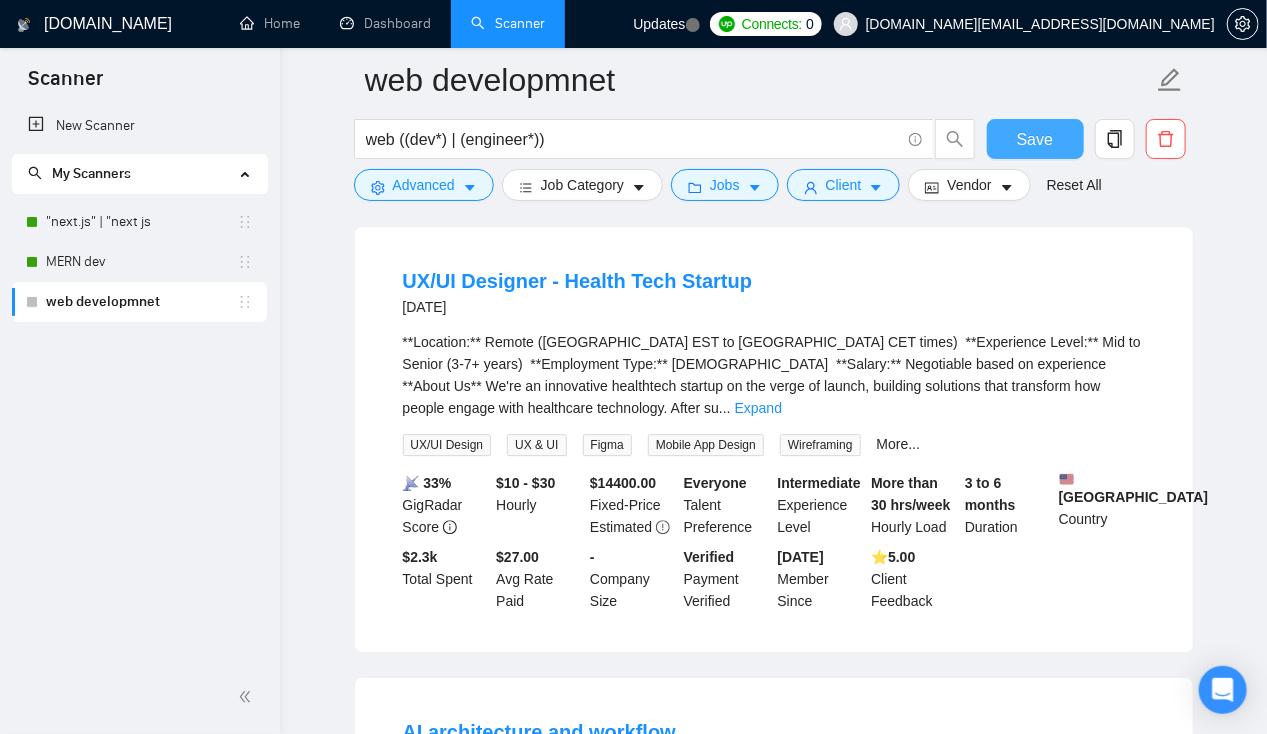 click on "Save" at bounding box center [1035, 139] 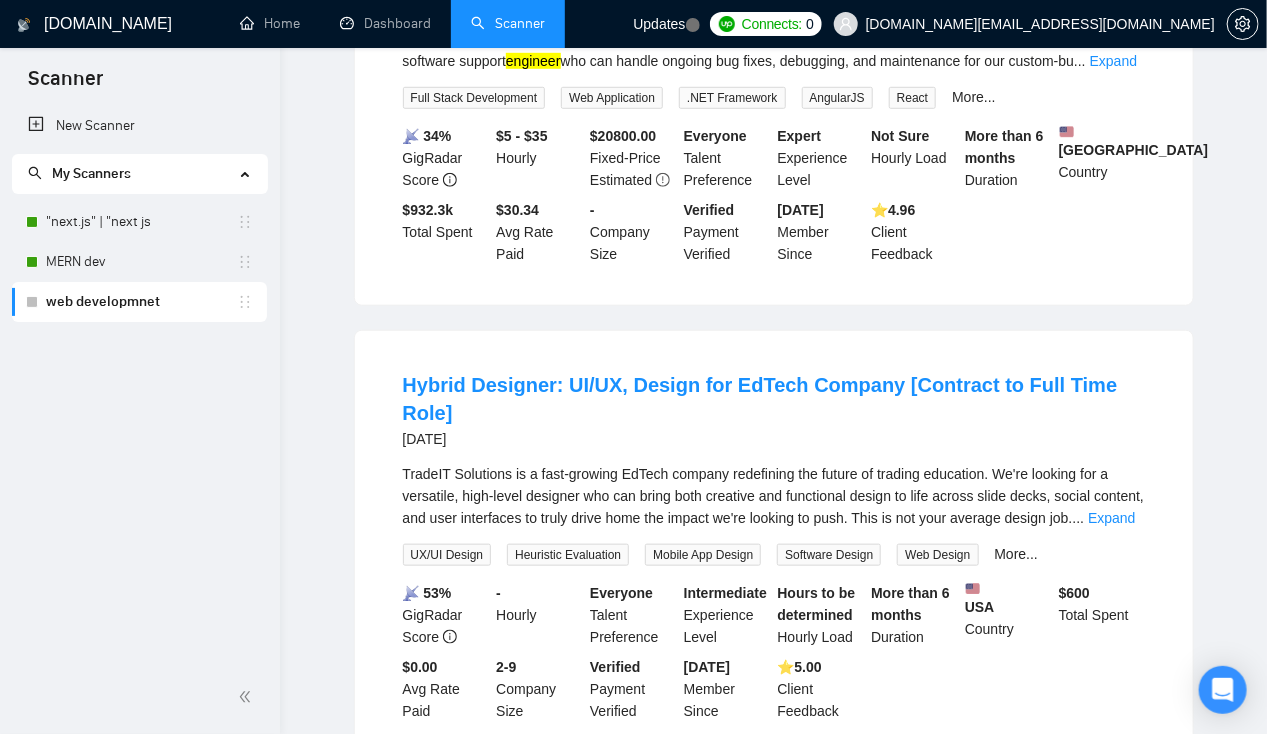 scroll, scrollTop: 0, scrollLeft: 0, axis: both 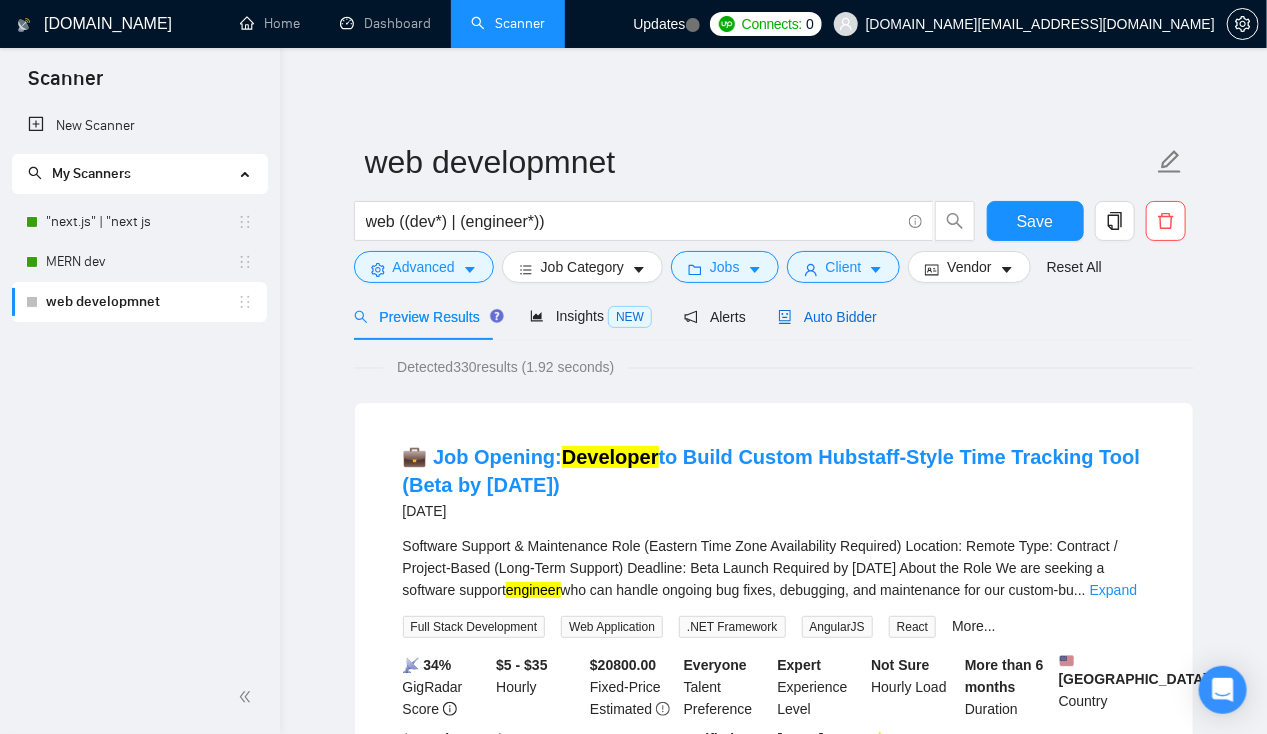 click on "Auto Bidder" at bounding box center [827, 317] 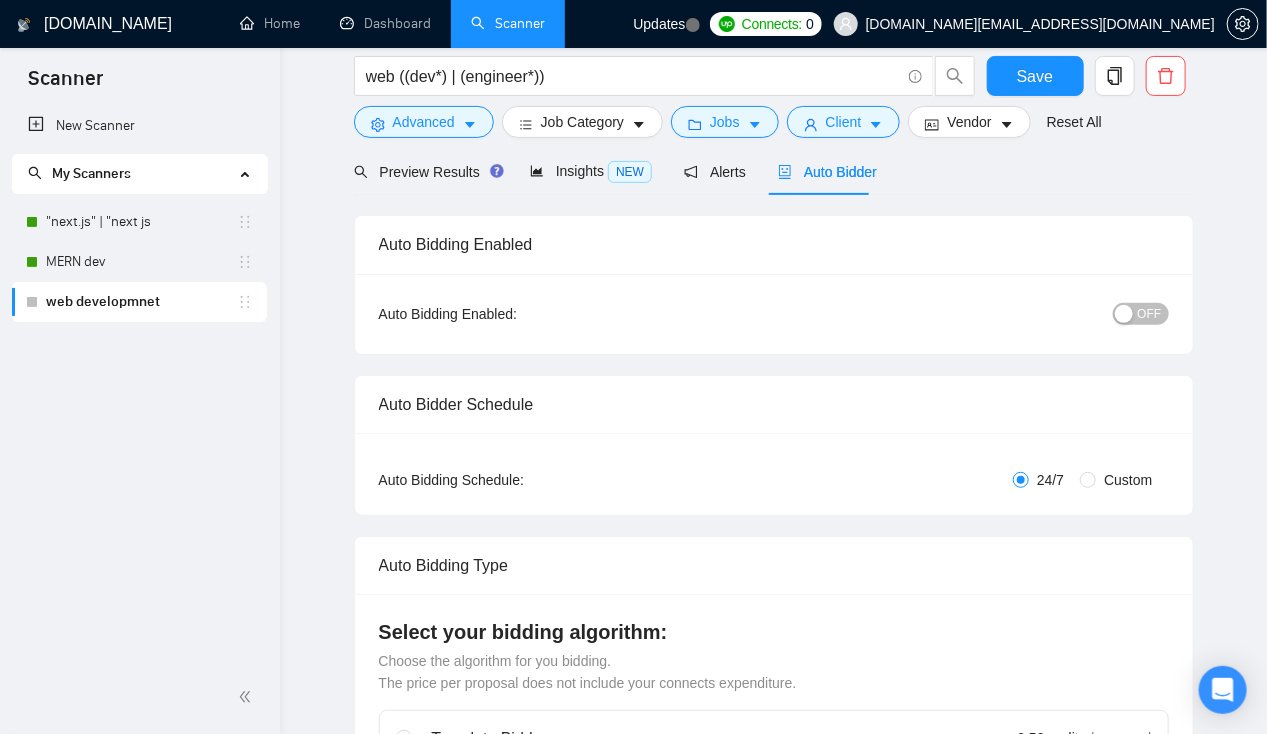 scroll, scrollTop: 0, scrollLeft: 0, axis: both 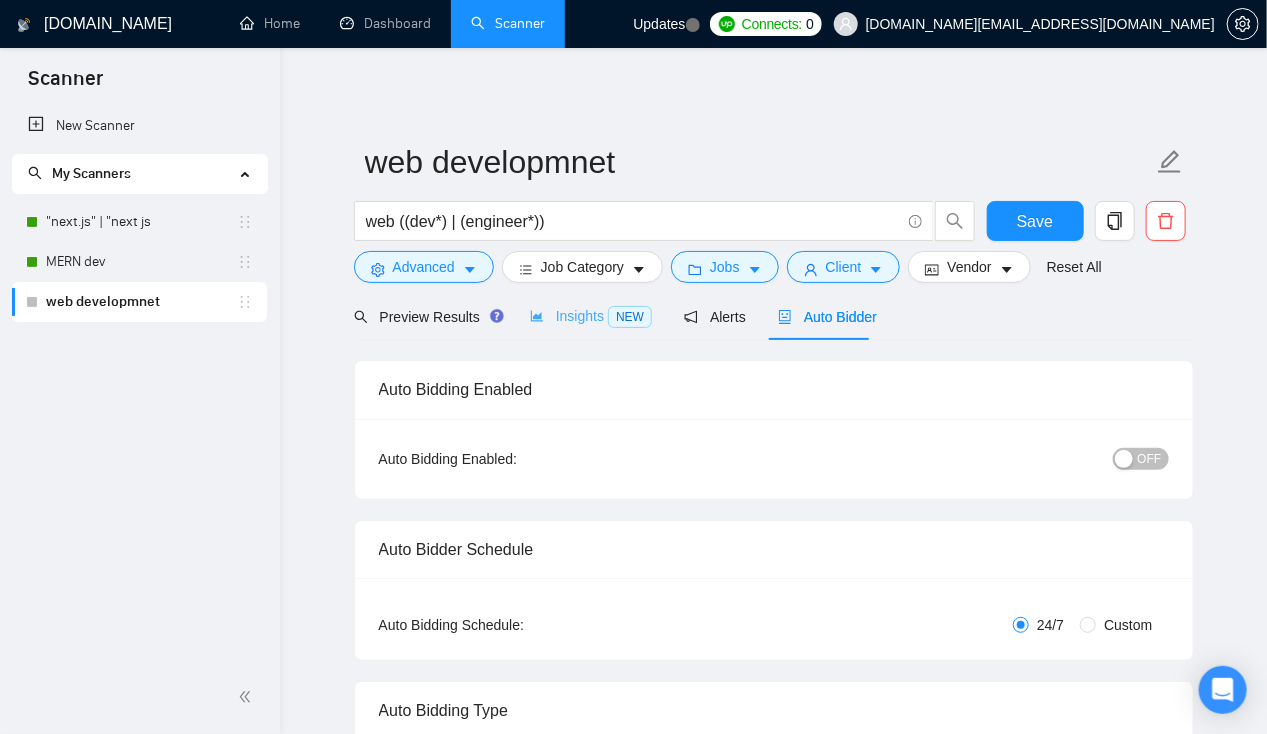 click on "Insights NEW" at bounding box center (591, 316) 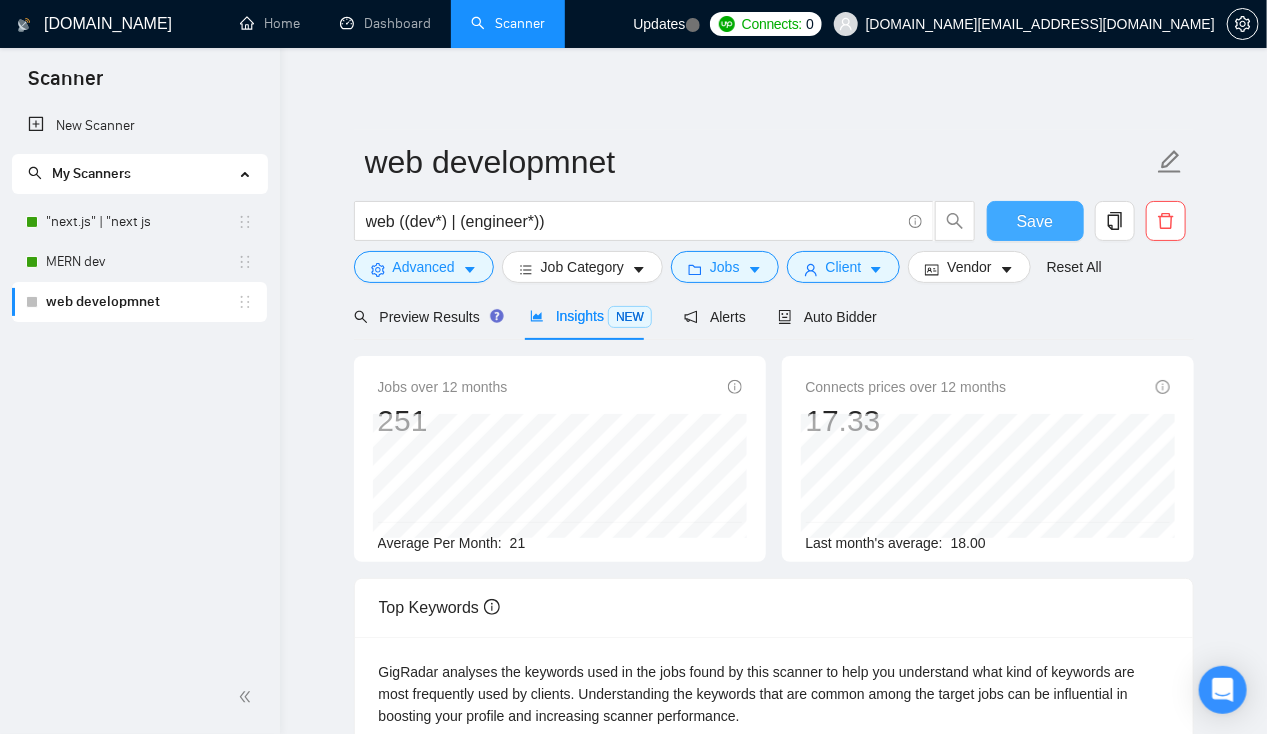 click on "Save" at bounding box center (1035, 221) 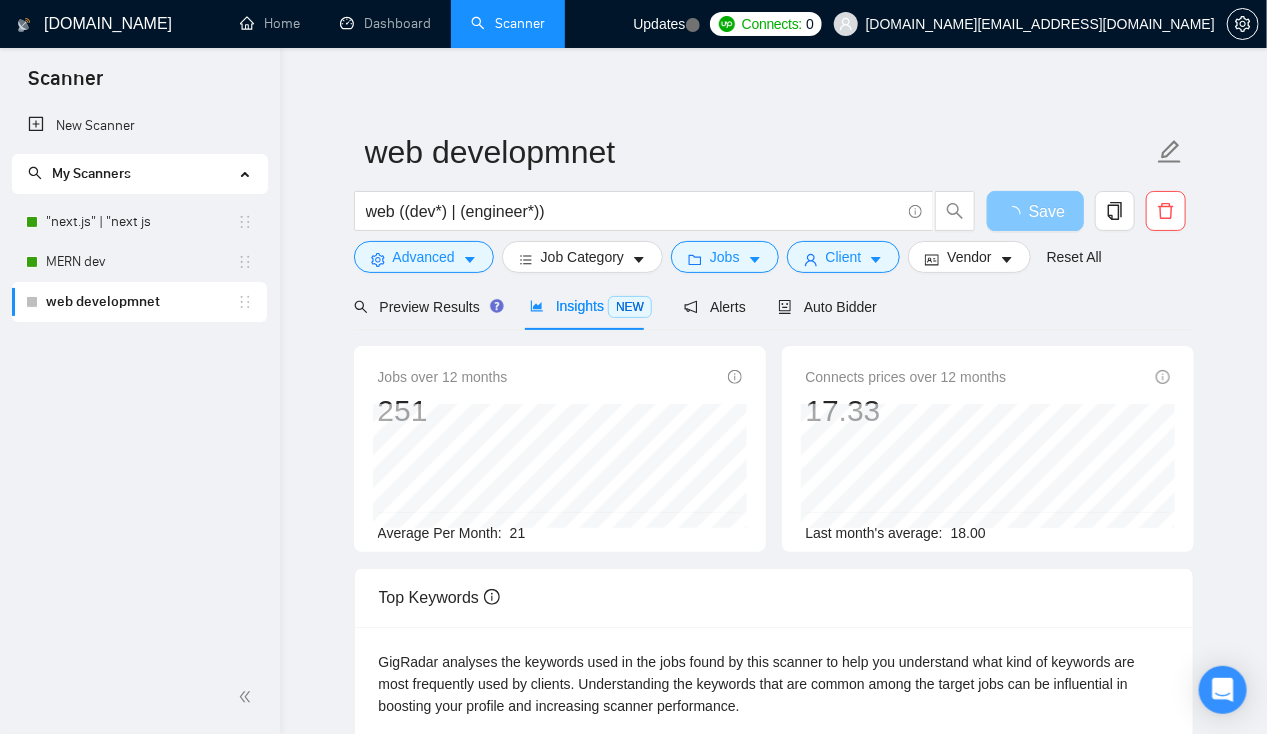 scroll, scrollTop: 0, scrollLeft: 0, axis: both 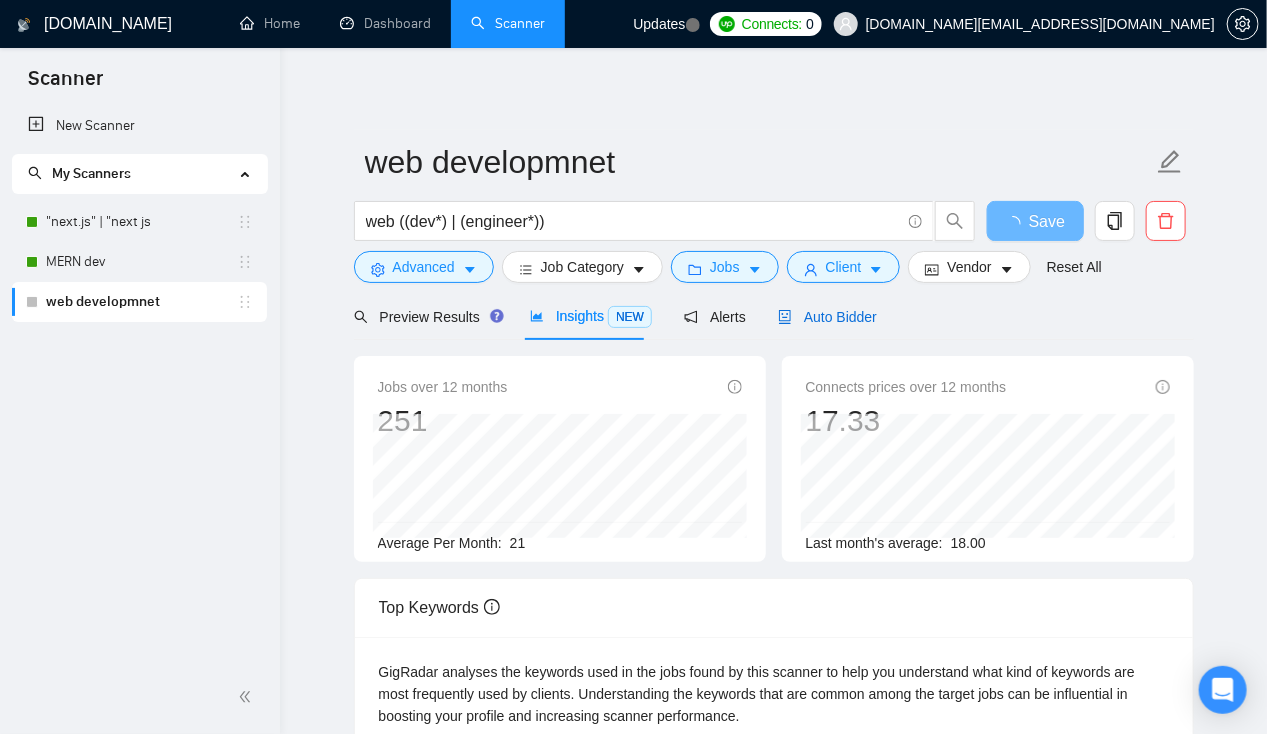 click on "Auto Bidder" at bounding box center [827, 317] 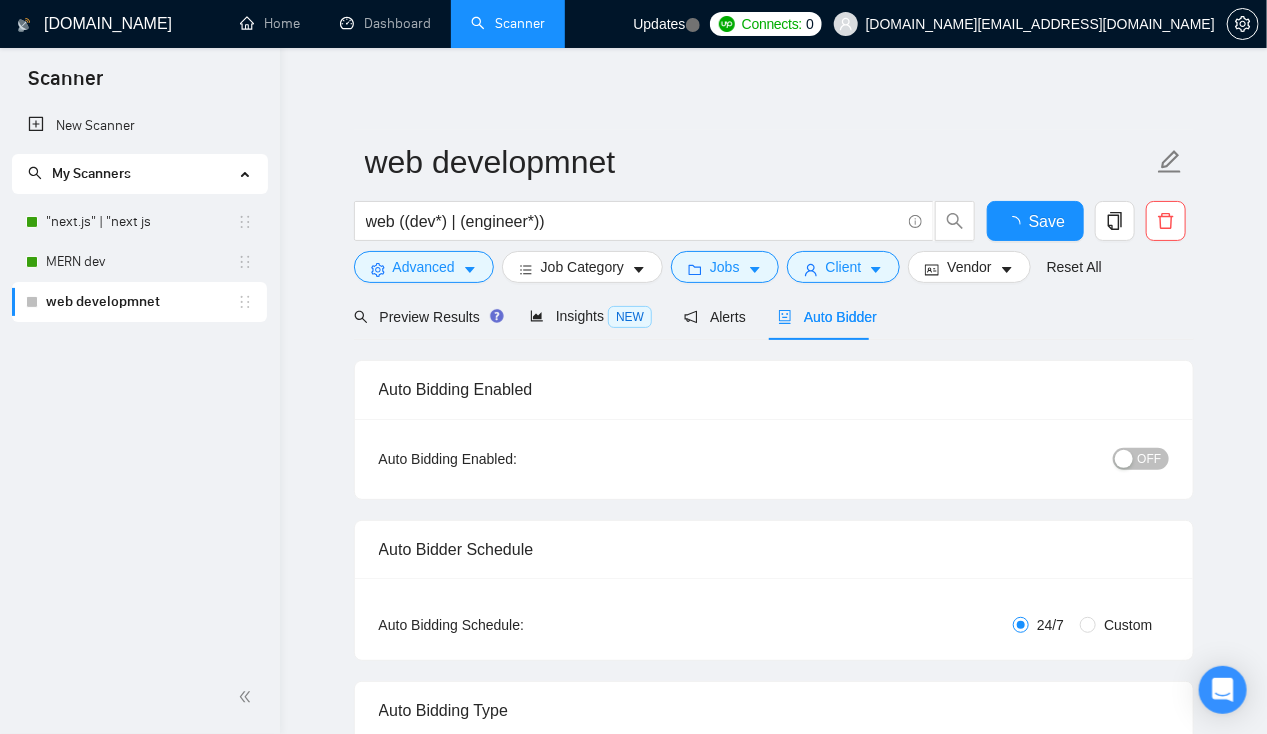 click on "OFF" at bounding box center [1150, 459] 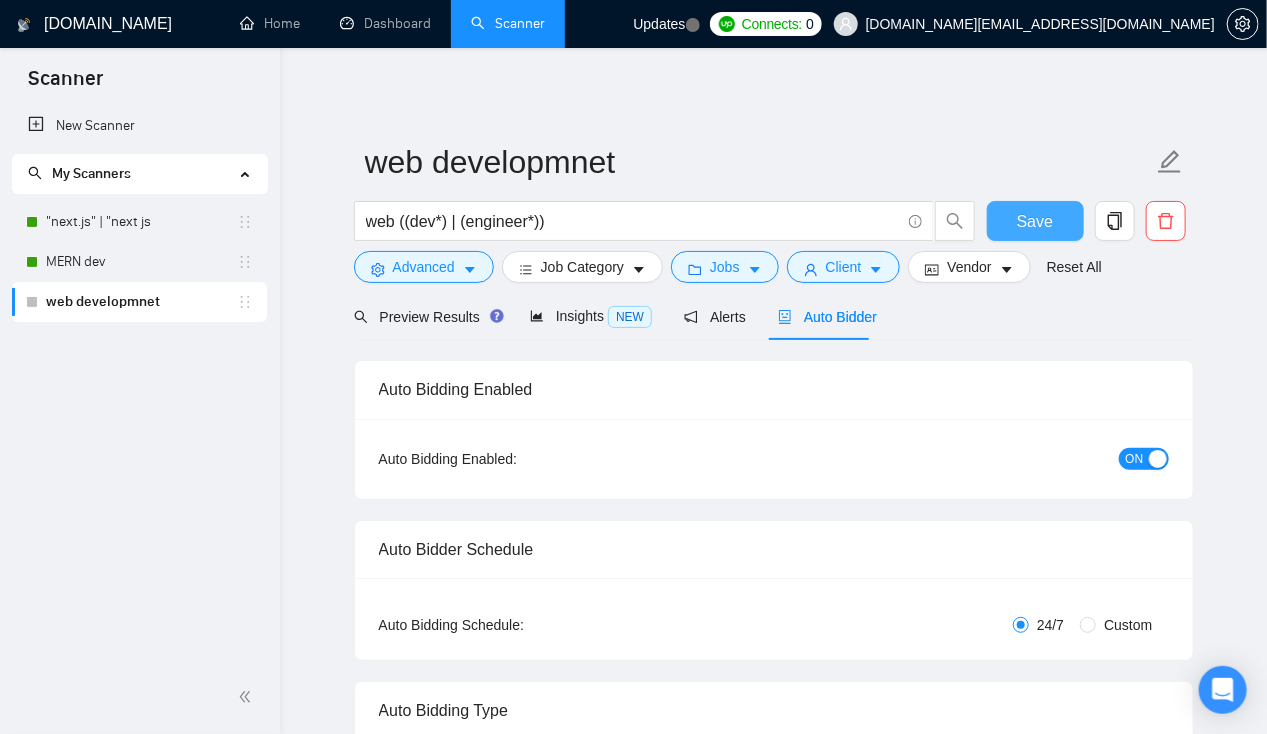 click on "Save" at bounding box center (1035, 221) 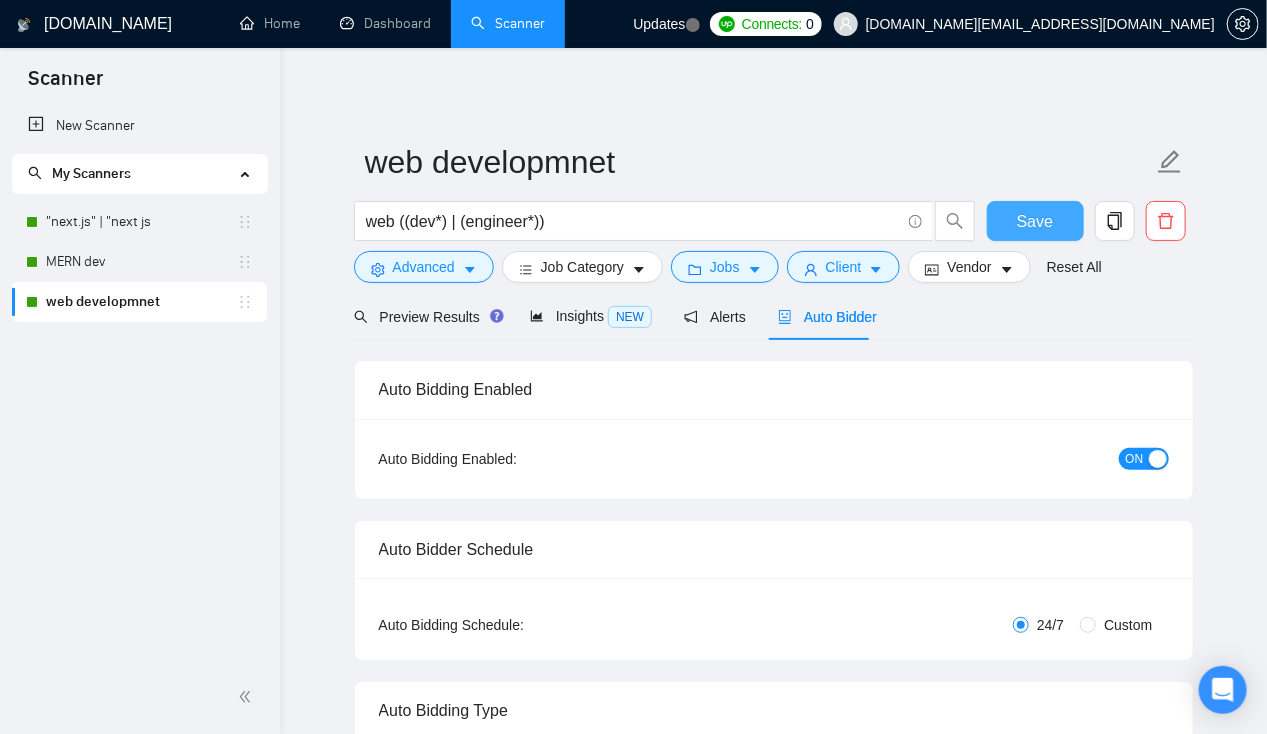 type 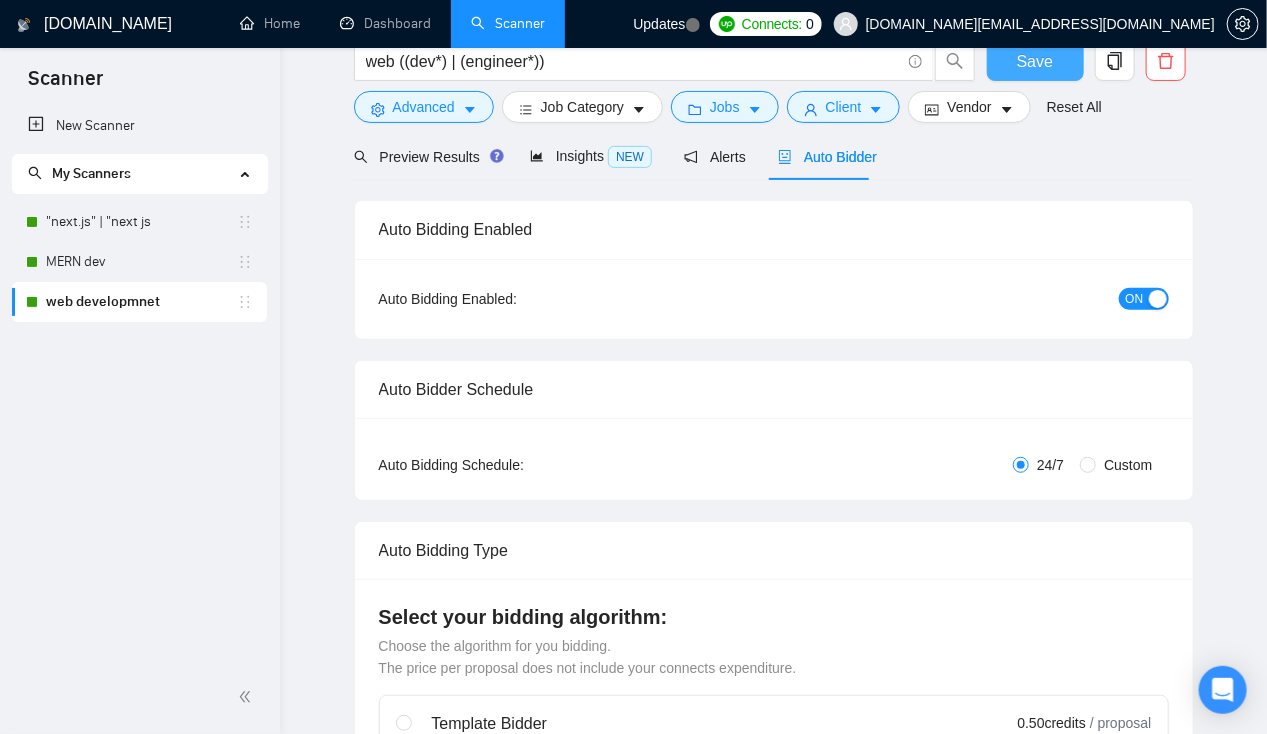 scroll, scrollTop: 0, scrollLeft: 0, axis: both 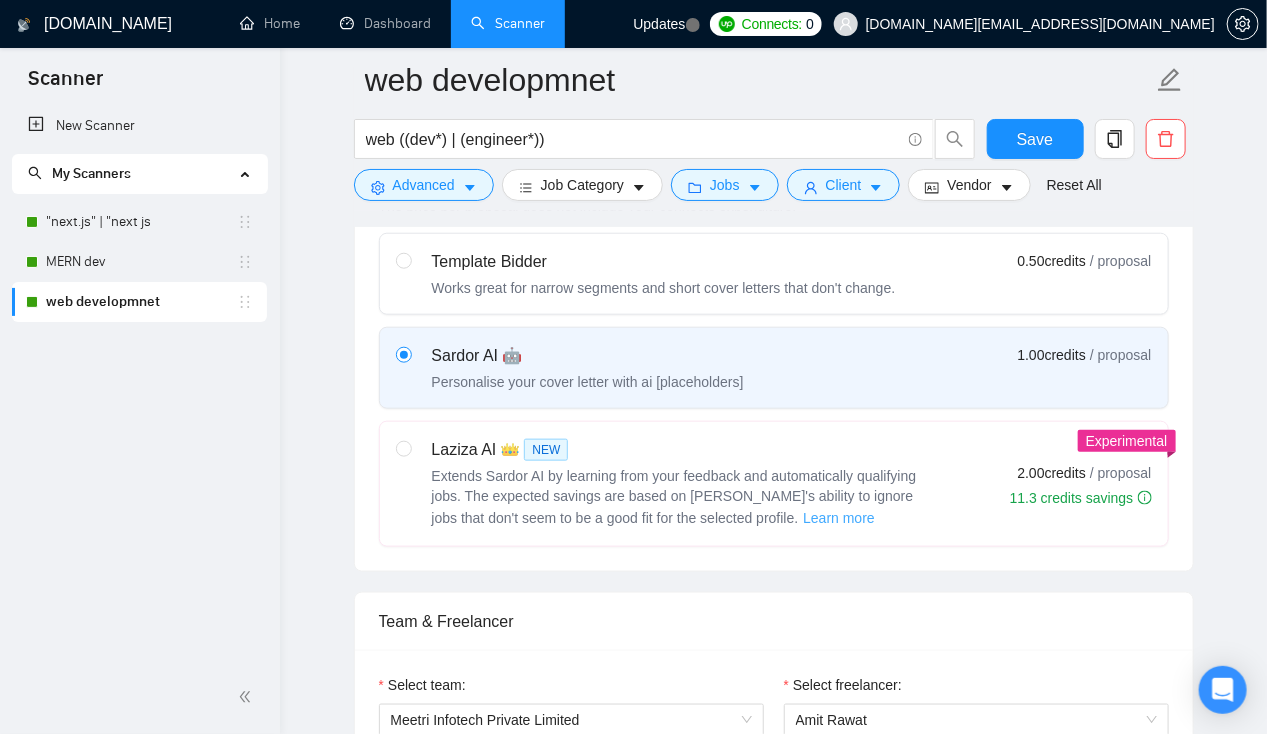 click on "Learn more" at bounding box center (839, 518) 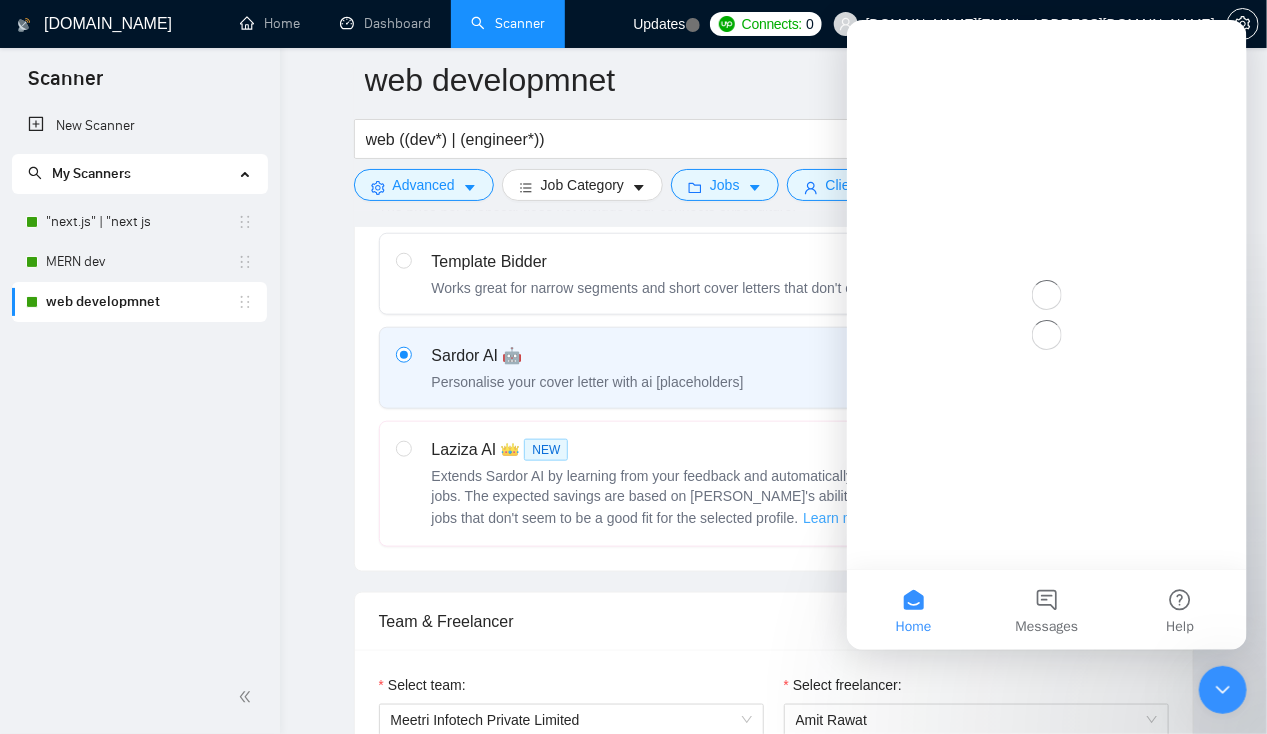 scroll, scrollTop: 0, scrollLeft: 0, axis: both 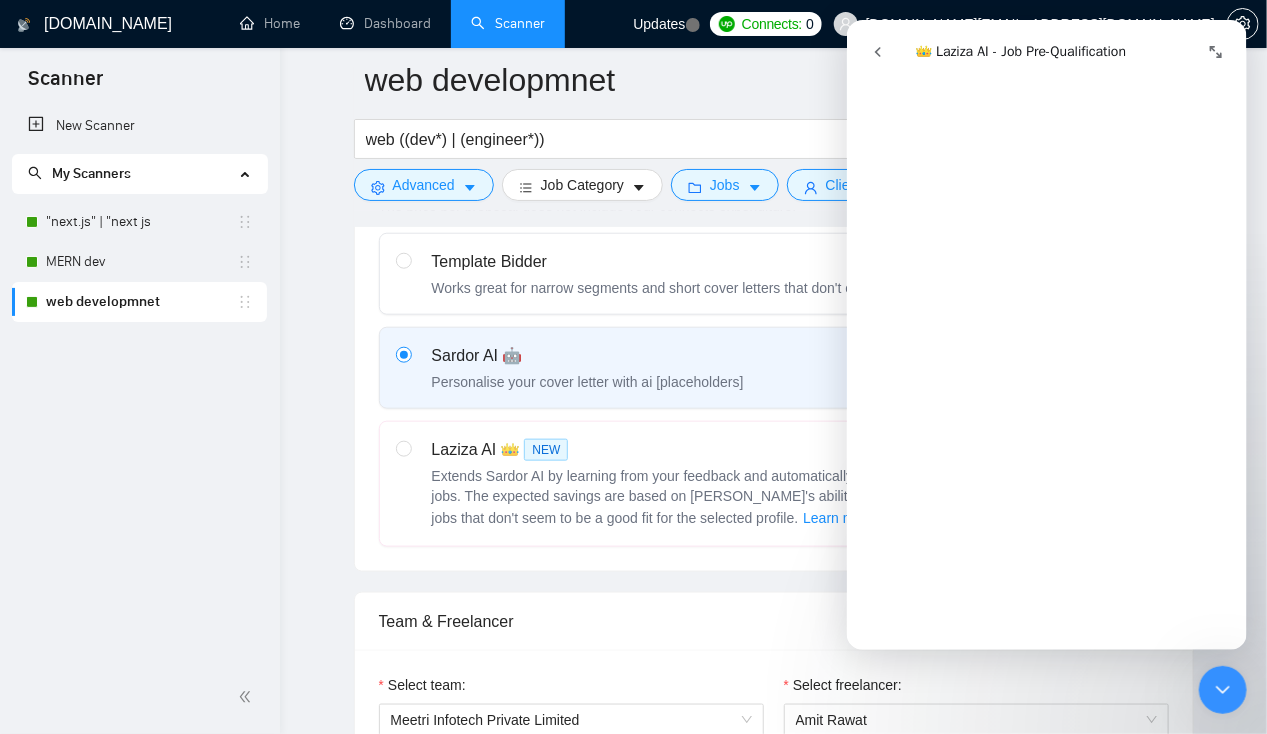 click 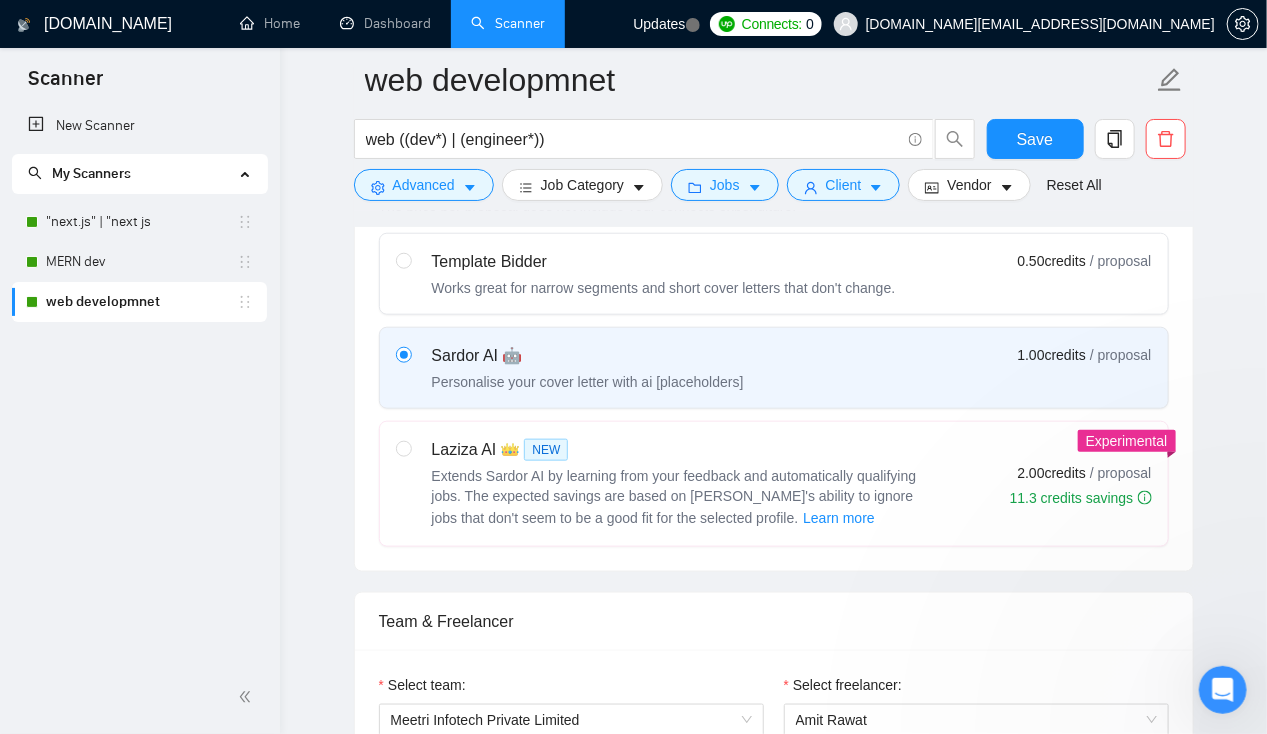 scroll, scrollTop: 0, scrollLeft: 0, axis: both 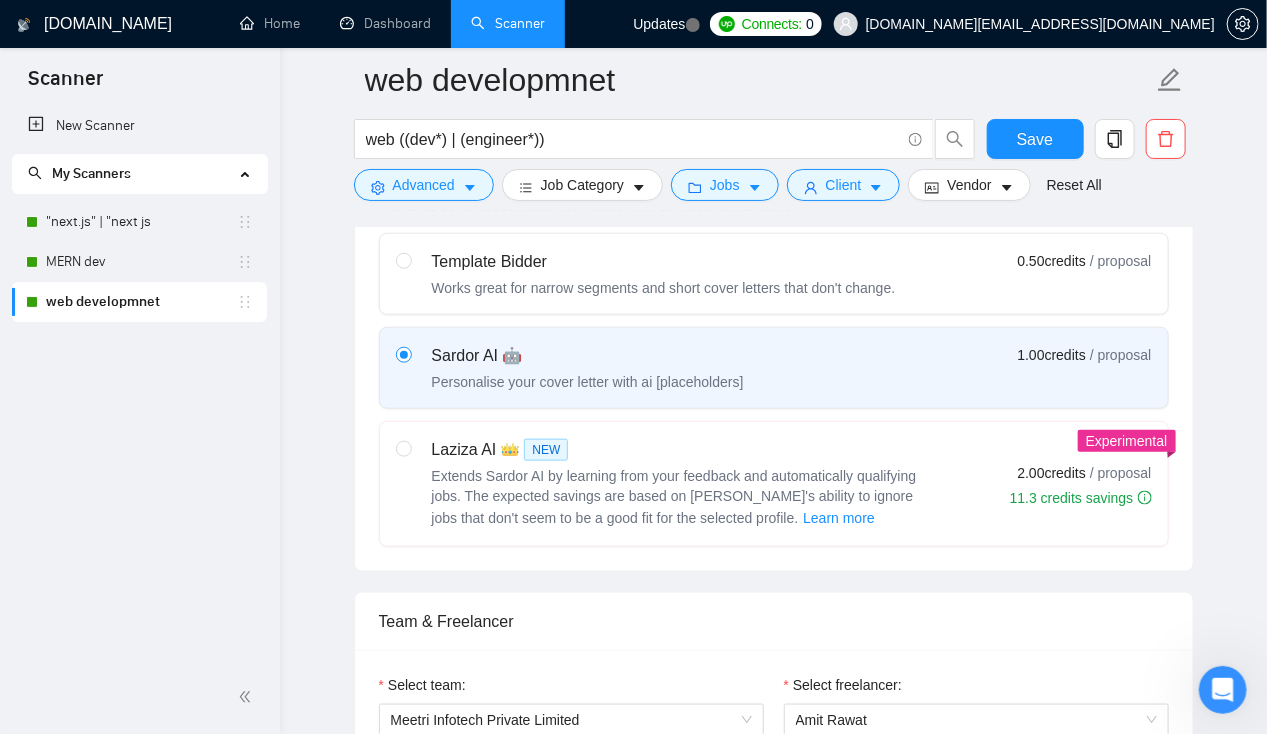 click on "web developmnet" at bounding box center [141, 302] 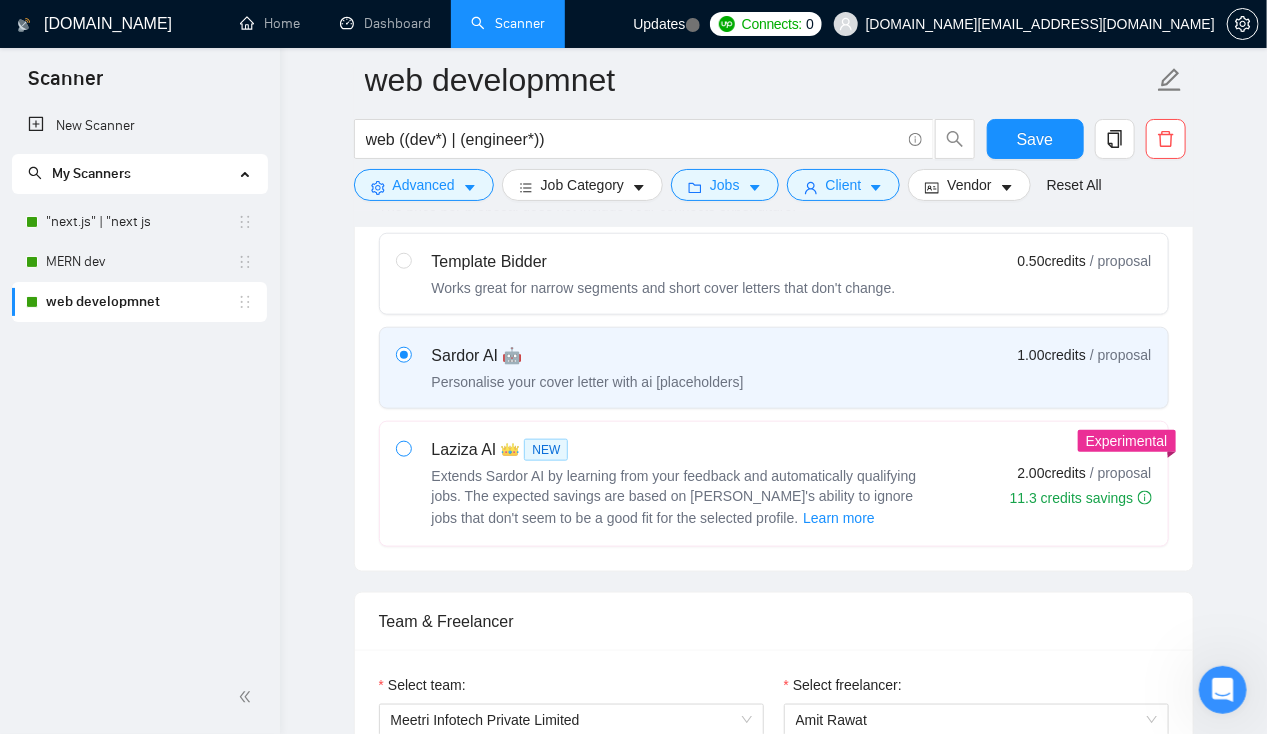 click at bounding box center [404, 449] 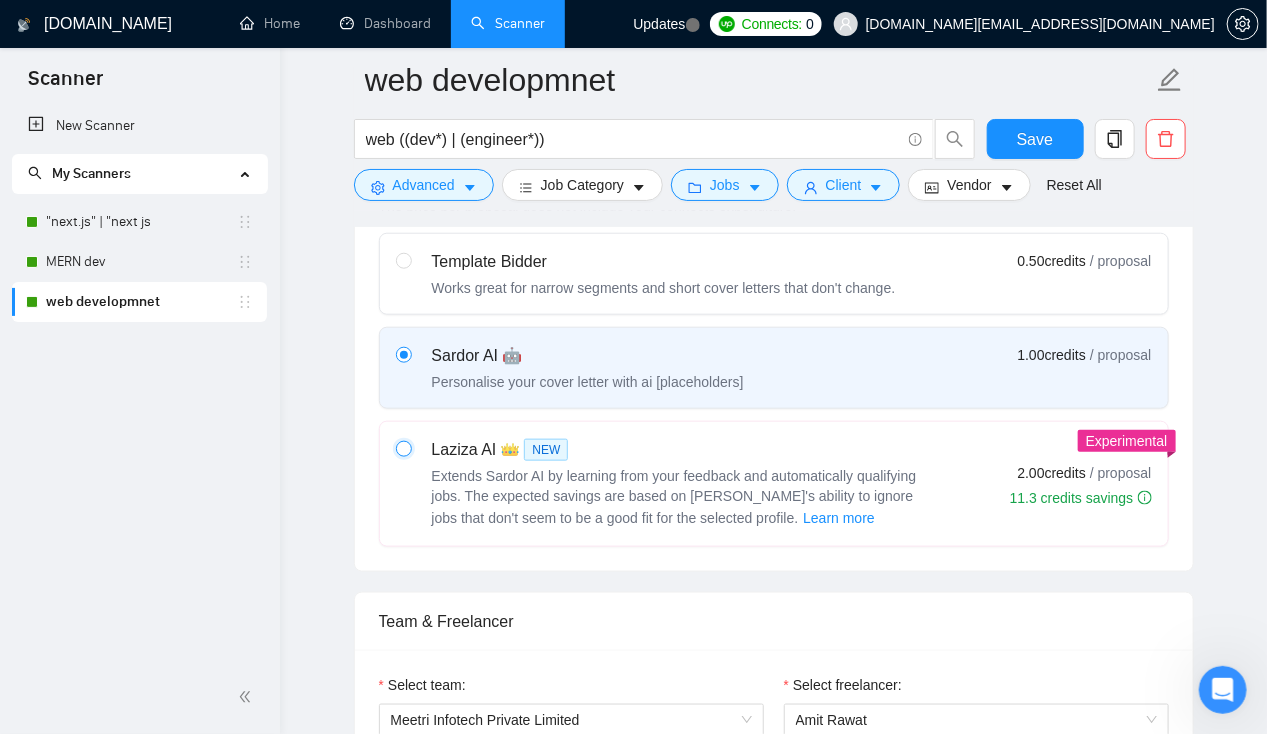 click at bounding box center [403, 448] 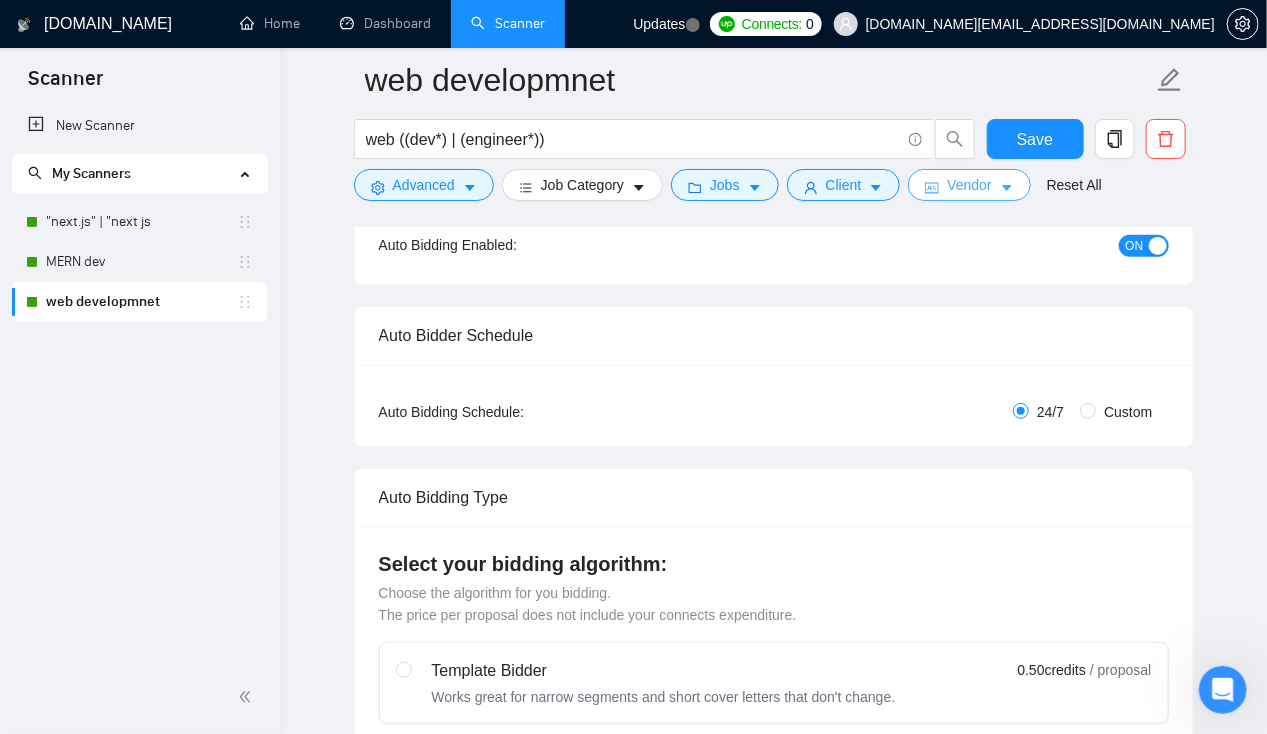 scroll, scrollTop: 228, scrollLeft: 0, axis: vertical 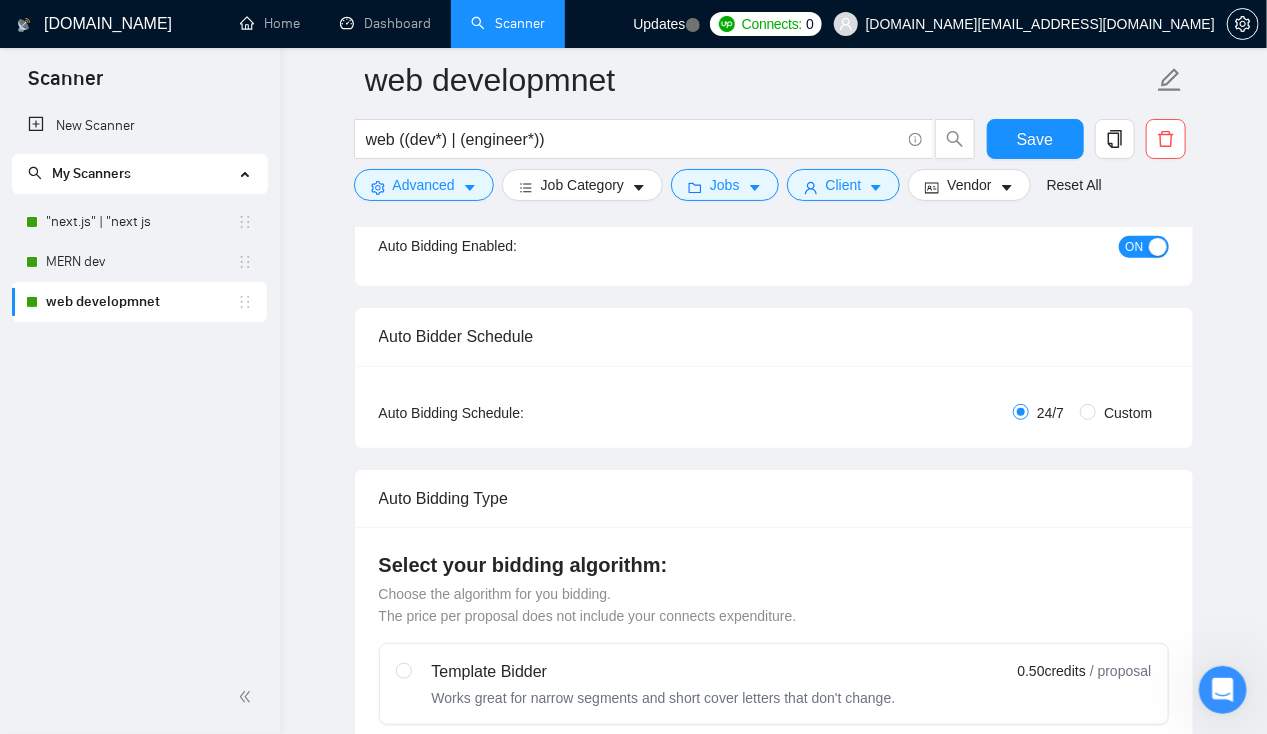 click on "web developmnet web ((dev*) | (engineer*)) Save Advanced   Job Category   Jobs   Client   Vendor   Reset All" at bounding box center [774, 129] 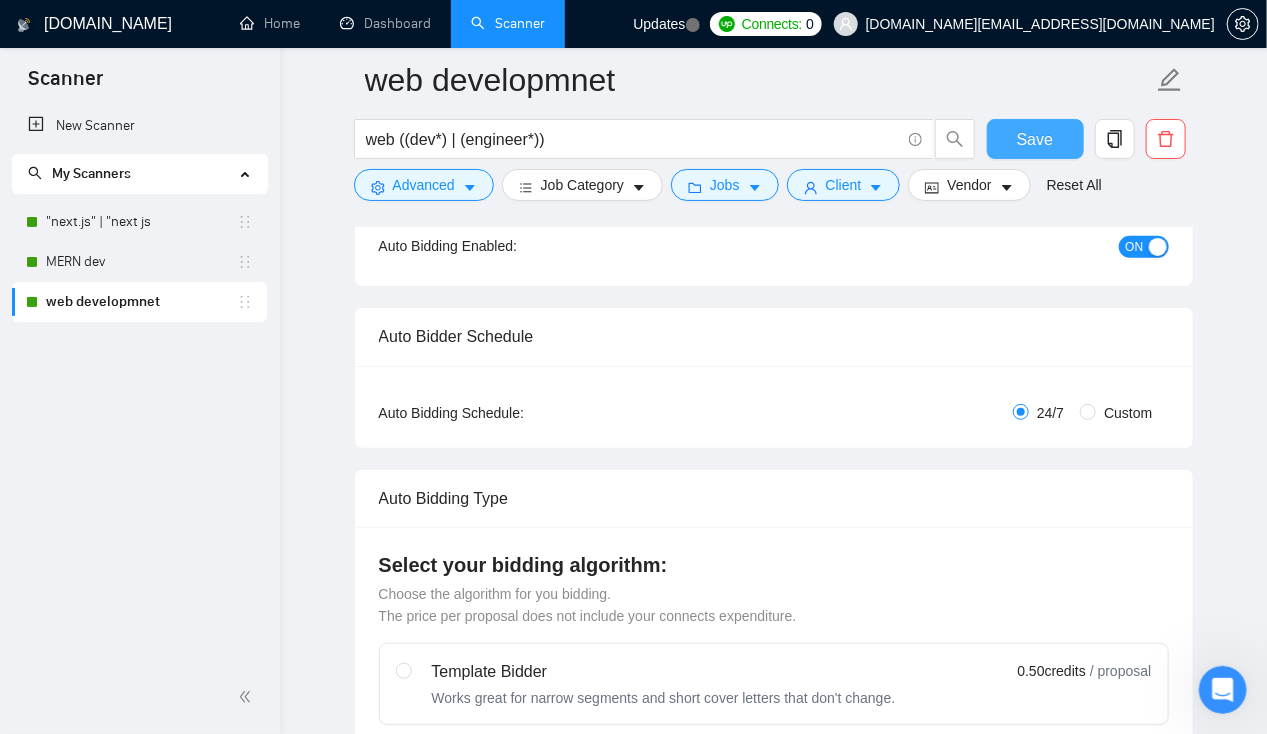 click on "Save" at bounding box center (1035, 139) 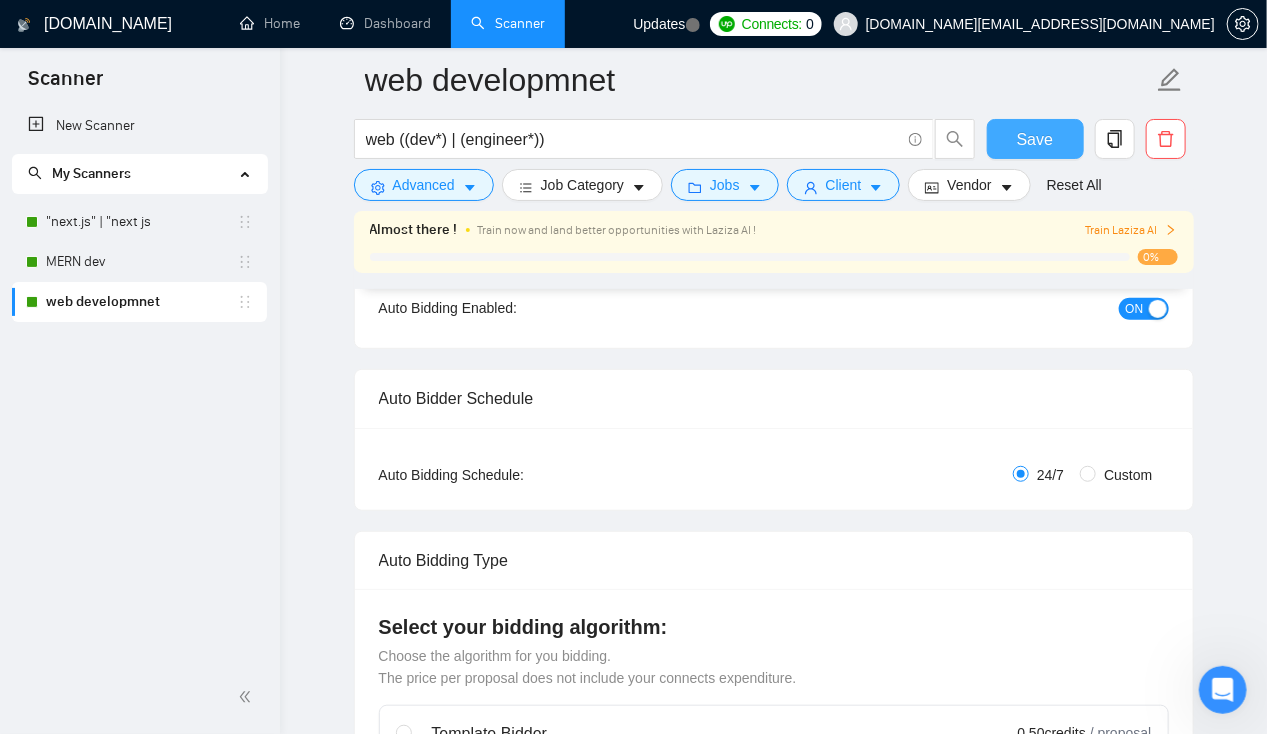 type 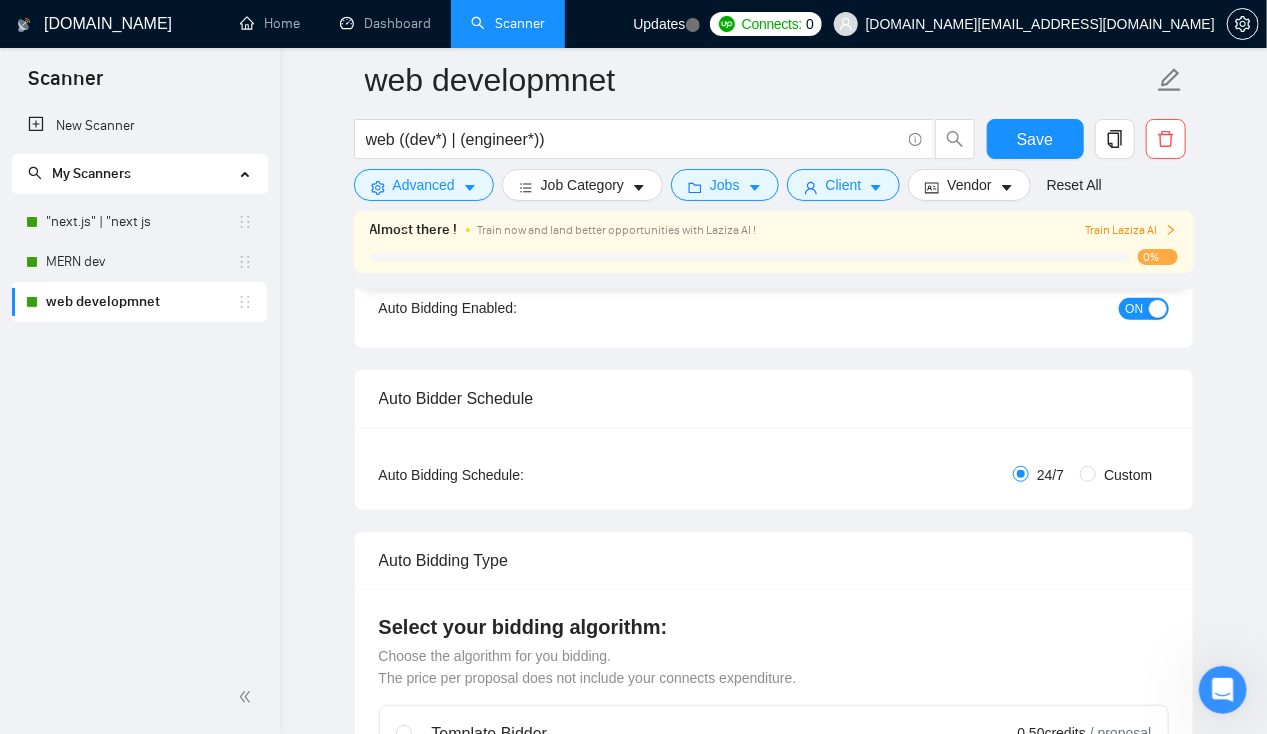 click on "Train Laziza AI" at bounding box center [1131, 230] 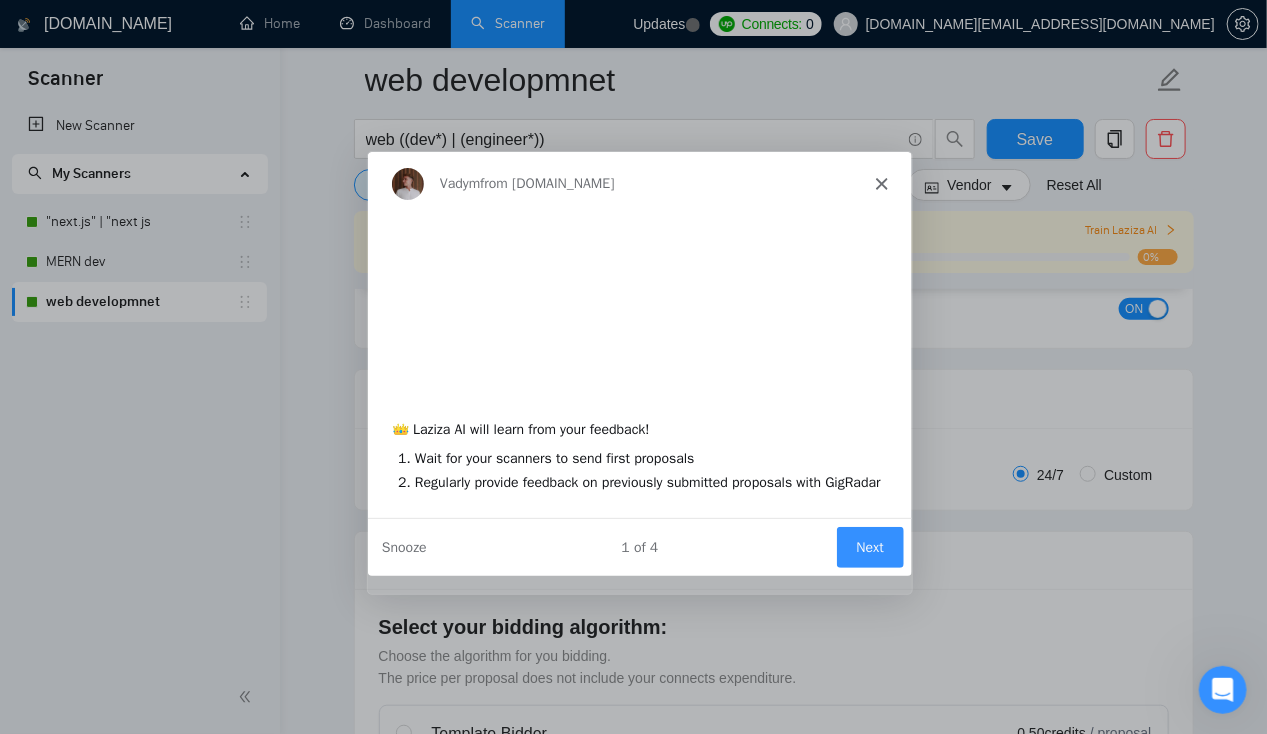 scroll, scrollTop: 0, scrollLeft: 0, axis: both 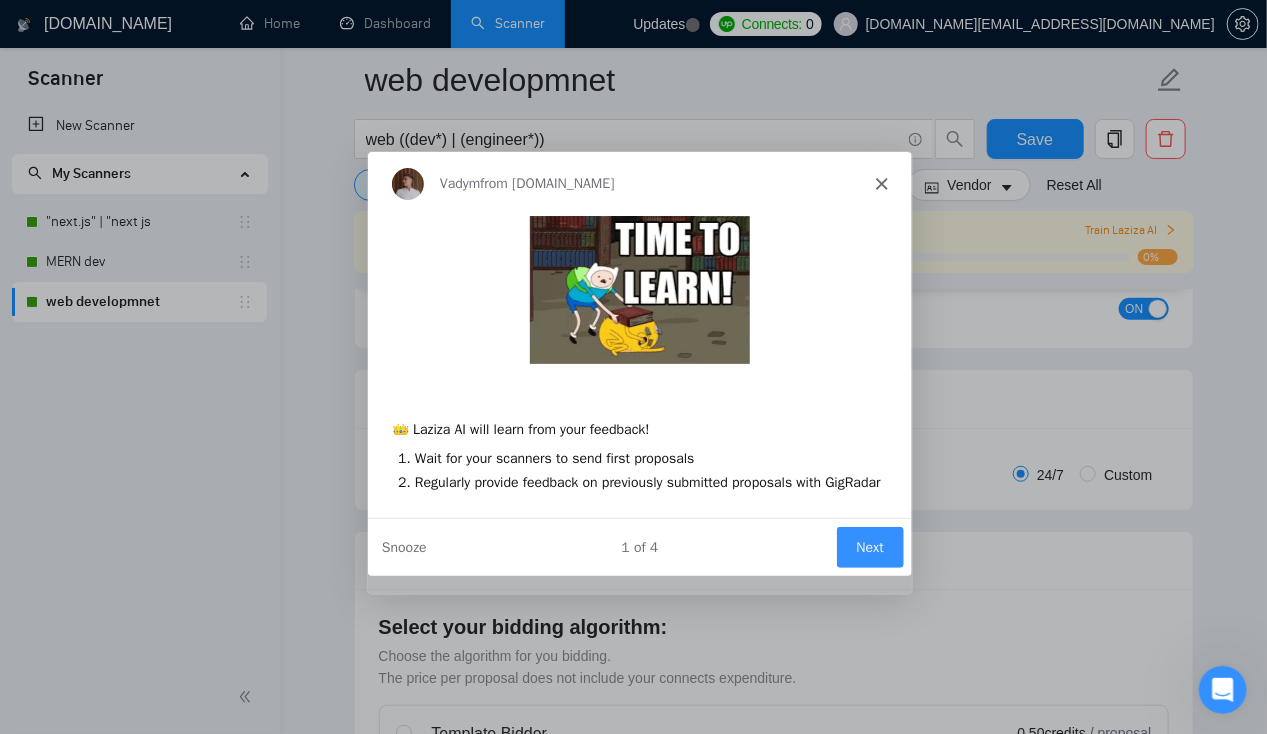 click on "Next" at bounding box center (868, 545) 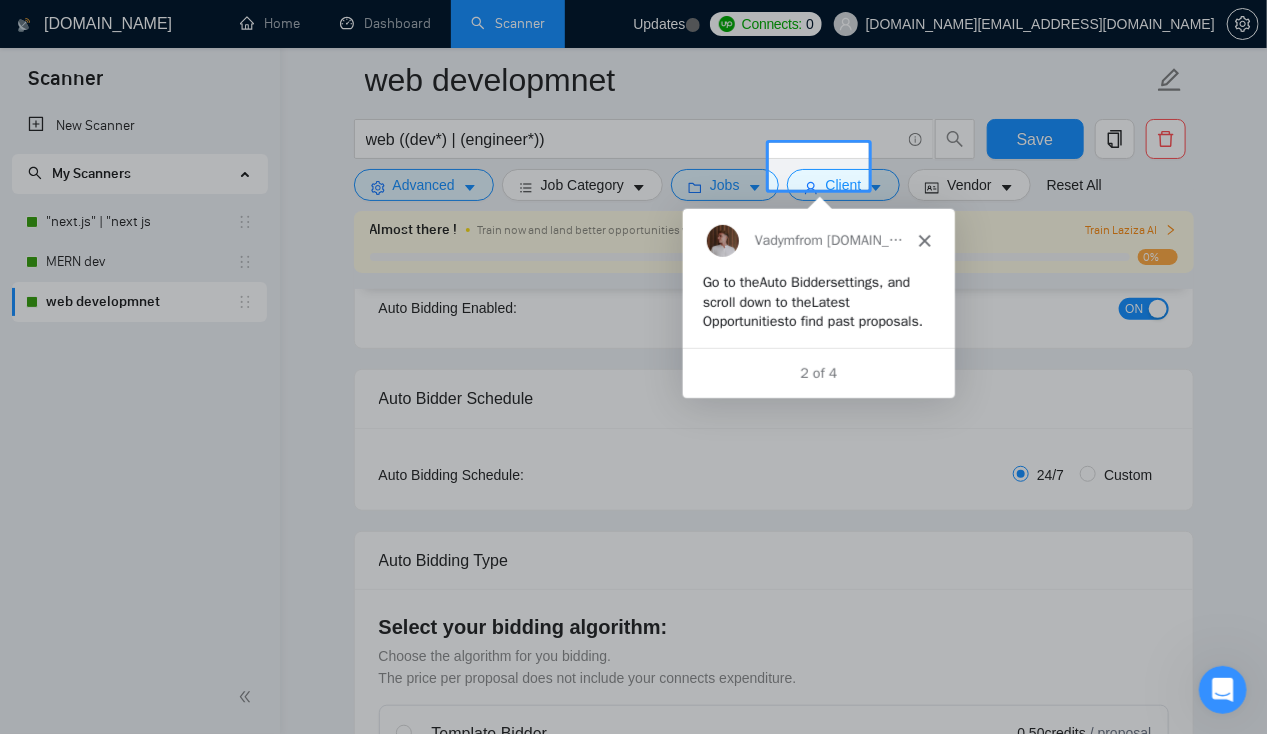 scroll, scrollTop: 0, scrollLeft: 0, axis: both 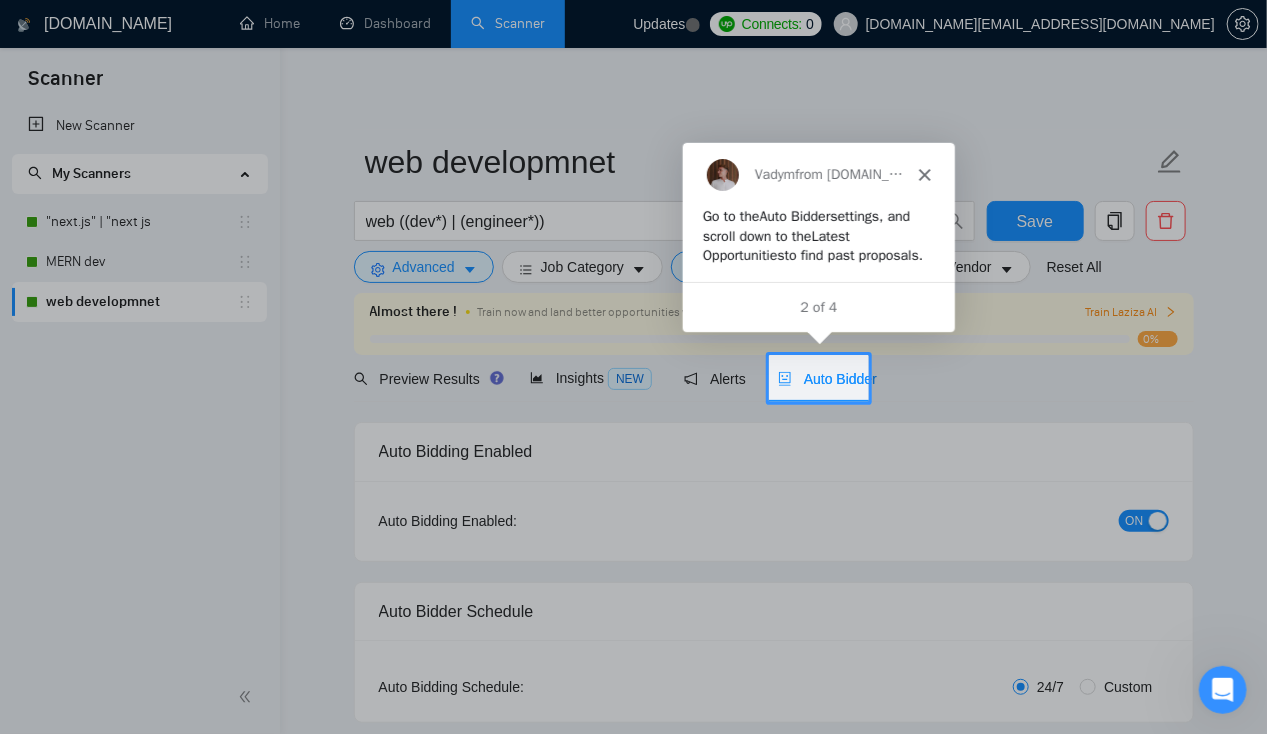 click on "Auto Bidder" at bounding box center [827, 379] 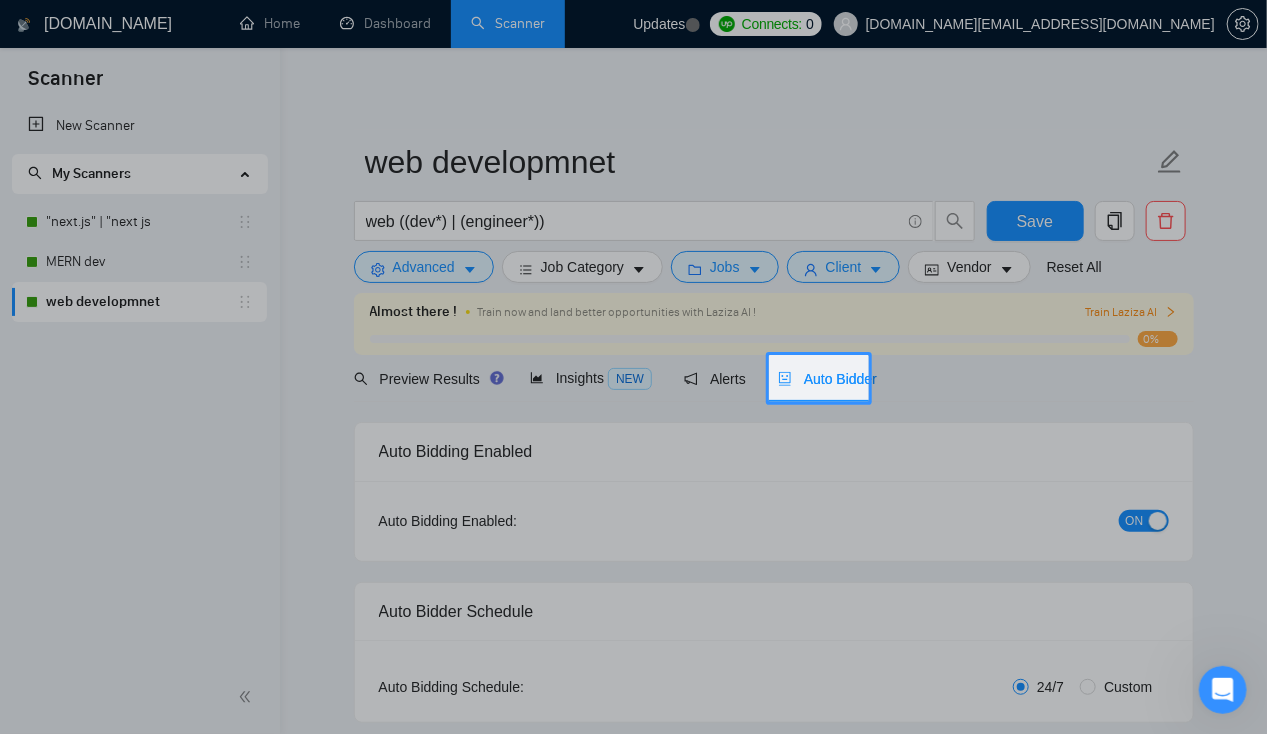 click on "Auto Bidder" at bounding box center (827, 379) 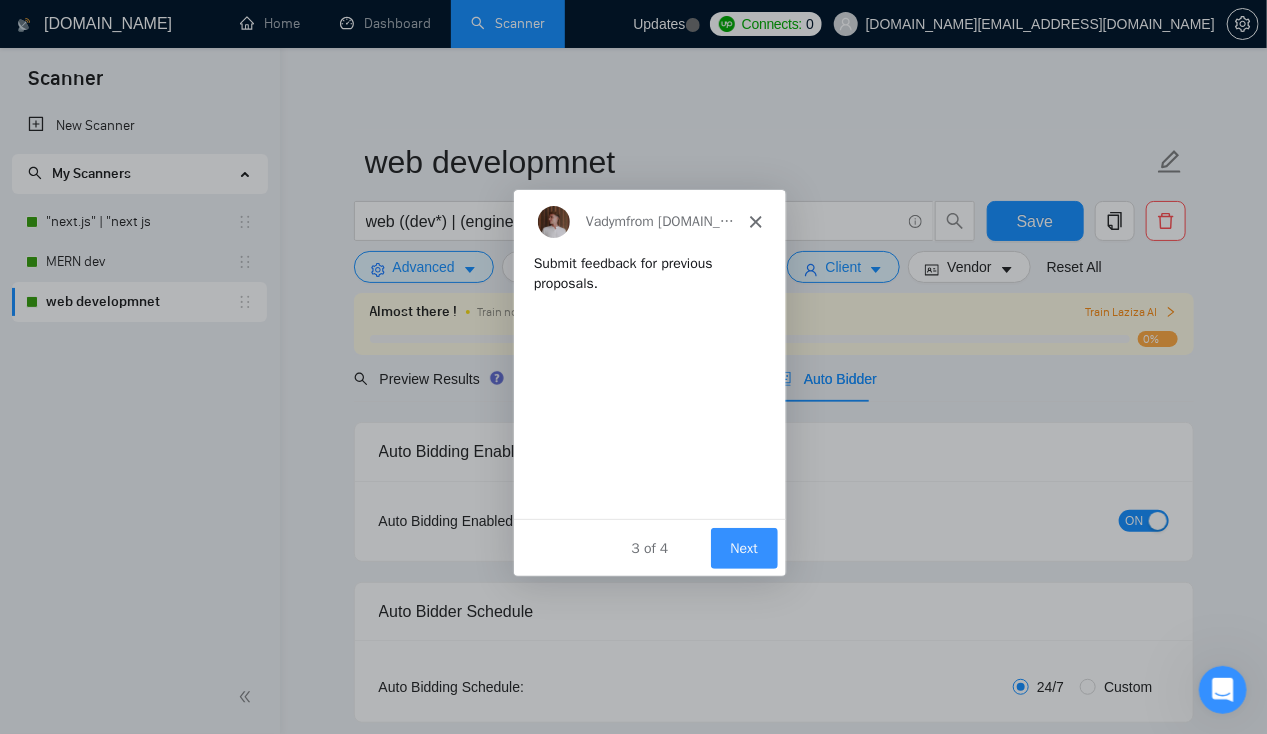 scroll, scrollTop: 0, scrollLeft: 0, axis: both 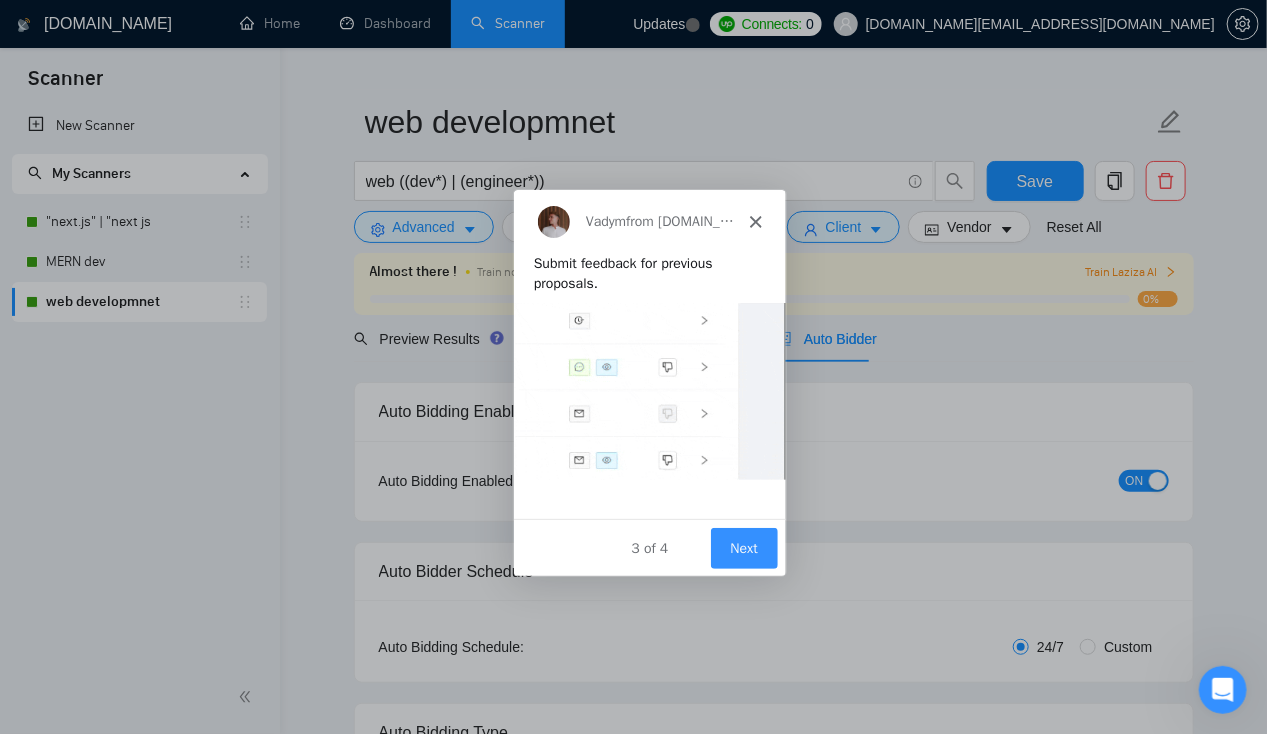 click on "Next" at bounding box center (742, 546) 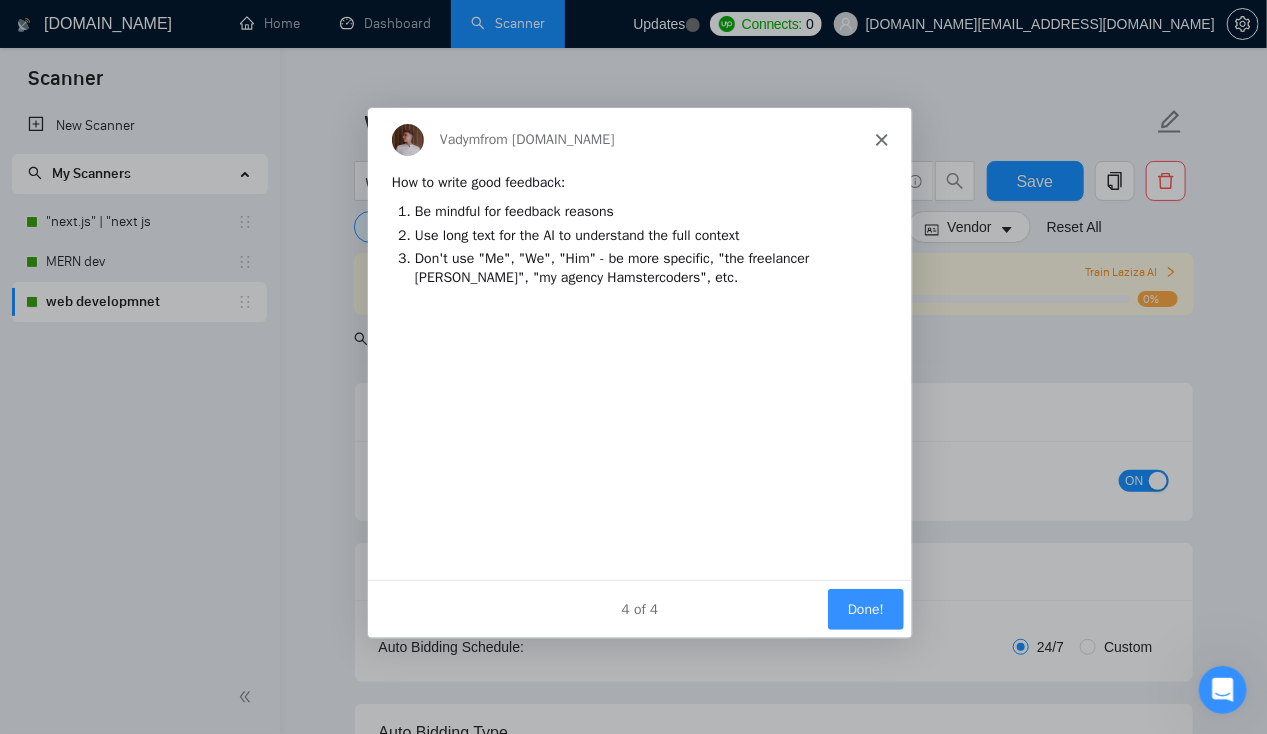 scroll, scrollTop: 0, scrollLeft: 0, axis: both 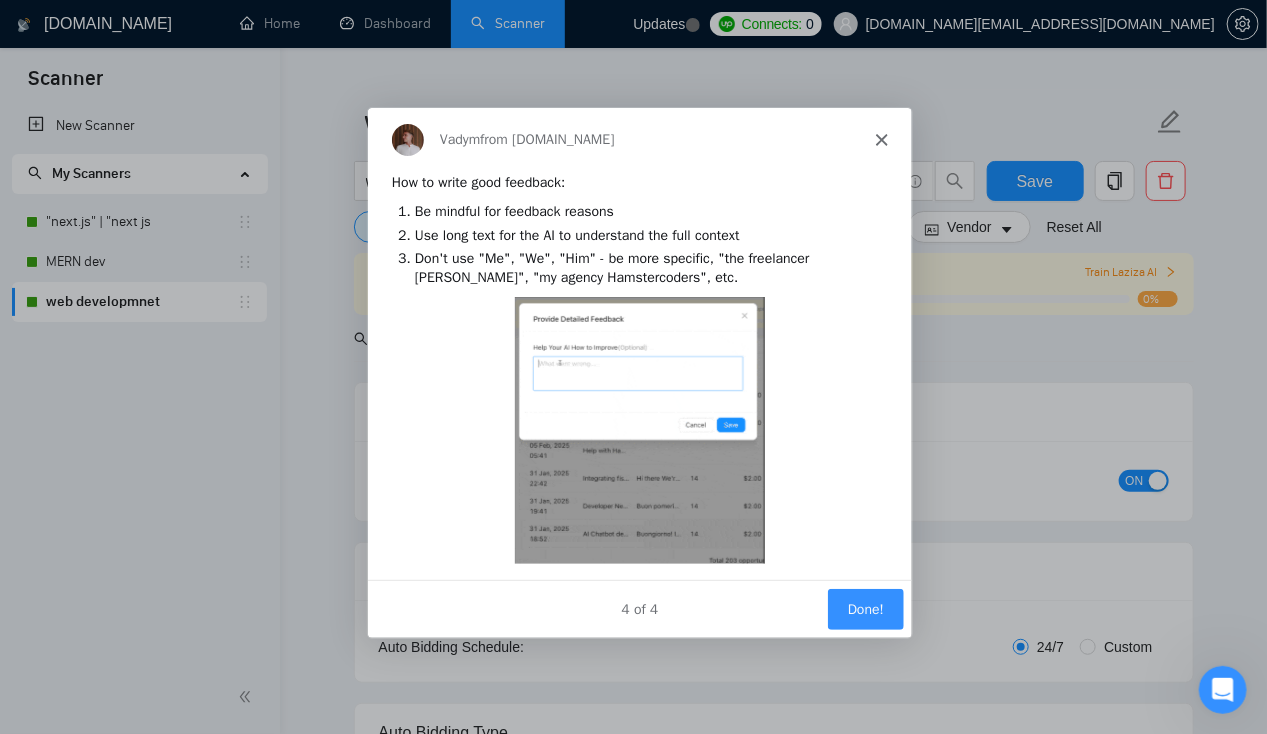 click on "Done!" at bounding box center (864, 607) 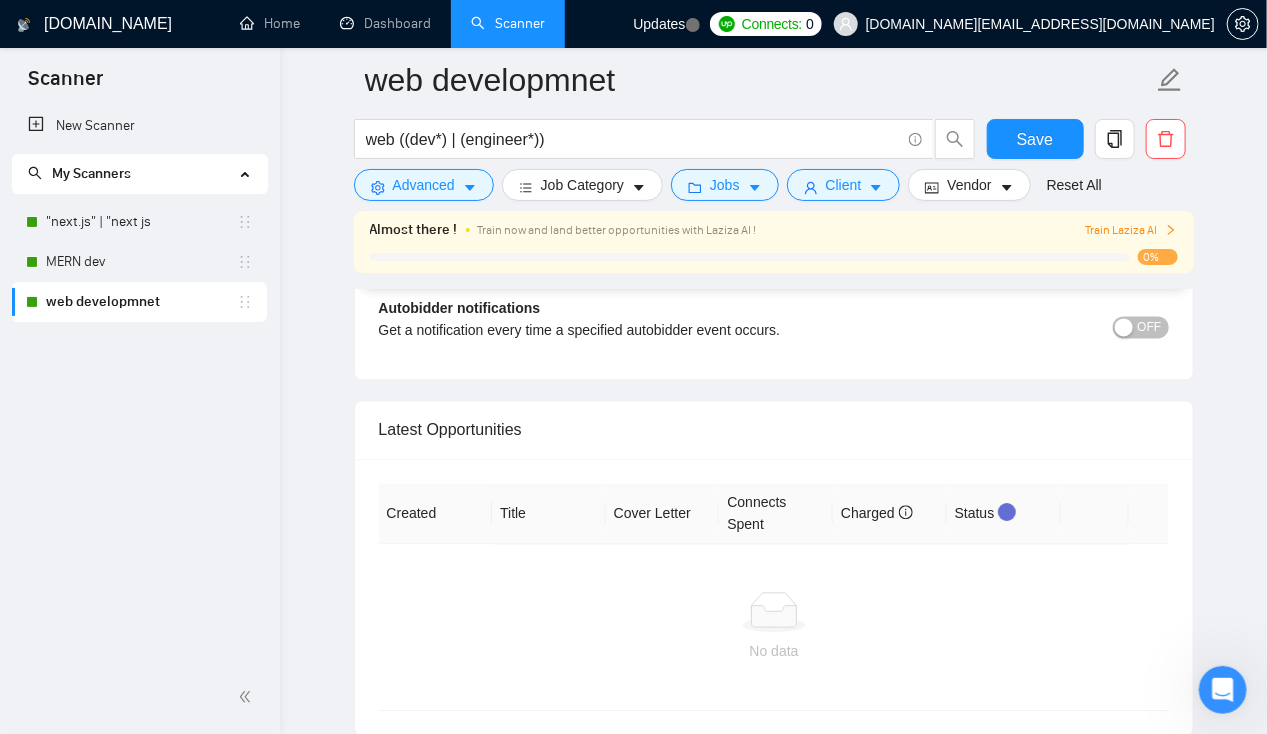 scroll, scrollTop: 4436, scrollLeft: 0, axis: vertical 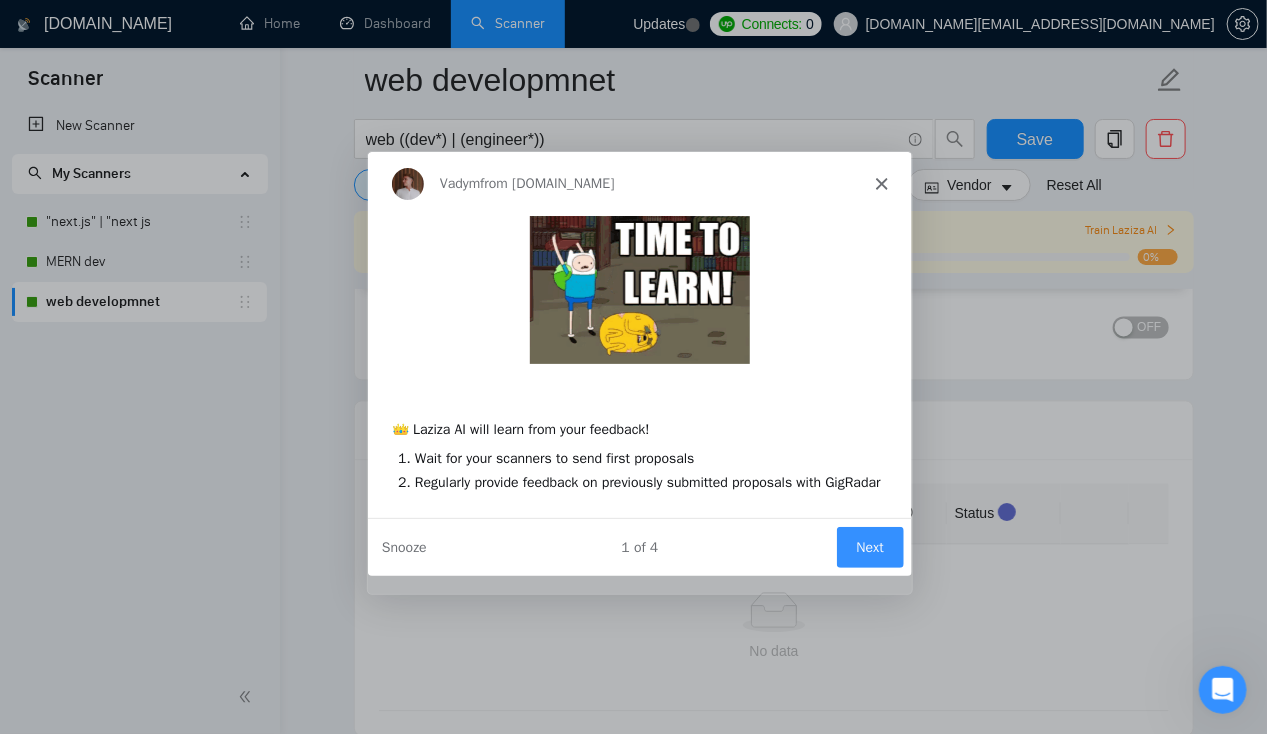 click on "Next" at bounding box center (868, 545) 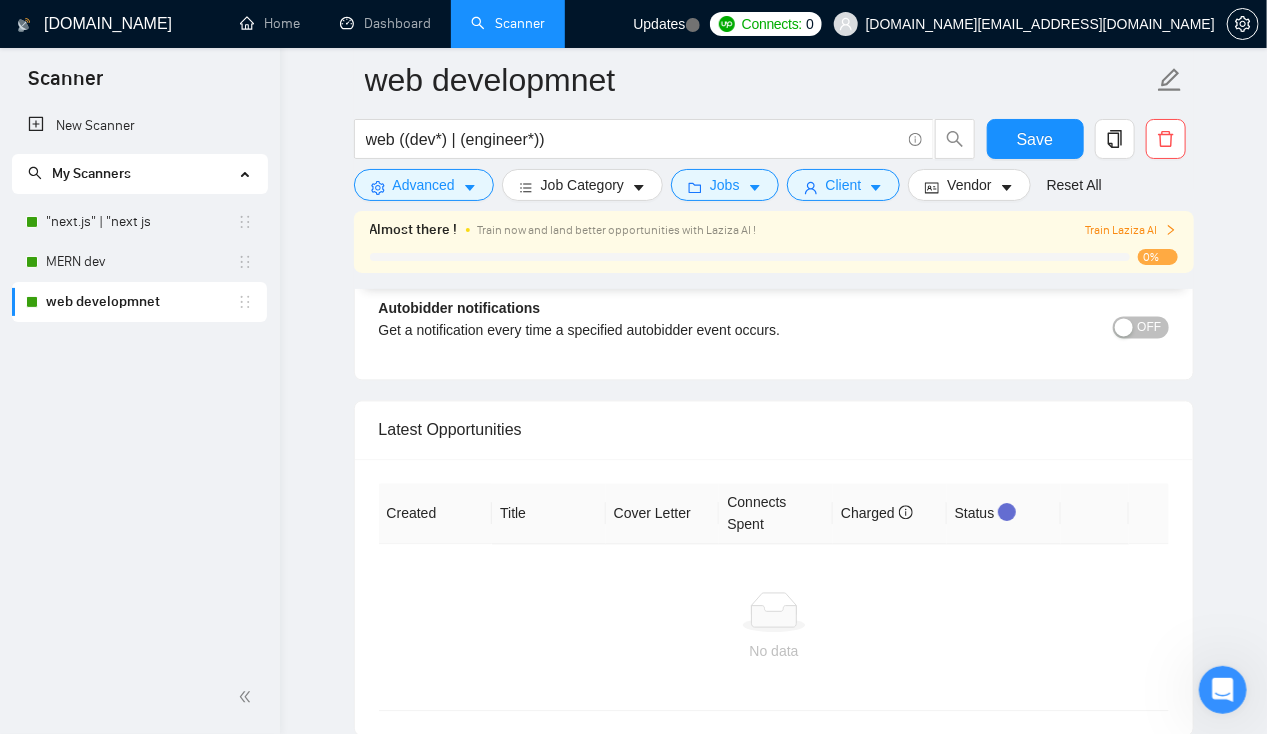 scroll, scrollTop: 0, scrollLeft: 0, axis: both 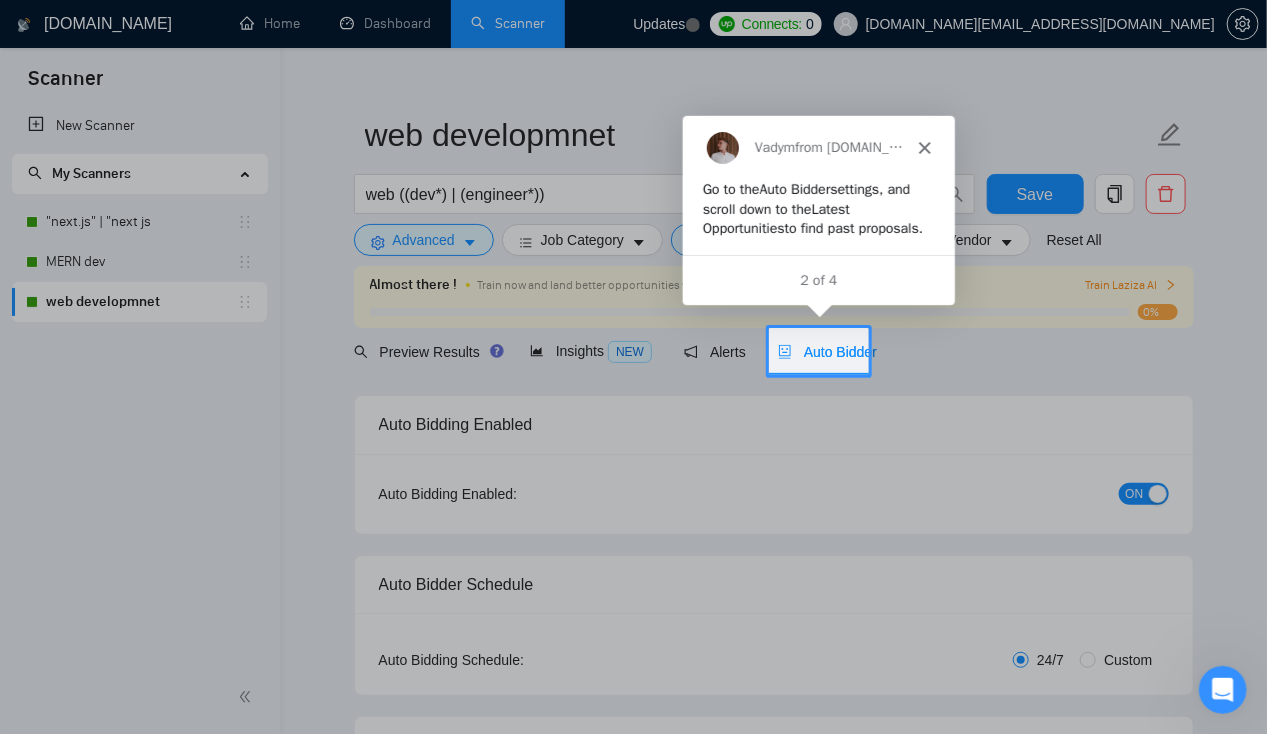 click 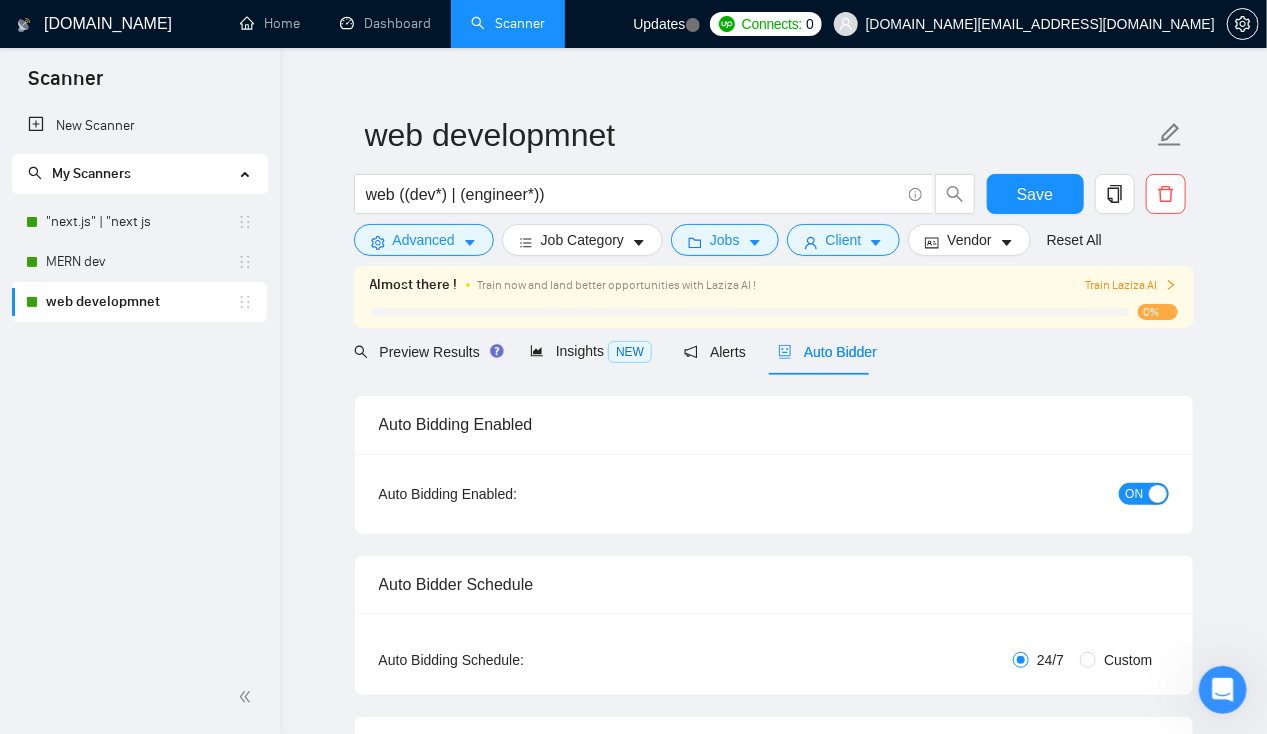 click on "Train Laziza AI" at bounding box center (1131, 285) 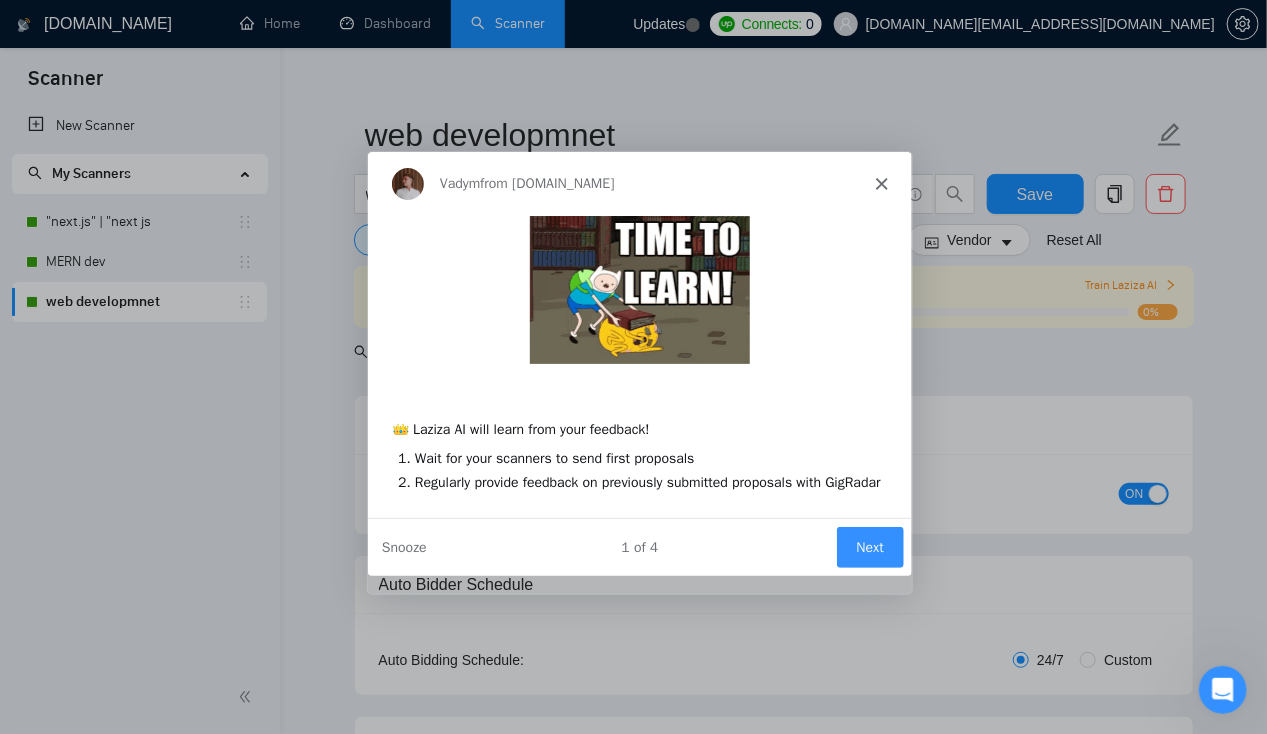 scroll, scrollTop: 0, scrollLeft: 0, axis: both 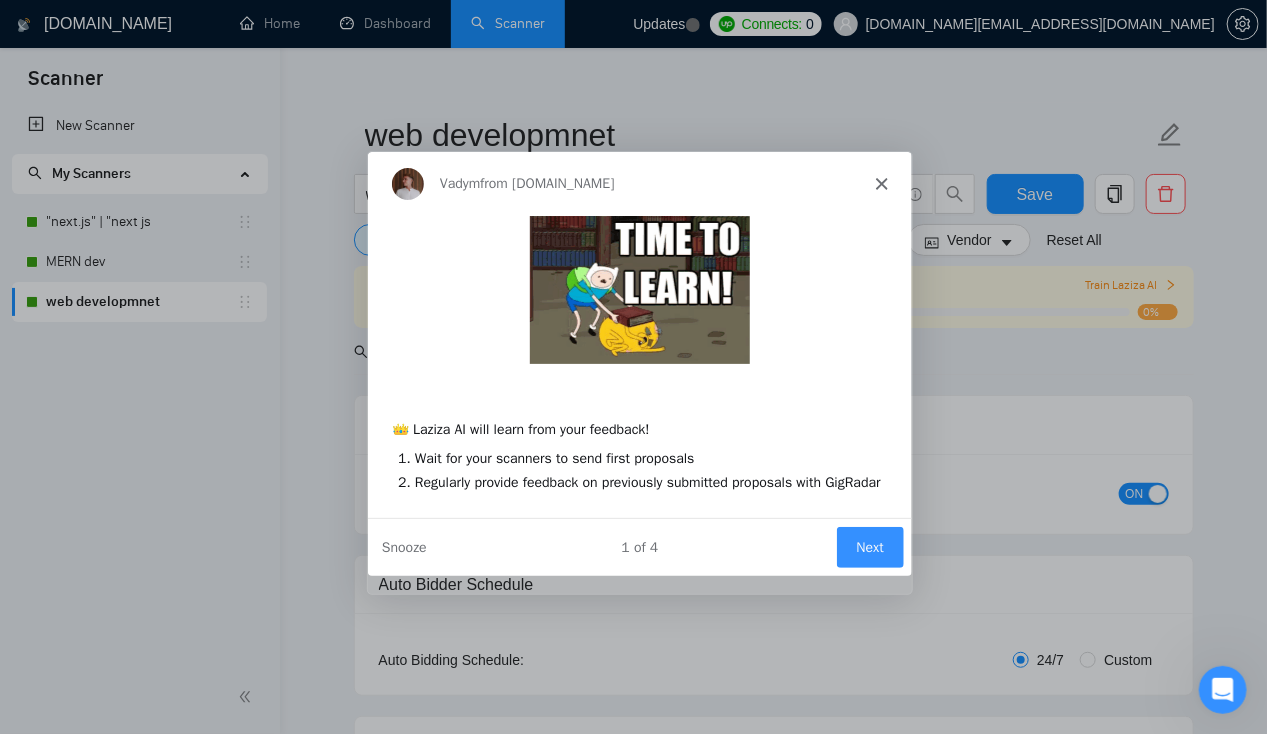 click on "Next" at bounding box center [868, 545] 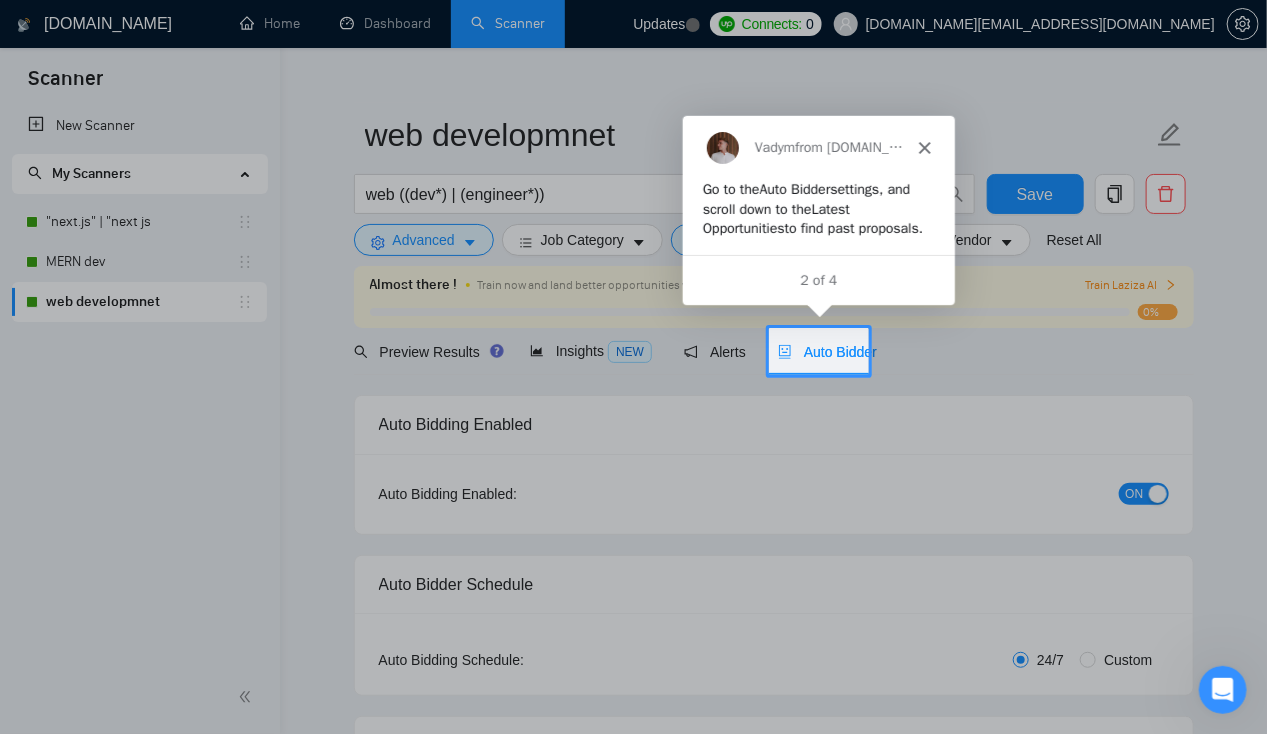 scroll, scrollTop: 0, scrollLeft: 0, axis: both 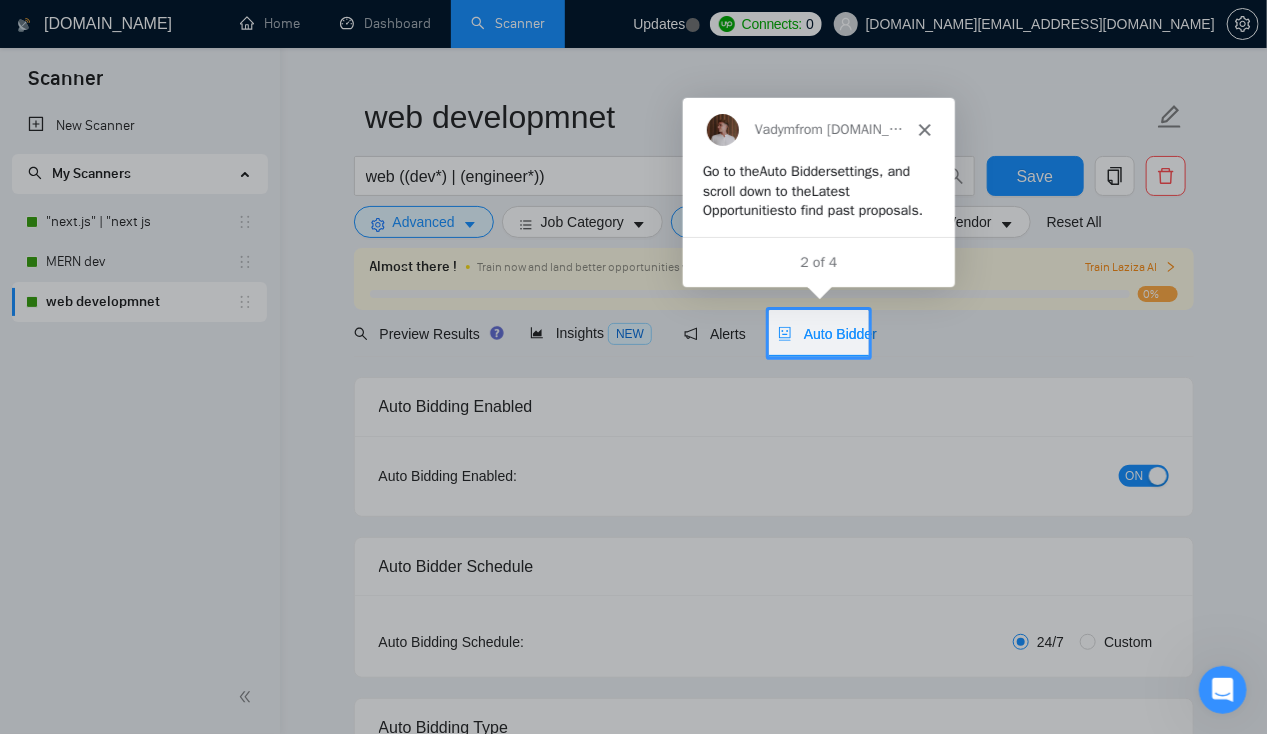click on "Auto Bidder" at bounding box center (827, 334) 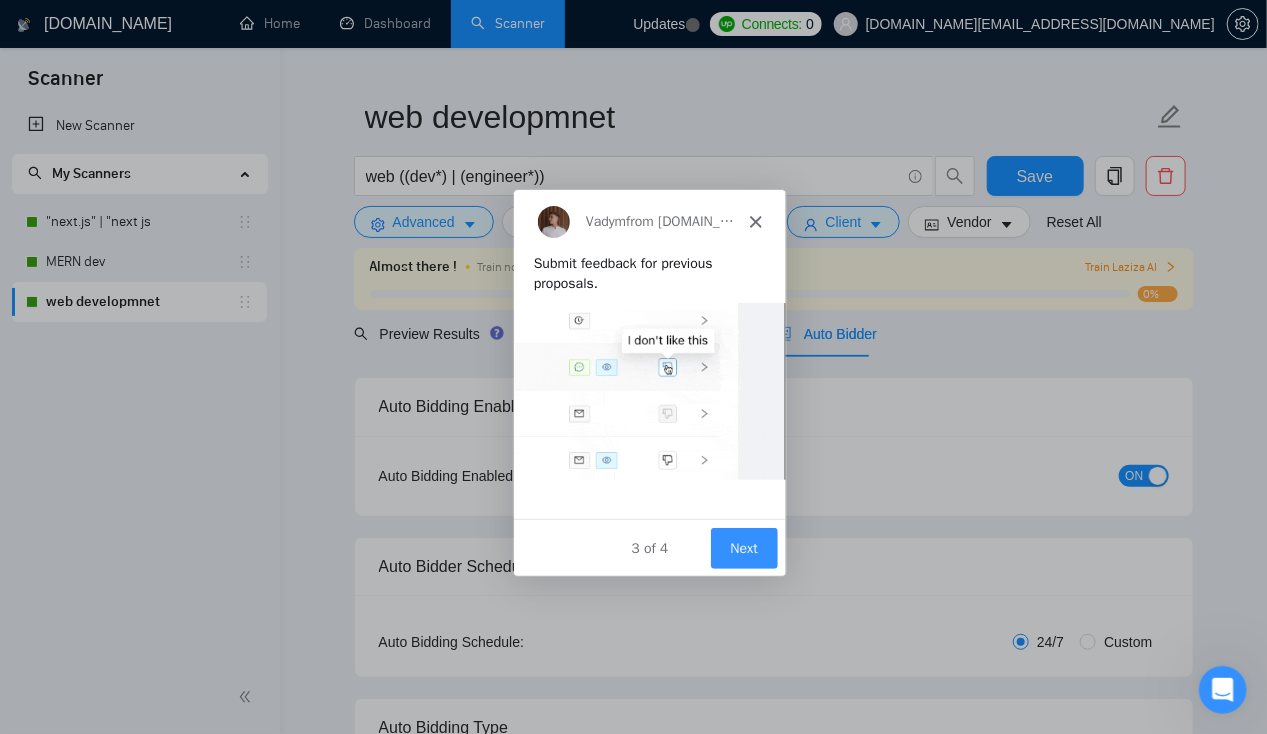 scroll, scrollTop: 0, scrollLeft: 0, axis: both 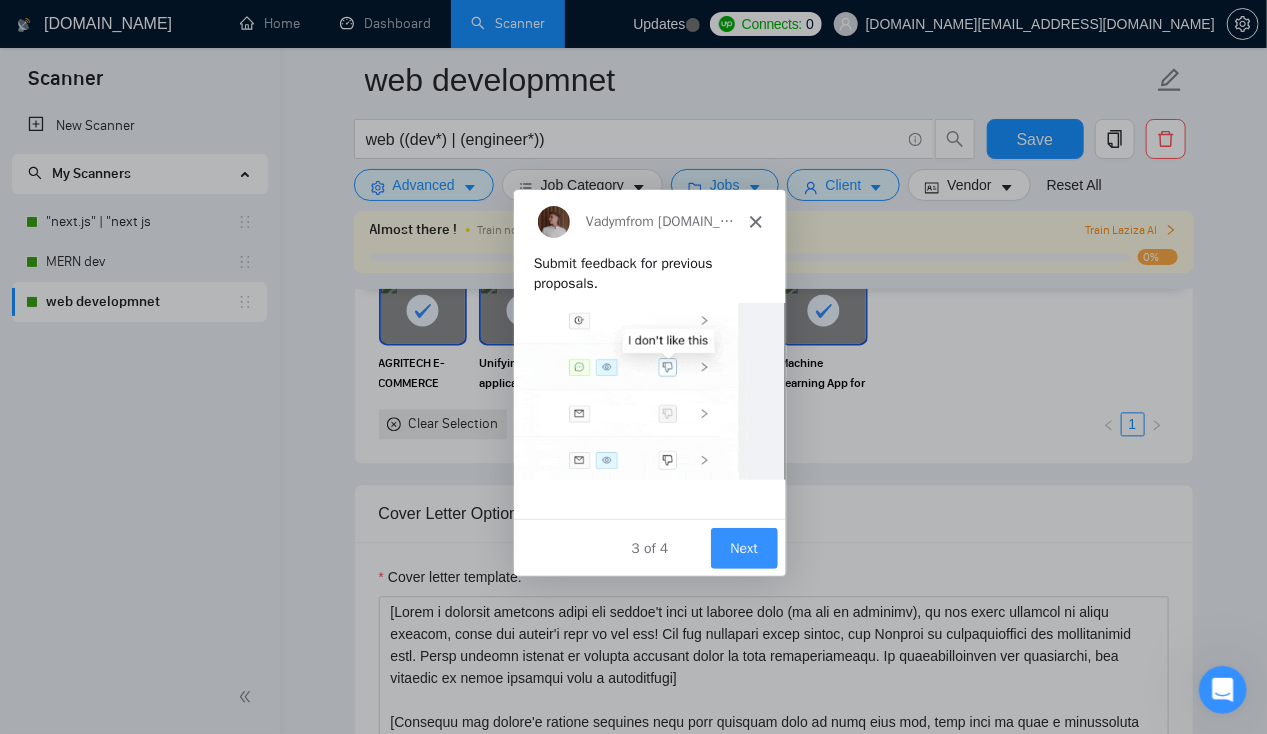 click 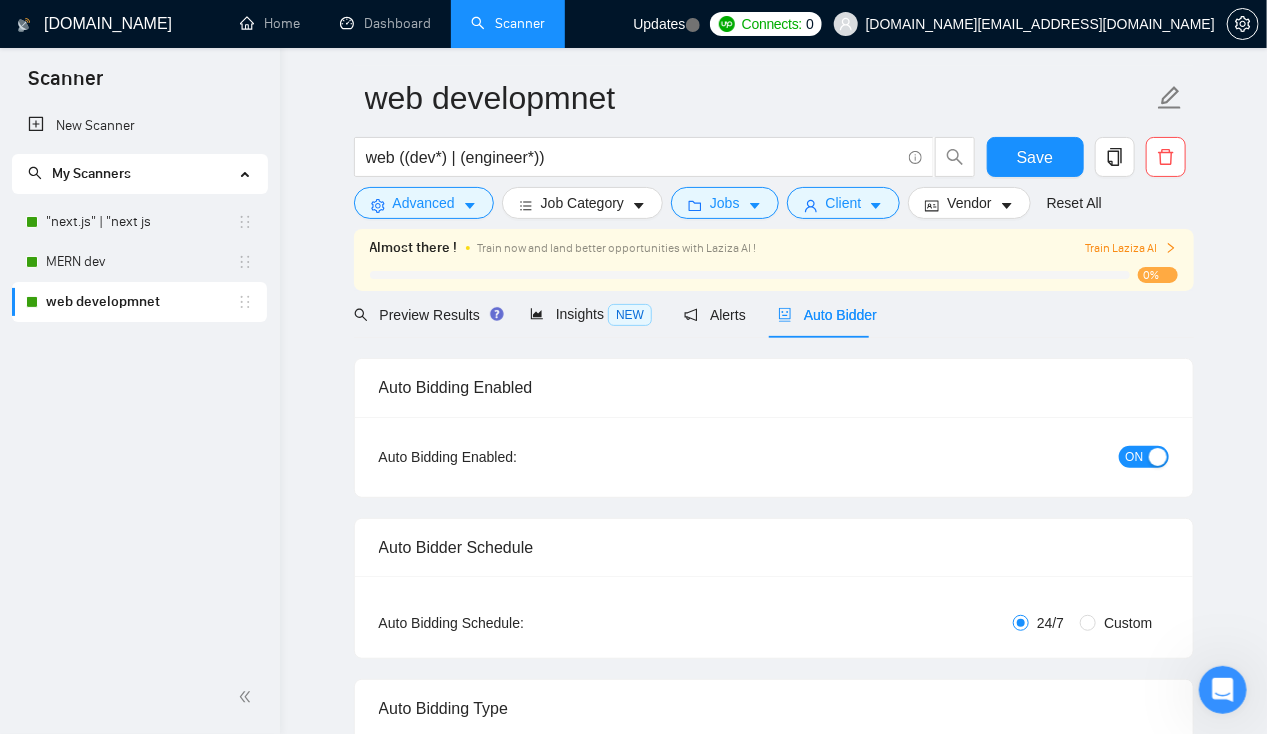 scroll, scrollTop: 0, scrollLeft: 0, axis: both 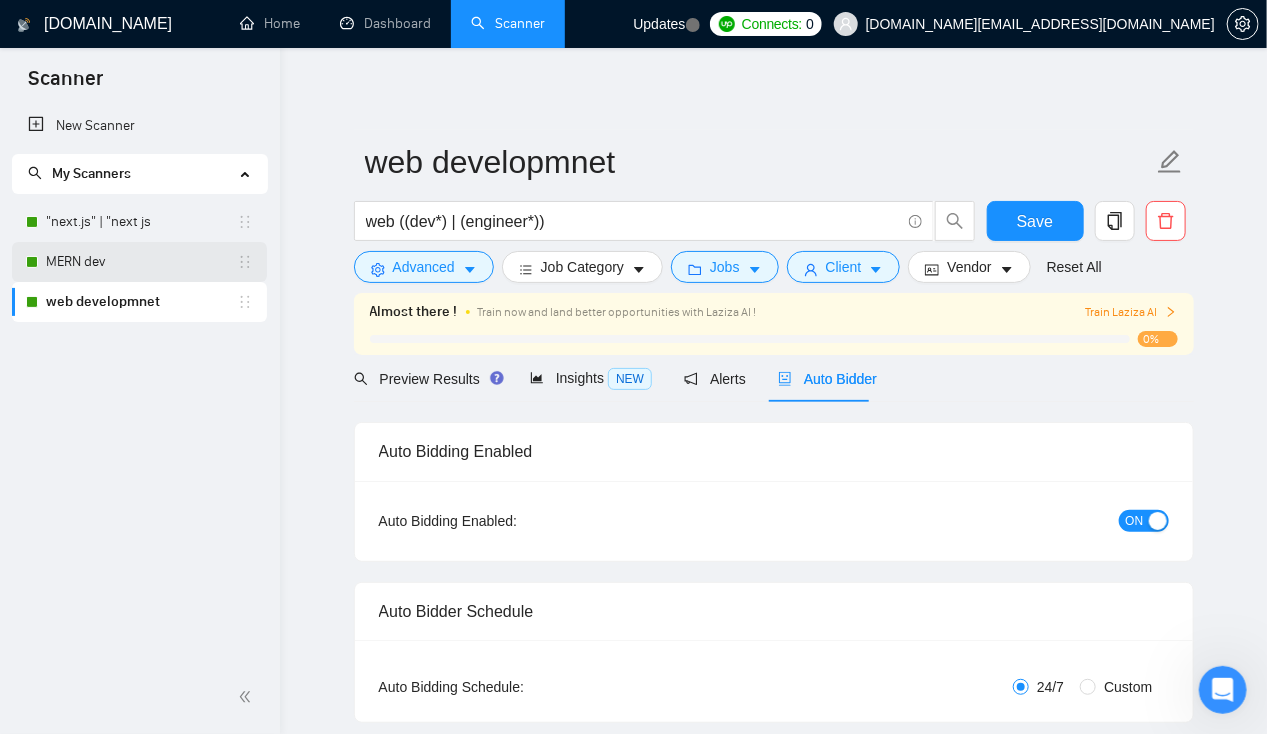 click on "MERN dev" at bounding box center (141, 262) 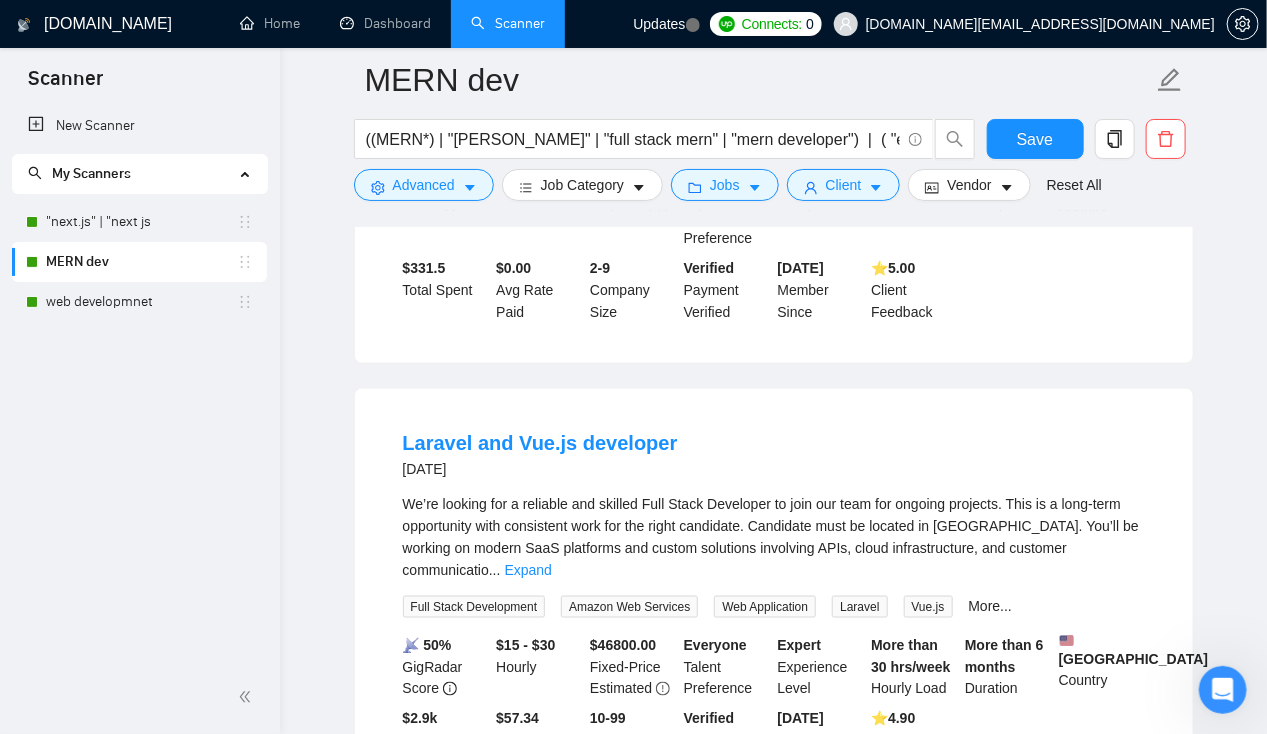 scroll, scrollTop: 3762, scrollLeft: 0, axis: vertical 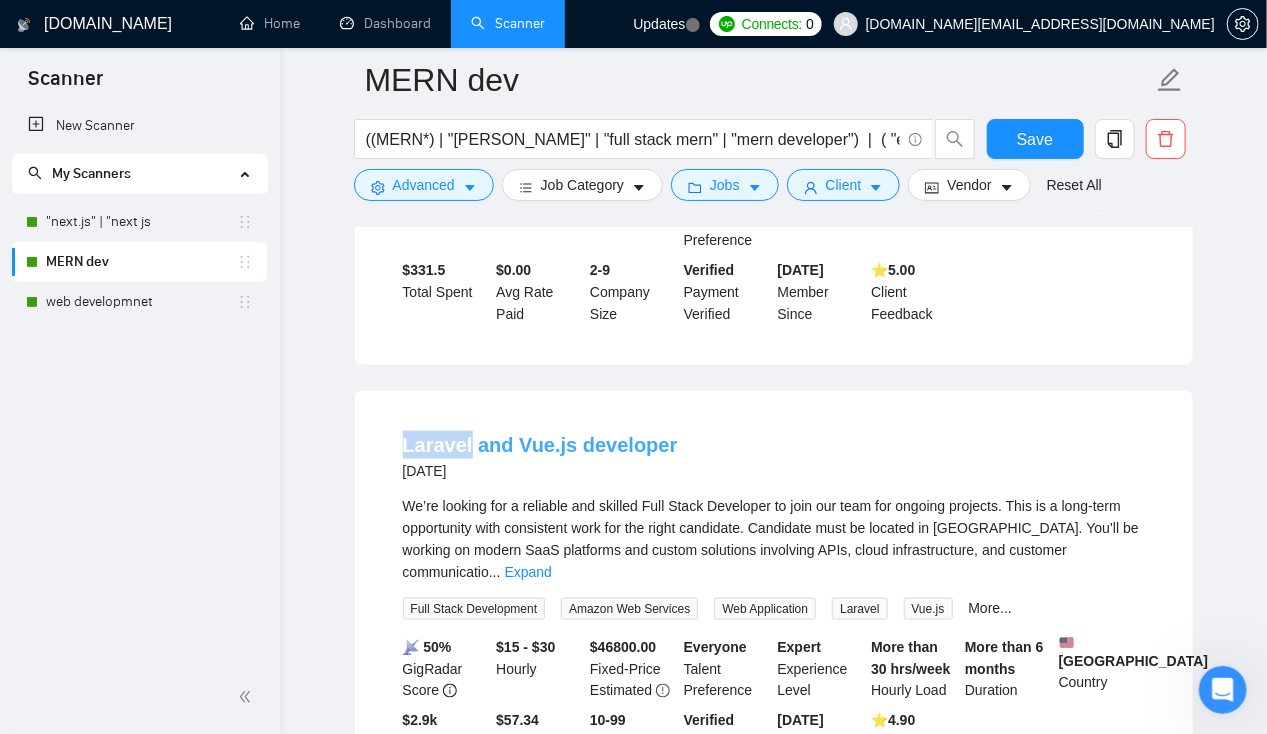 drag, startPoint x: 393, startPoint y: 384, endPoint x: 466, endPoint y: 385, distance: 73.00685 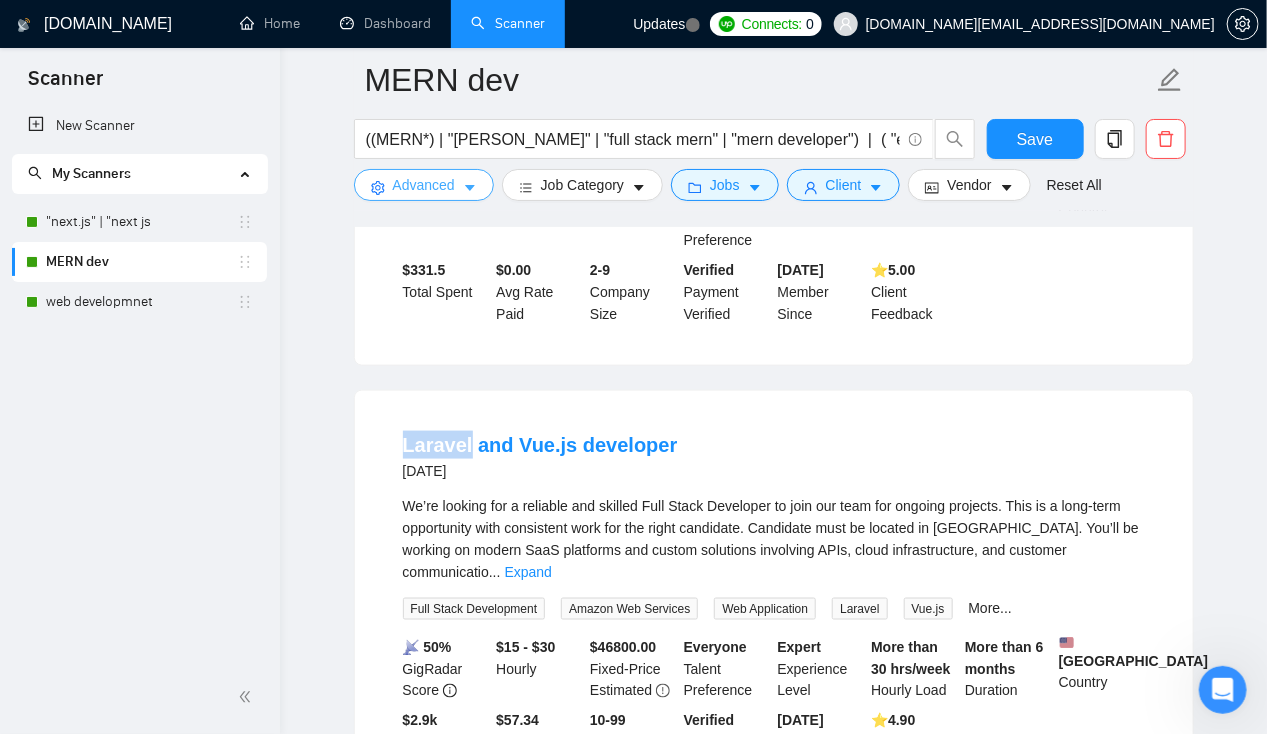 click on "Advanced" at bounding box center [424, 185] 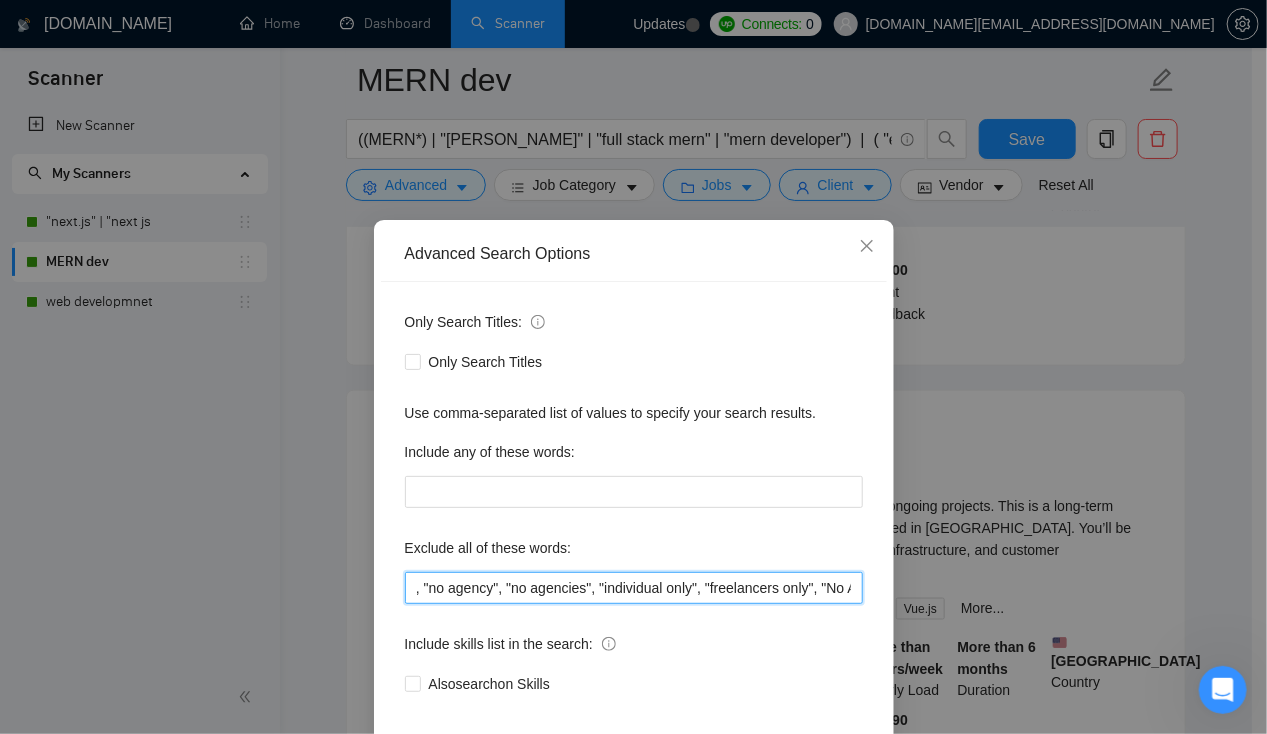 scroll, scrollTop: 0, scrollLeft: 1819, axis: horizontal 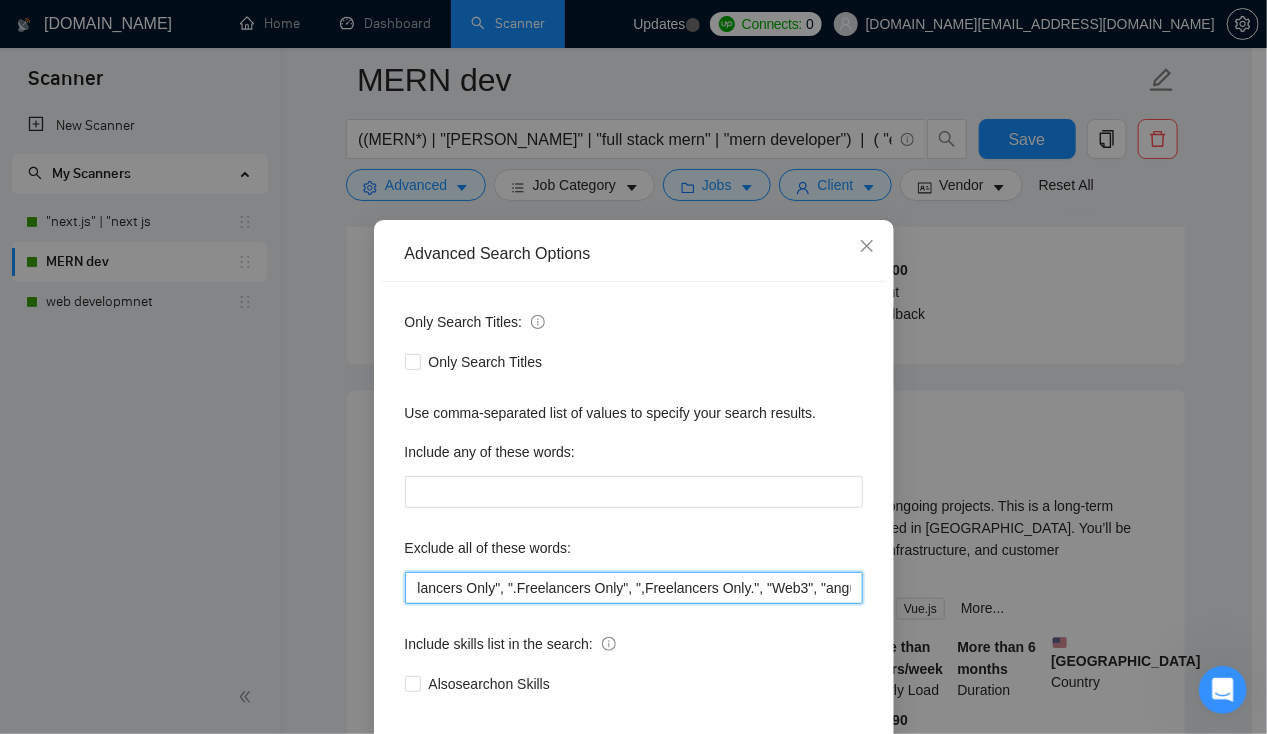 drag, startPoint x: 608, startPoint y: 591, endPoint x: 943, endPoint y: 587, distance: 335.02386 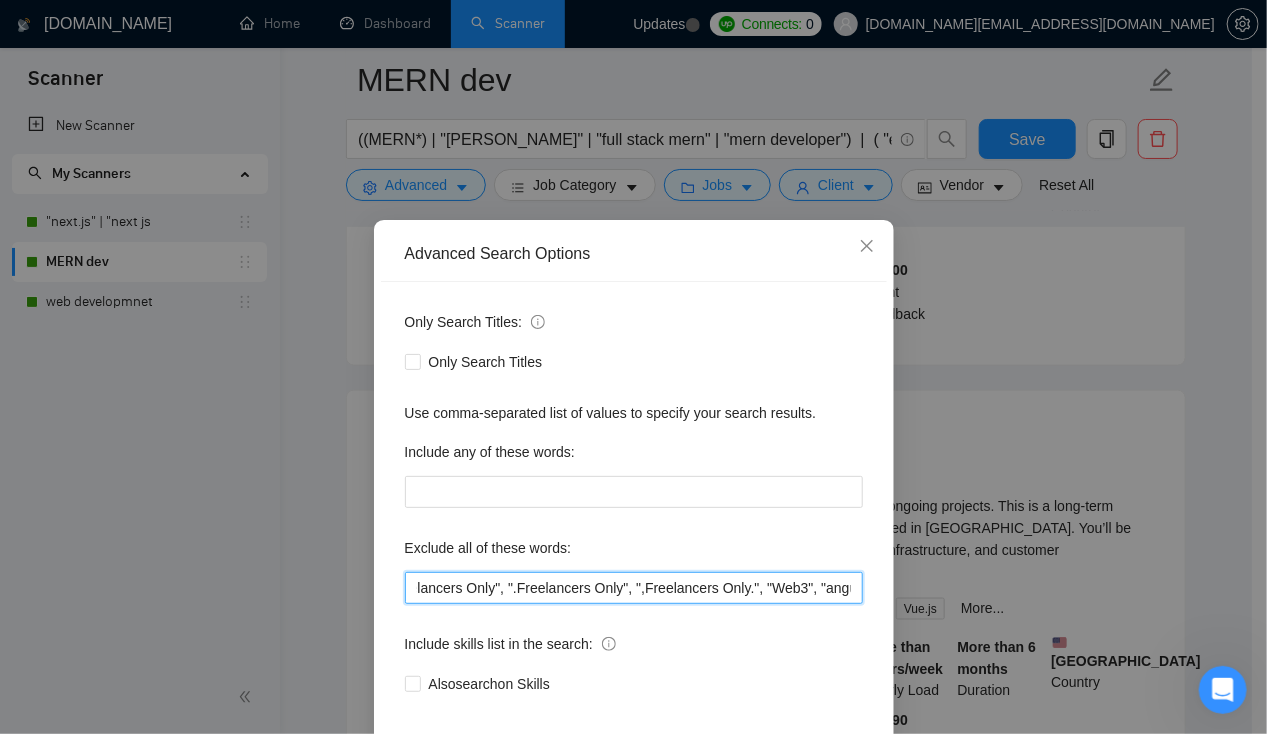 paste on "Laravel" 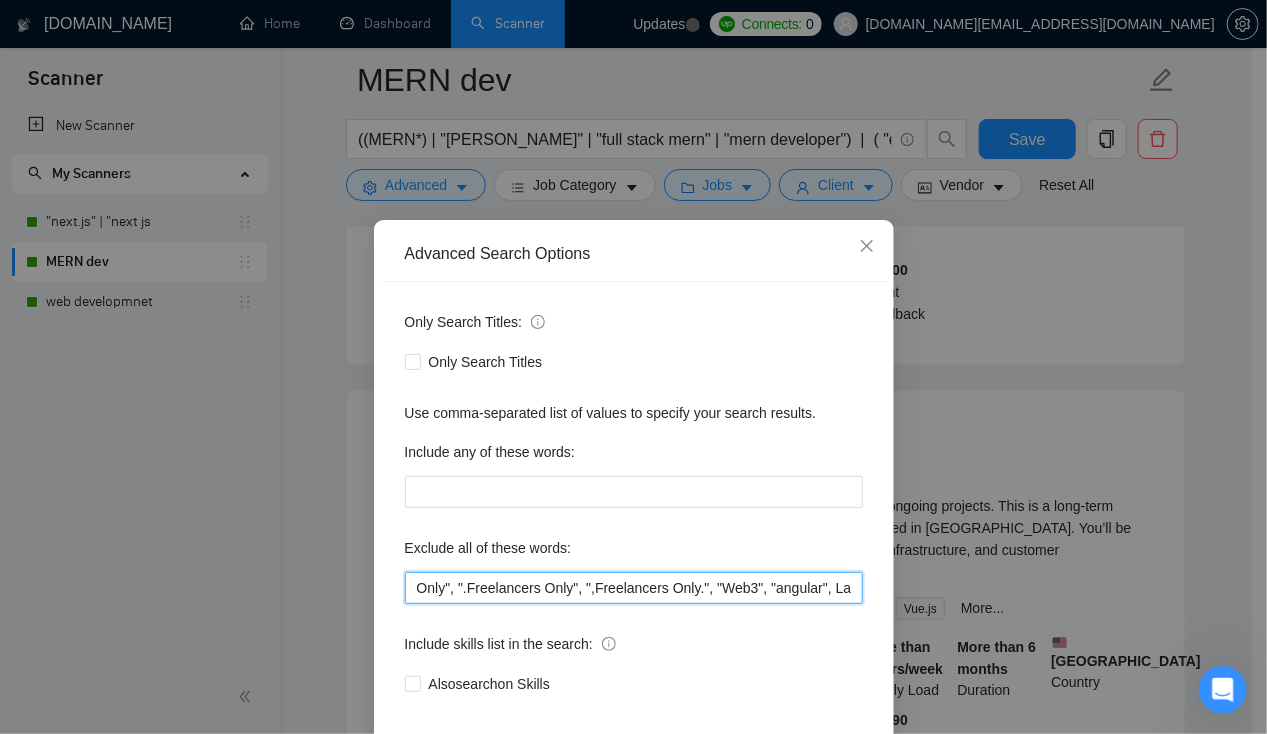 scroll, scrollTop: 0, scrollLeft: 1874, axis: horizontal 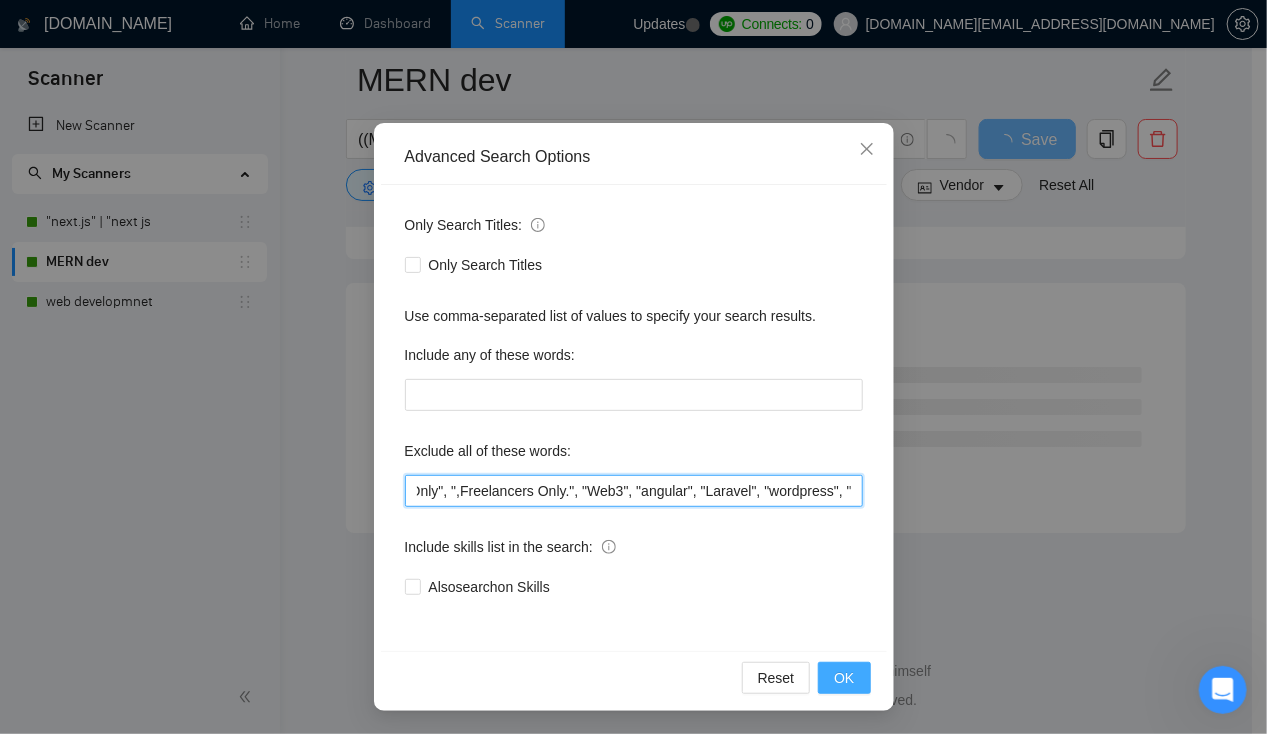 type on ""this job is not open to teams", "this job is not open to agency", "this job is not open to companies", "NO AGENCY", "Freelancers Only", "NOT AGENCY", "no agency", "no agencies", "individual only", "freelancers only", "No Agencies!", "independent contractors only", "***Freelancers Only," "/Freelancers Only", ".Freelancers Only", ",Freelancers Only.", "Web3", "angular", "Laravel", "wordpress", "php"" 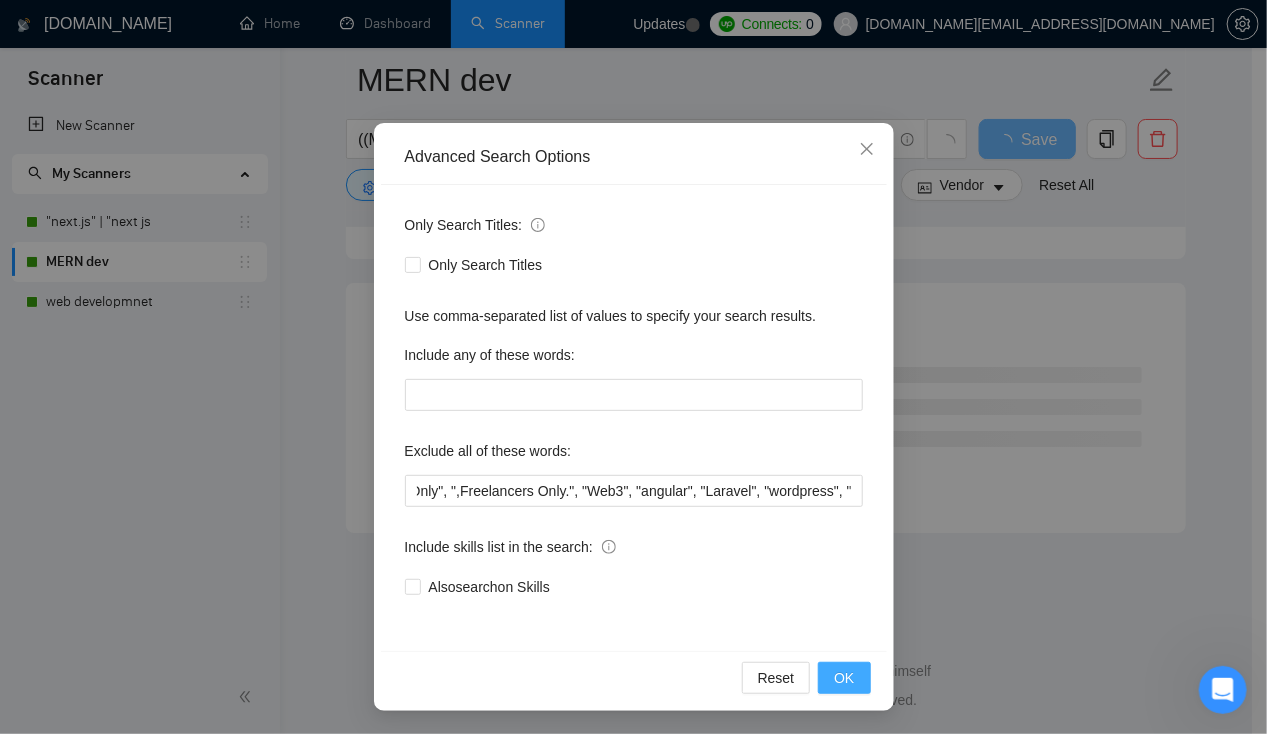 click on "OK" at bounding box center (844, 678) 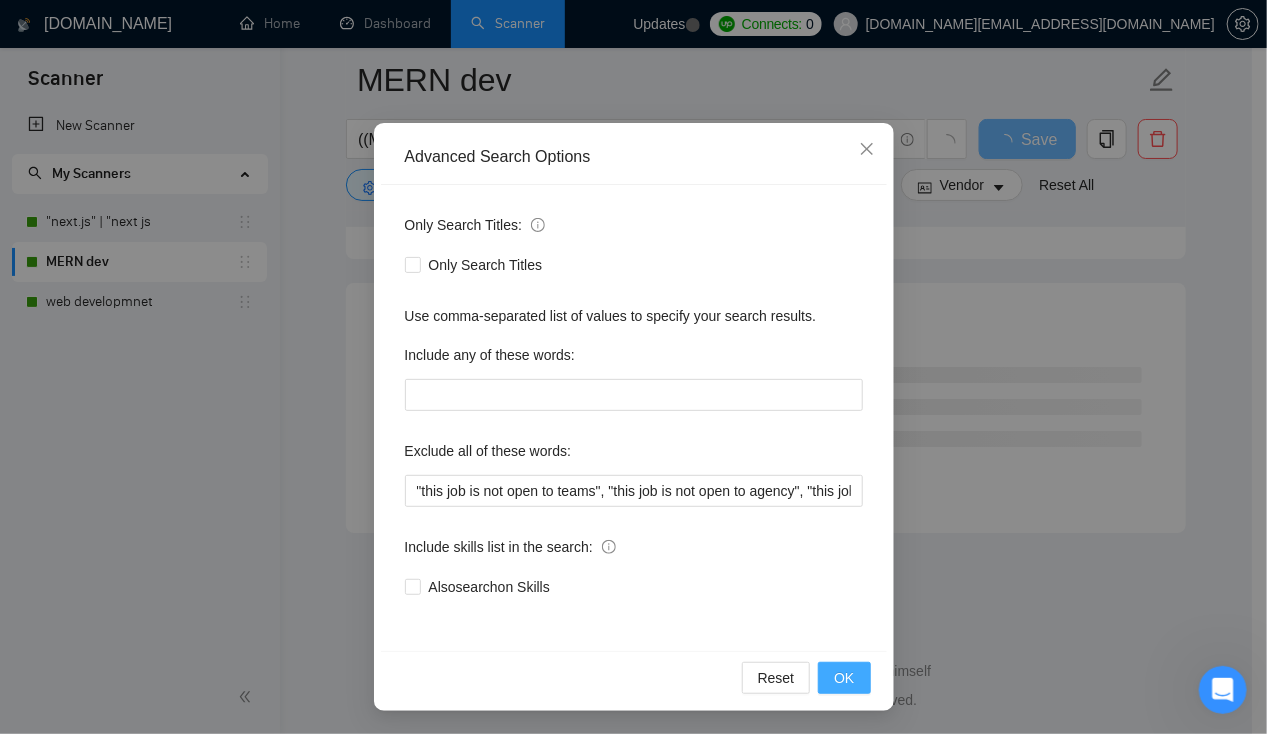 scroll, scrollTop: 0, scrollLeft: 0, axis: both 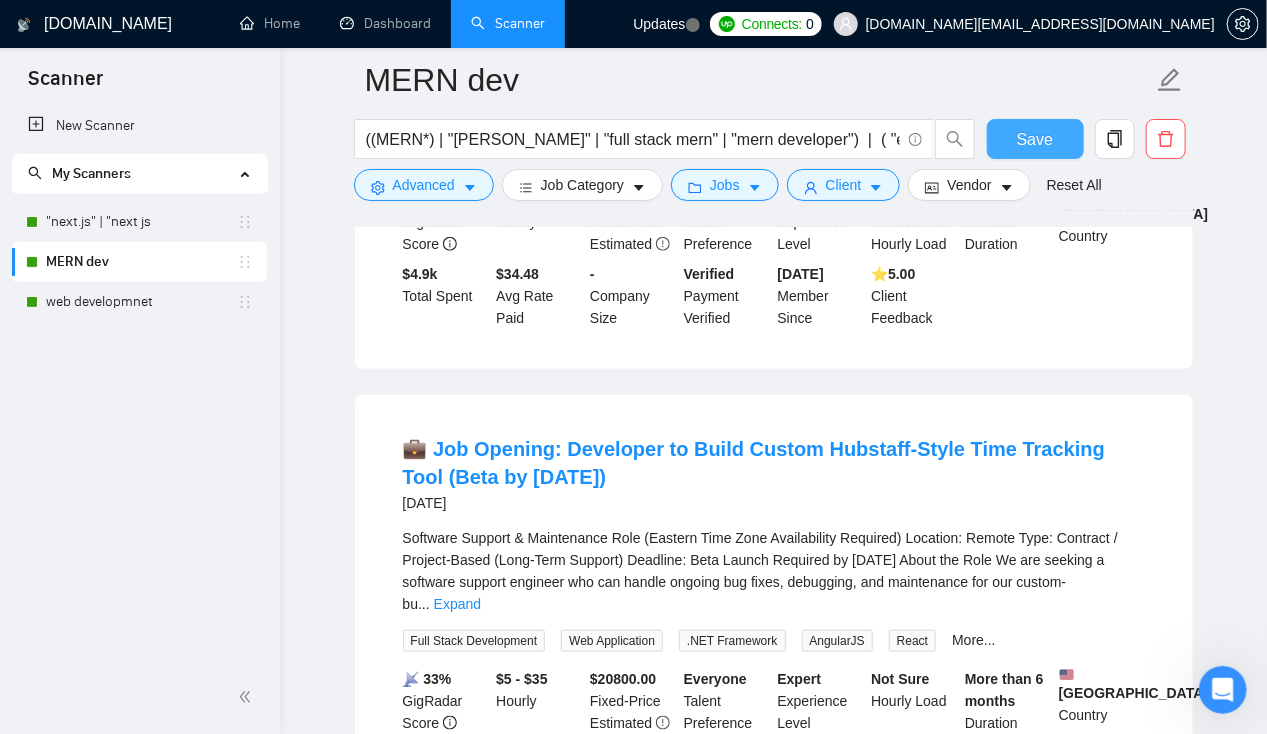click on "Save" at bounding box center (1035, 139) 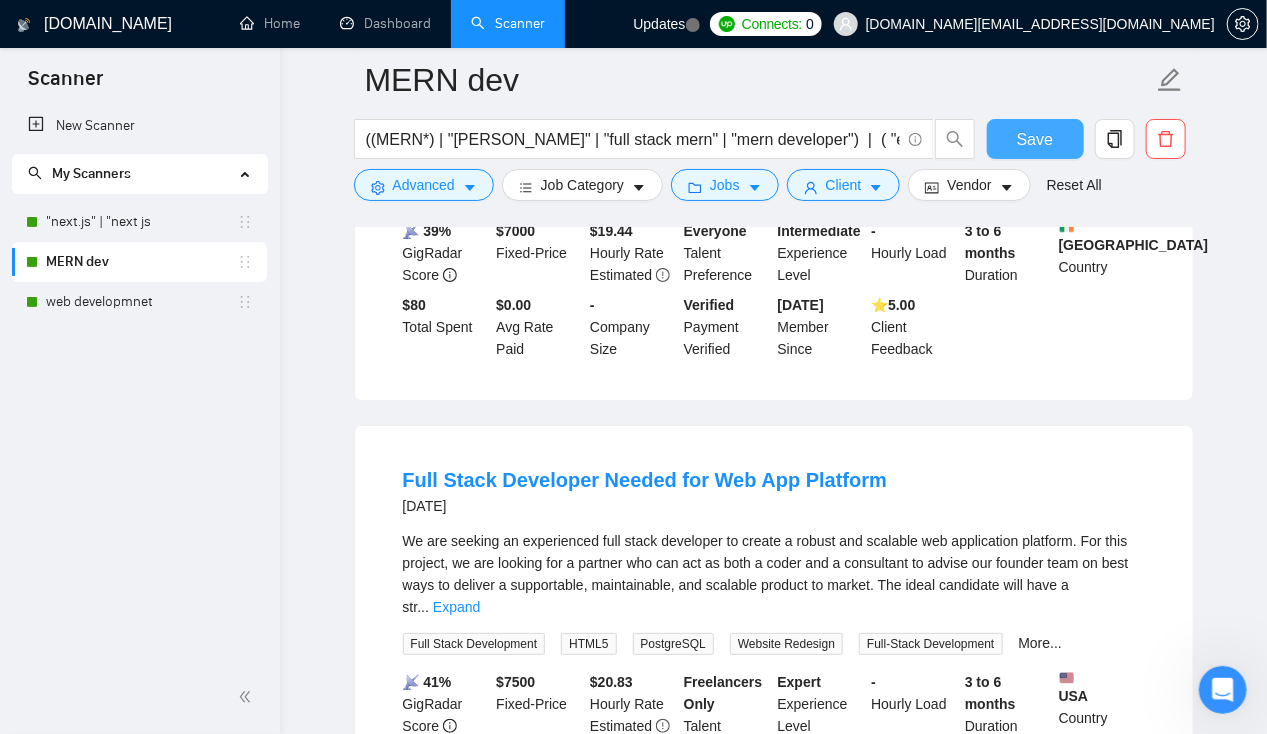 scroll, scrollTop: 2712, scrollLeft: 0, axis: vertical 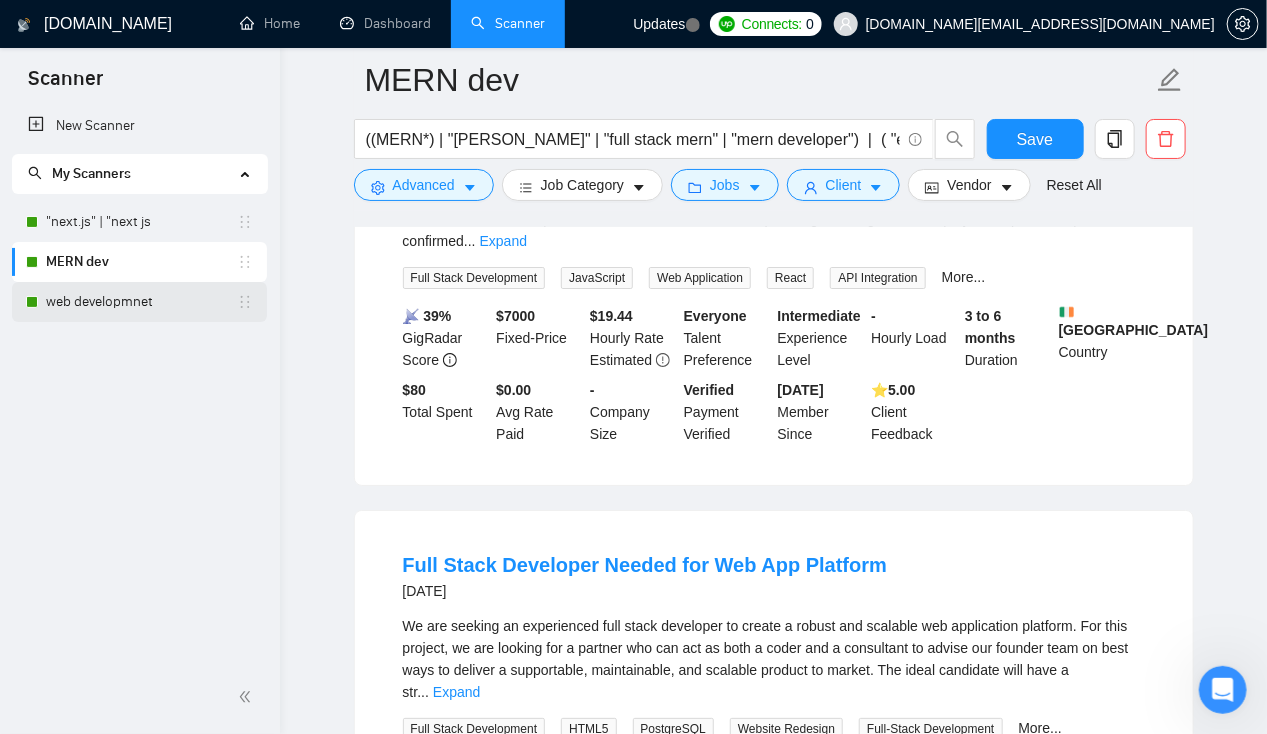 click on "web developmnet" at bounding box center [141, 302] 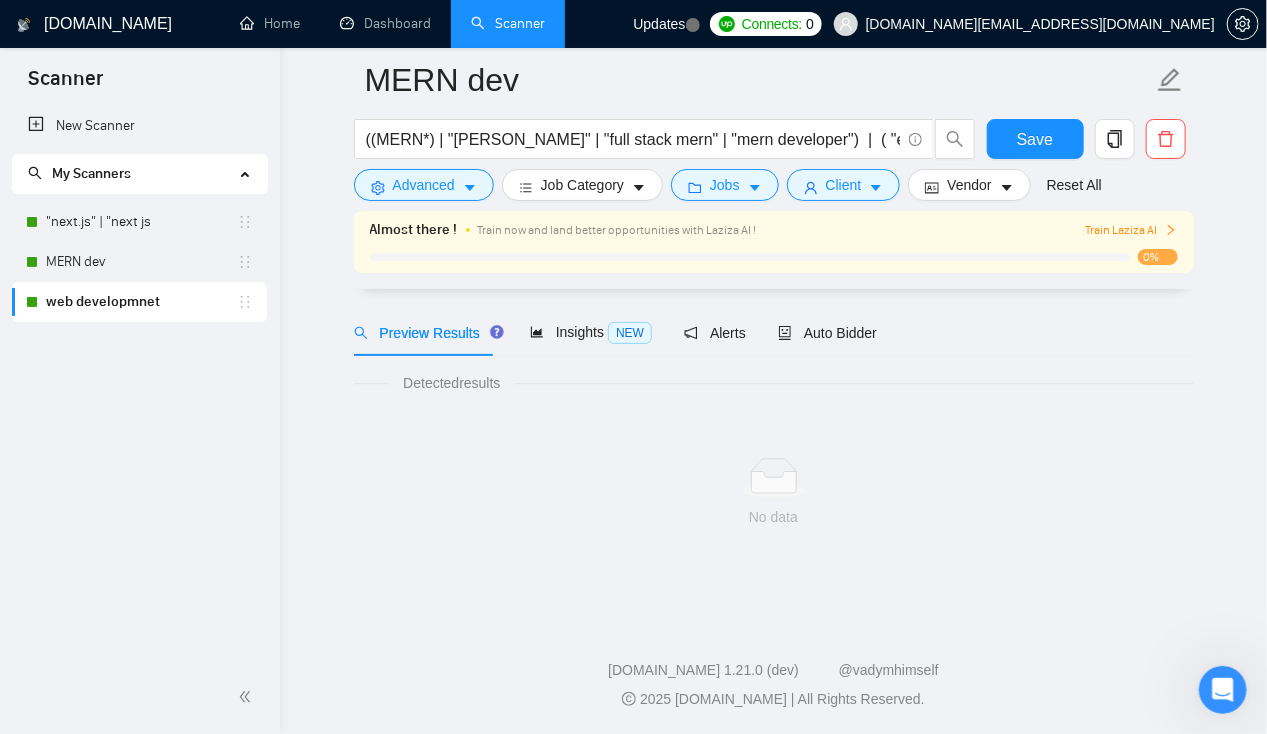 scroll, scrollTop: 0, scrollLeft: 0, axis: both 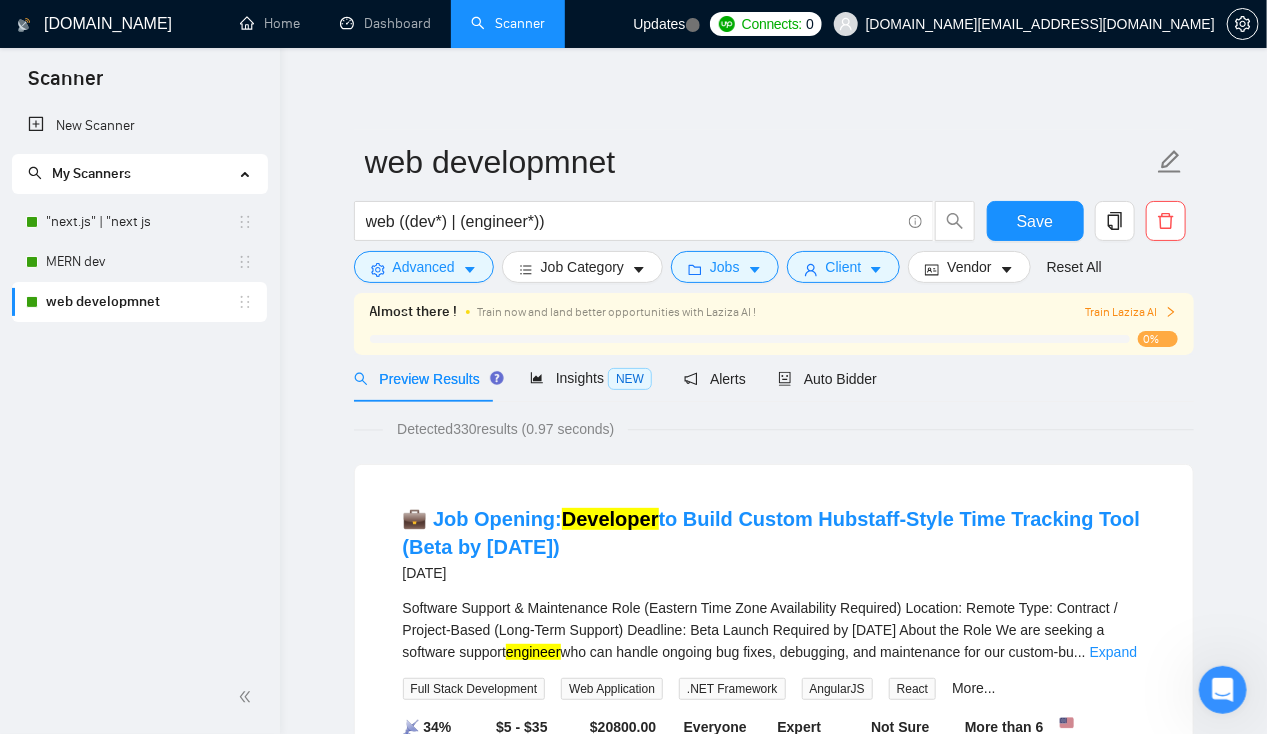 click on "0%" at bounding box center (1158, 339) 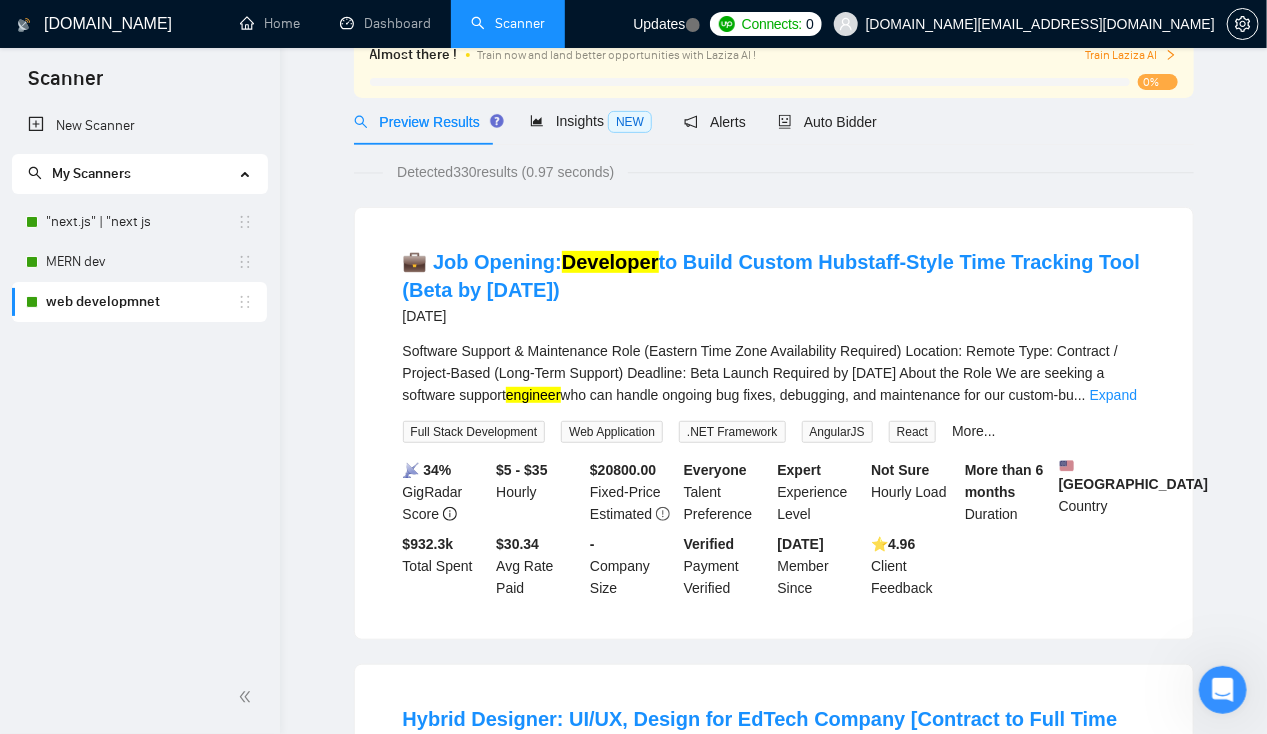 scroll, scrollTop: 0, scrollLeft: 0, axis: both 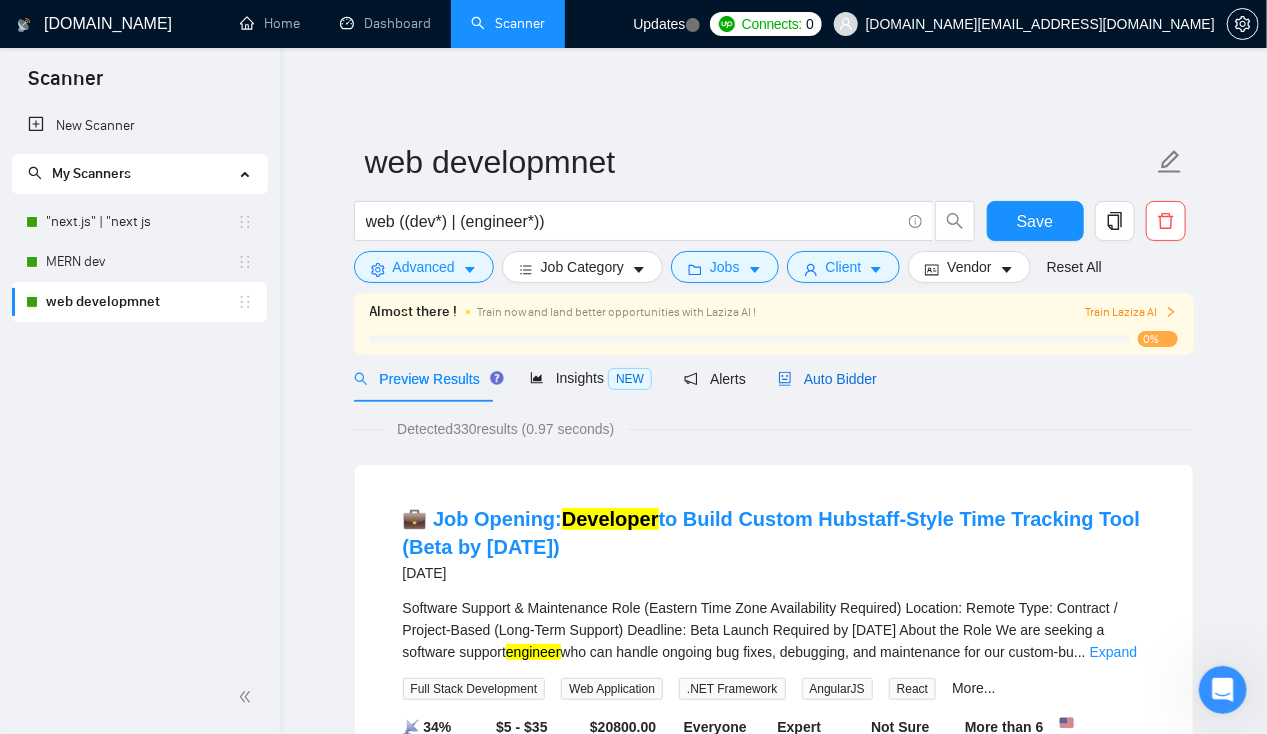 click on "Auto Bidder" at bounding box center [827, 379] 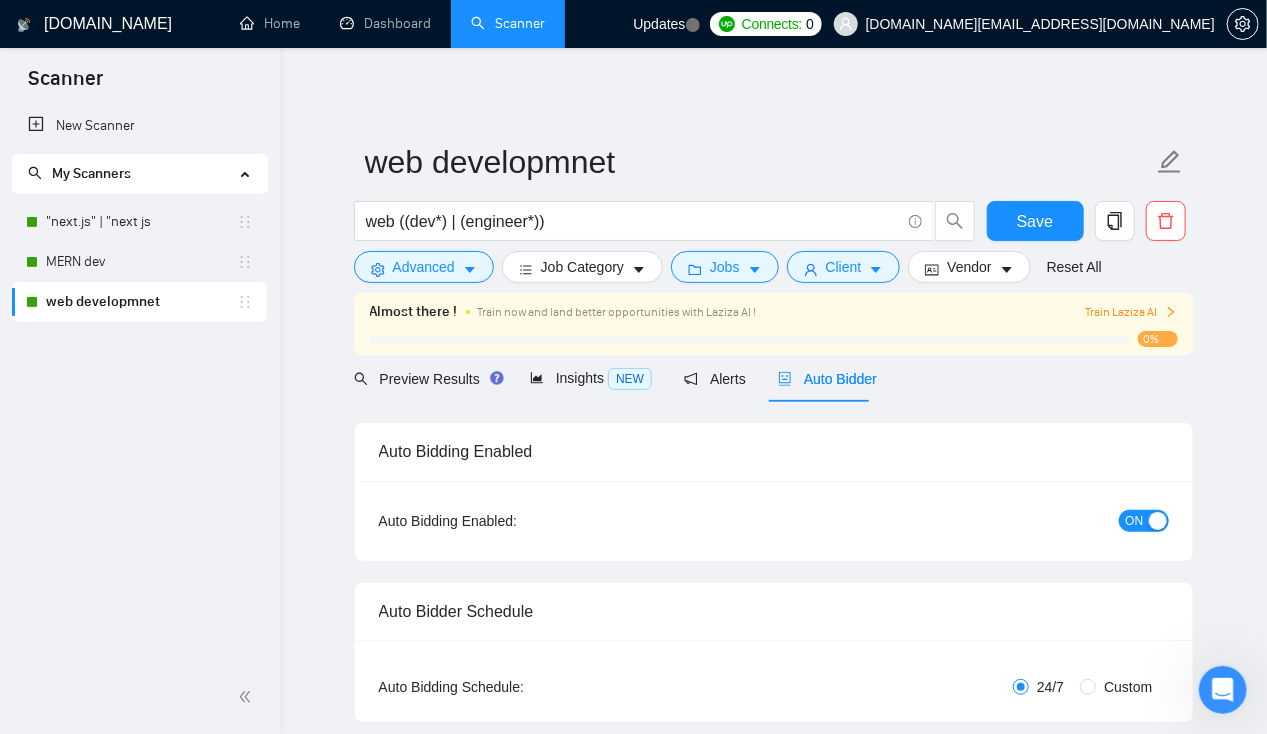 type 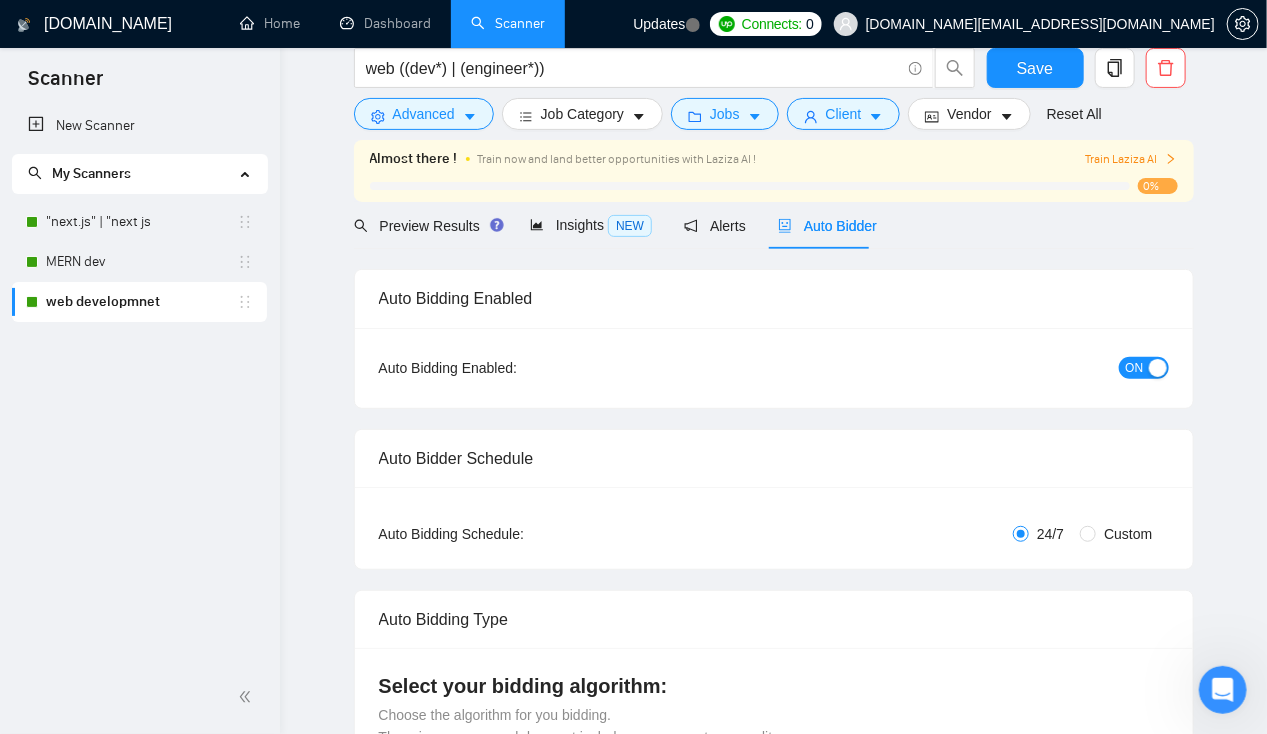 scroll, scrollTop: 0, scrollLeft: 0, axis: both 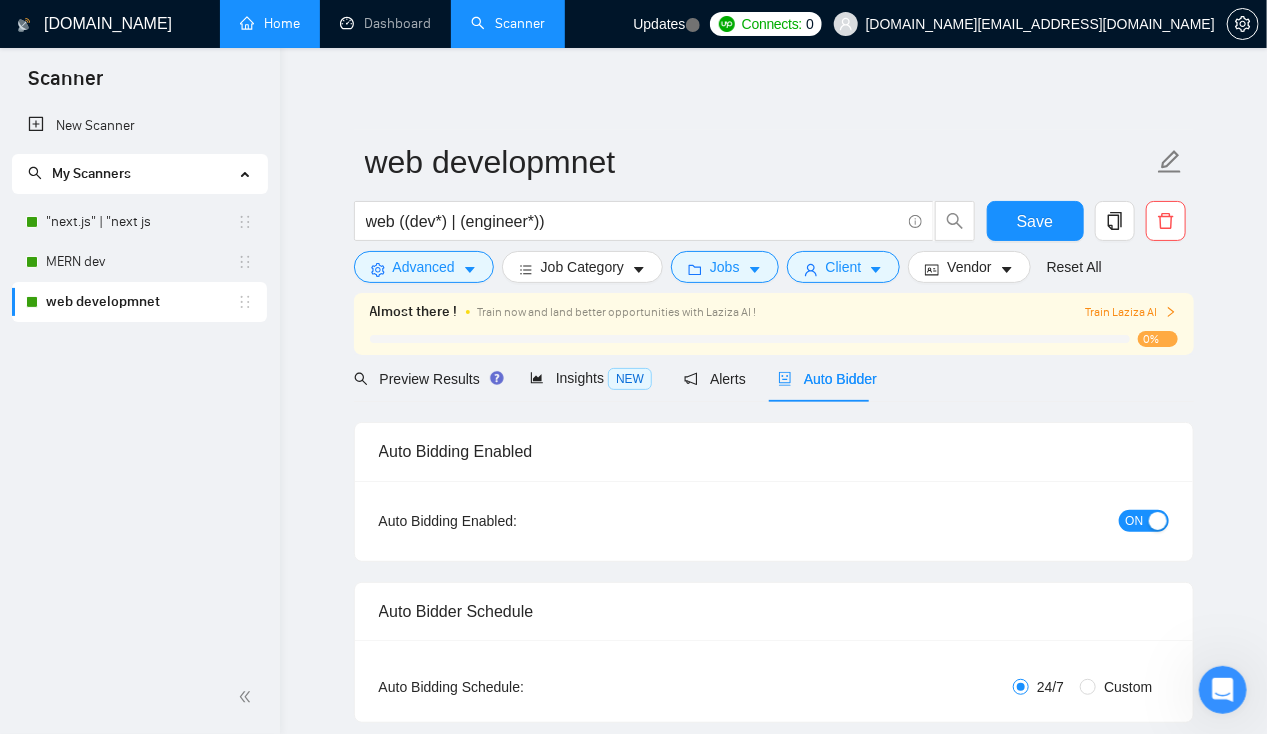 click on "Home" at bounding box center (270, 23) 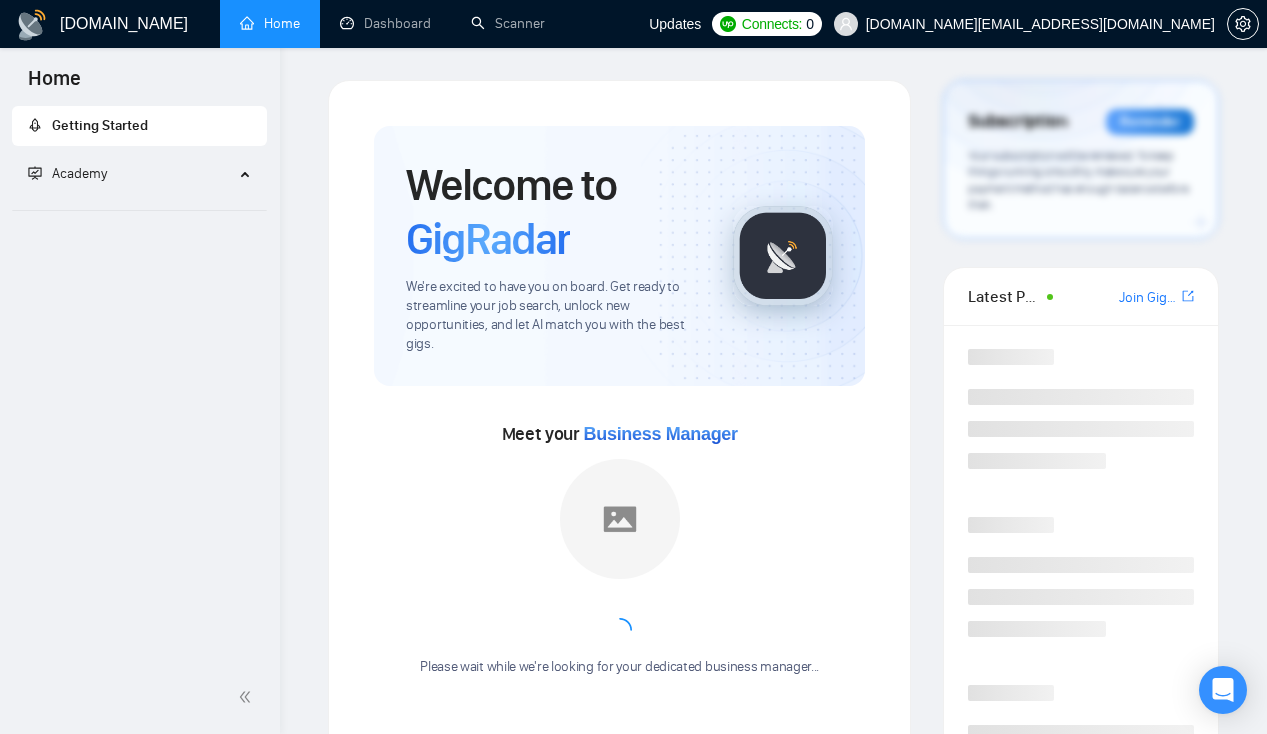 scroll, scrollTop: 0, scrollLeft: 0, axis: both 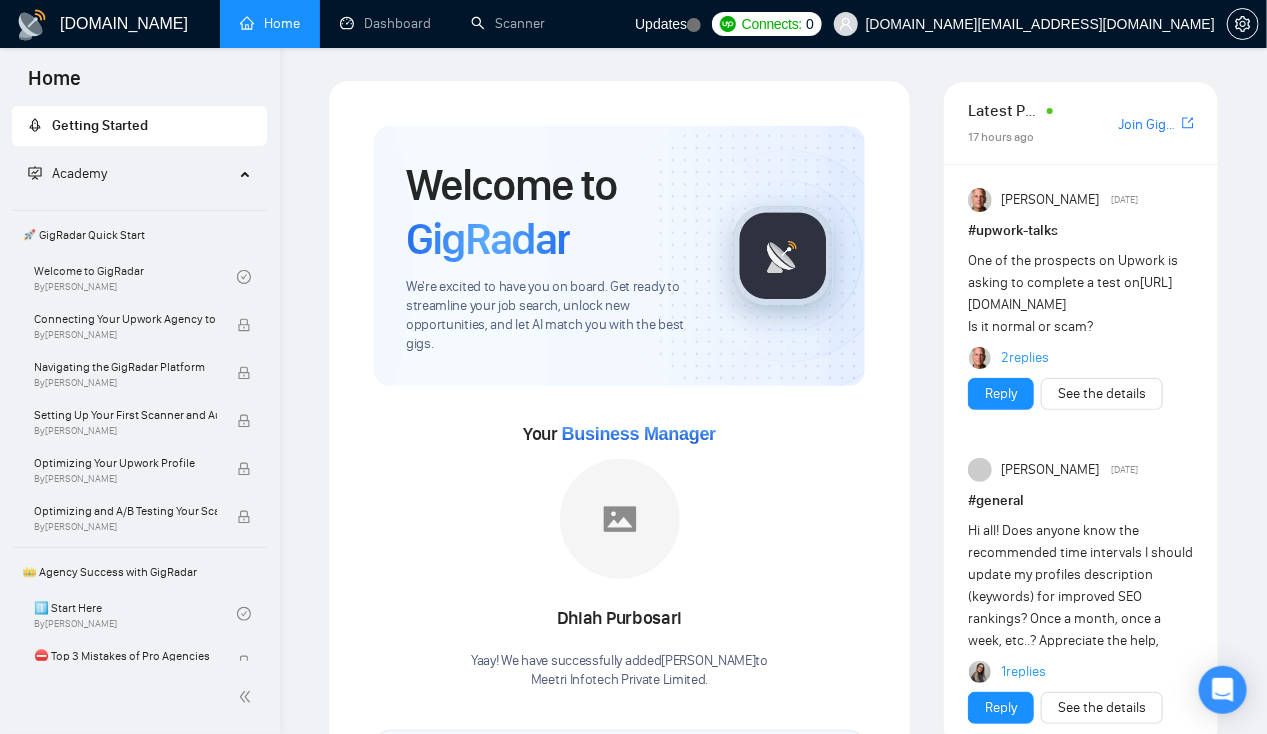 click on "0" at bounding box center [810, 24] 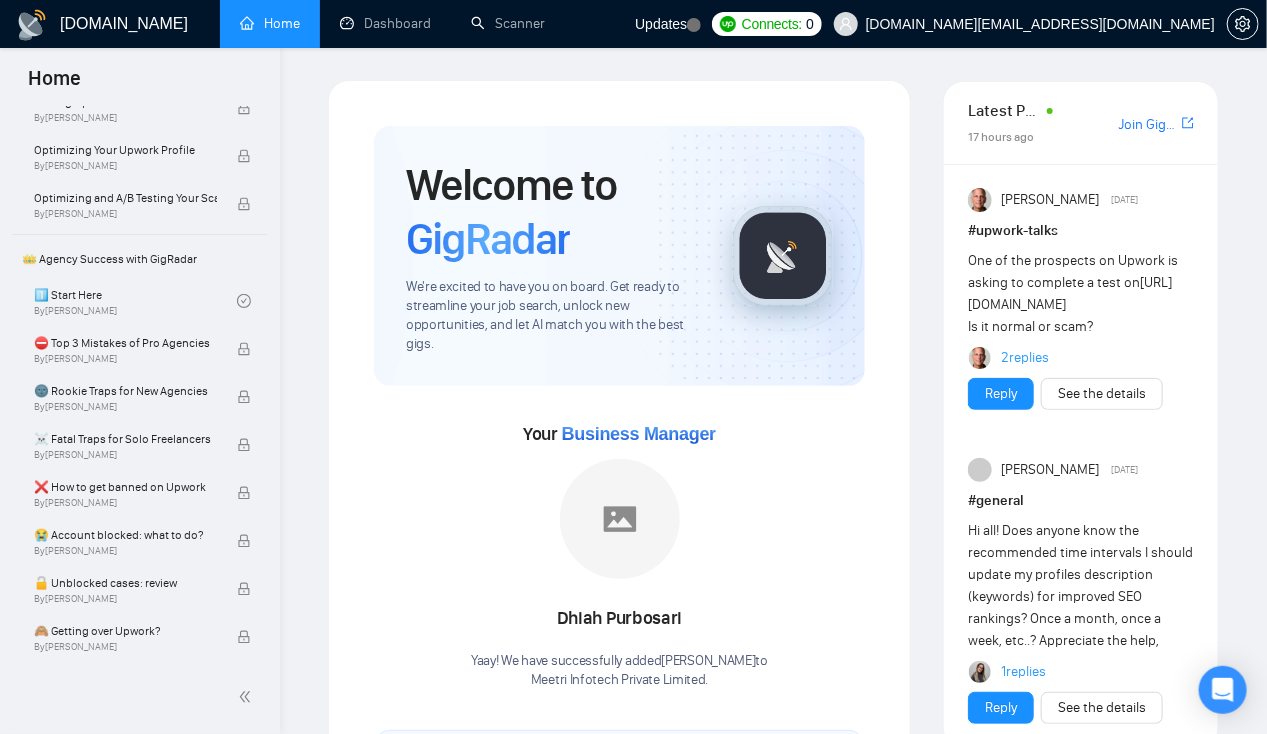 scroll, scrollTop: 0, scrollLeft: 0, axis: both 